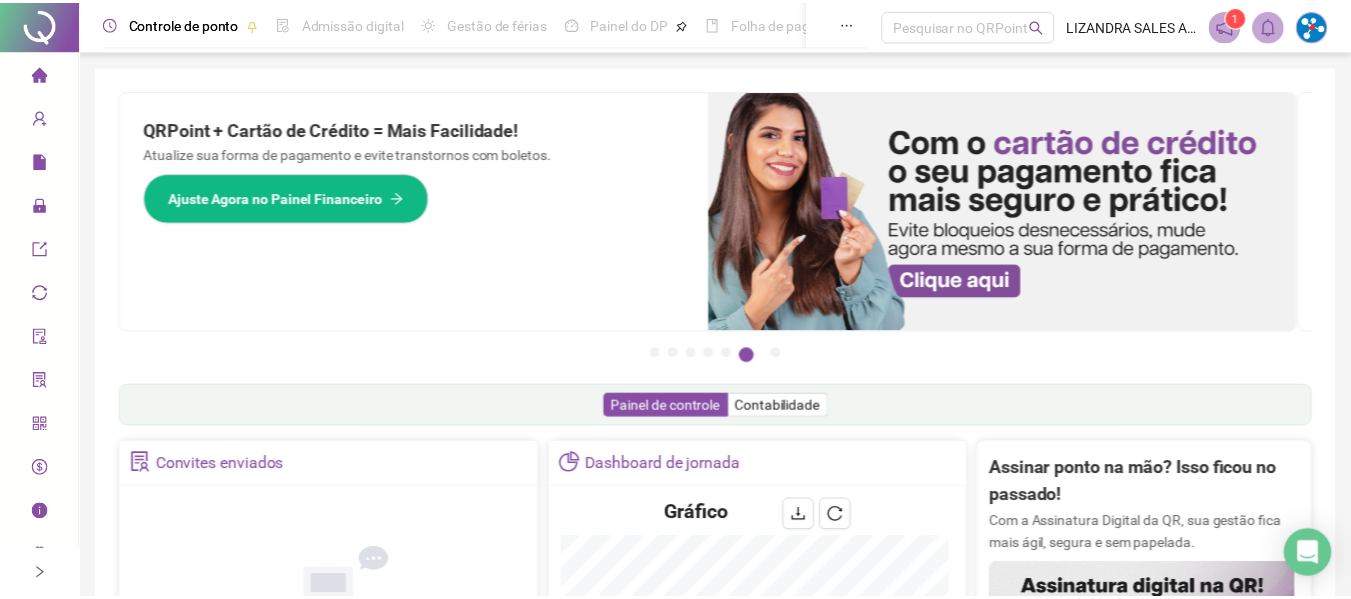 scroll, scrollTop: 0, scrollLeft: 0, axis: both 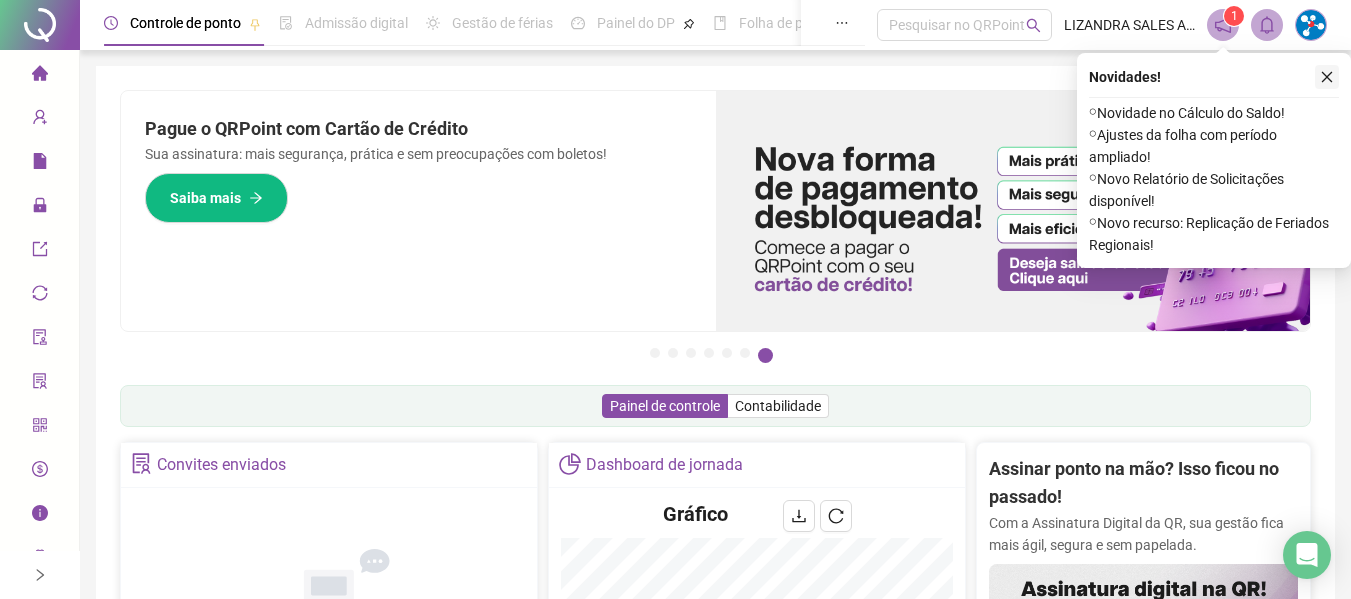 click 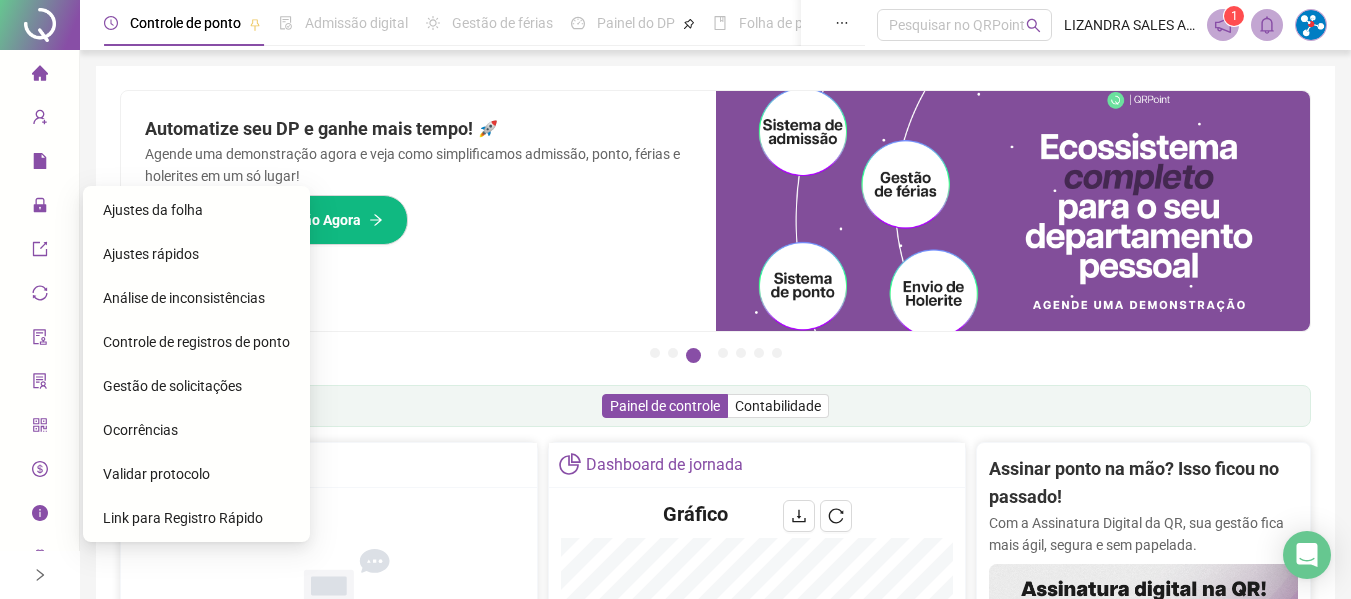 click on "Ajustes da folha" at bounding box center [196, 210] 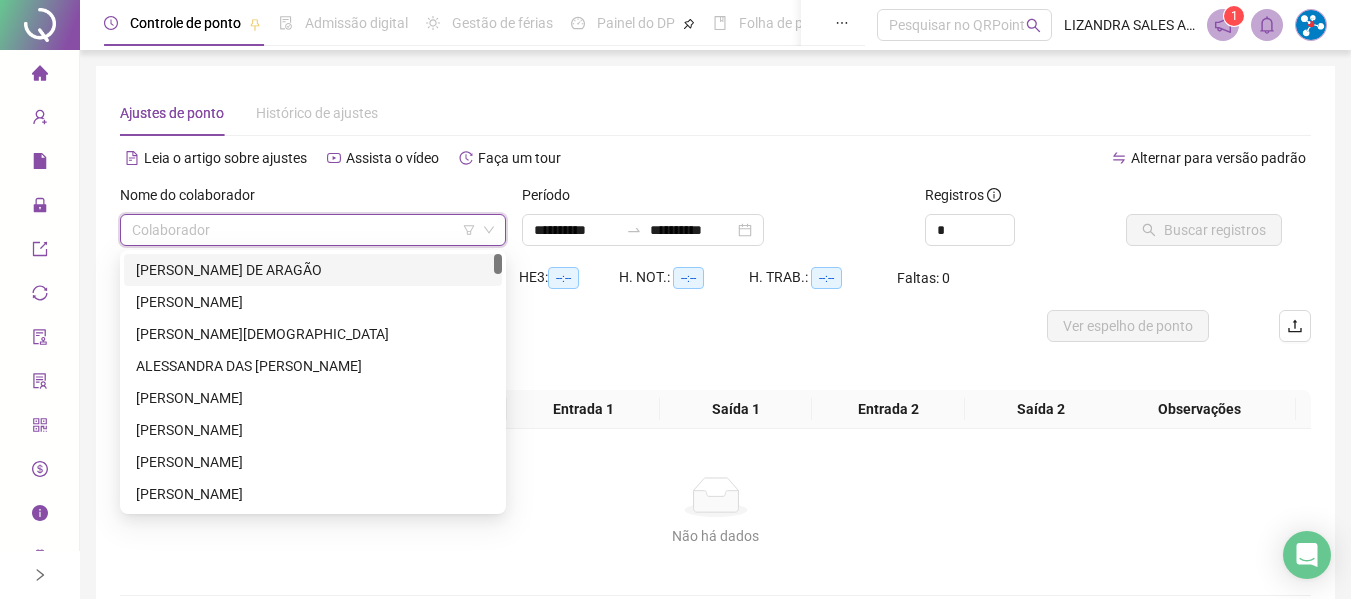 click at bounding box center [307, 230] 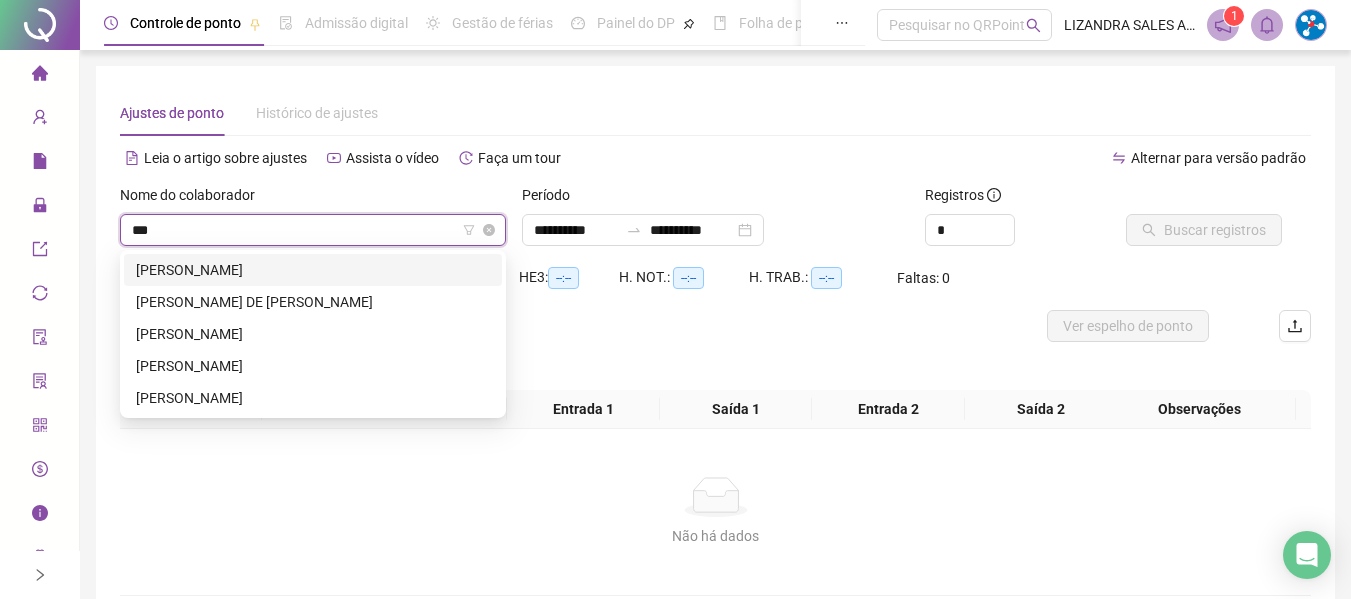 type on "****" 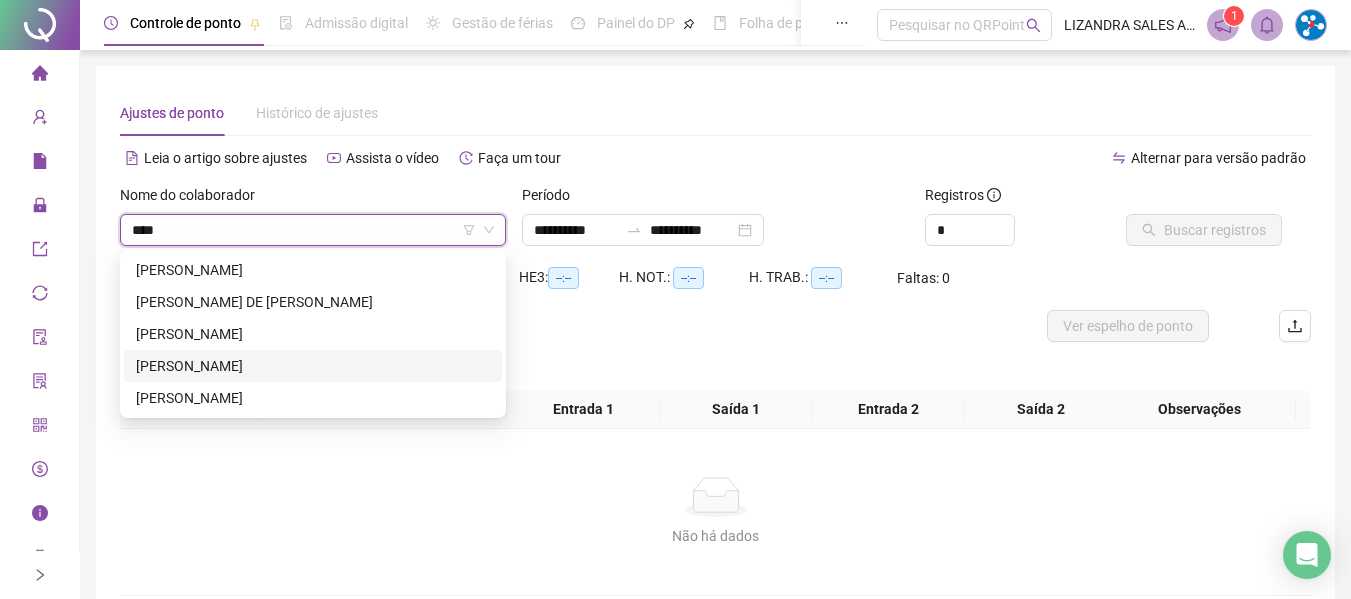 click on "[PERSON_NAME]" at bounding box center (313, 366) 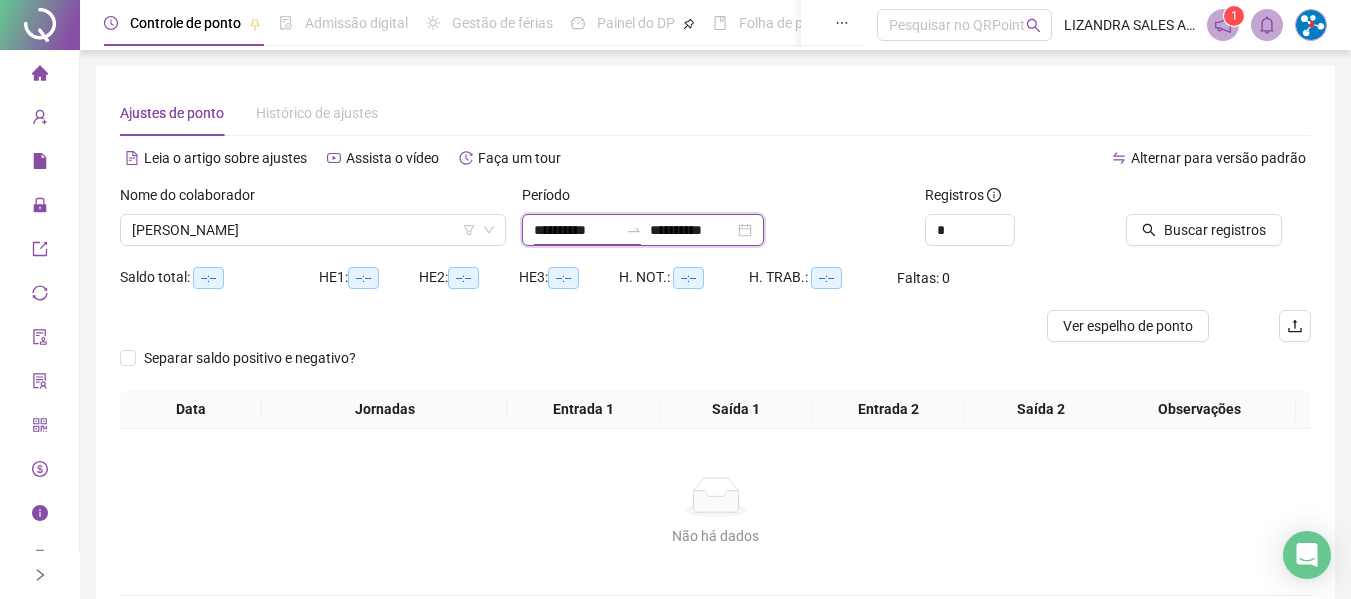 click on "**********" at bounding box center [576, 230] 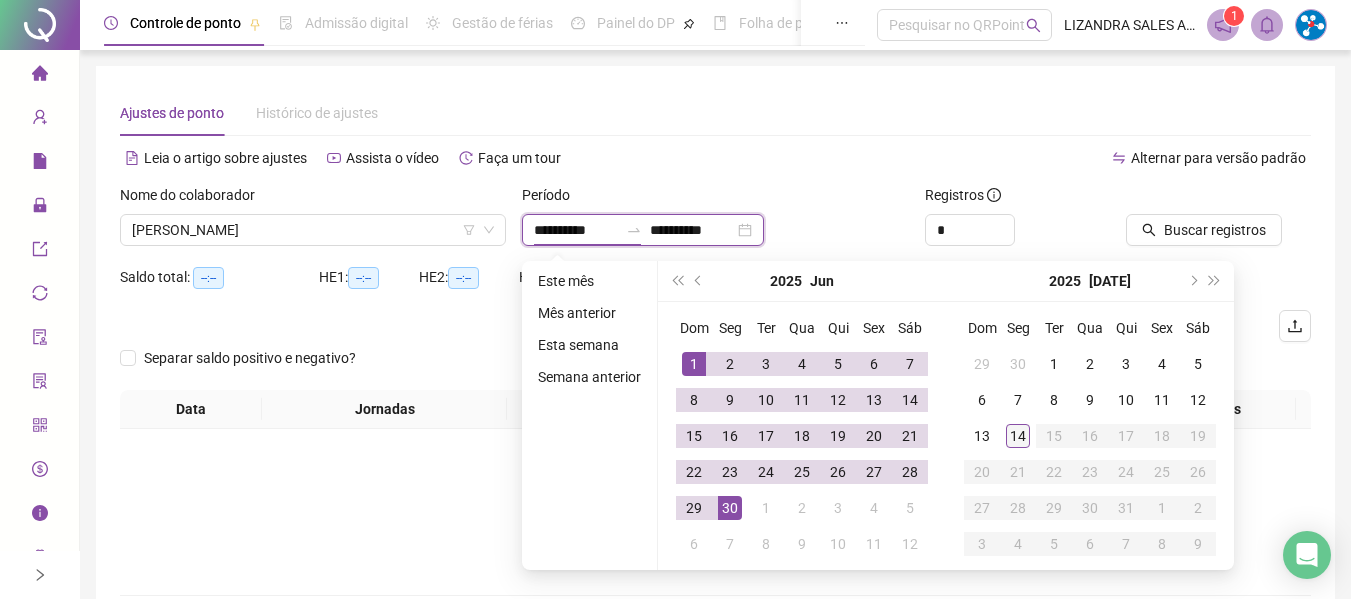 type on "**********" 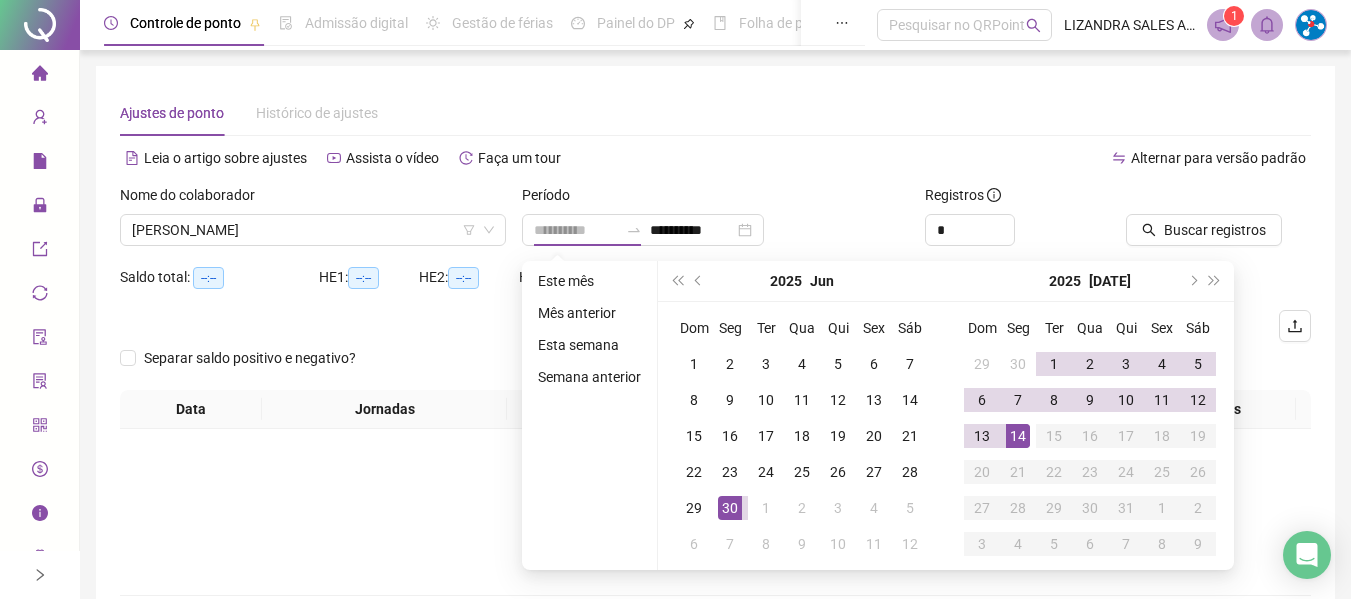 click on "14" at bounding box center (1018, 436) 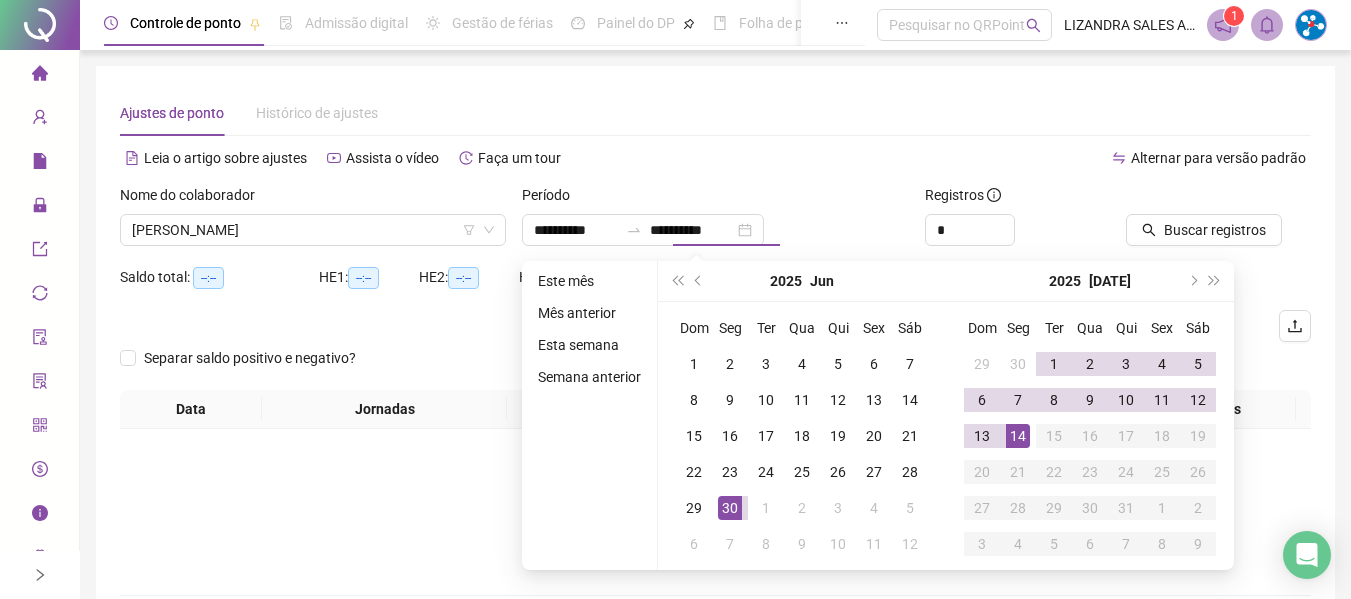 type on "**********" 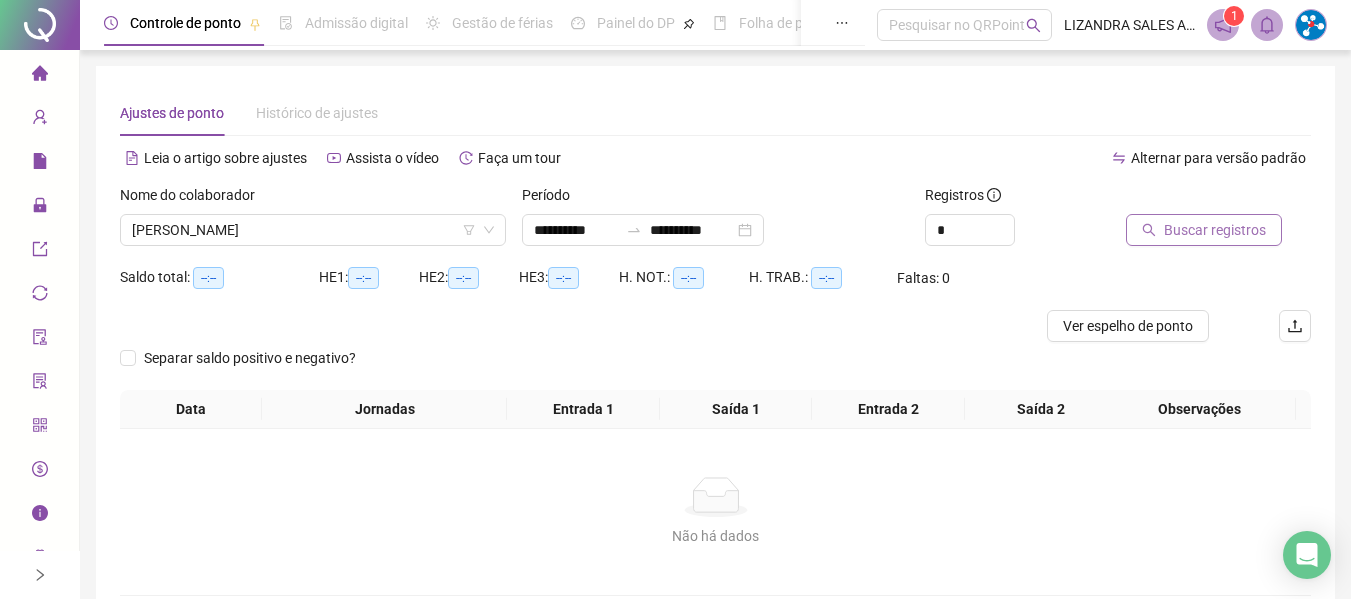 click on "Buscar registros" at bounding box center [1215, 230] 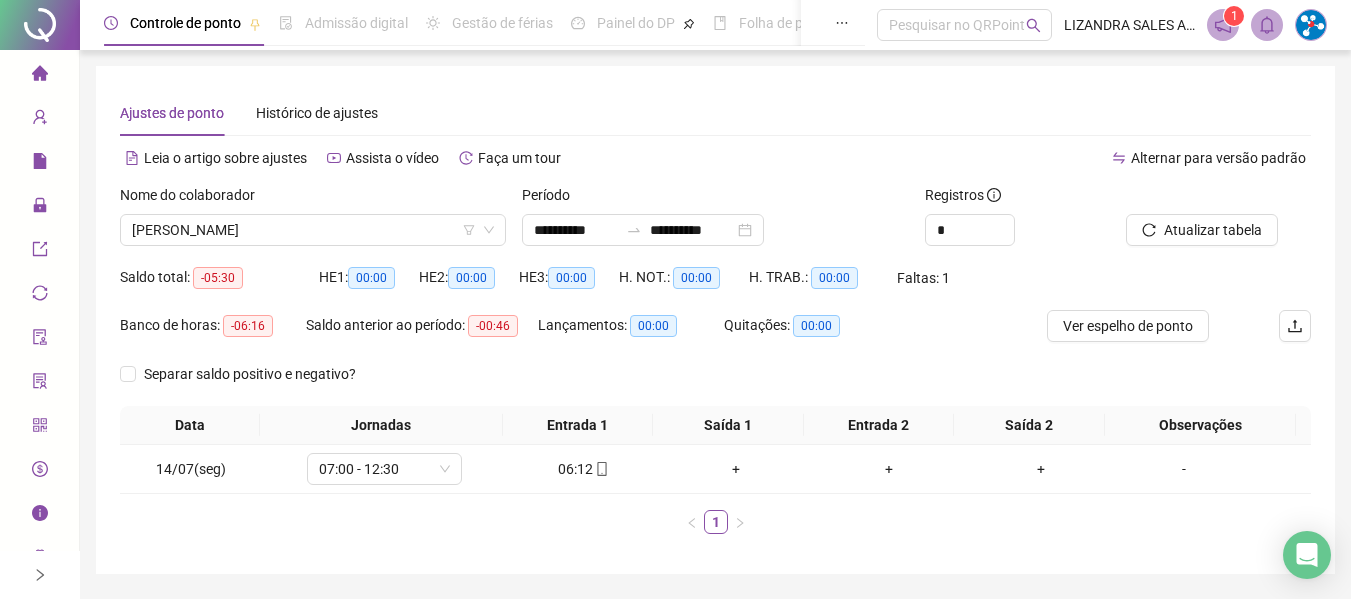 scroll, scrollTop: 61, scrollLeft: 0, axis: vertical 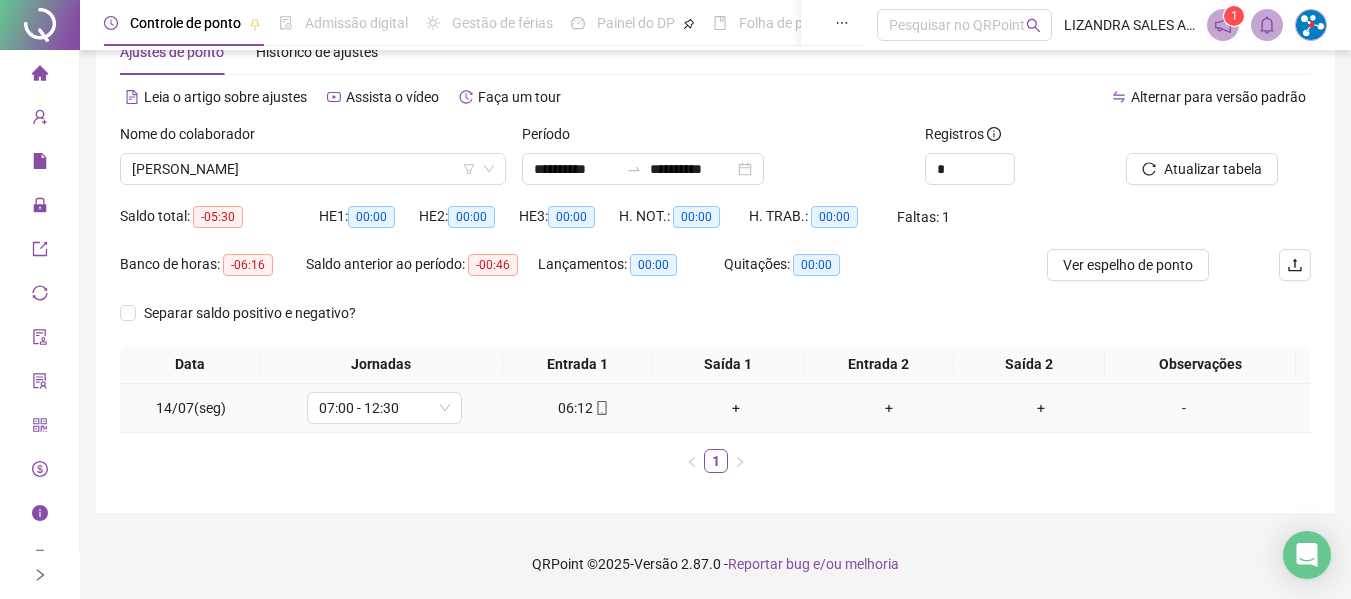 click 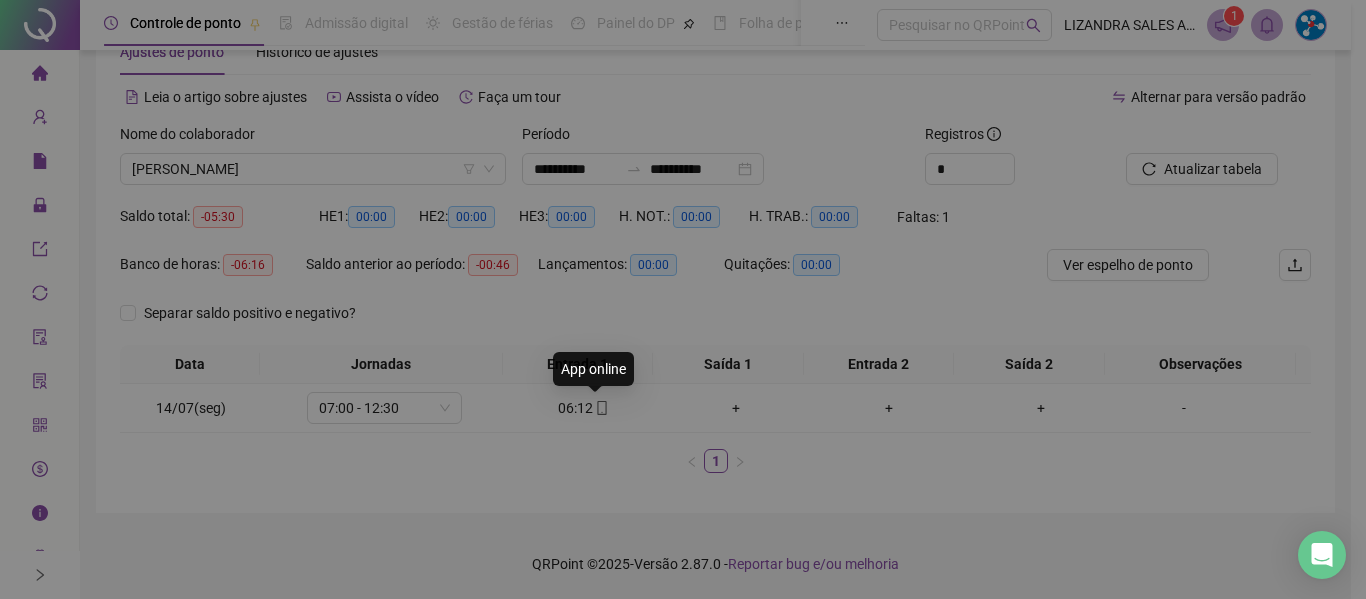 type on "**********" 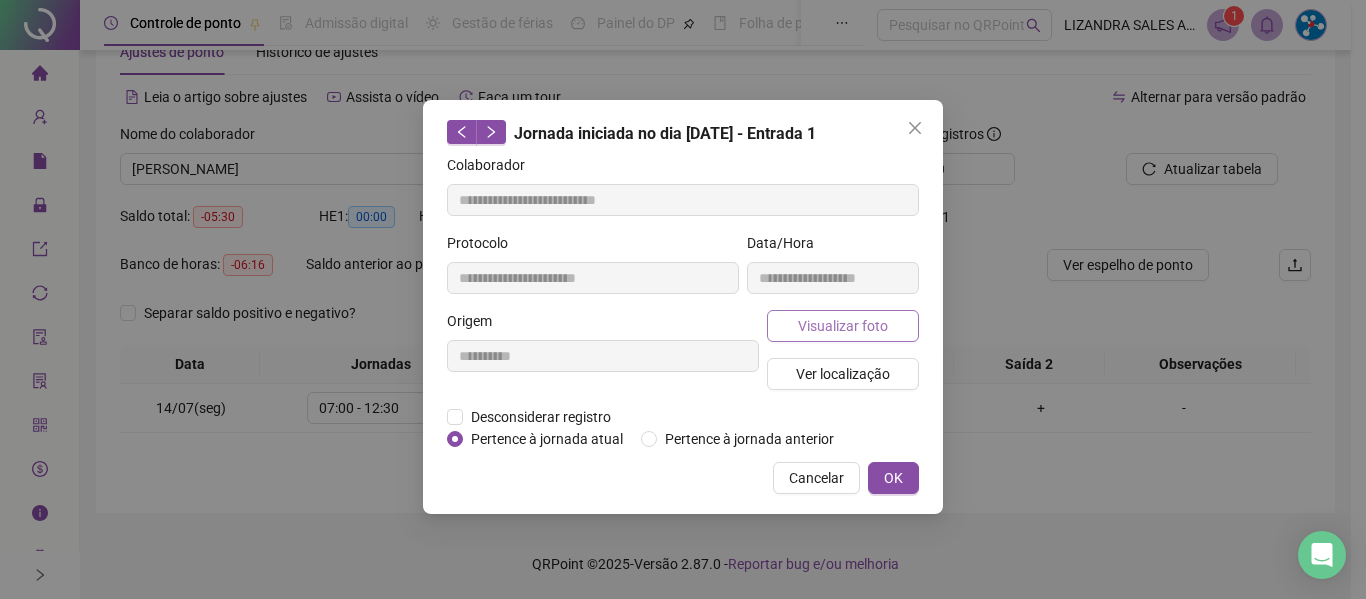 click on "Visualizar foto" at bounding box center (843, 326) 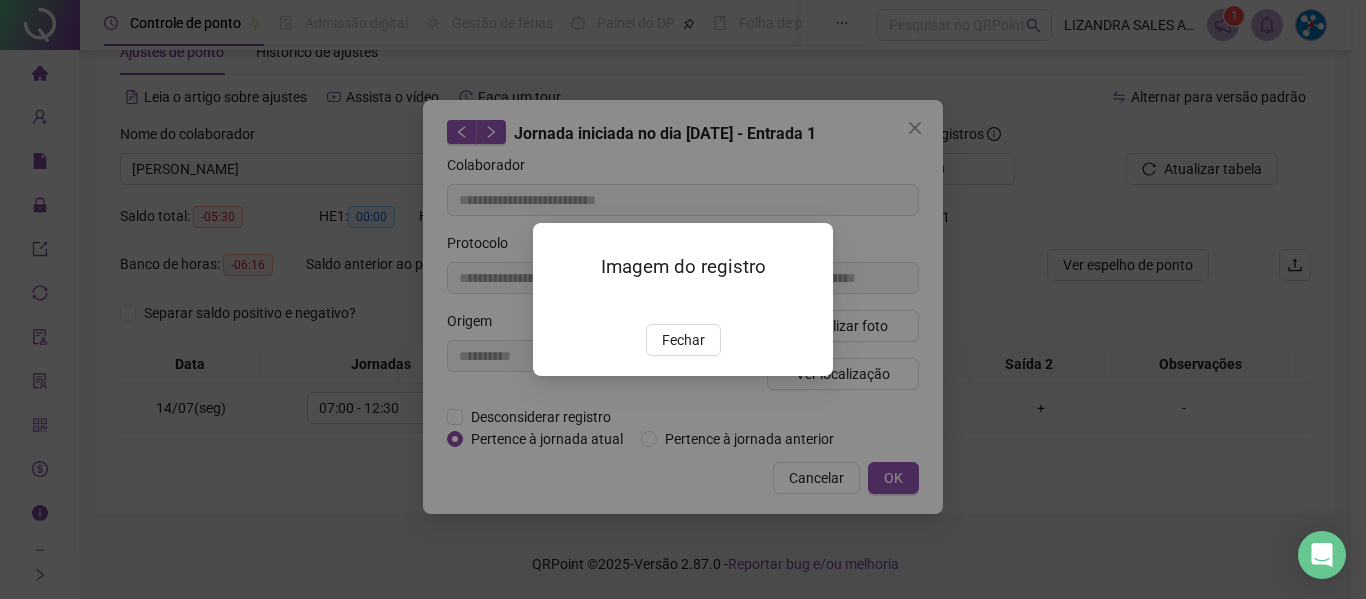 click at bounding box center (557, 303) 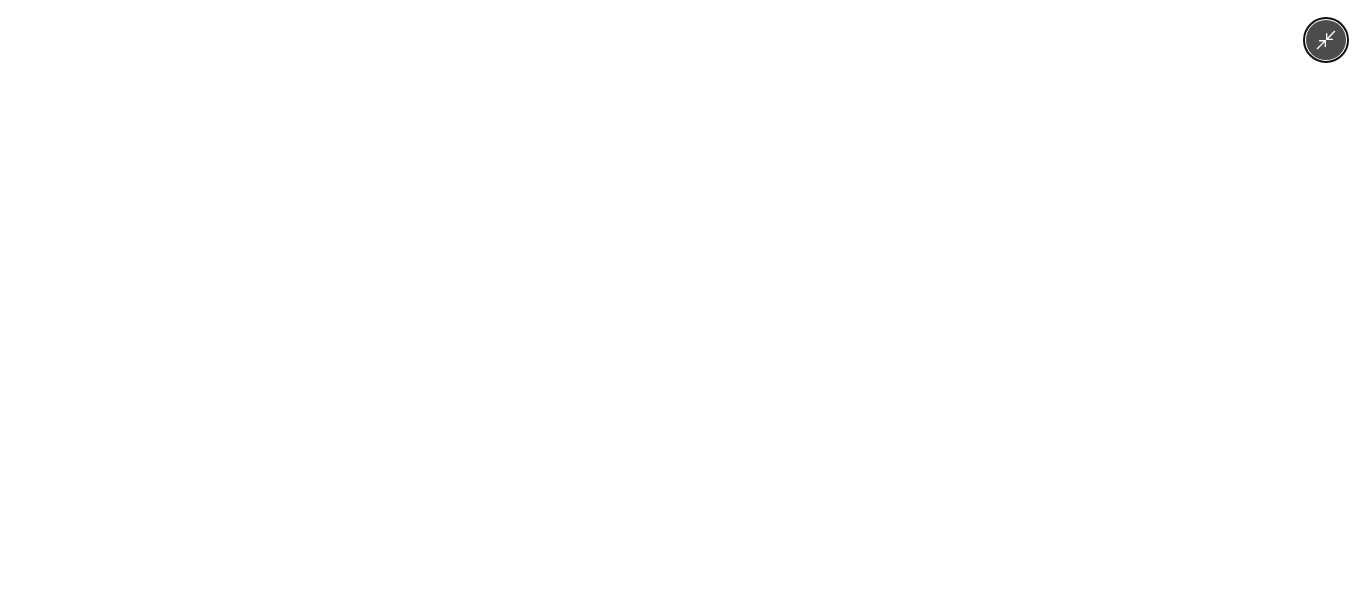 click at bounding box center (682, 299) 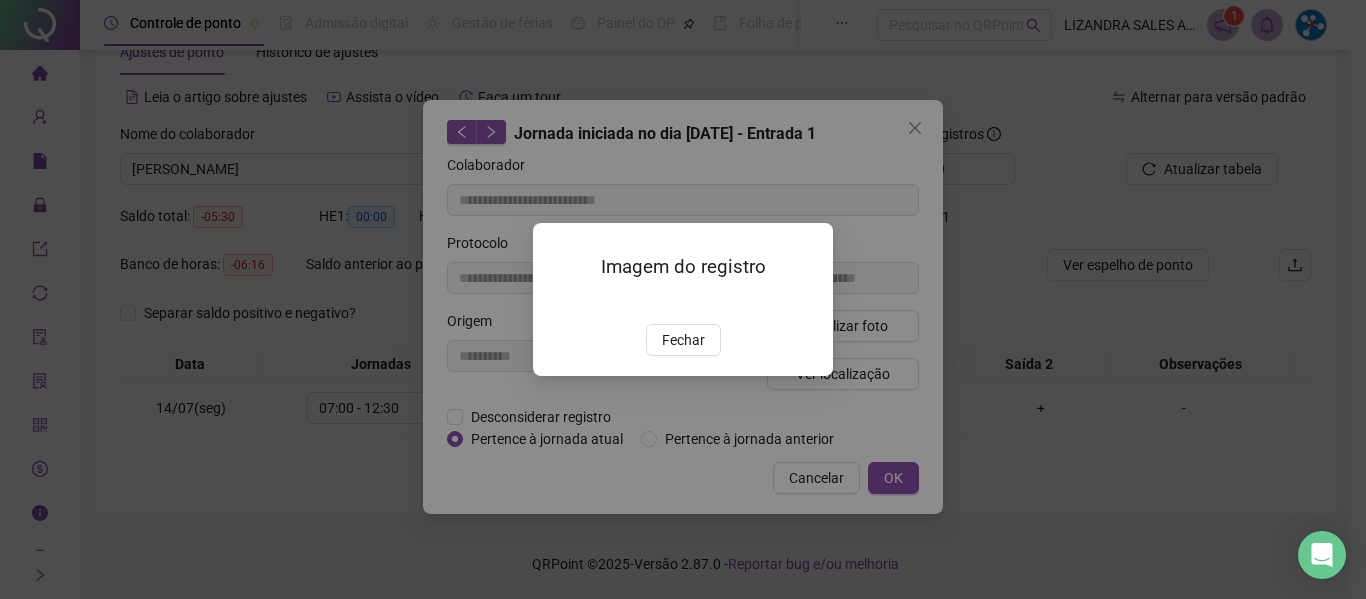 click at bounding box center (557, 303) 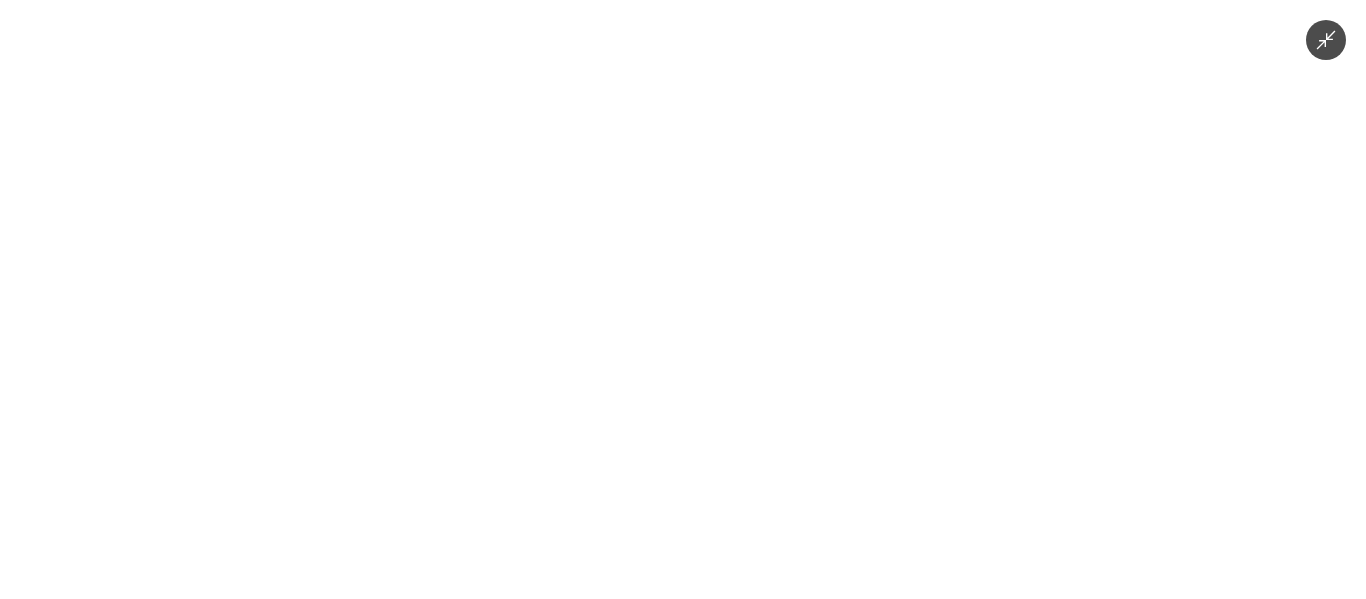 click at bounding box center (682, 299) 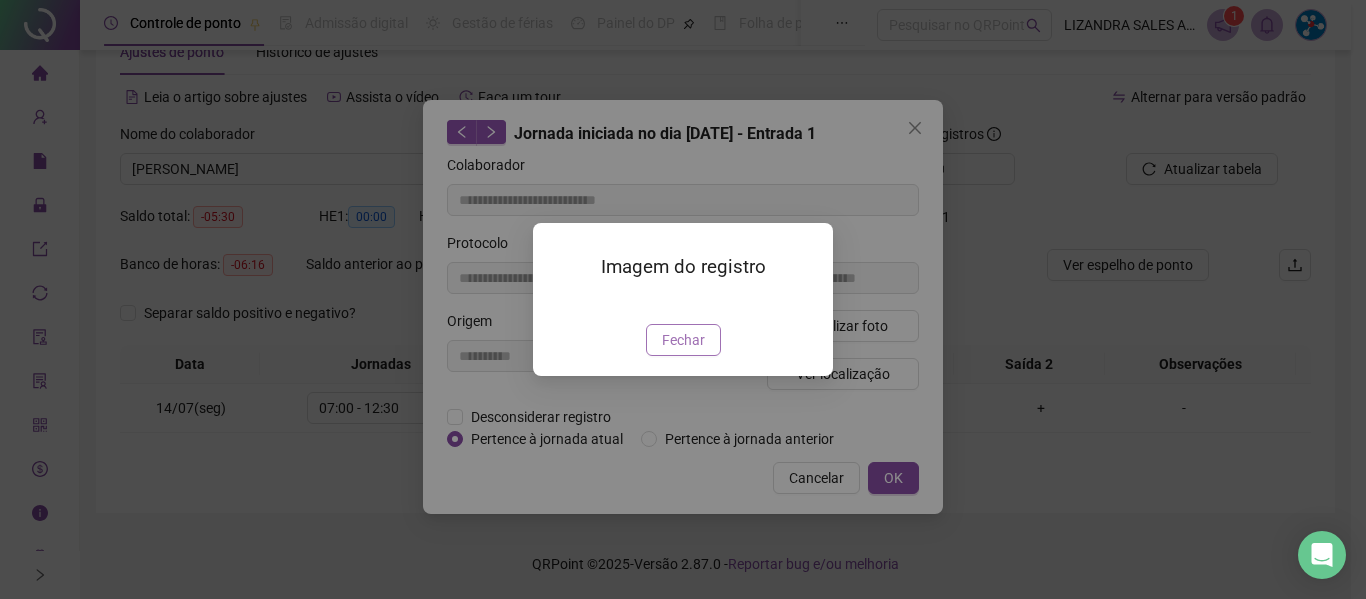 click on "Fechar" at bounding box center (683, 340) 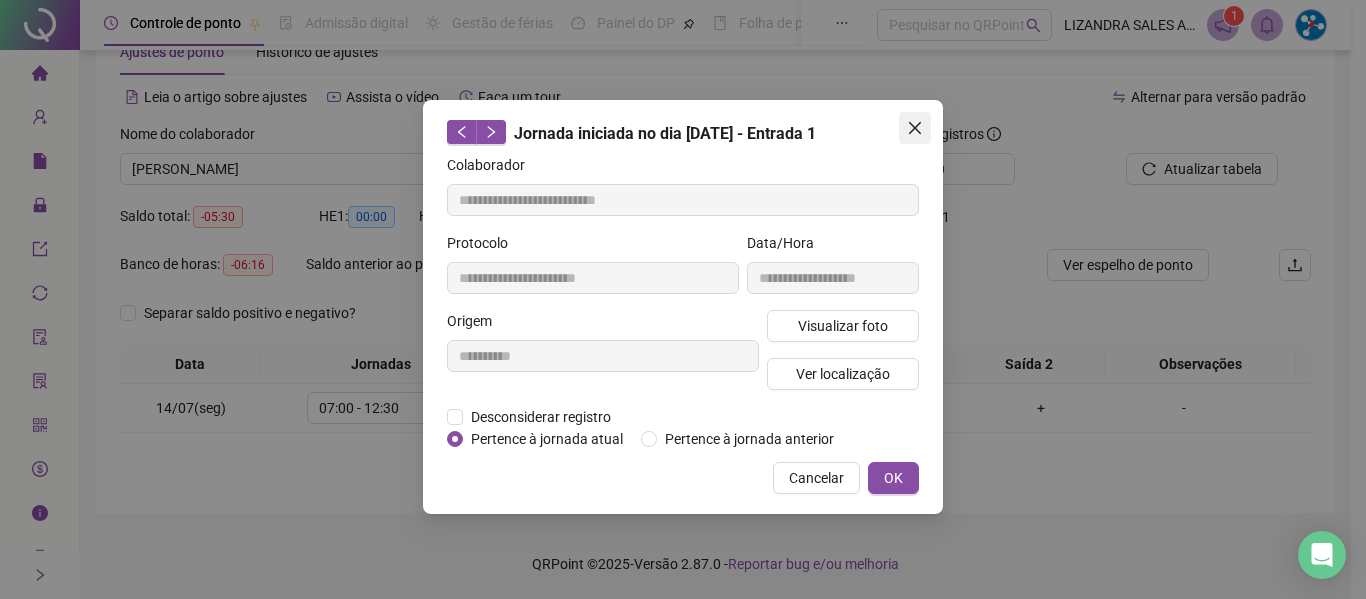 click 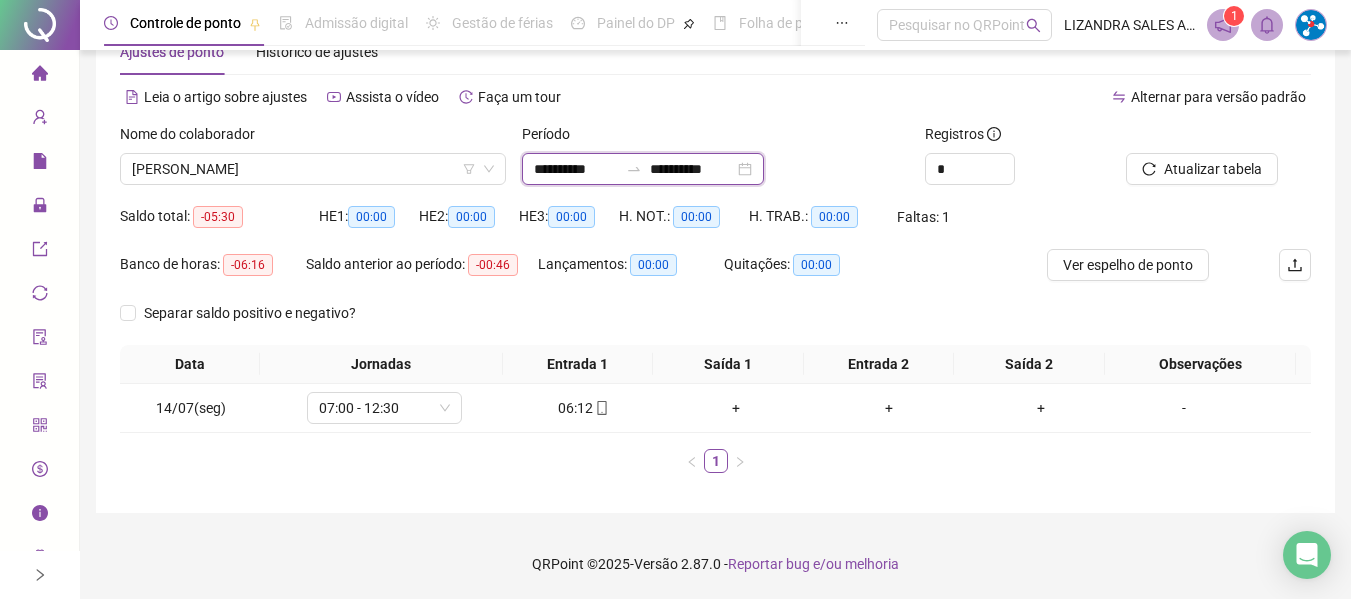 click on "**********" at bounding box center (576, 169) 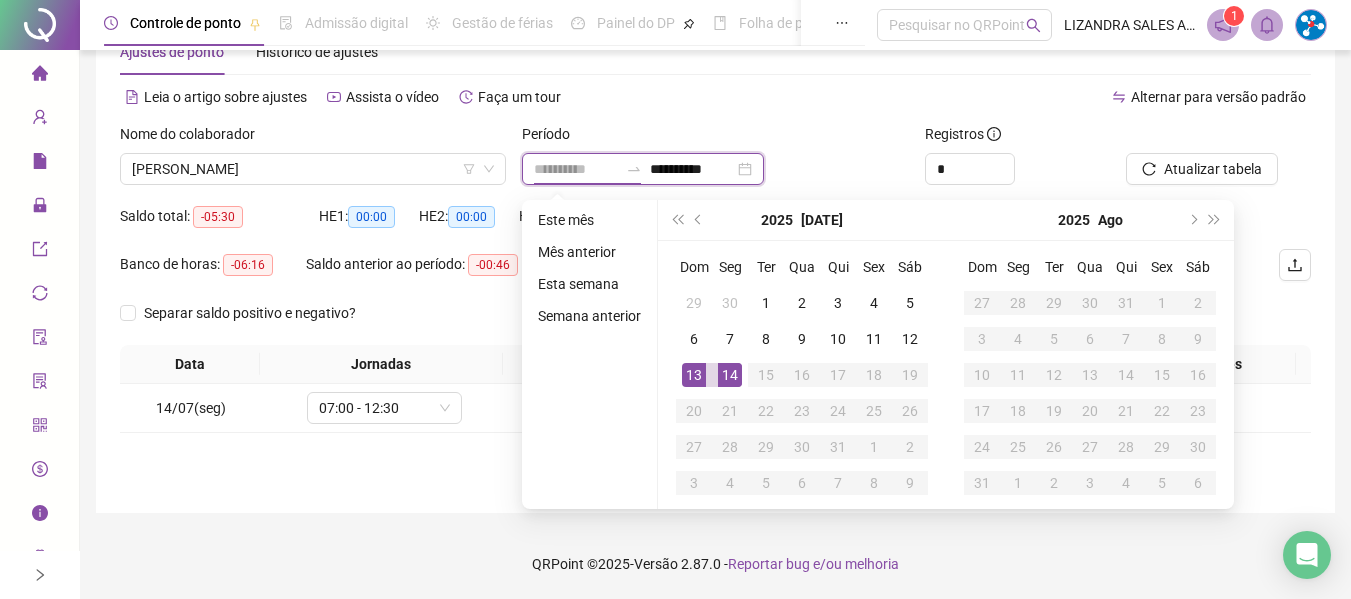 type on "**********" 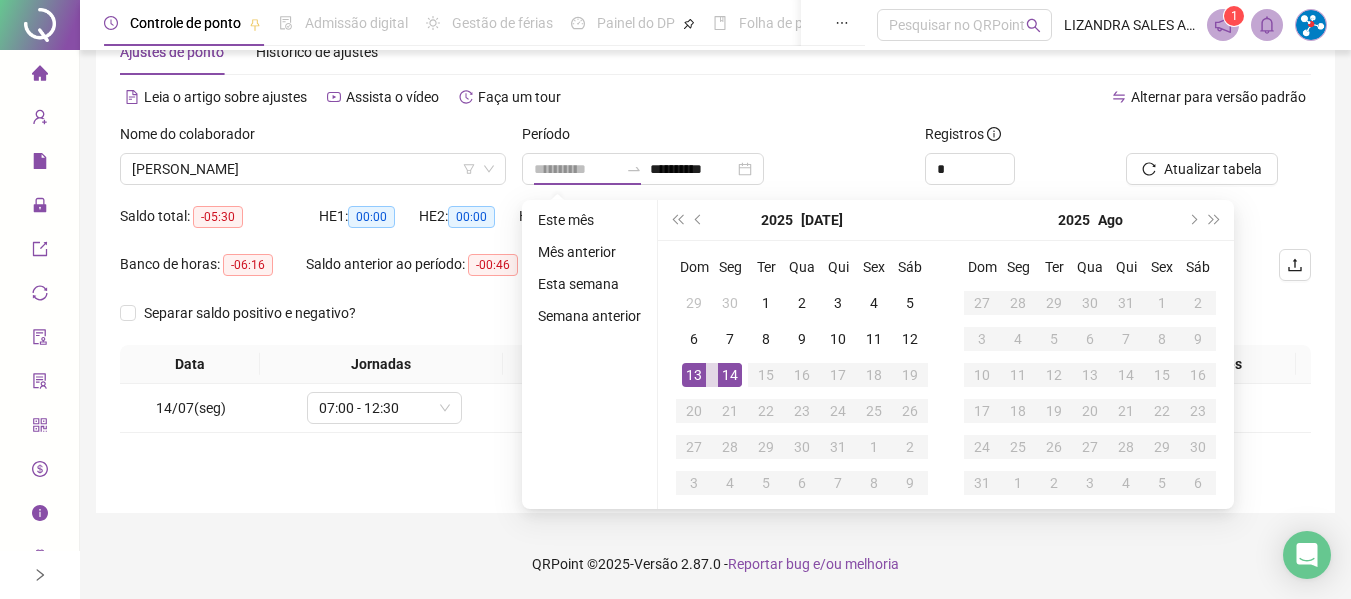 click on "13" at bounding box center [694, 375] 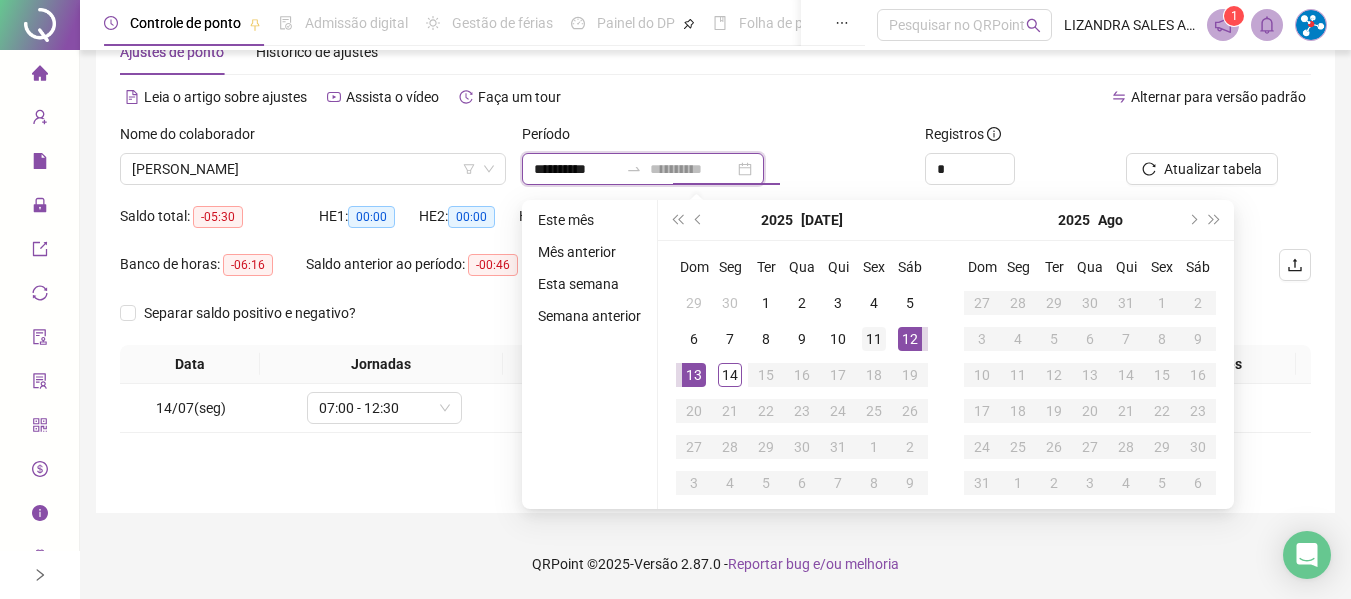 type on "**********" 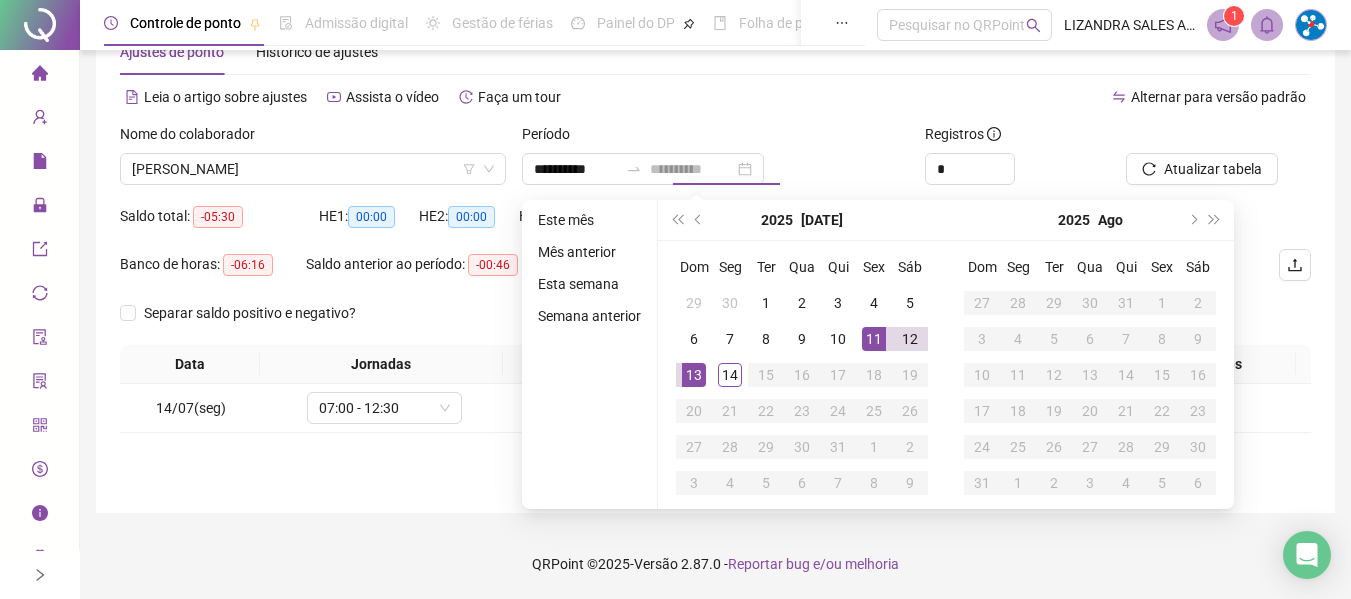 click on "11" at bounding box center [874, 339] 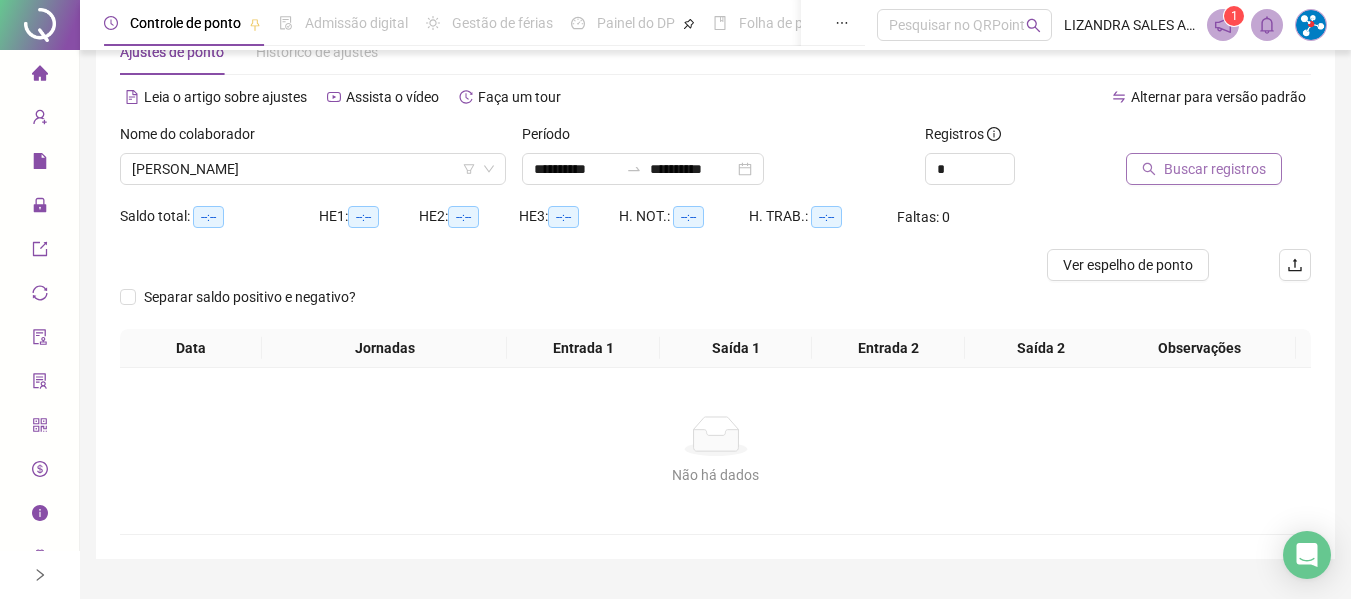 click on "Buscar registros" at bounding box center [1215, 169] 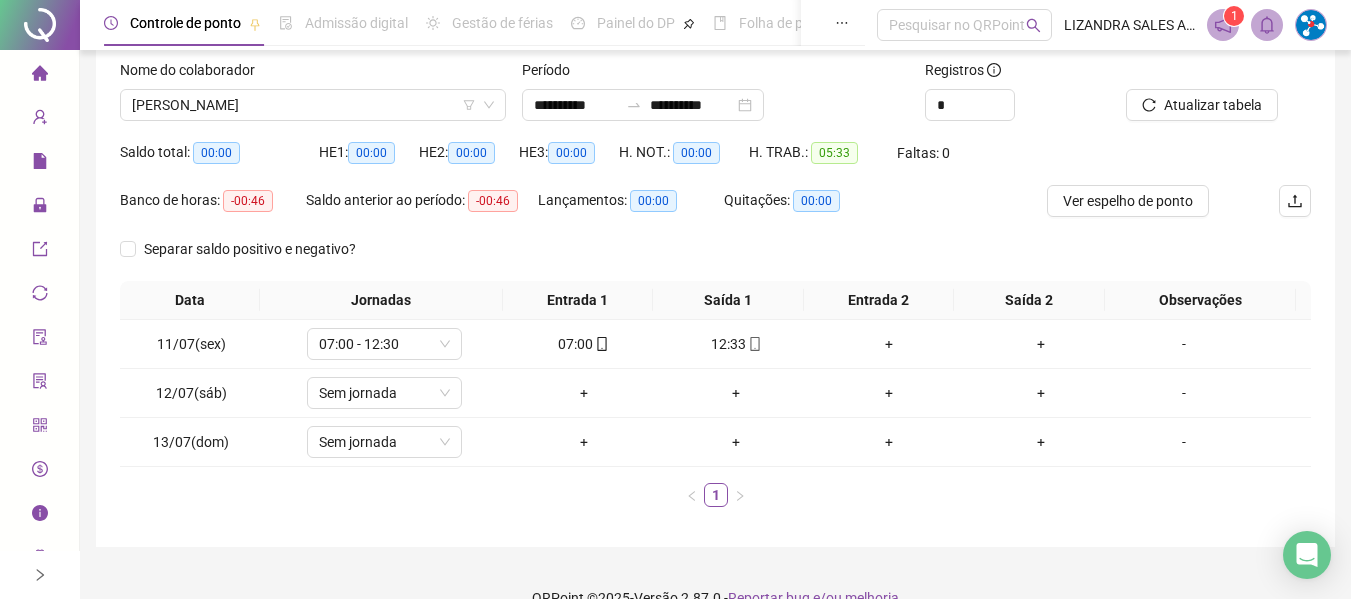 scroll, scrollTop: 159, scrollLeft: 0, axis: vertical 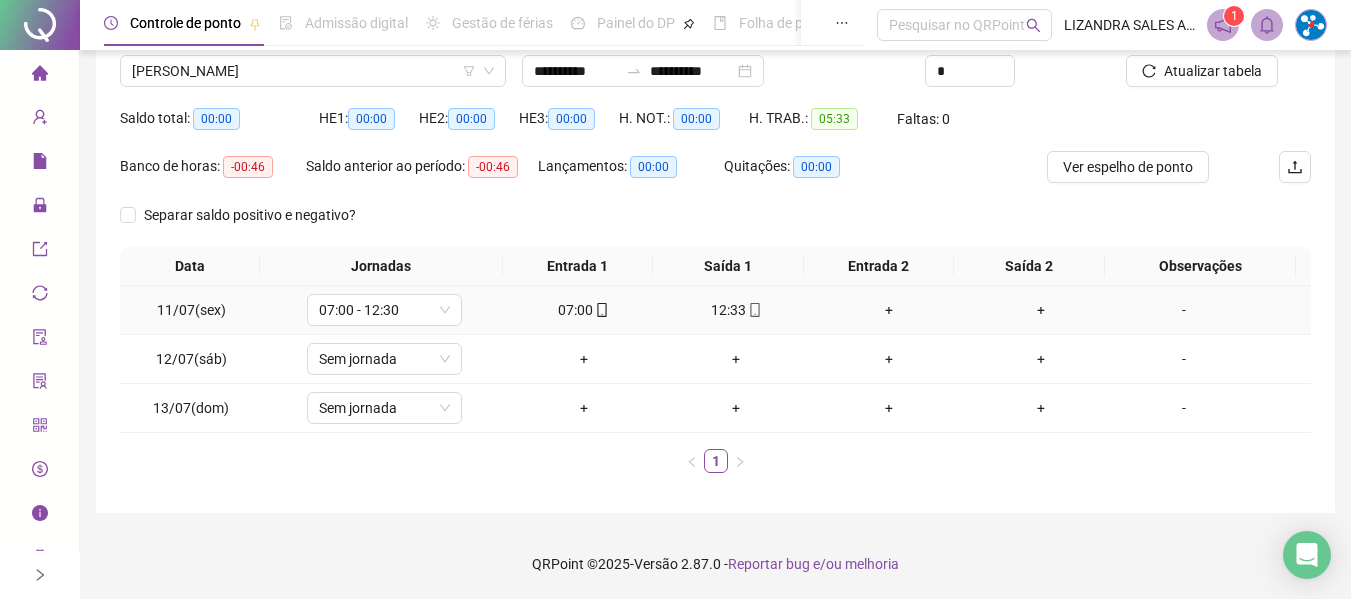 click 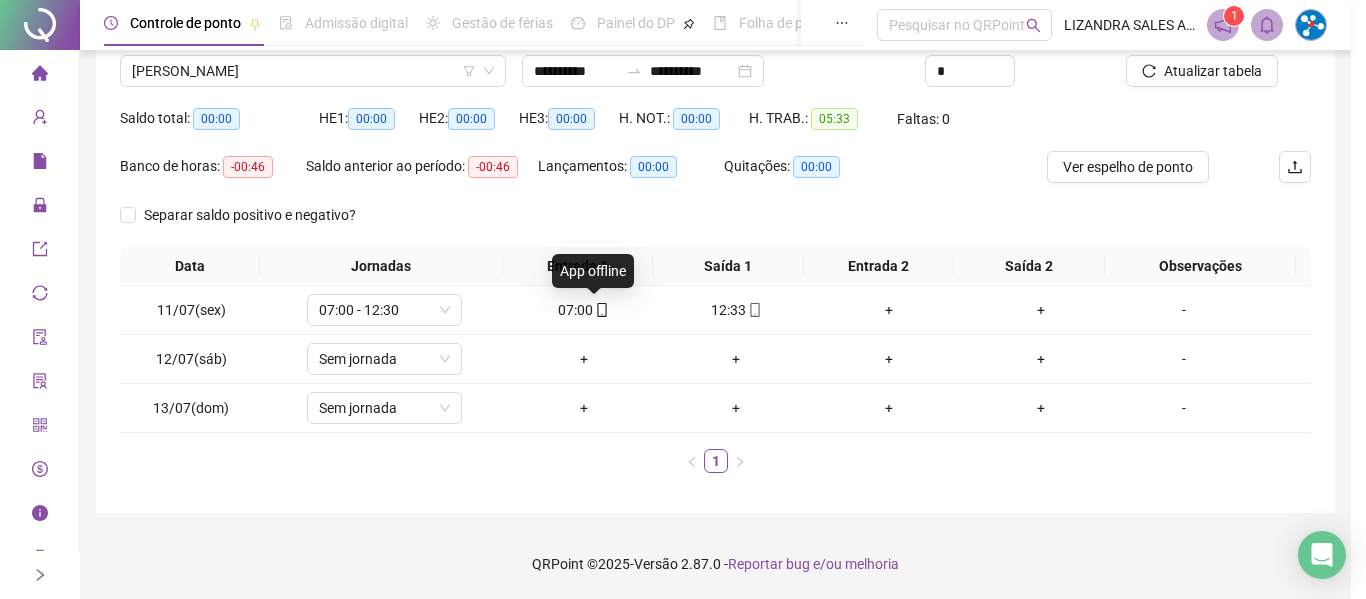 type on "**********" 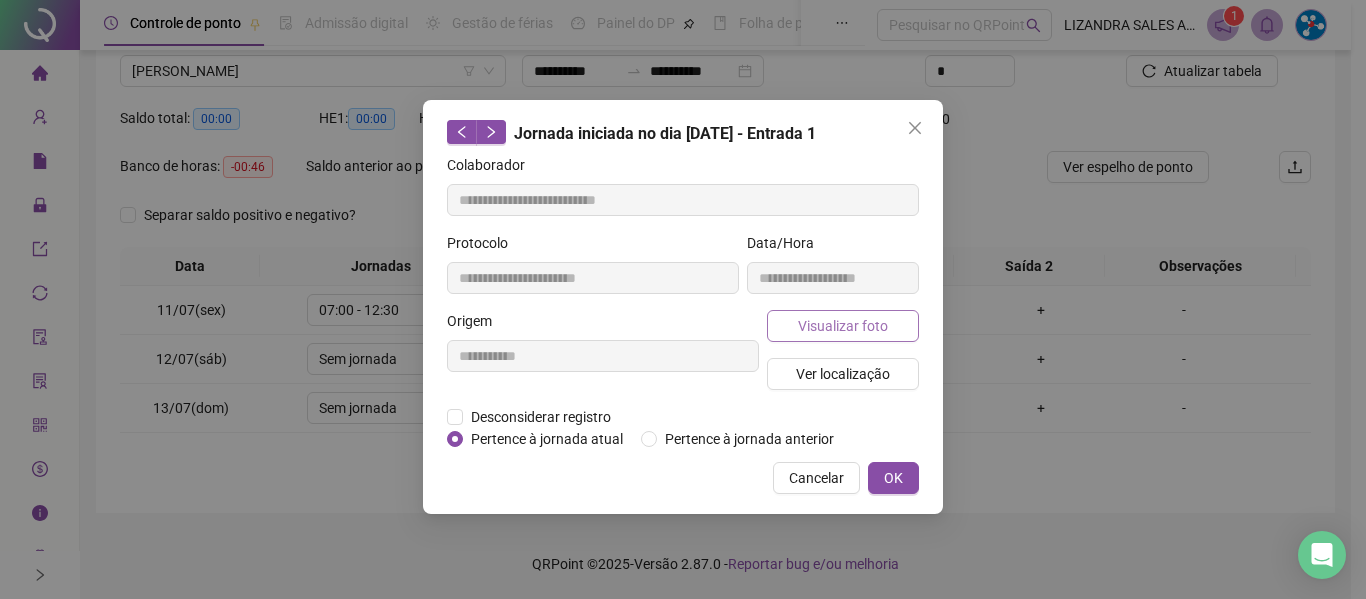 click on "Visualizar foto" at bounding box center (843, 326) 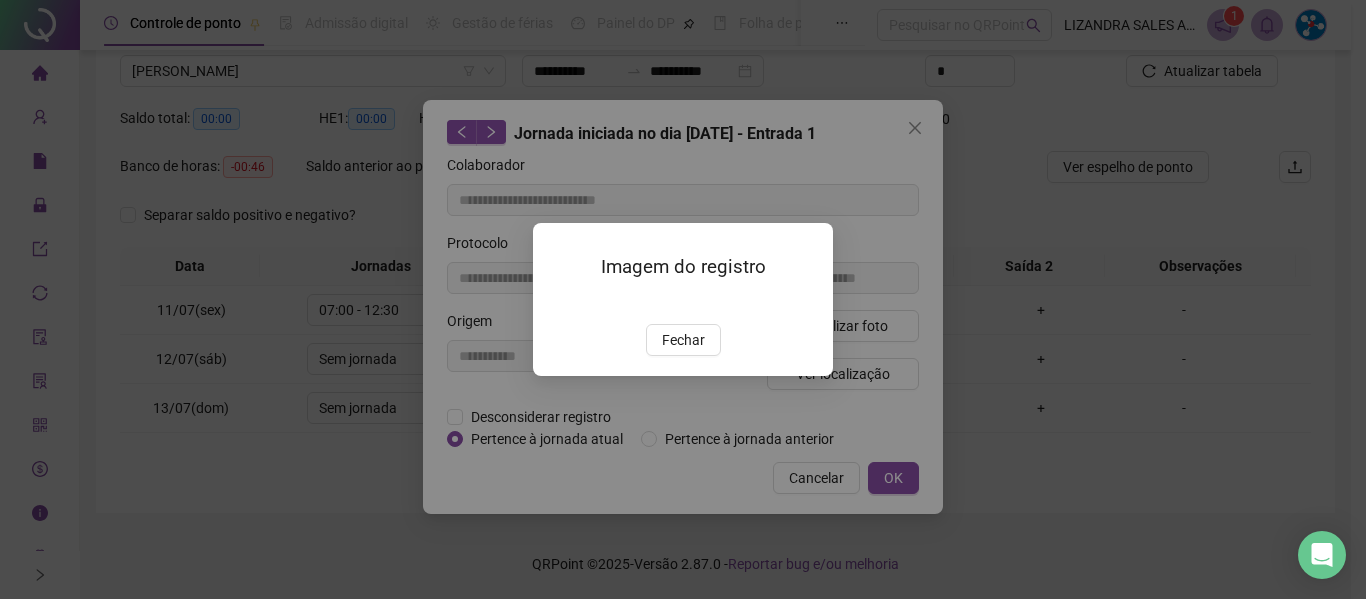 click at bounding box center (557, 303) 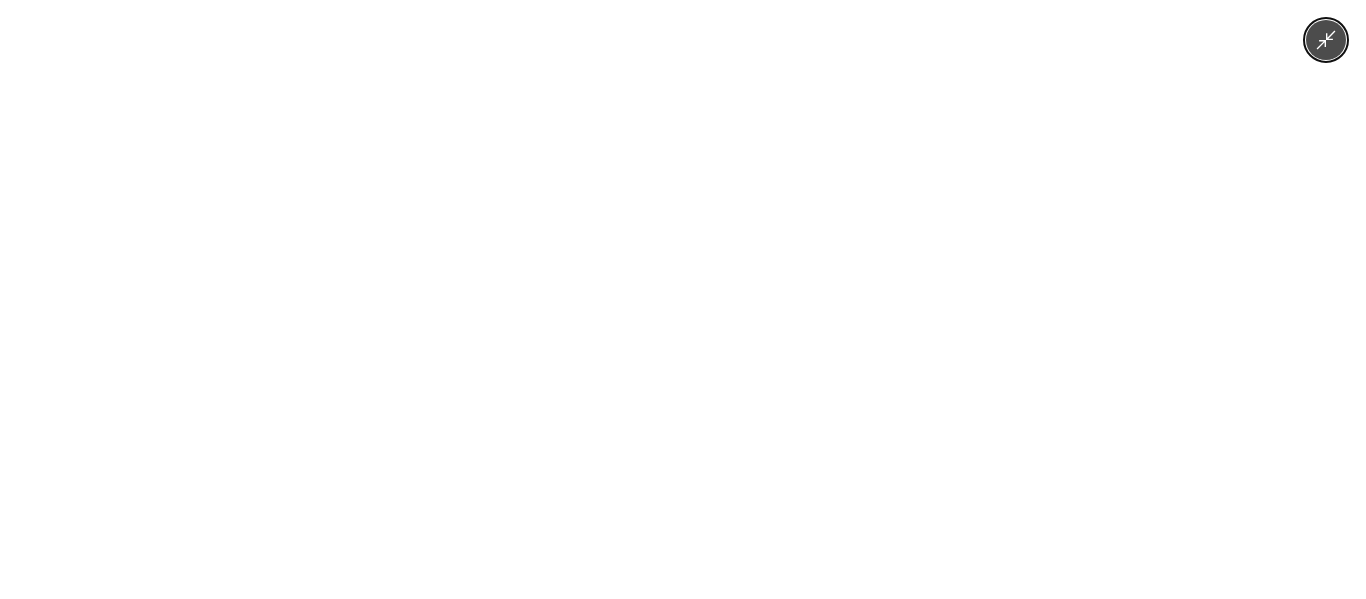 click at bounding box center [682, 299] 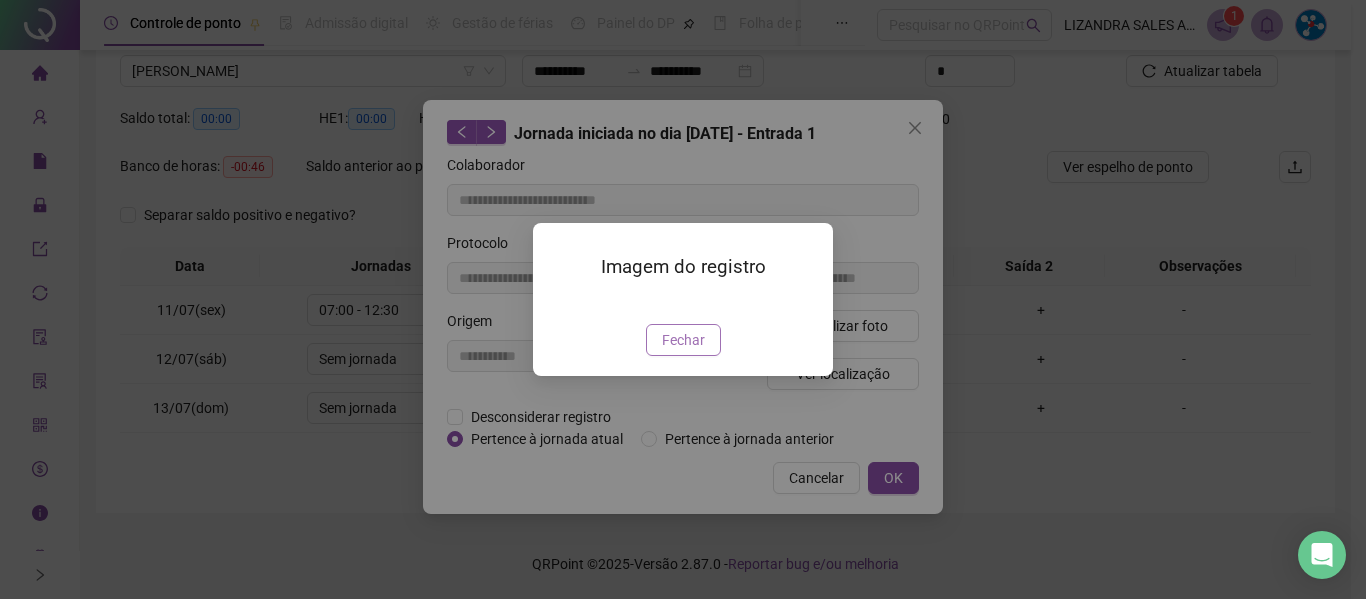 click on "Fechar" at bounding box center [683, 340] 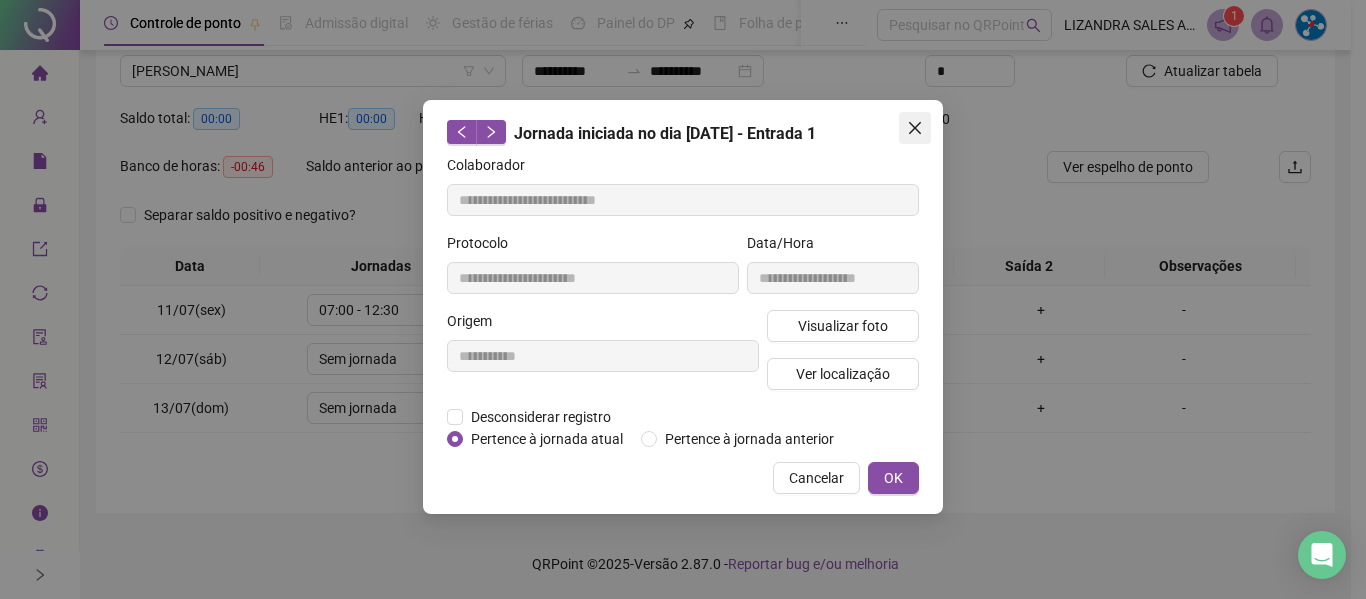 click 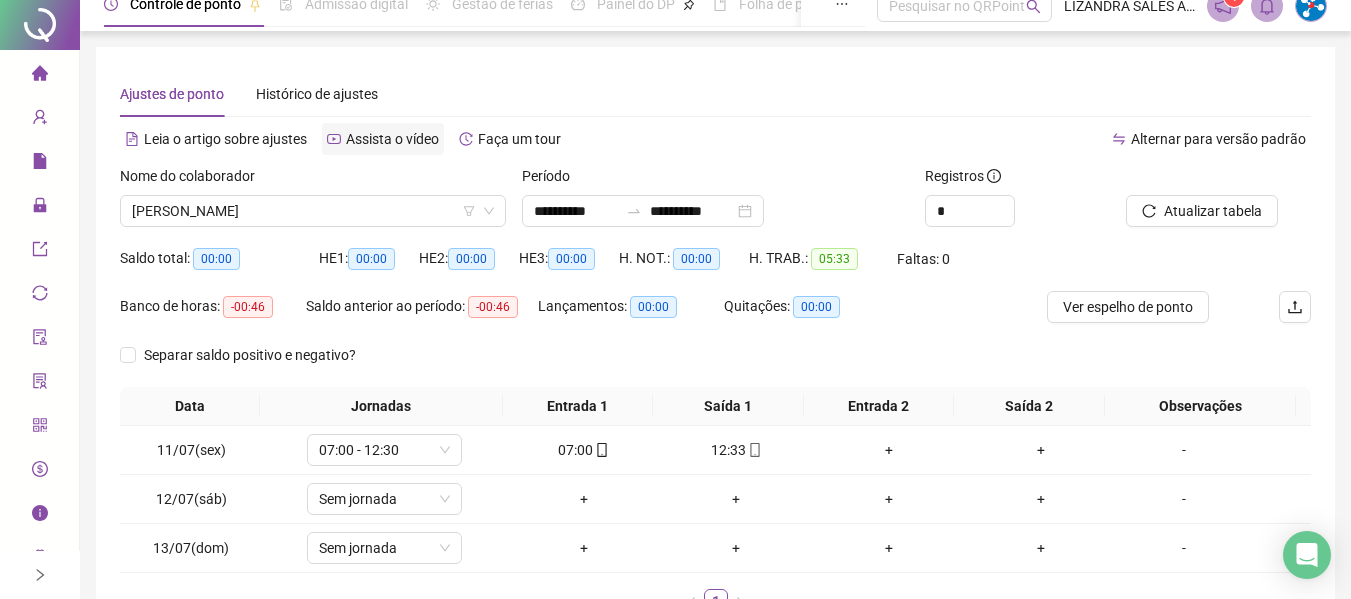 scroll, scrollTop: 0, scrollLeft: 0, axis: both 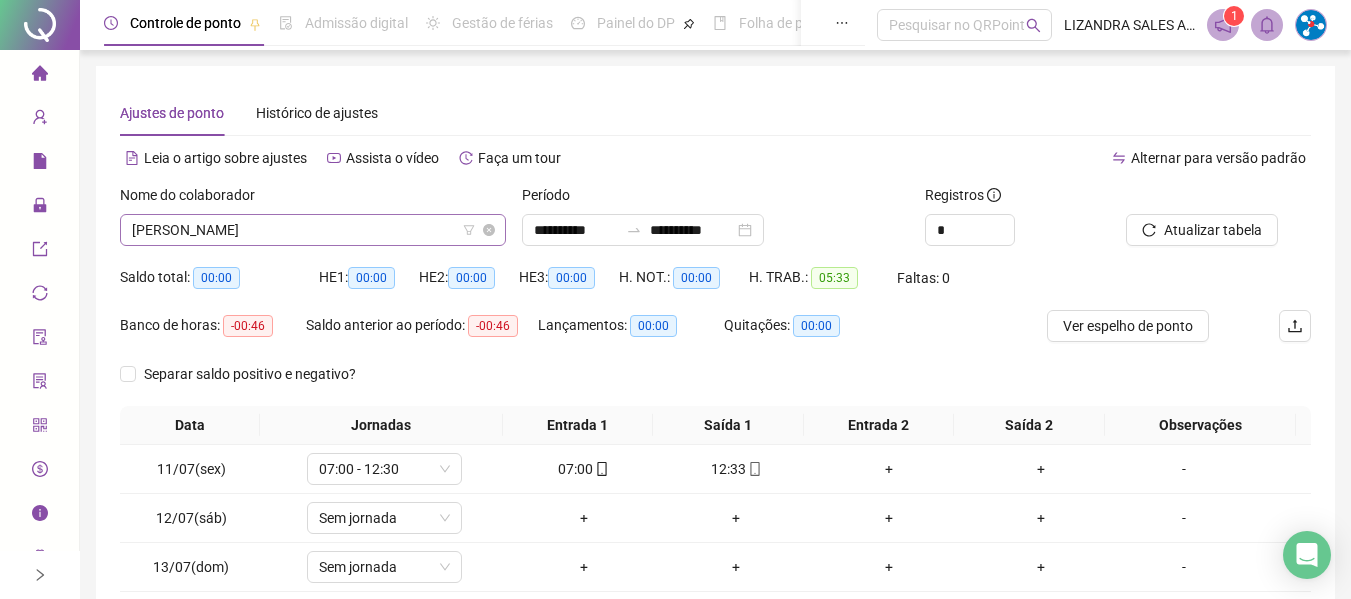 click on "[PERSON_NAME]" at bounding box center (313, 230) 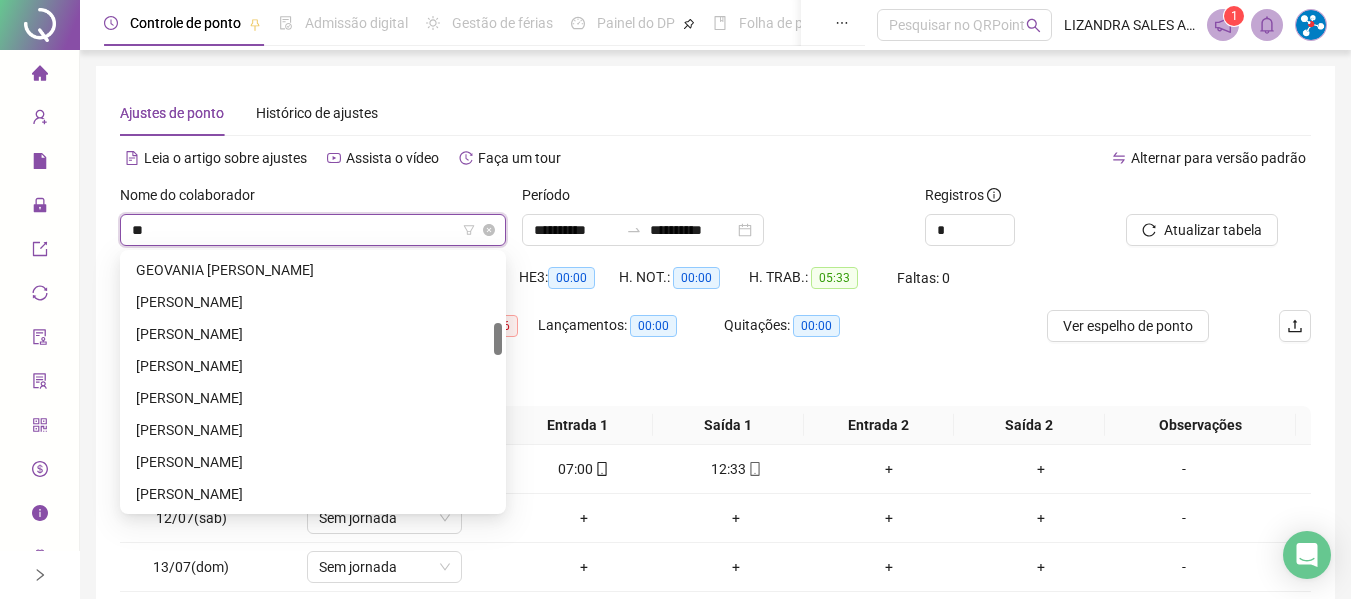 type on "***" 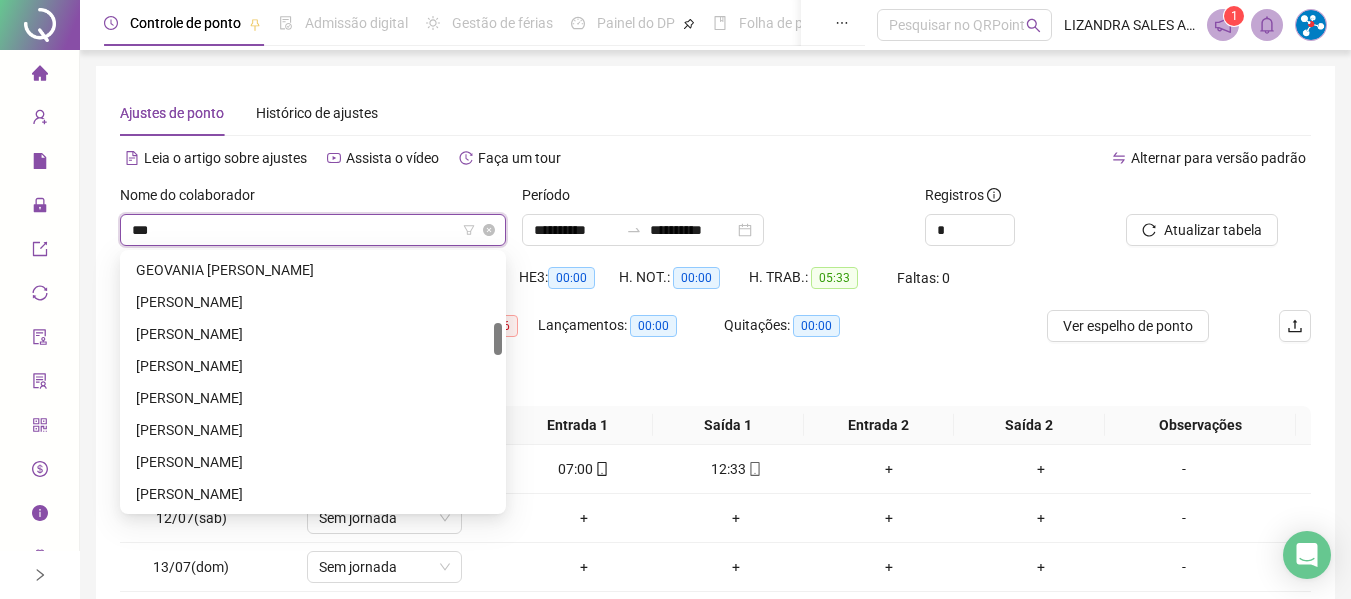 scroll, scrollTop: 96, scrollLeft: 0, axis: vertical 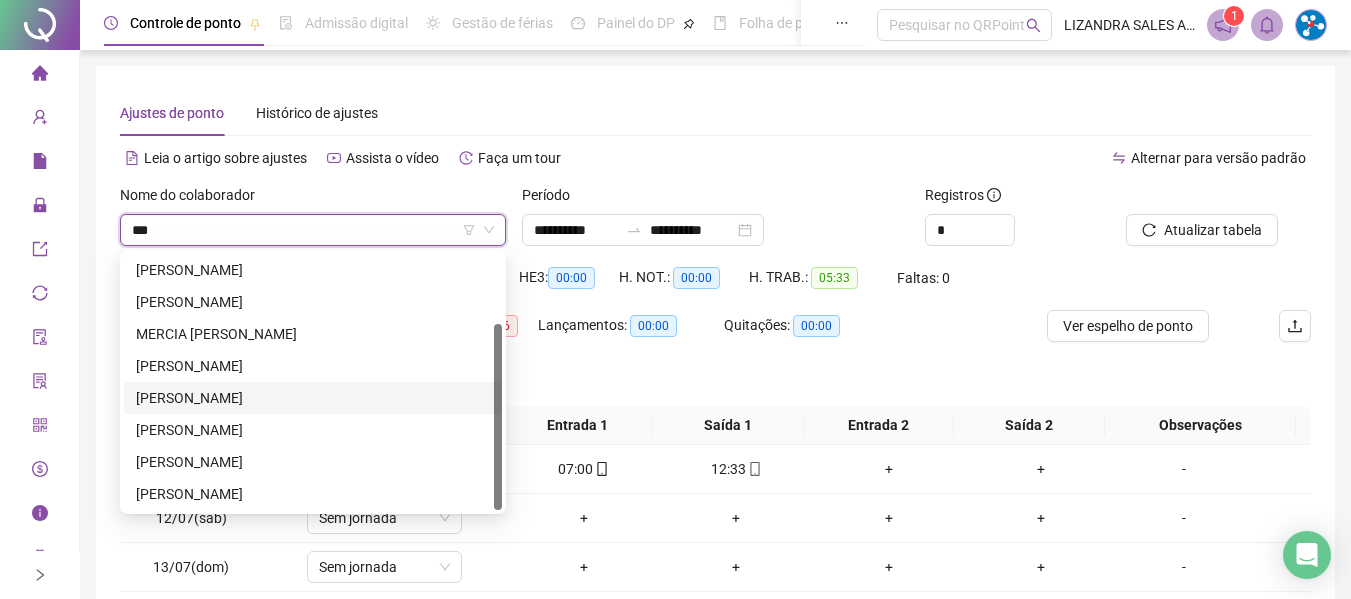 click on "[PERSON_NAME]" at bounding box center (313, 398) 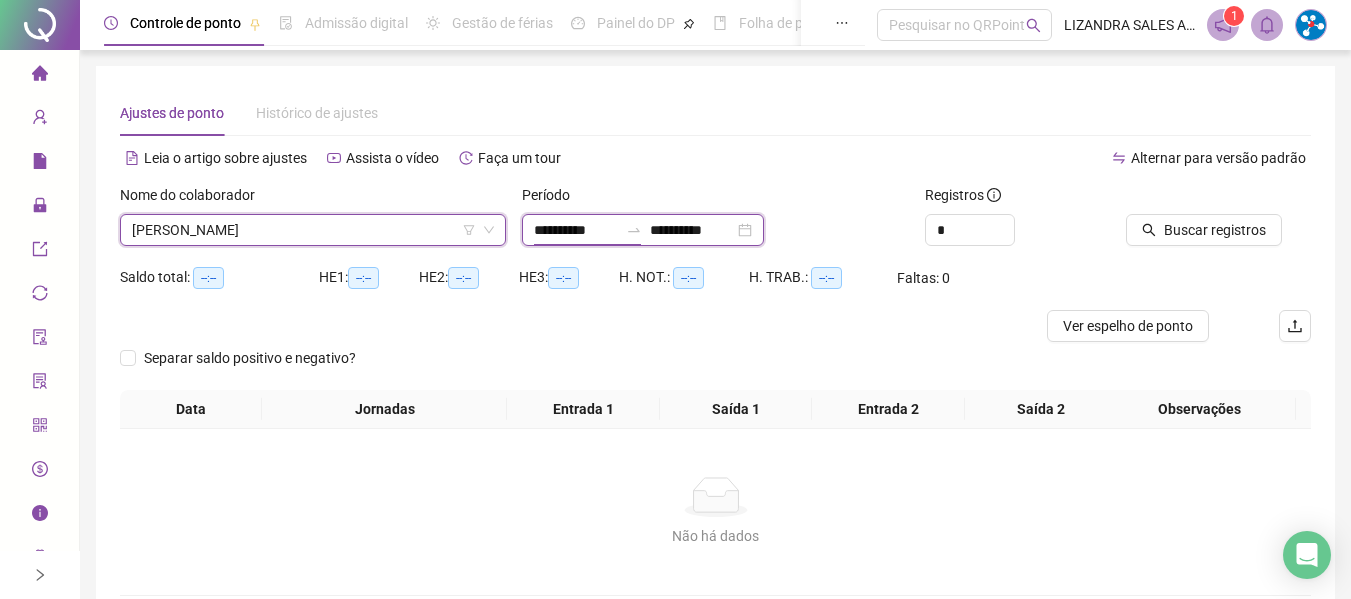 click on "**********" at bounding box center [576, 230] 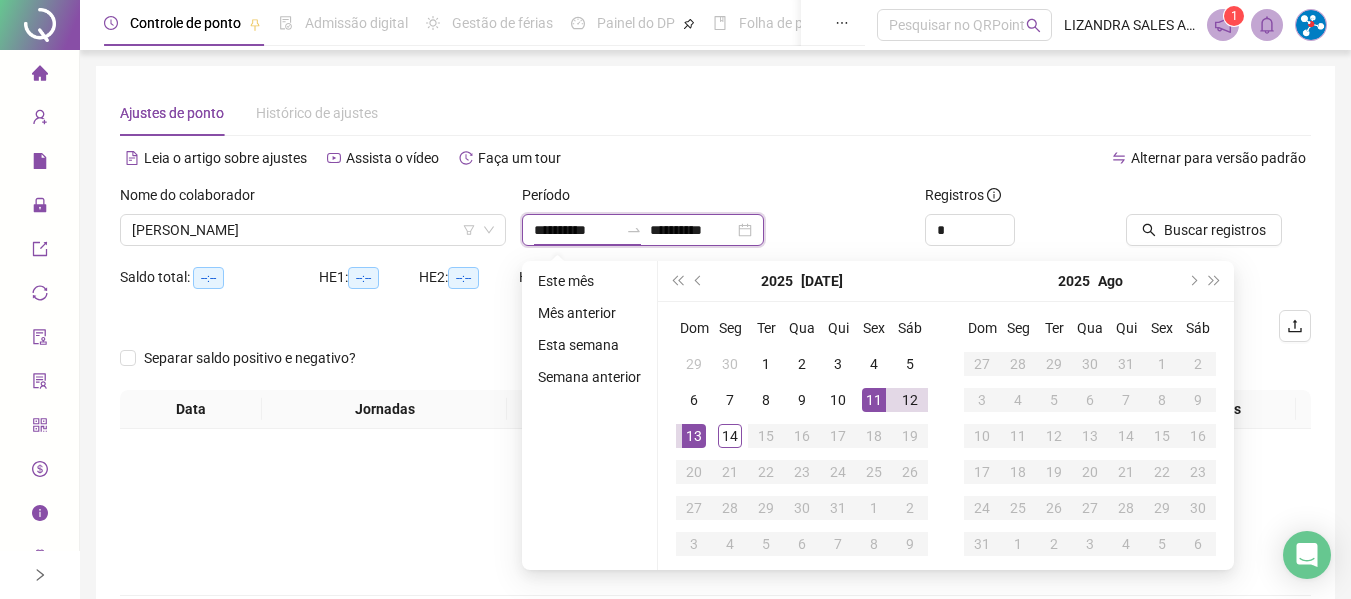type on "**********" 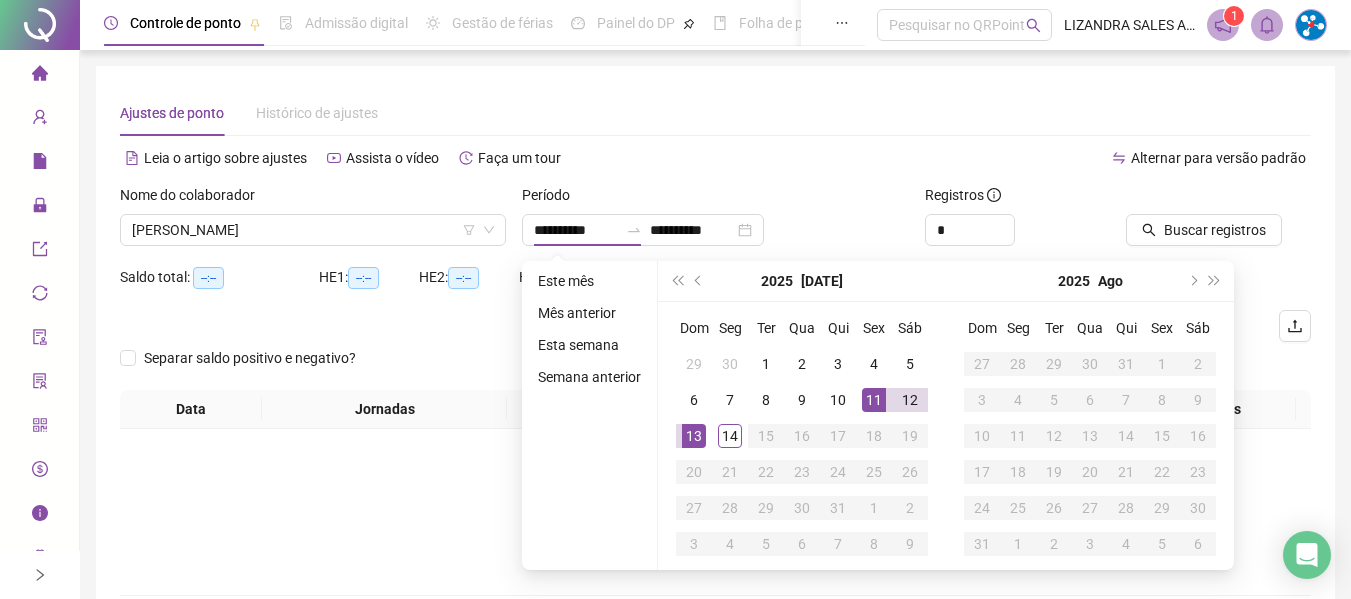 click on "15" at bounding box center [766, 436] 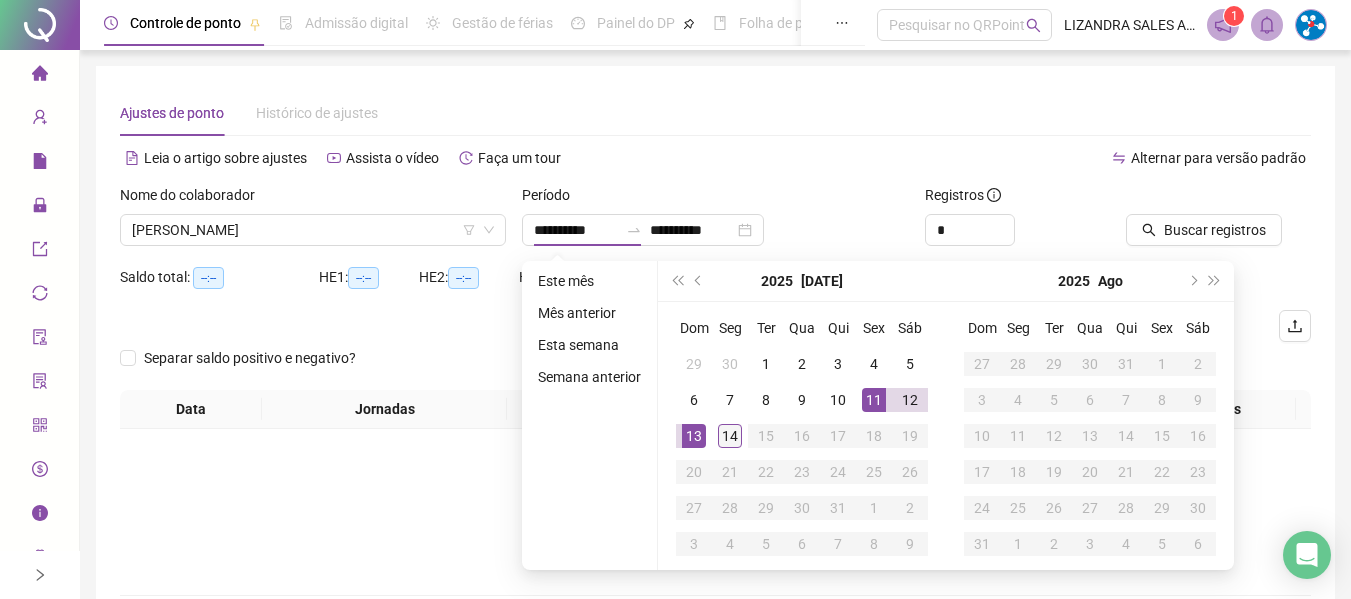 type on "**********" 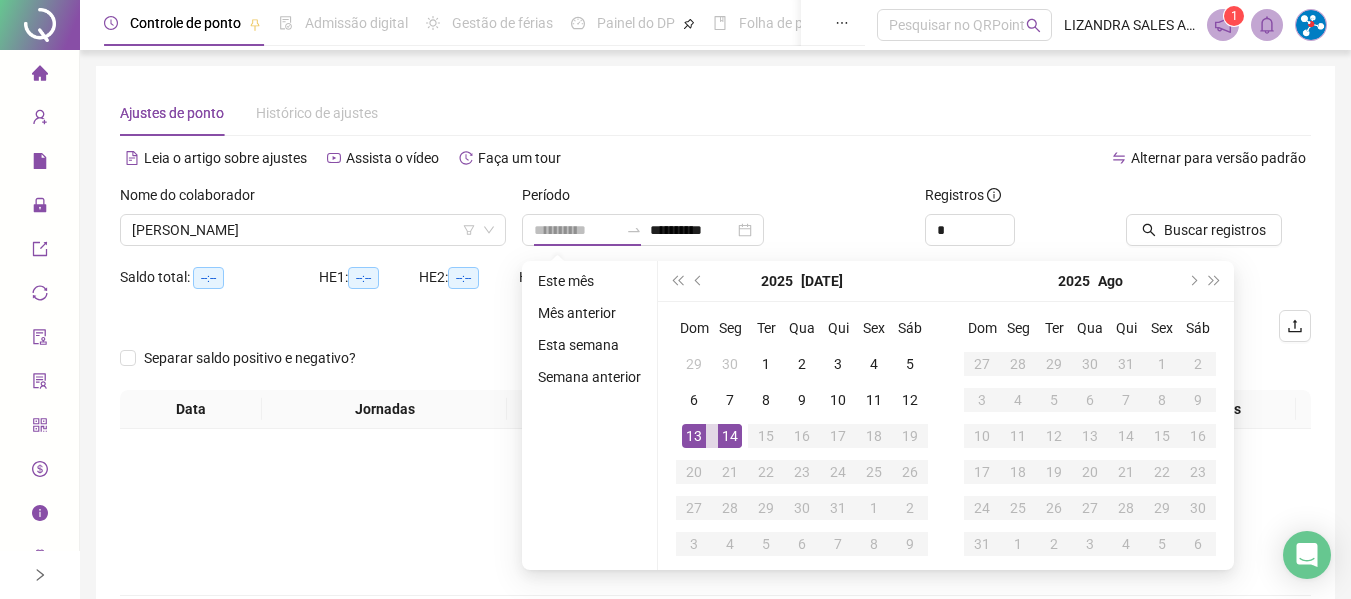 click on "14" at bounding box center (730, 436) 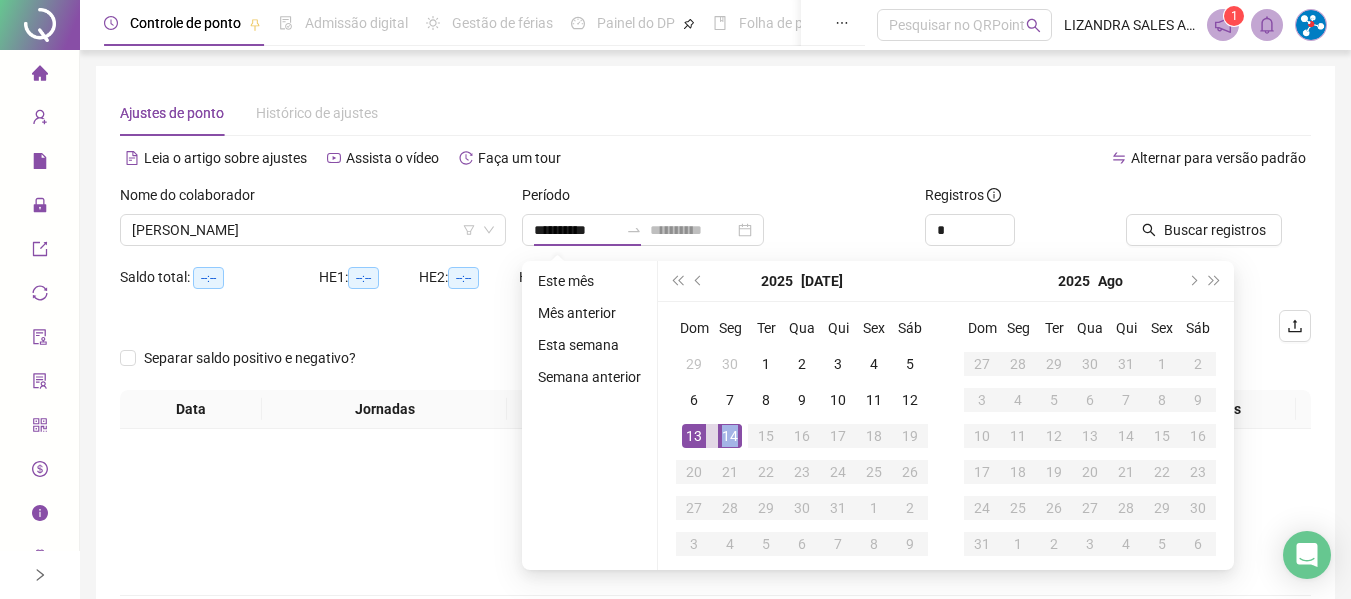 click on "14" at bounding box center [730, 436] 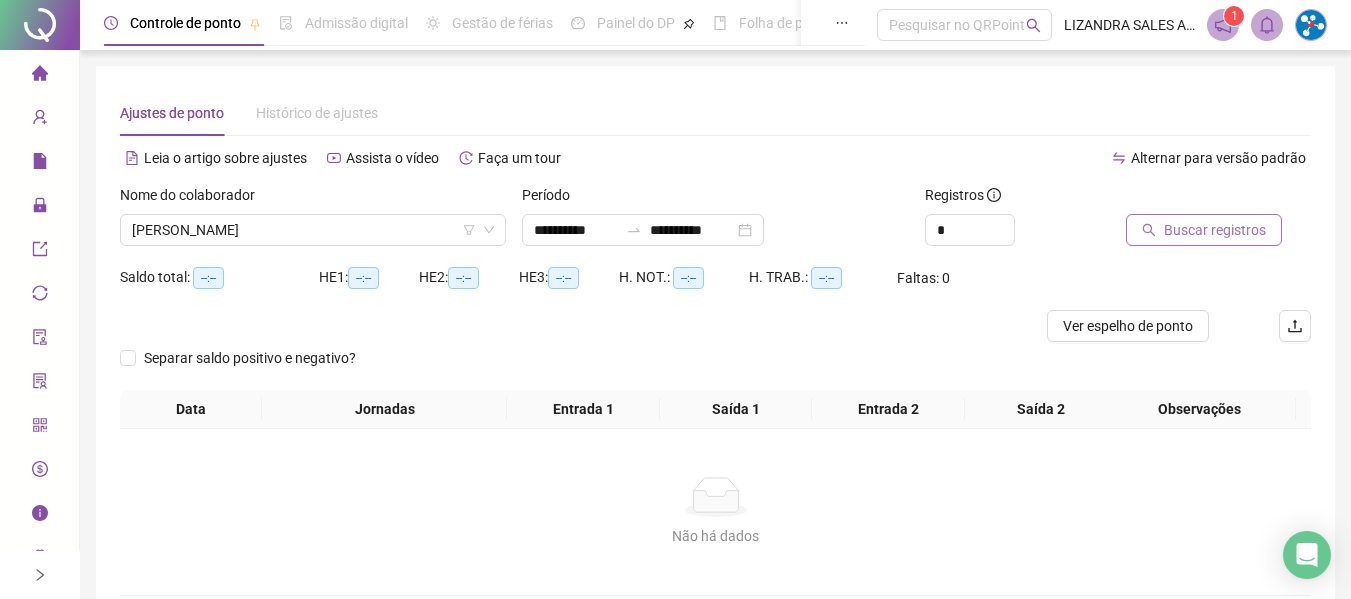 click on "Buscar registros" at bounding box center (1204, 230) 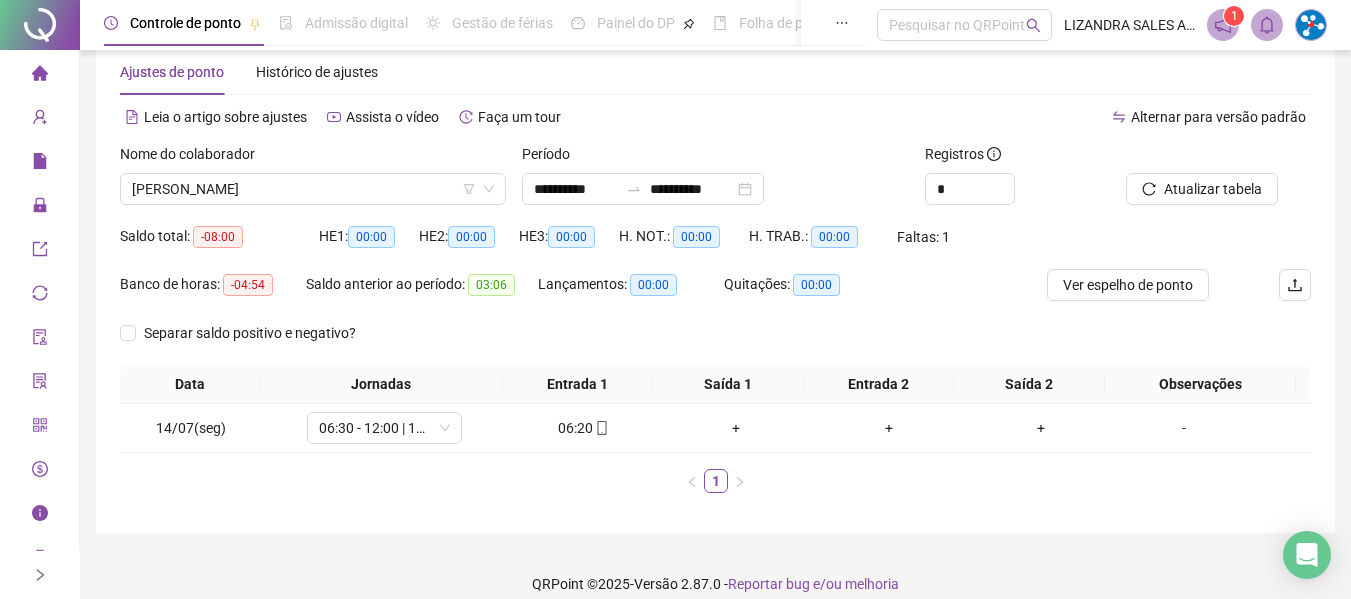 scroll, scrollTop: 61, scrollLeft: 0, axis: vertical 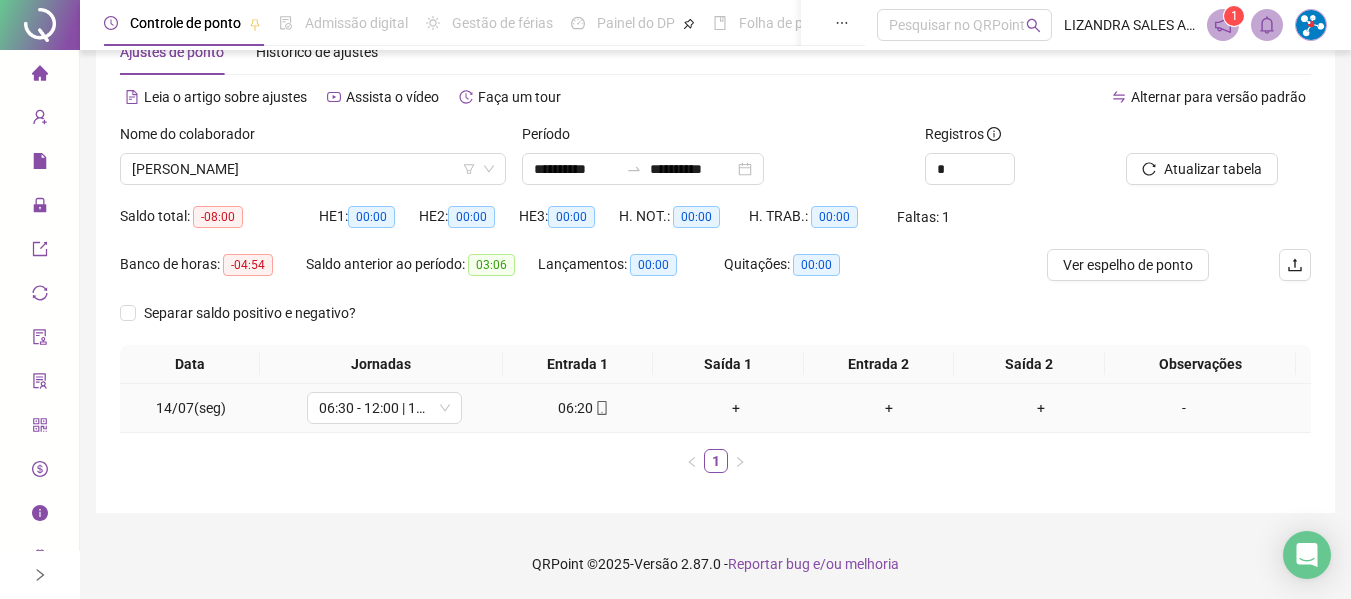click 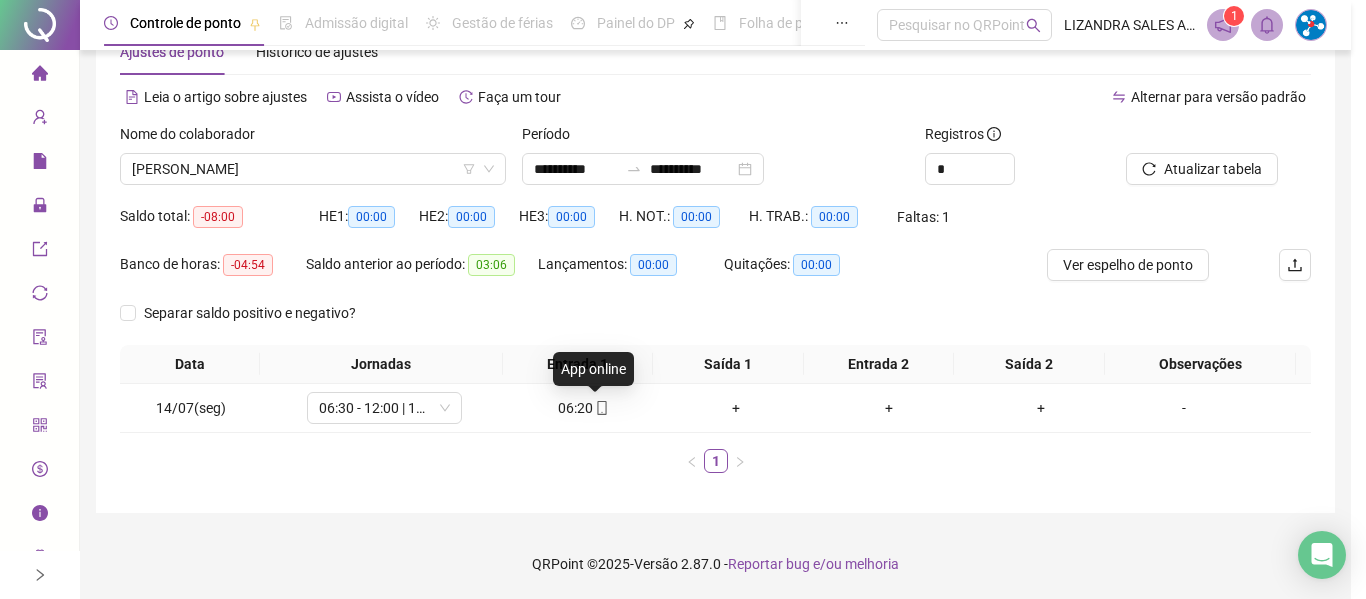 type on "**********" 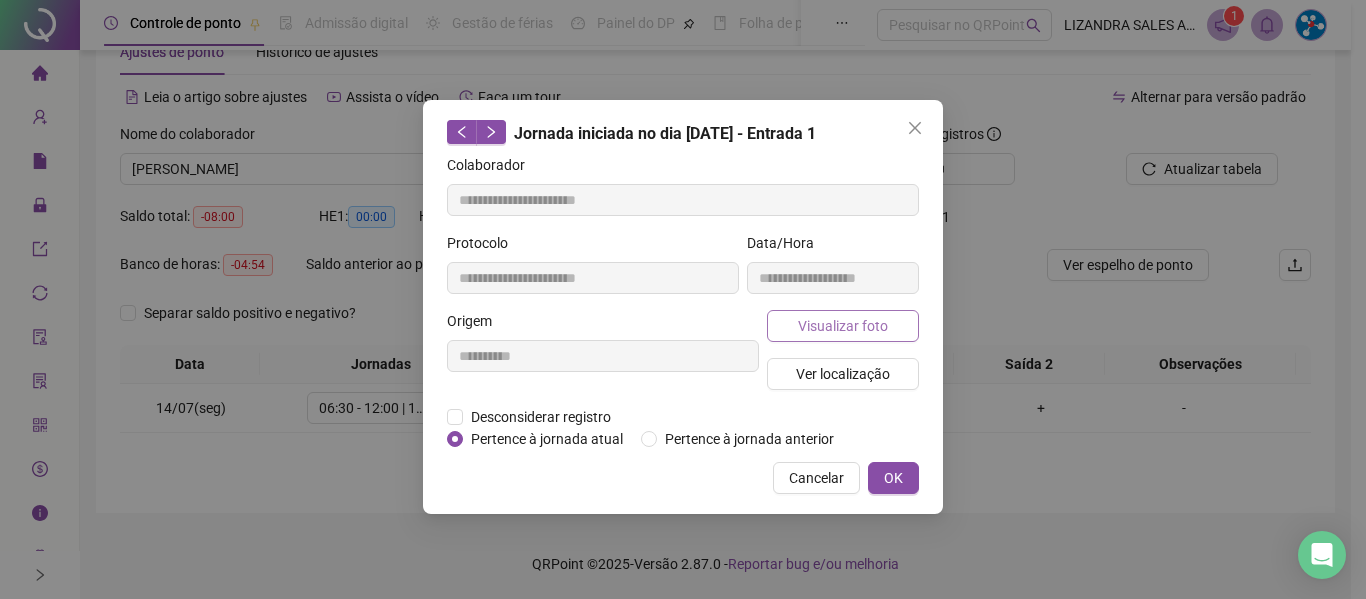click on "Visualizar foto" at bounding box center (843, 326) 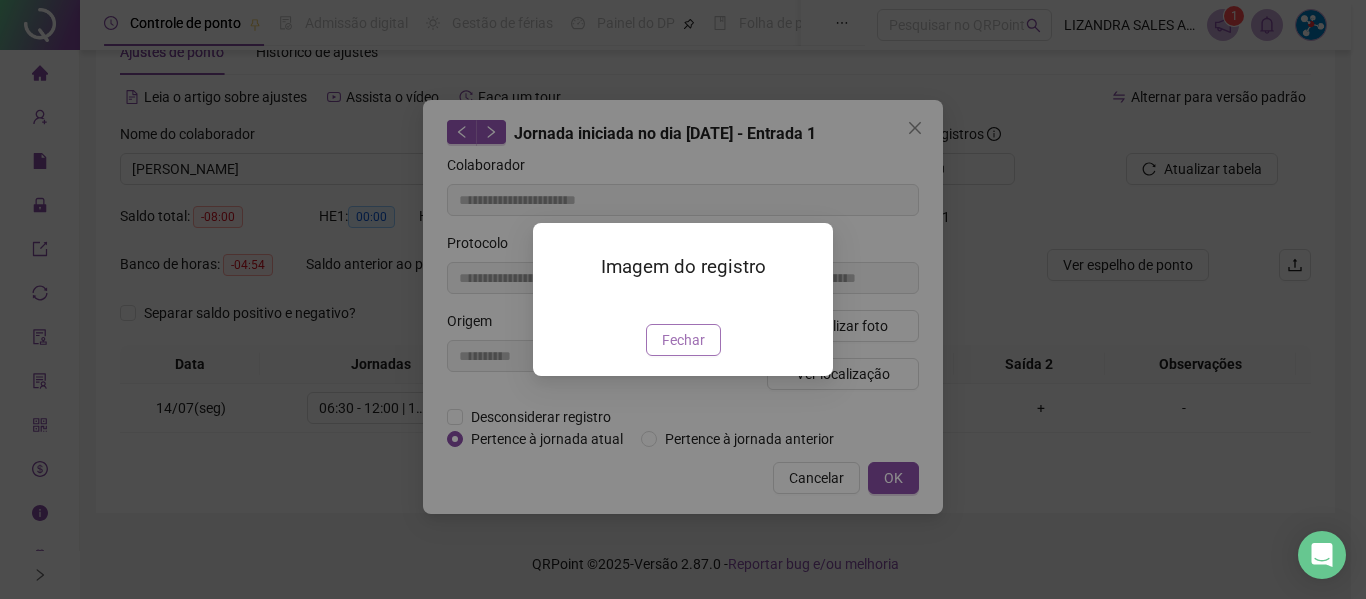 click on "Fechar" at bounding box center [683, 340] 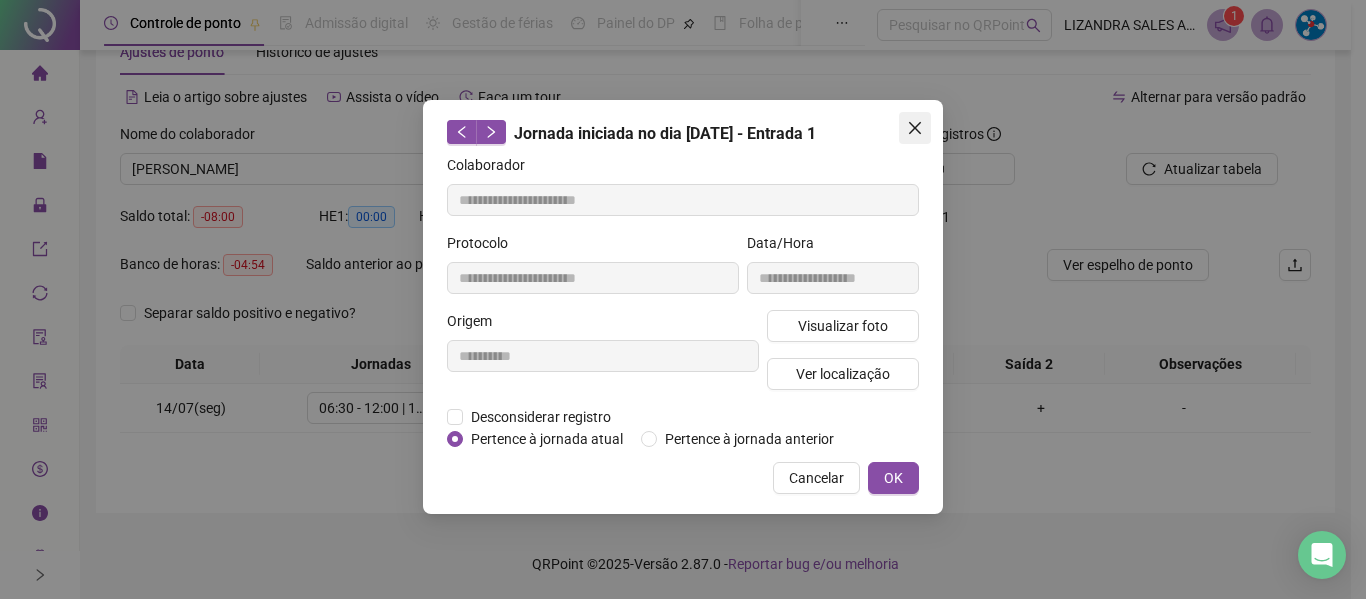 click 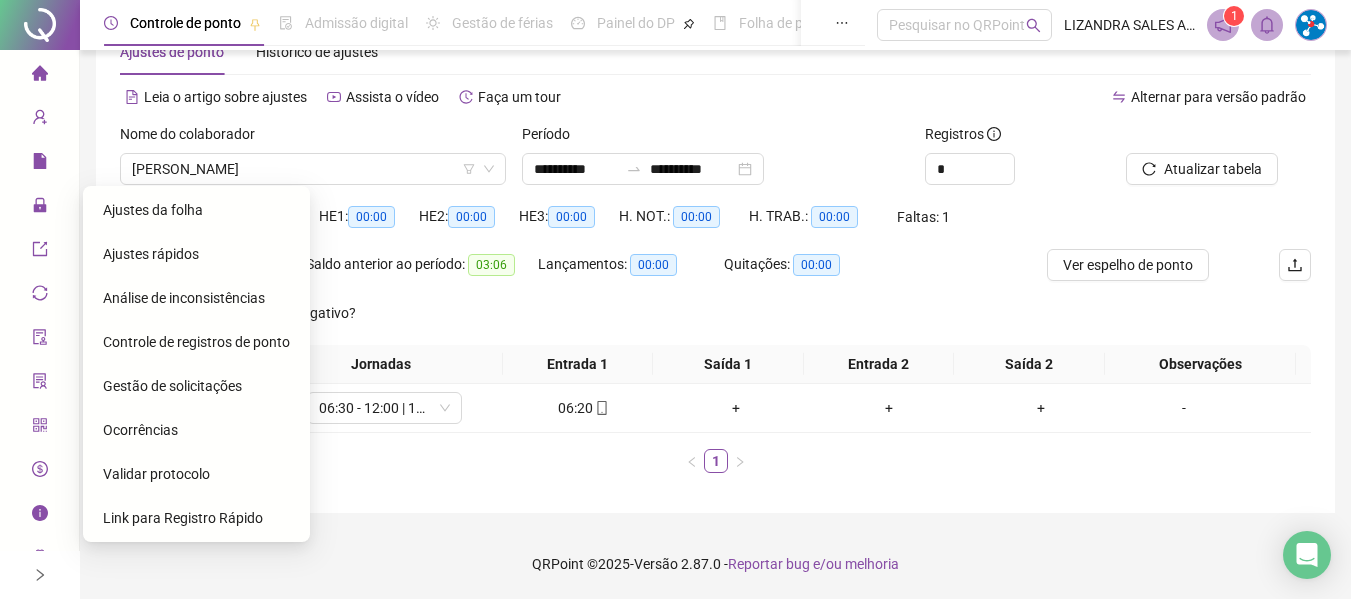 click on "Gestão de solicitações" at bounding box center (172, 386) 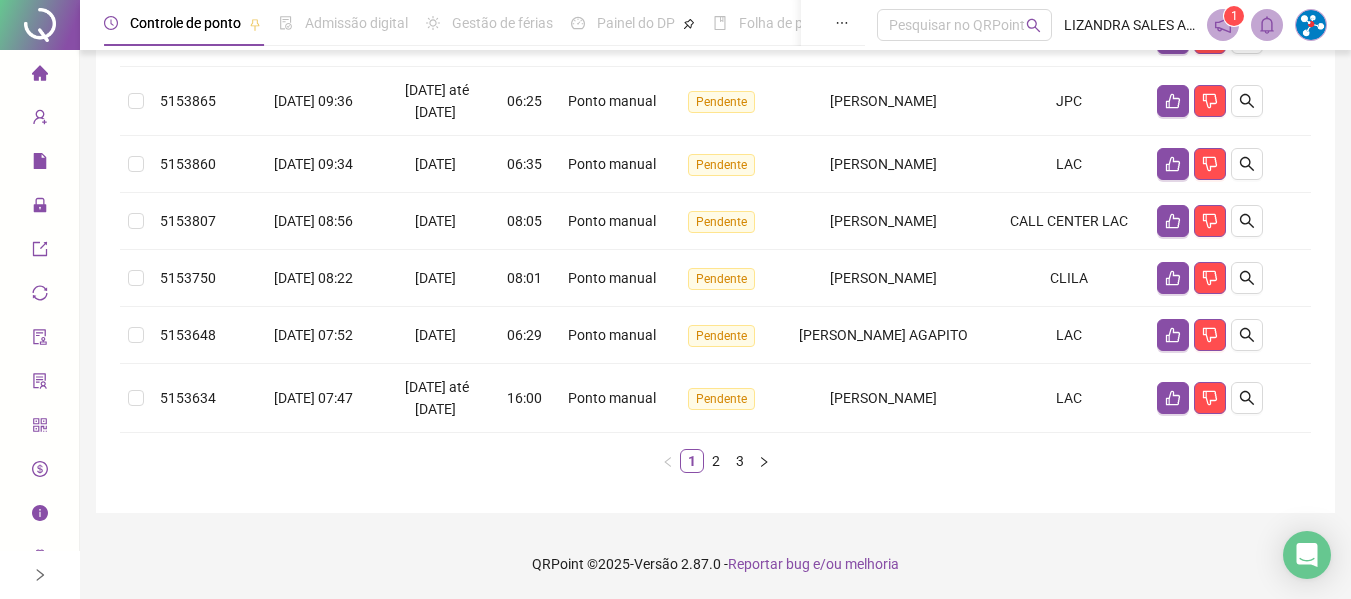 scroll, scrollTop: 738, scrollLeft: 0, axis: vertical 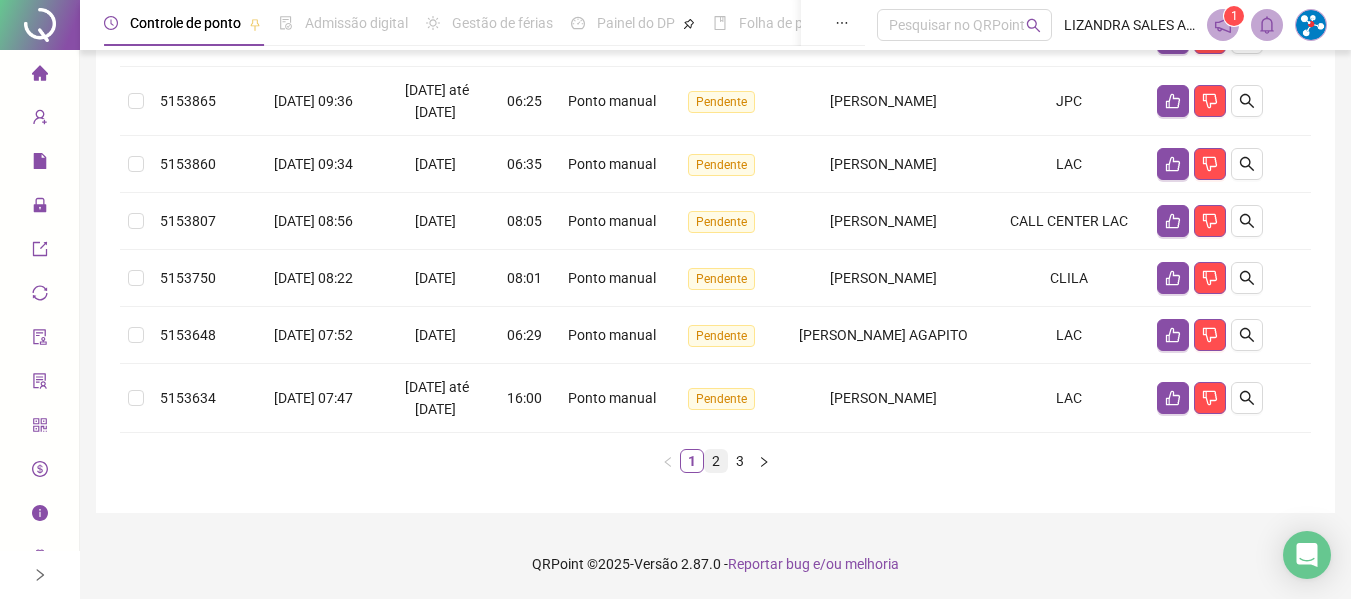 click on "2" at bounding box center (716, 461) 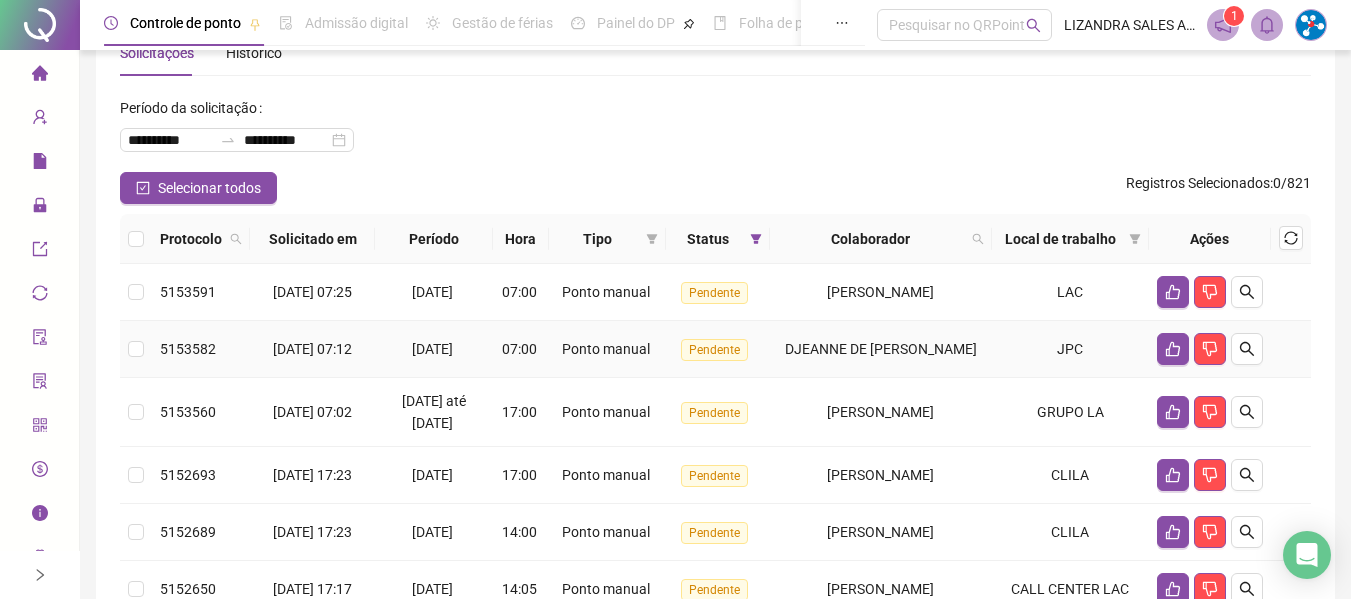 scroll, scrollTop: 0, scrollLeft: 0, axis: both 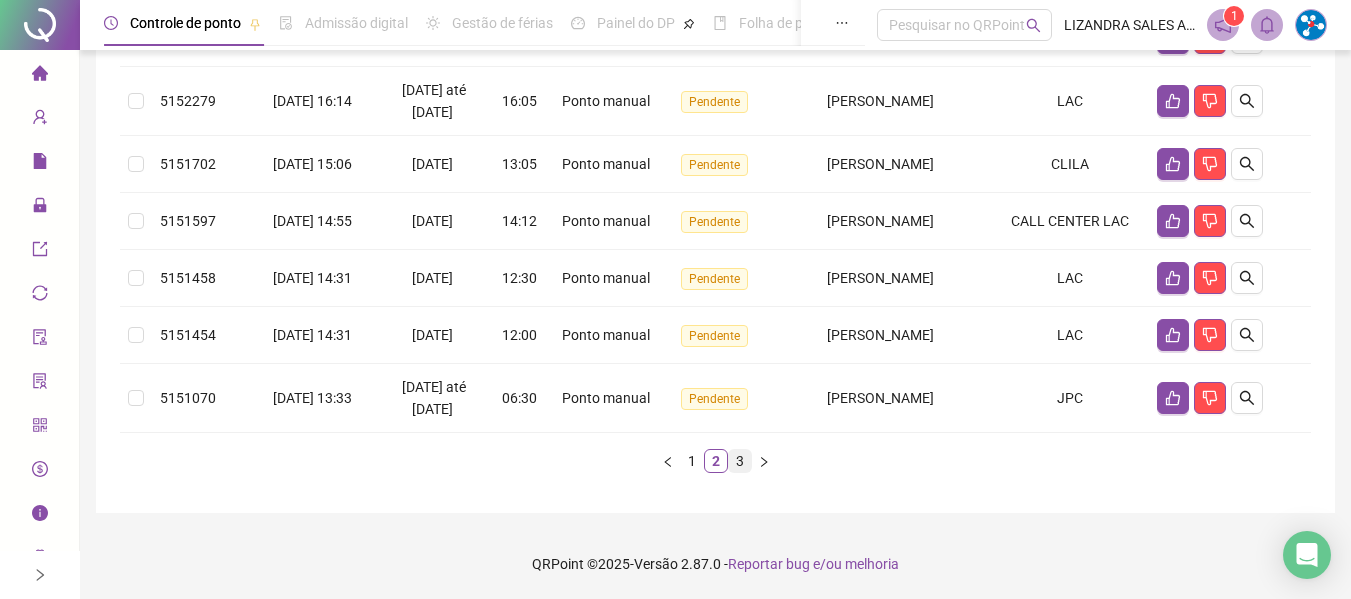 click on "3" at bounding box center [740, 461] 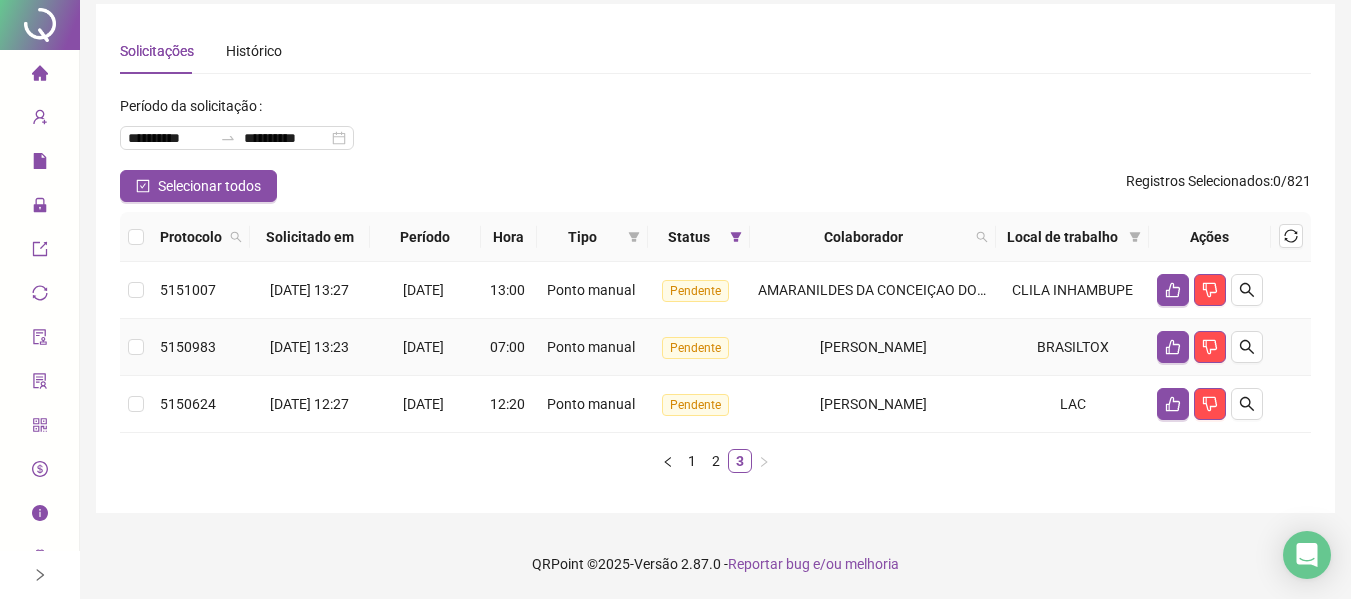 scroll, scrollTop: 98, scrollLeft: 0, axis: vertical 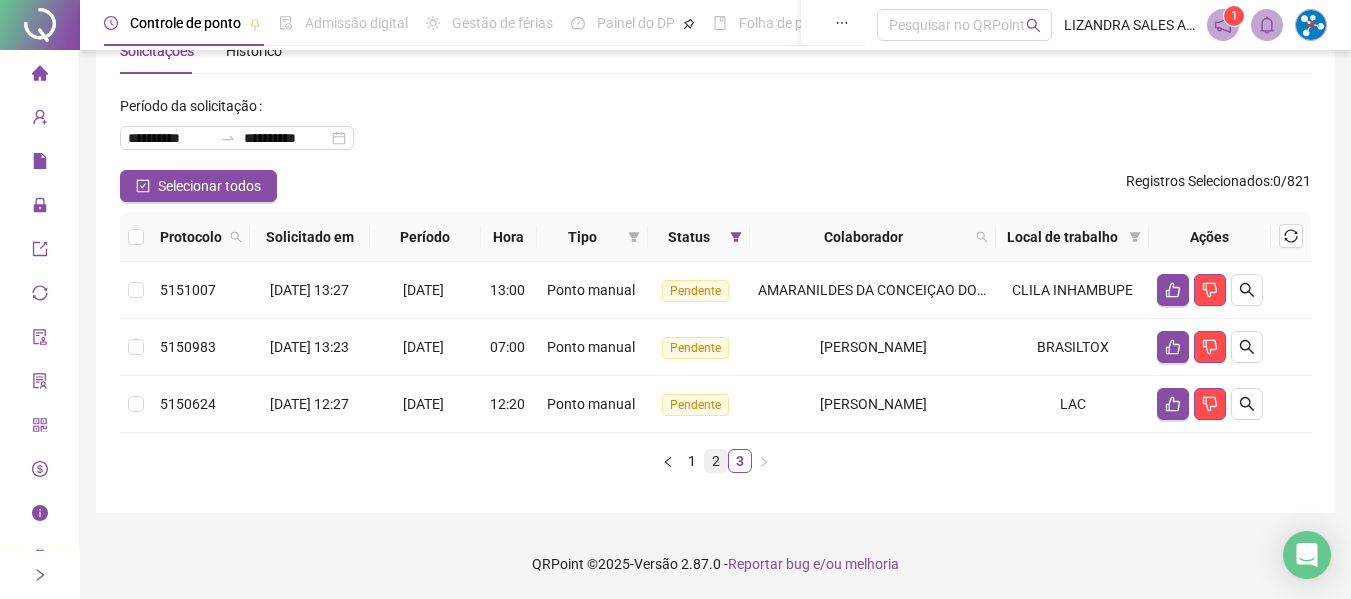 click on "2" at bounding box center (716, 461) 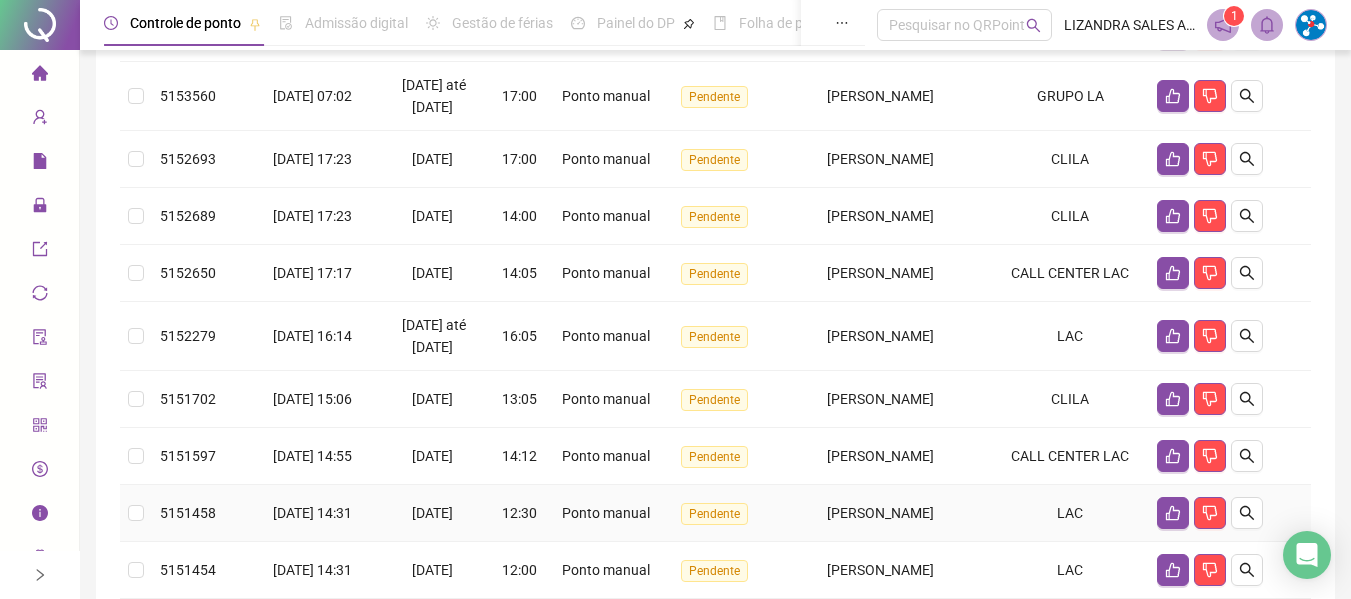 scroll, scrollTop: 738, scrollLeft: 0, axis: vertical 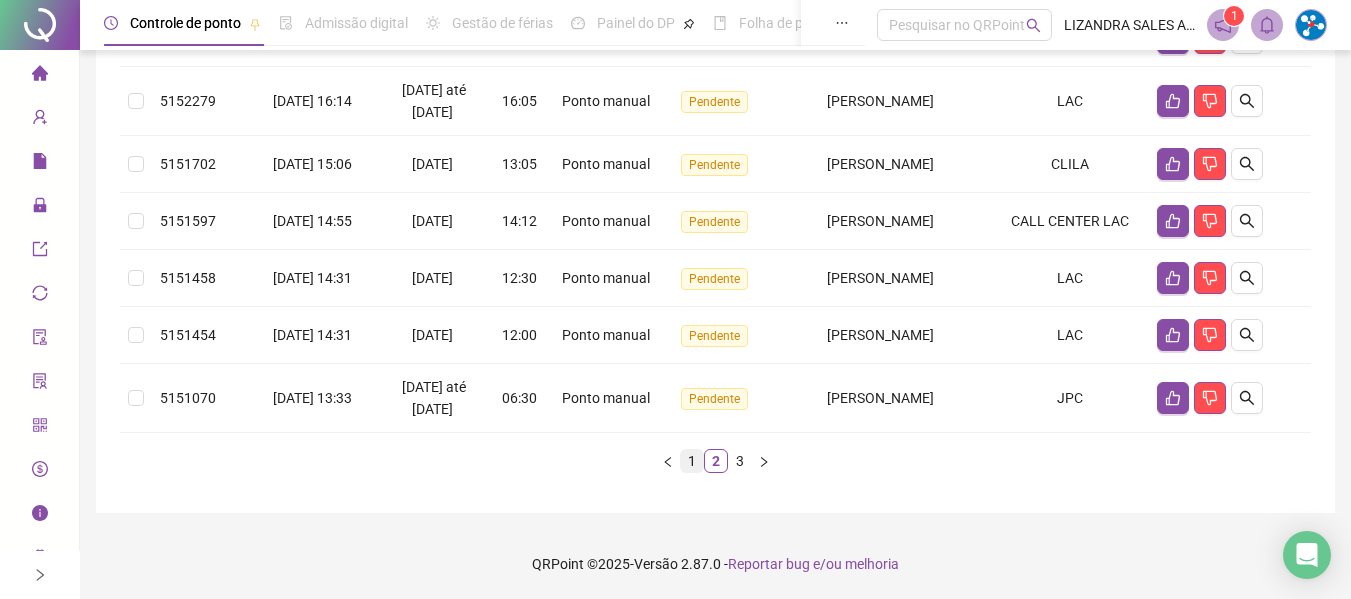 click on "1" at bounding box center (692, 461) 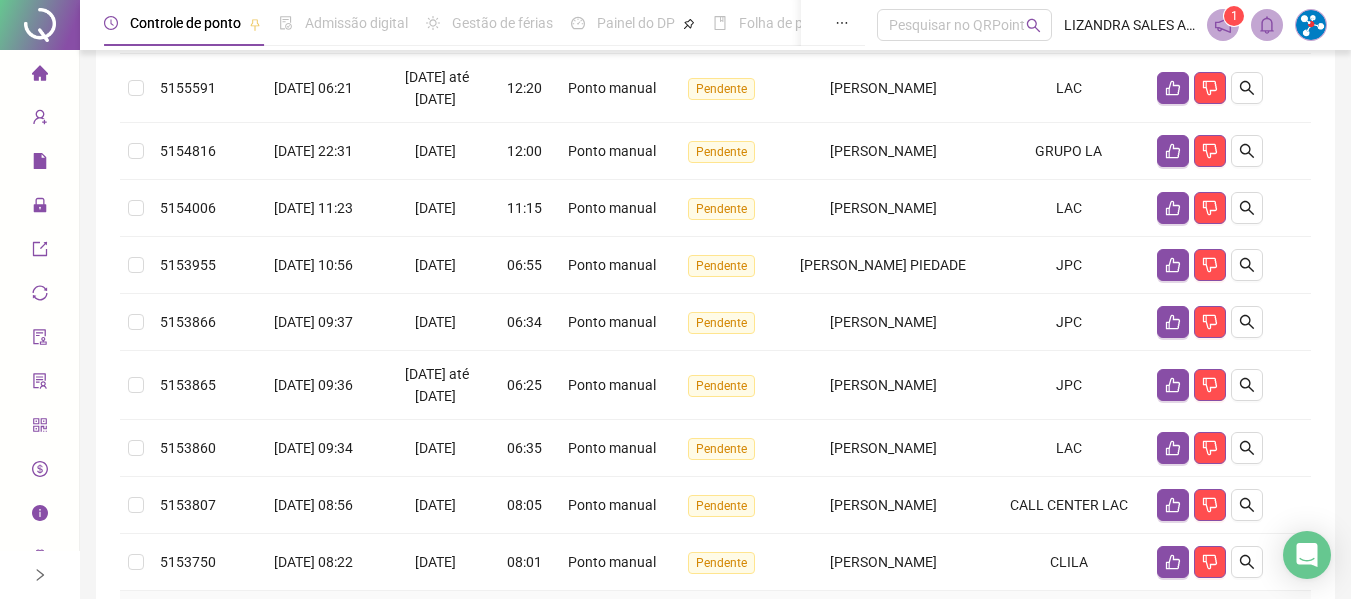scroll, scrollTop: 38, scrollLeft: 0, axis: vertical 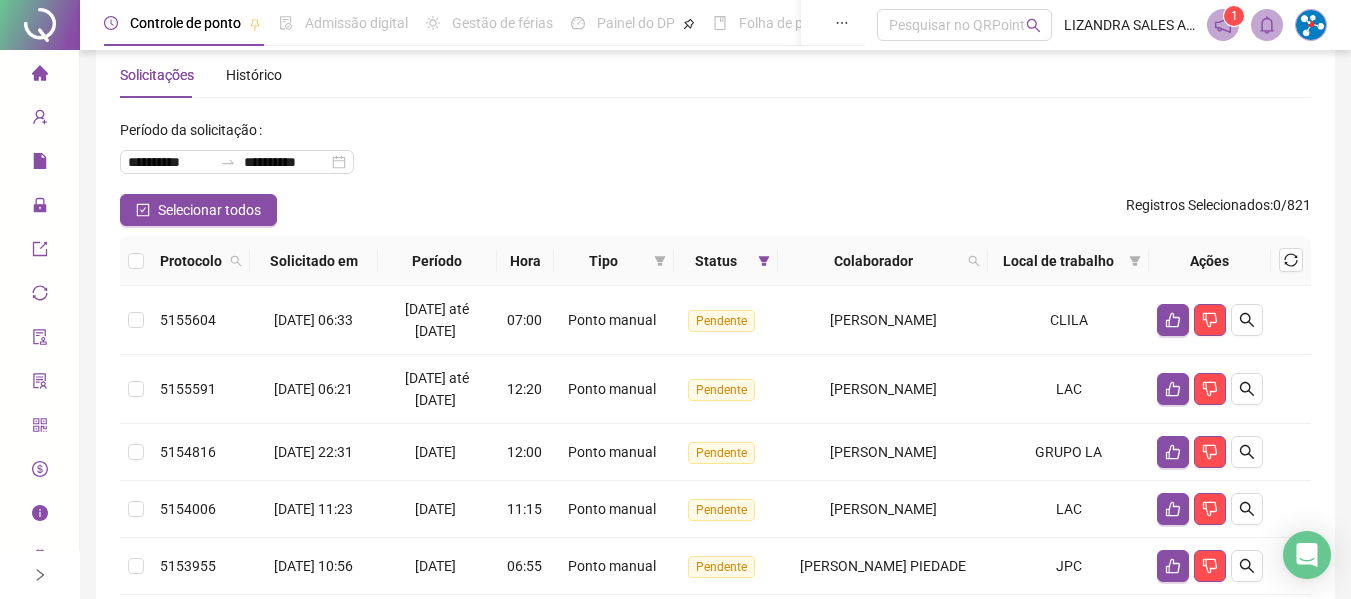 click 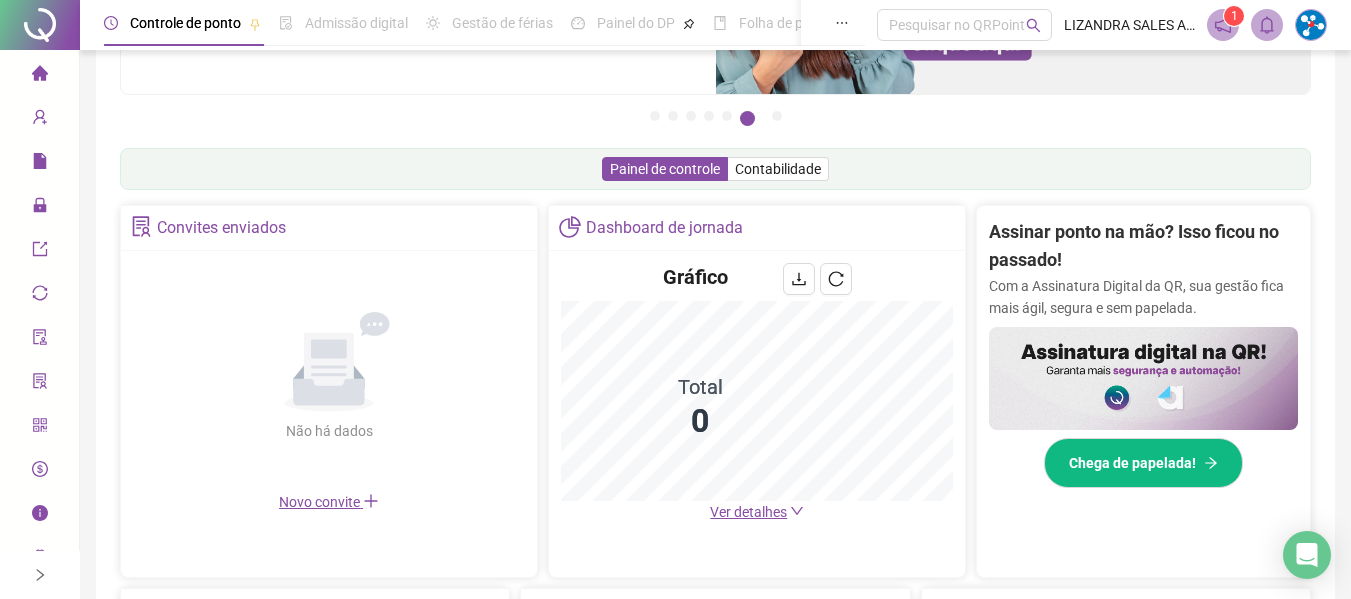 scroll, scrollTop: 238, scrollLeft: 0, axis: vertical 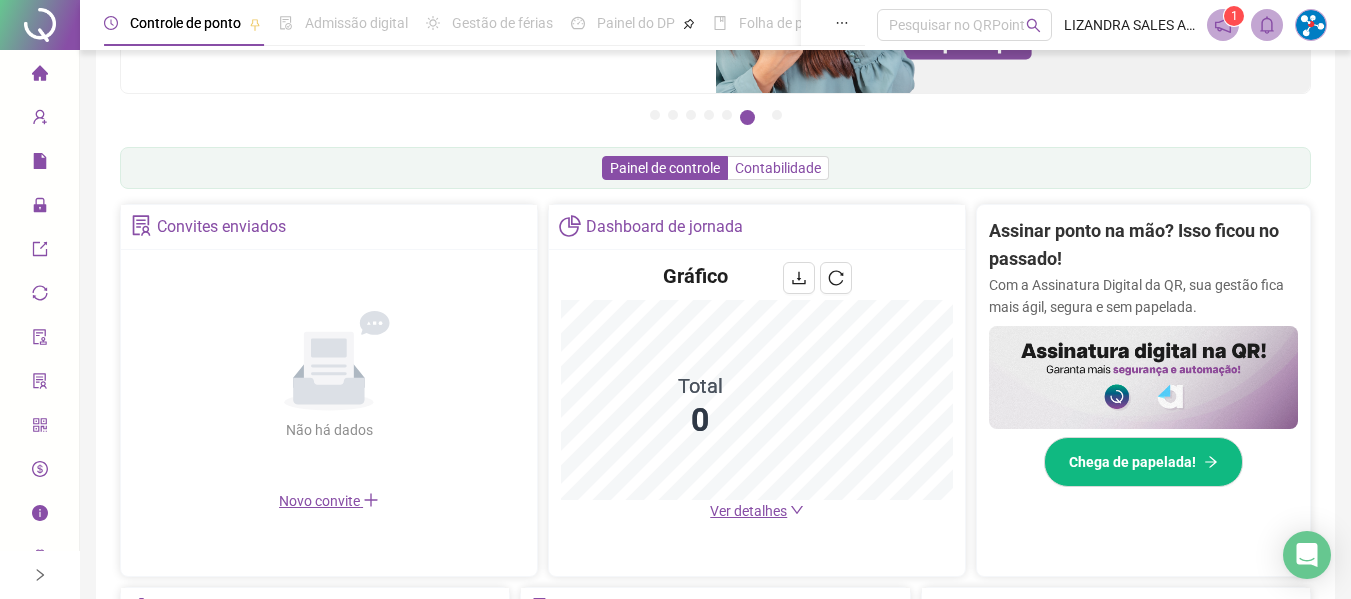 click on "Contabilidade" at bounding box center (778, 168) 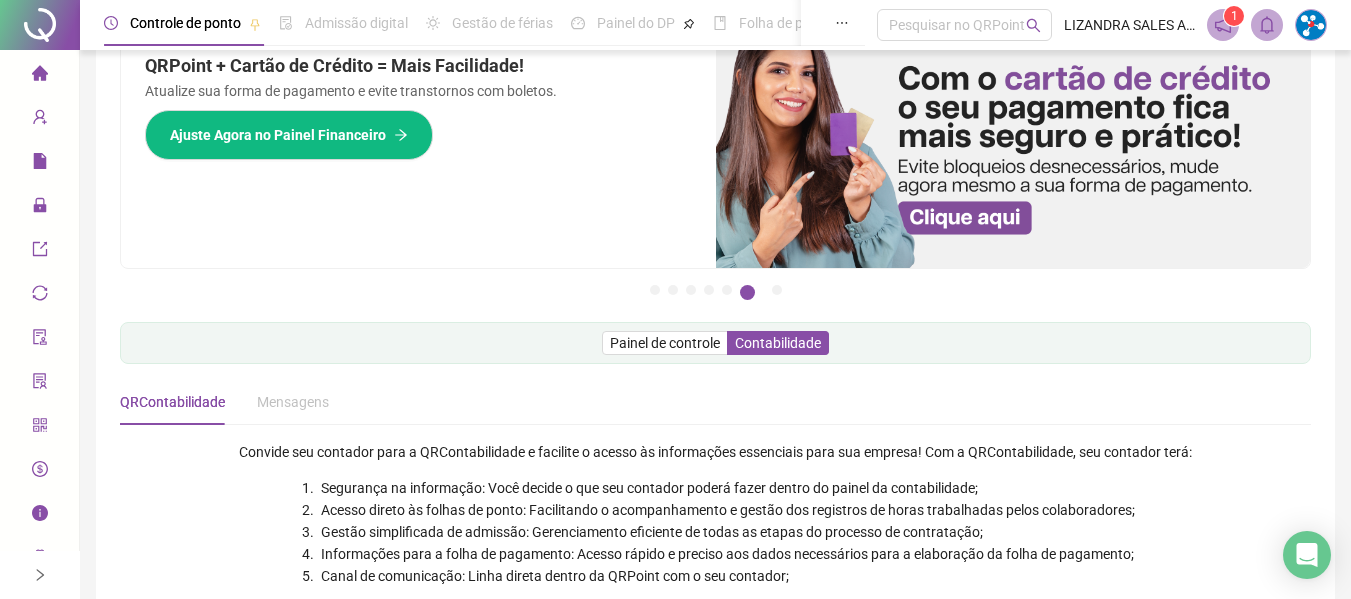 scroll, scrollTop: 0, scrollLeft: 0, axis: both 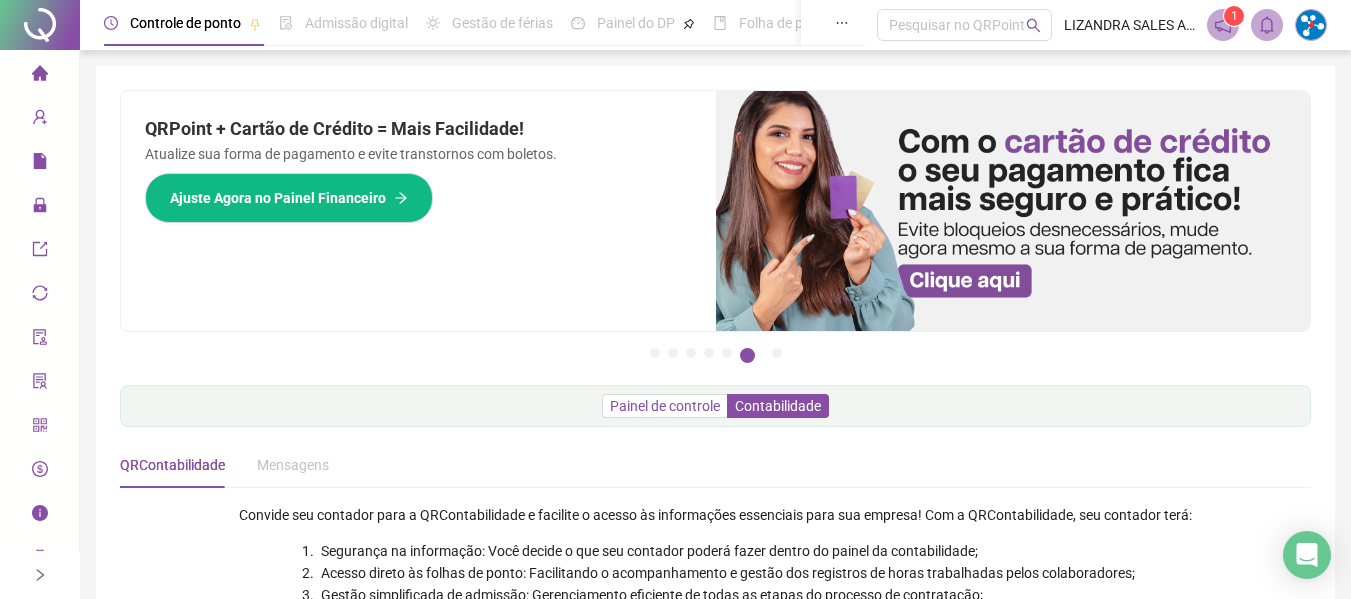 click on "Painel de controle" at bounding box center (665, 406) 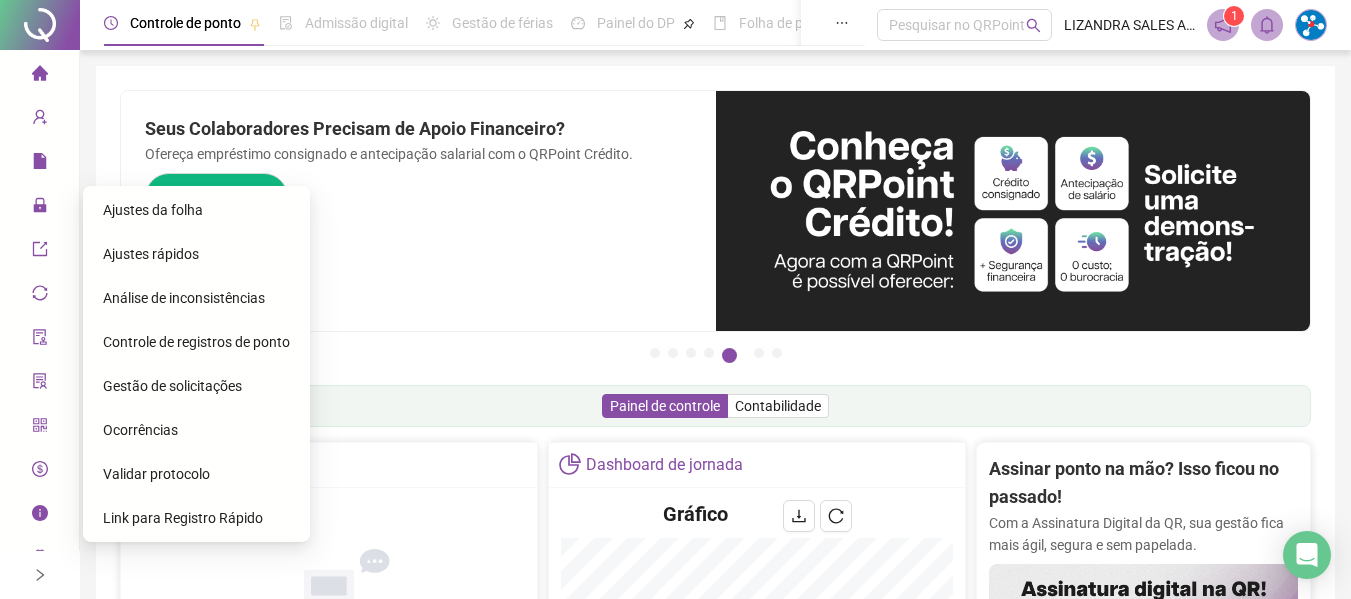 click on "Gestão de solicitações" at bounding box center (172, 386) 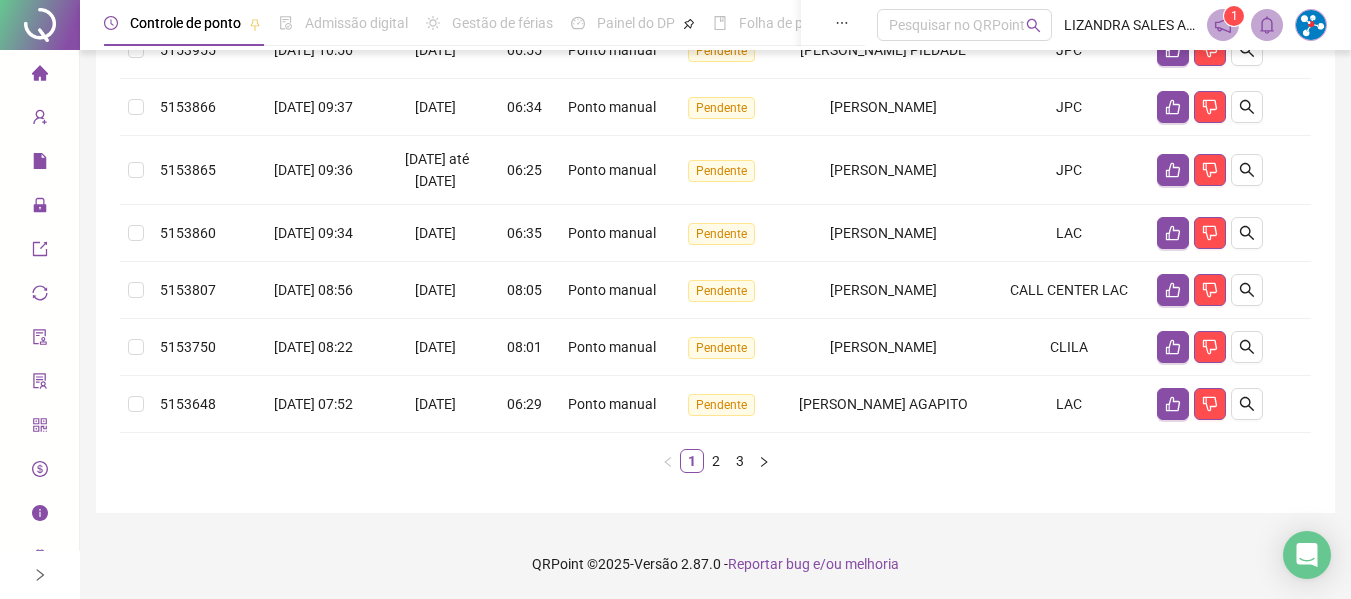 scroll, scrollTop: 738, scrollLeft: 0, axis: vertical 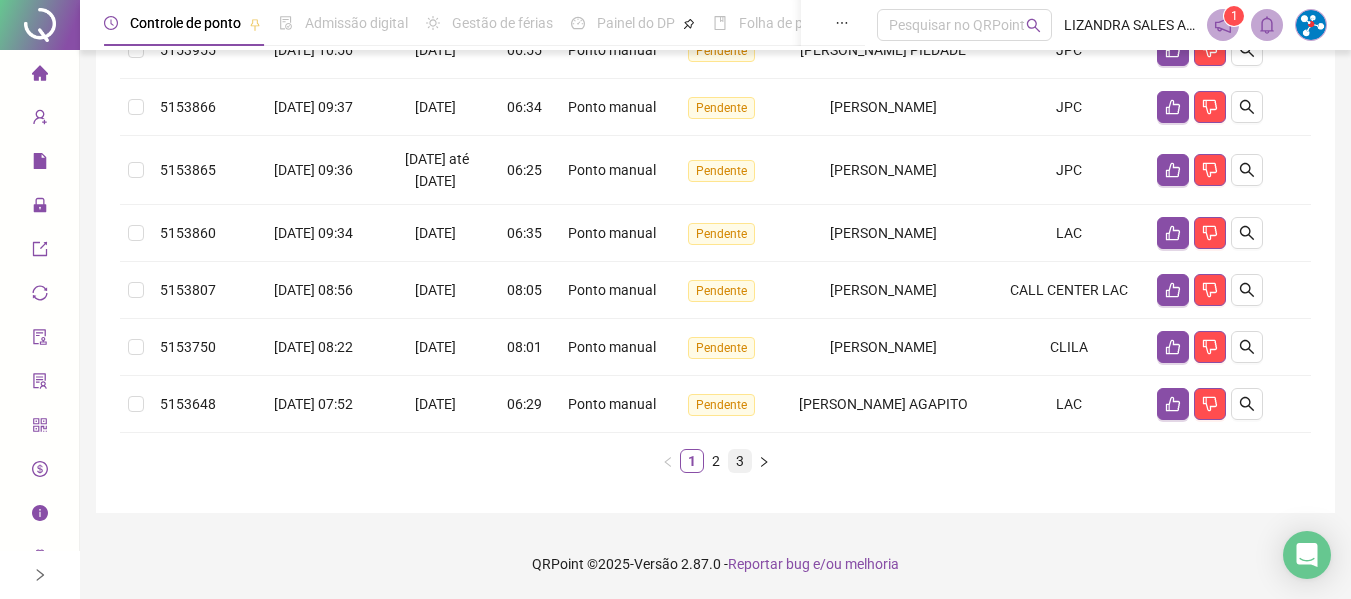 click on "3" at bounding box center (740, 461) 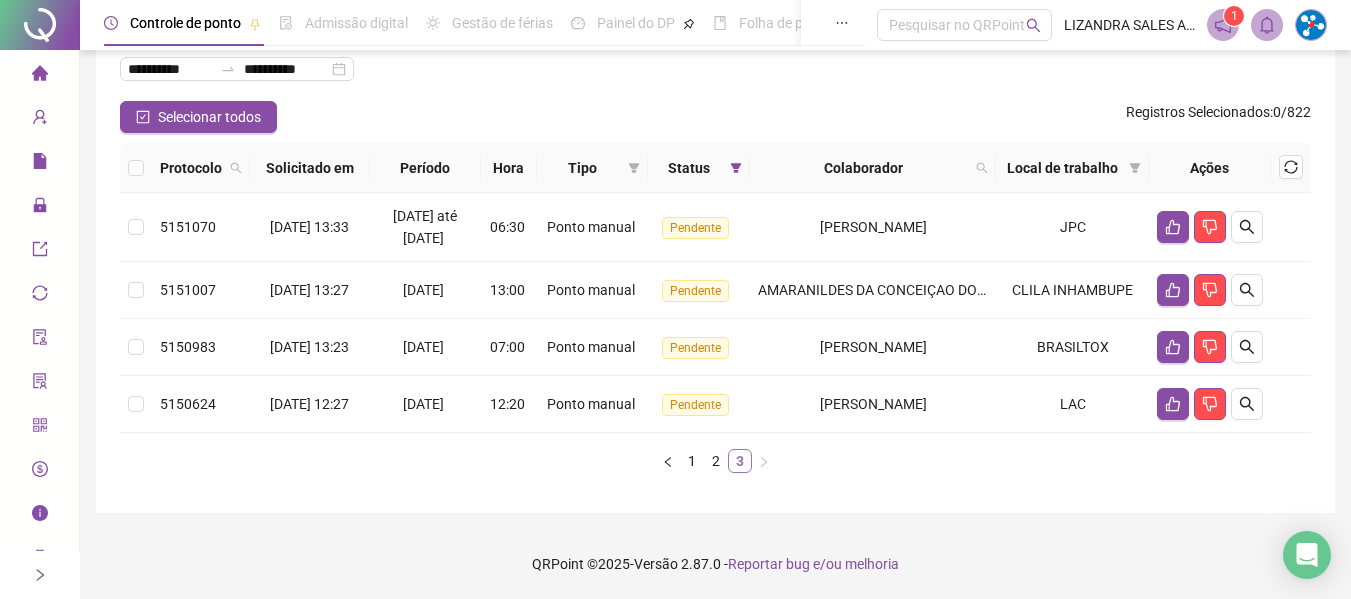scroll, scrollTop: 167, scrollLeft: 0, axis: vertical 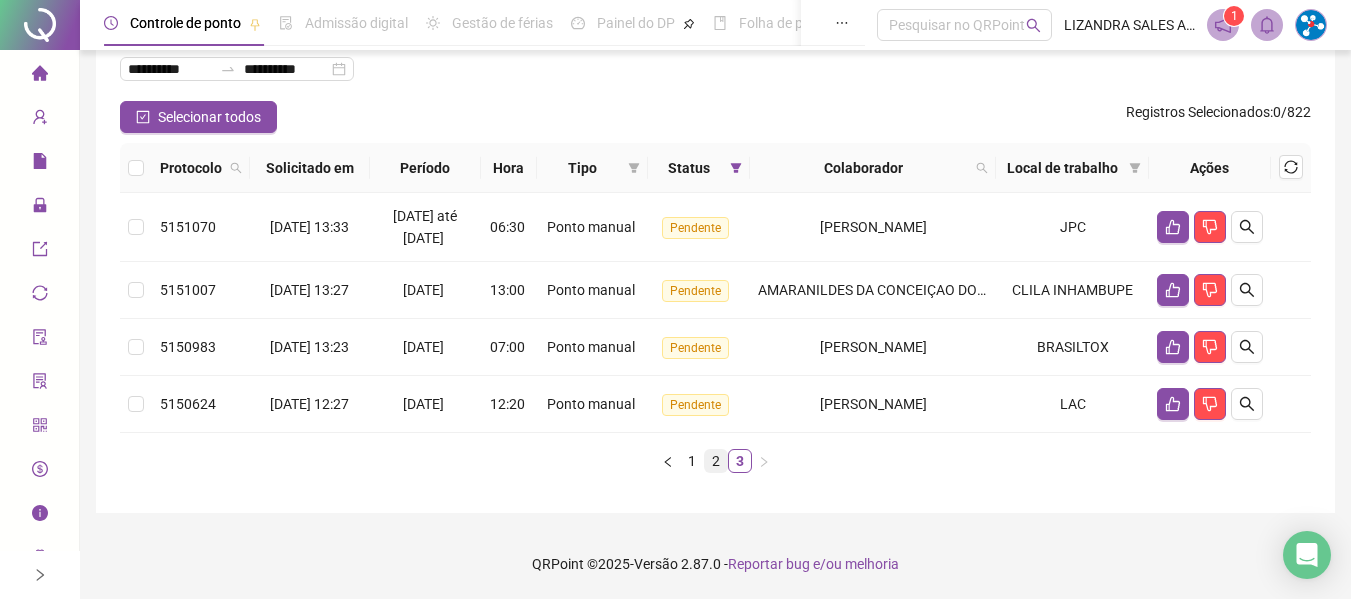 click on "2" at bounding box center [716, 461] 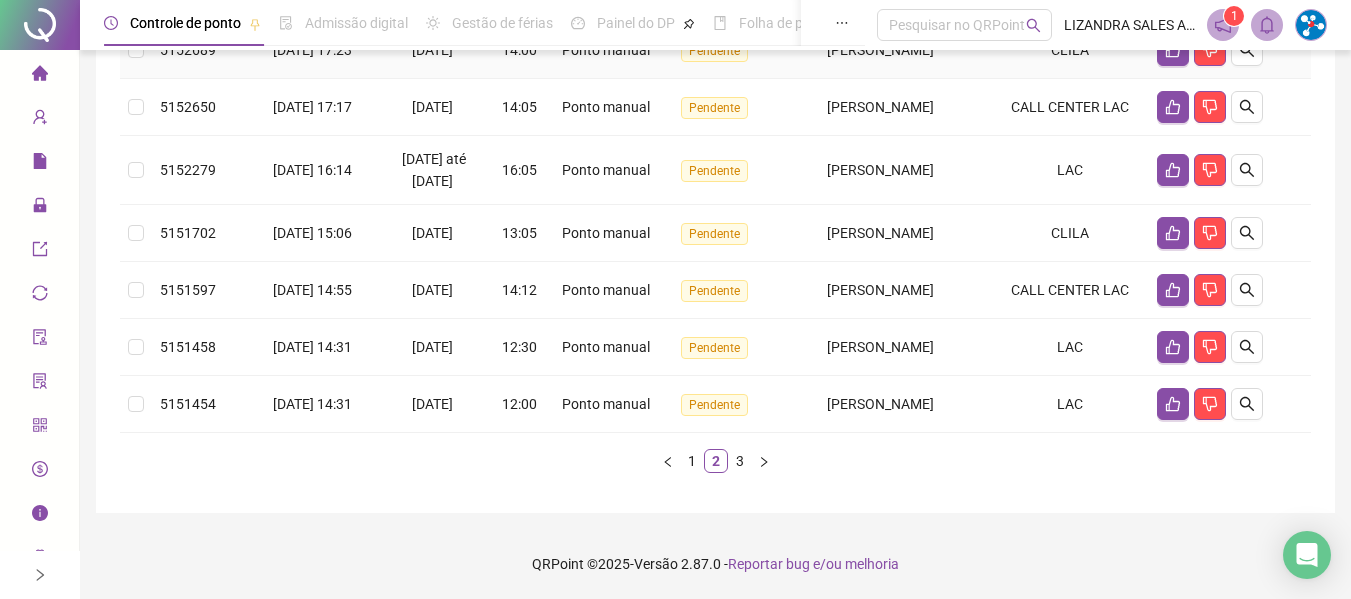 scroll, scrollTop: 738, scrollLeft: 0, axis: vertical 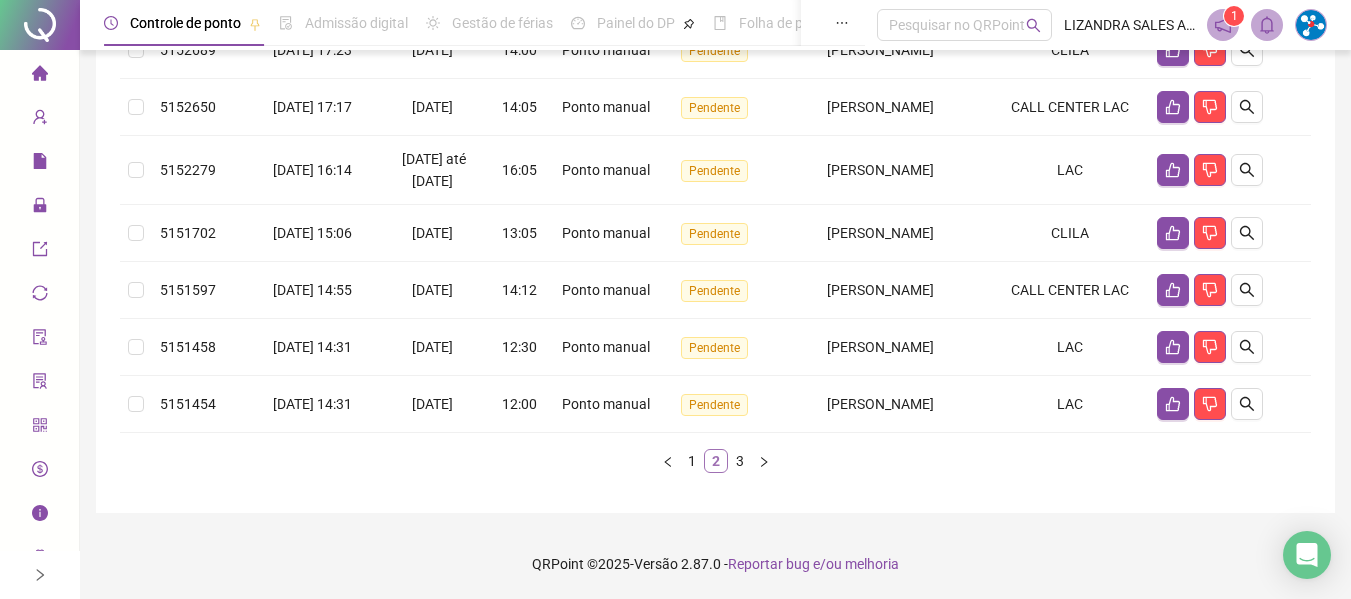 click on "2" at bounding box center [716, 461] 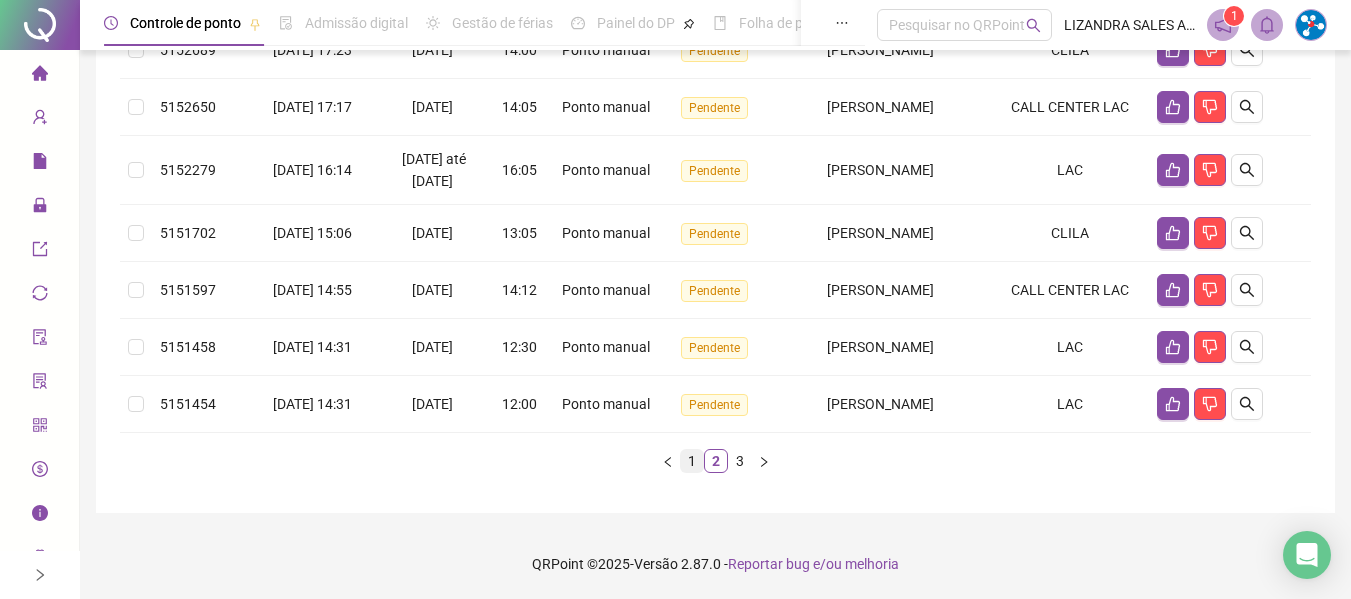click on "1" at bounding box center (692, 461) 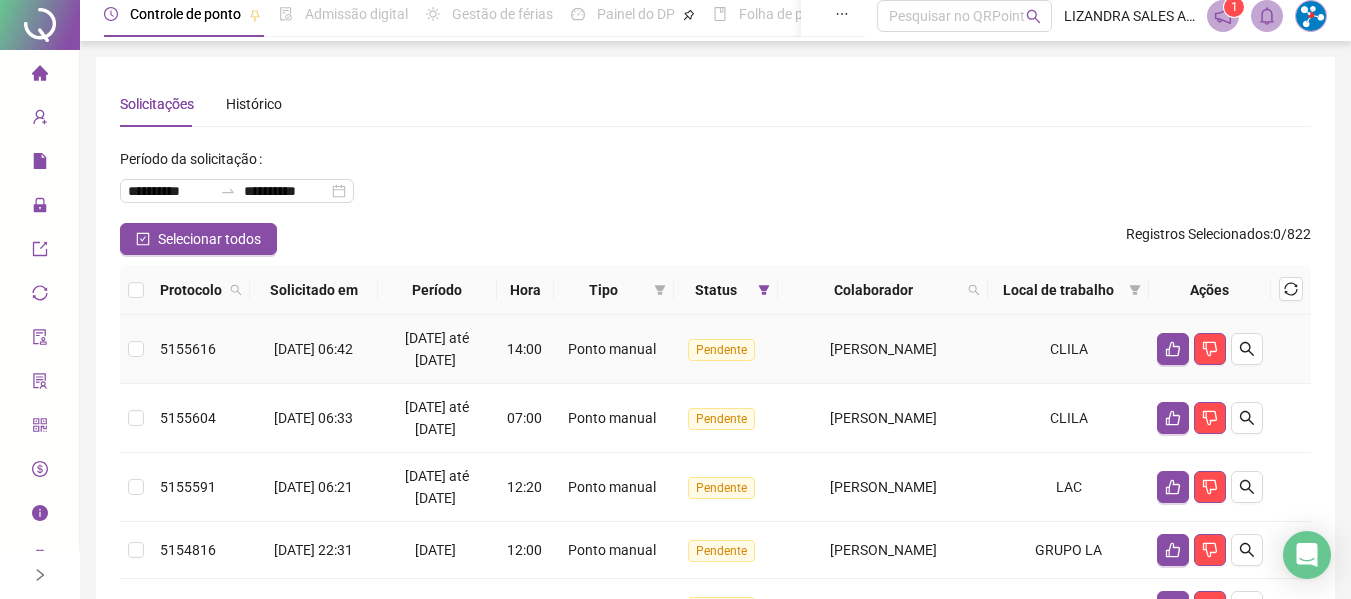 scroll, scrollTop: 0, scrollLeft: 0, axis: both 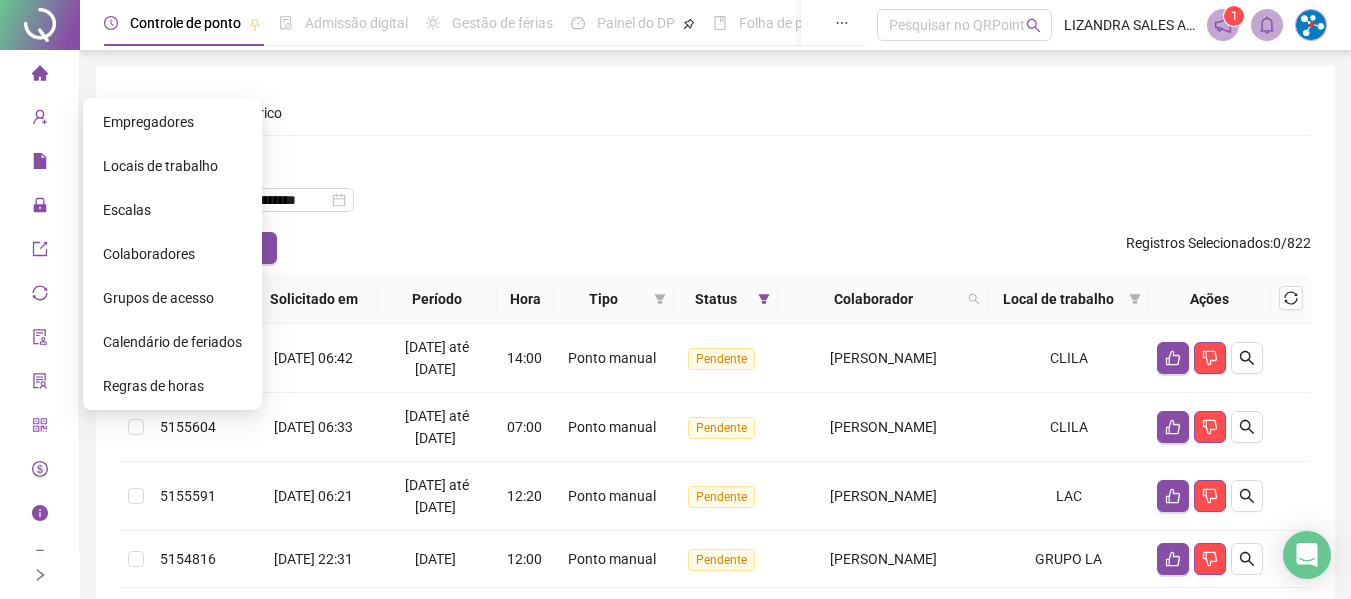 click on "Colaboradores" at bounding box center [149, 254] 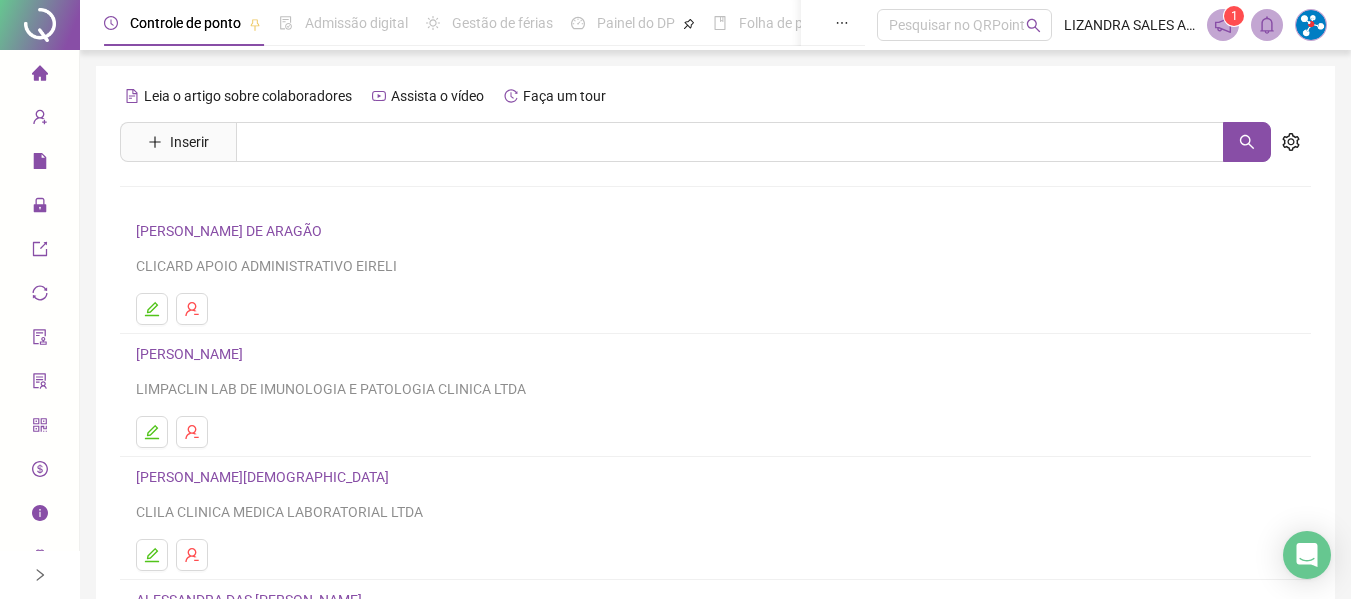 click on "[PERSON_NAME] DE ARAGÃO" at bounding box center (232, 231) 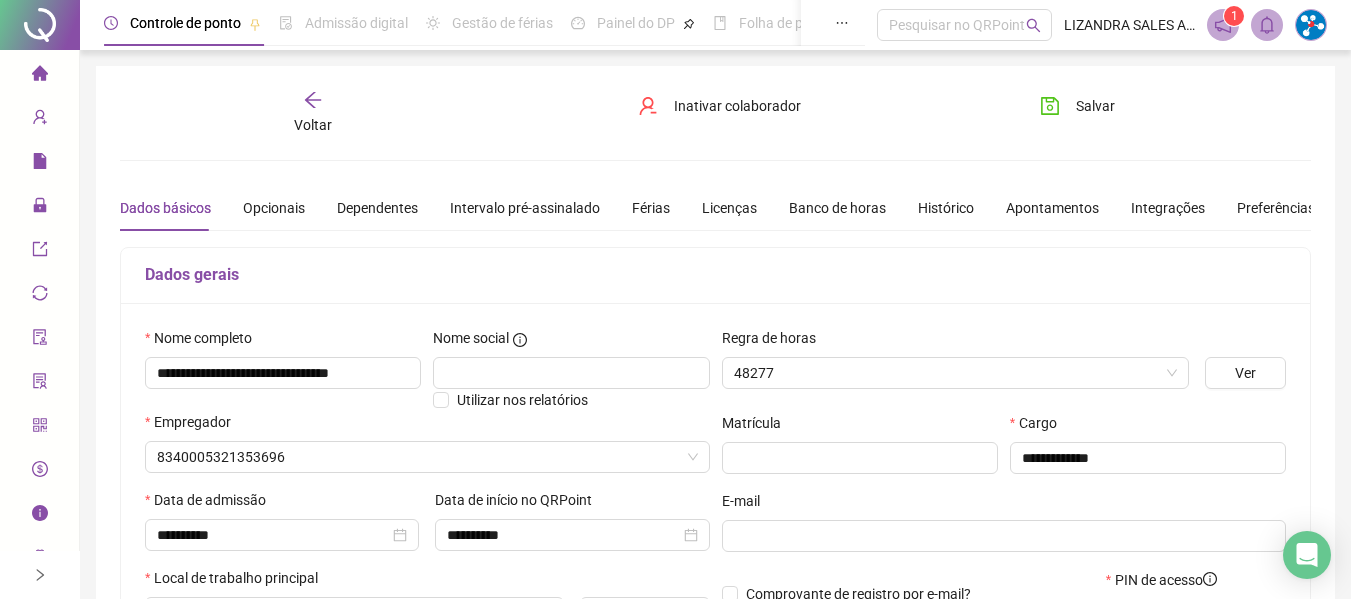type on "**********" 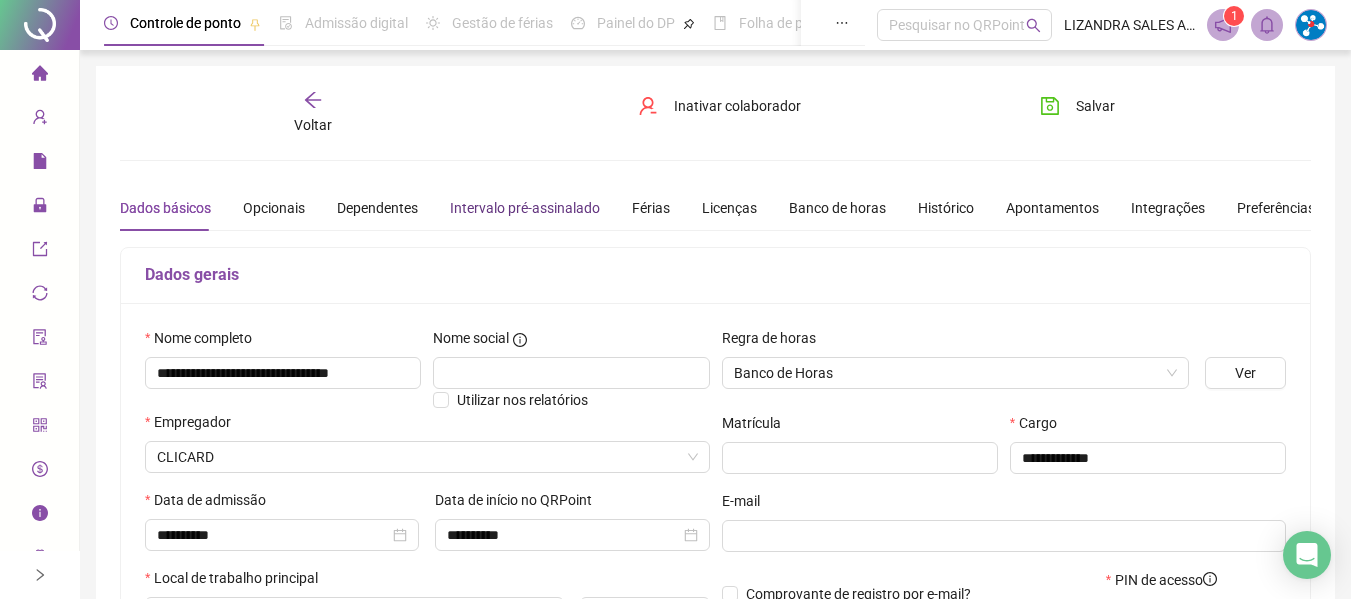 click on "Intervalo pré-assinalado" at bounding box center [525, 208] 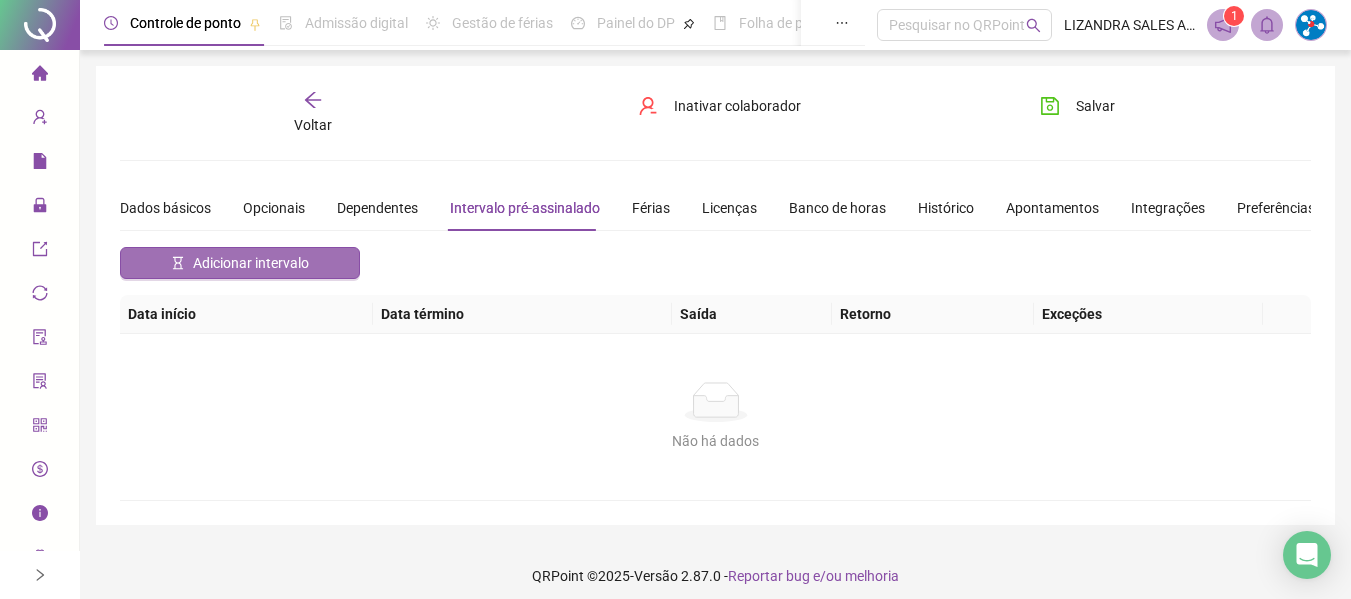 click on "Adicionar intervalo" at bounding box center (251, 263) 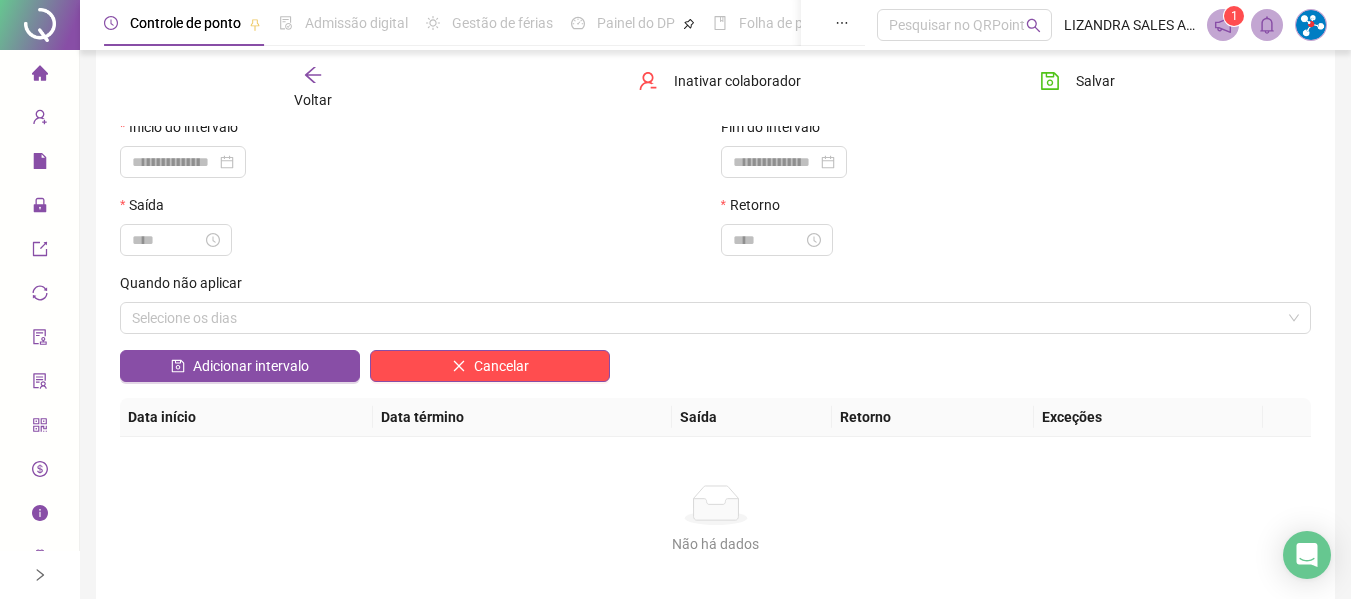 scroll, scrollTop: 0, scrollLeft: 0, axis: both 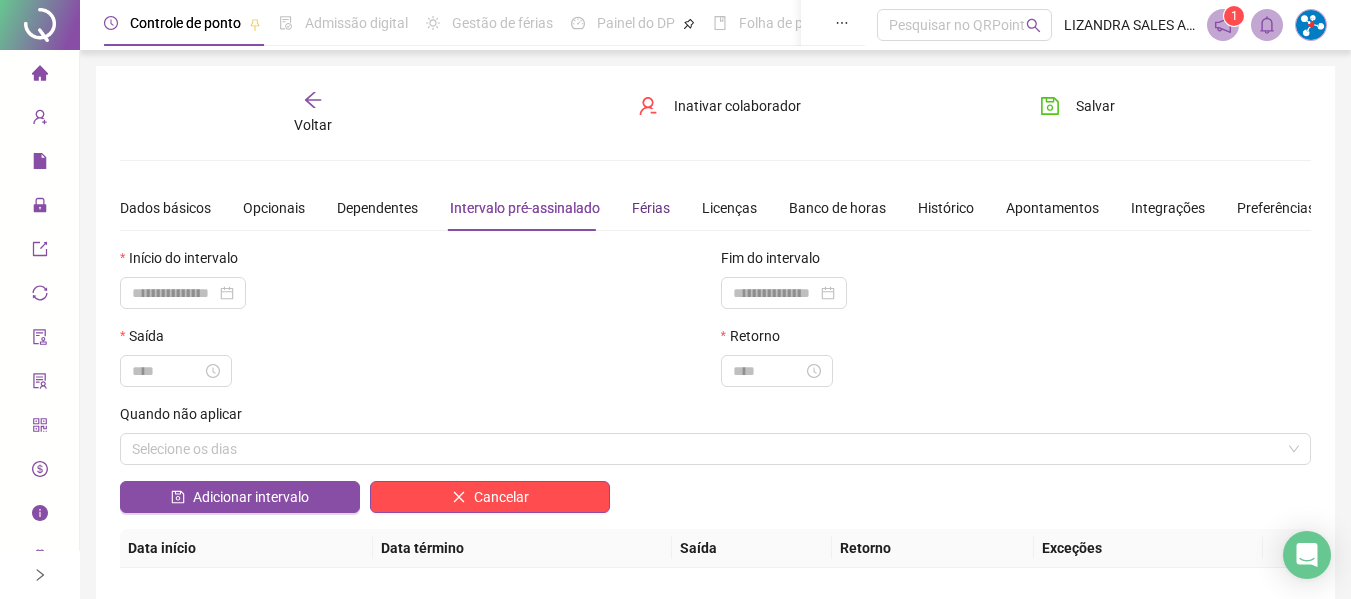 click on "Férias" at bounding box center [651, 208] 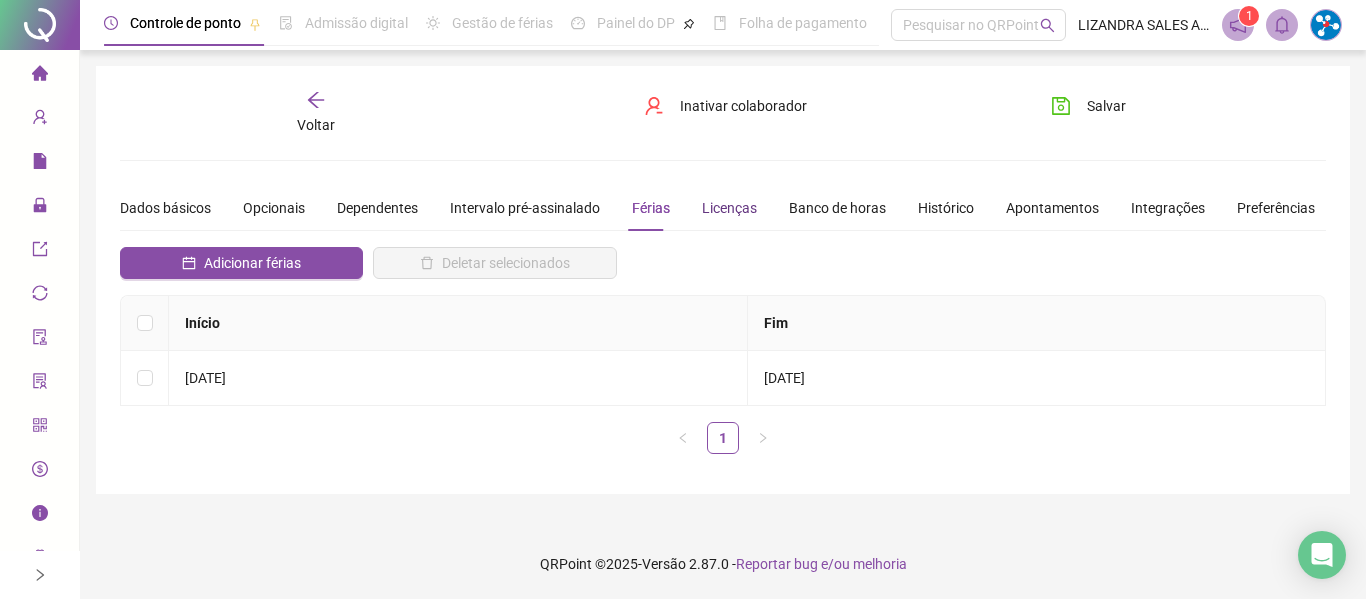 click on "Licenças" at bounding box center [729, 208] 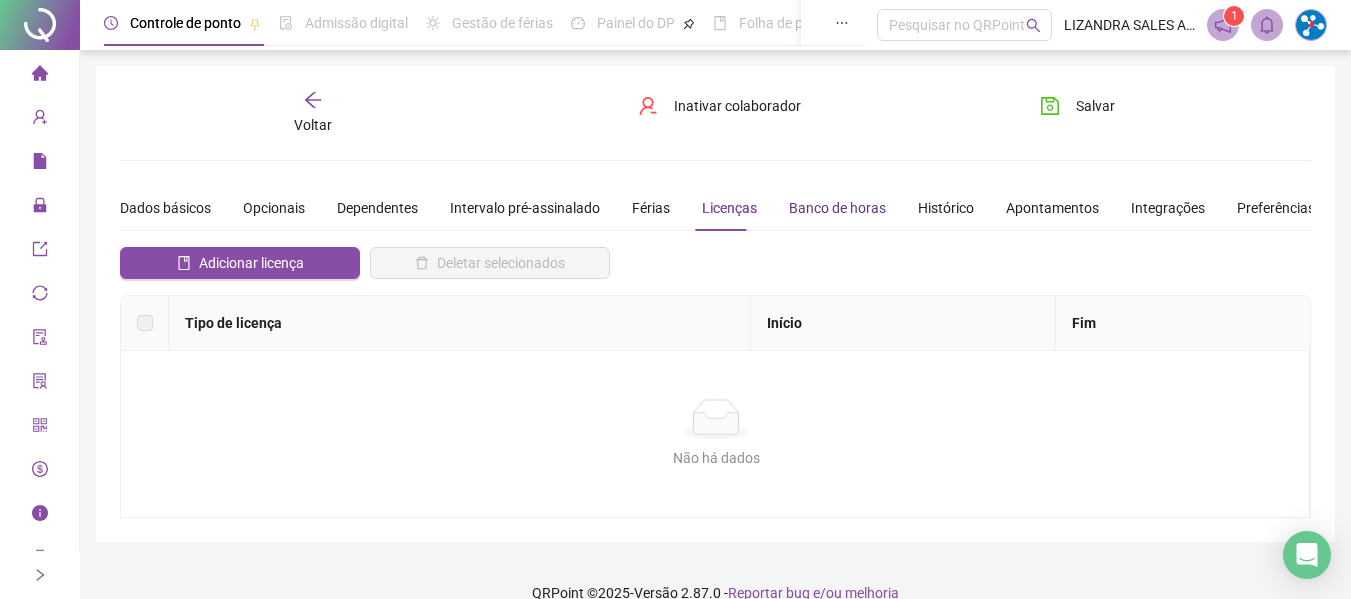 click on "Banco de horas" at bounding box center (837, 208) 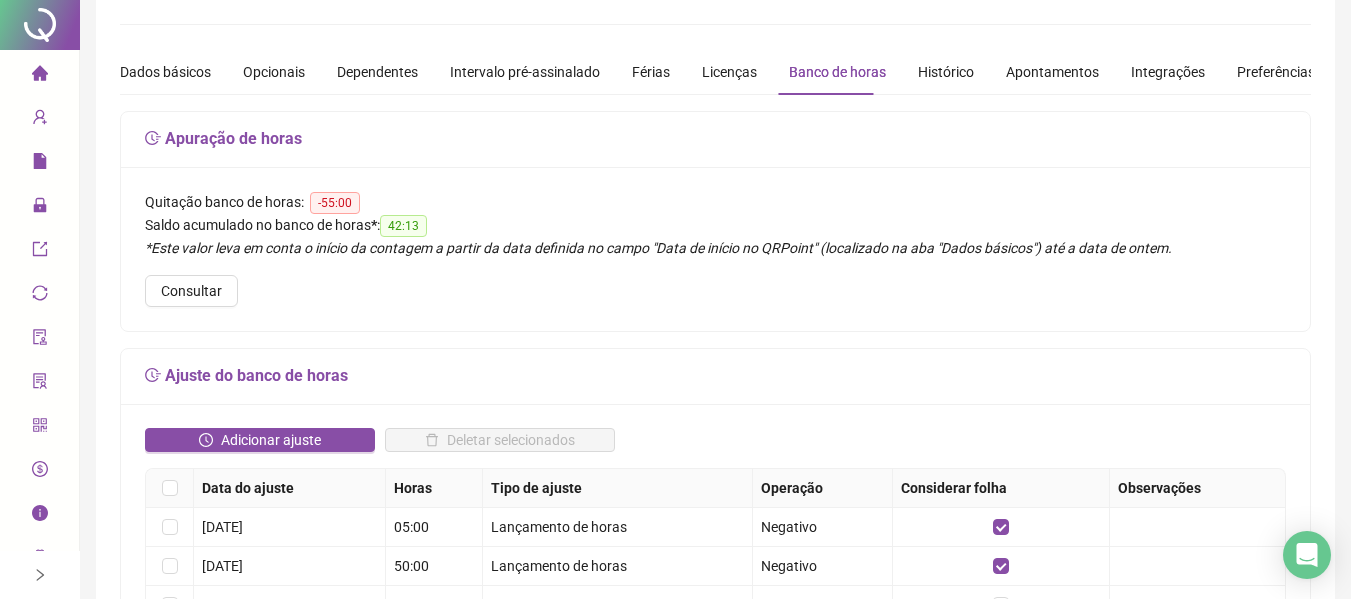 scroll, scrollTop: 0, scrollLeft: 0, axis: both 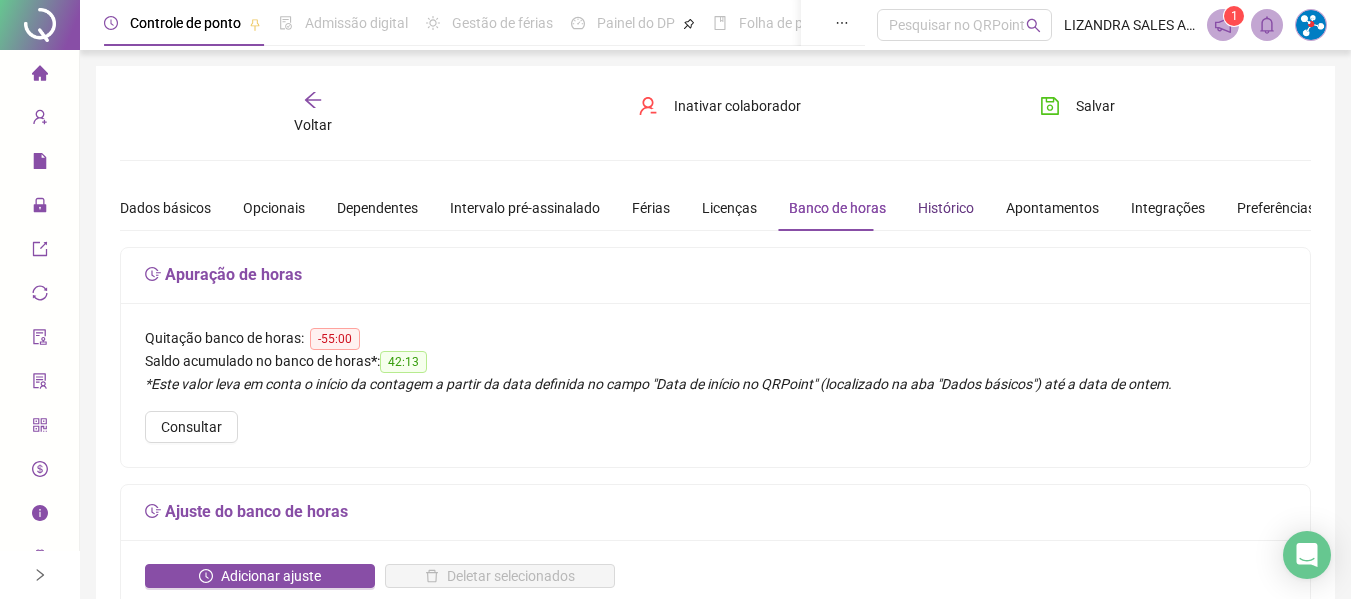 click on "Histórico" at bounding box center [946, 208] 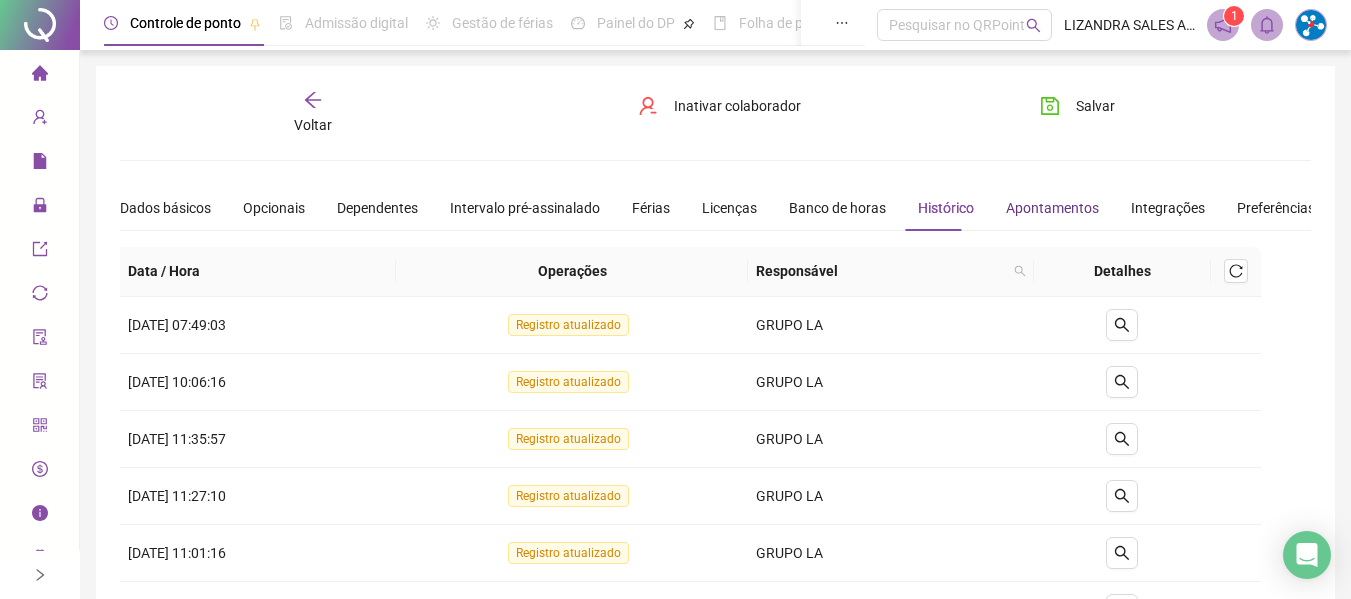 click on "Apontamentos" at bounding box center (1052, 208) 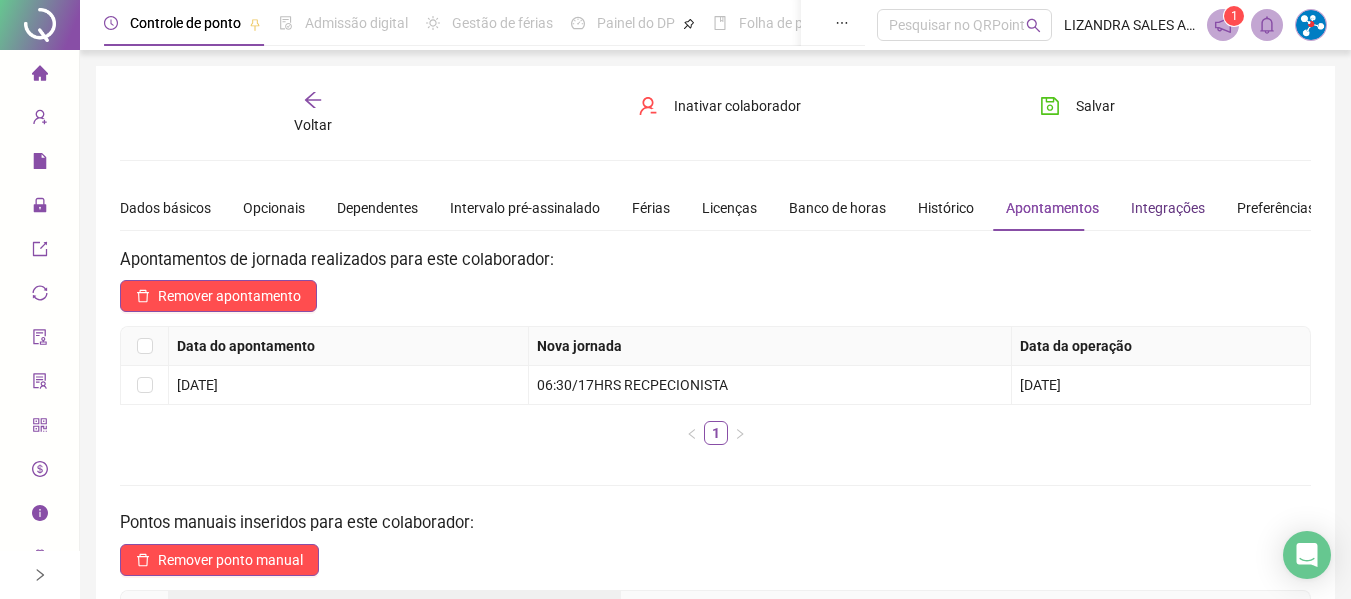 click on "Integrações" at bounding box center (1168, 208) 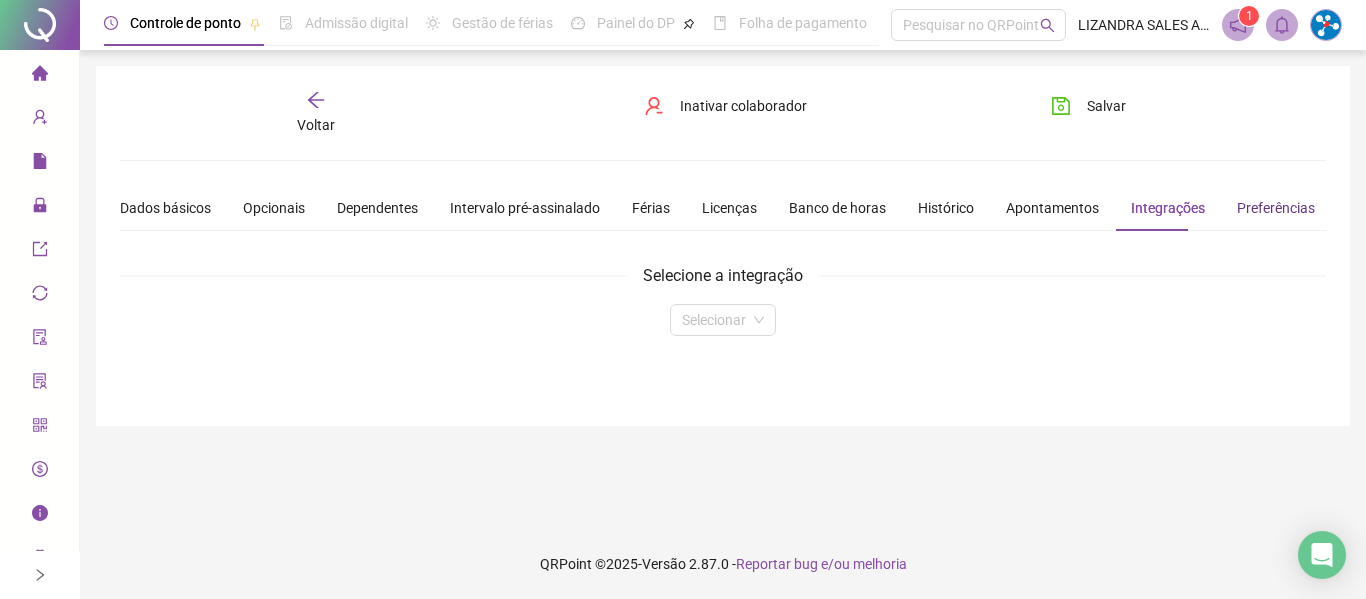 click on "Preferências" at bounding box center [1276, 208] 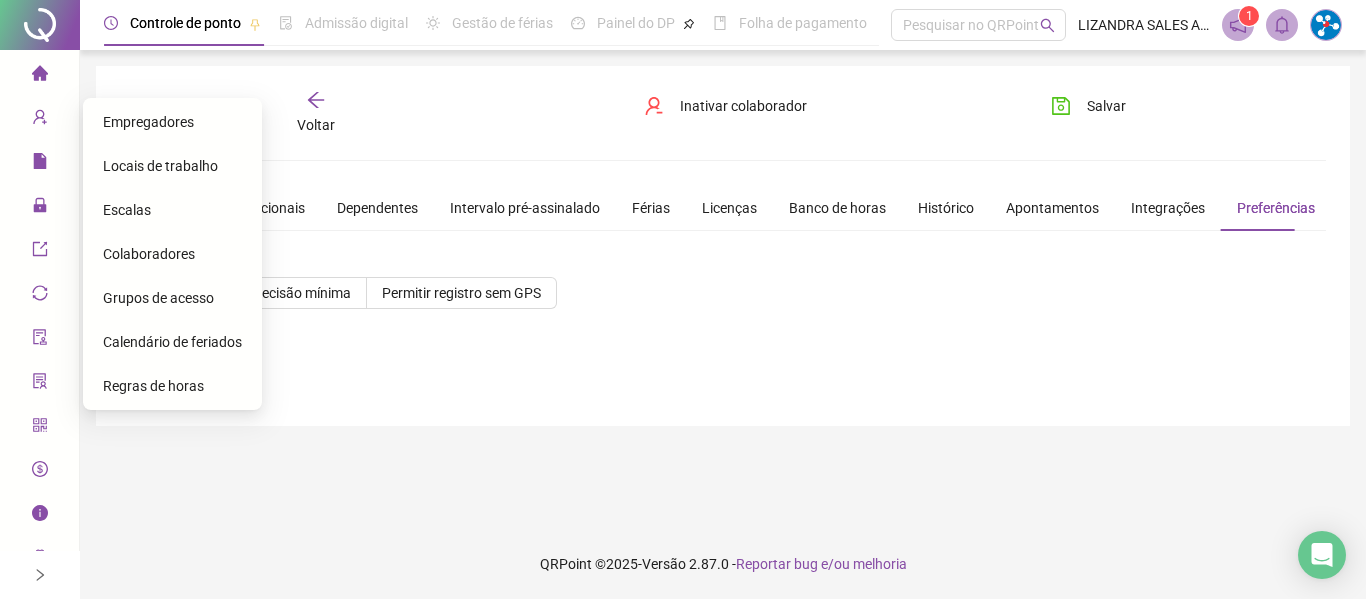 click on "Empregadores" at bounding box center [148, 122] 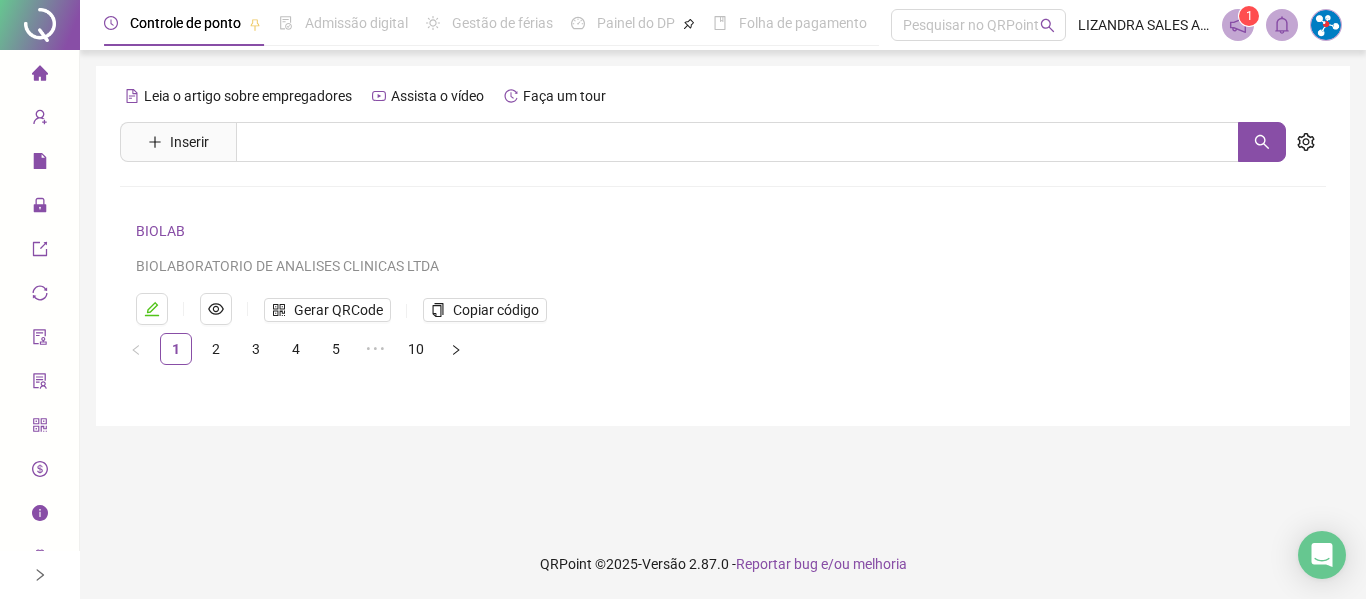 click on "BIOLAB" at bounding box center [160, 231] 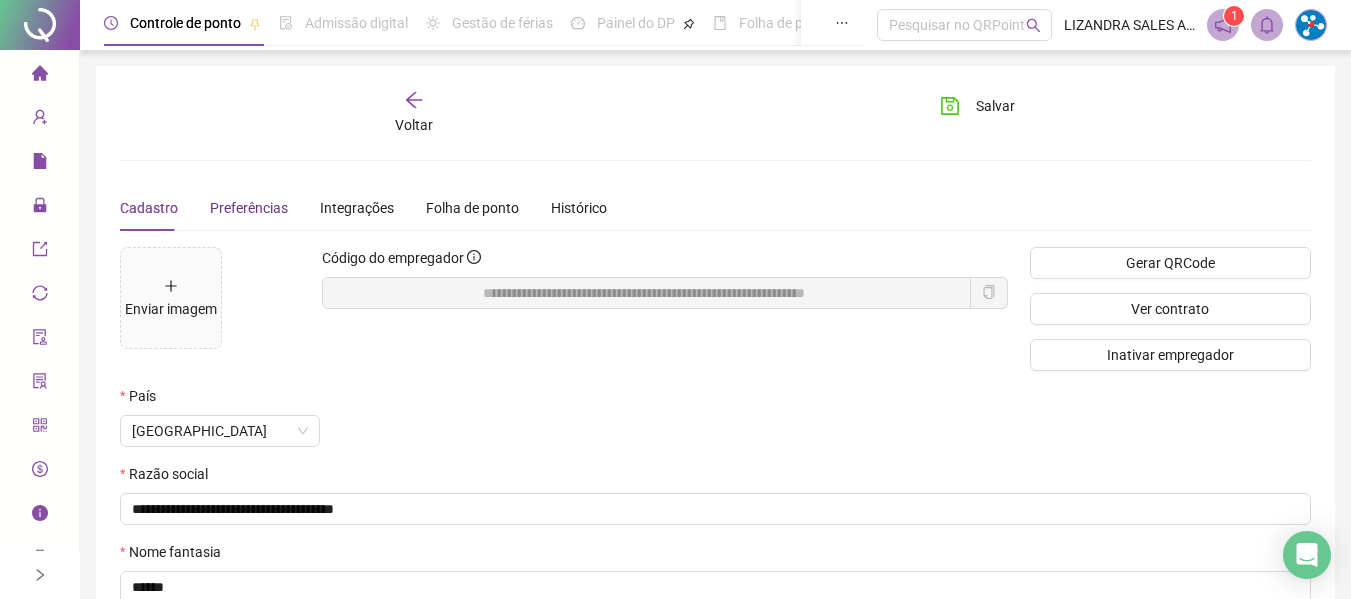 click on "Preferências" at bounding box center (249, 208) 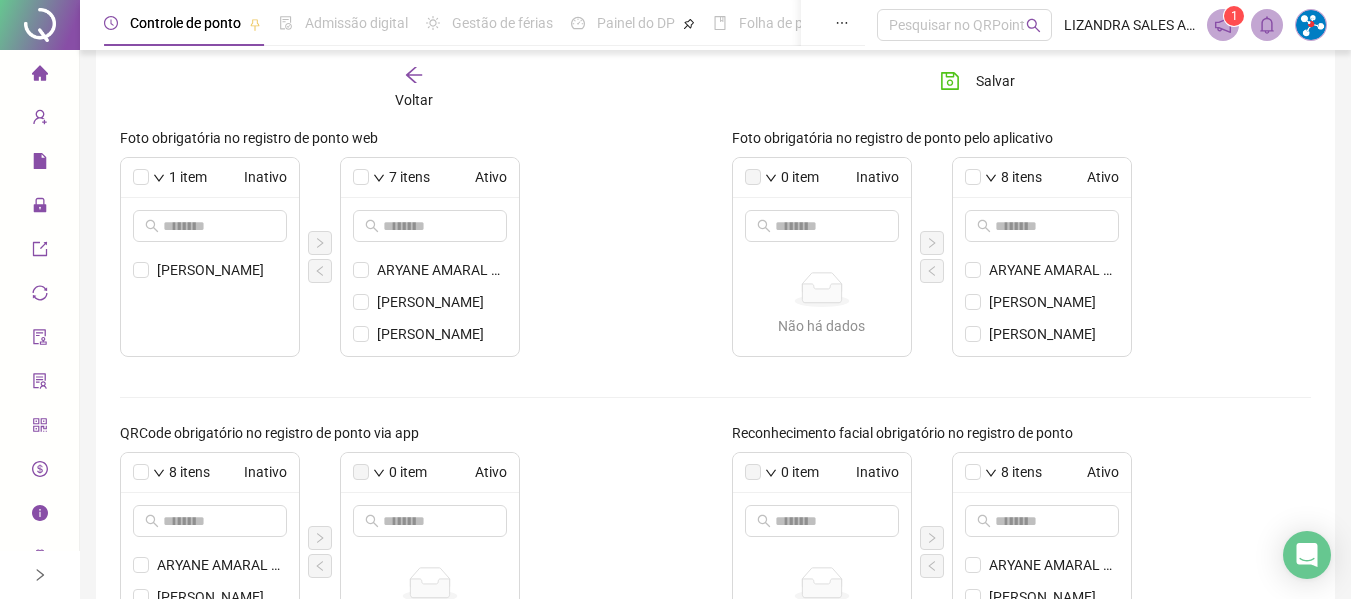 scroll, scrollTop: 213, scrollLeft: 0, axis: vertical 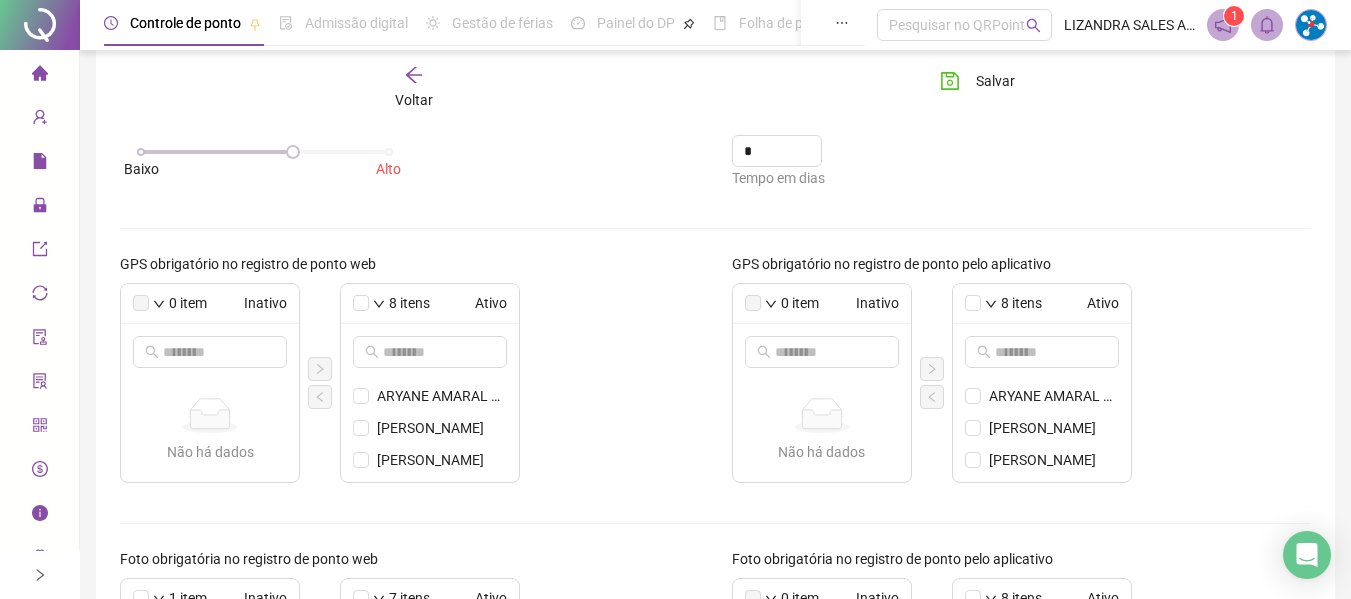 click on "Voltar" at bounding box center (413, 88) 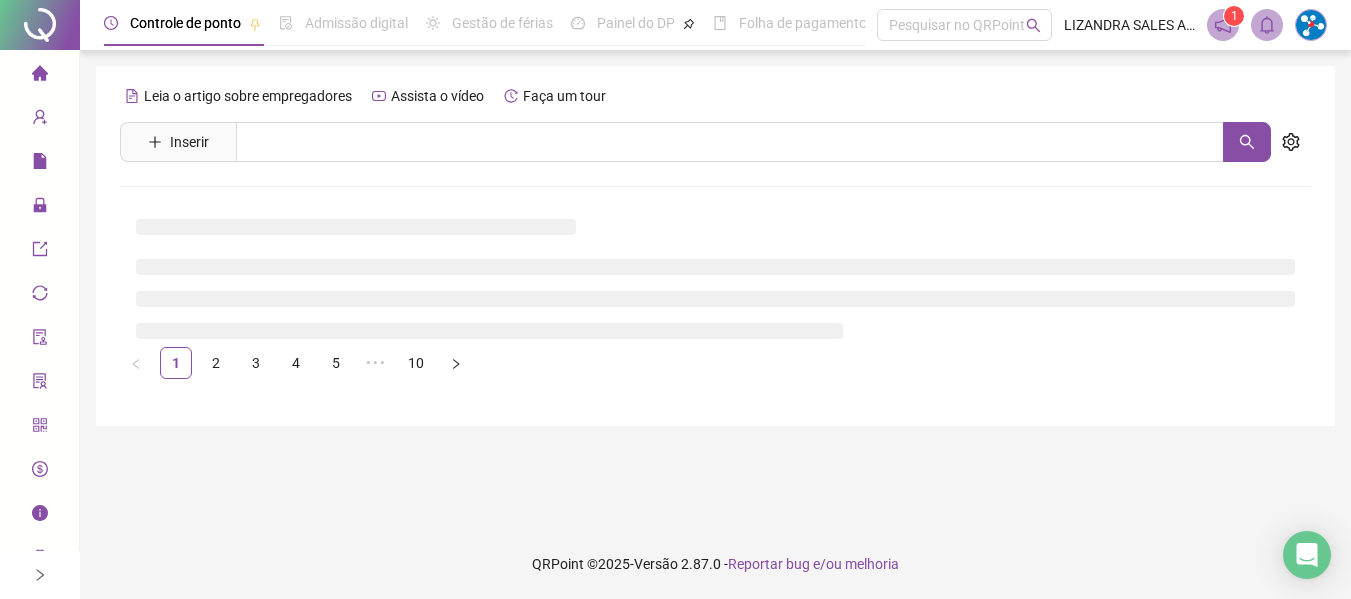 scroll, scrollTop: 0, scrollLeft: 0, axis: both 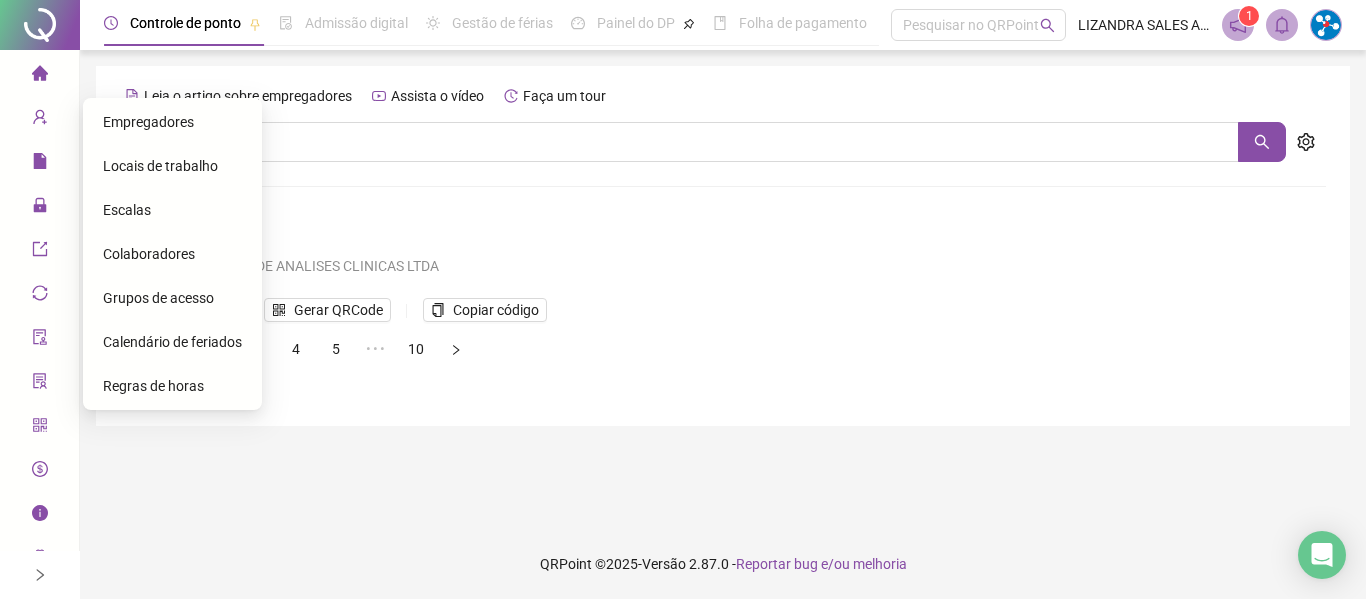 click on "Colaboradores" at bounding box center [149, 254] 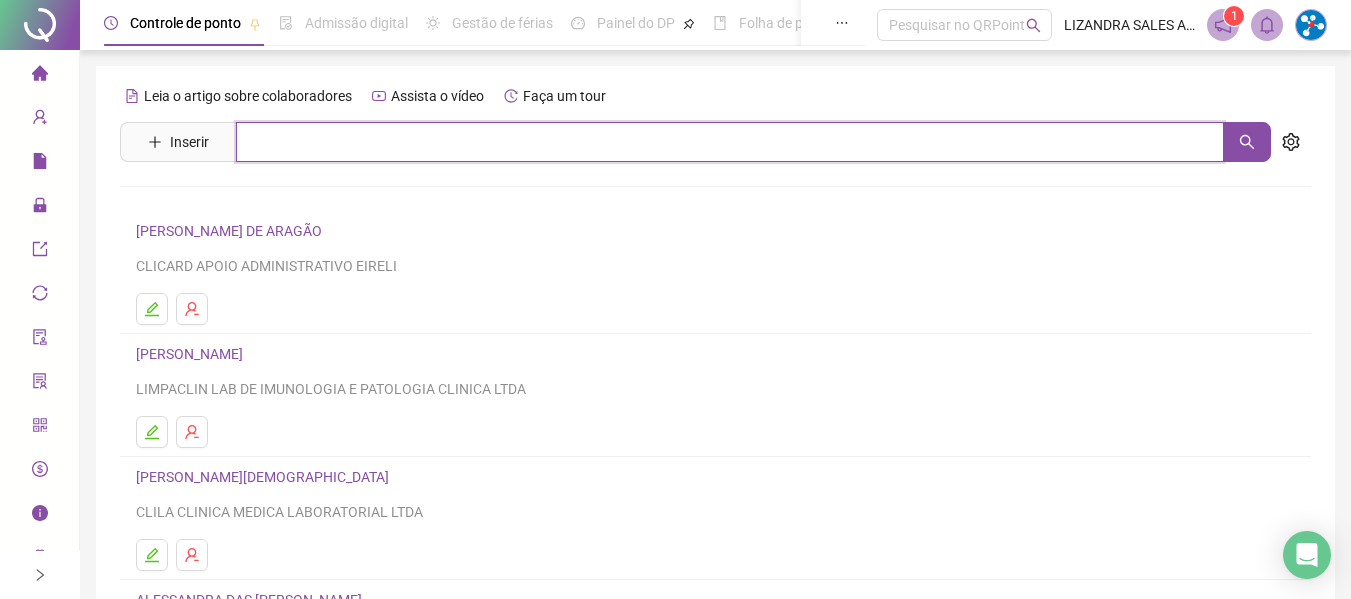 click at bounding box center [730, 142] 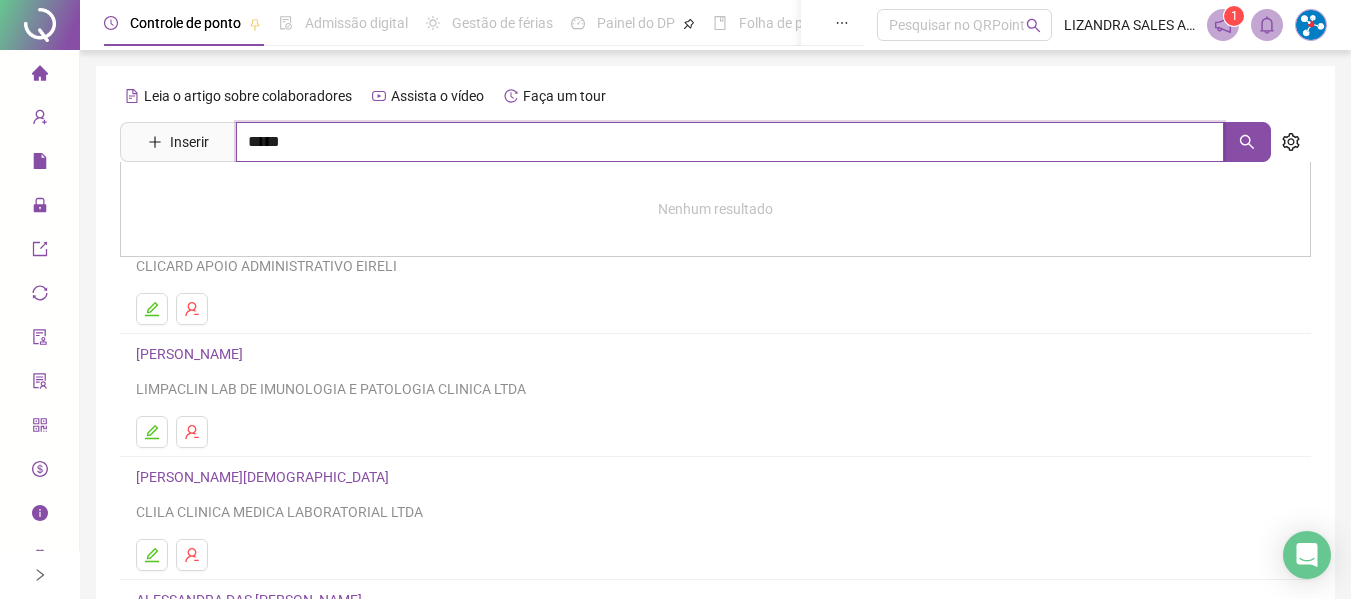 type on "*****" 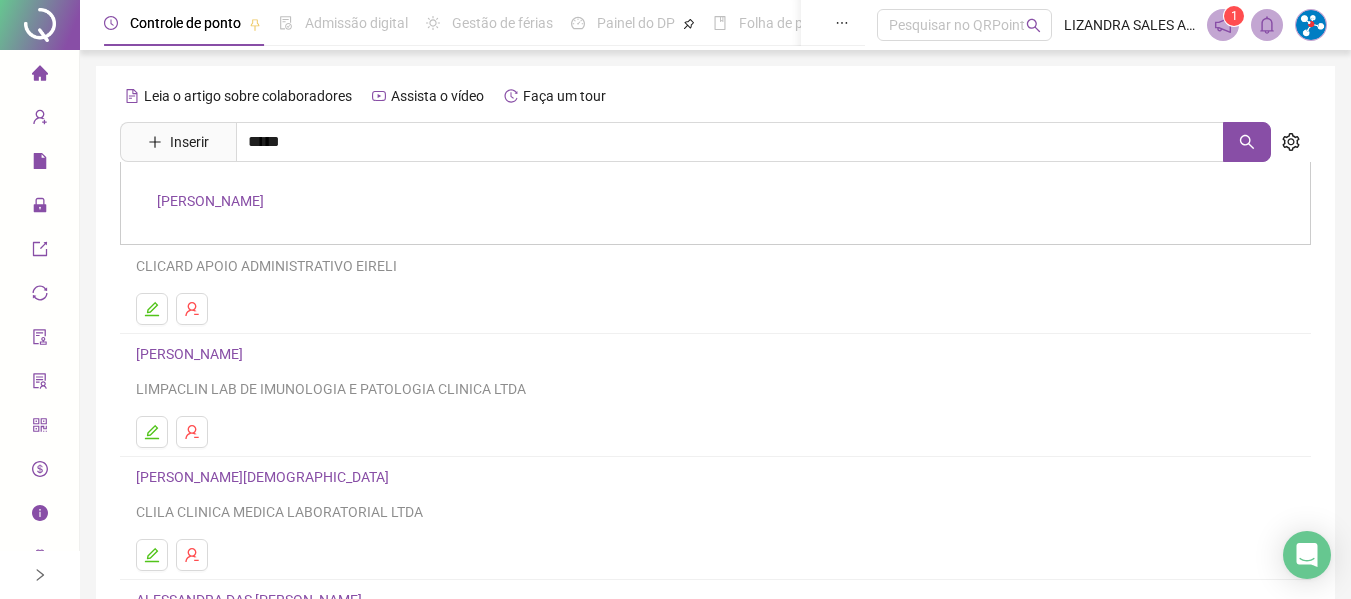 click on "[PERSON_NAME]" at bounding box center [210, 201] 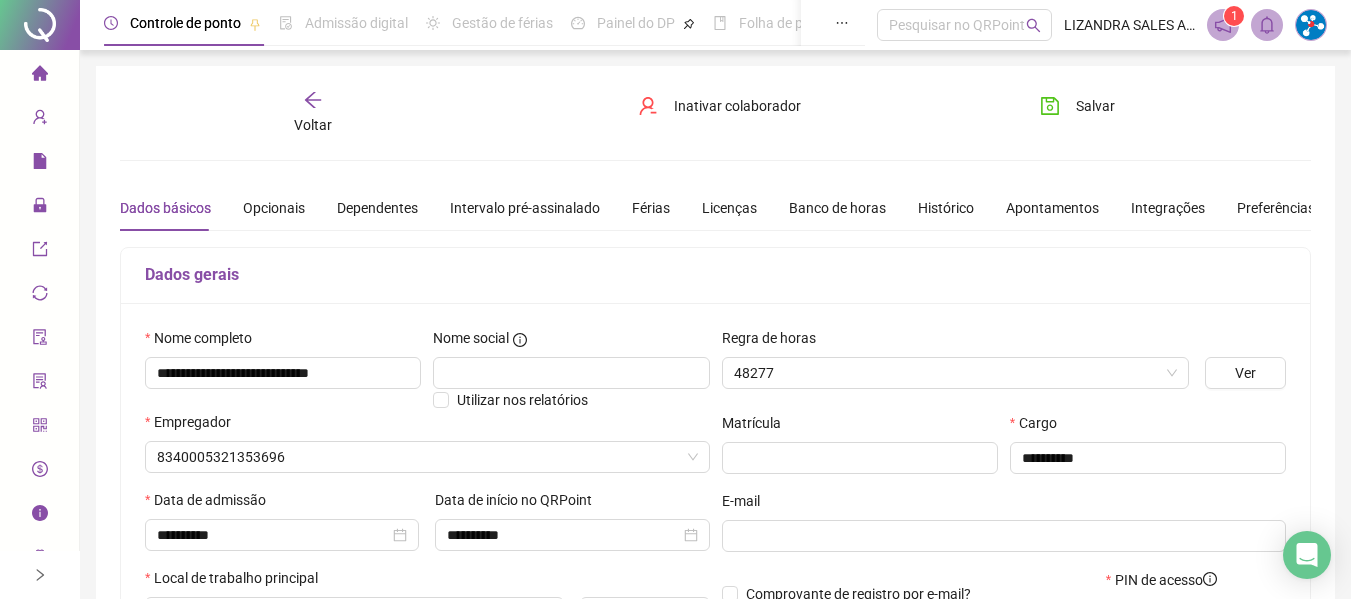 type on "**********" 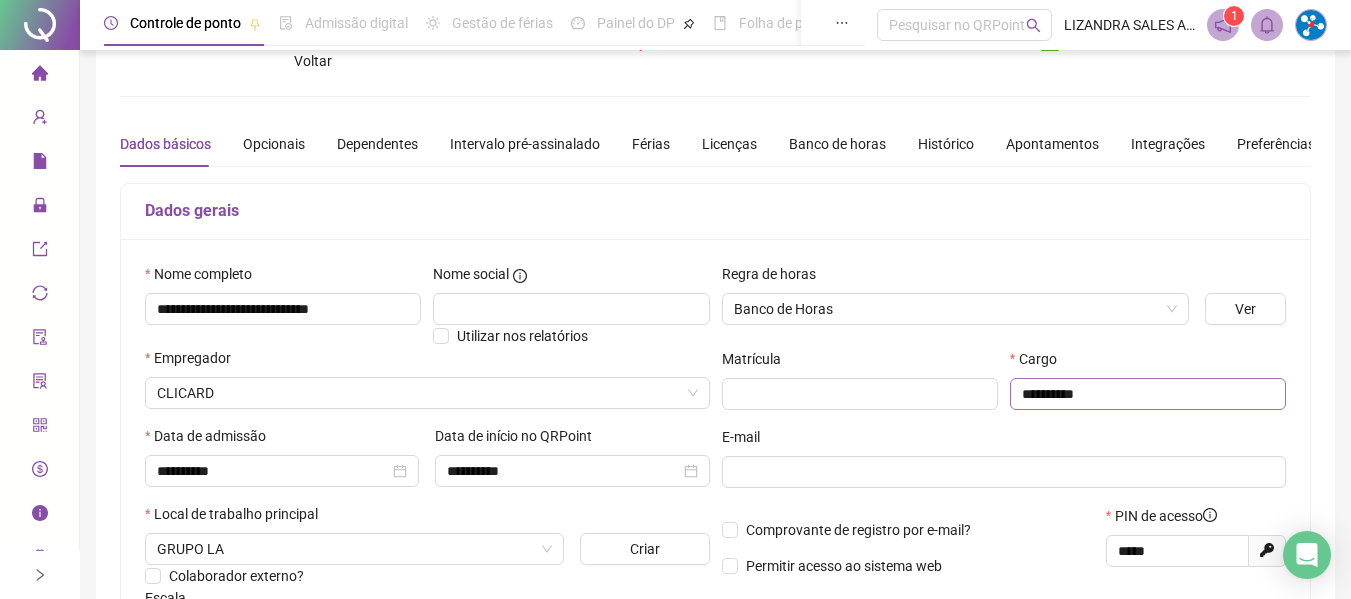 scroll, scrollTop: 100, scrollLeft: 0, axis: vertical 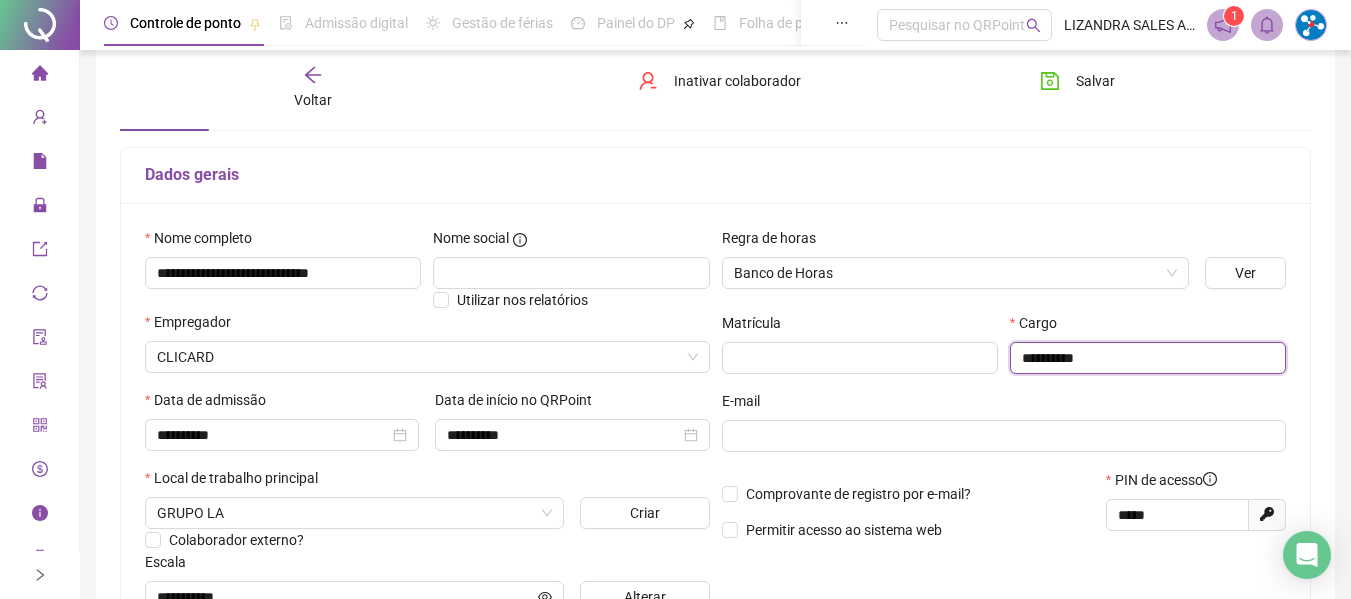click on "**********" at bounding box center (1148, 358) 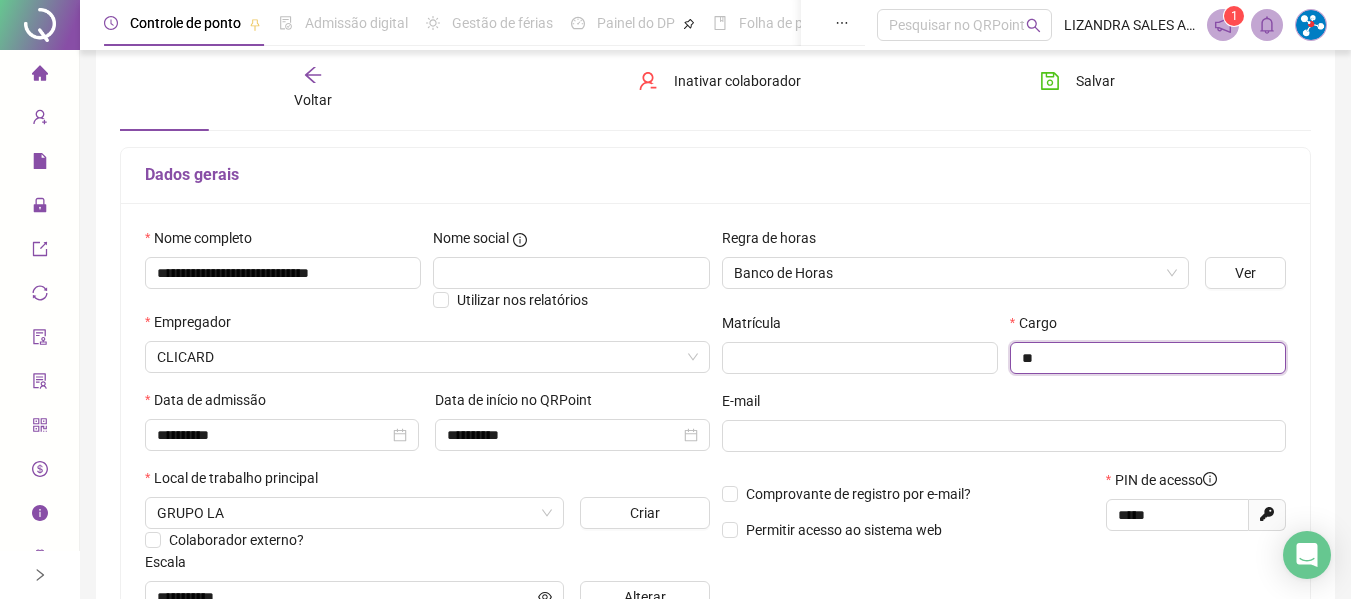 type on "*" 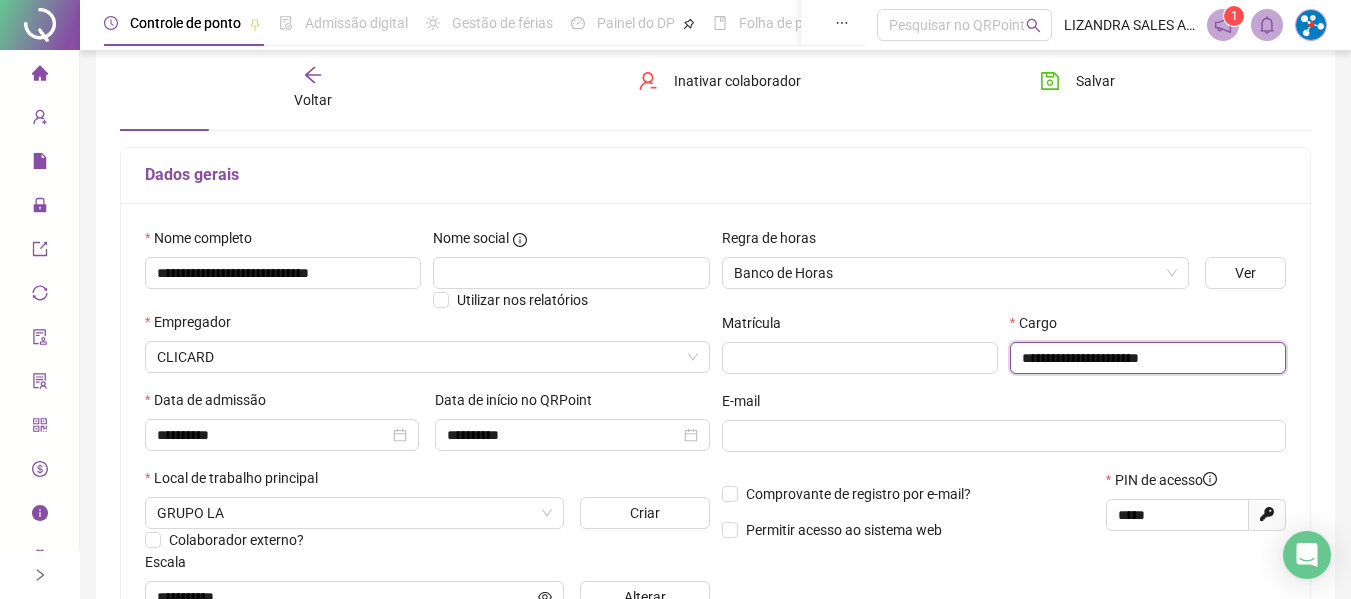 scroll, scrollTop: 0, scrollLeft: 0, axis: both 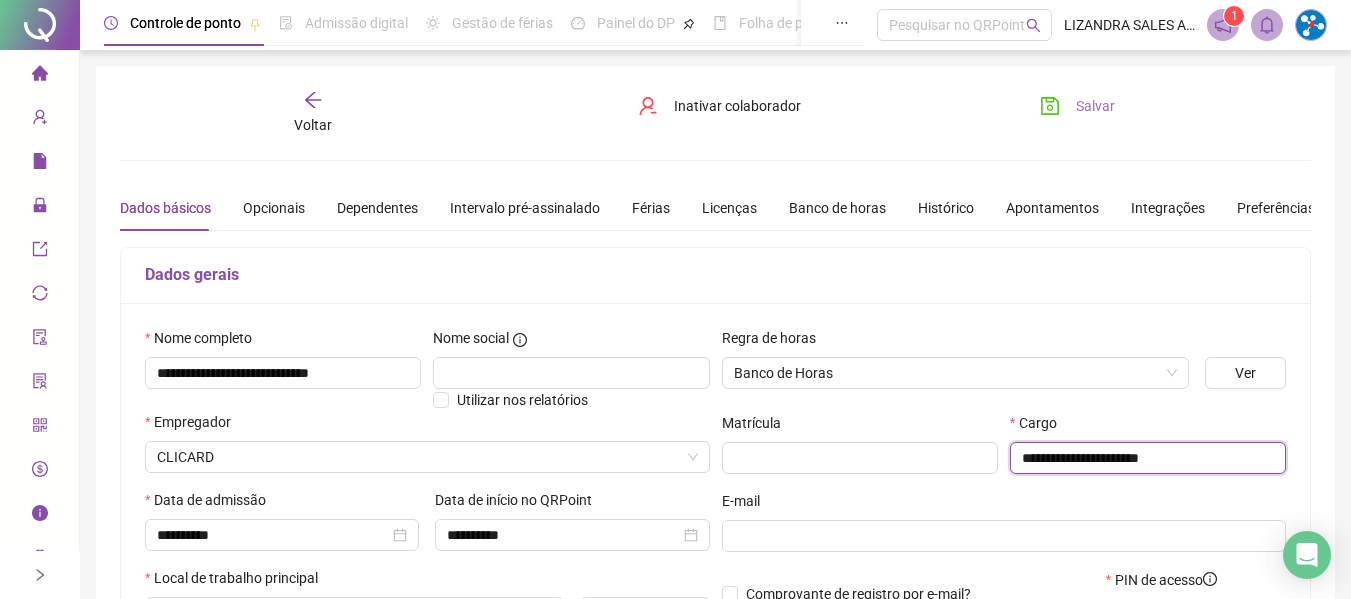 type on "**********" 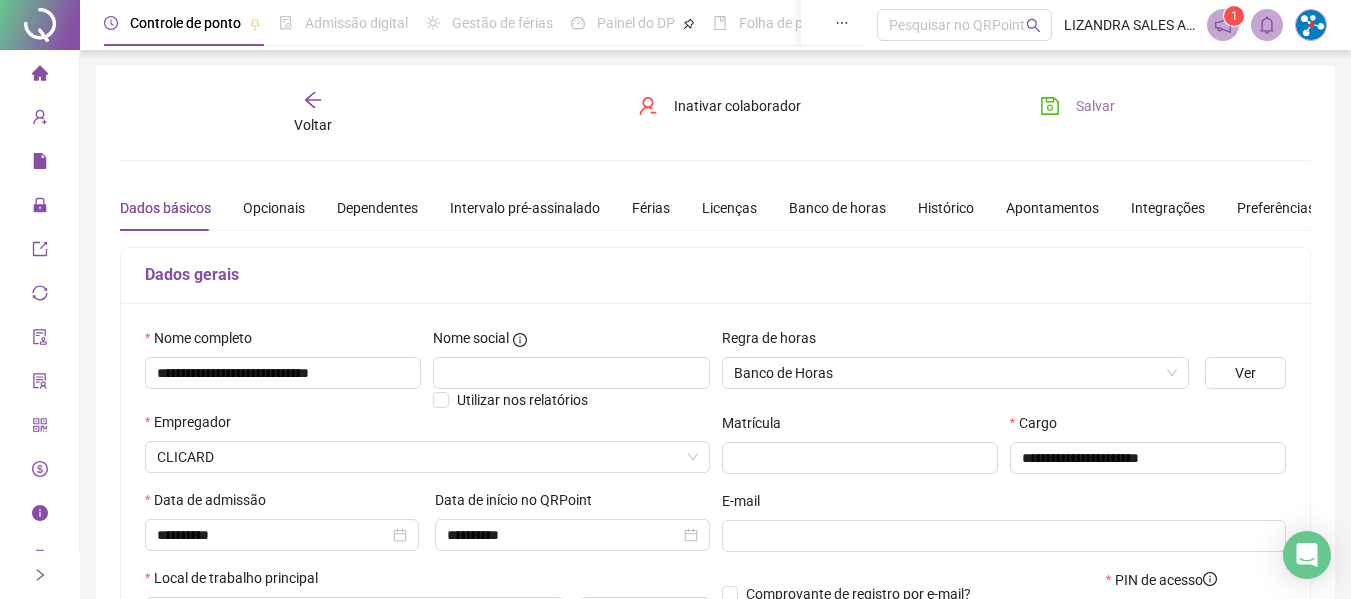 click on "Salvar" at bounding box center (1095, 106) 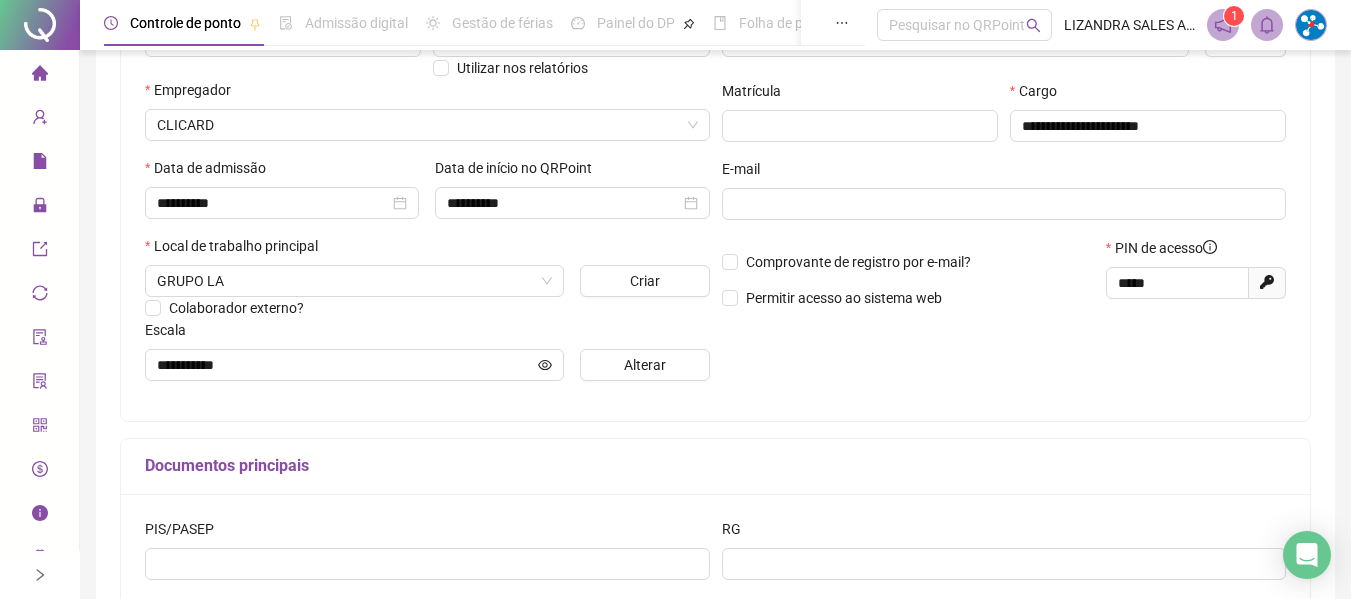 scroll, scrollTop: 0, scrollLeft: 0, axis: both 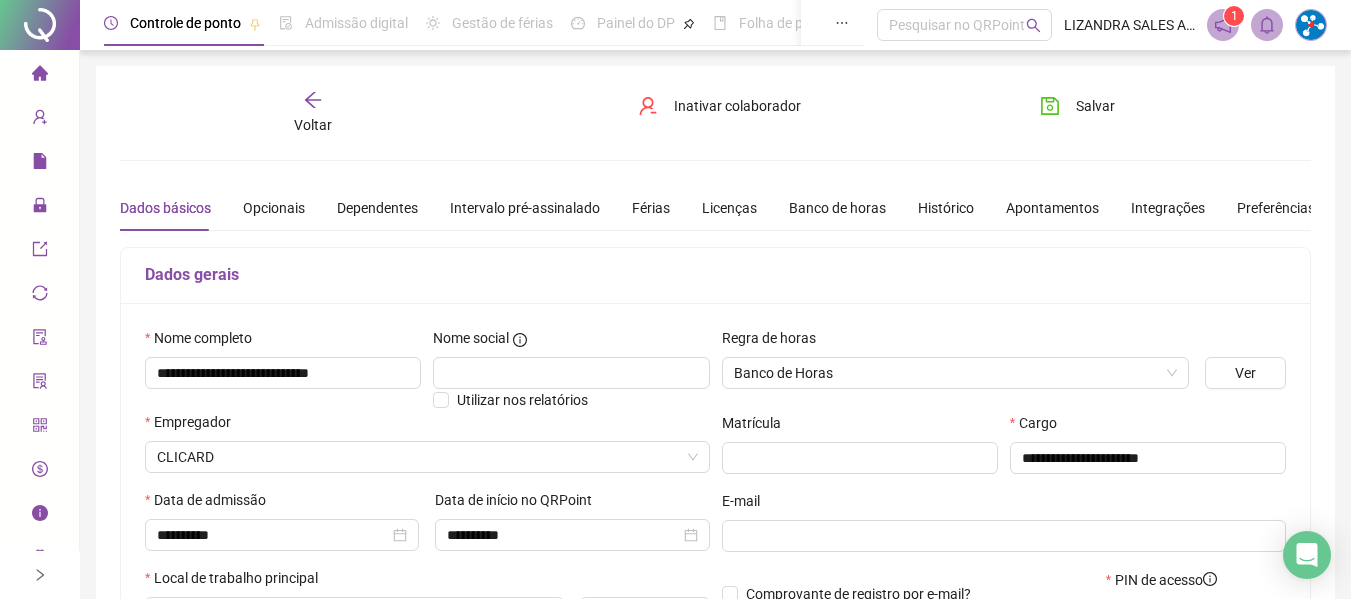 click 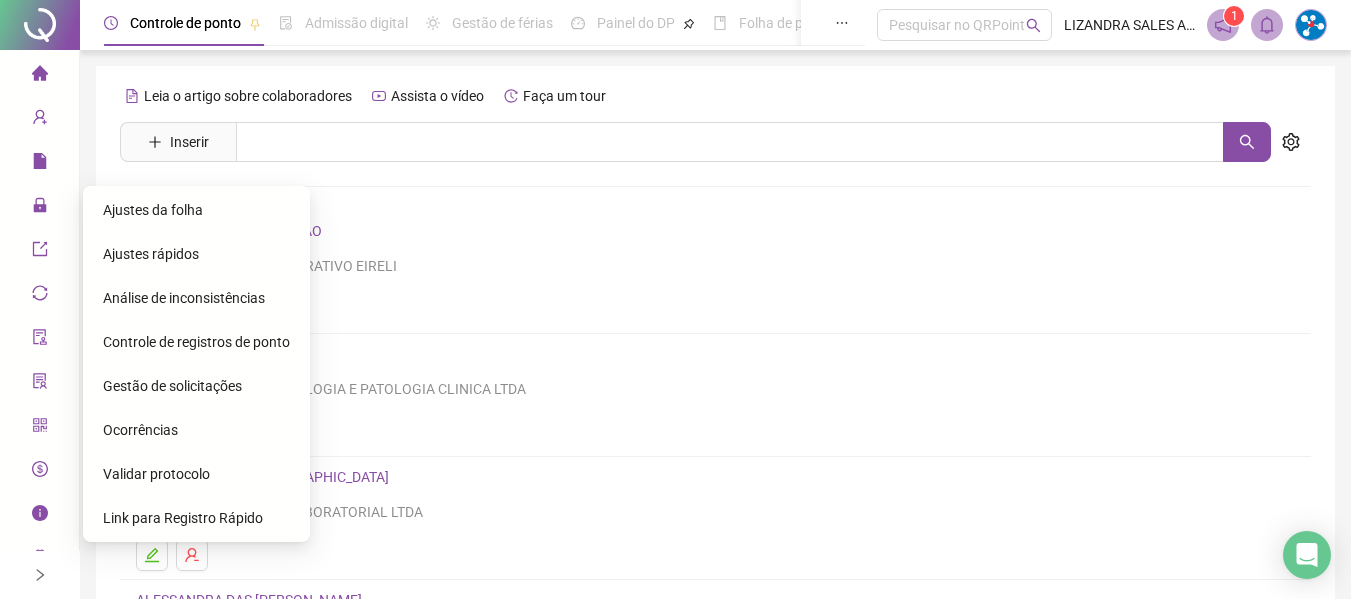 click on "Gestão de solicitações" at bounding box center (196, 386) 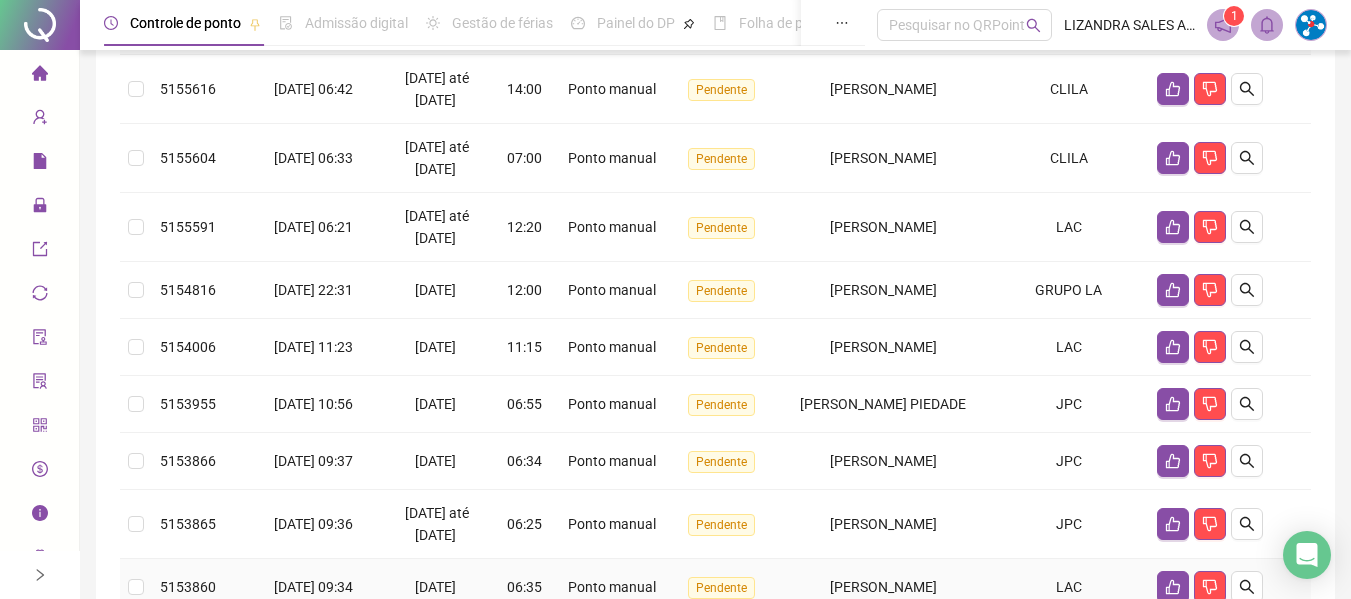 scroll, scrollTop: 0, scrollLeft: 0, axis: both 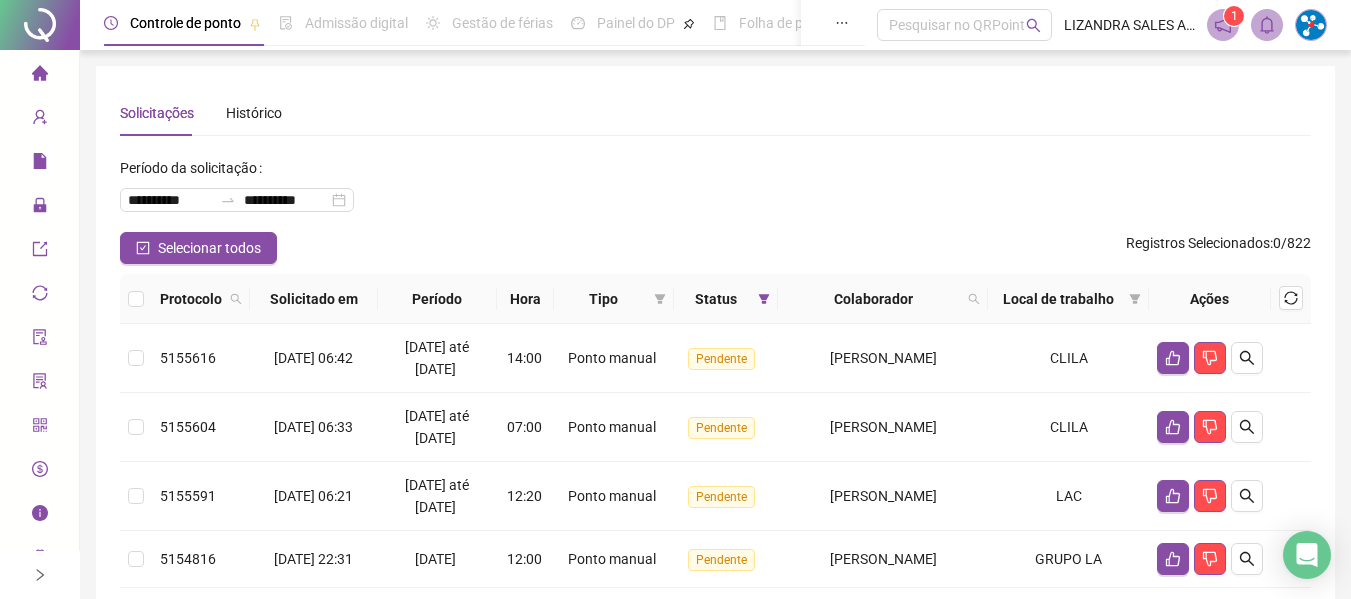 click at bounding box center (40, 76) 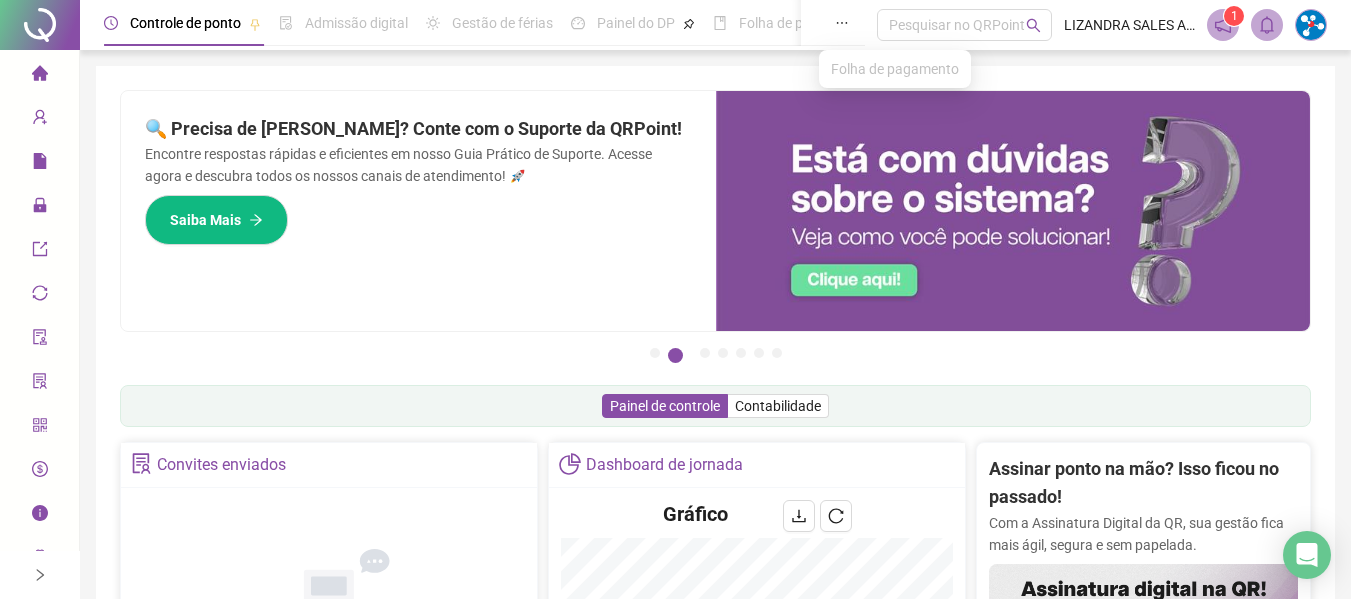 click 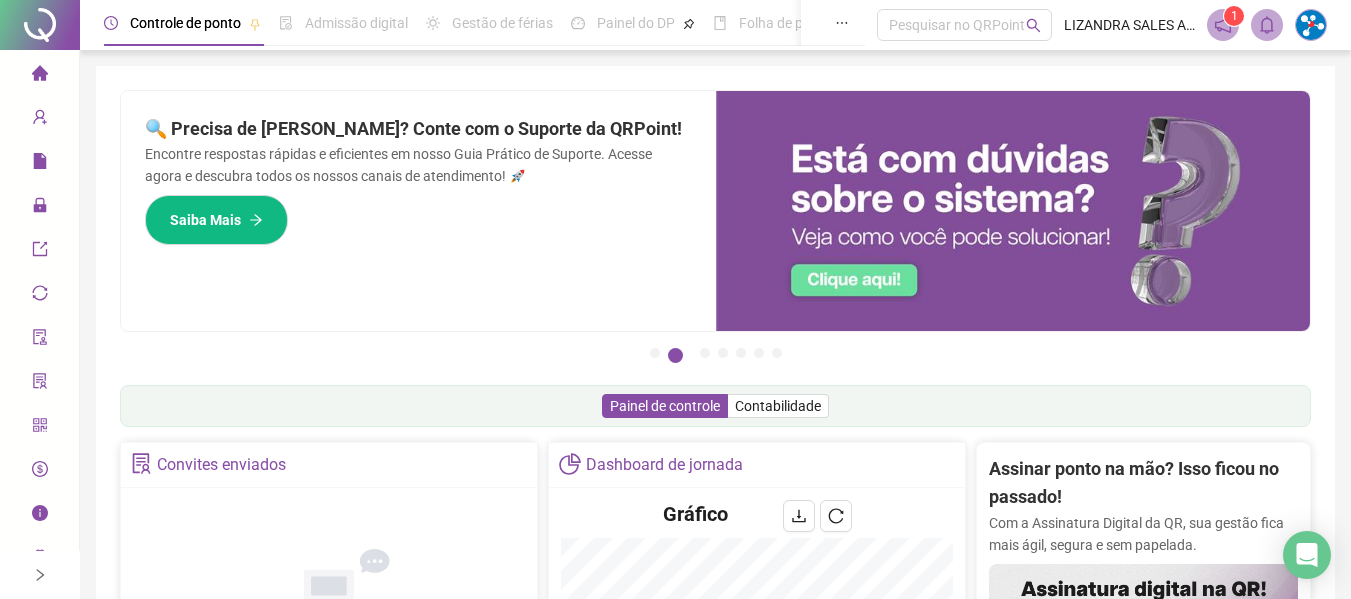 drag, startPoint x: 727, startPoint y: 37, endPoint x: 518, endPoint y: 40, distance: 209.02153 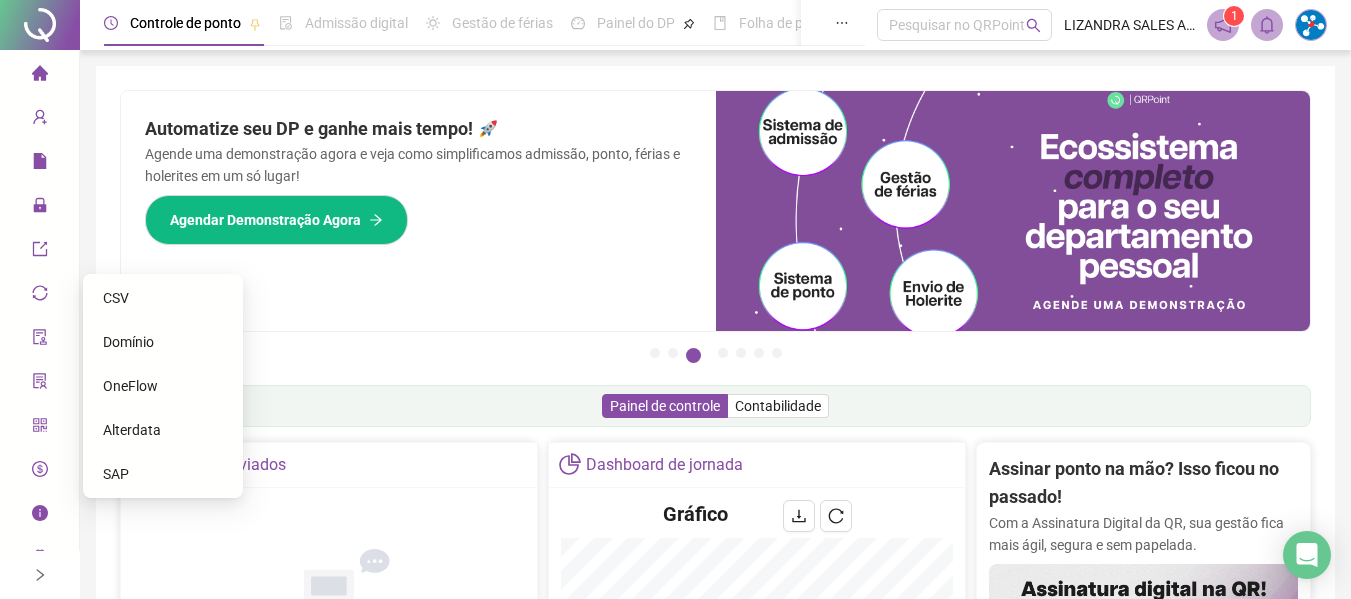 click on "SAP" at bounding box center (163, 474) 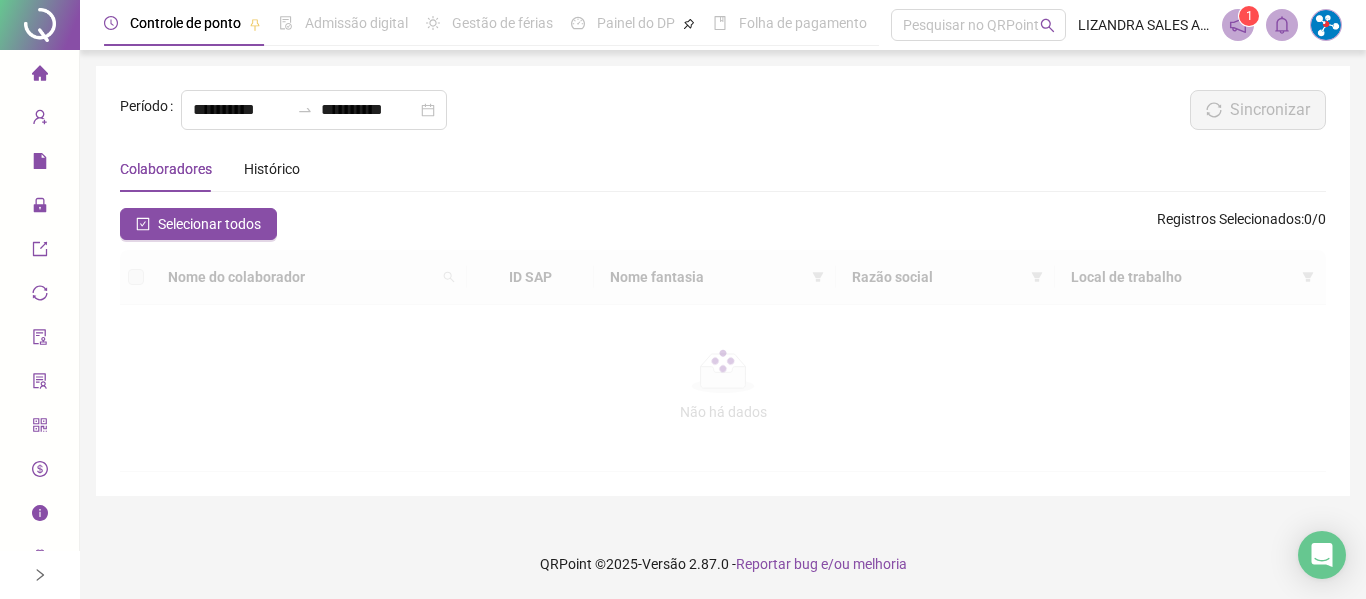type on "**********" 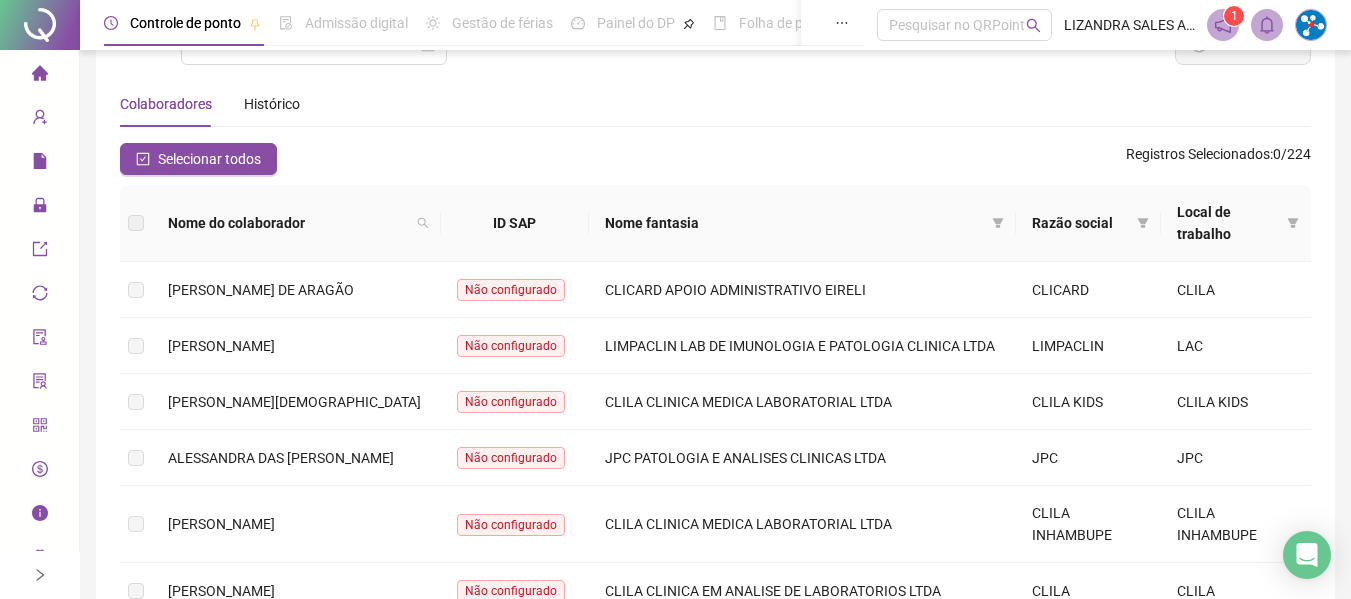 scroll, scrollTop: 100, scrollLeft: 0, axis: vertical 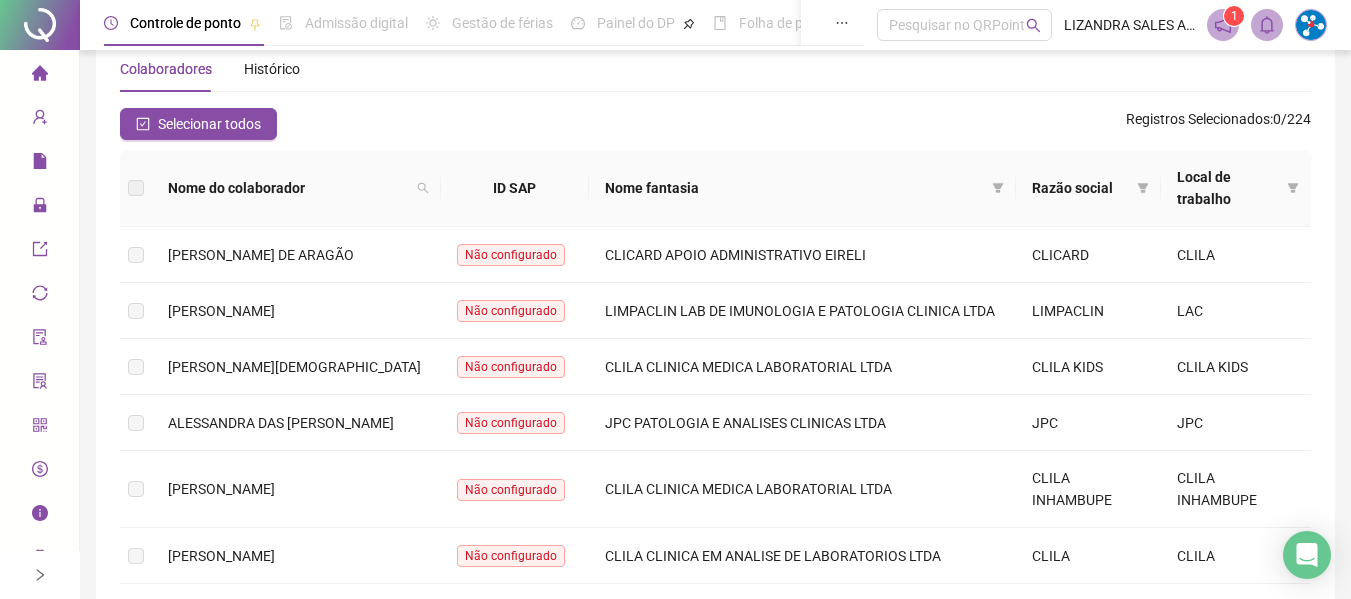 click at bounding box center [136, 188] 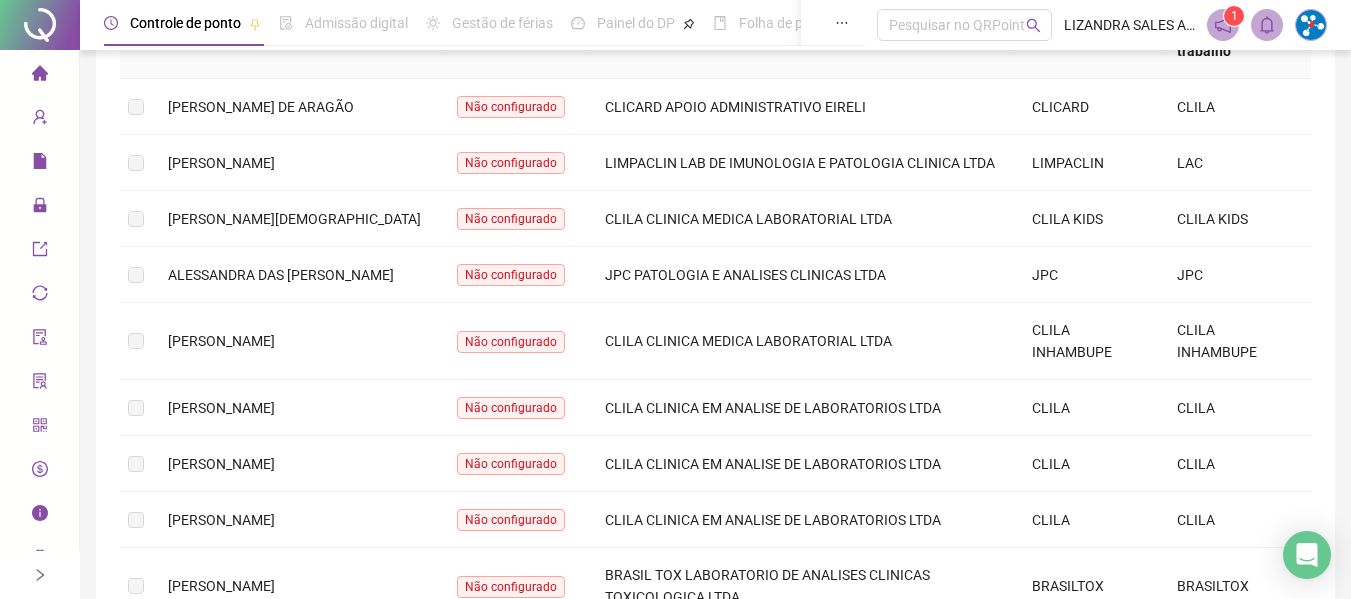 scroll, scrollTop: 0, scrollLeft: 0, axis: both 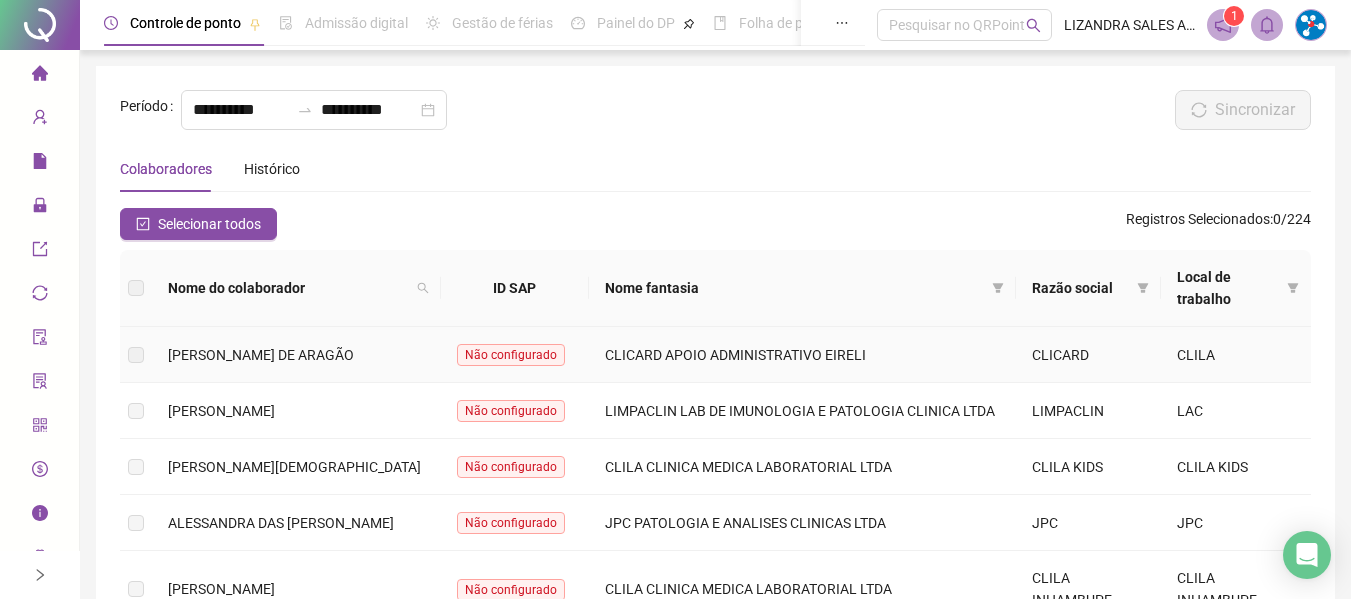 click on "Não configurado" at bounding box center (511, 355) 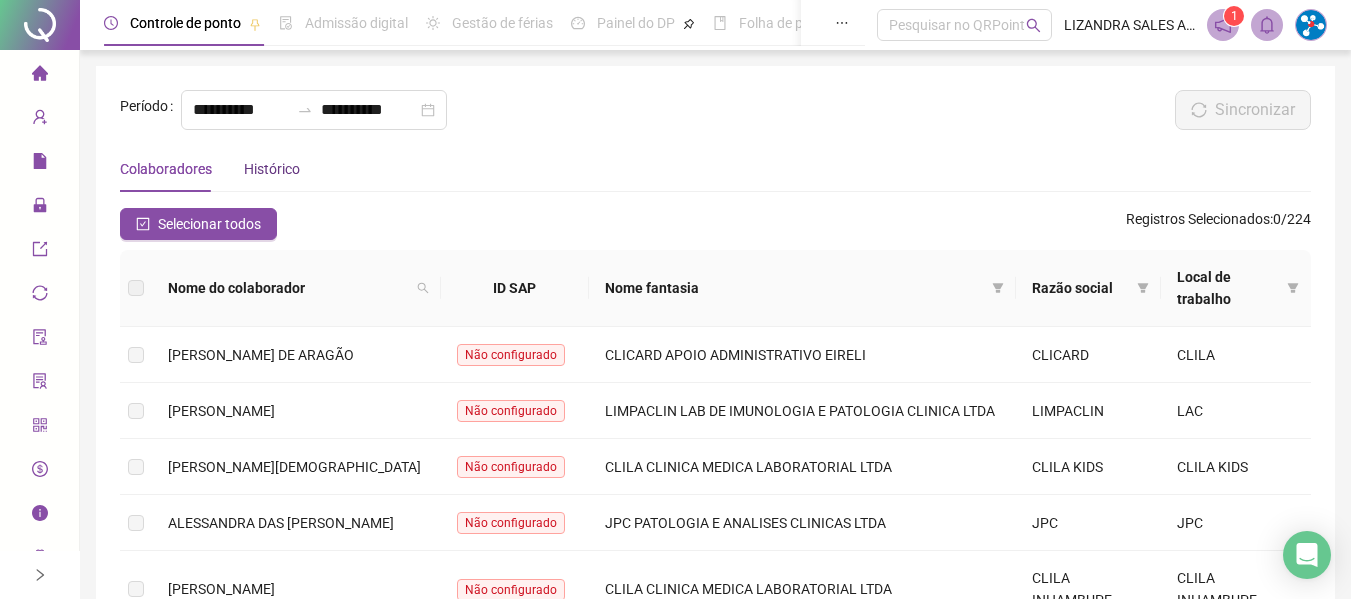 click on "Histórico" at bounding box center (272, 169) 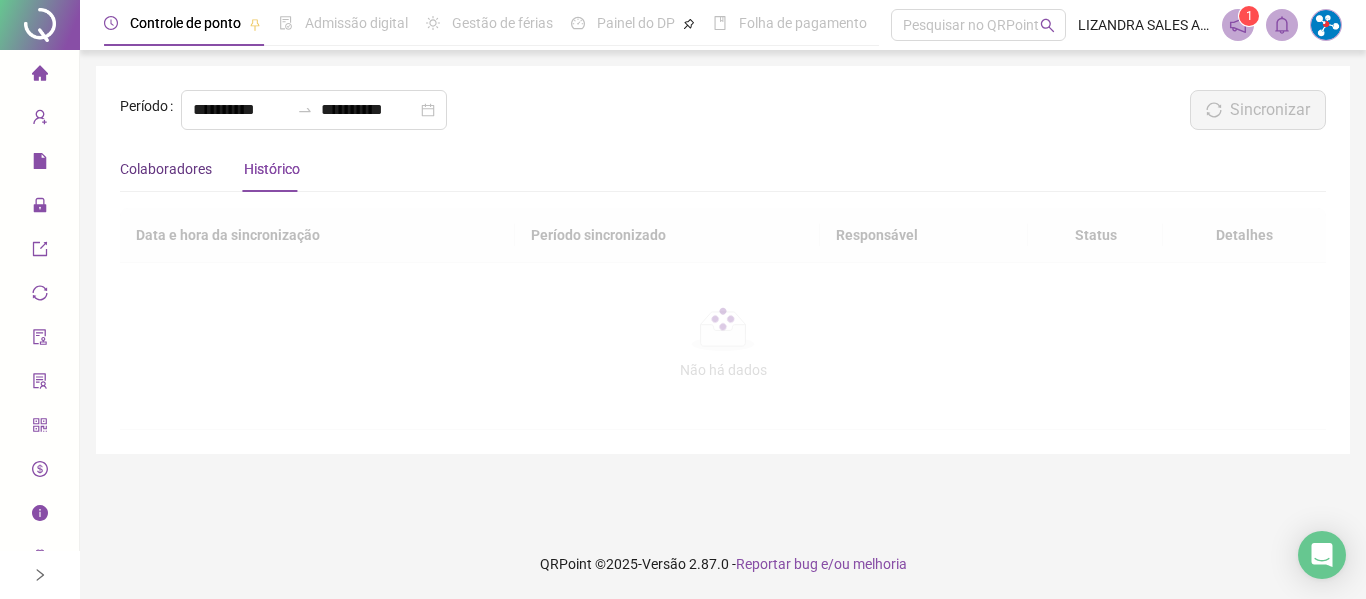 click on "Colaboradores" at bounding box center [166, 169] 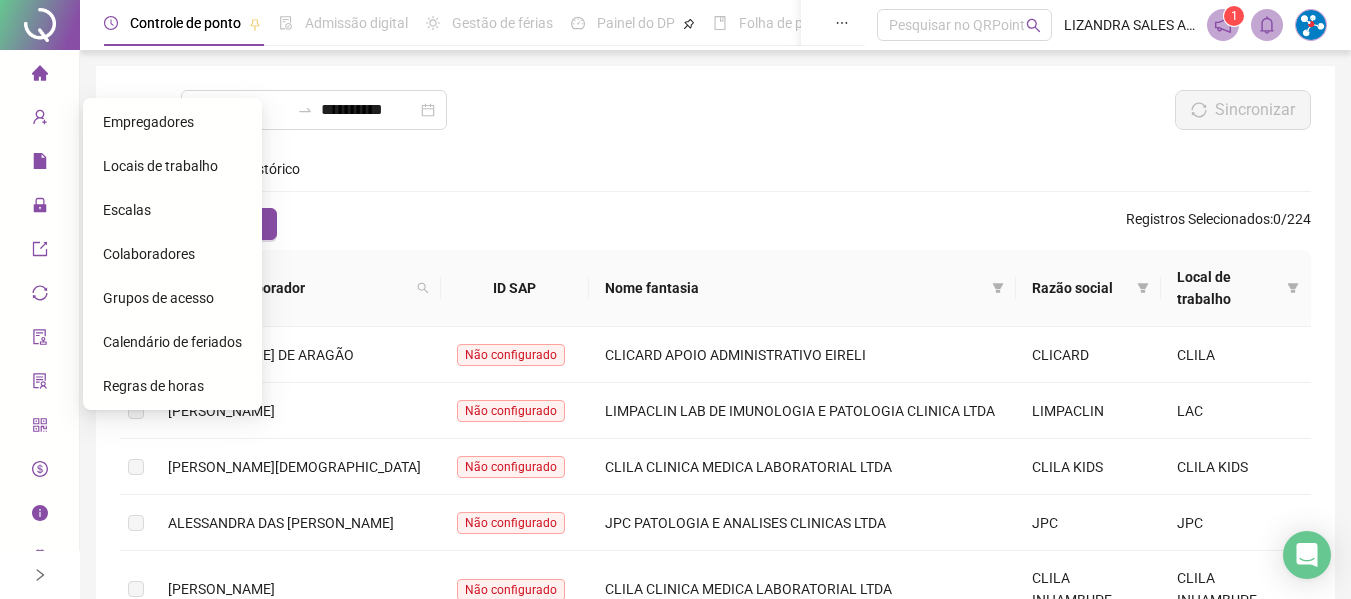 click on "Colaboradores" at bounding box center [149, 254] 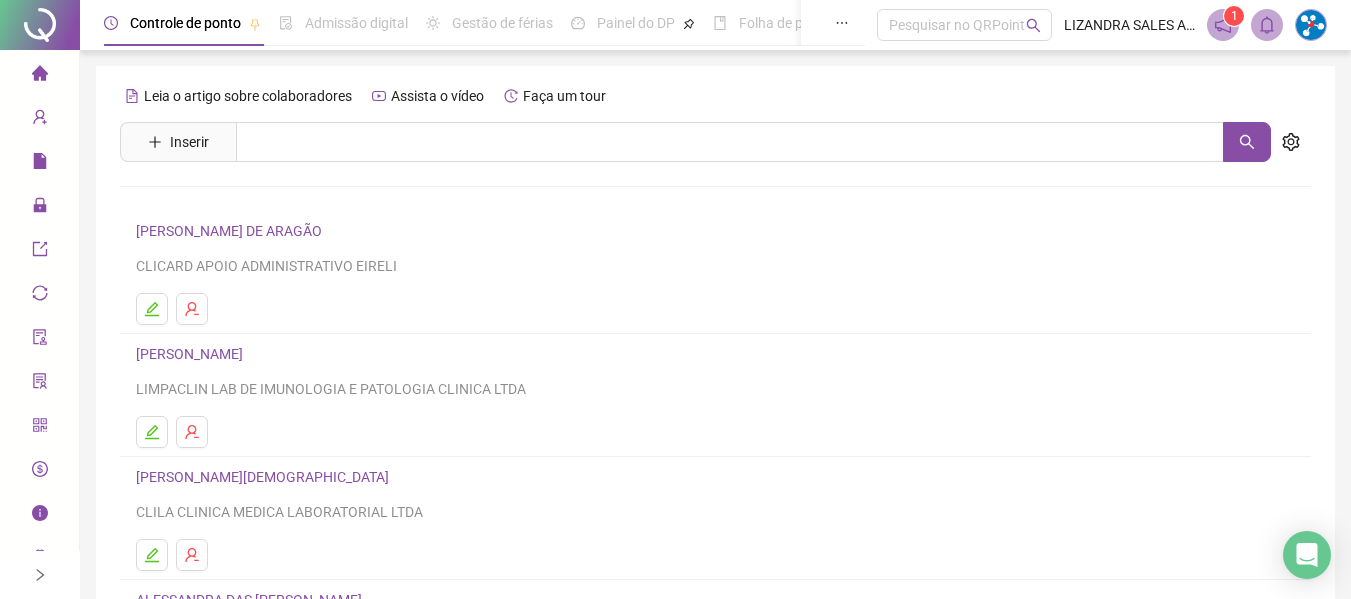 click on "[PERSON_NAME]" at bounding box center [192, 354] 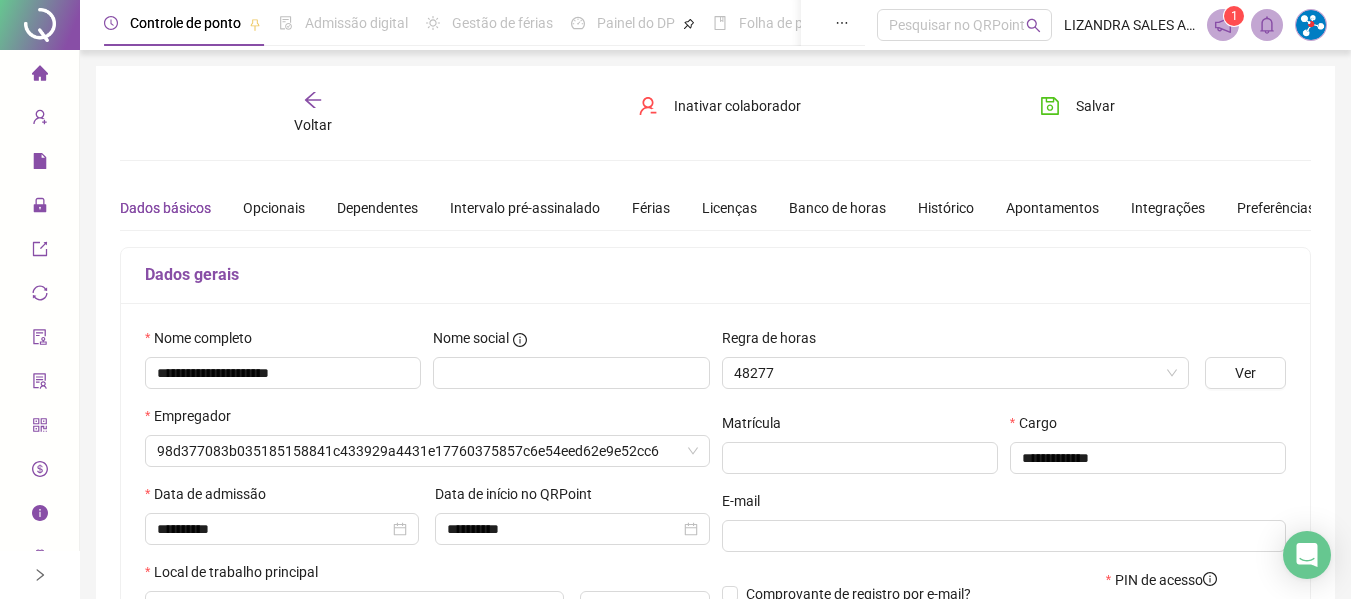 type on "**********" 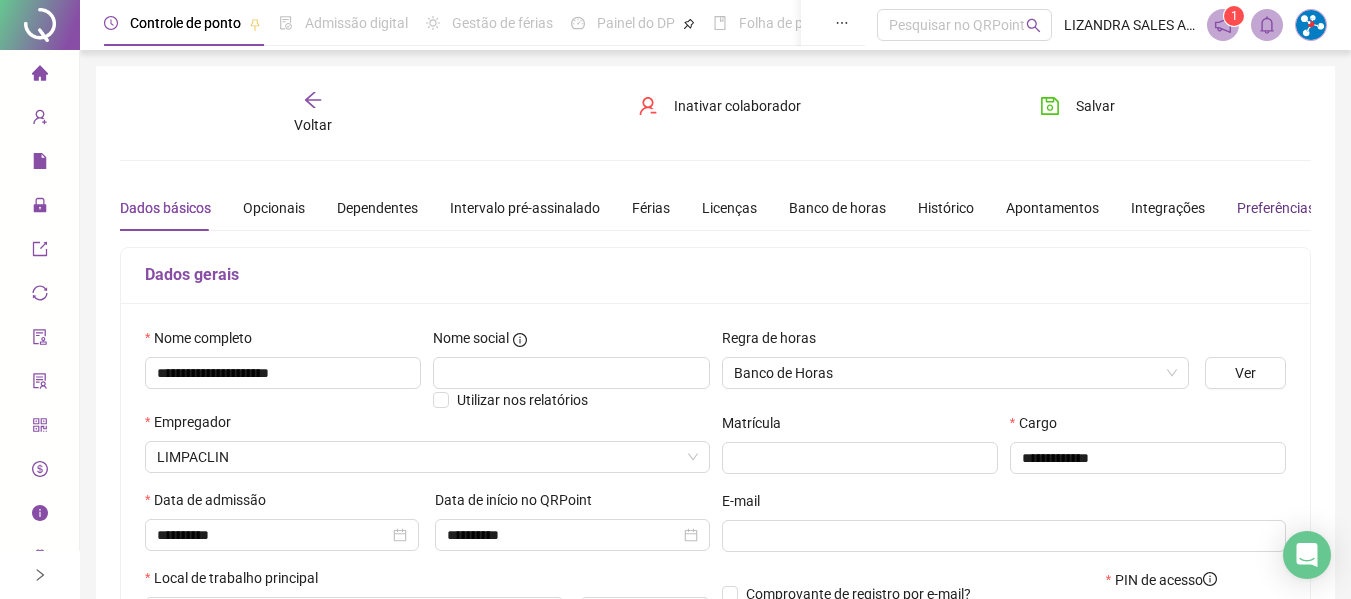 click on "Preferências" at bounding box center [1276, 208] 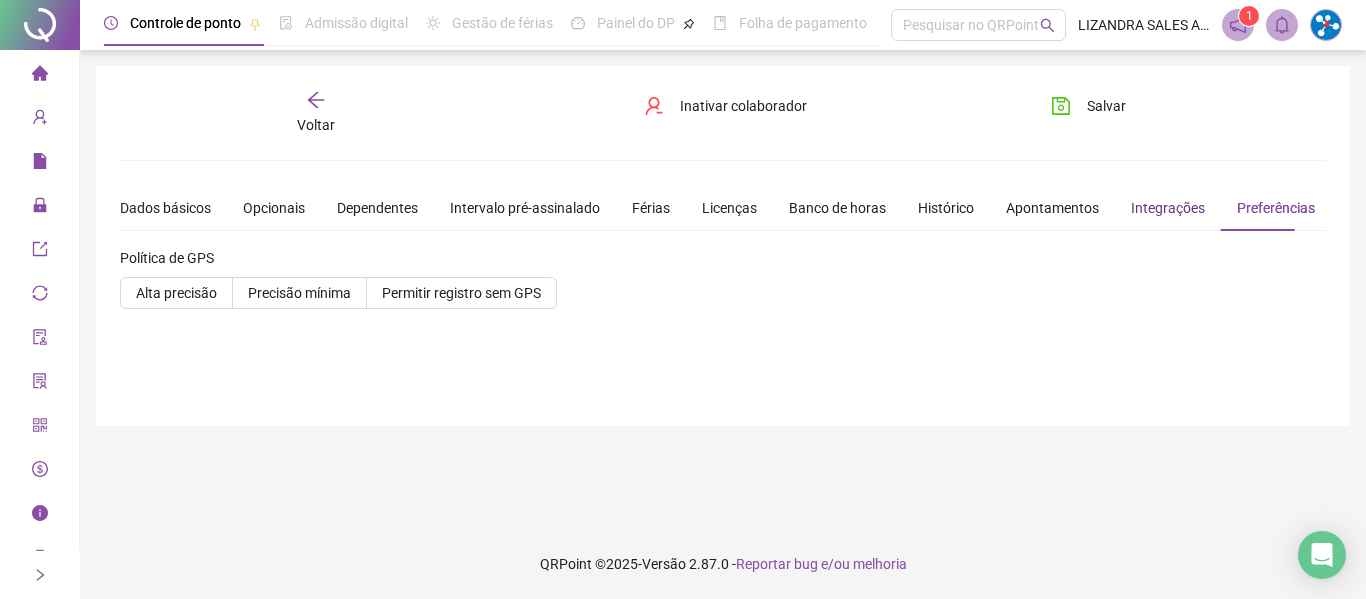 click on "Integrações" at bounding box center [1168, 208] 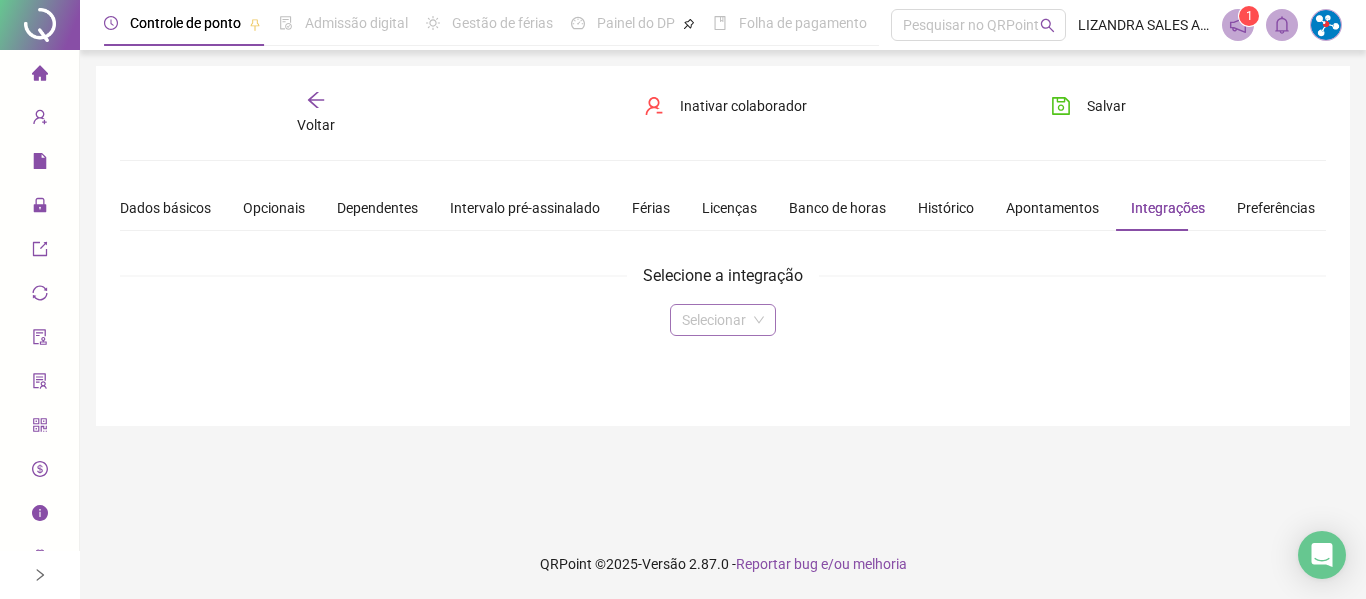click on "Selecionar" at bounding box center [723, 320] 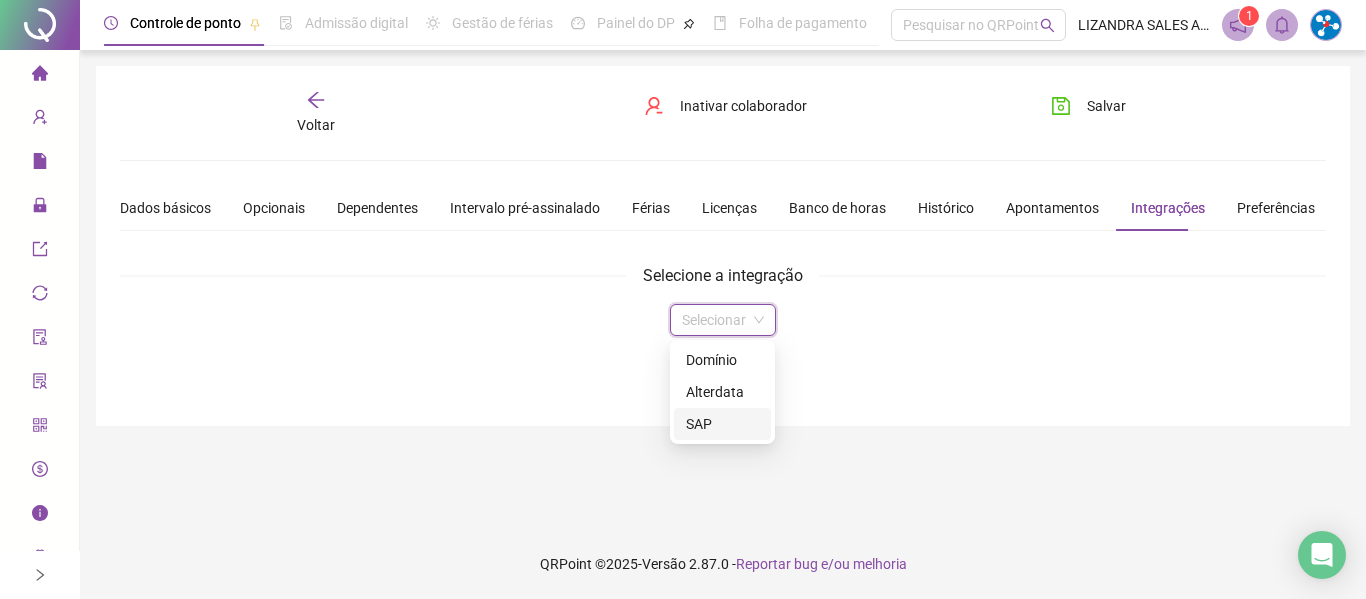click on "SAP" at bounding box center [722, 424] 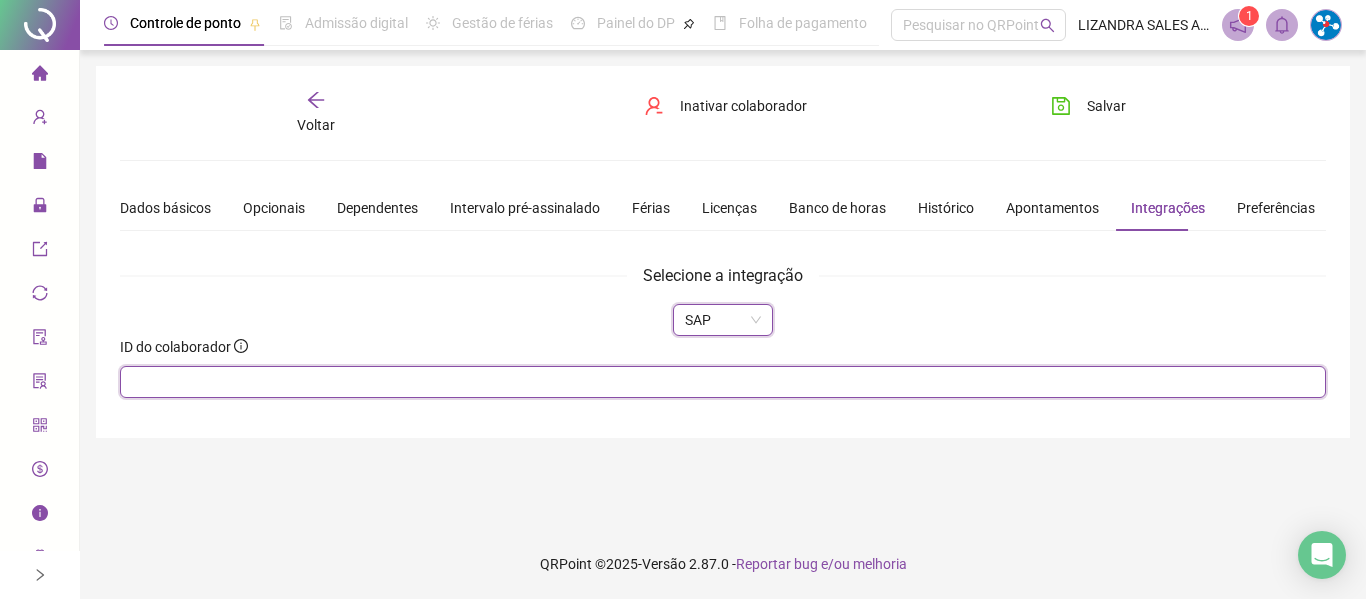 click at bounding box center [723, 382] 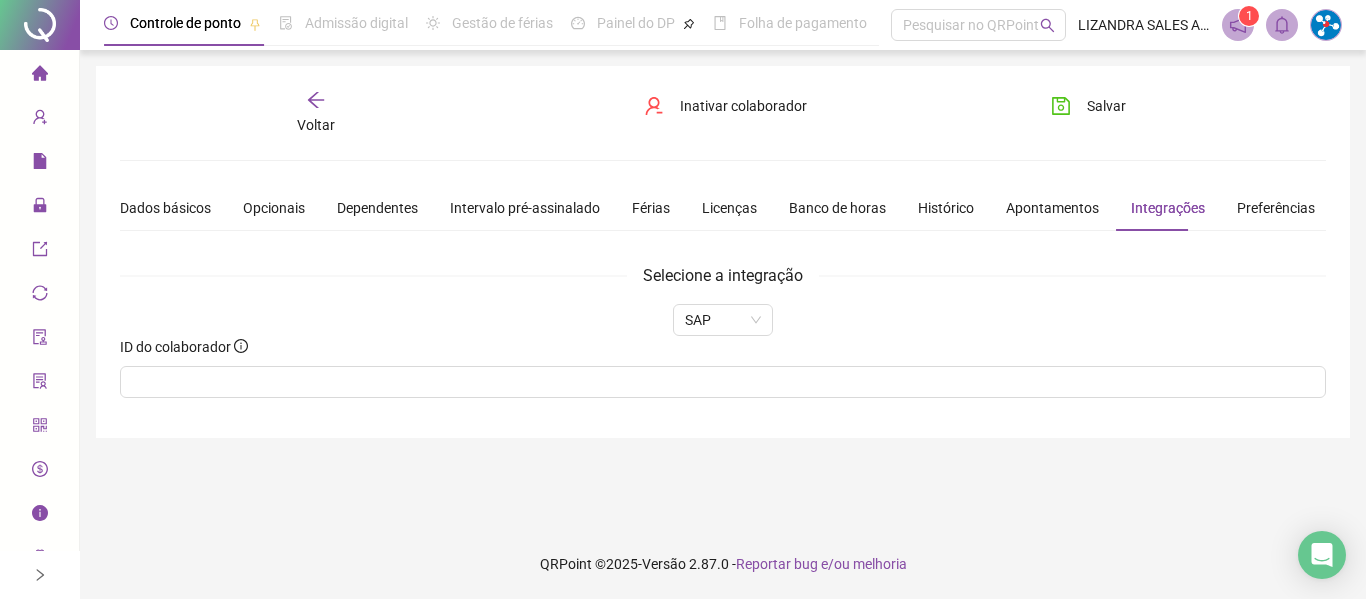 click on "SAP" at bounding box center (723, 320) 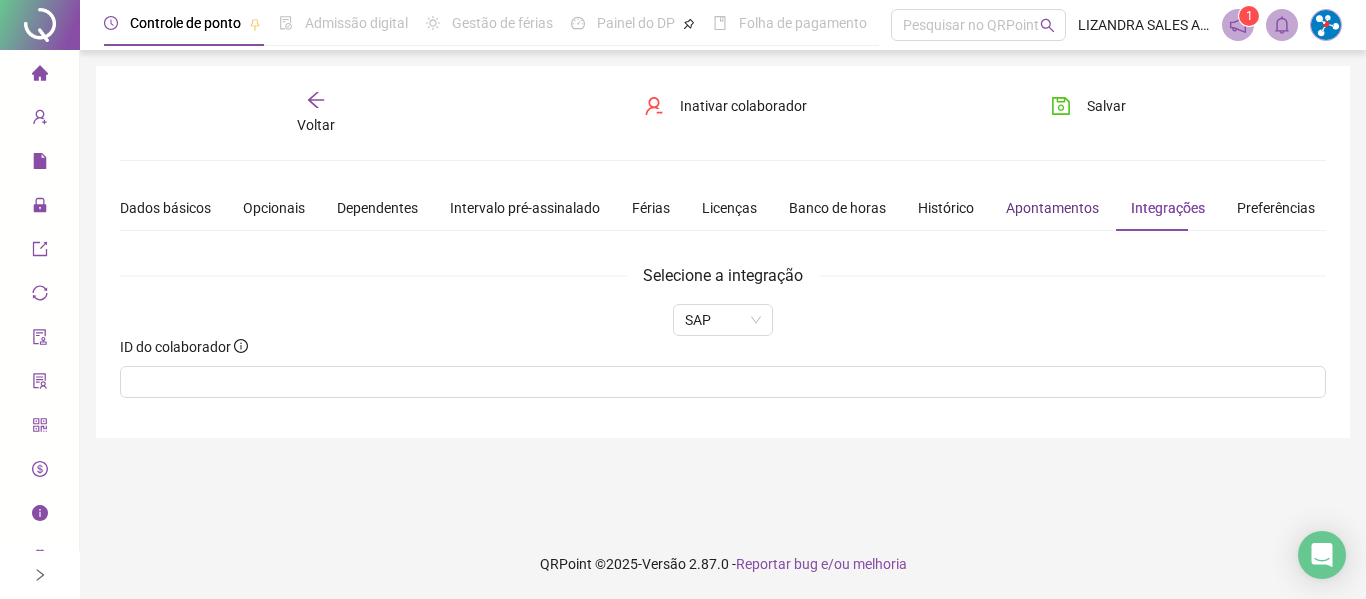 click on "Apontamentos" at bounding box center [1052, 208] 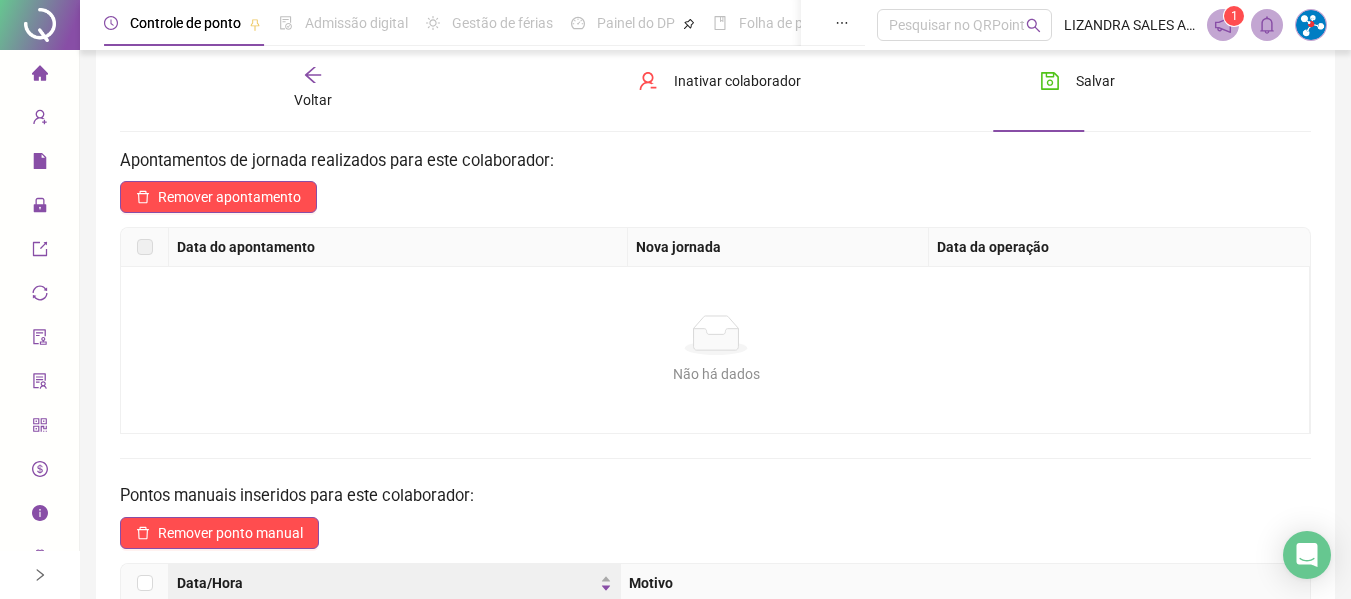 scroll, scrollTop: 0, scrollLeft: 0, axis: both 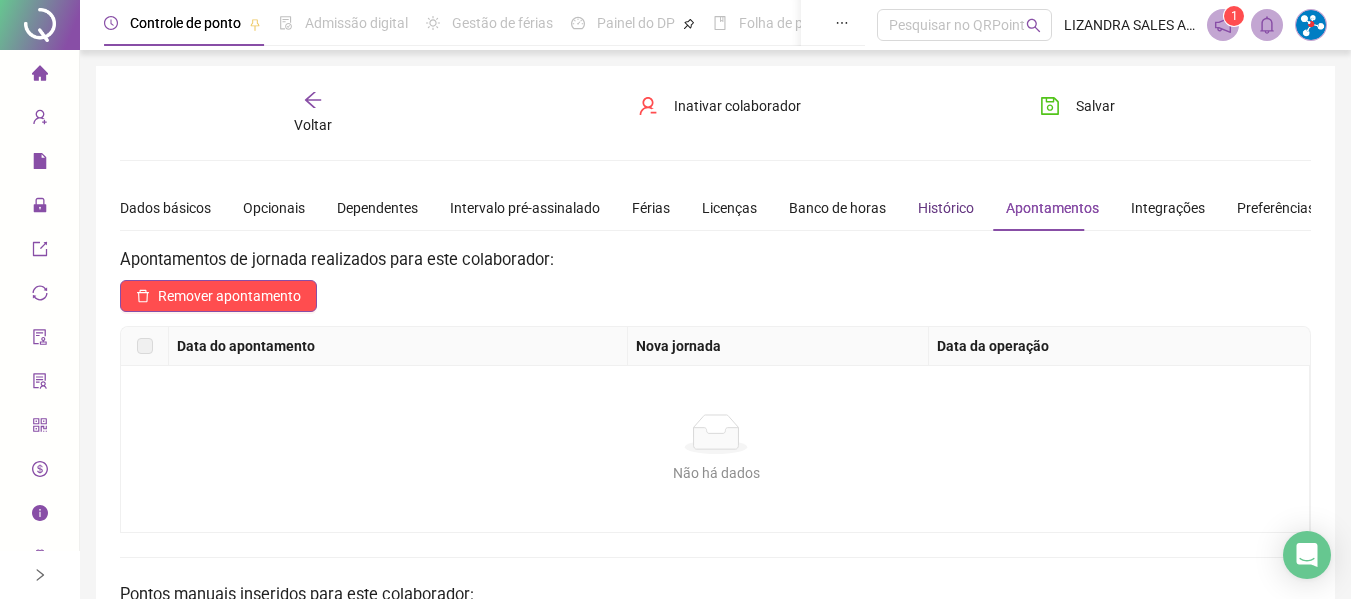 click on "Histórico" at bounding box center (946, 208) 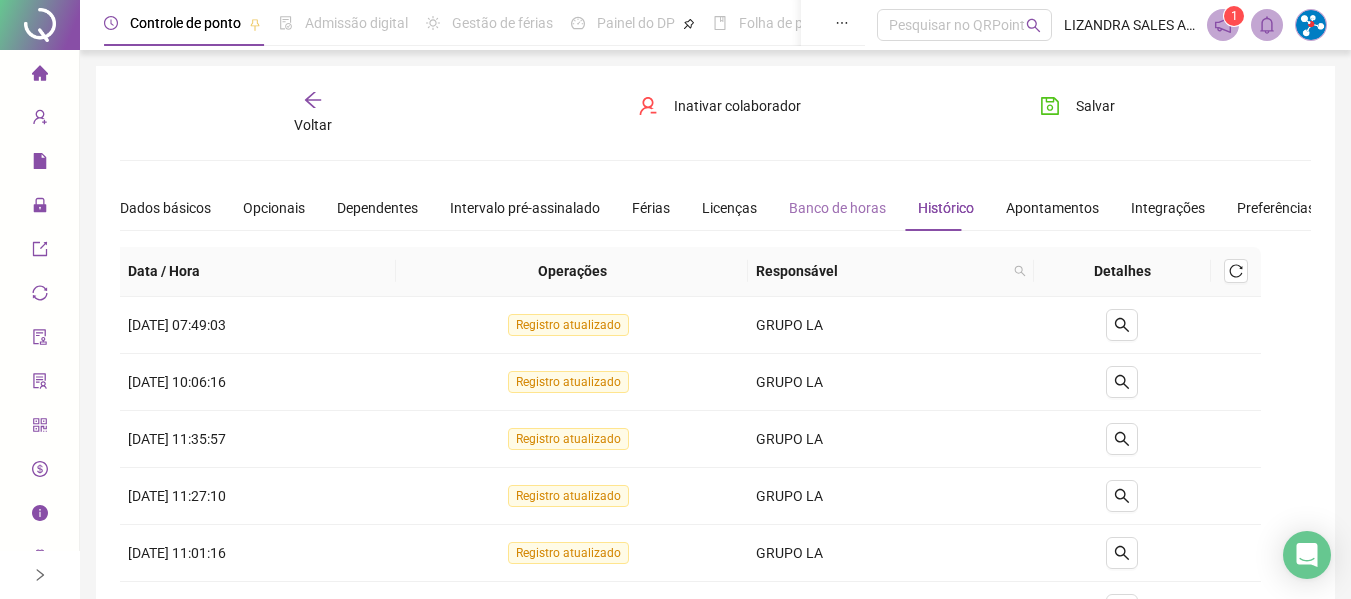 click on "Banco de horas" at bounding box center [837, 208] 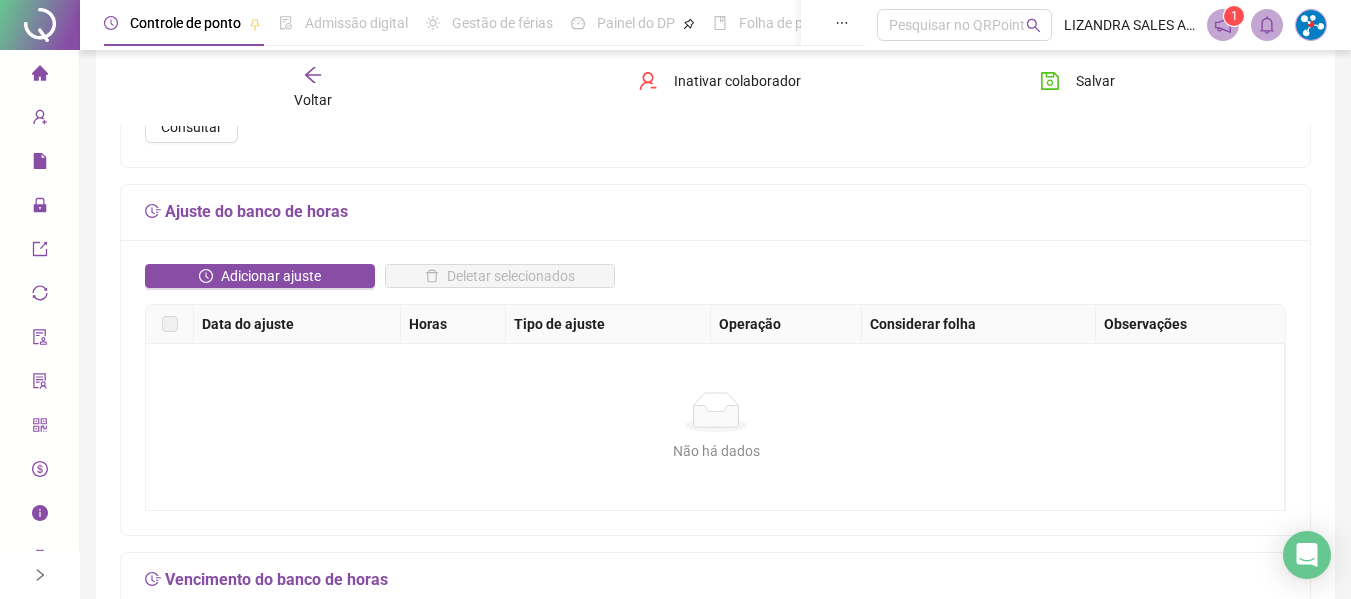 scroll, scrollTop: 0, scrollLeft: 0, axis: both 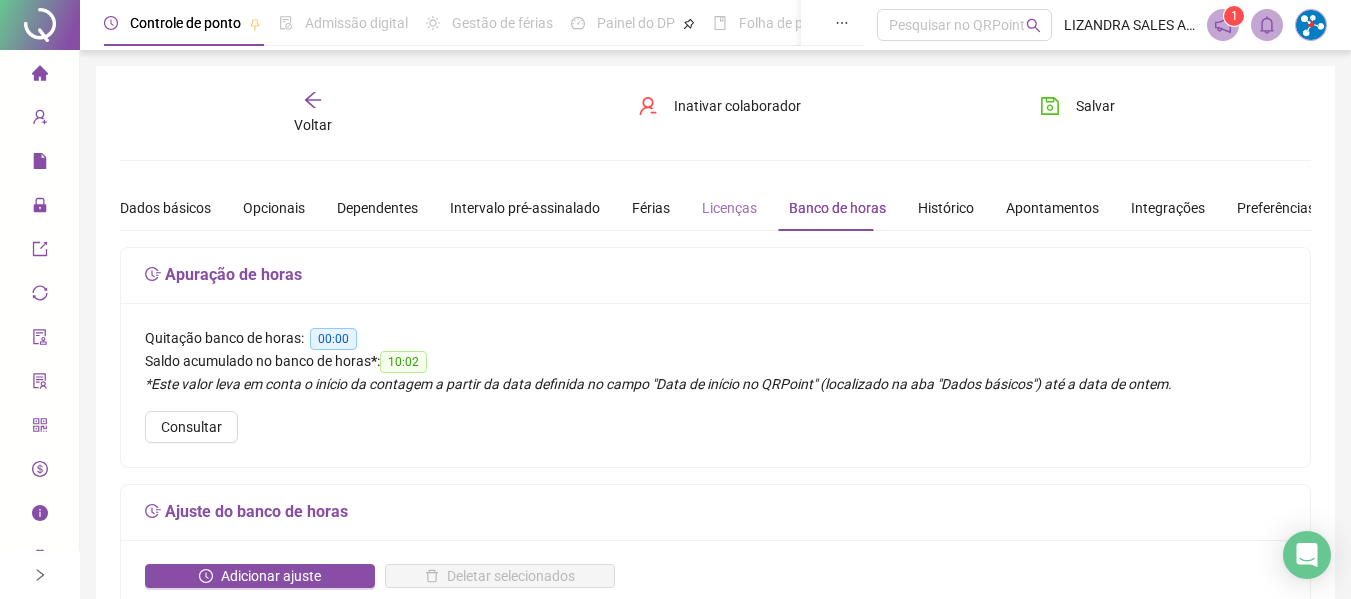 click on "Licenças" at bounding box center (729, 208) 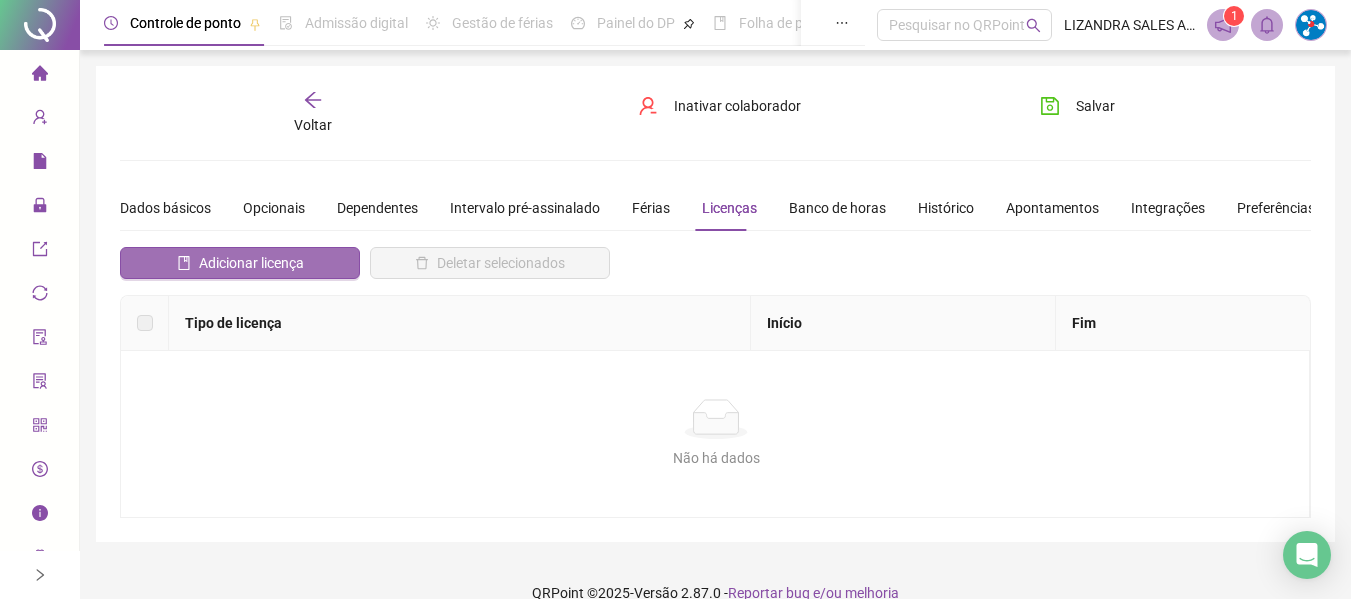 click on "Adicionar licença" at bounding box center (251, 263) 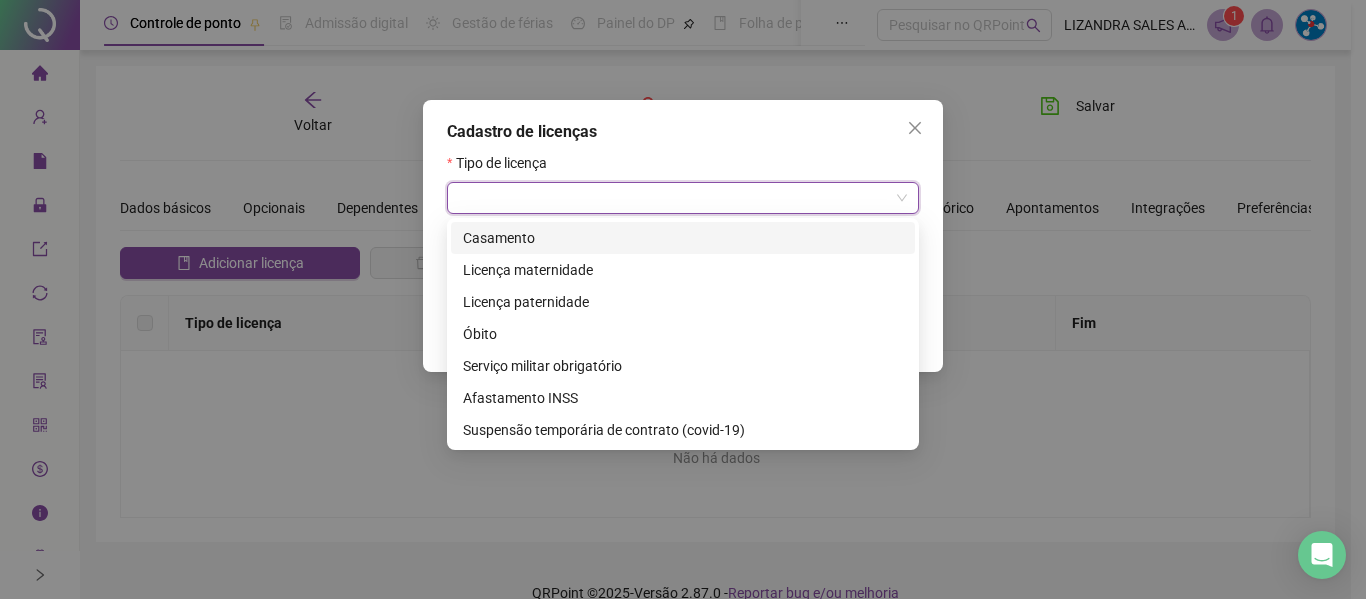 click at bounding box center (677, 198) 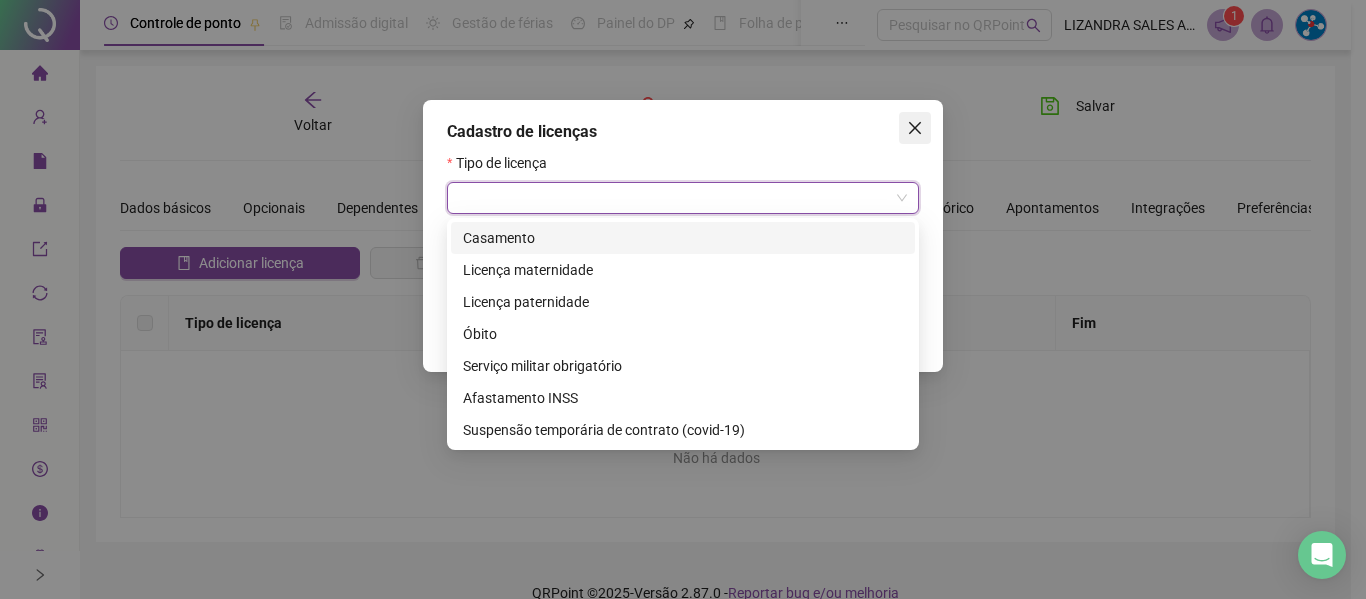 click 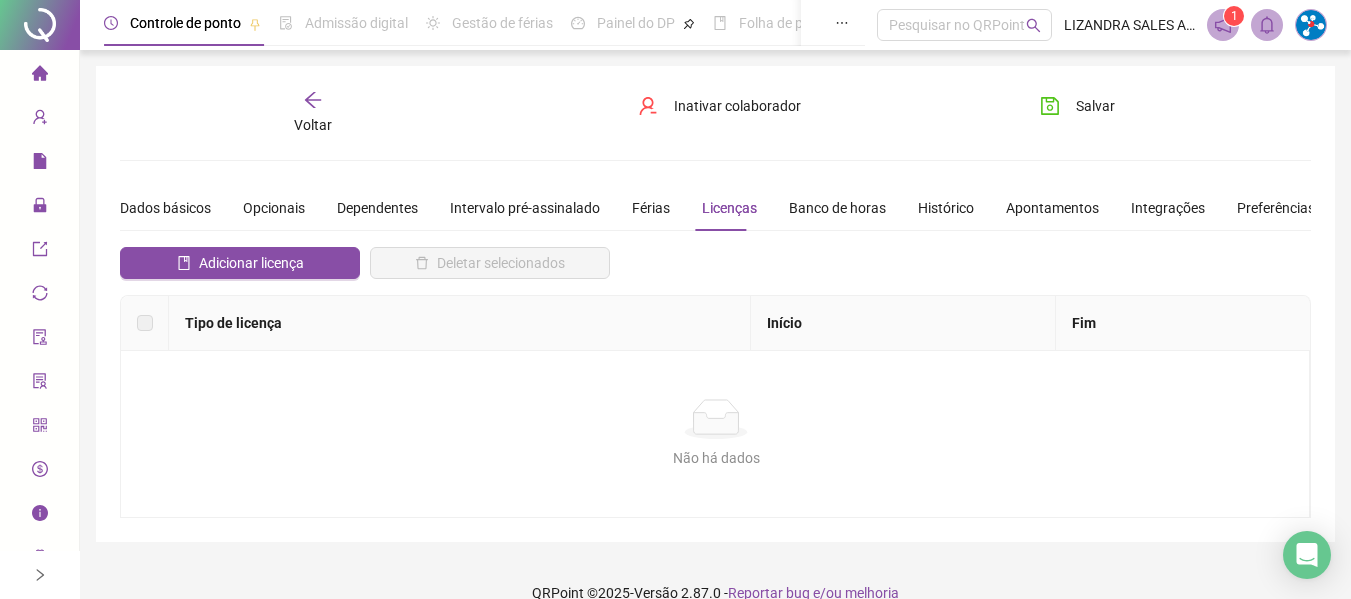 drag, startPoint x: 612, startPoint y: 202, endPoint x: 626, endPoint y: 206, distance: 14.56022 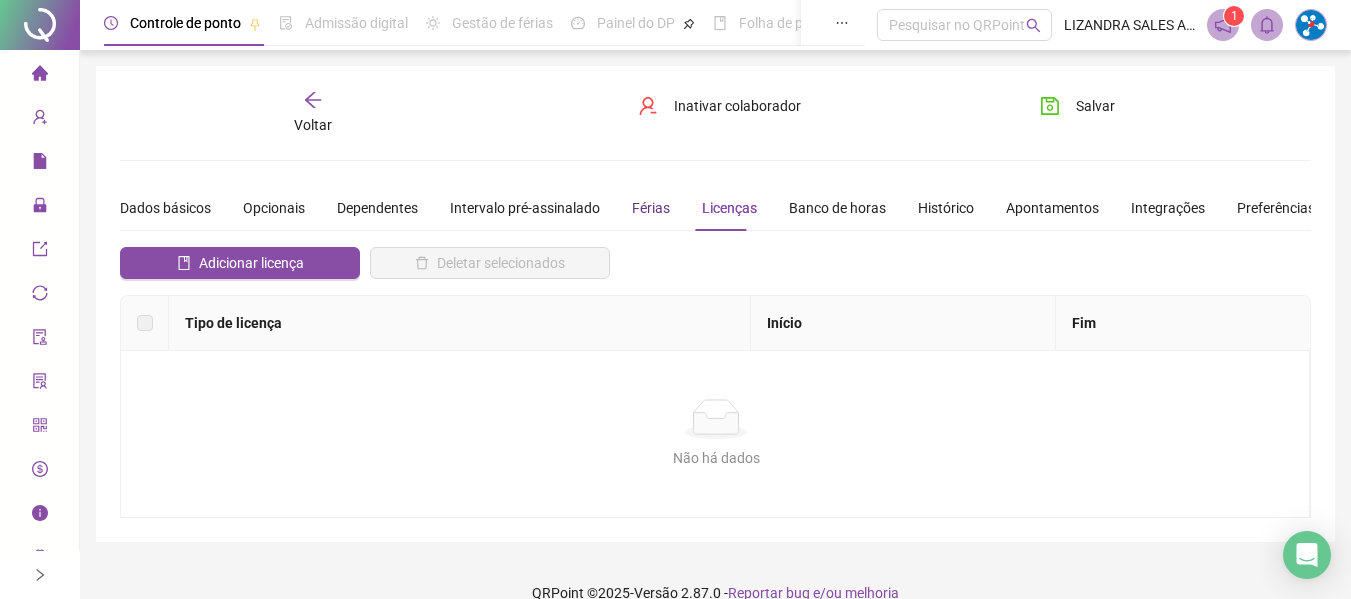 click on "Férias" at bounding box center (651, 208) 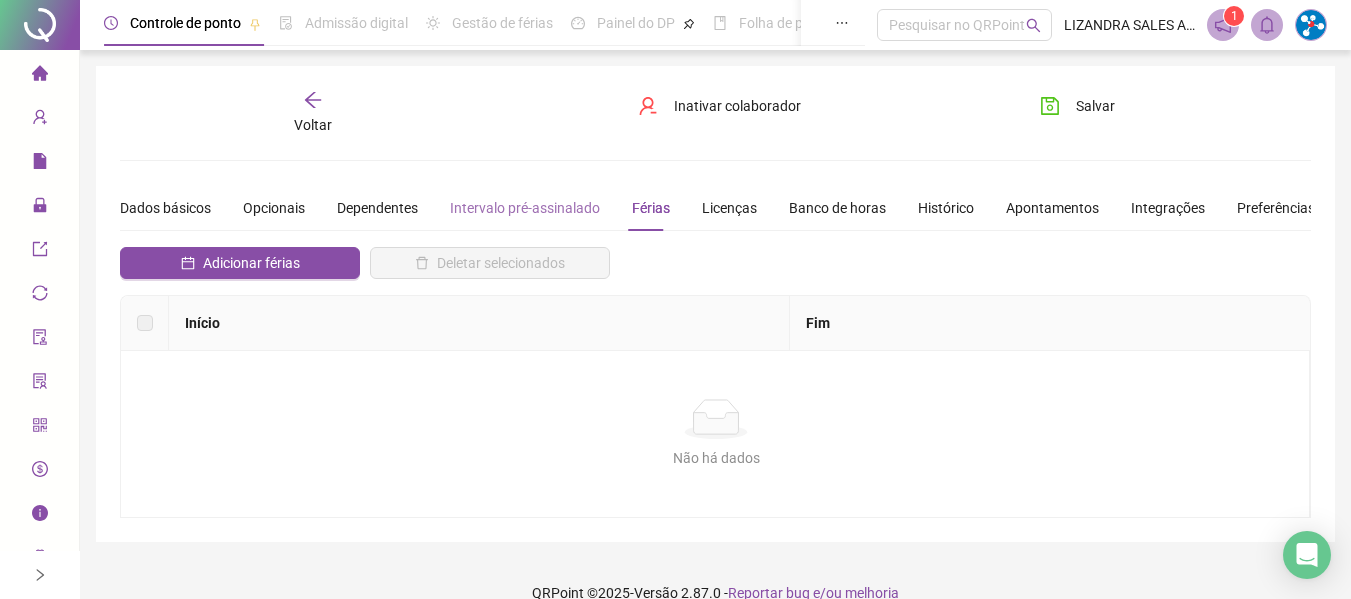 click on "Intervalo pré-assinalado" at bounding box center (525, 208) 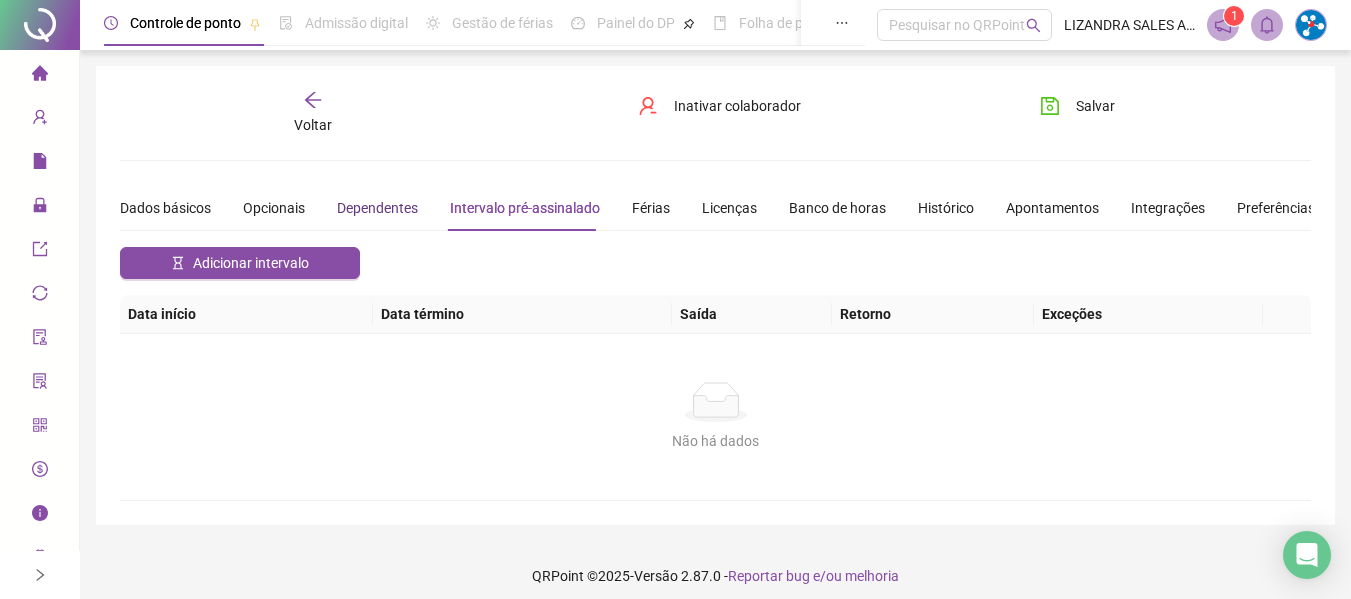 click on "Dependentes" at bounding box center [377, 208] 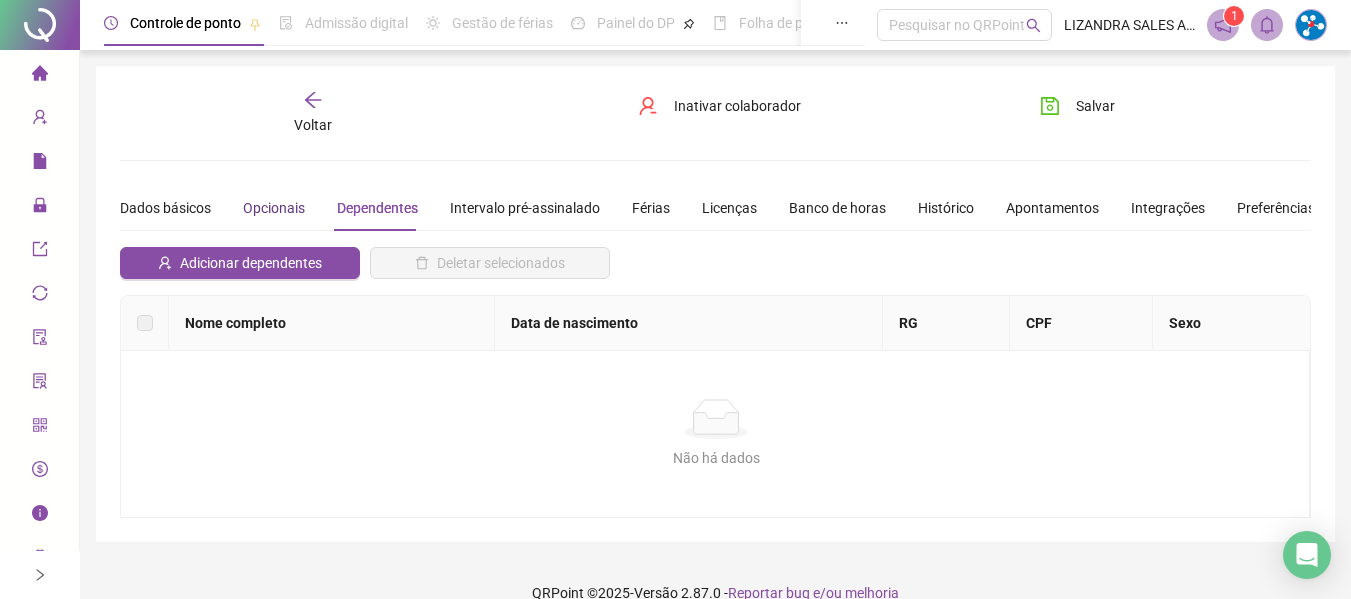 click on "Opcionais" at bounding box center [274, 208] 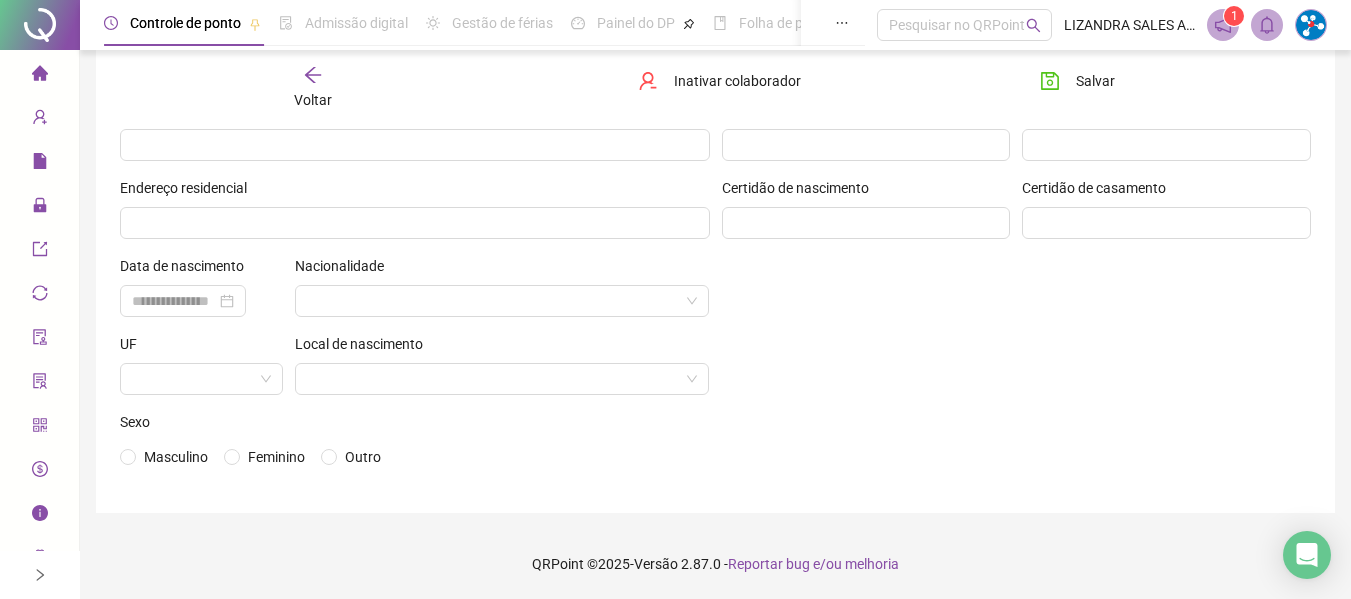 scroll, scrollTop: 0, scrollLeft: 0, axis: both 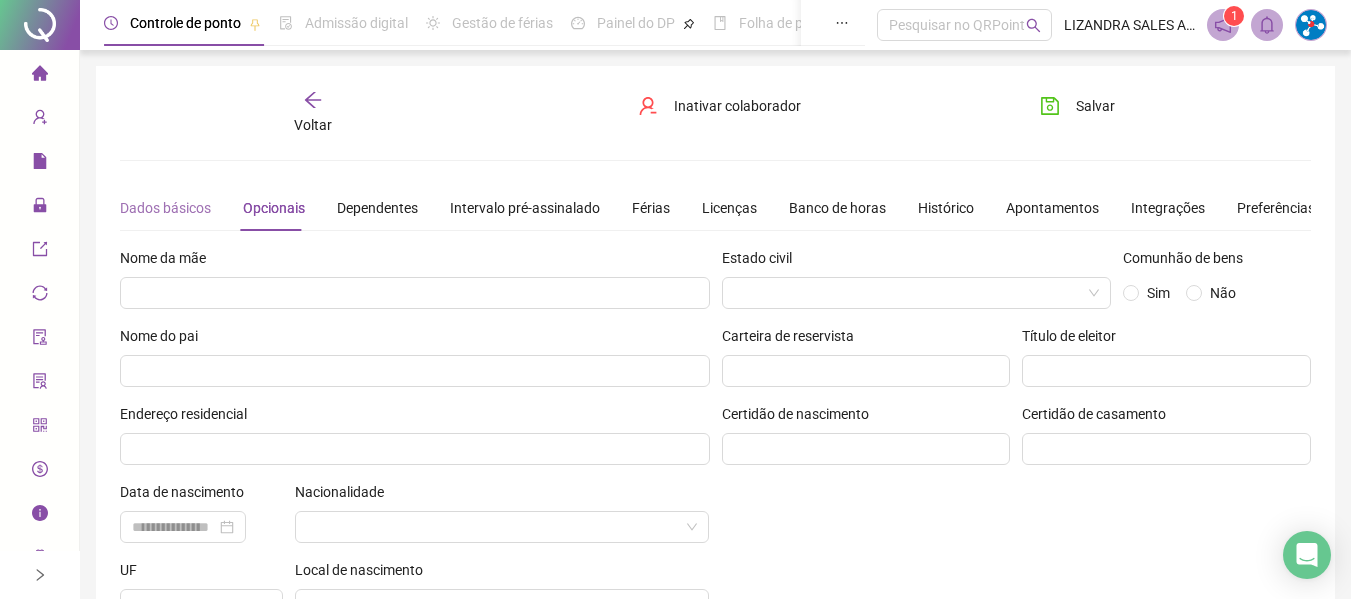 click on "Dados básicos" at bounding box center [165, 208] 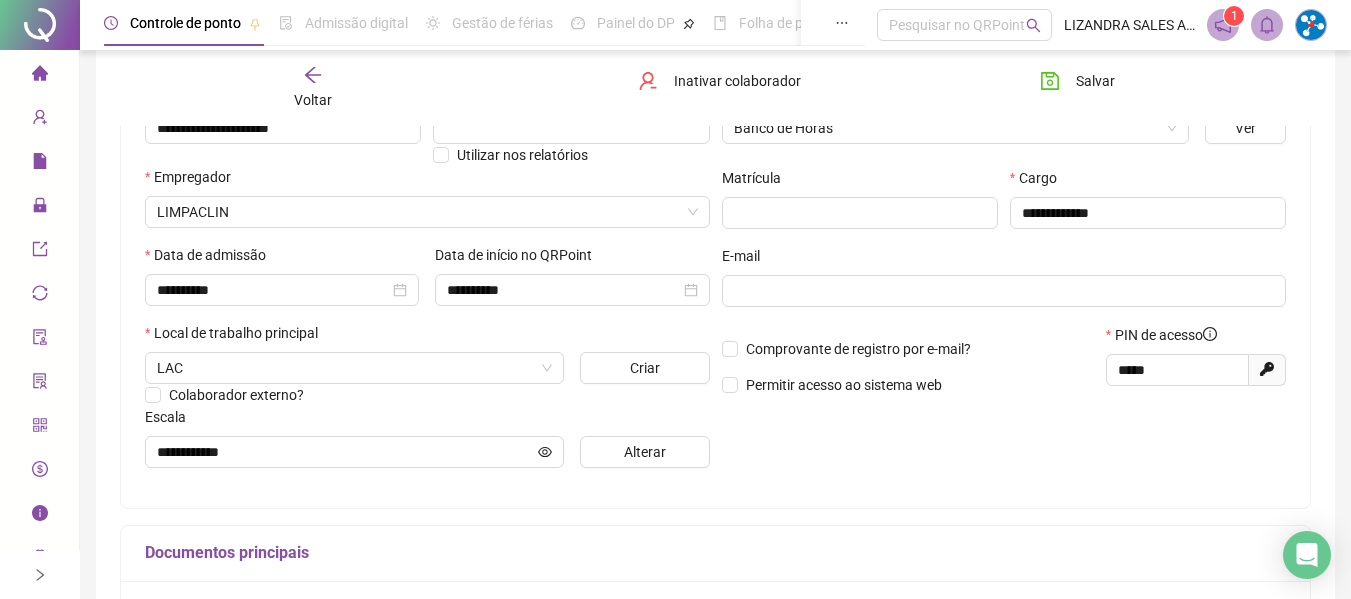 scroll, scrollTop: 42, scrollLeft: 0, axis: vertical 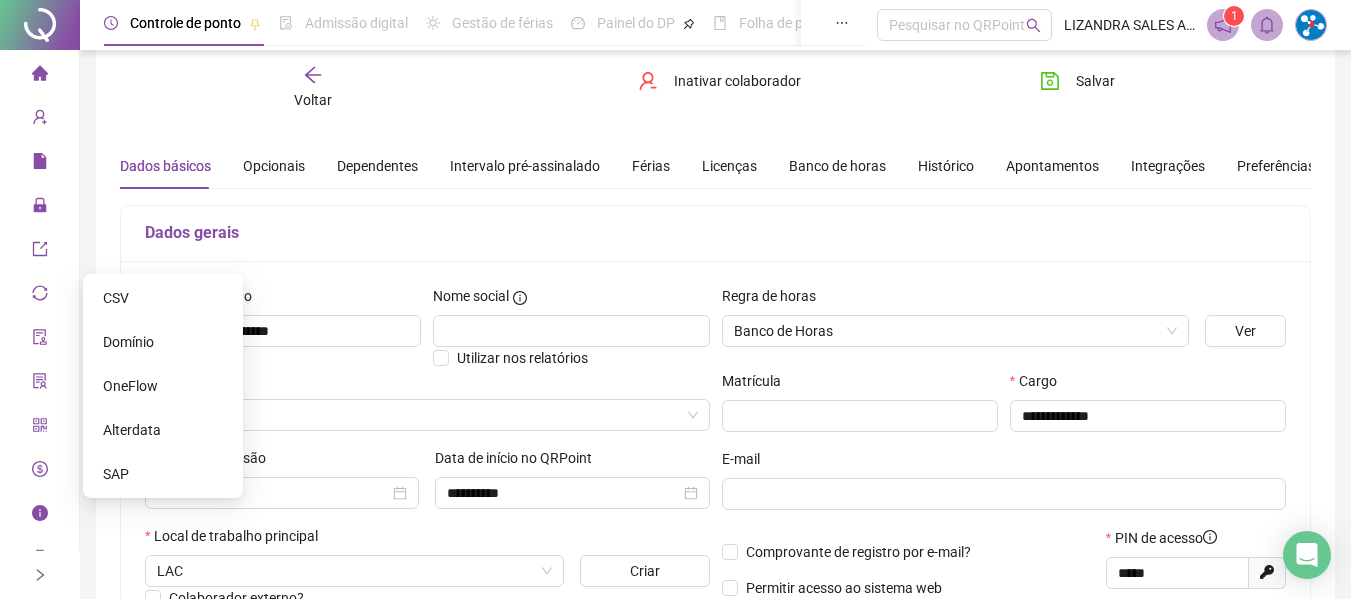 click on "SAP" at bounding box center (163, 474) 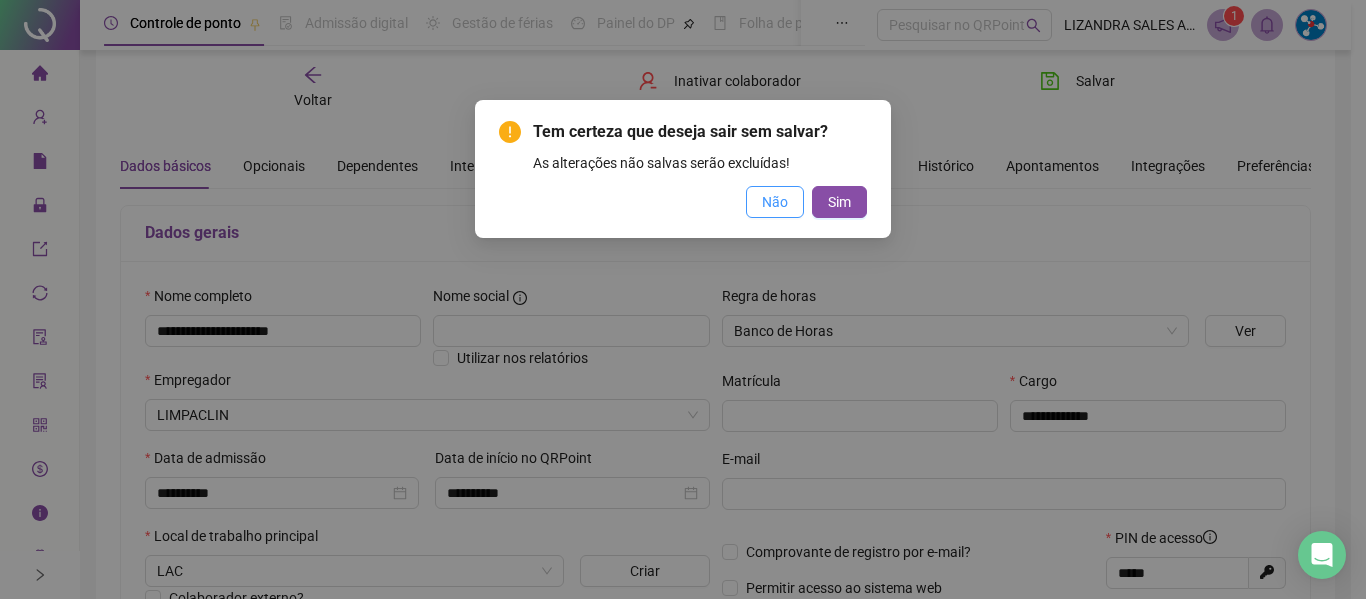 click on "Não" at bounding box center [775, 202] 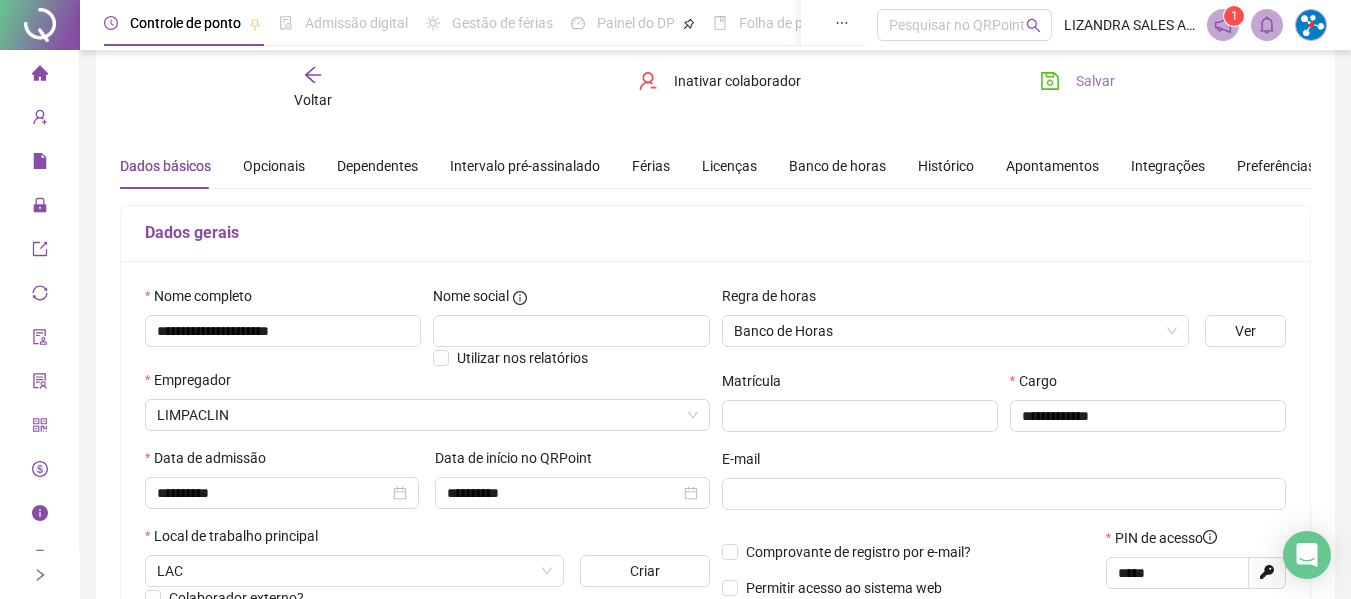 click on "Salvar" at bounding box center (1077, 81) 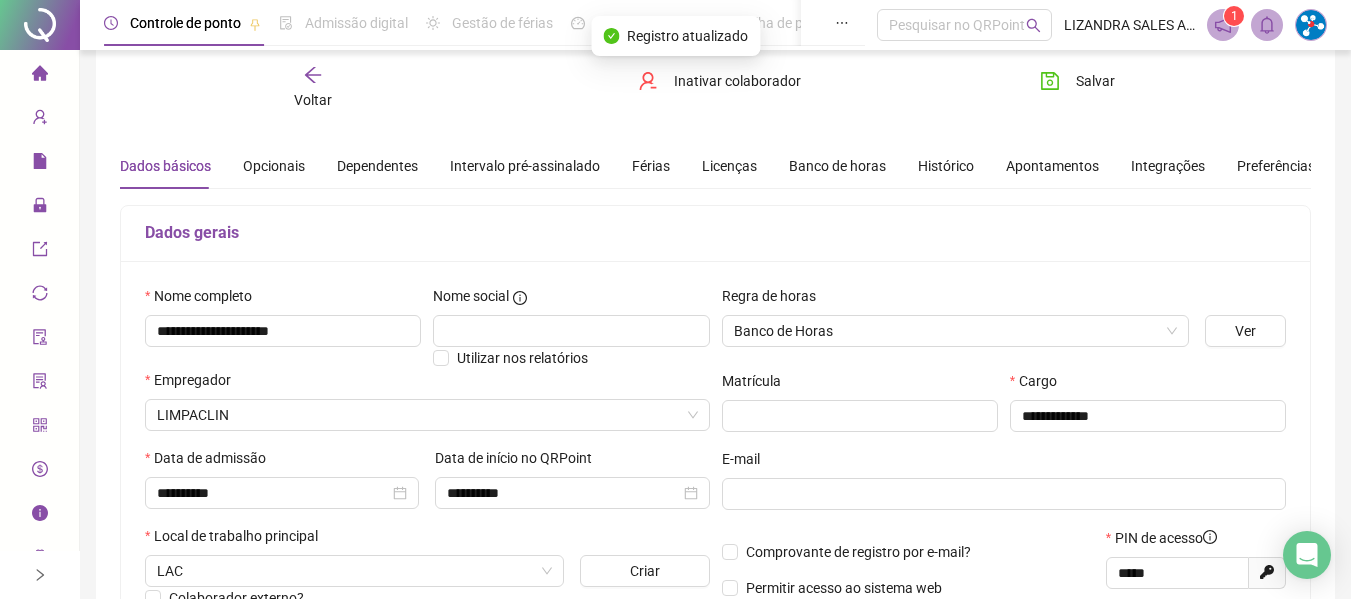 click on "Voltar" at bounding box center (313, 100) 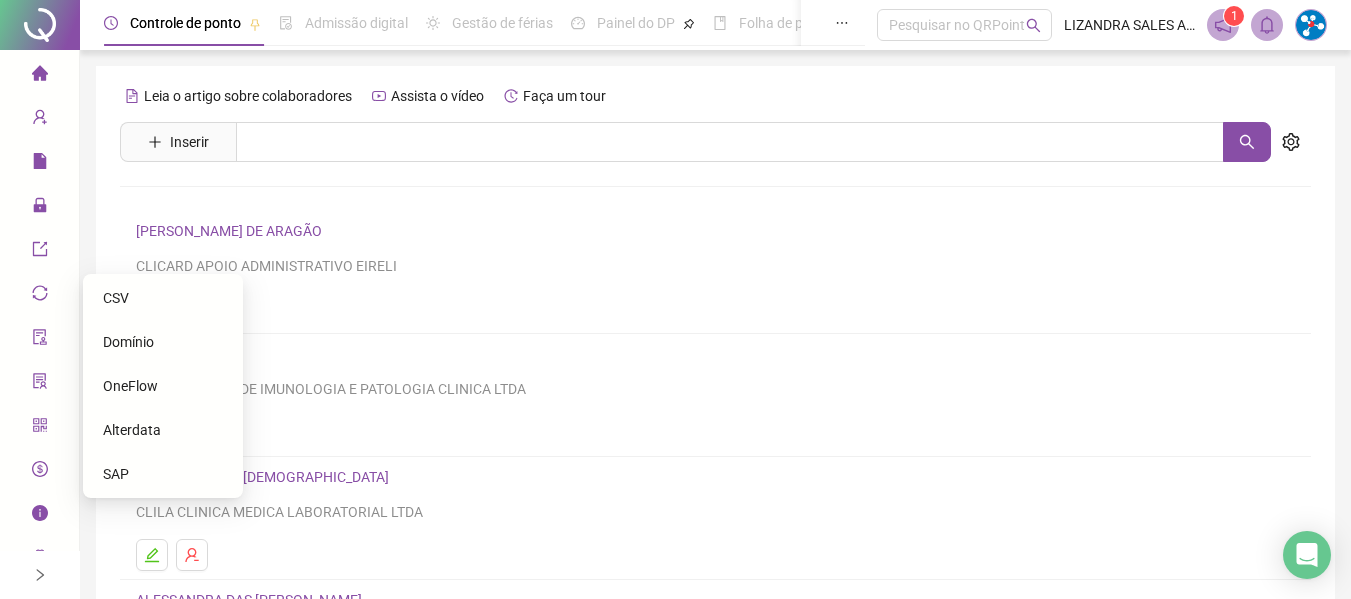 click on "SAP" at bounding box center [163, 474] 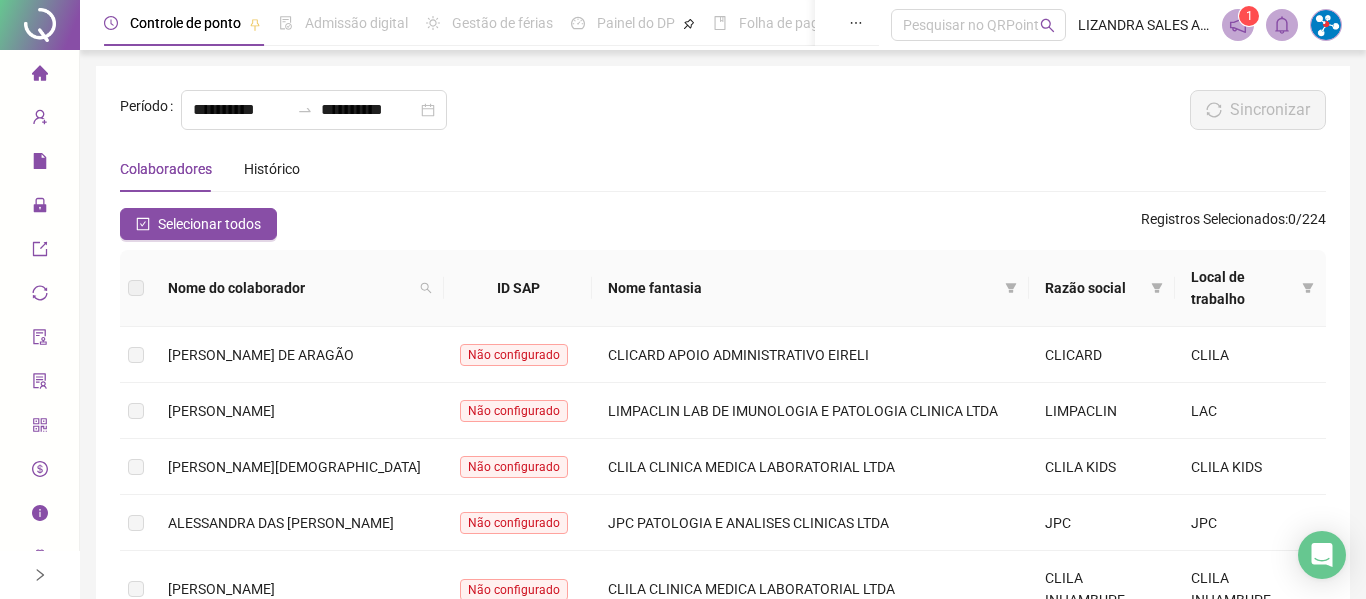 type on "**********" 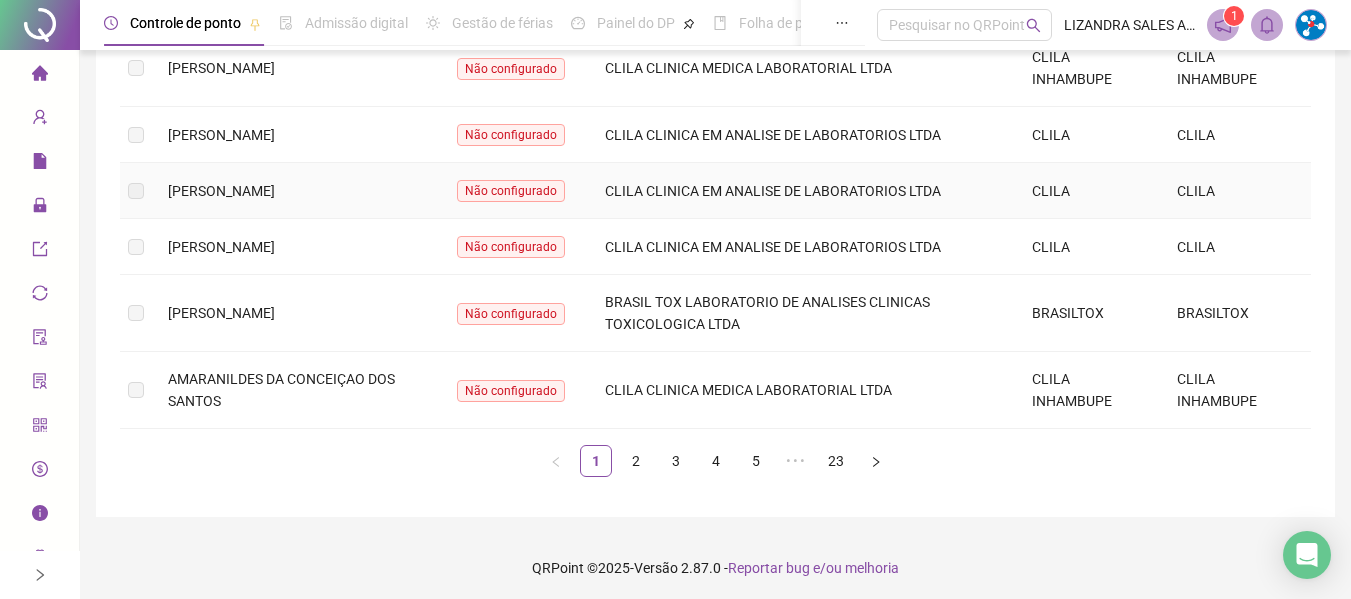 scroll, scrollTop: 540, scrollLeft: 0, axis: vertical 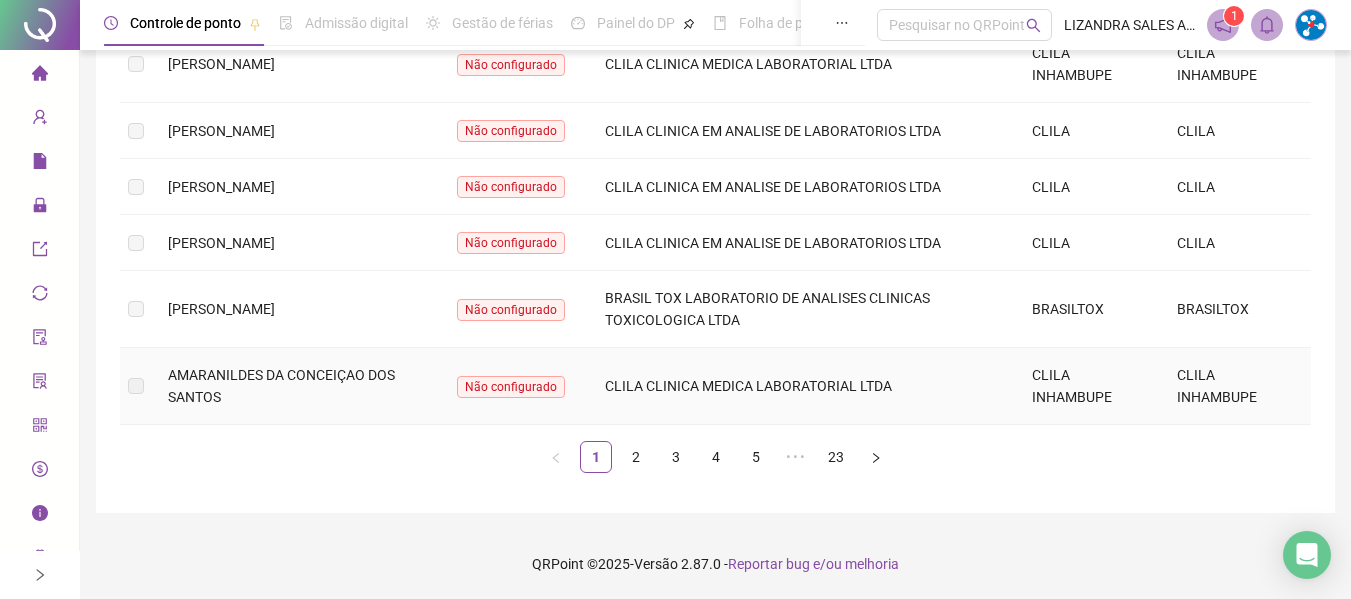 click on "Não configurado" at bounding box center (511, 387) 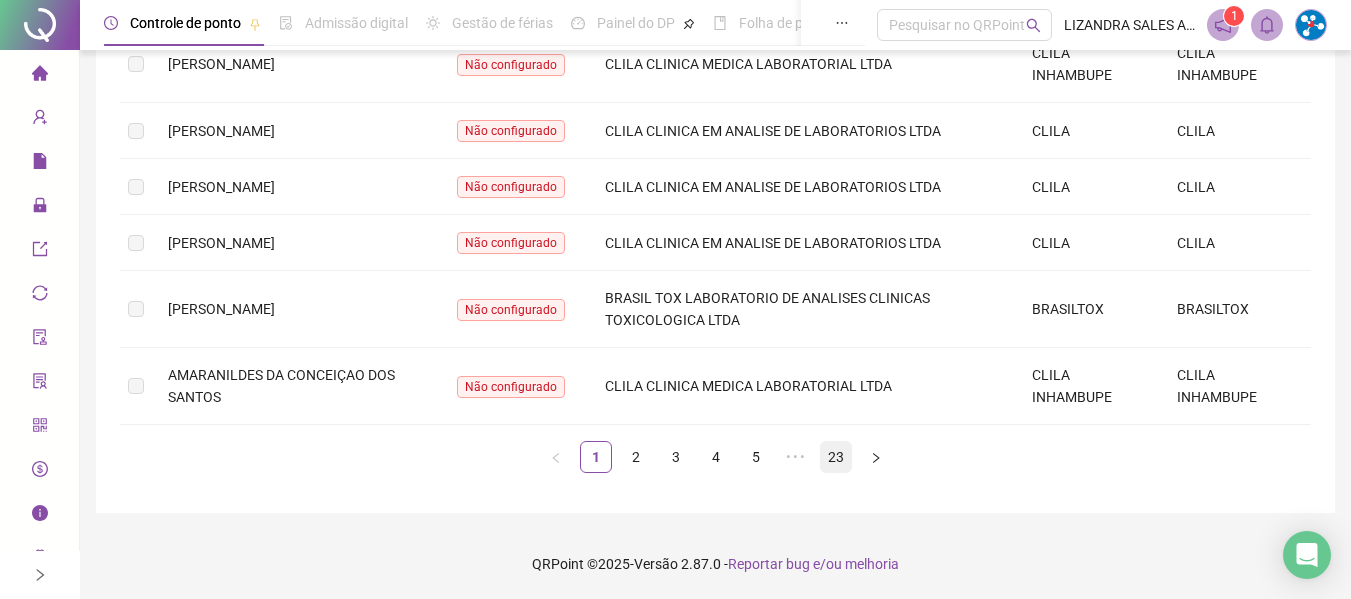 click on "23" at bounding box center [836, 457] 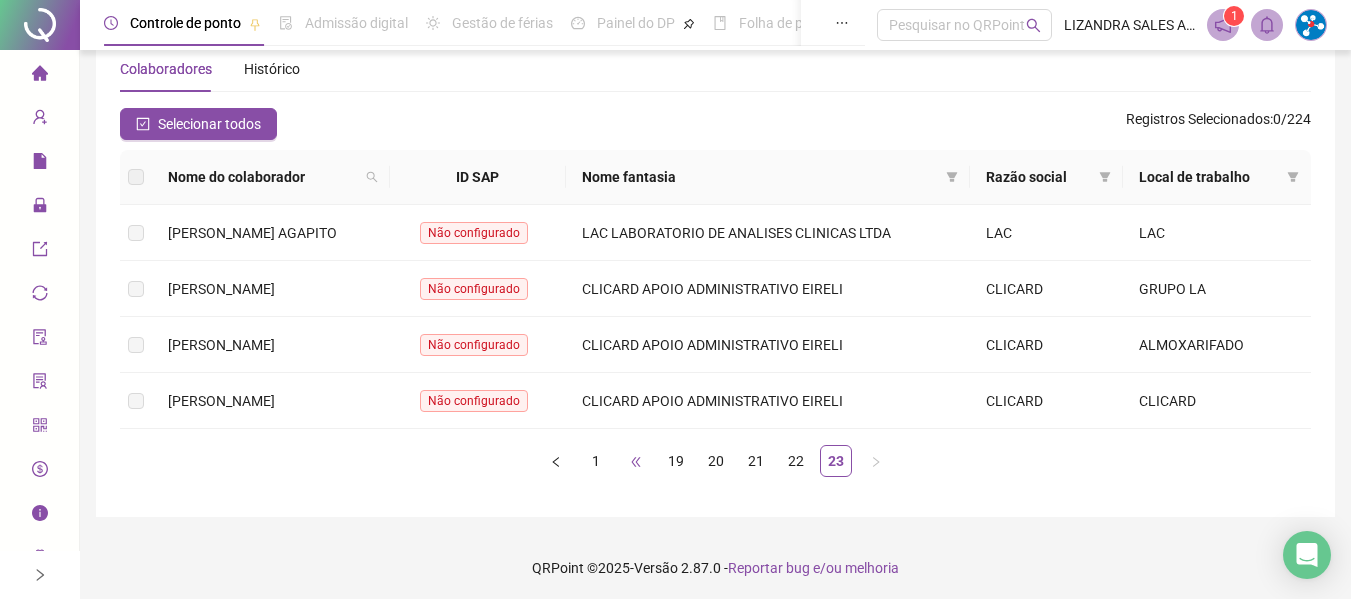 click on "•••" at bounding box center (636, 461) 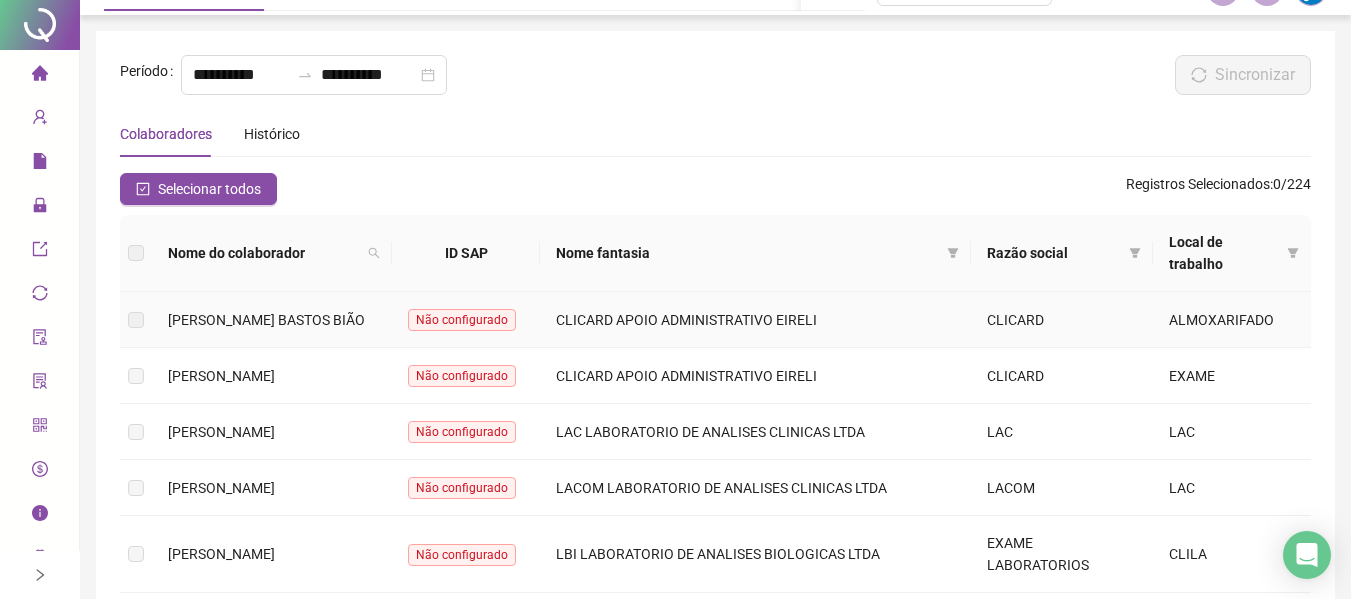 scroll, scrollTop: 0, scrollLeft: 0, axis: both 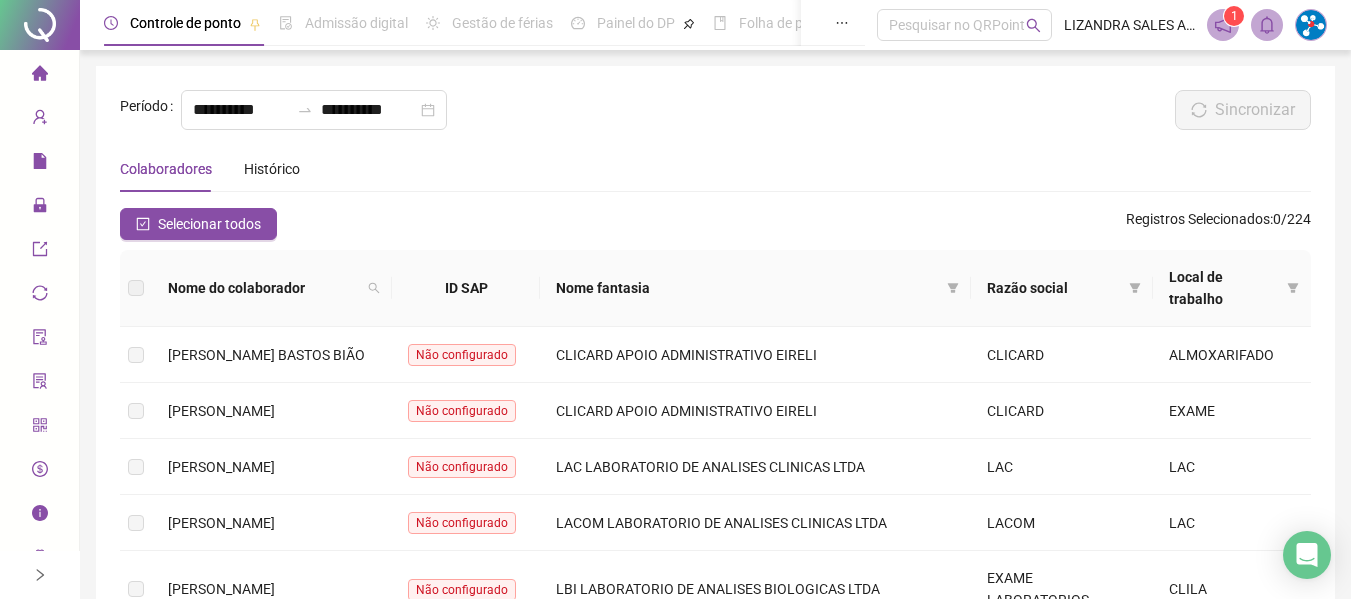 click on "Financeiro" at bounding box center [39, 470] 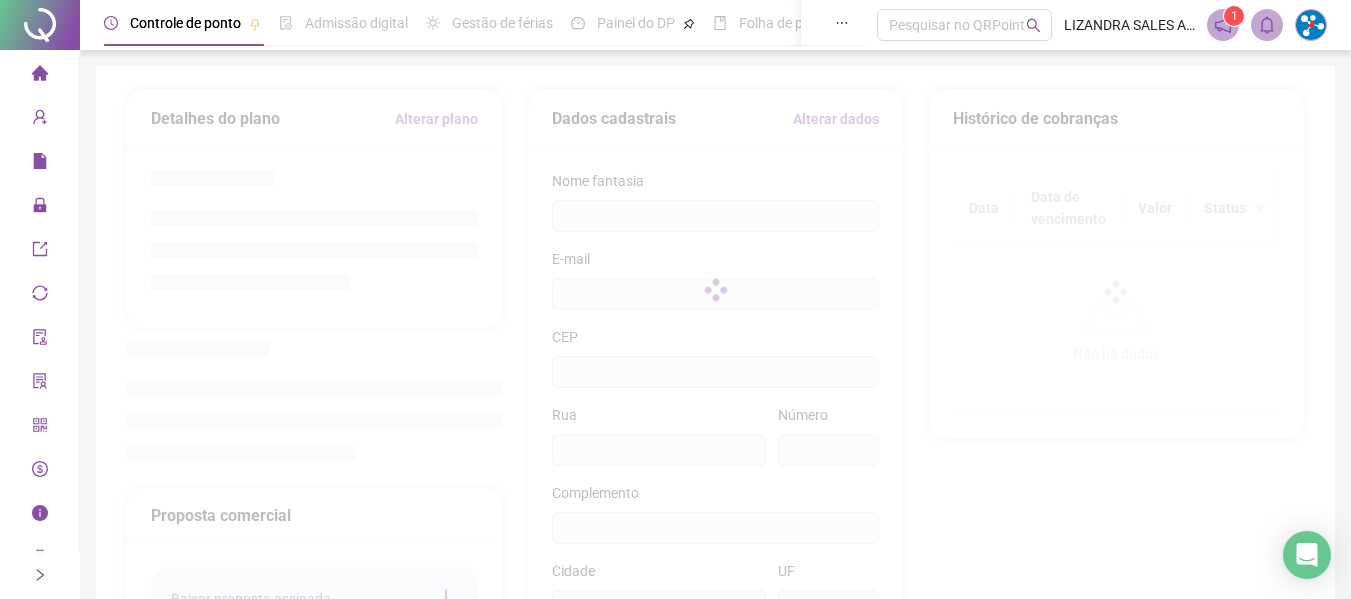 type on "*****" 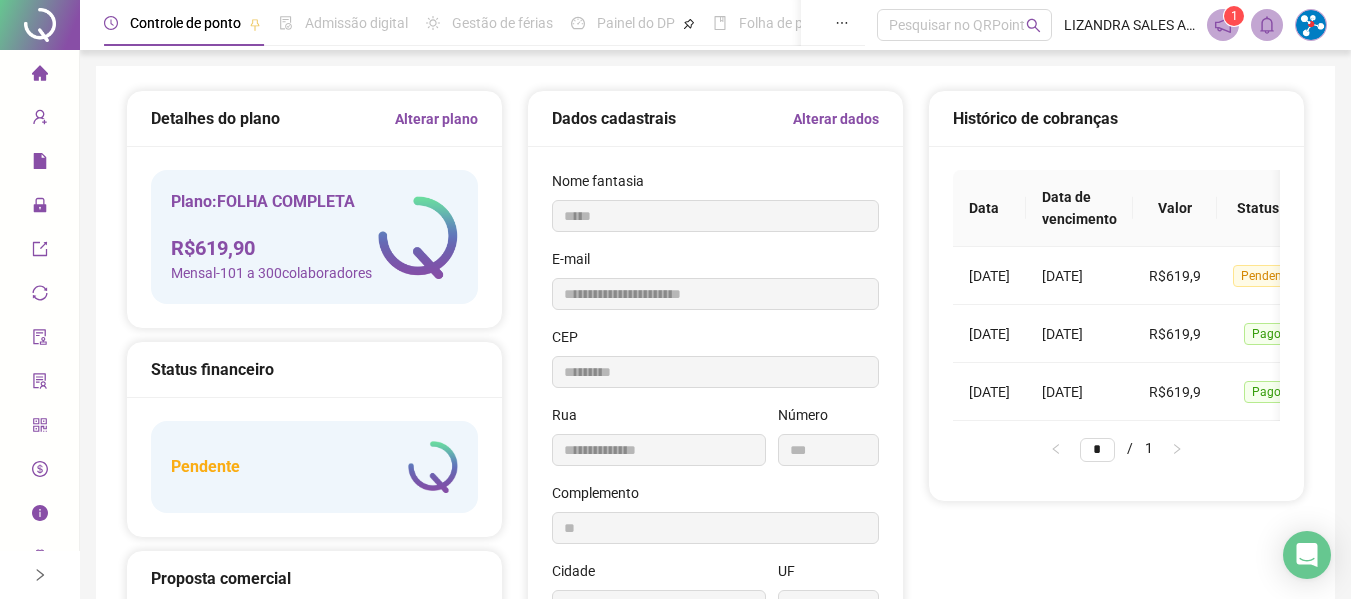 type on "*********" 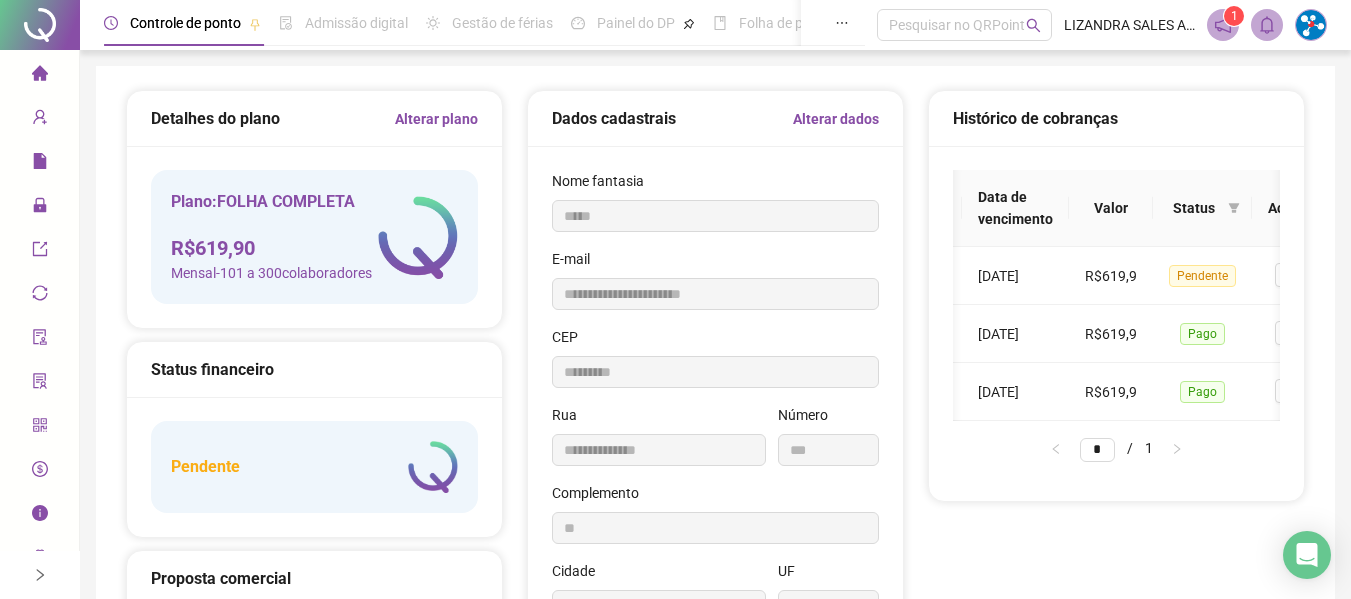 scroll, scrollTop: 0, scrollLeft: 0, axis: both 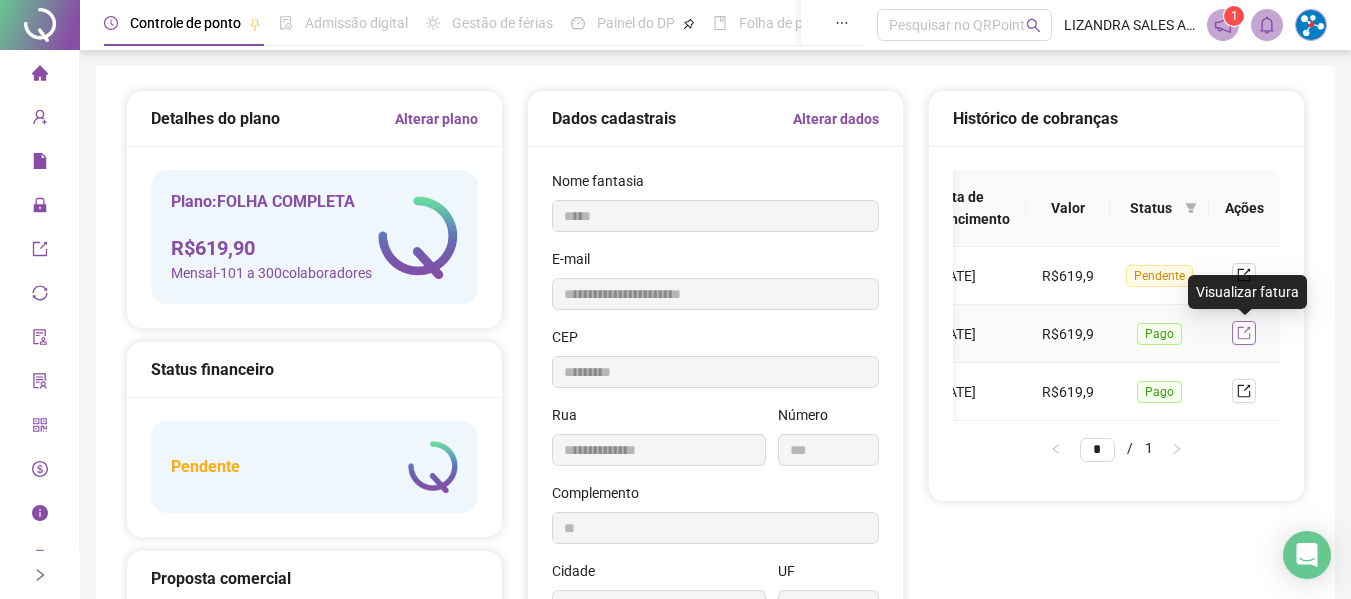 click 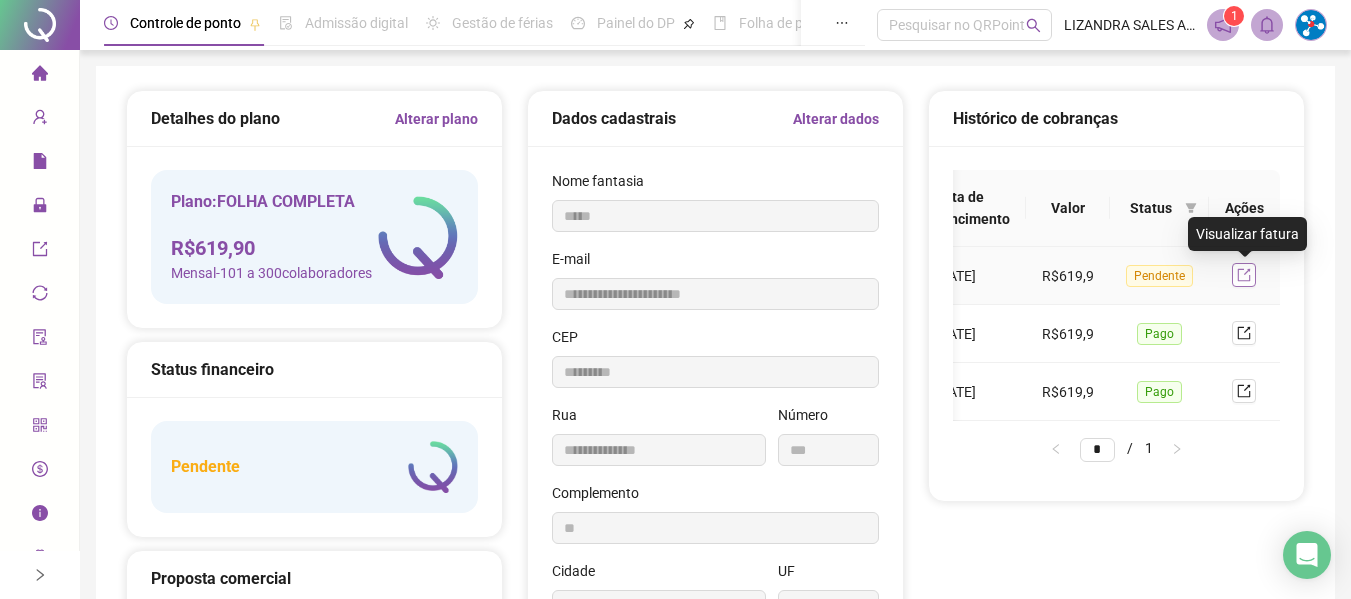 click 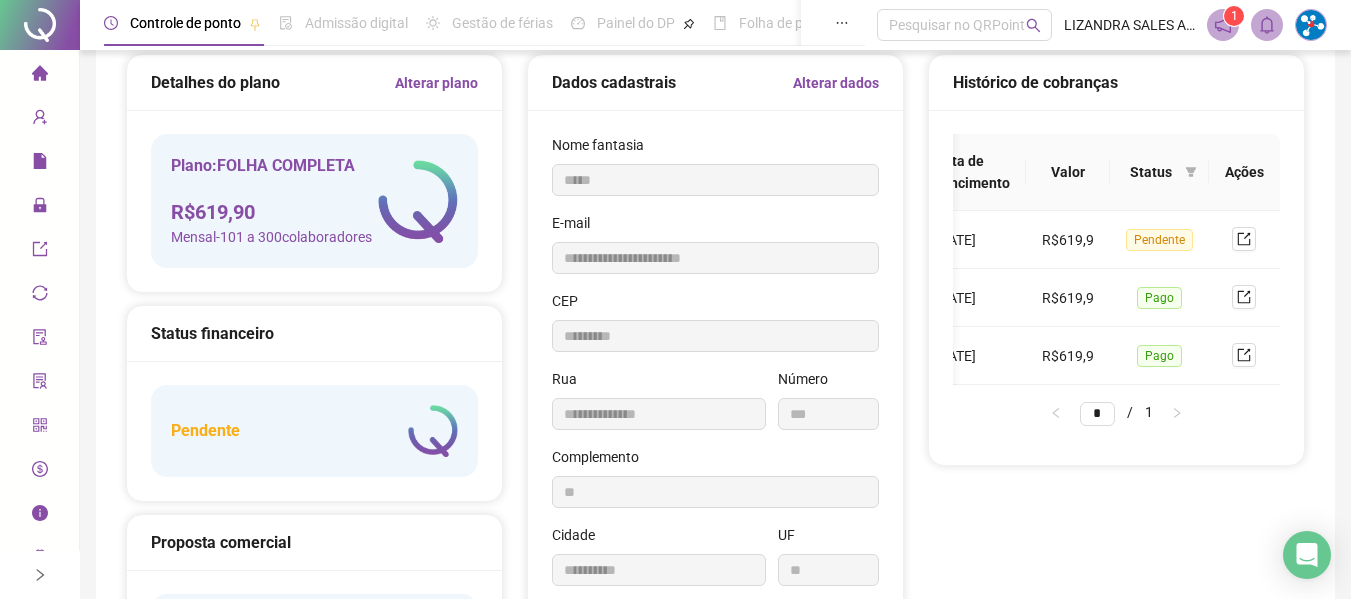 scroll, scrollTop: 0, scrollLeft: 0, axis: both 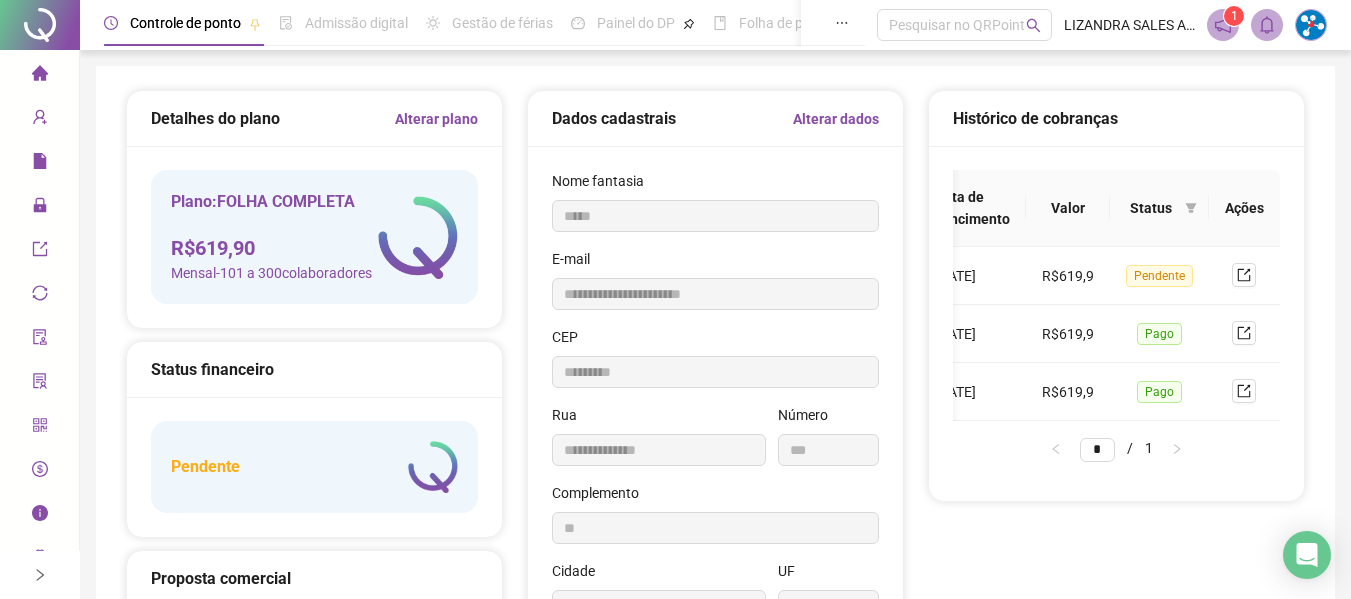 click on "Pendente" at bounding box center (314, 467) 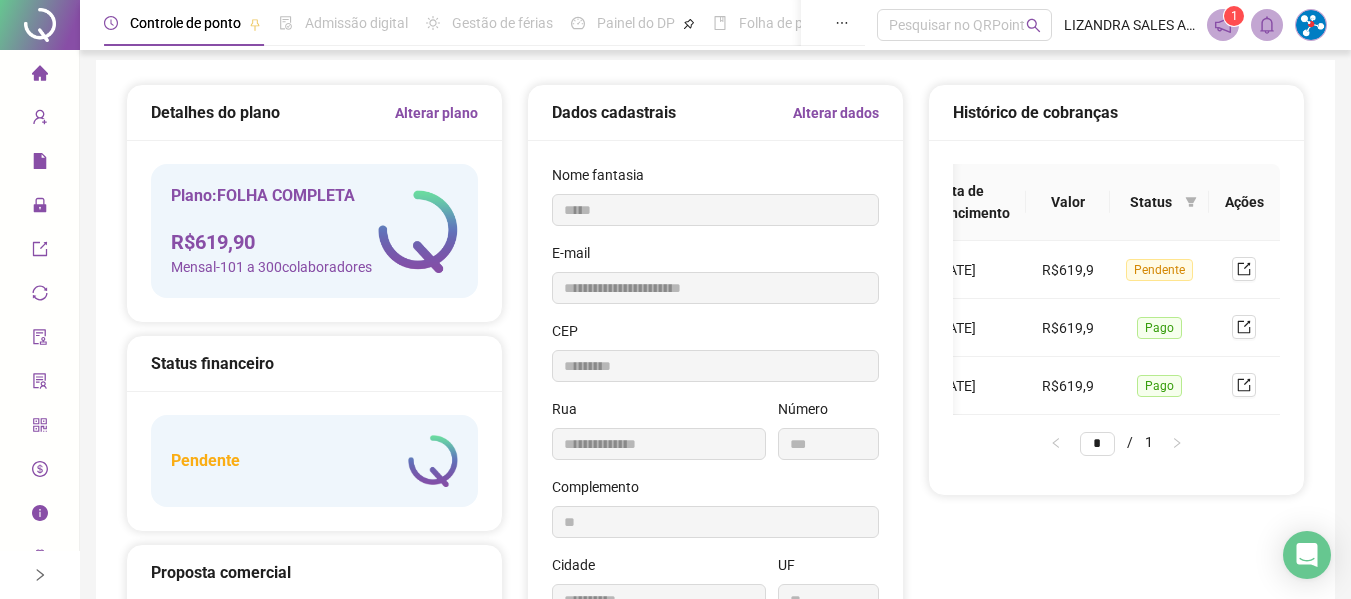 scroll, scrollTop: 0, scrollLeft: 0, axis: both 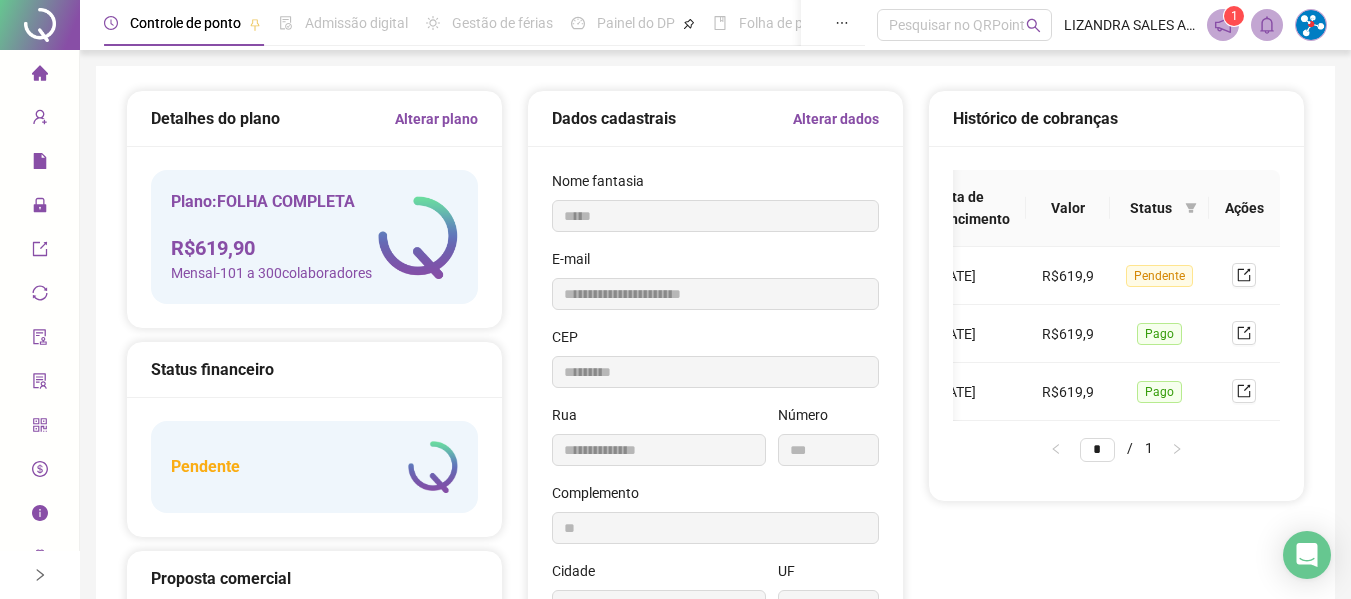 click on "Alterar plano" at bounding box center (436, 119) 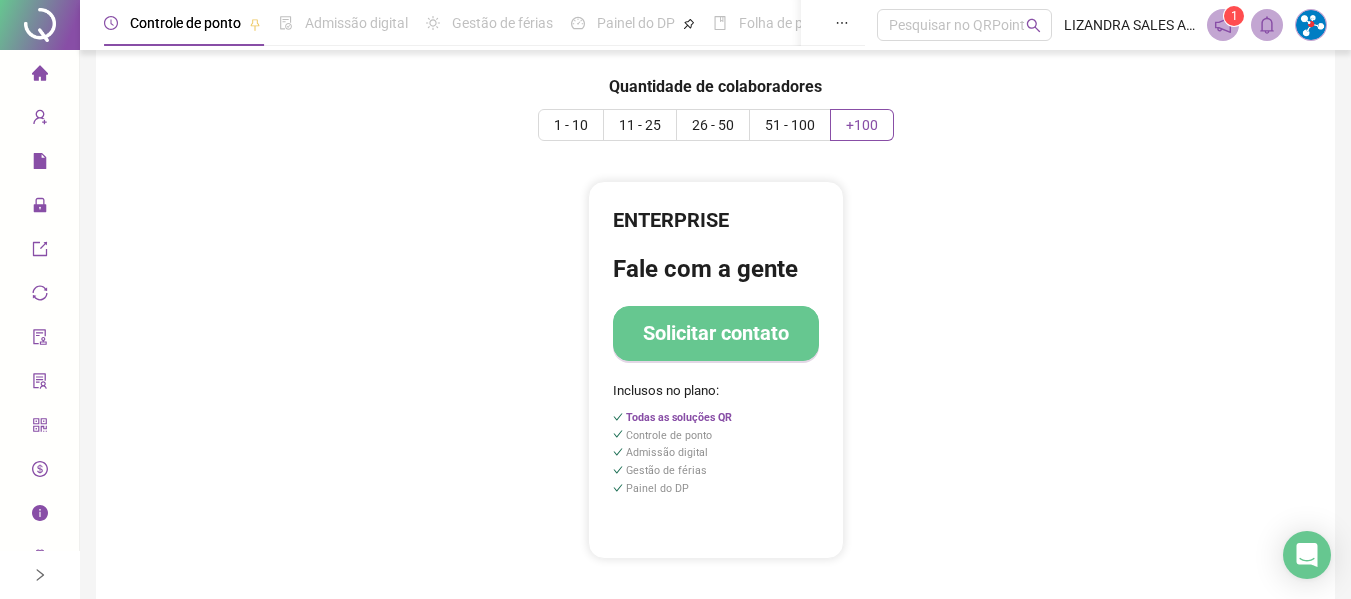 scroll, scrollTop: 0, scrollLeft: 0, axis: both 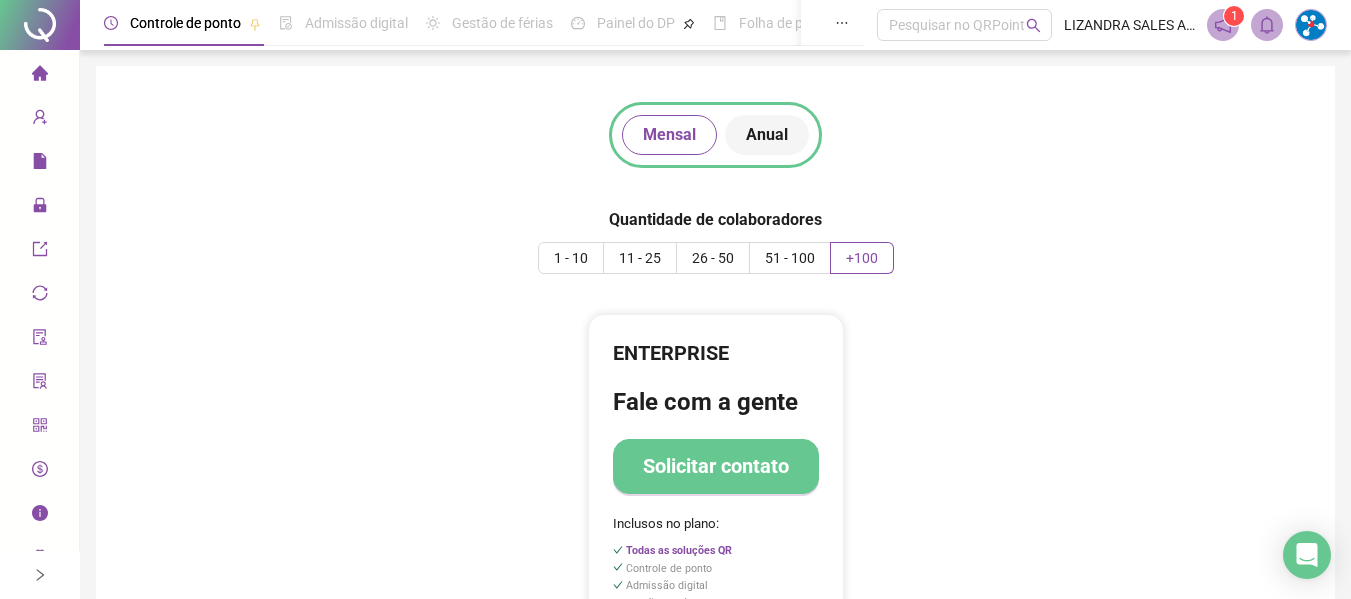 click on "Anual" at bounding box center (767, 135) 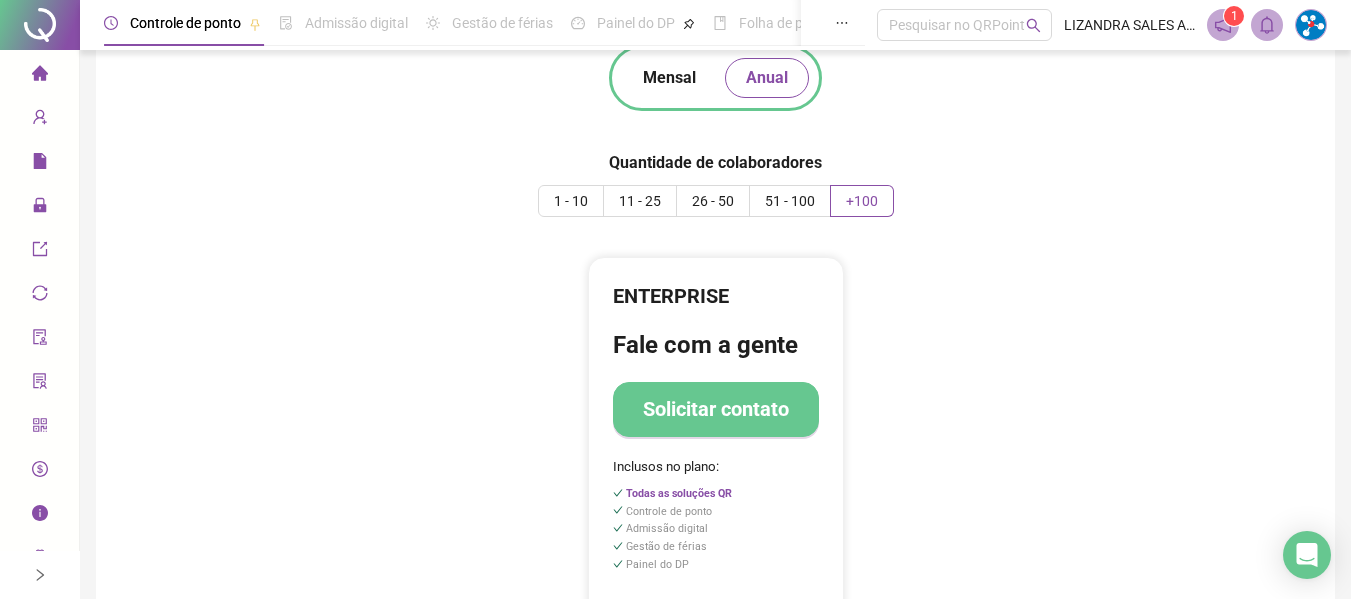 scroll, scrollTop: 0, scrollLeft: 0, axis: both 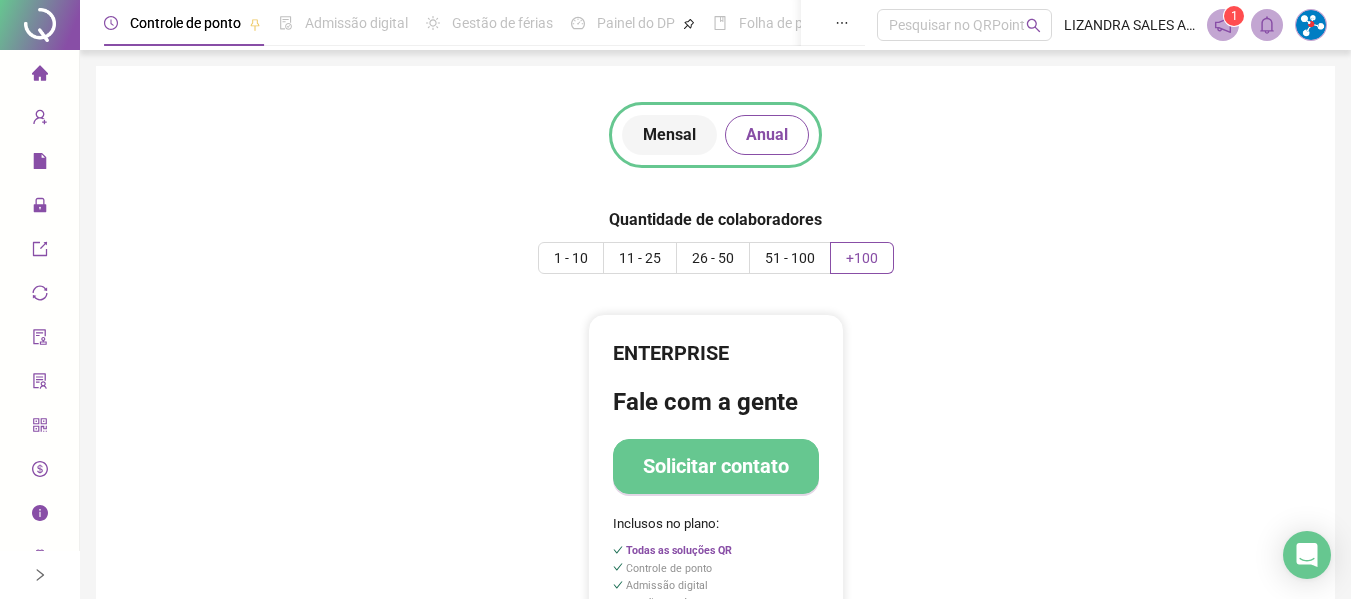 click on "Mensal" at bounding box center (669, 135) 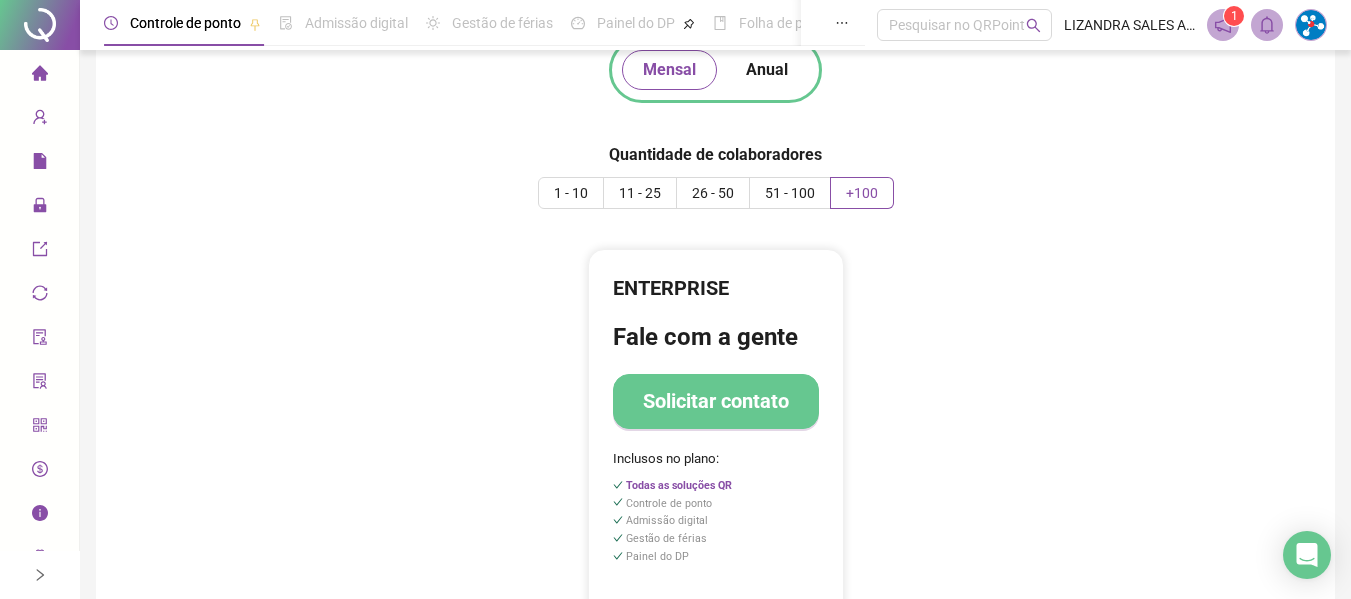 scroll, scrollTop: 287, scrollLeft: 0, axis: vertical 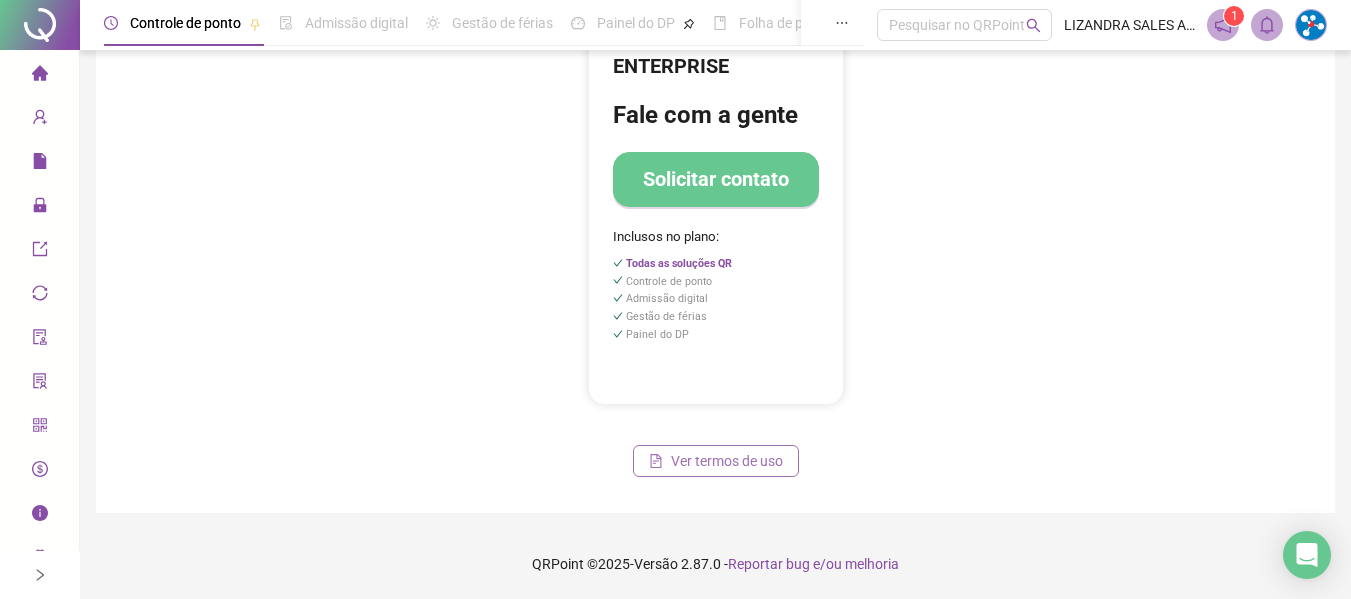 click on "Ver termos de uso" at bounding box center (727, 461) 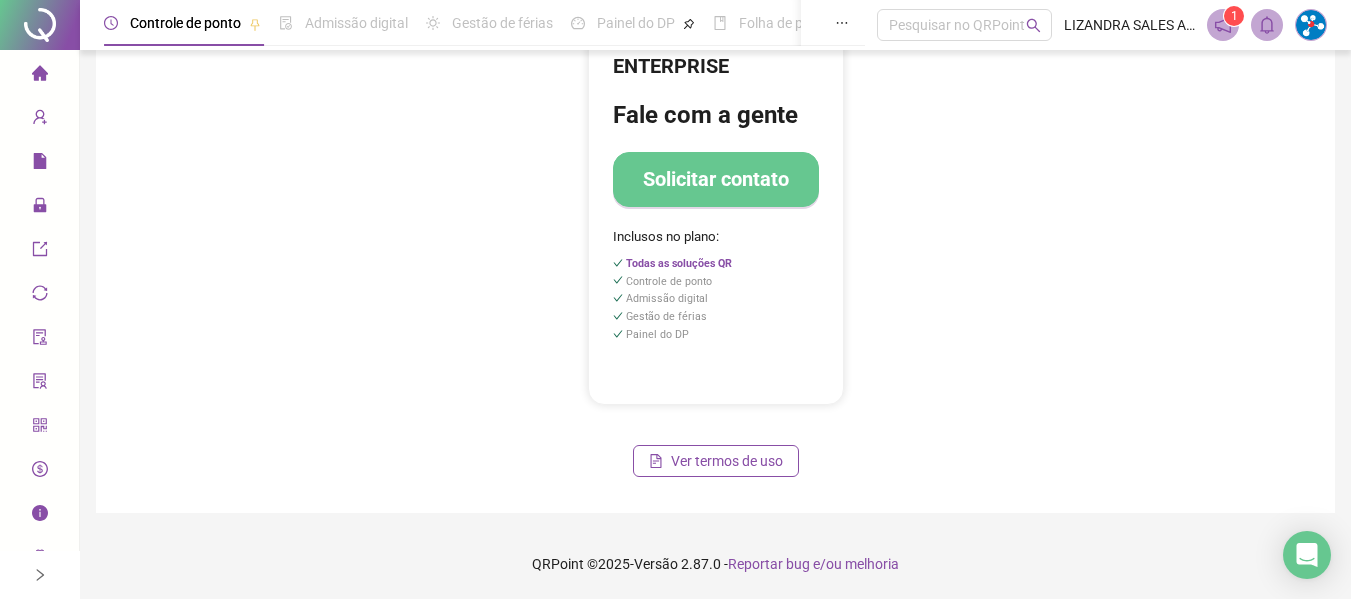 click 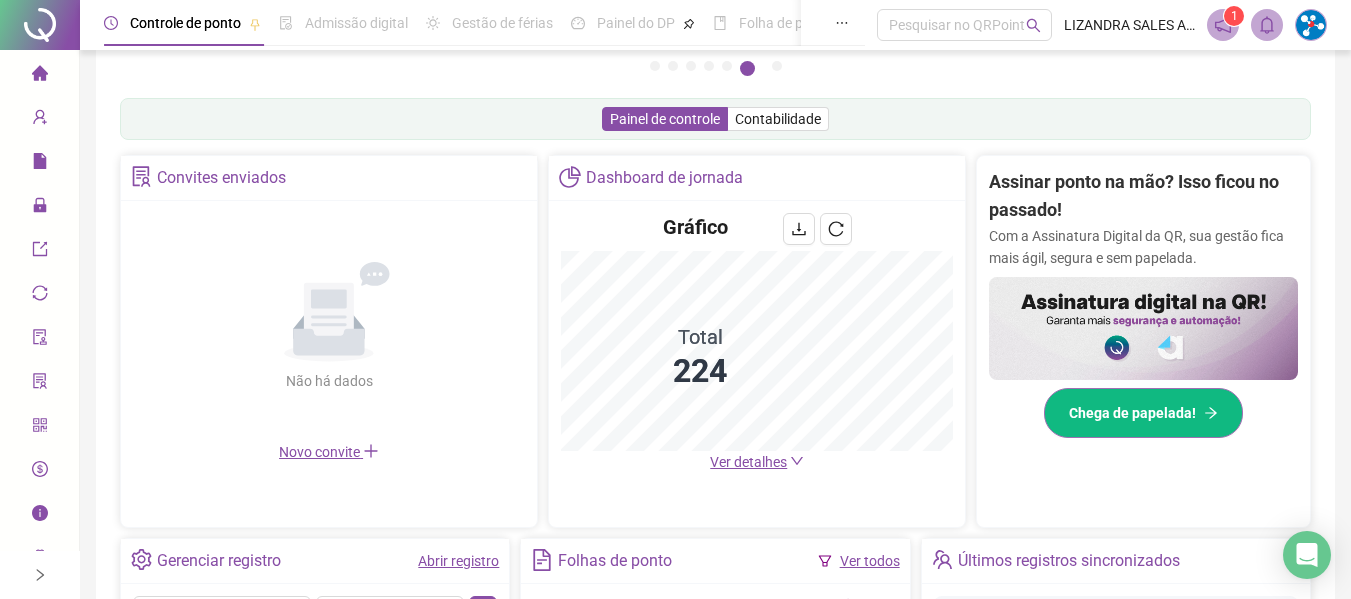 click on "Chega de papelada!" at bounding box center (1143, 413) 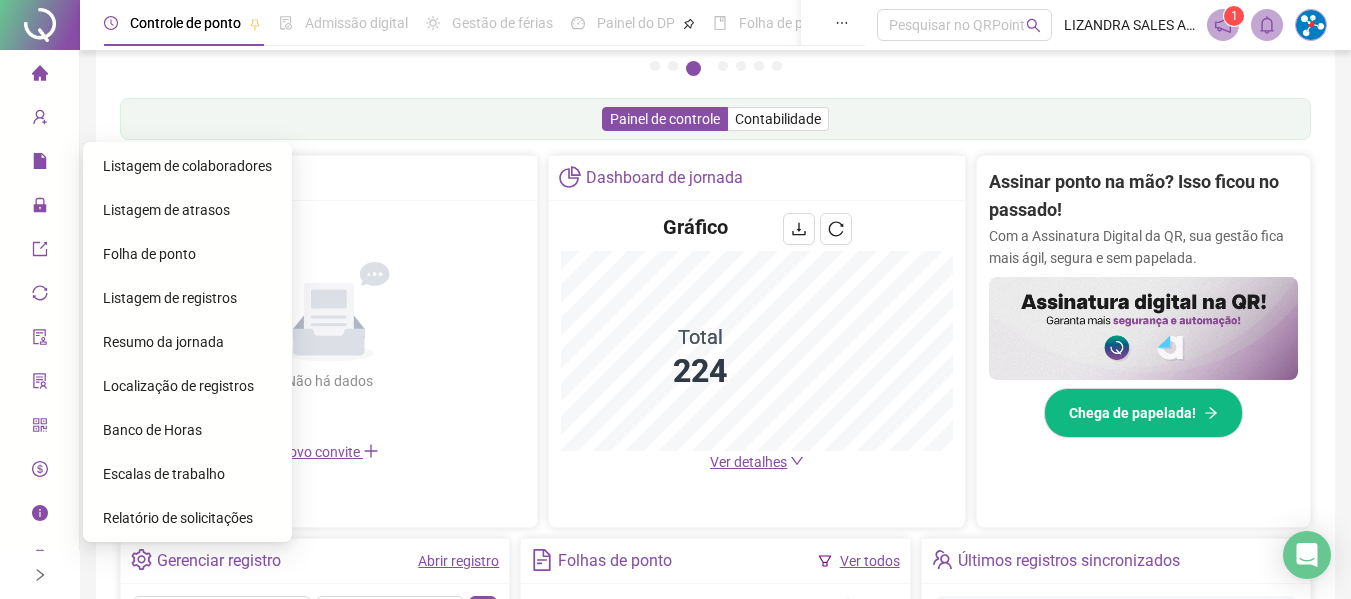 click on "Folha de ponto" at bounding box center (149, 254) 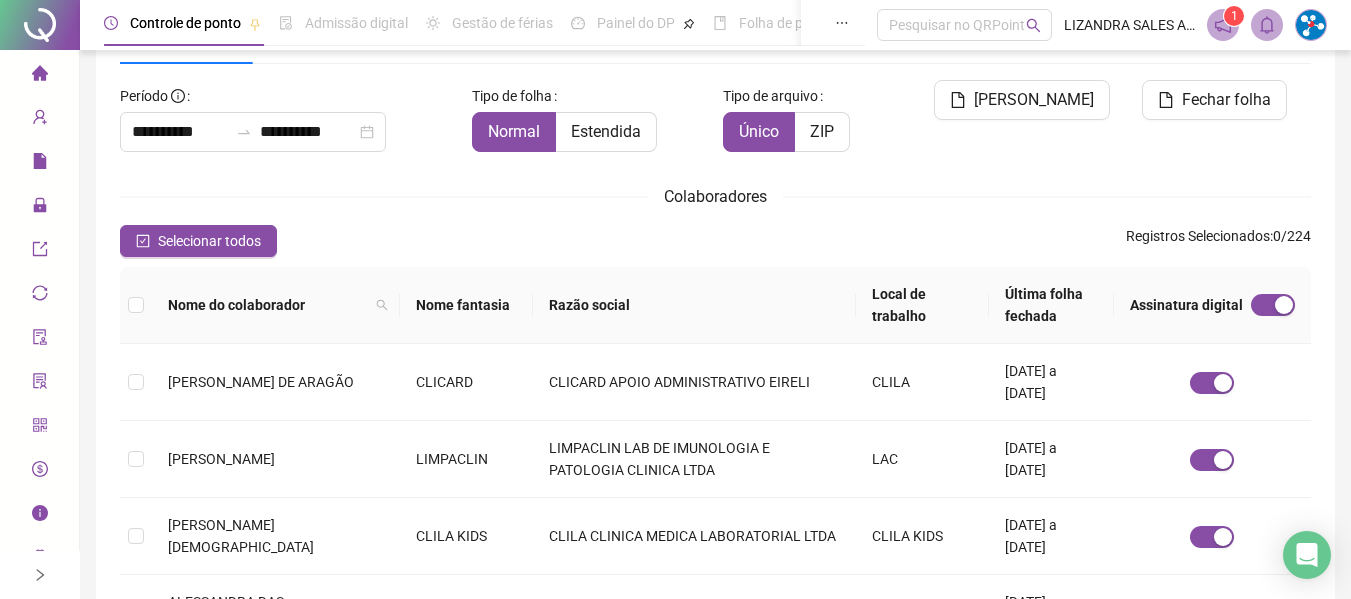 scroll, scrollTop: 110, scrollLeft: 0, axis: vertical 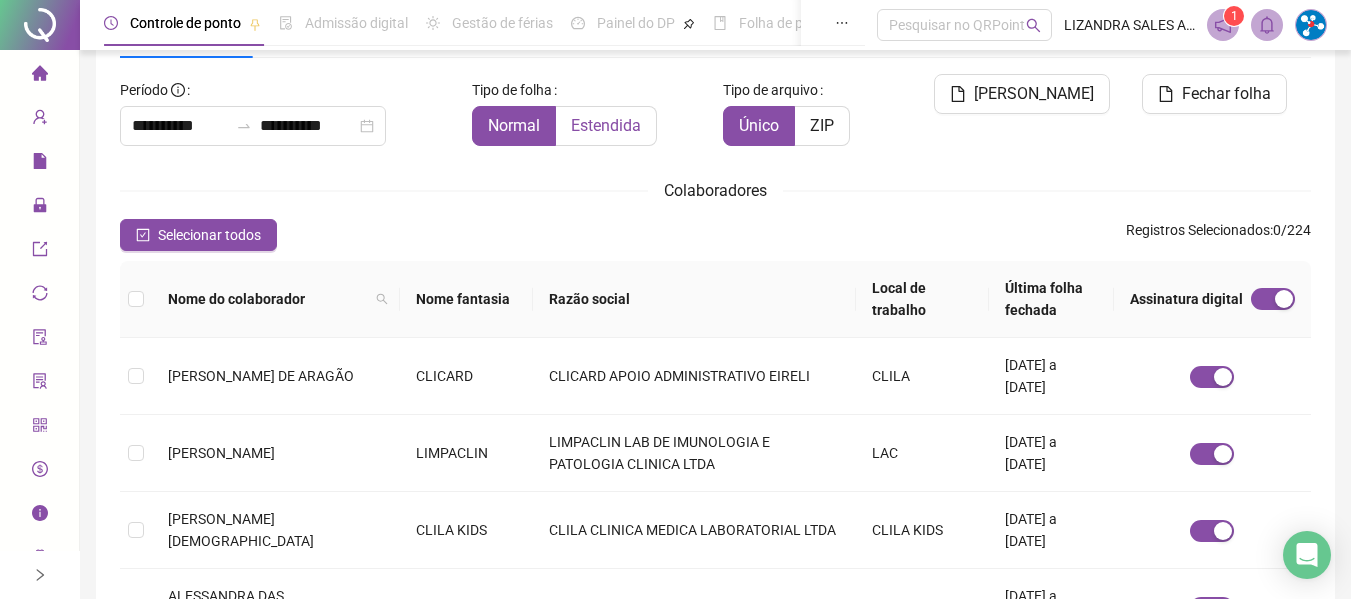 click on "Estendida" at bounding box center (606, 125) 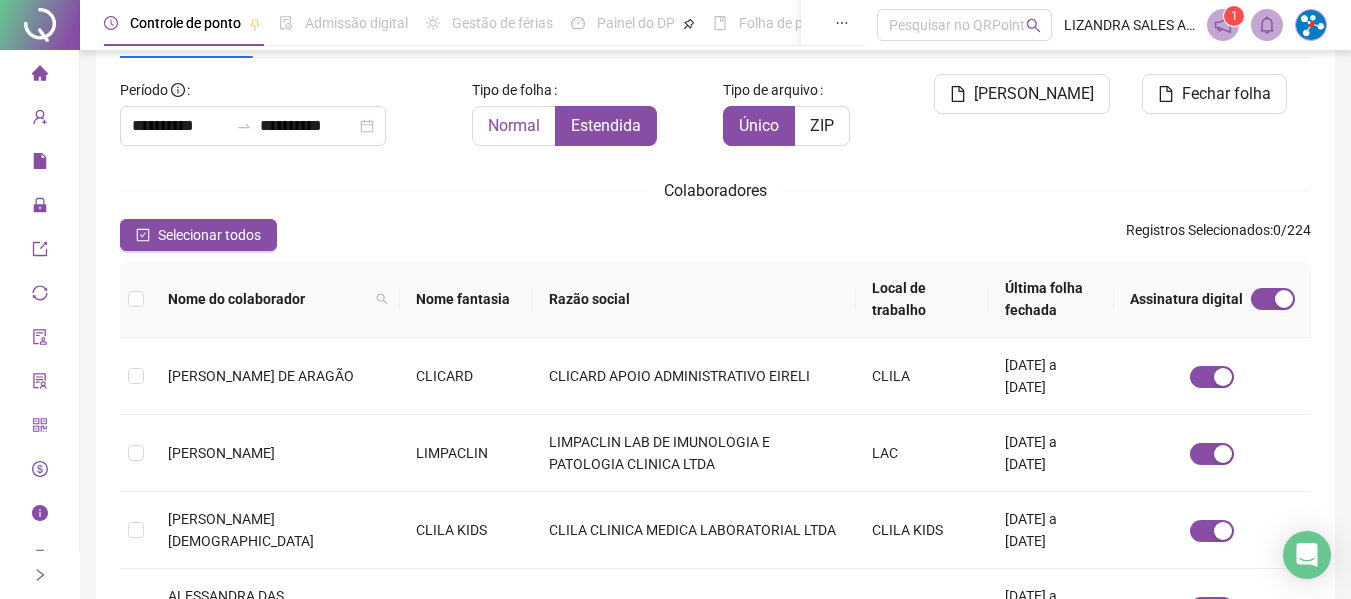 click on "Normal" at bounding box center (514, 126) 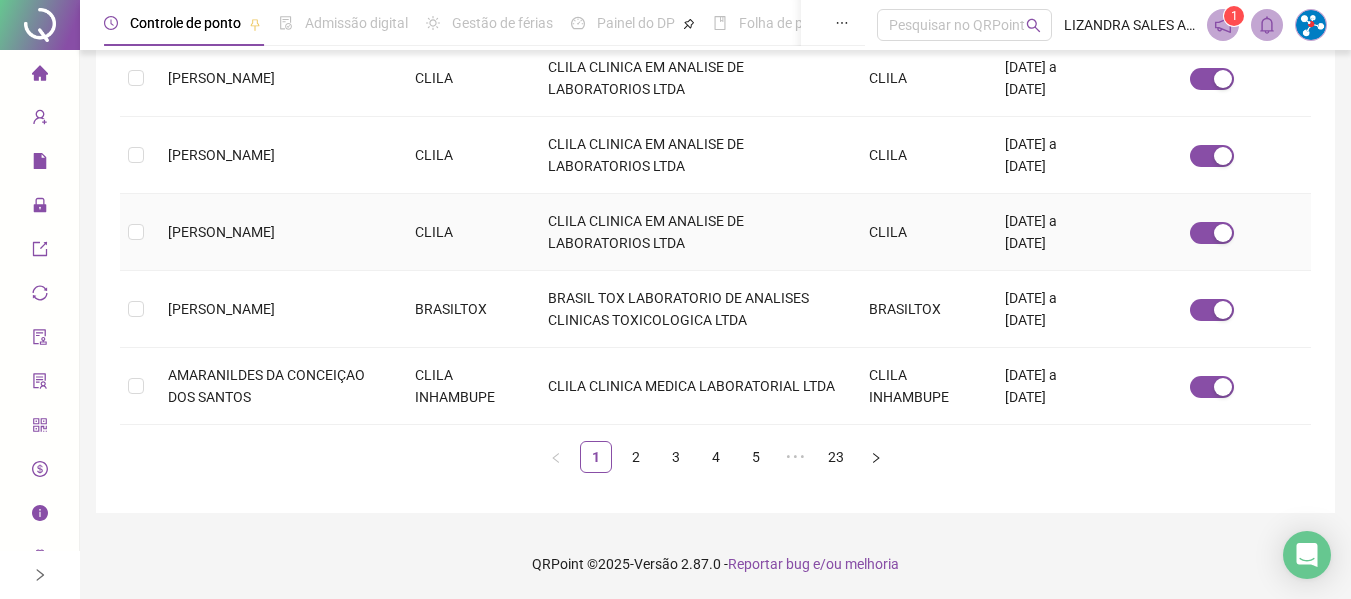 scroll, scrollTop: 0, scrollLeft: 0, axis: both 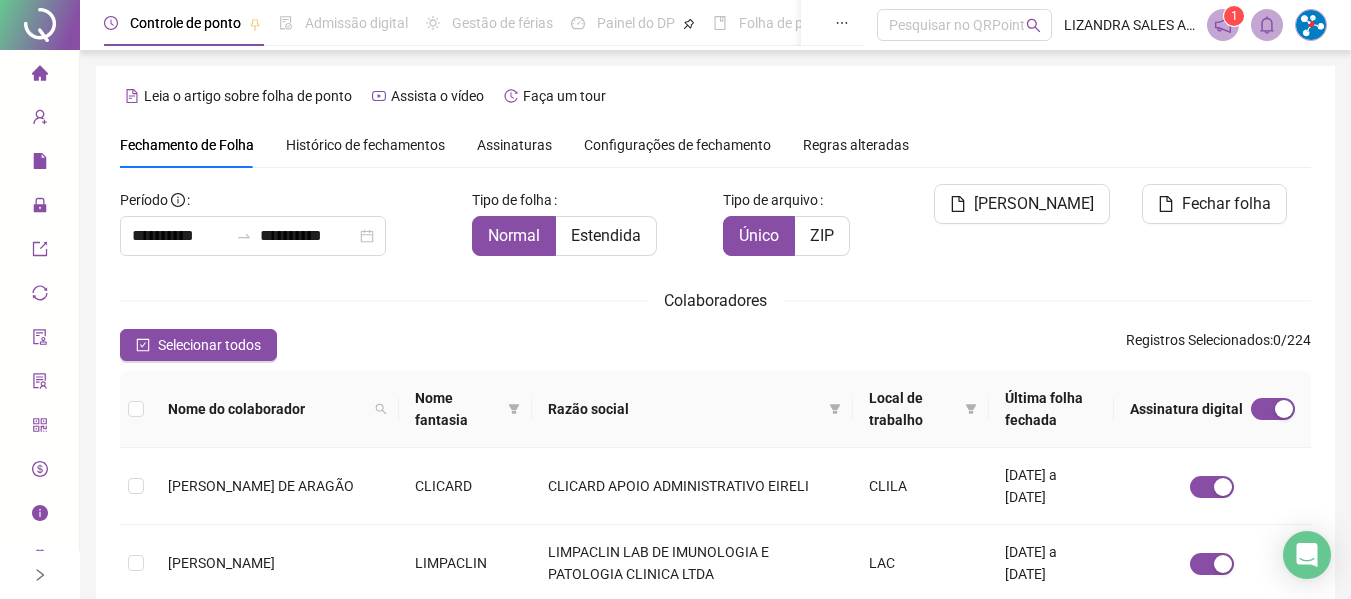click on "Assinaturas" at bounding box center (514, 145) 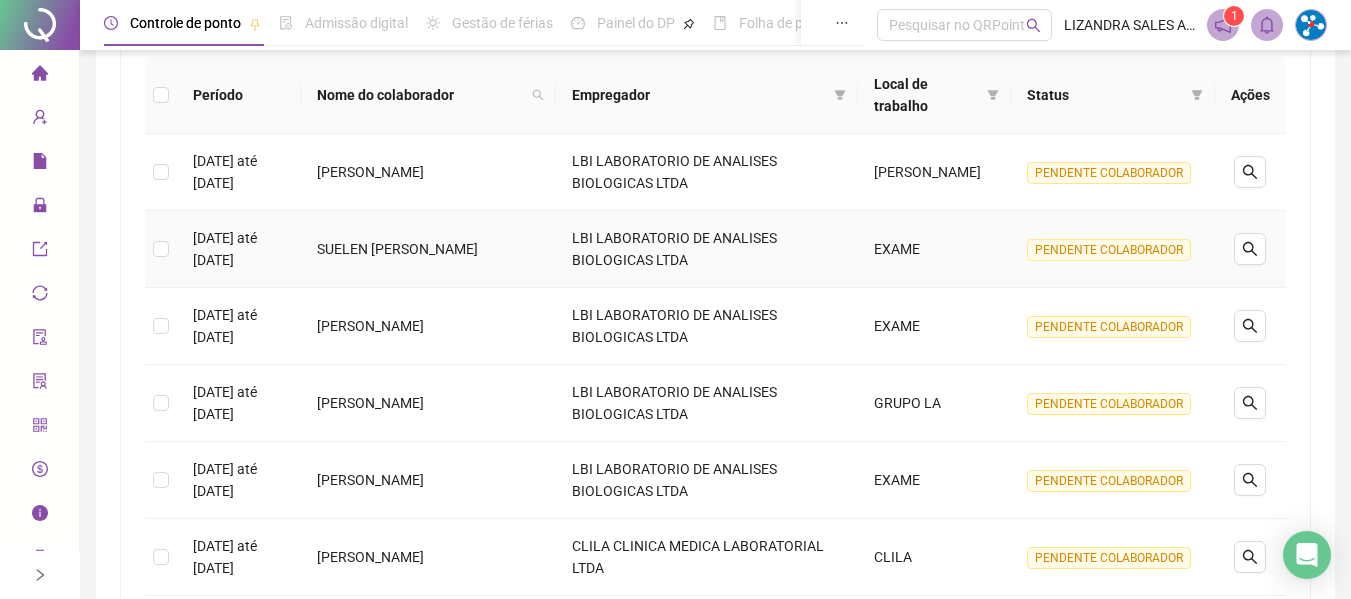 scroll, scrollTop: 310, scrollLeft: 0, axis: vertical 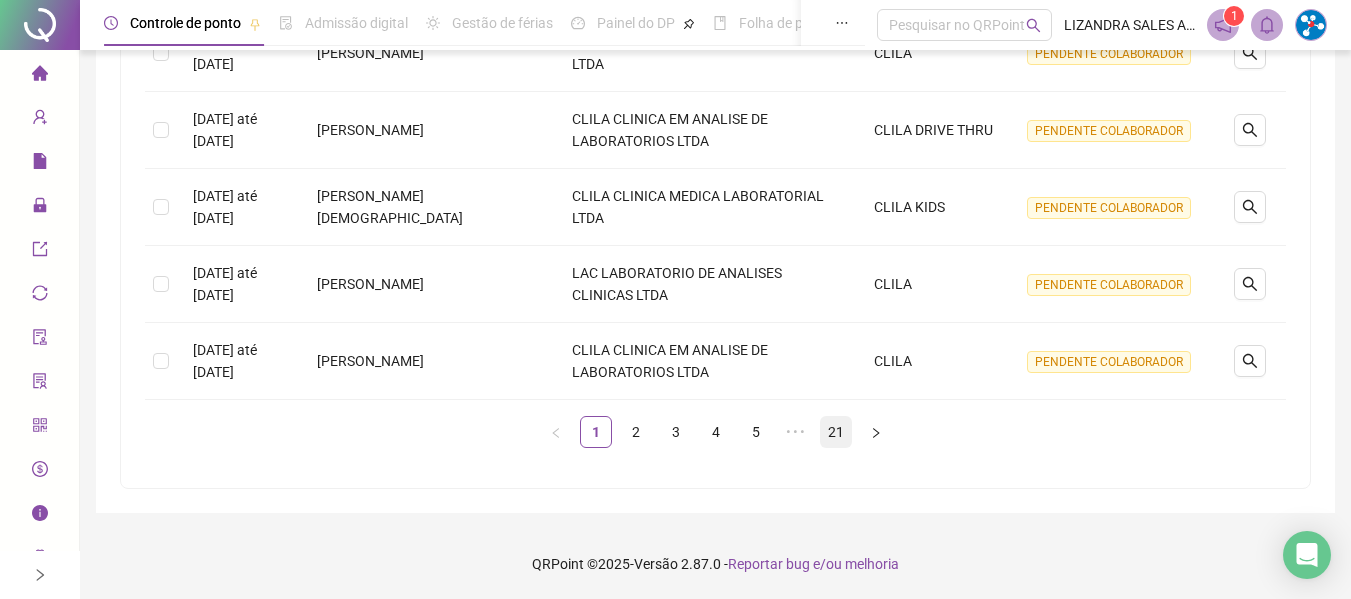 click on "21" at bounding box center [836, 432] 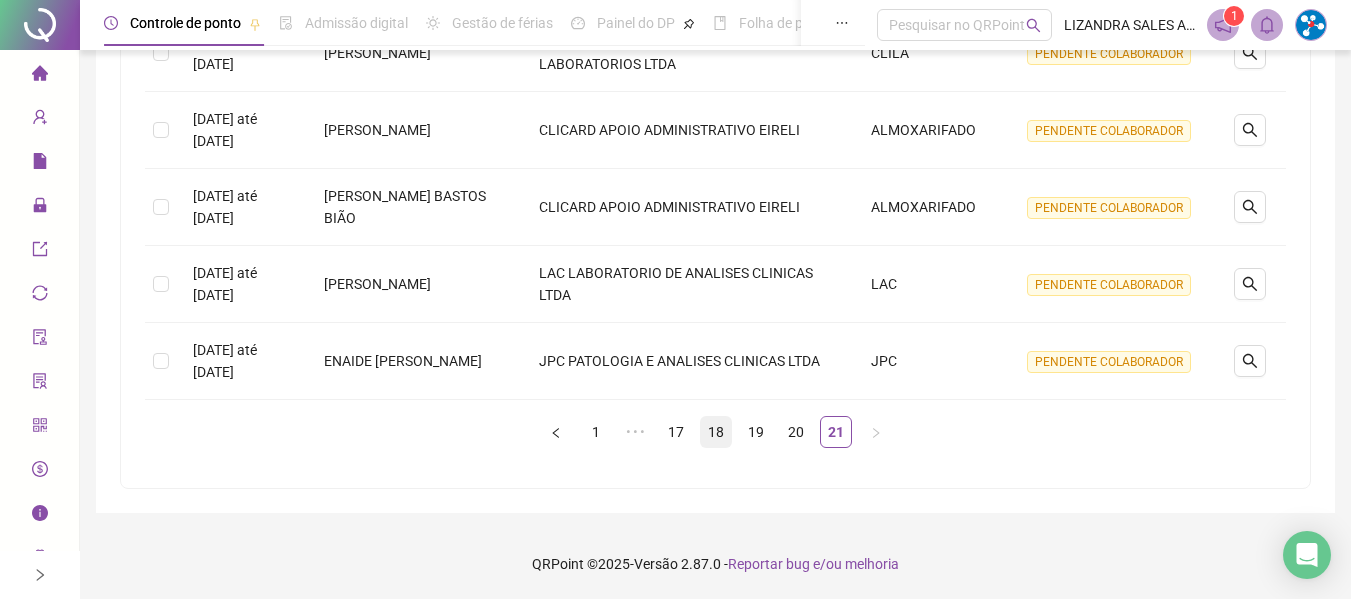 scroll, scrollTop: 495, scrollLeft: 0, axis: vertical 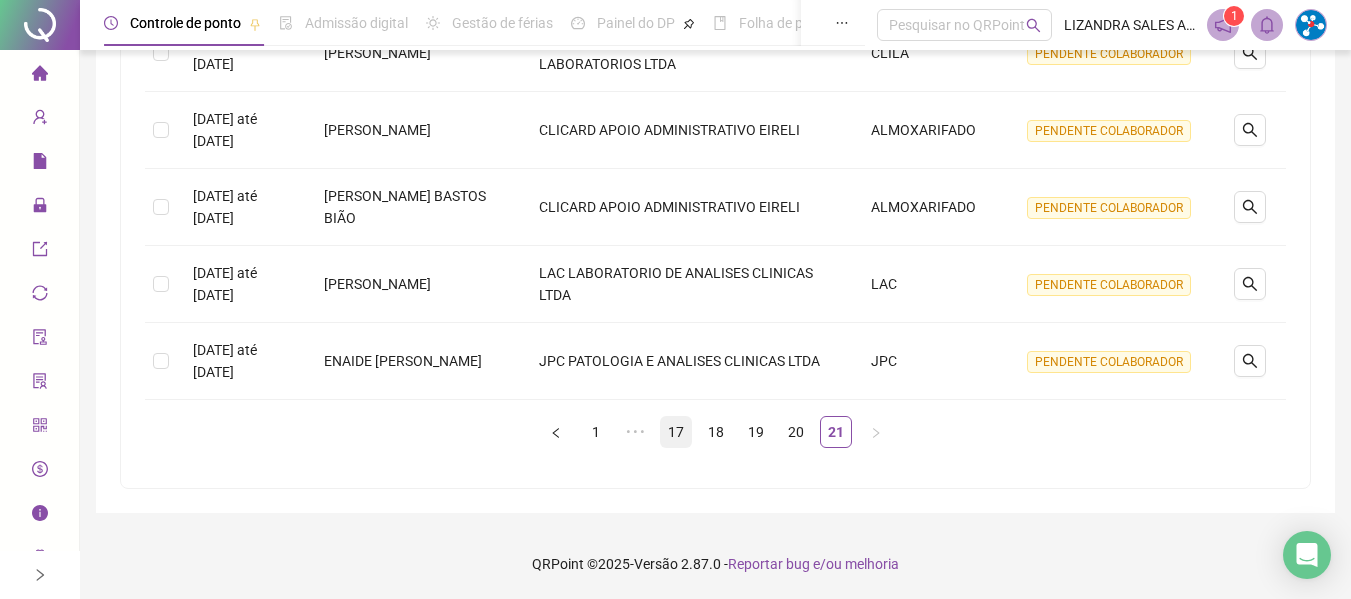 click on "17" at bounding box center (676, 432) 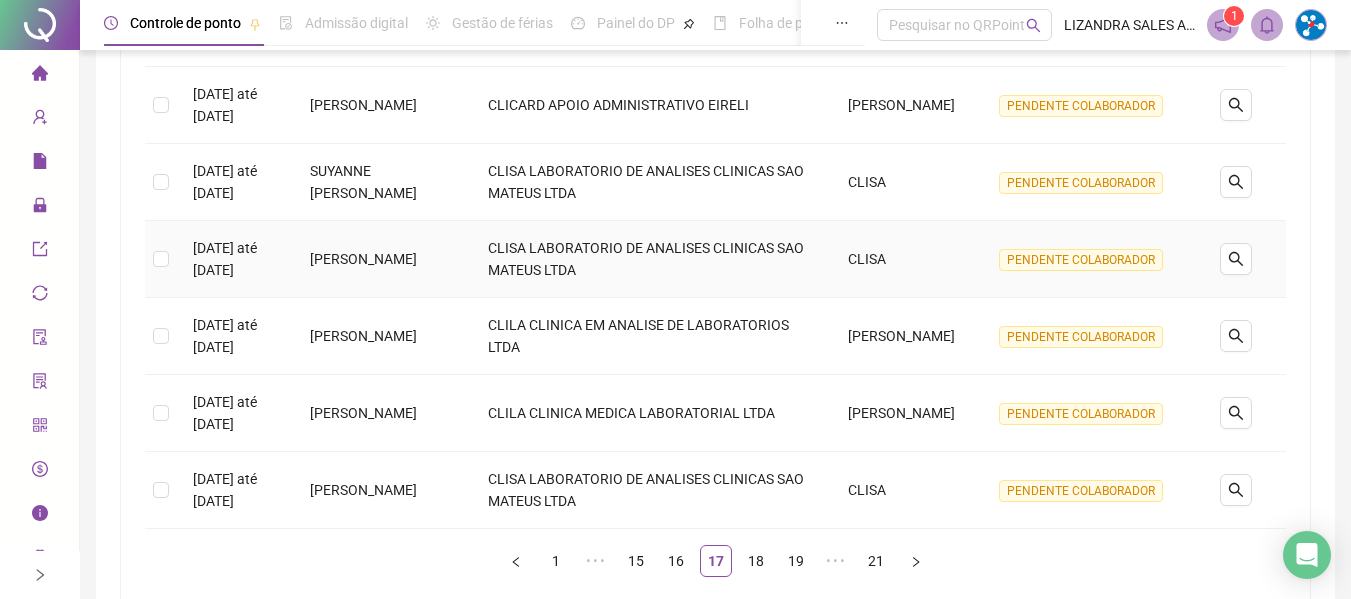 scroll, scrollTop: 803, scrollLeft: 0, axis: vertical 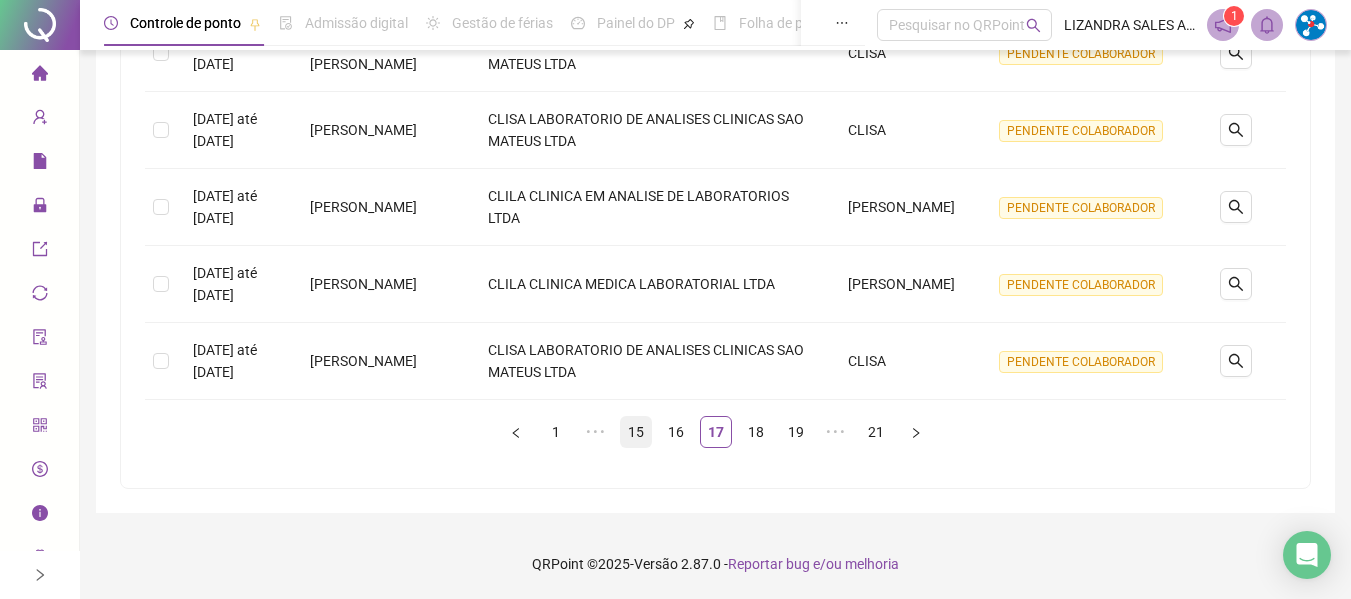 click on "15" at bounding box center (636, 432) 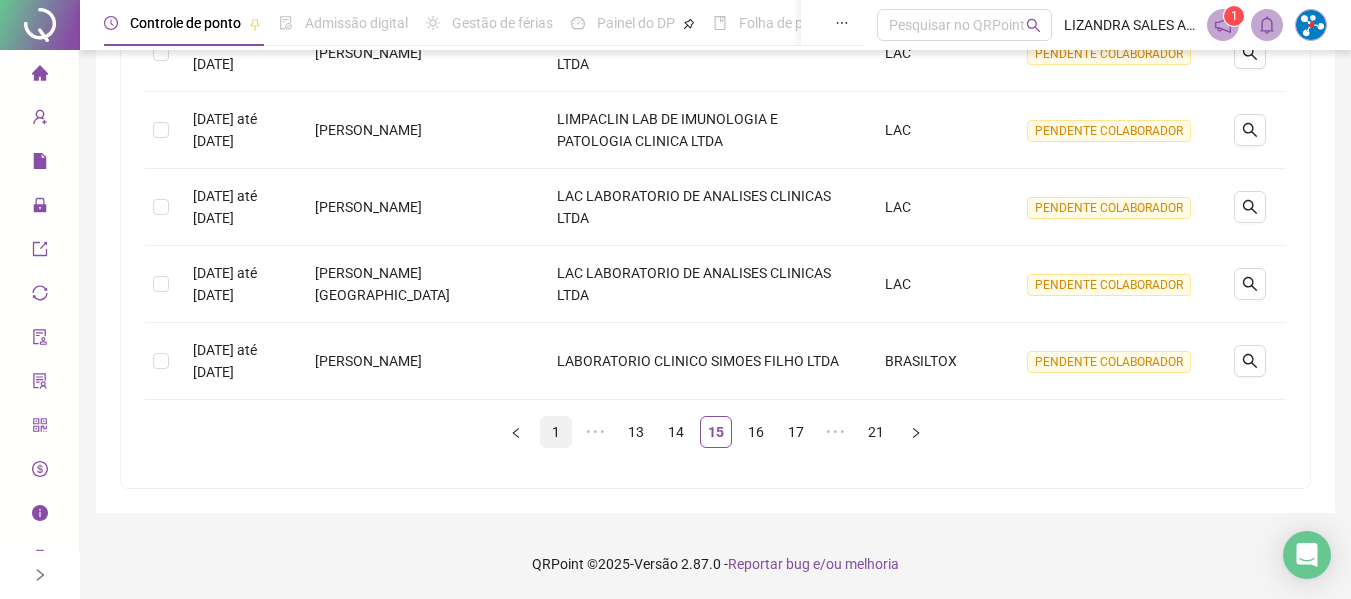 click on "1" at bounding box center [556, 432] 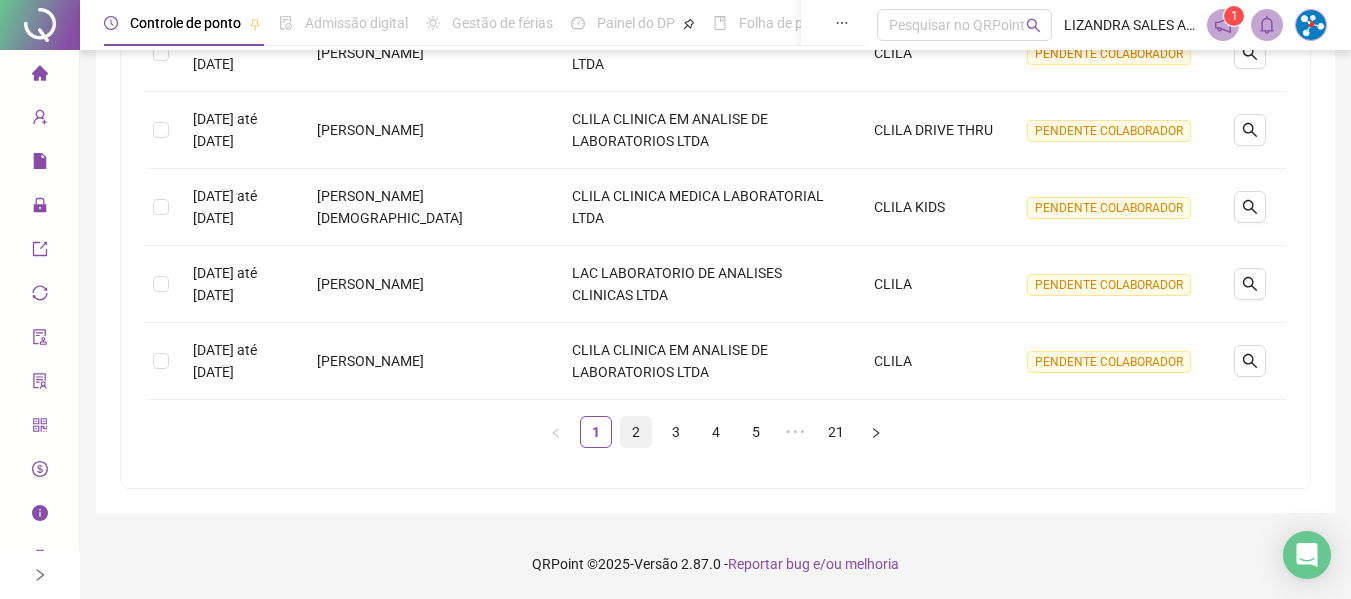 click on "2" at bounding box center [636, 432] 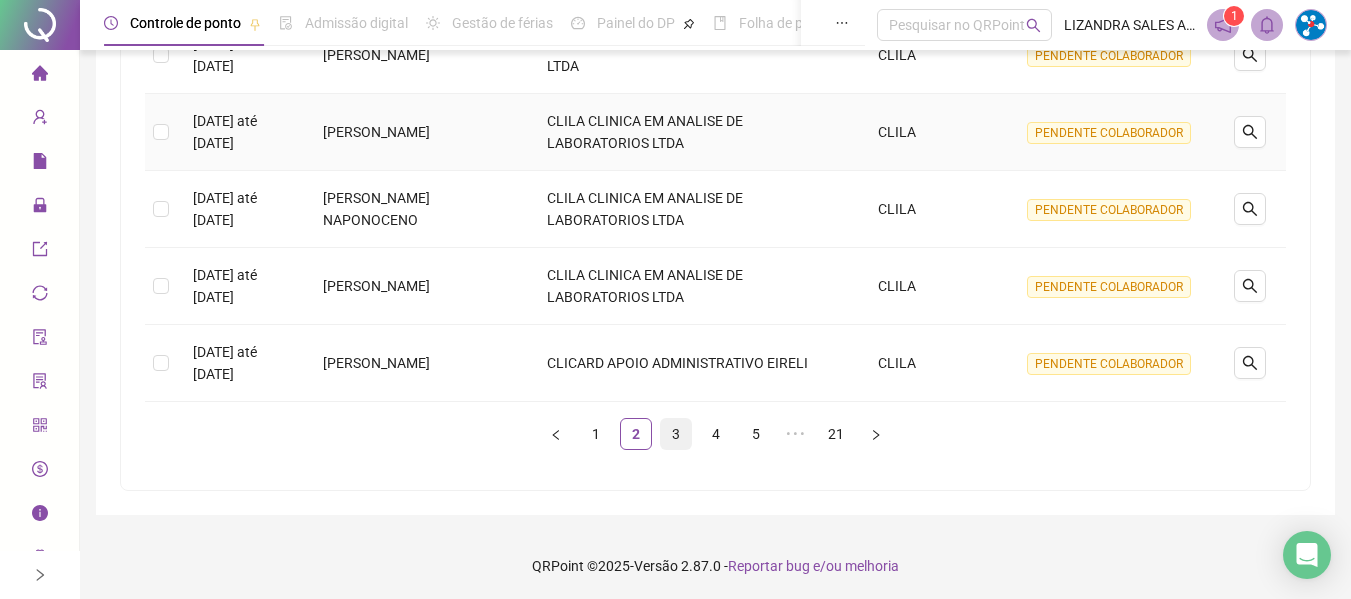 scroll, scrollTop: 803, scrollLeft: 0, axis: vertical 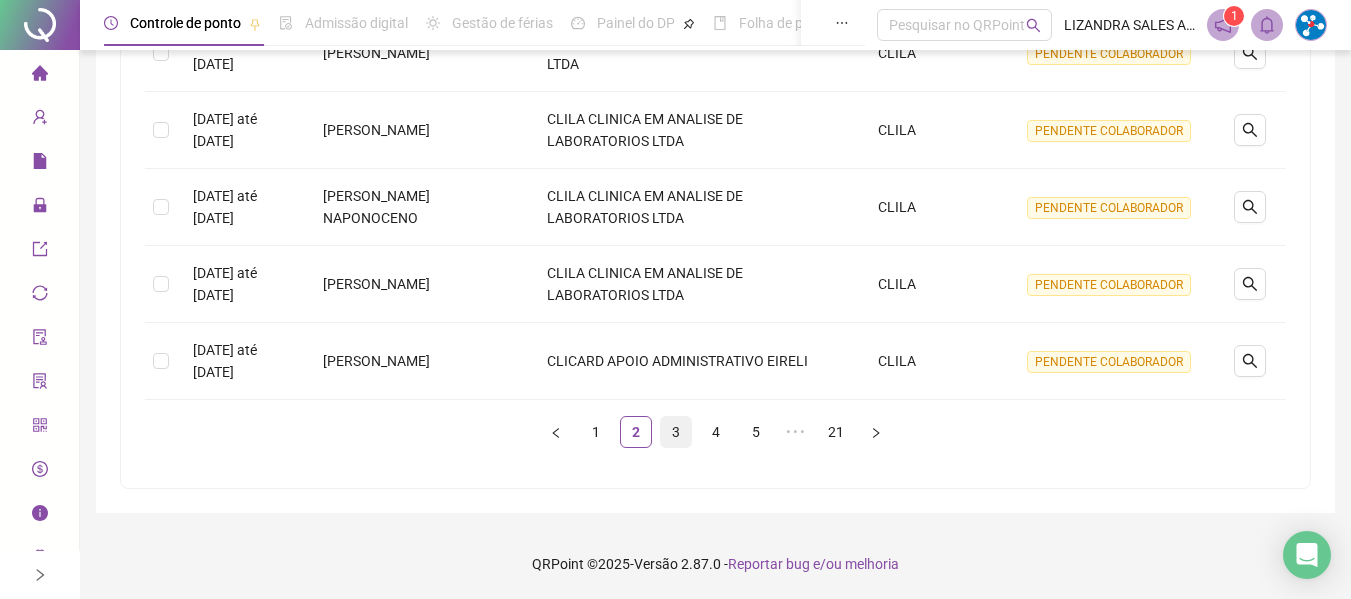 click on "3" at bounding box center (676, 432) 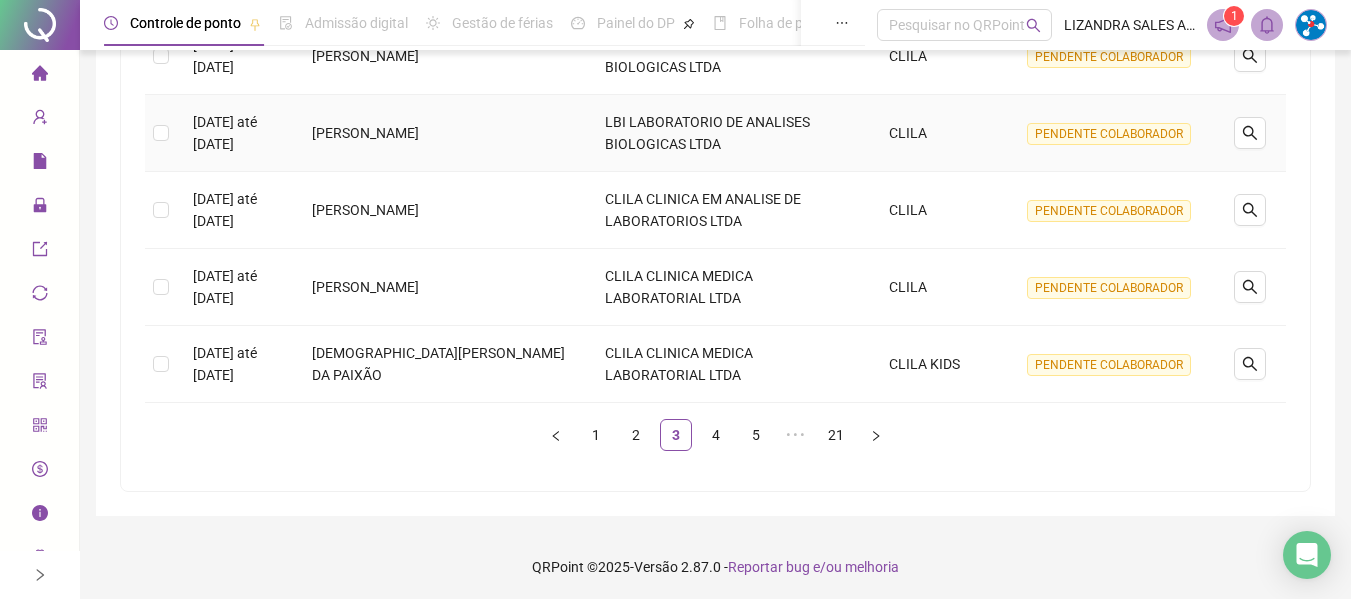 scroll, scrollTop: 803, scrollLeft: 0, axis: vertical 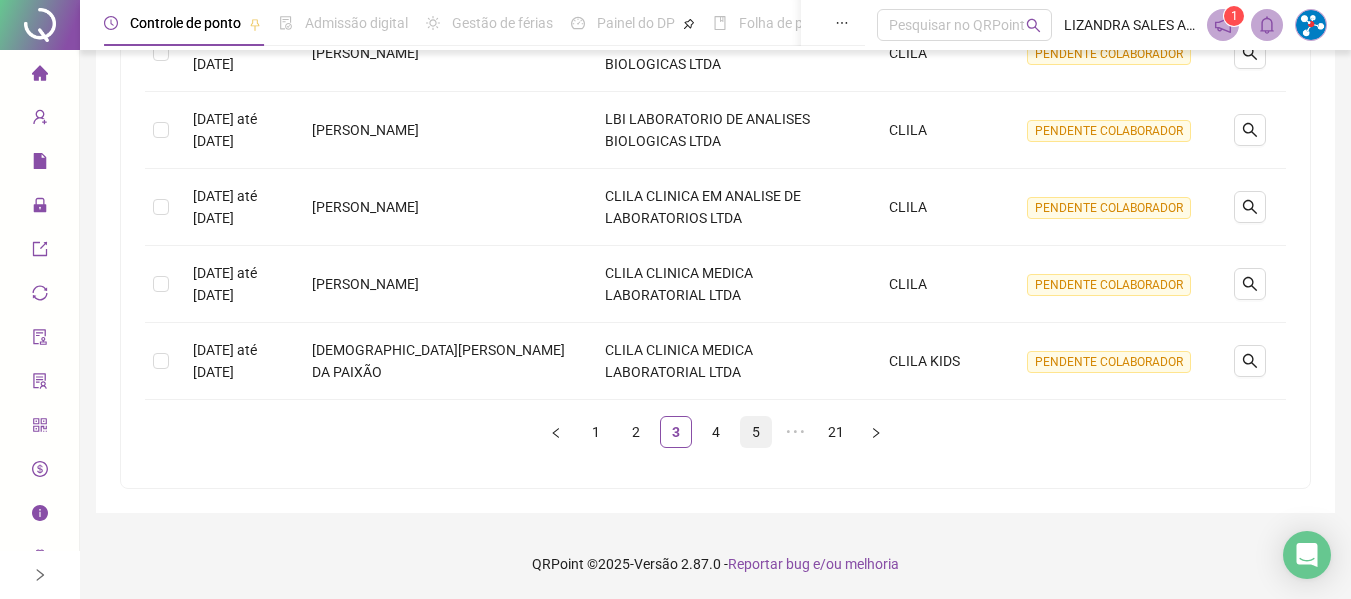 click on "5" at bounding box center [756, 432] 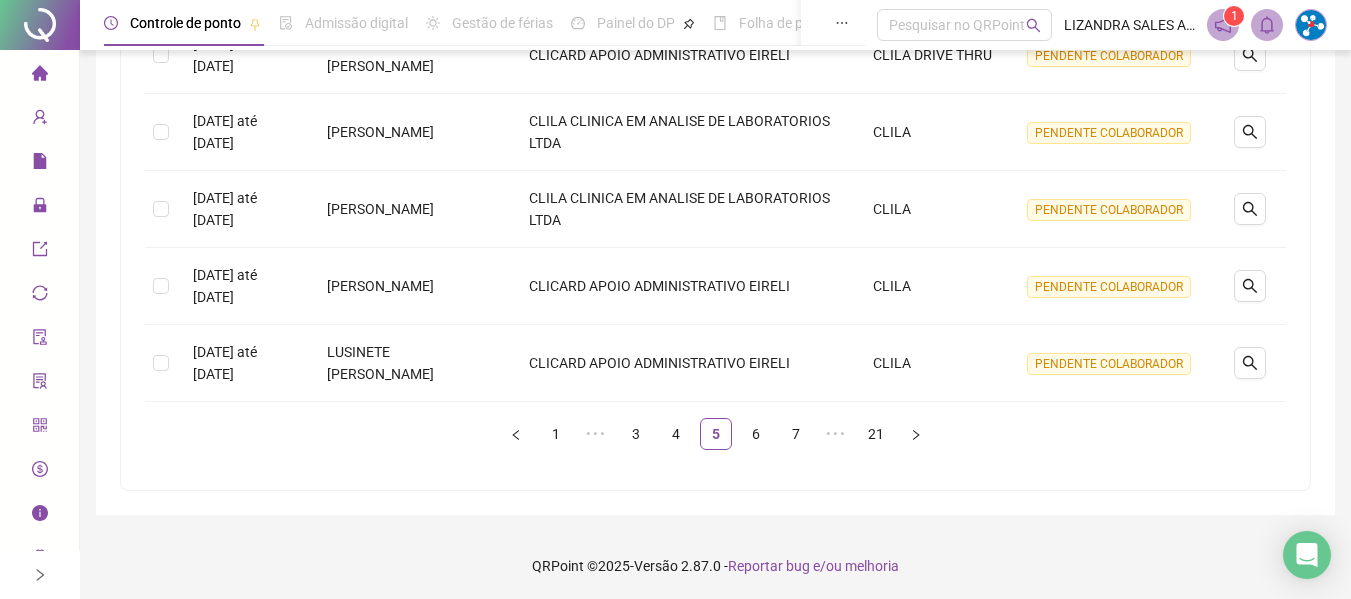 scroll, scrollTop: 803, scrollLeft: 0, axis: vertical 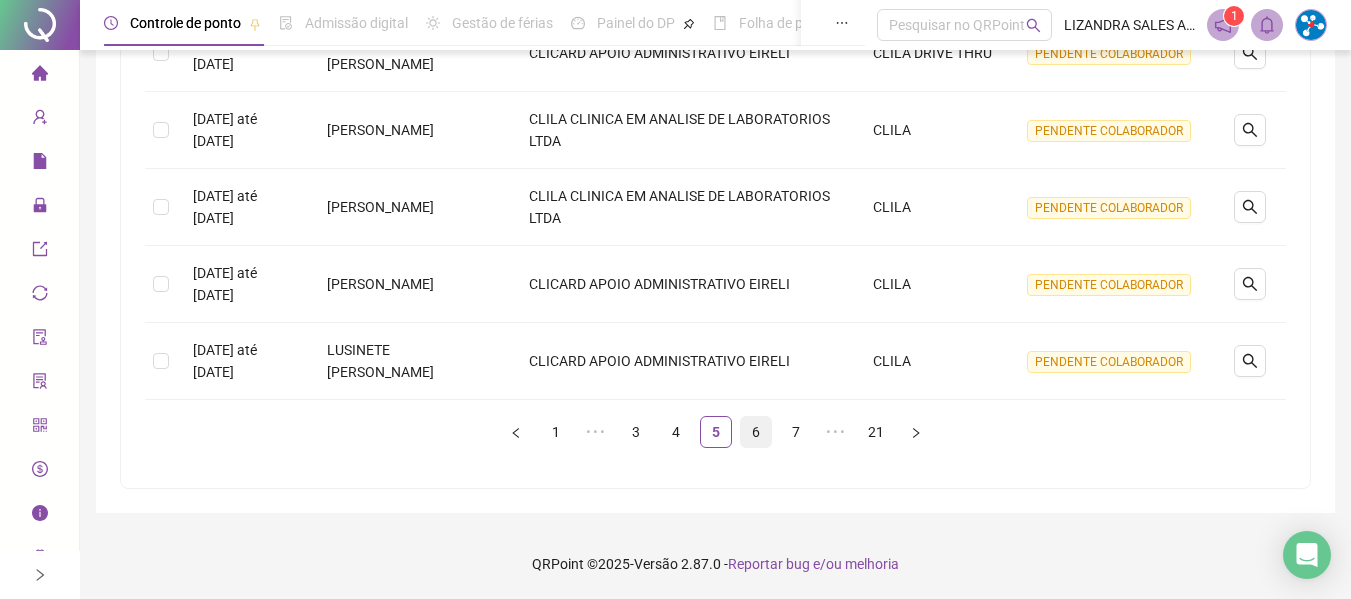 click on "6" at bounding box center (756, 432) 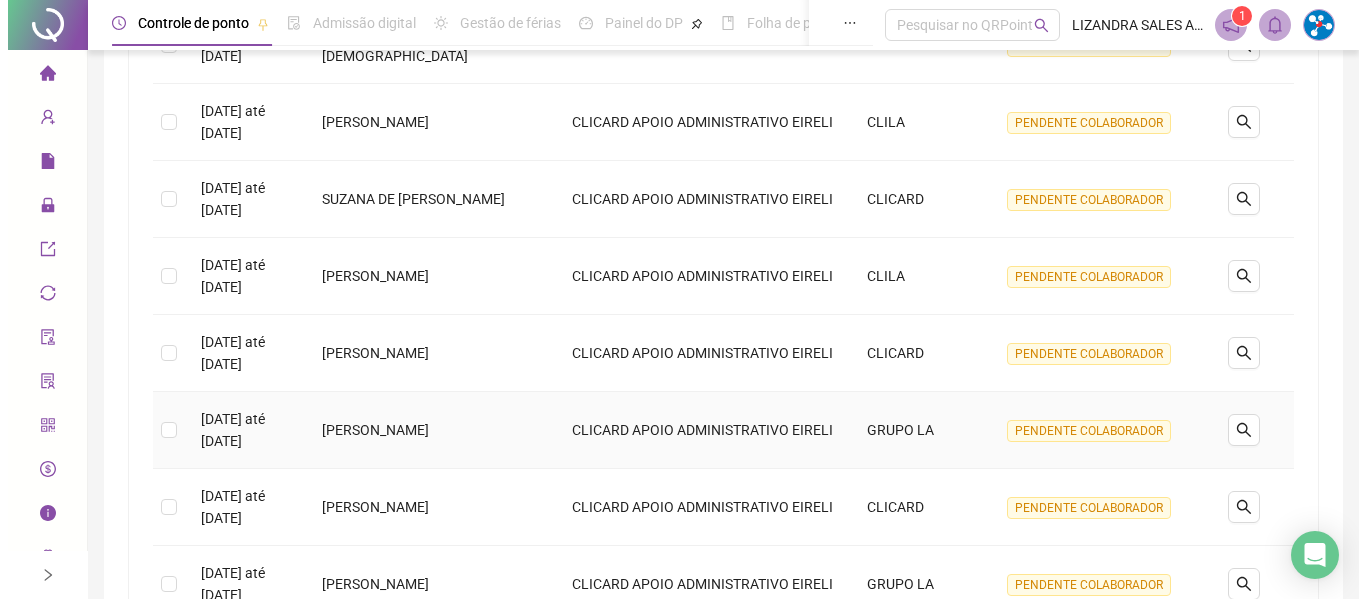 scroll, scrollTop: 303, scrollLeft: 0, axis: vertical 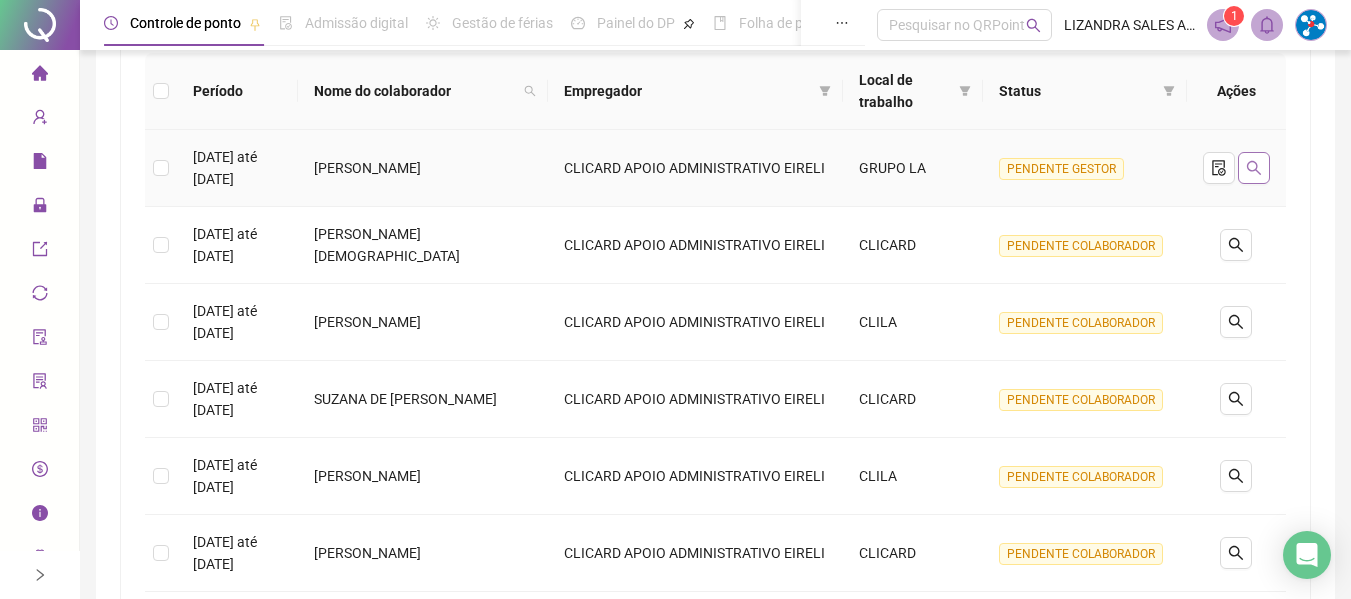 click at bounding box center [1254, 168] 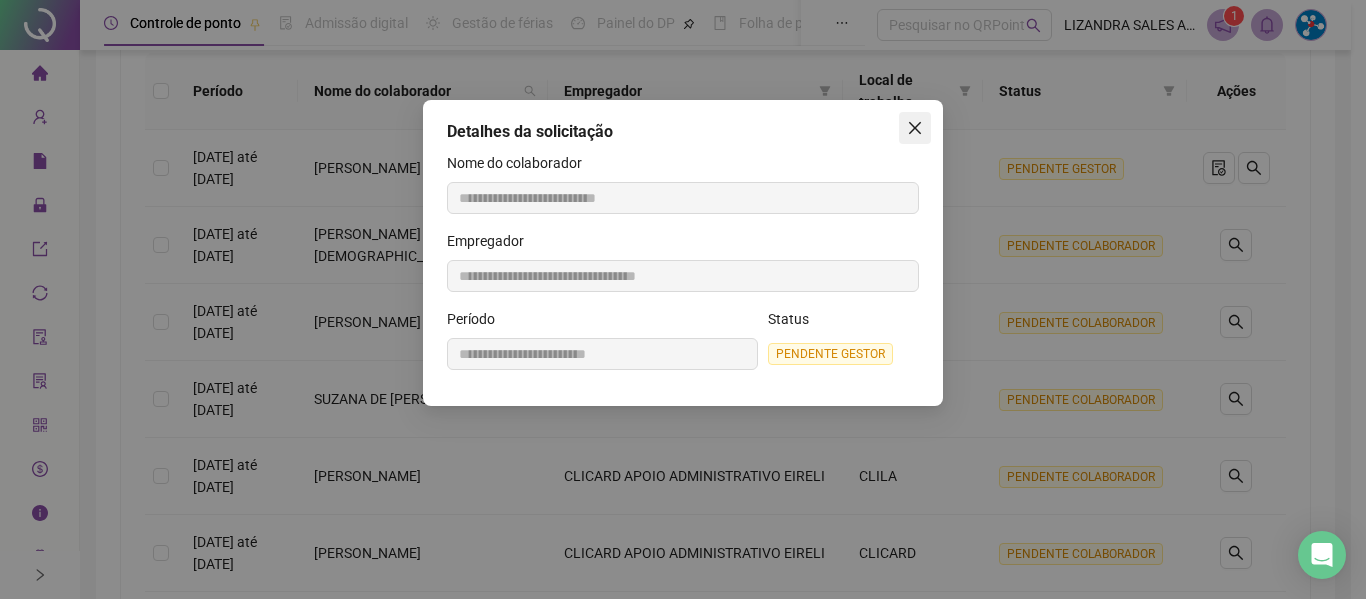 click at bounding box center [915, 128] 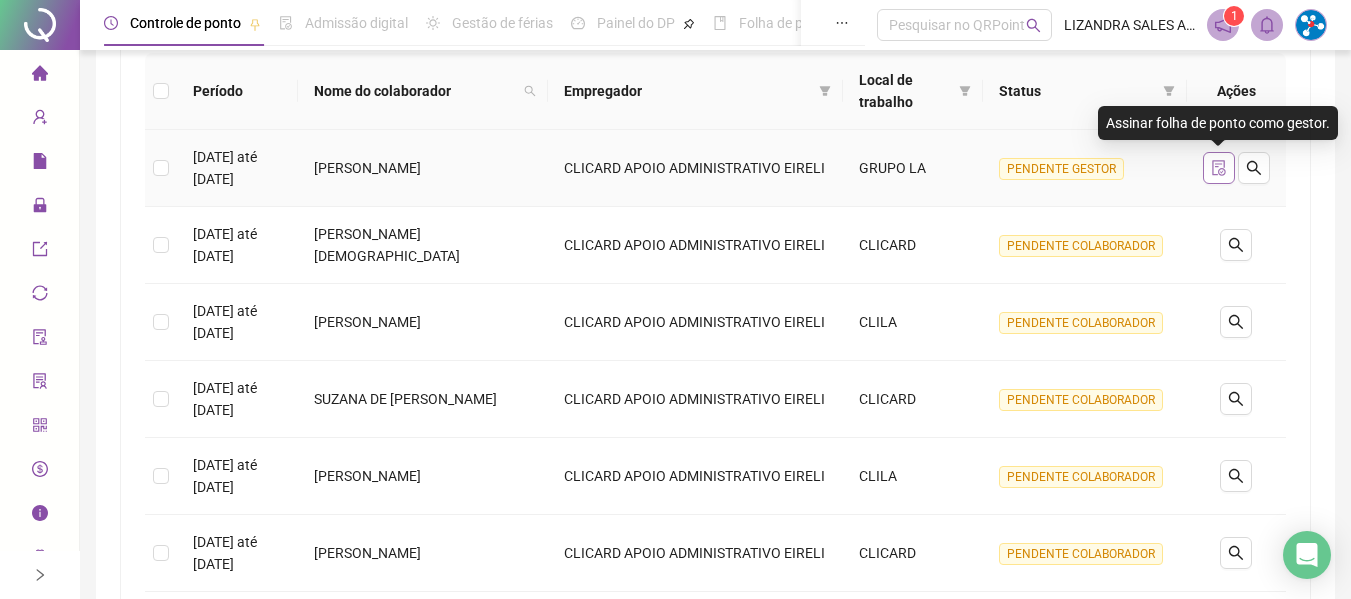 click 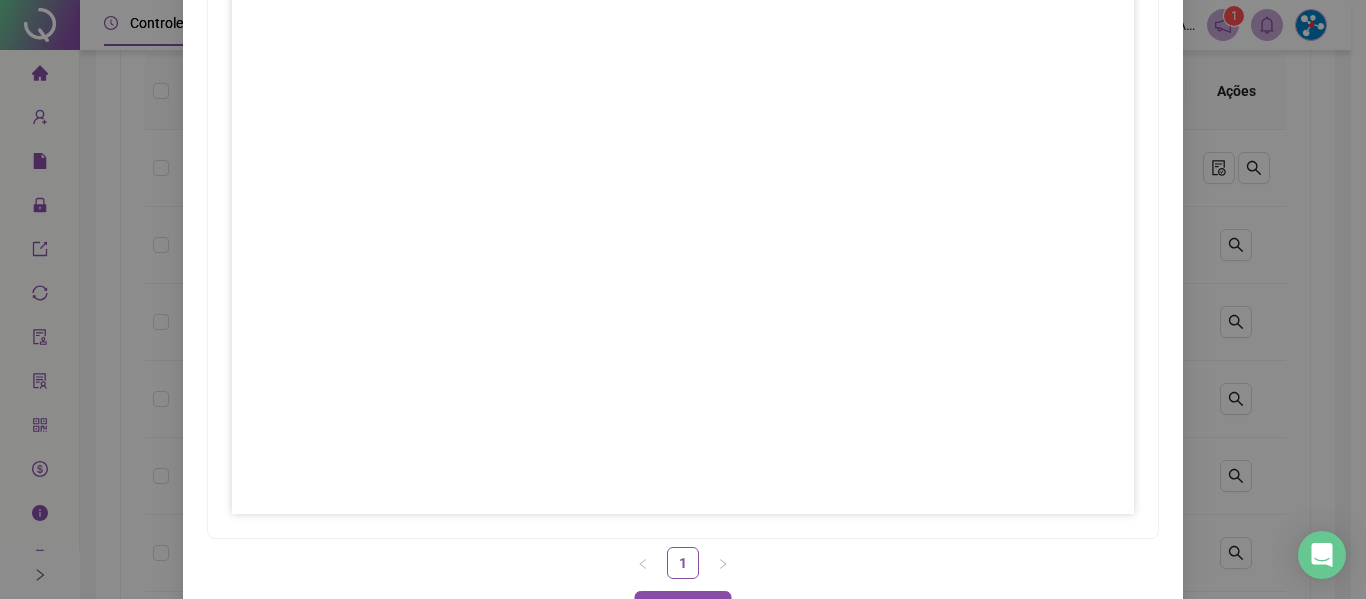 scroll, scrollTop: 331, scrollLeft: 0, axis: vertical 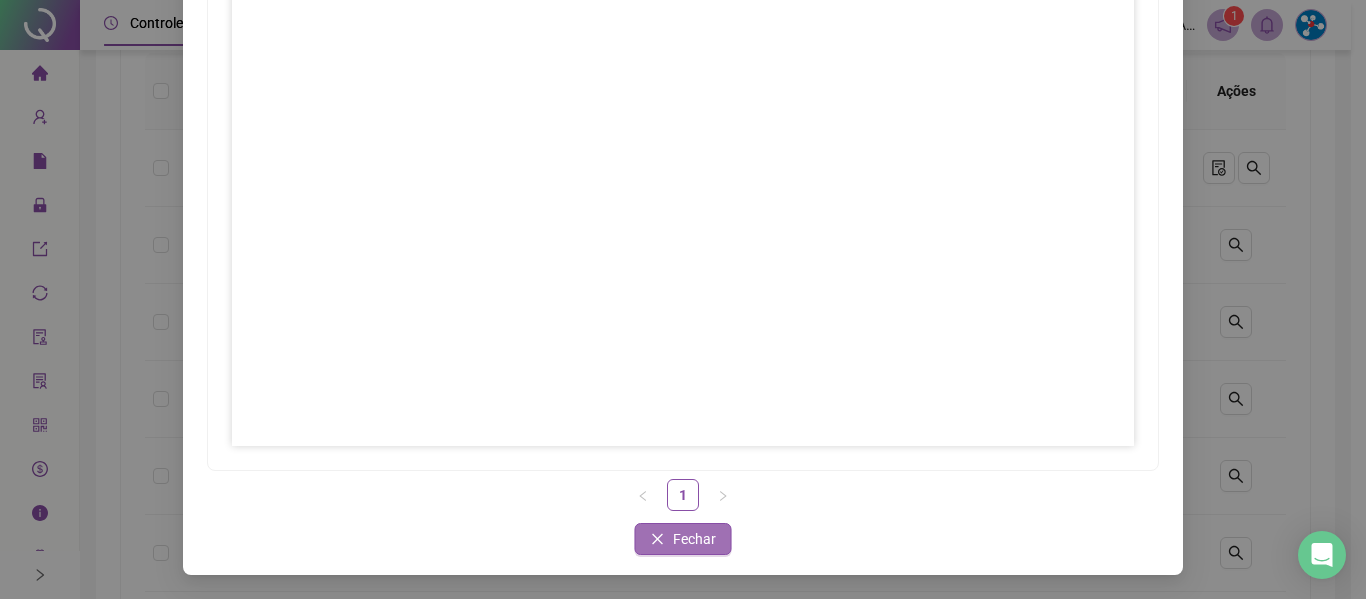 click on "Fechar" at bounding box center (683, 539) 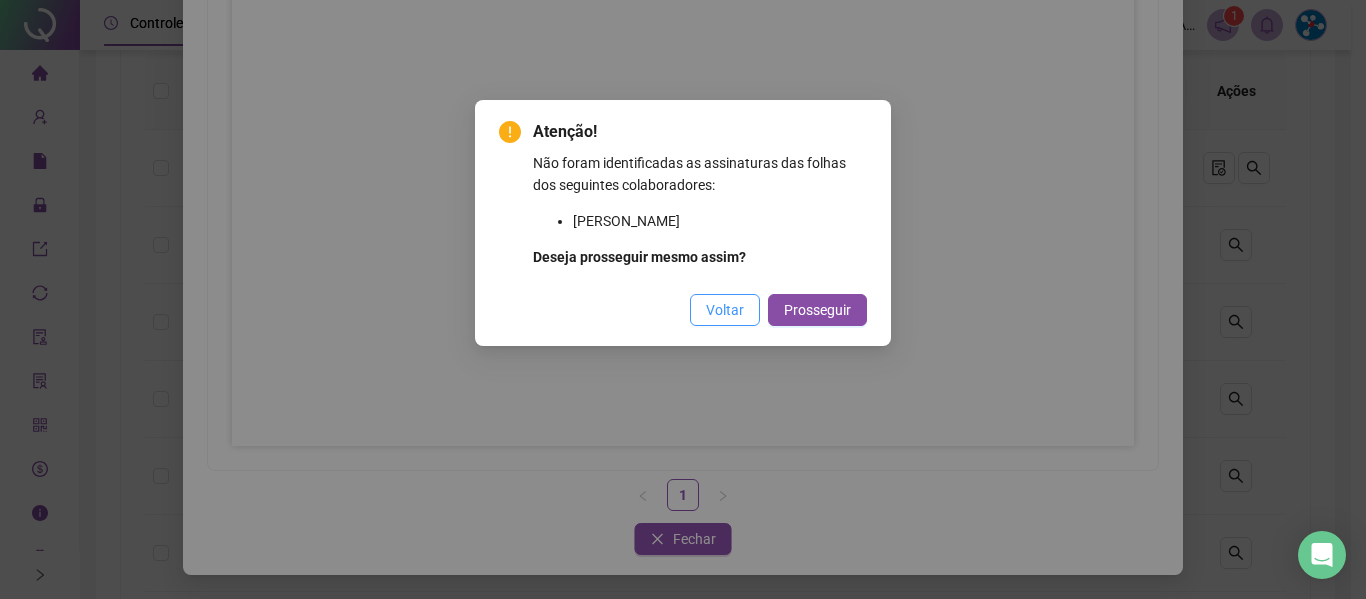 click on "Voltar" at bounding box center (725, 310) 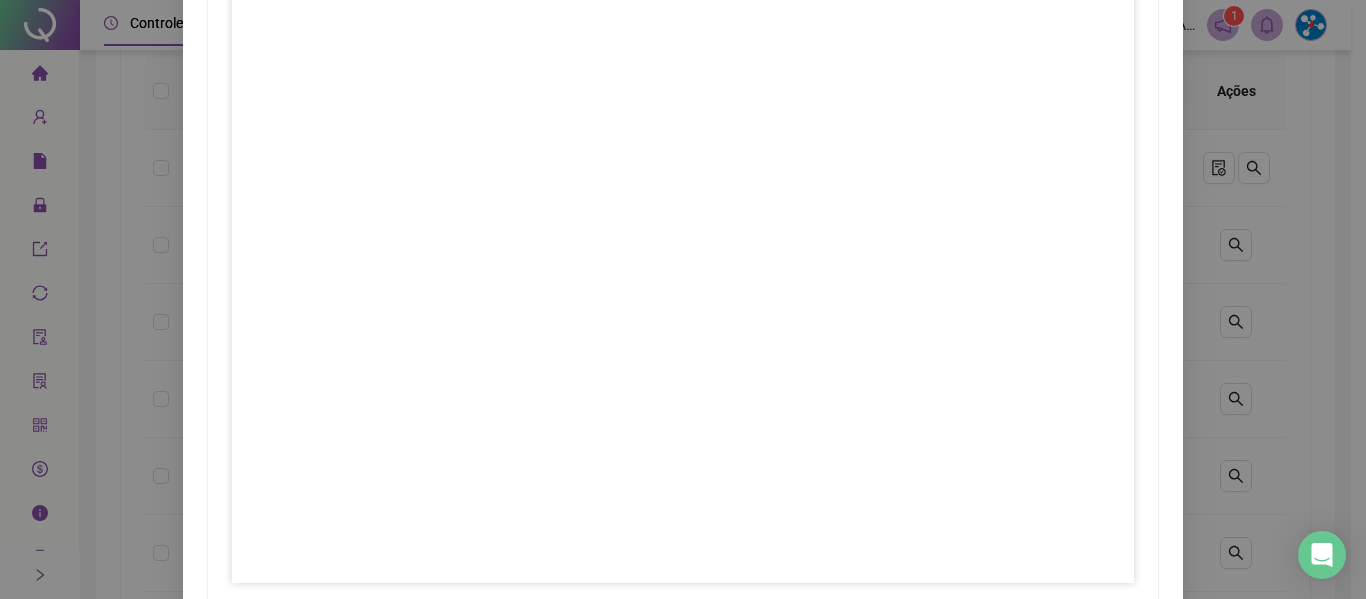 scroll, scrollTop: 331, scrollLeft: 0, axis: vertical 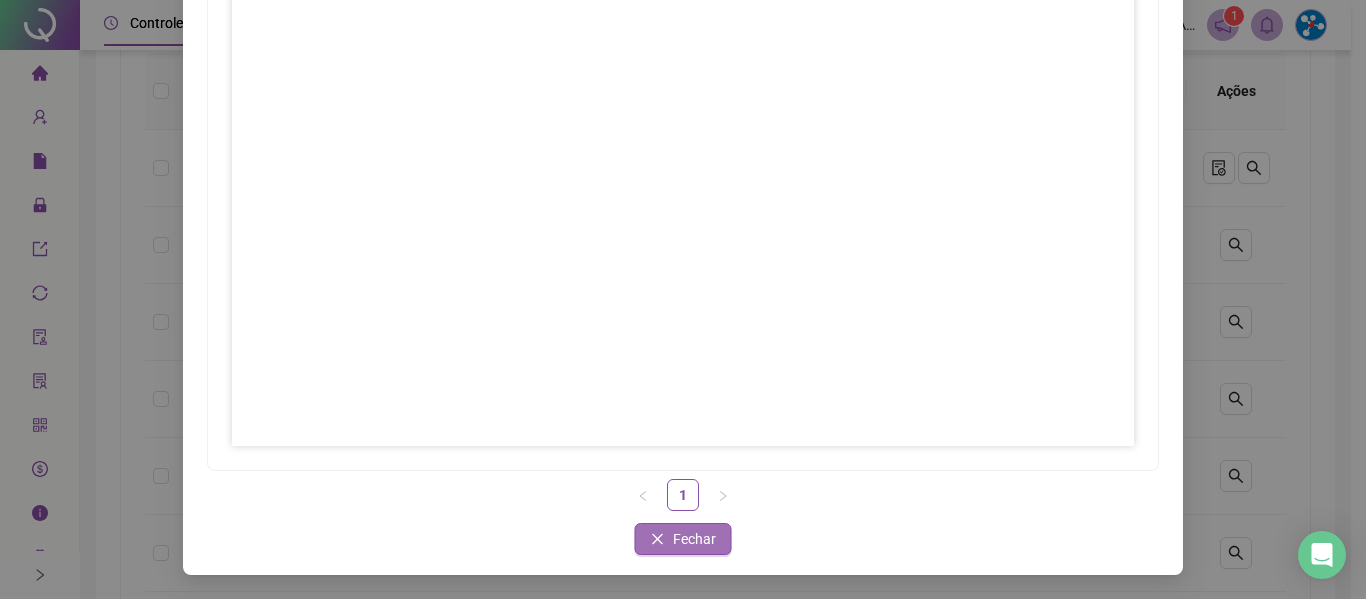 click on "Fechar" at bounding box center [694, 539] 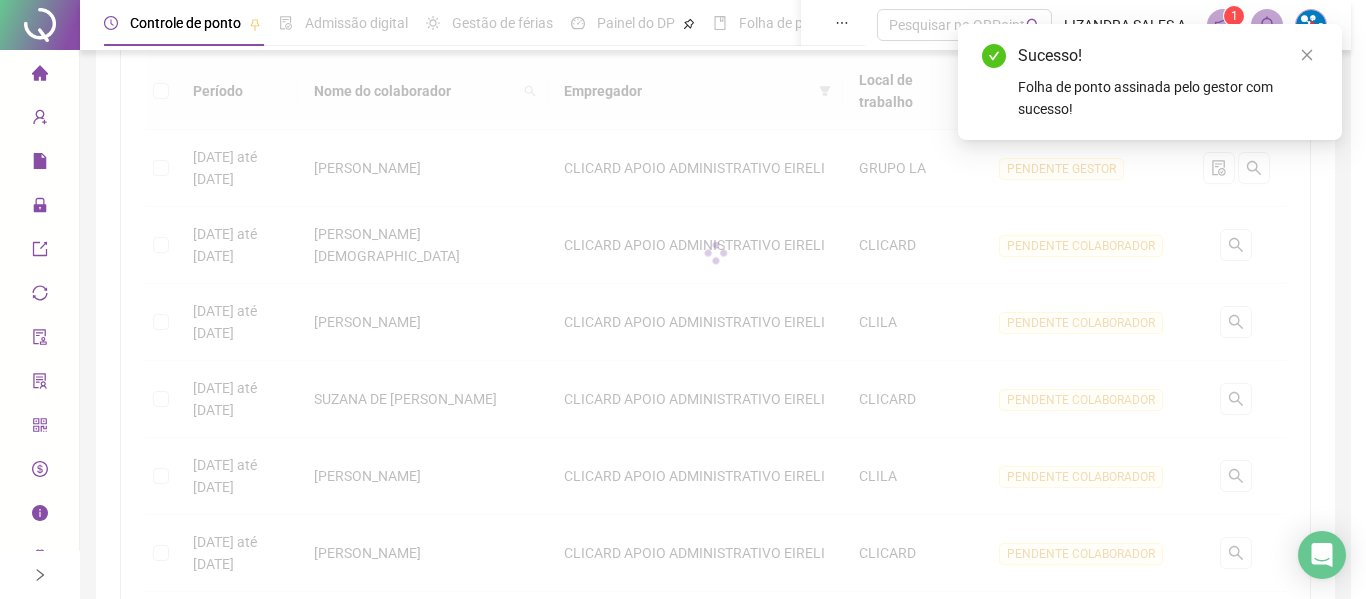 scroll, scrollTop: 231, scrollLeft: 0, axis: vertical 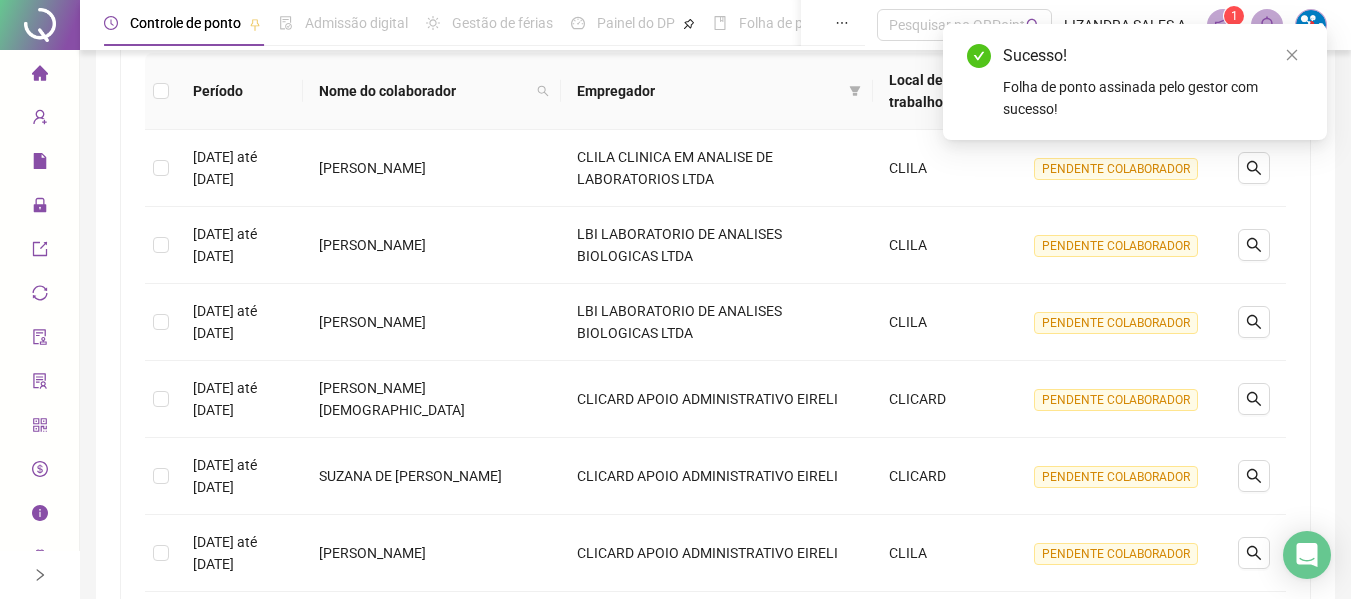 click on "Sucesso! Folha de ponto assinada pelo gestor com sucesso!" at bounding box center [1135, 82] 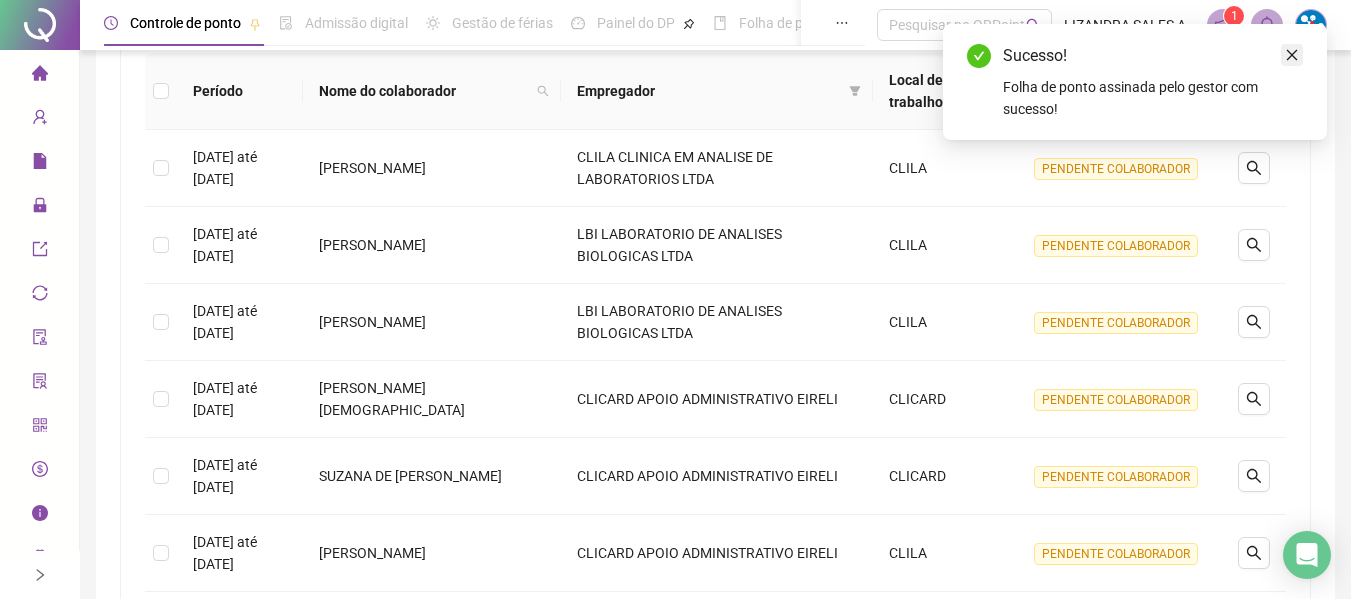 click 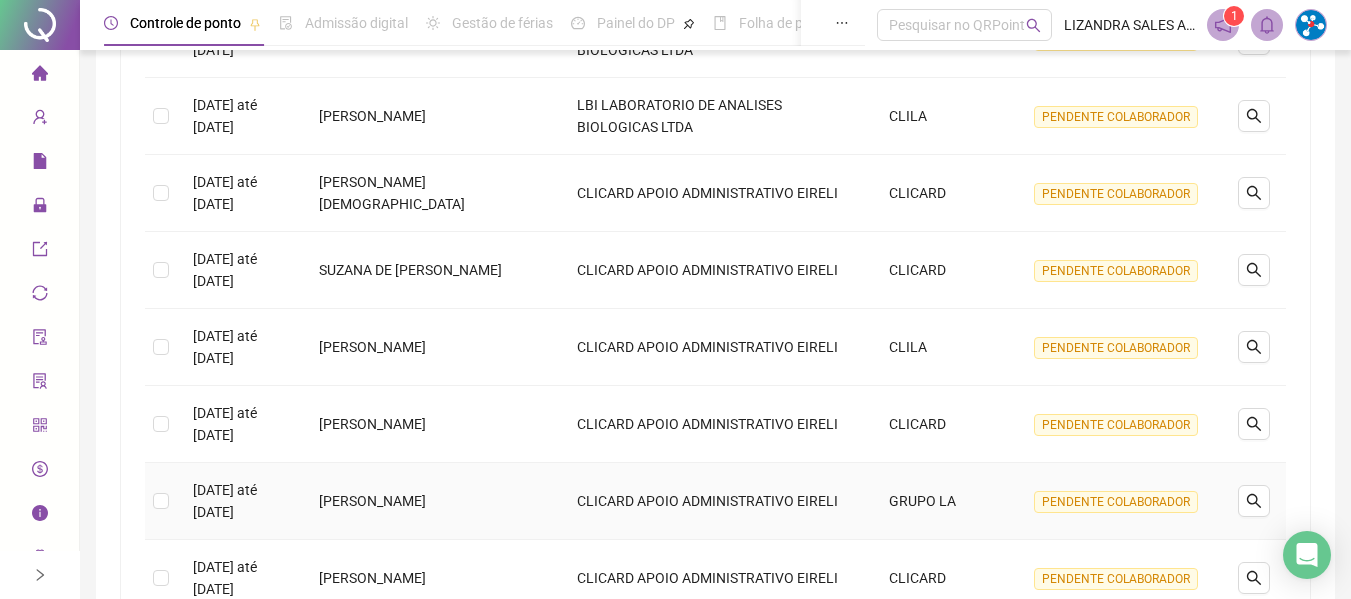 scroll, scrollTop: 203, scrollLeft: 0, axis: vertical 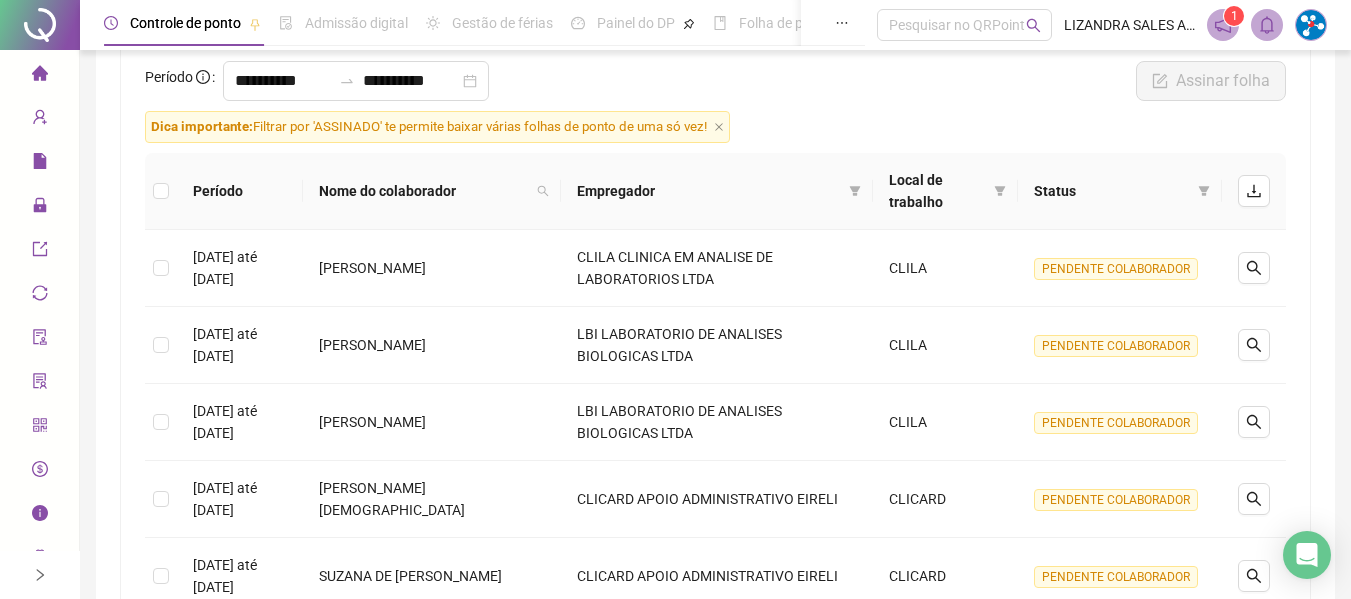click 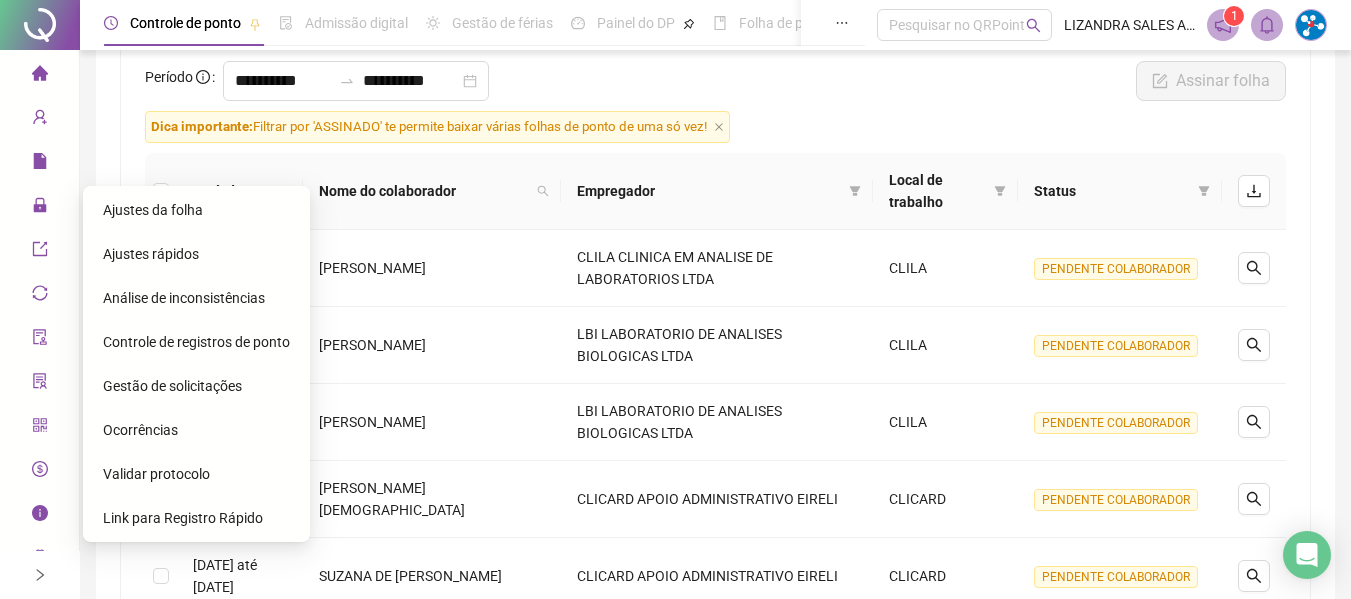 click on "Gestão de solicitações" at bounding box center [172, 386] 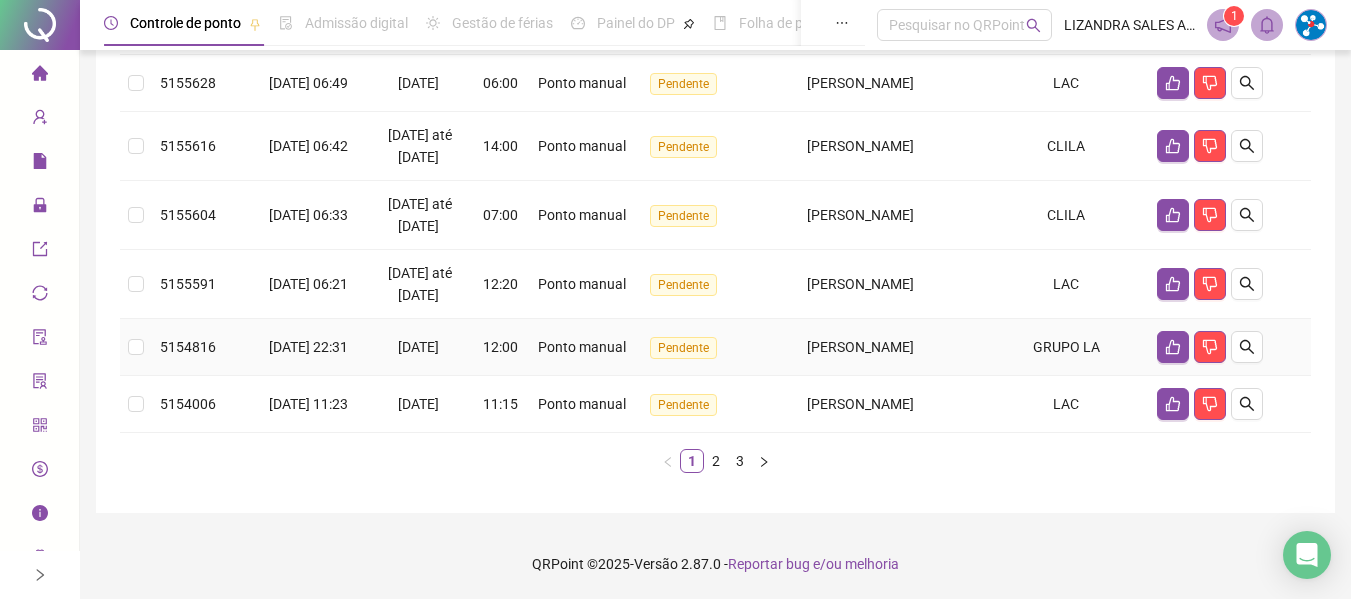 scroll, scrollTop: 738, scrollLeft: 0, axis: vertical 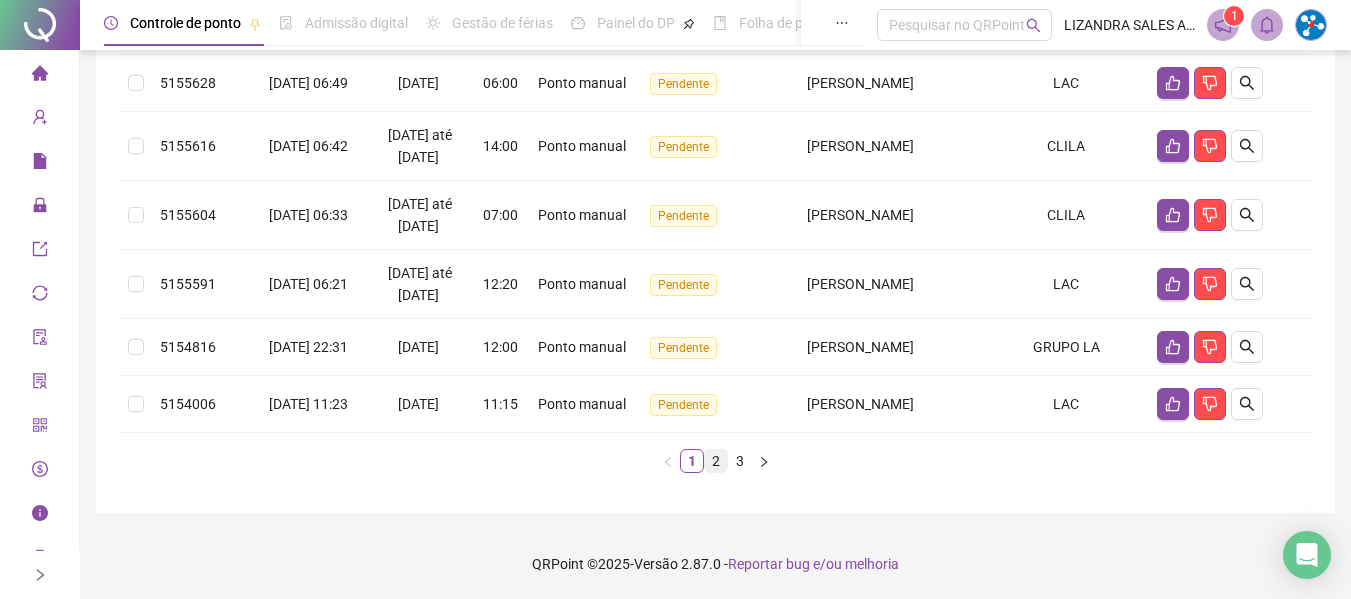 click on "2" at bounding box center [716, 461] 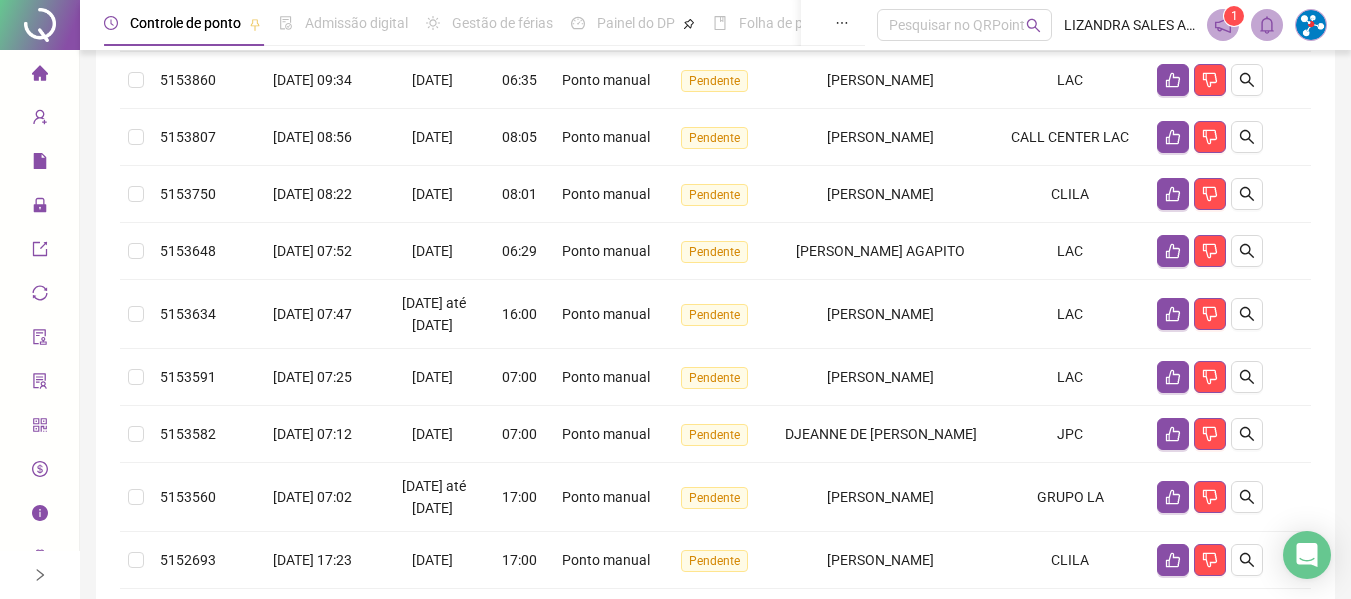 scroll, scrollTop: 738, scrollLeft: 0, axis: vertical 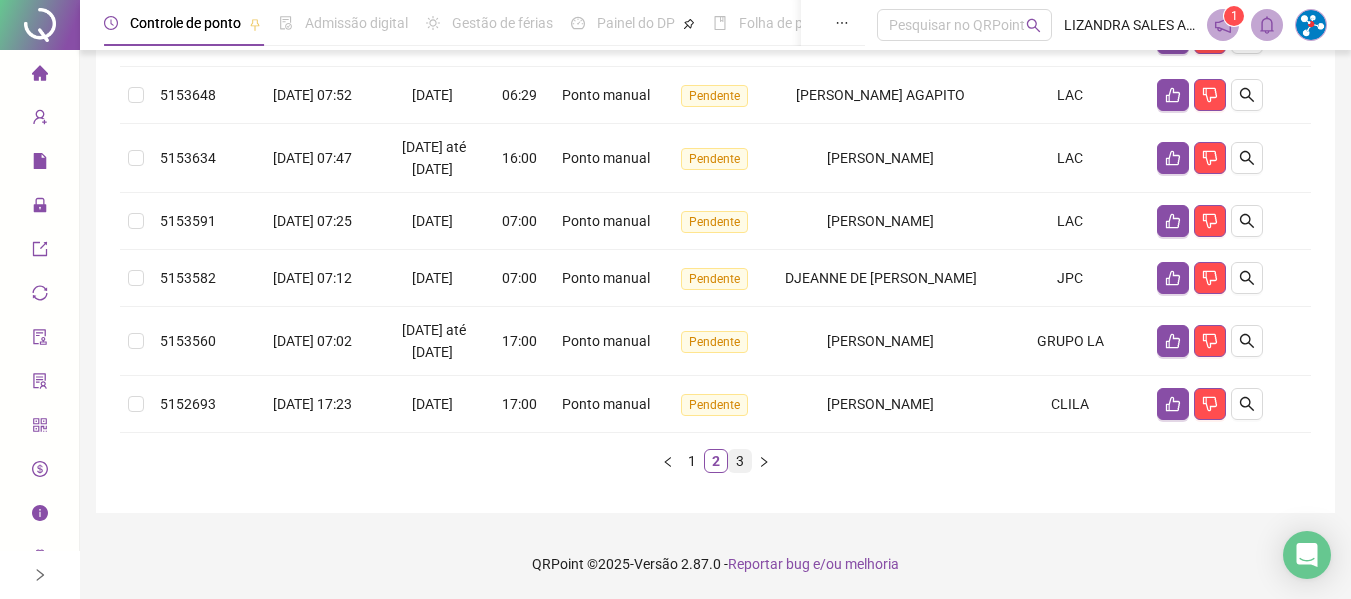click on "3" at bounding box center [740, 461] 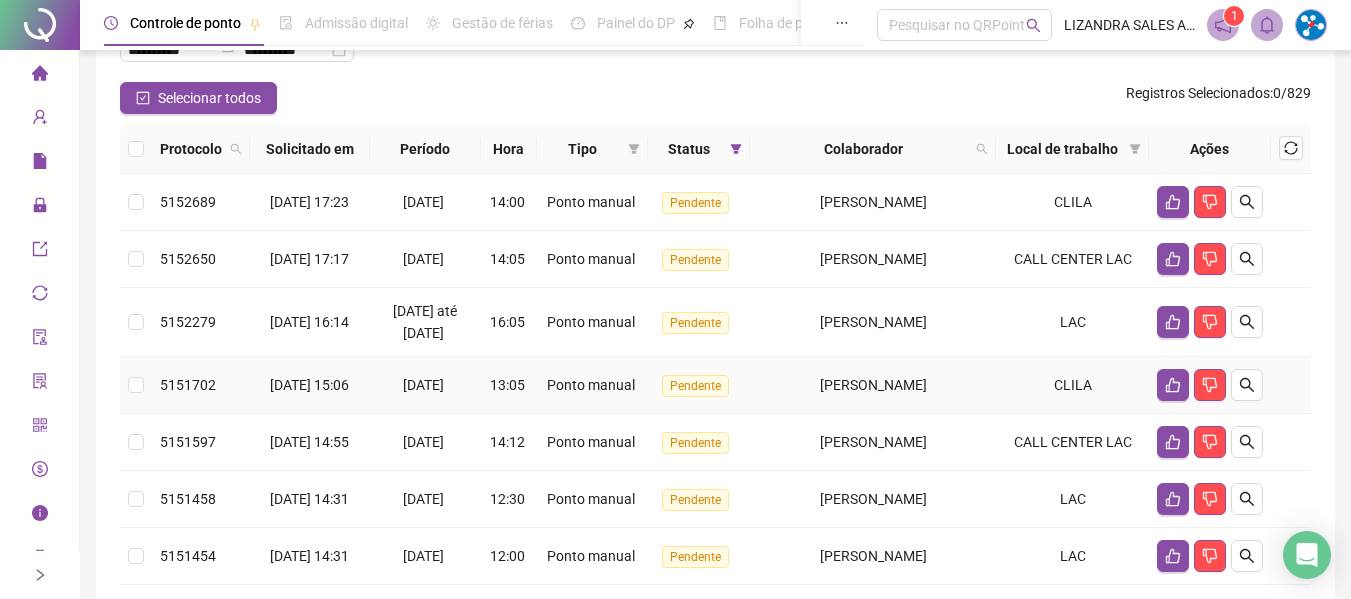 scroll, scrollTop: 650, scrollLeft: 0, axis: vertical 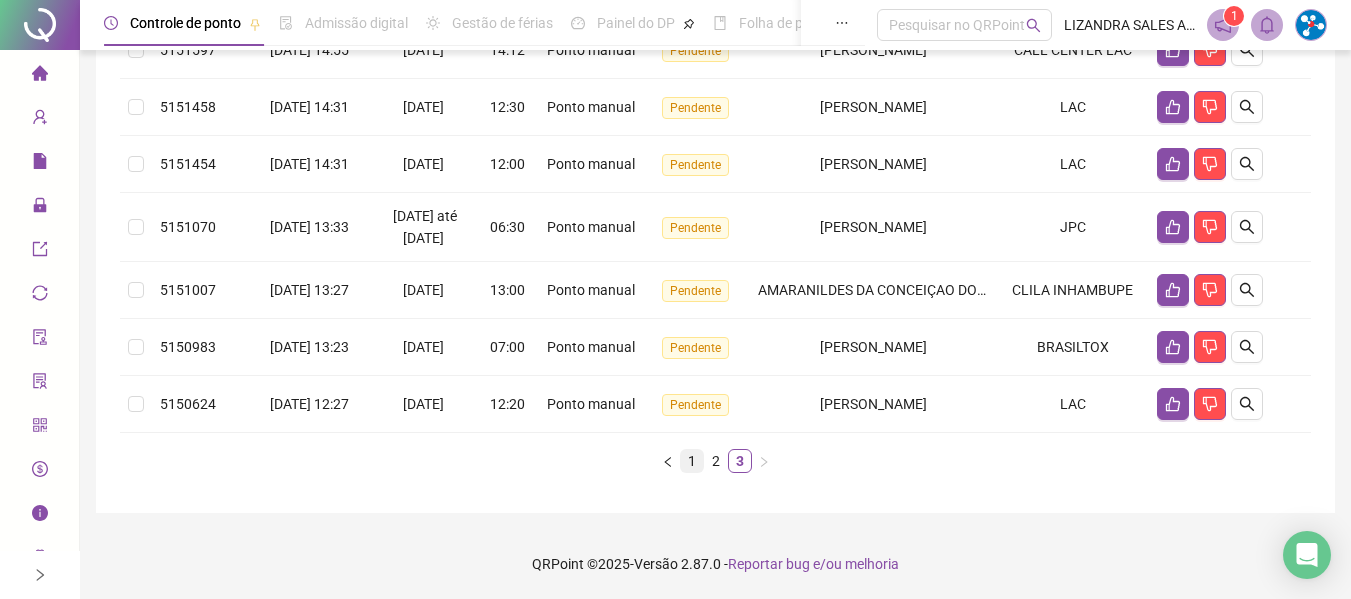 click on "1" at bounding box center (692, 461) 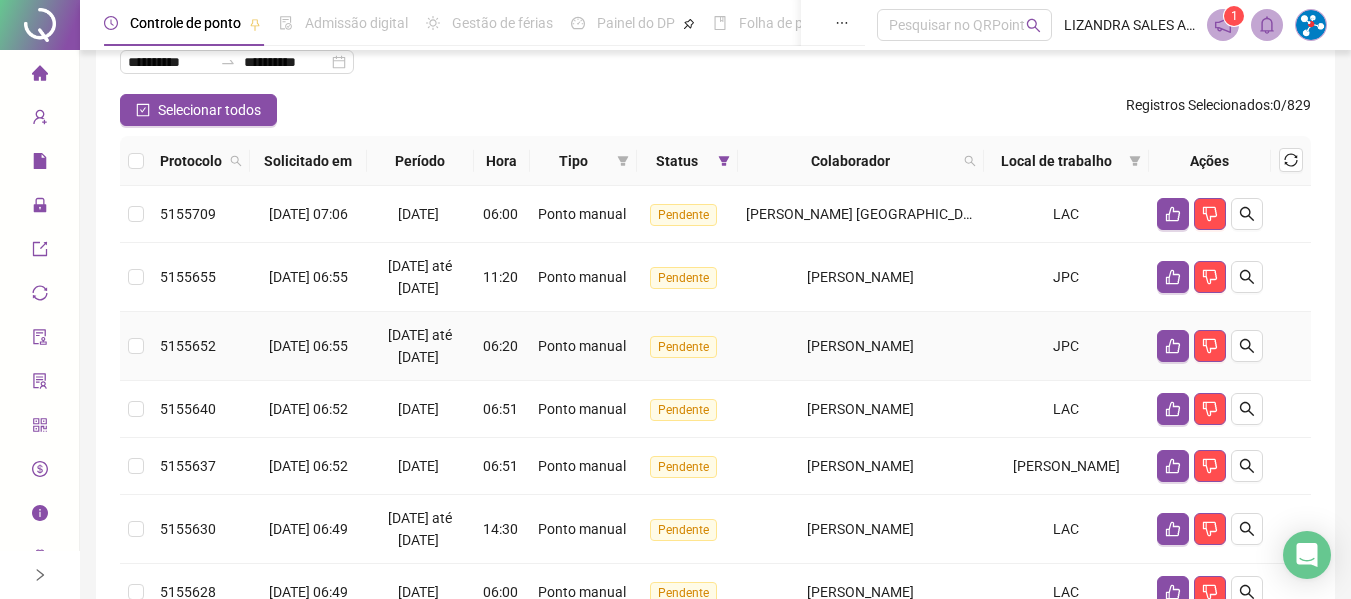 scroll, scrollTop: 0, scrollLeft: 0, axis: both 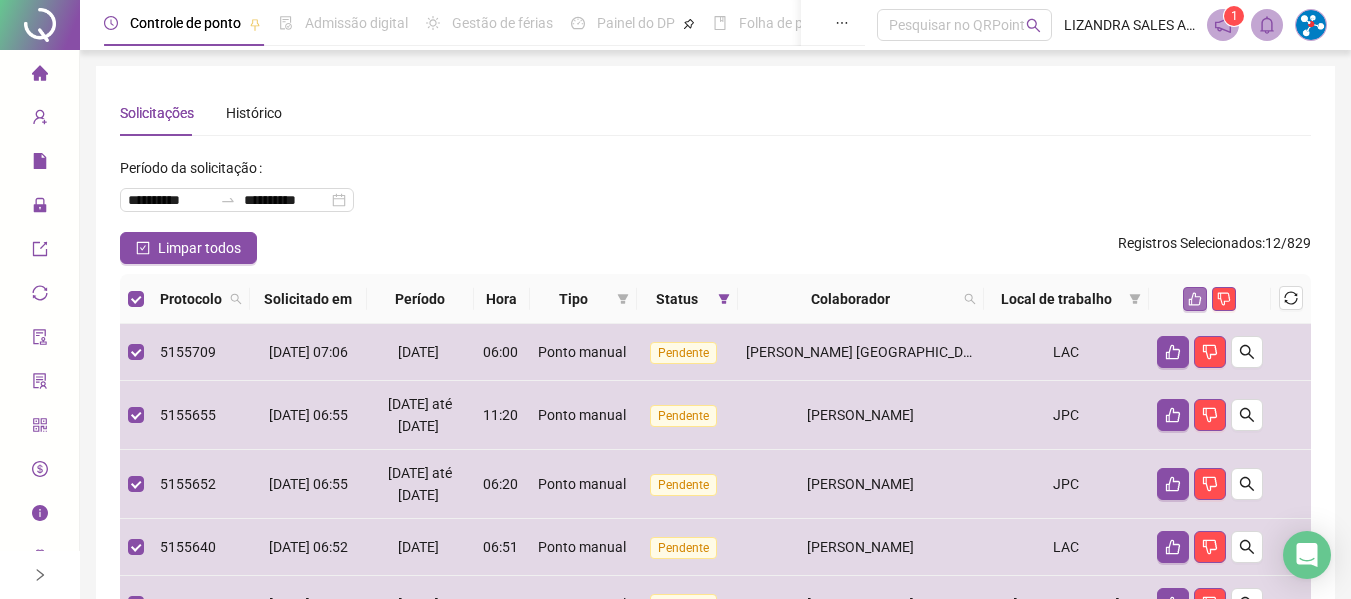 click 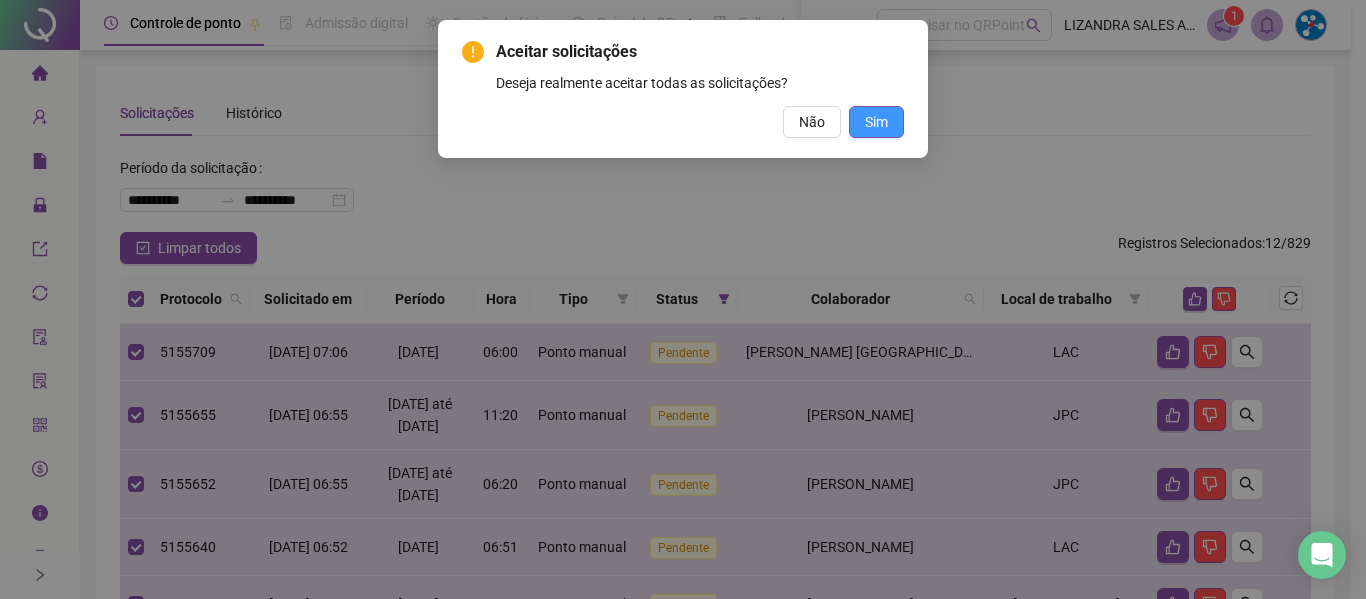 click on "Sim" at bounding box center (876, 122) 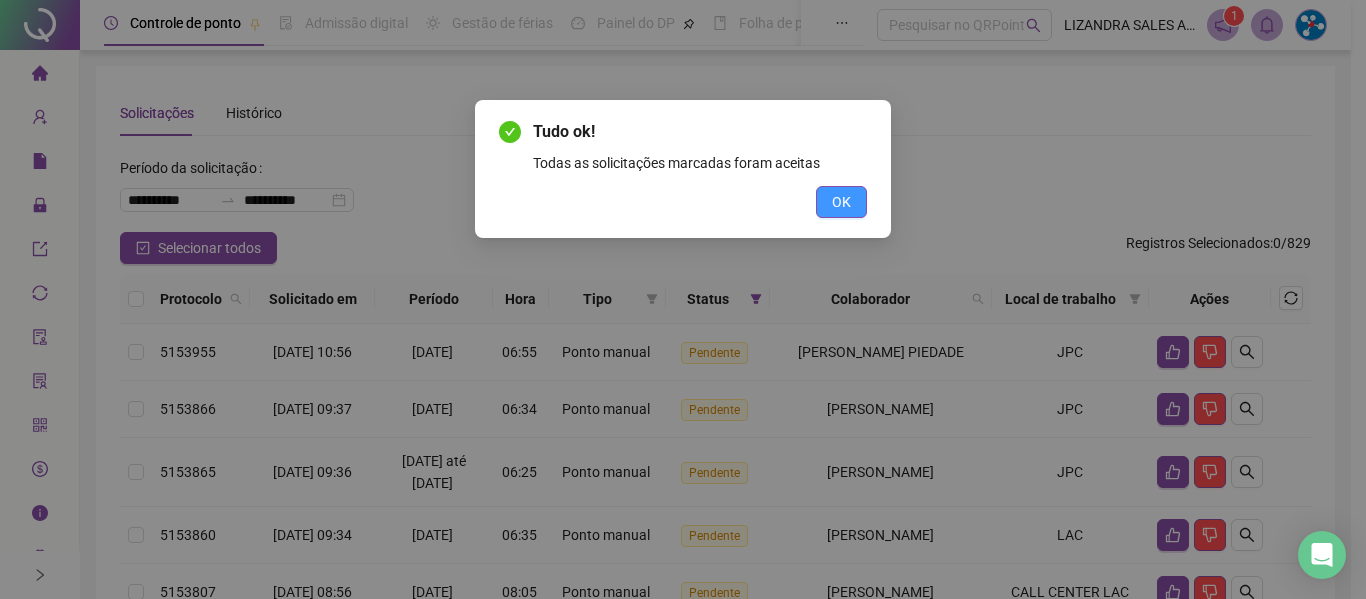 click on "OK" at bounding box center (841, 202) 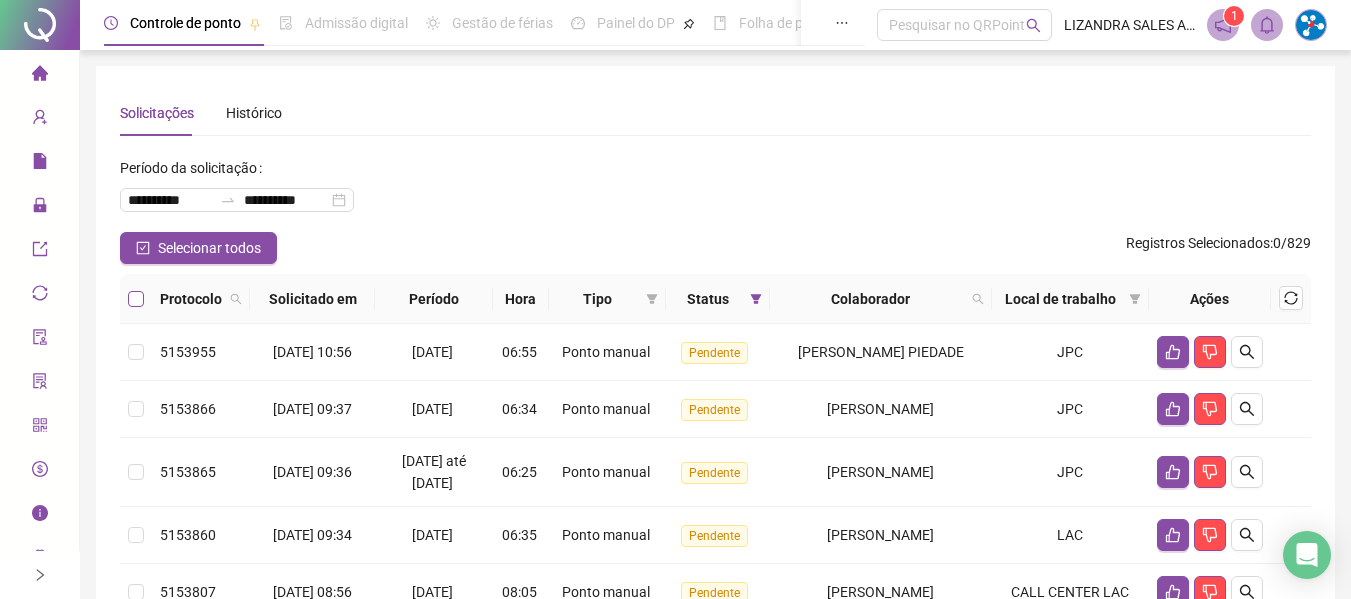 click at bounding box center (136, 299) 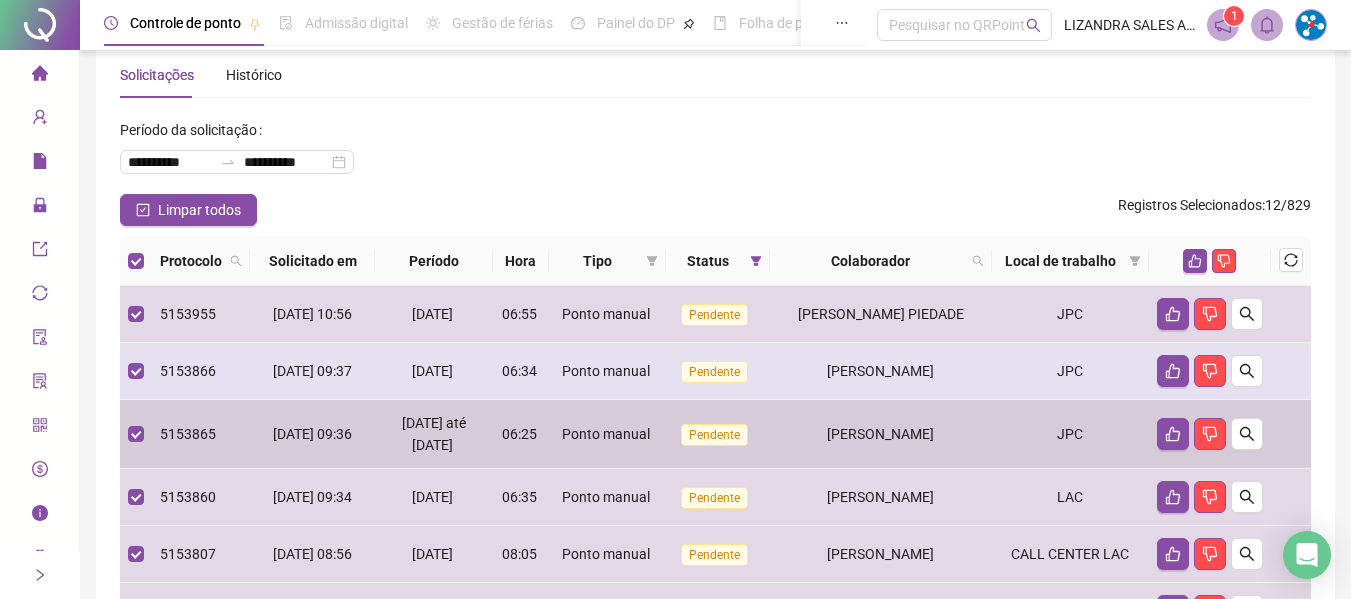 scroll, scrollTop: 0, scrollLeft: 0, axis: both 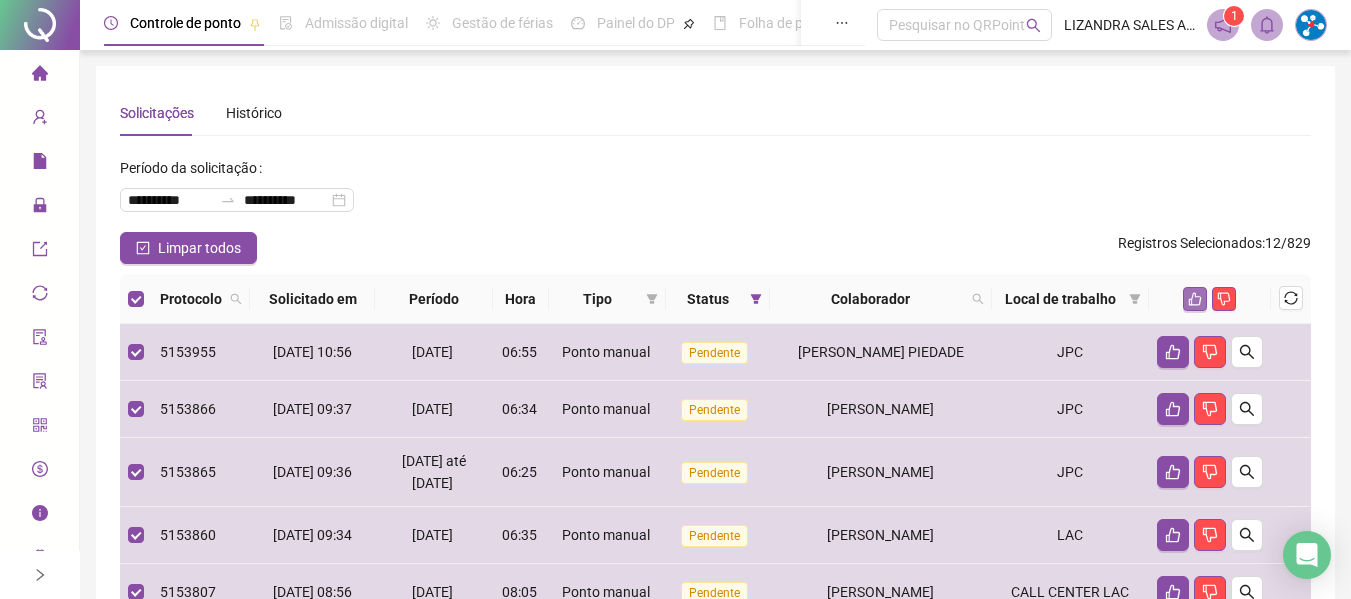 click 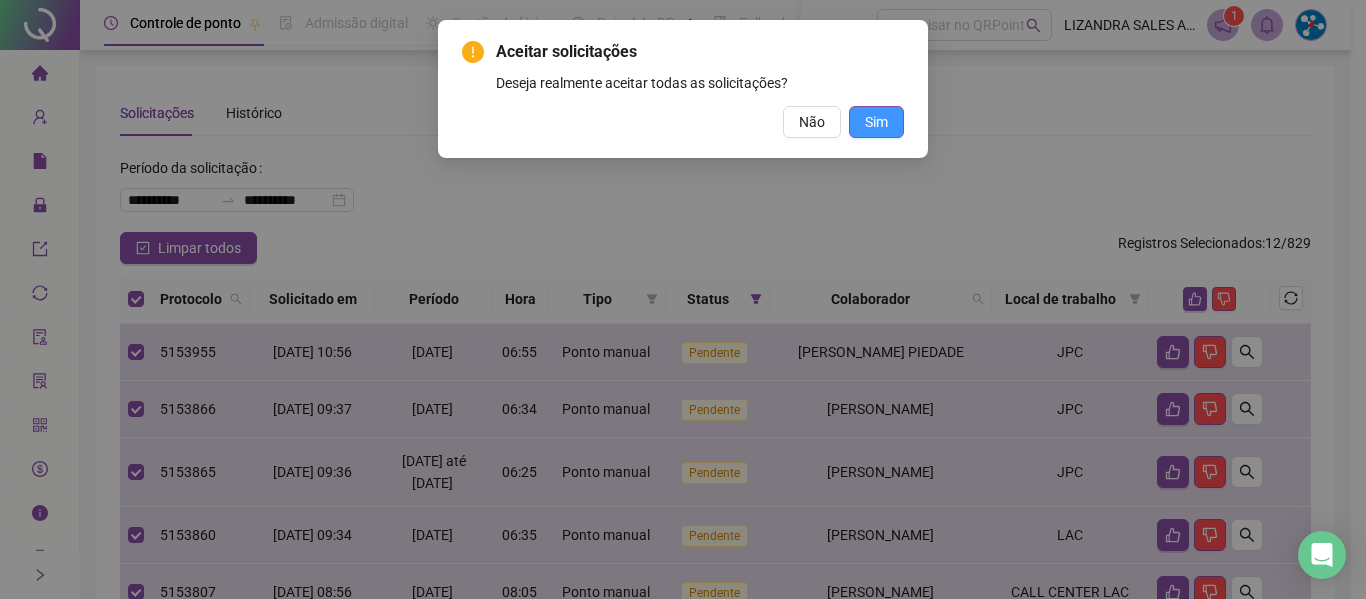 click on "Sim" at bounding box center [876, 122] 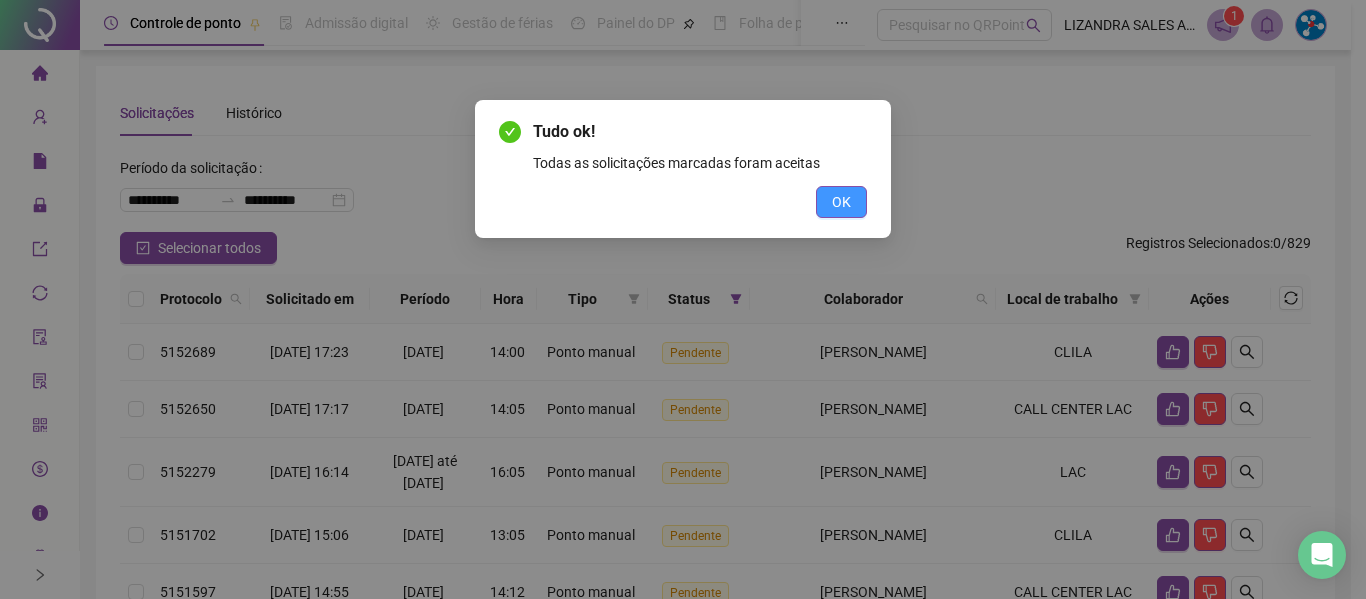 click on "OK" at bounding box center (841, 202) 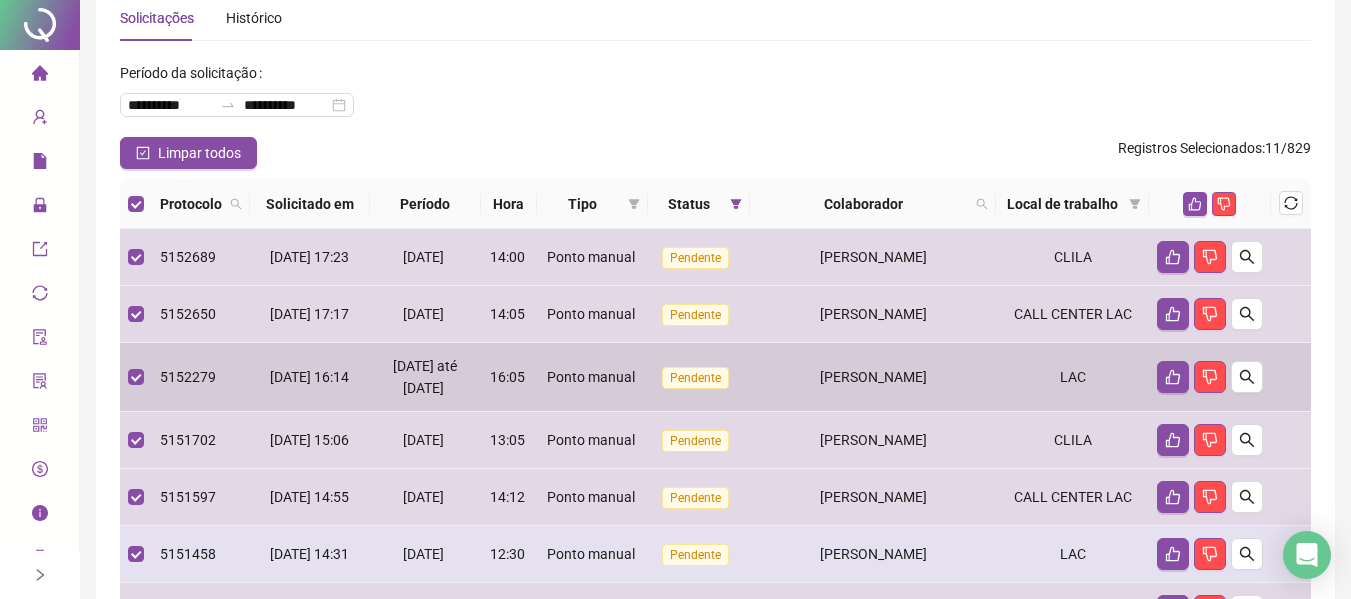 scroll, scrollTop: 0, scrollLeft: 0, axis: both 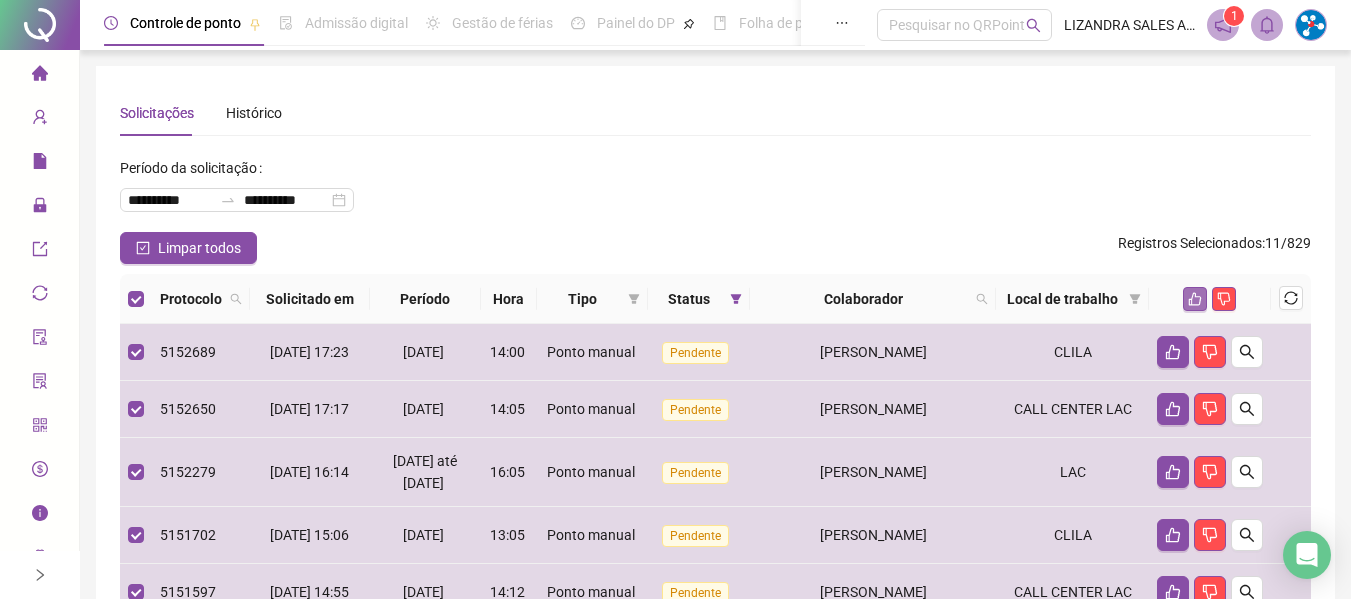 click at bounding box center [1195, 299] 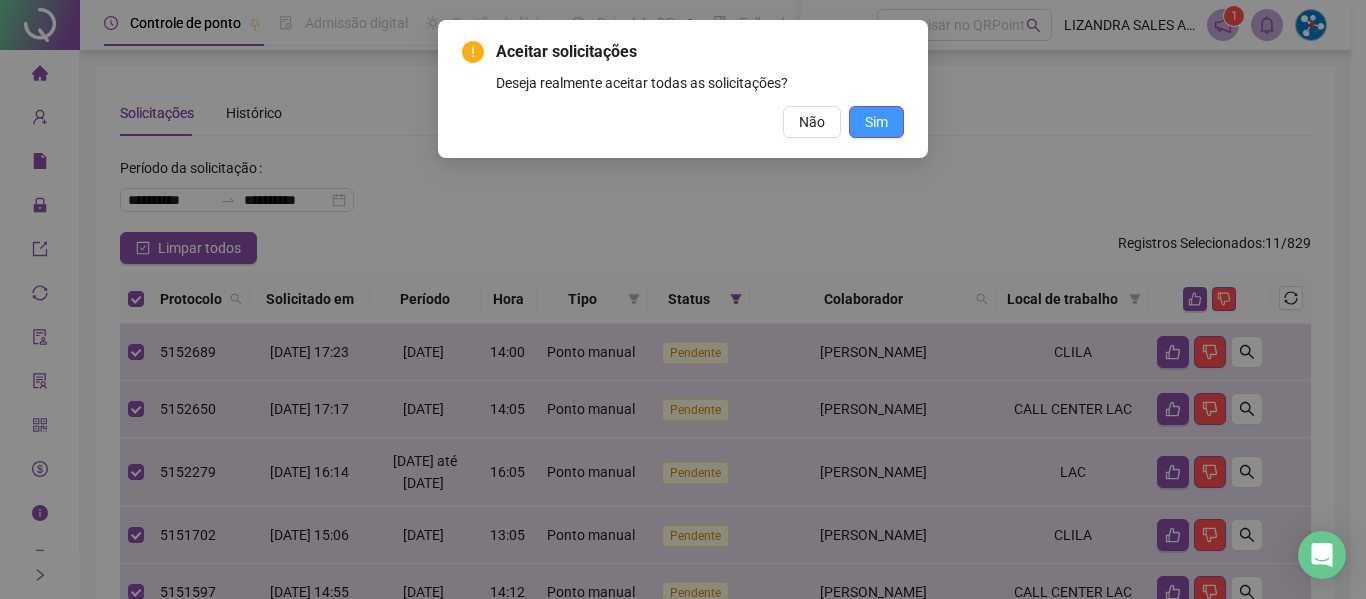click on "Sim" at bounding box center (876, 122) 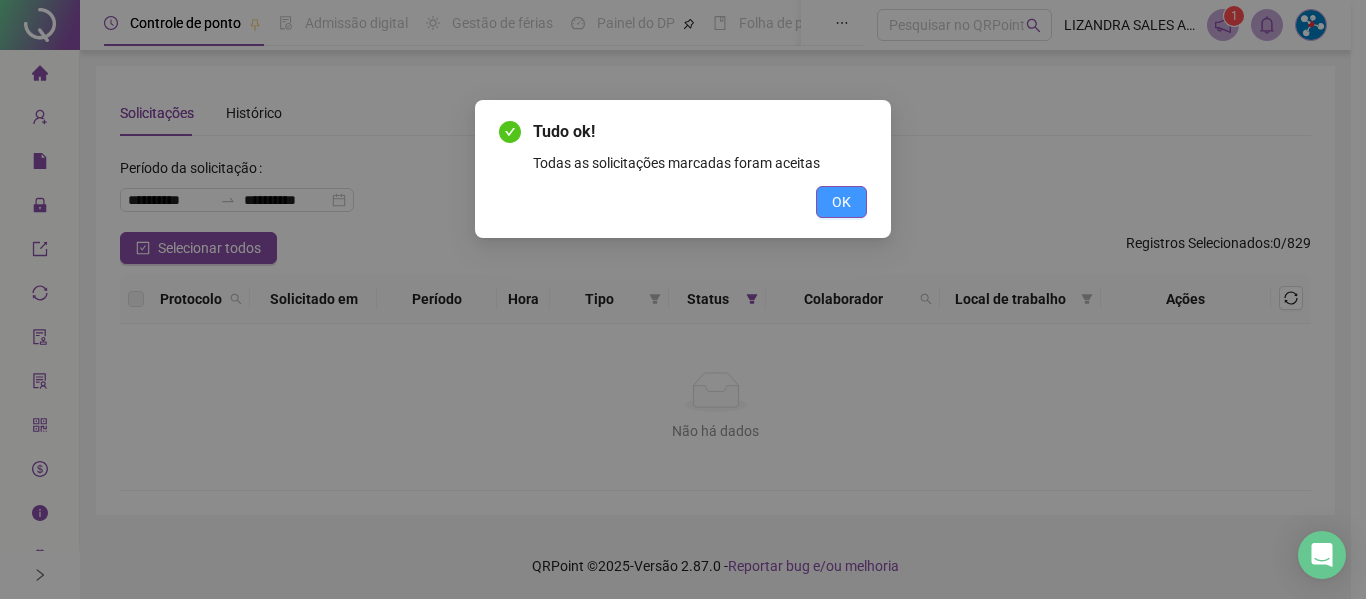 click on "OK" at bounding box center (841, 202) 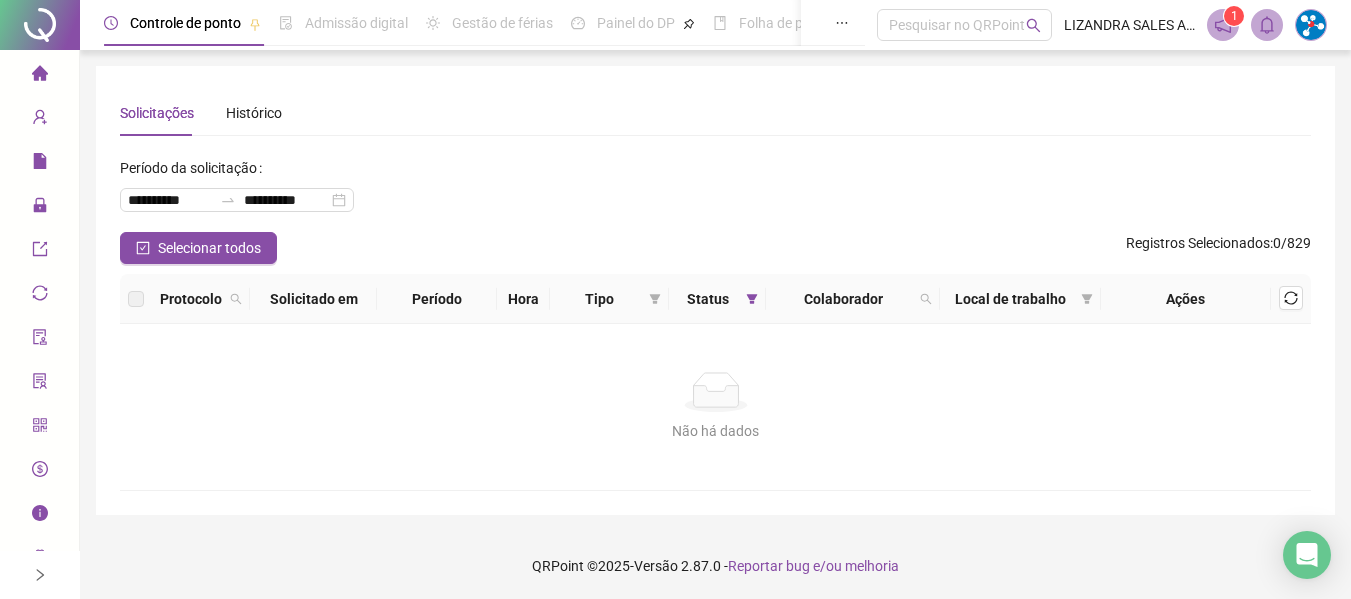 click at bounding box center [40, 76] 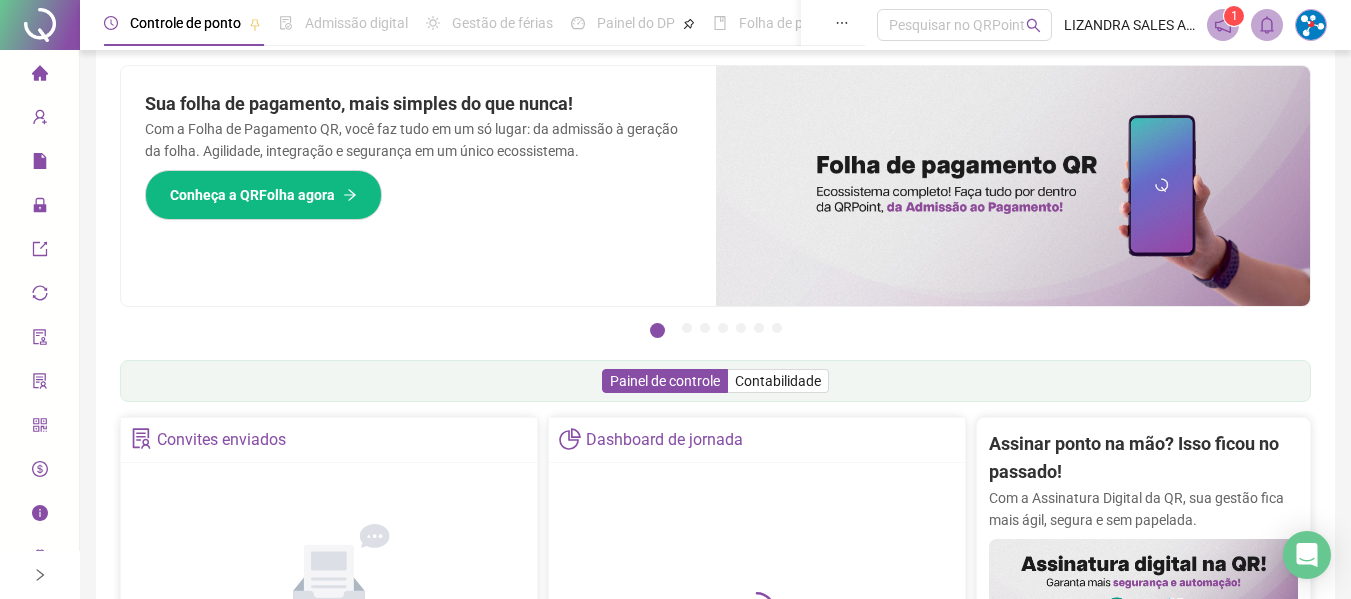 scroll, scrollTop: 0, scrollLeft: 0, axis: both 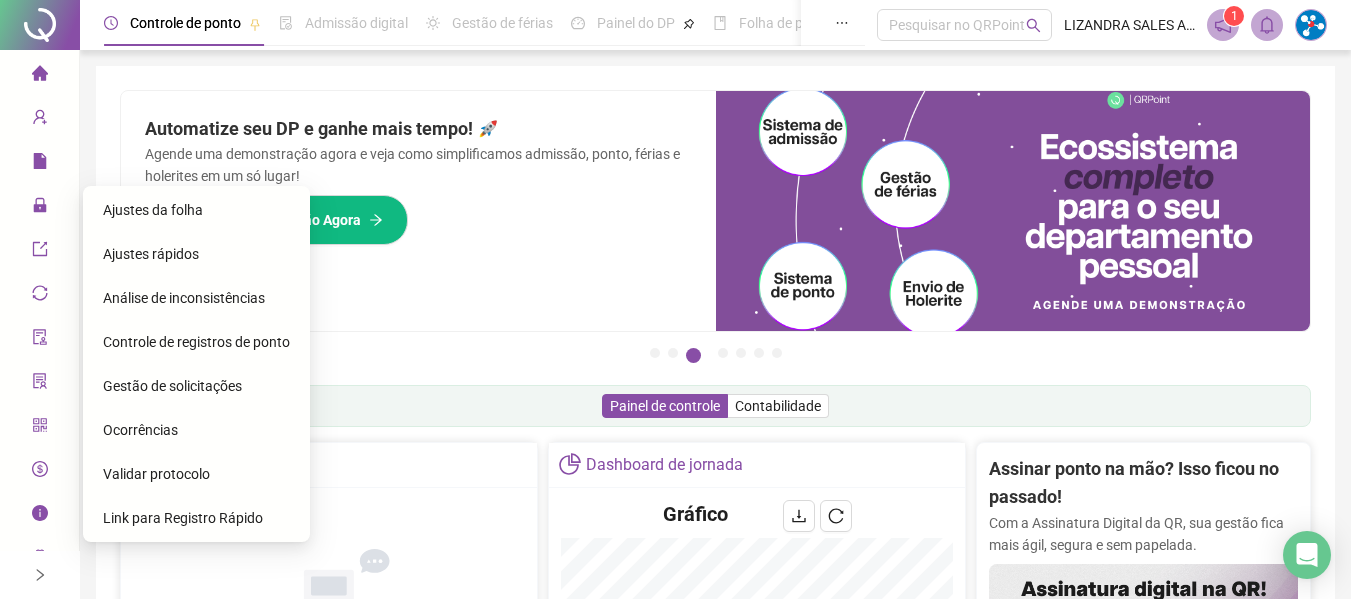 click on "Ajustes da folha" at bounding box center (196, 210) 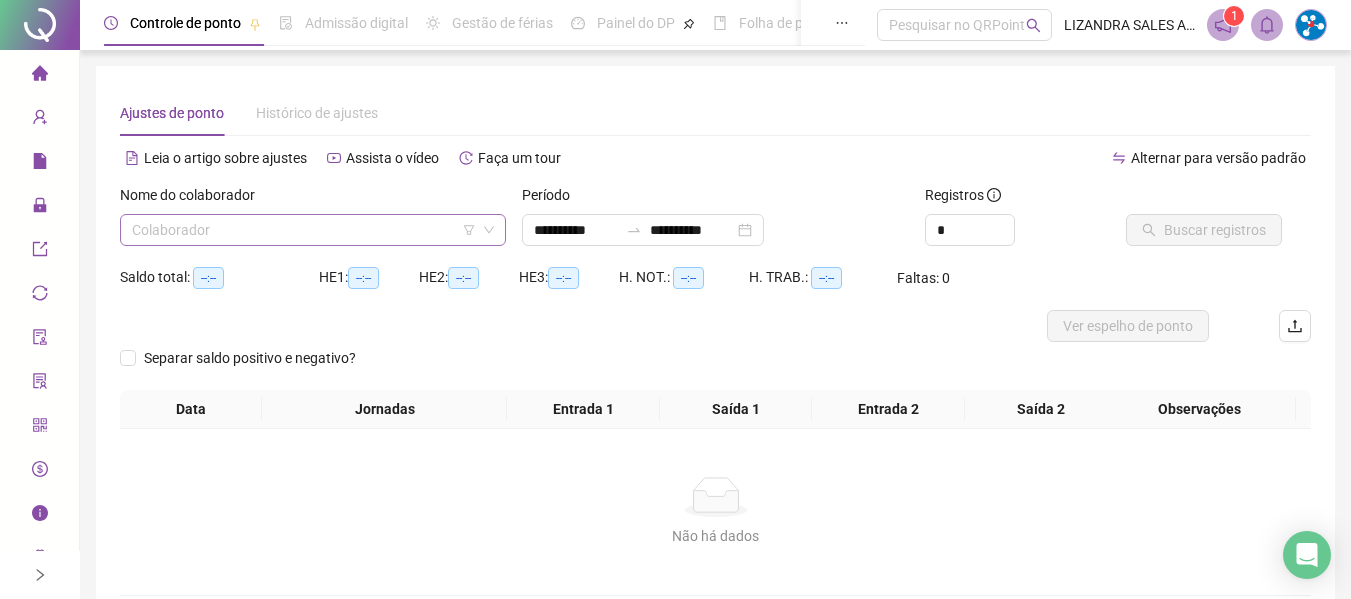 click at bounding box center [307, 230] 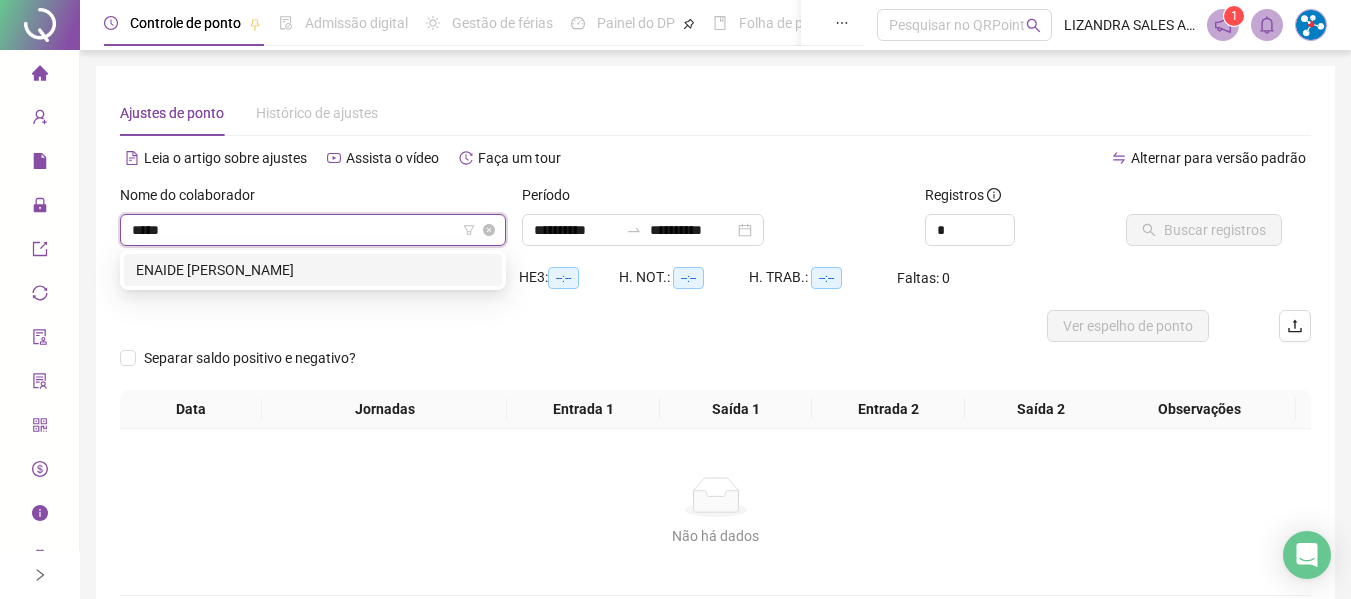 type on "******" 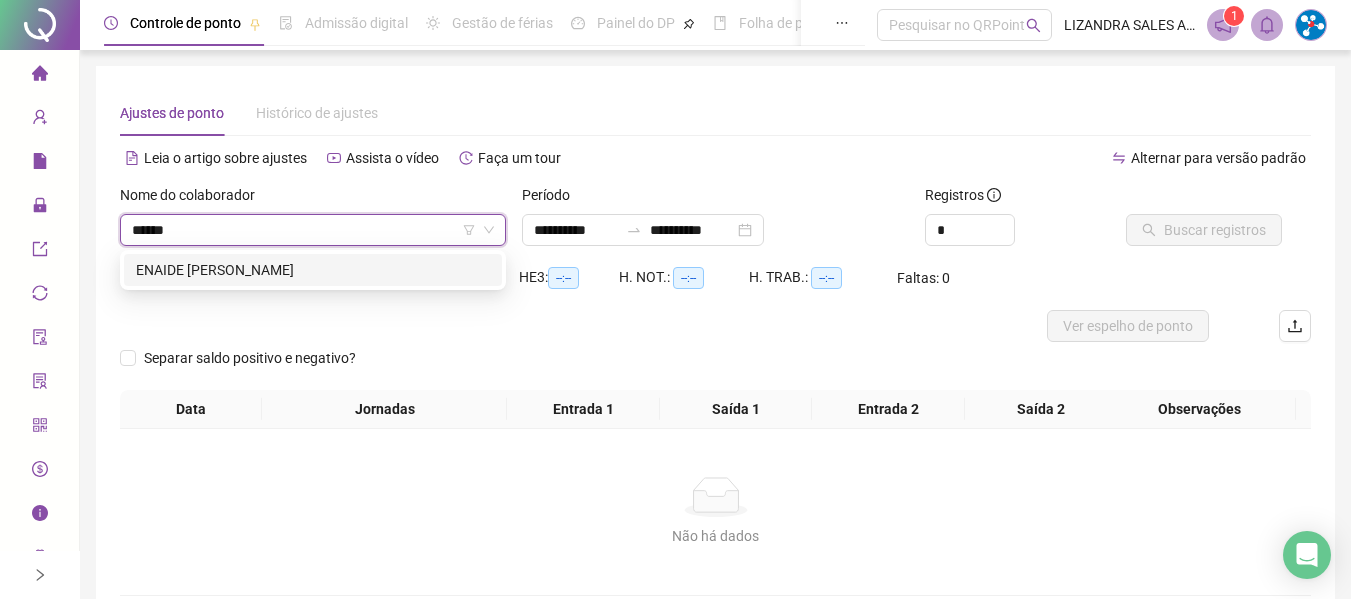 click on "ENAIDE [PERSON_NAME]" at bounding box center [313, 270] 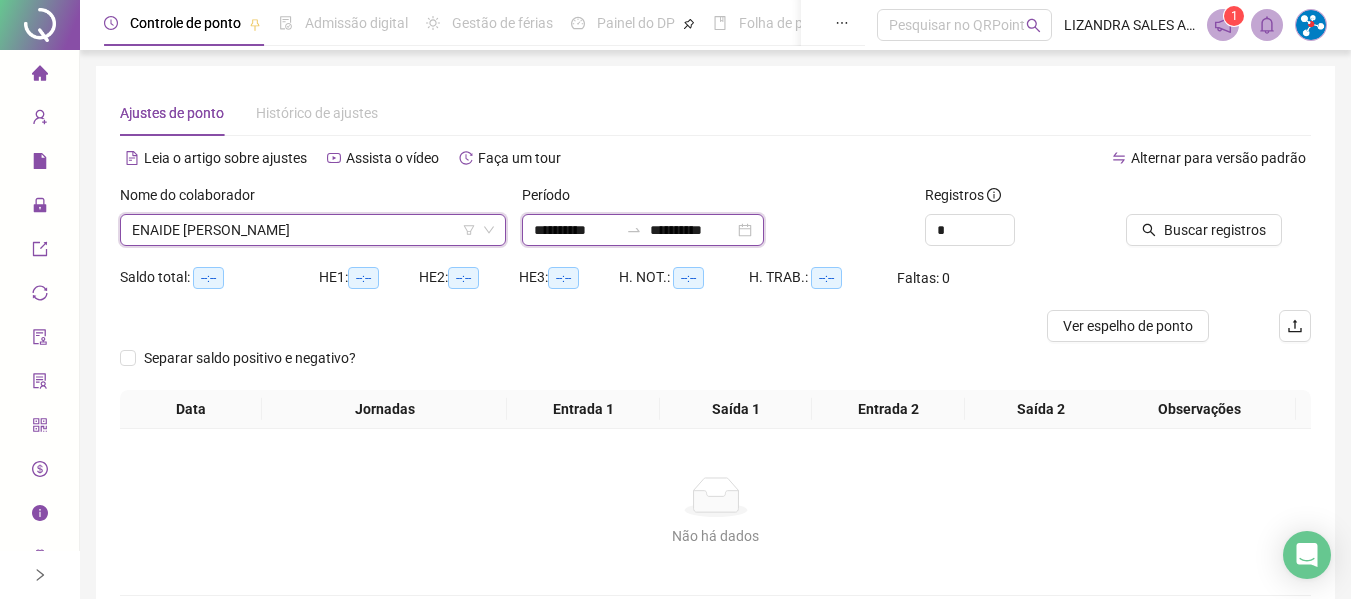 click on "**********" at bounding box center (576, 230) 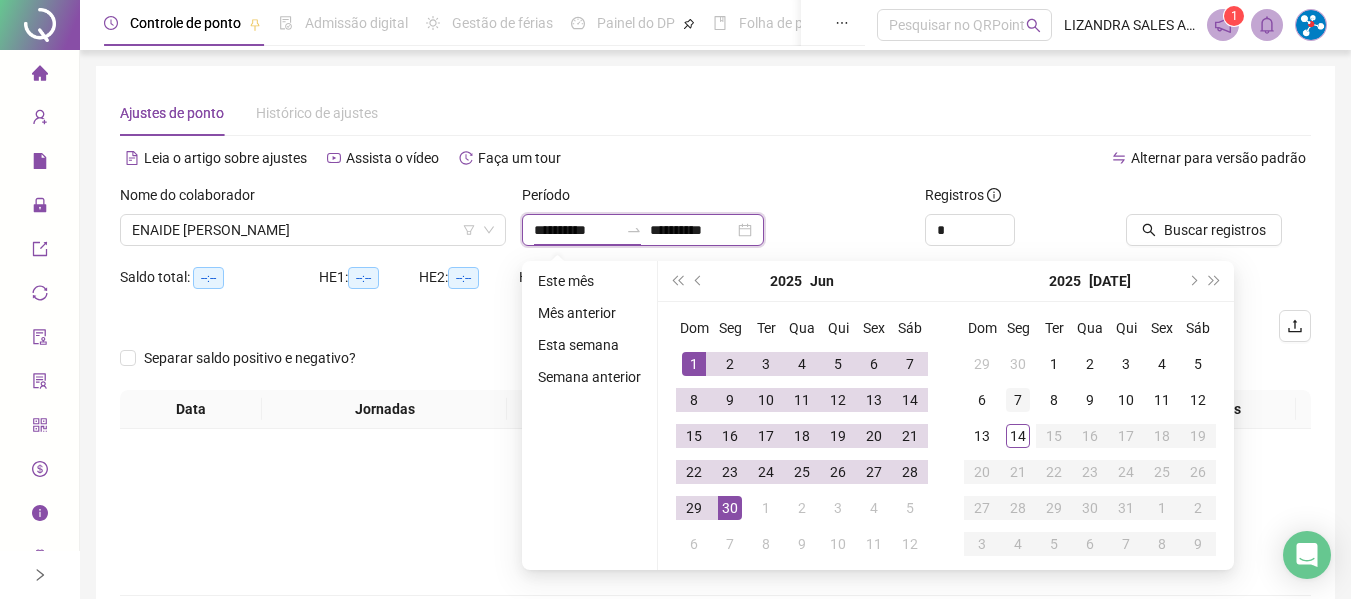 type on "**********" 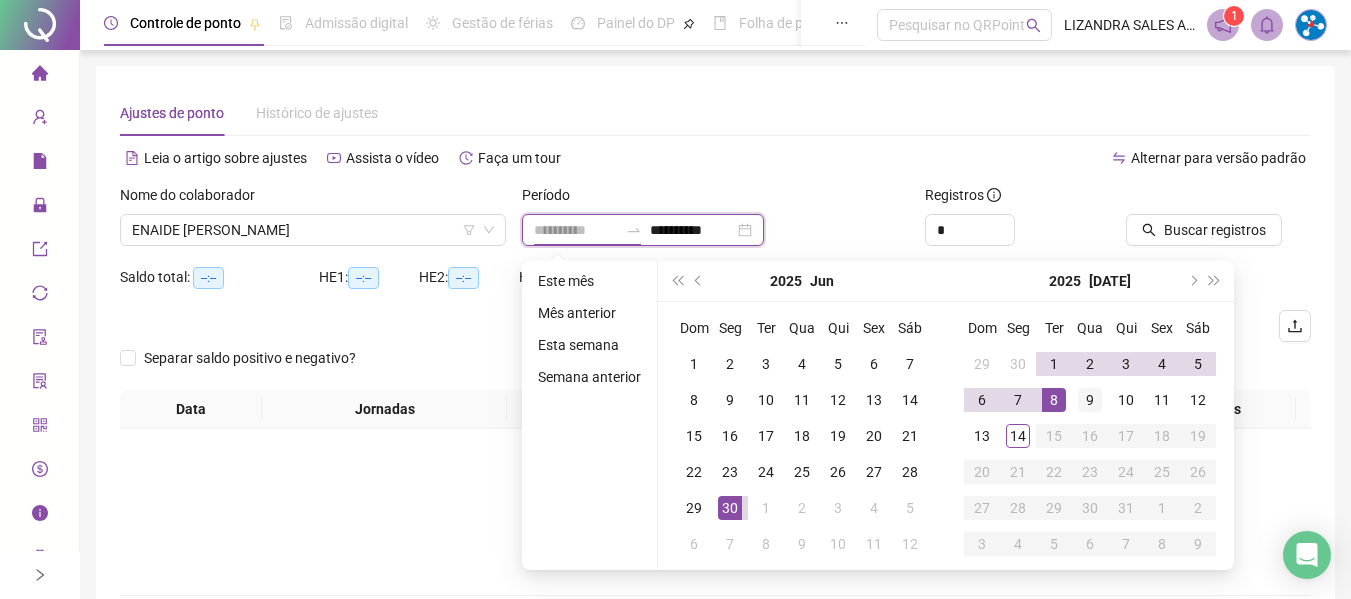 type on "**********" 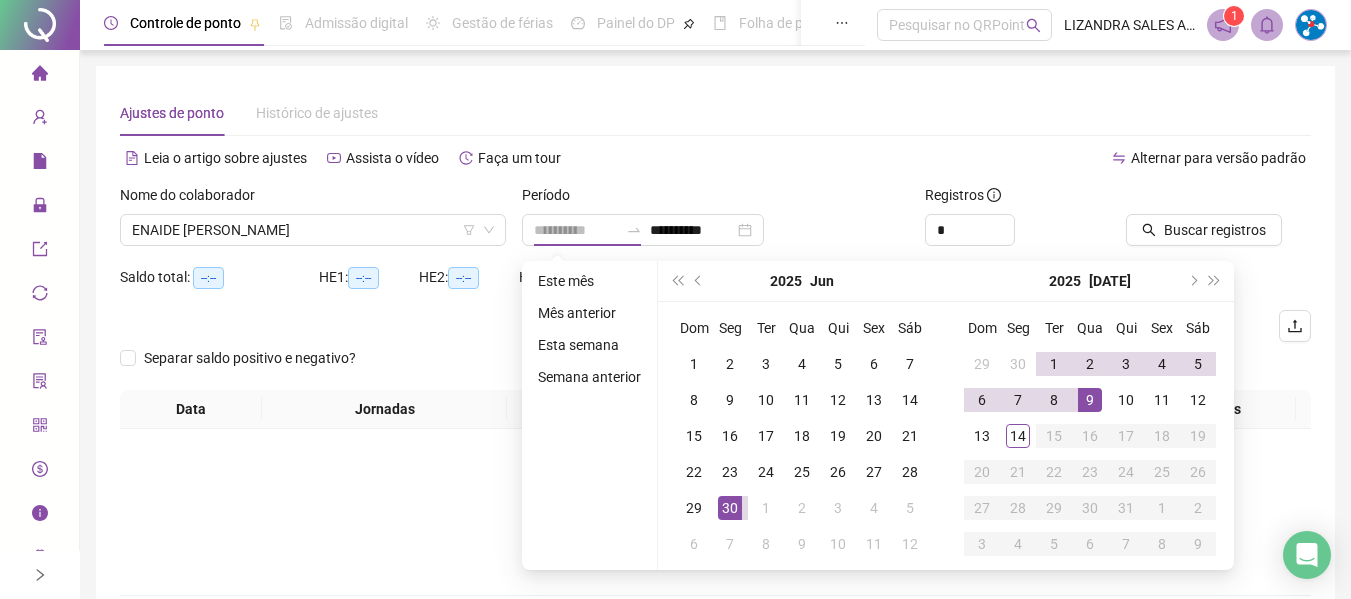 click on "9" at bounding box center [1090, 400] 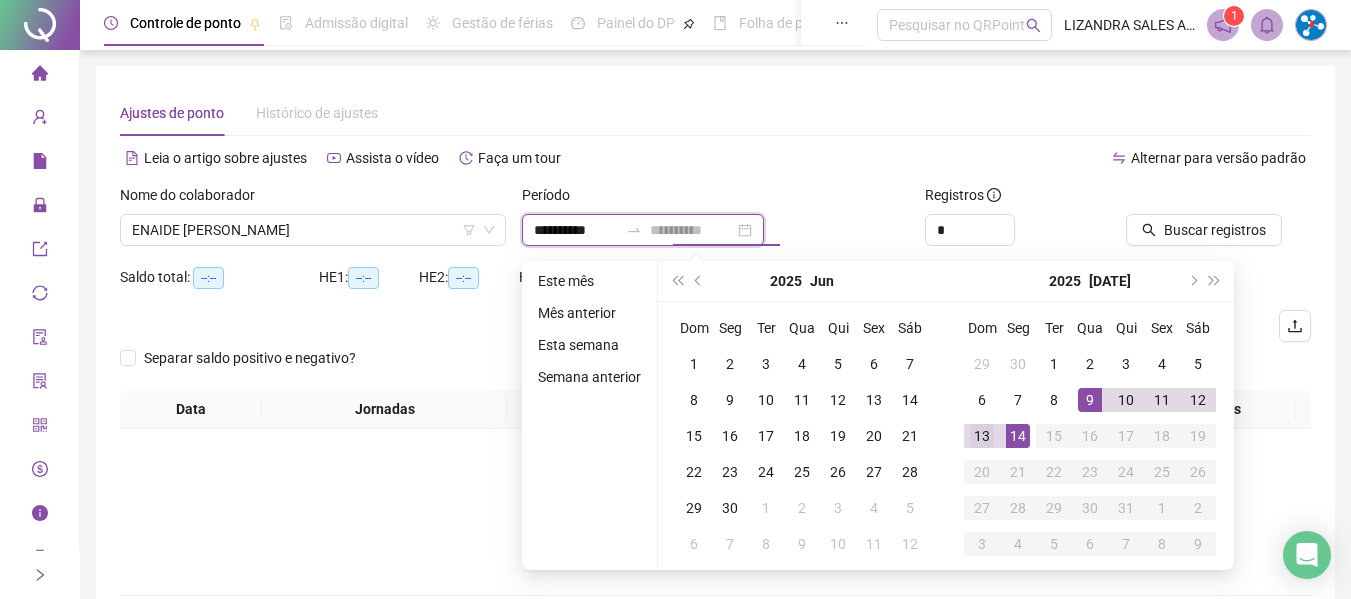 type on "**********" 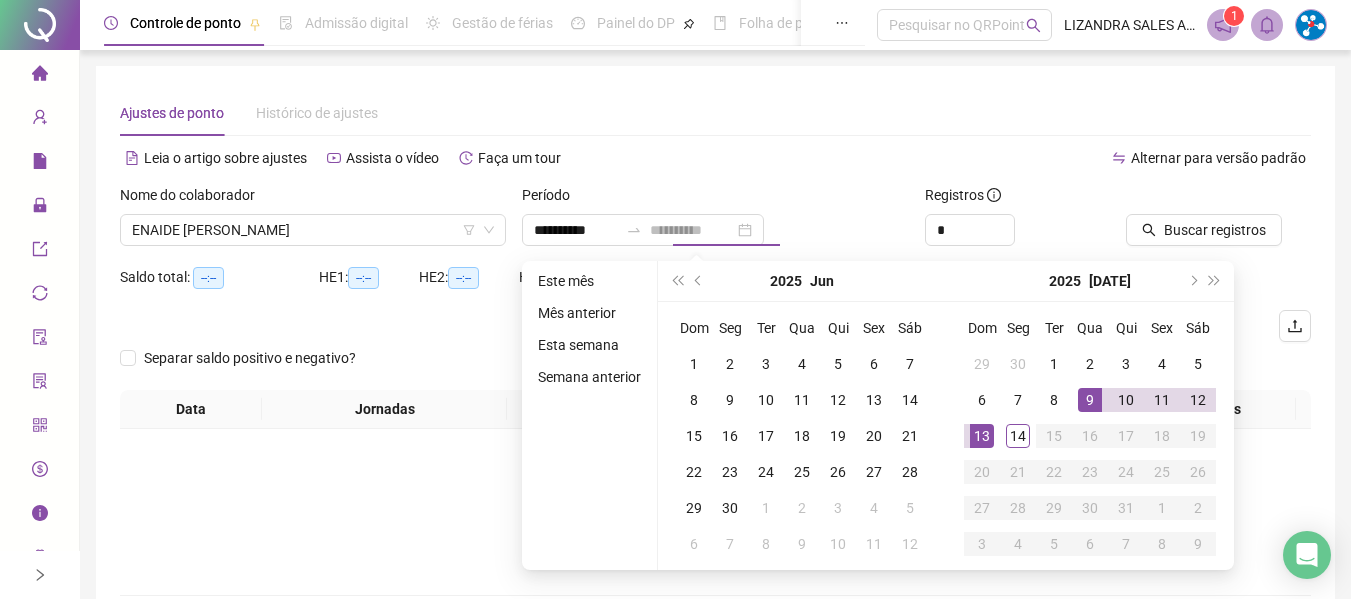 click on "13" at bounding box center [982, 436] 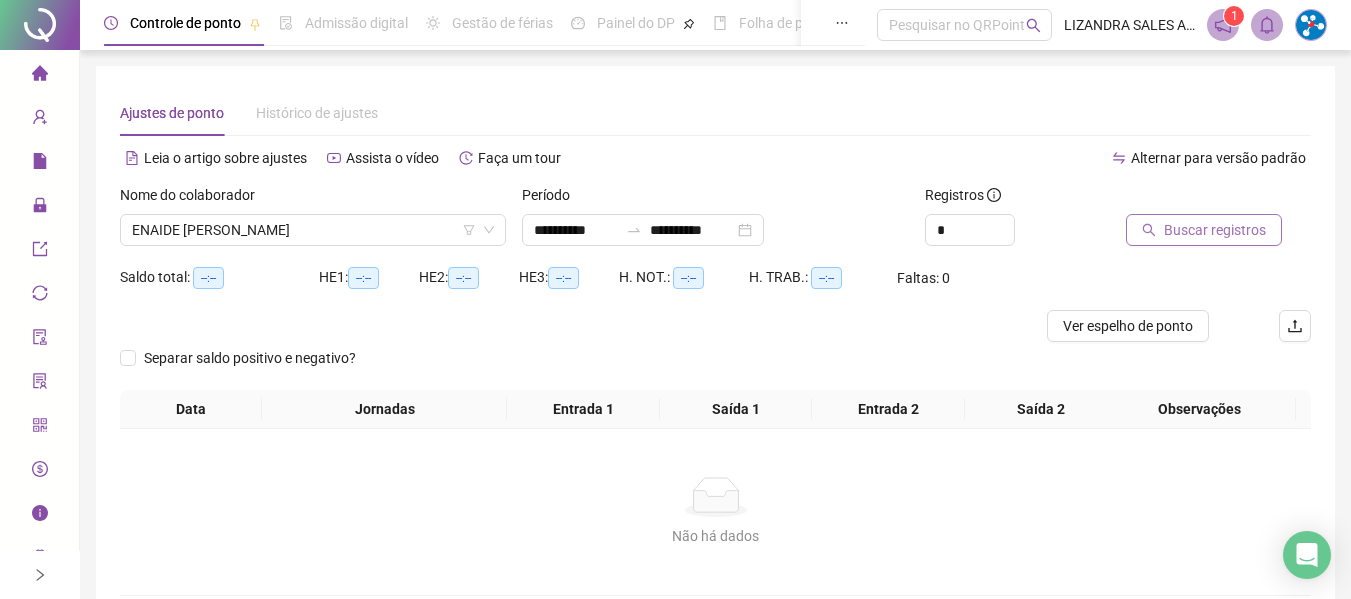 click on "Buscar registros" at bounding box center [1215, 230] 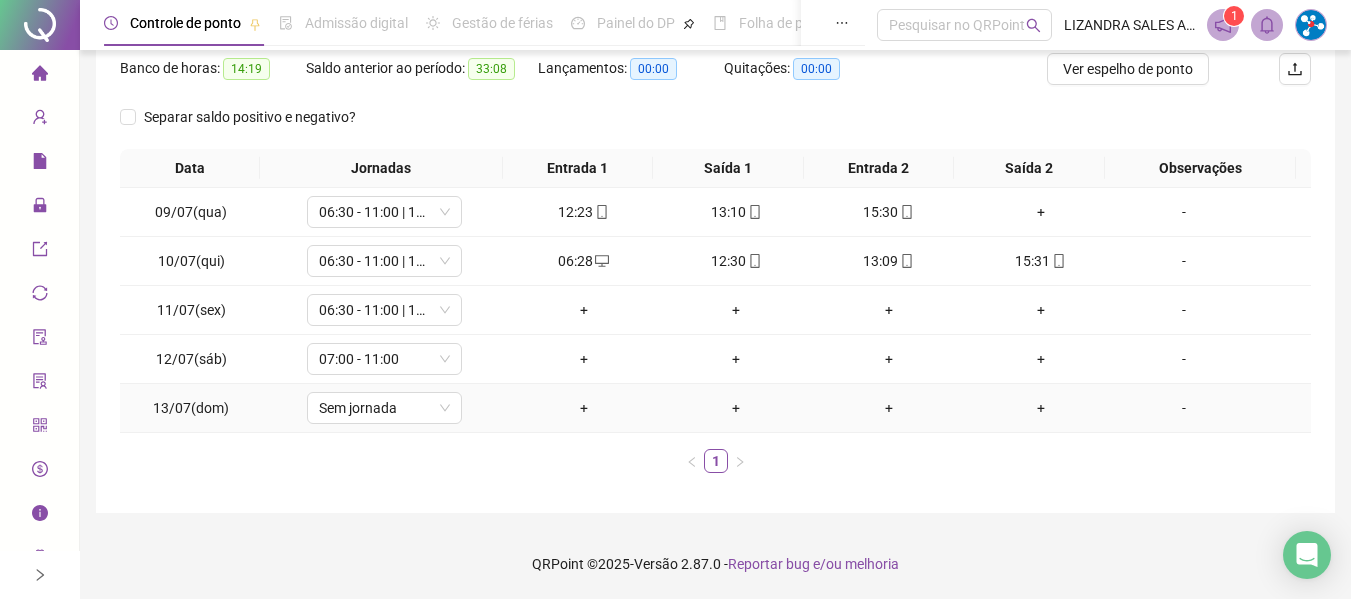 scroll, scrollTop: 0, scrollLeft: 0, axis: both 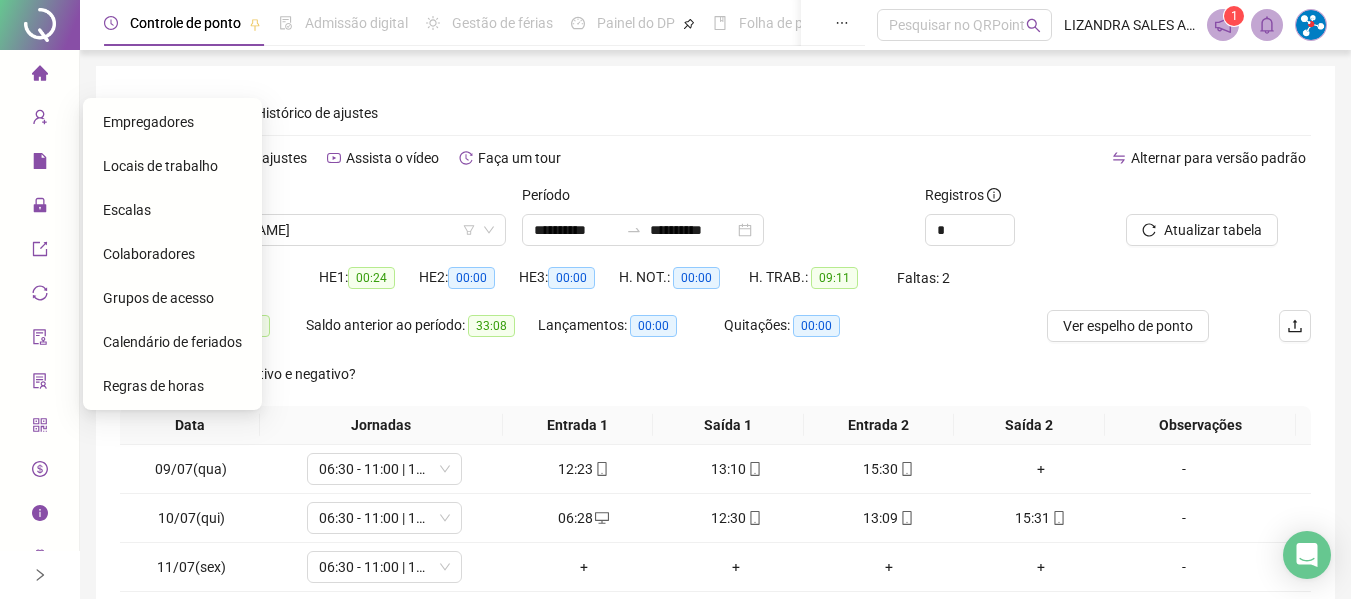 click on "Colaboradores" at bounding box center (149, 254) 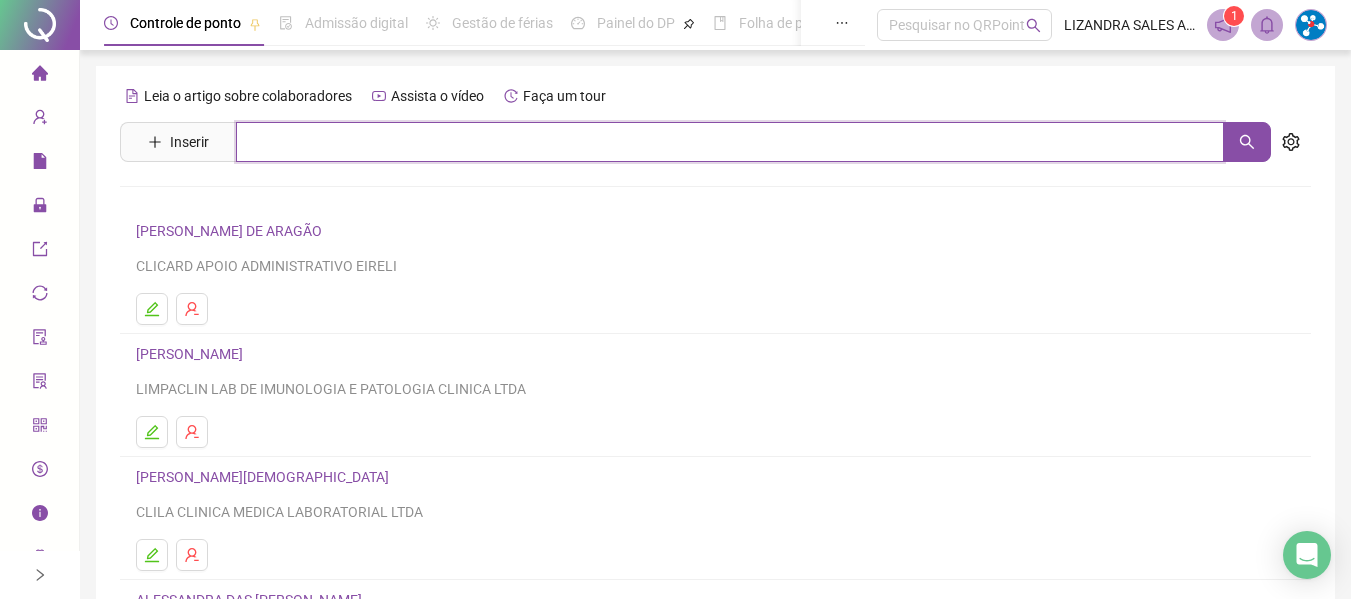 click at bounding box center (730, 142) 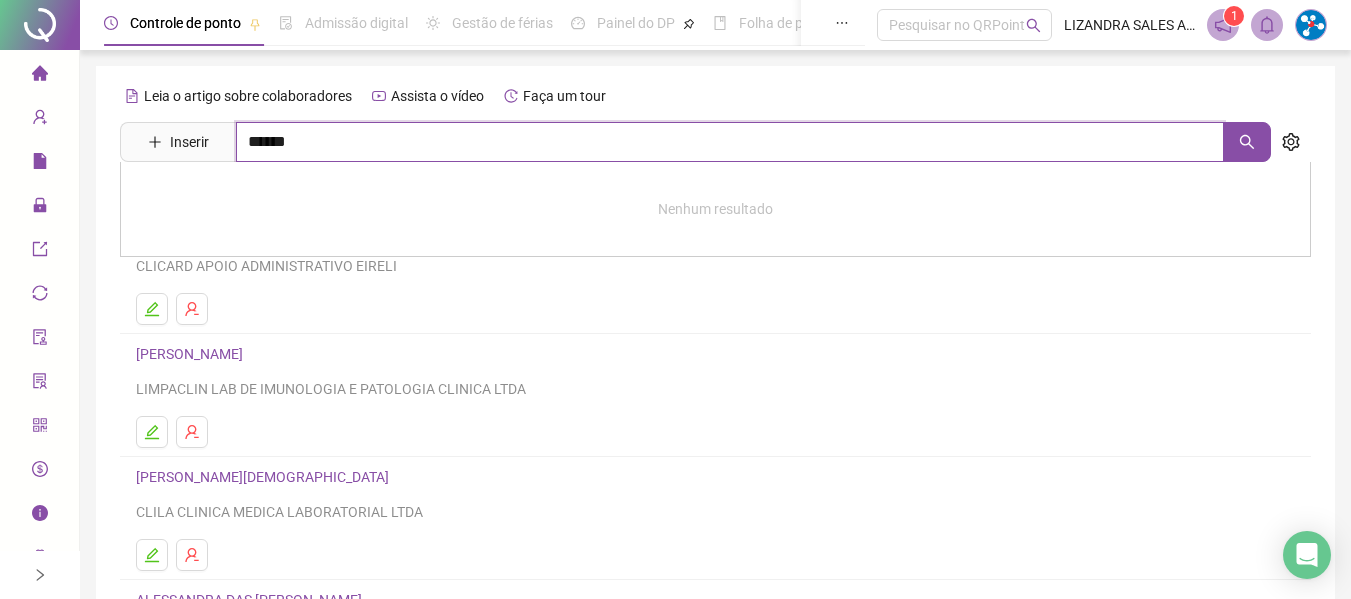 type on "******" 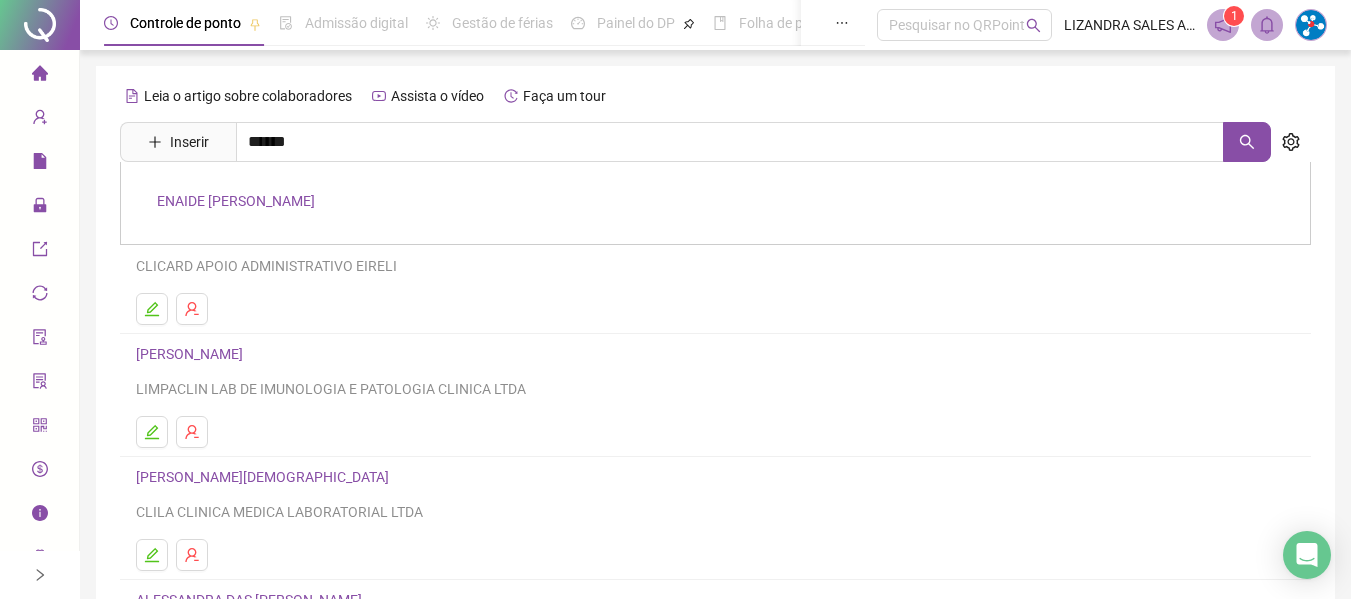 click on "ENAIDE [PERSON_NAME]" at bounding box center [236, 201] 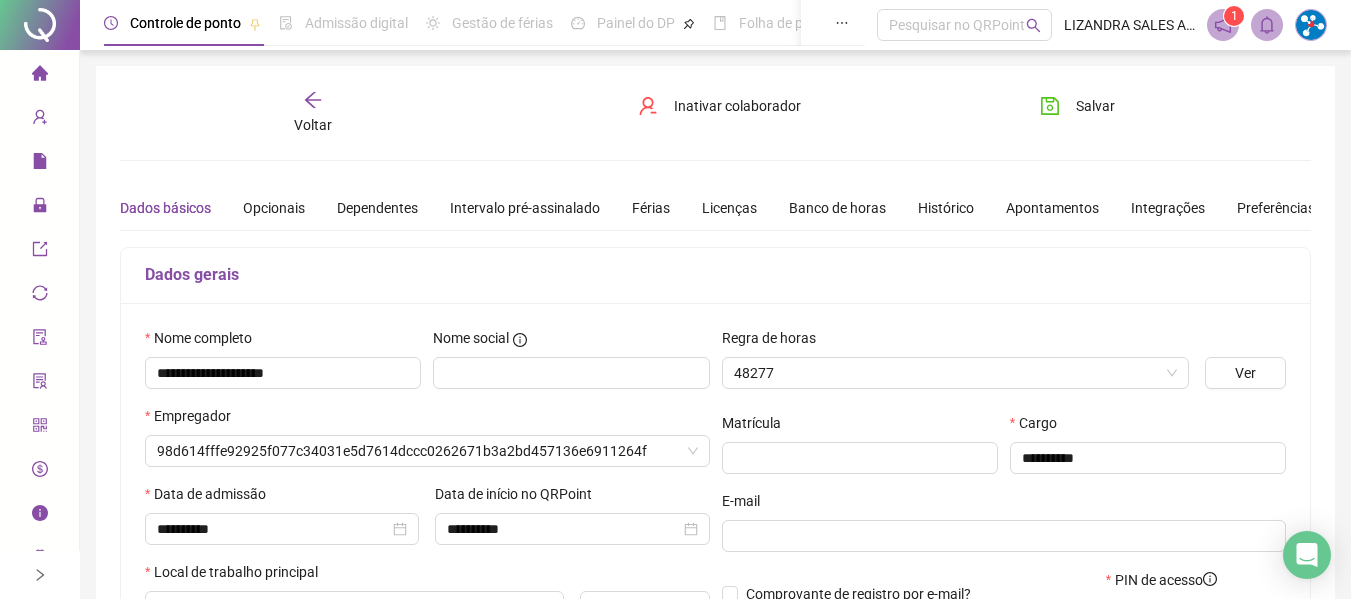 type on "**********" 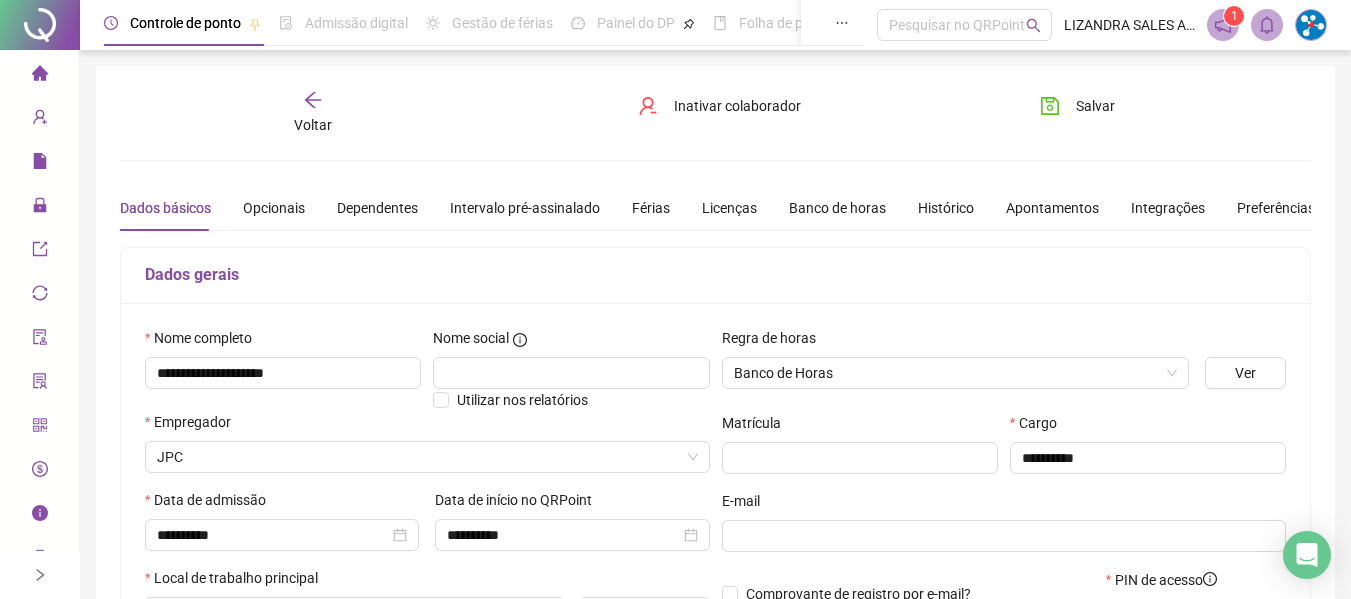 scroll, scrollTop: 200, scrollLeft: 0, axis: vertical 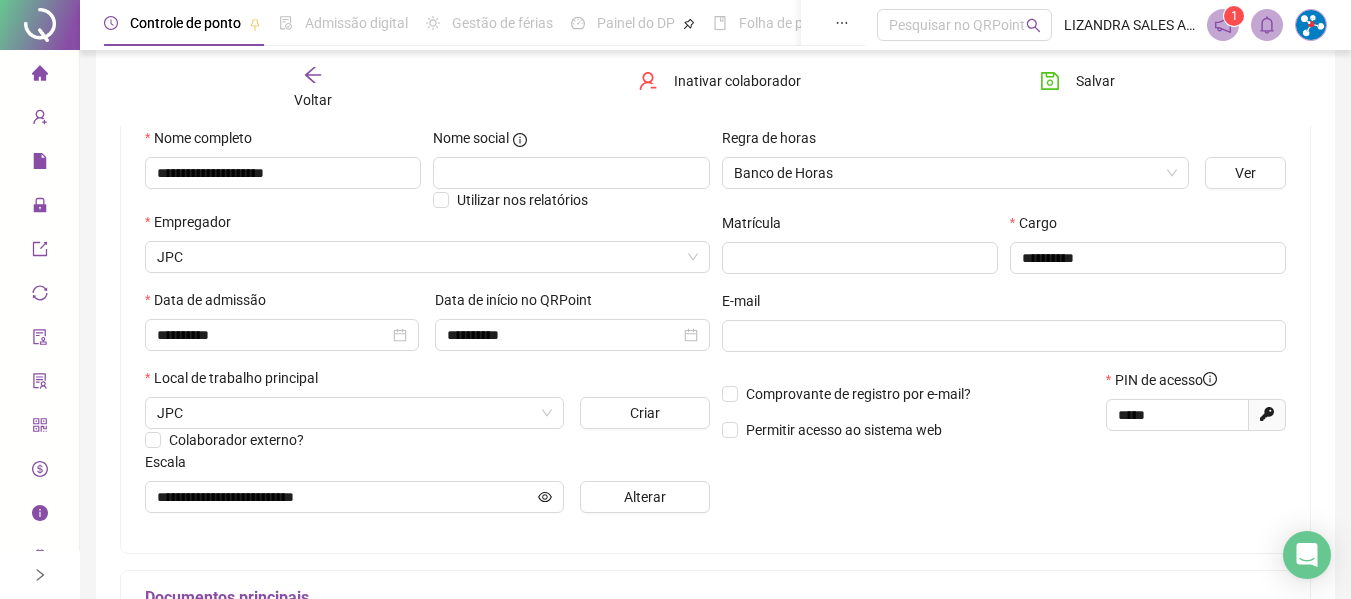 click on "Voltar" at bounding box center [313, 88] 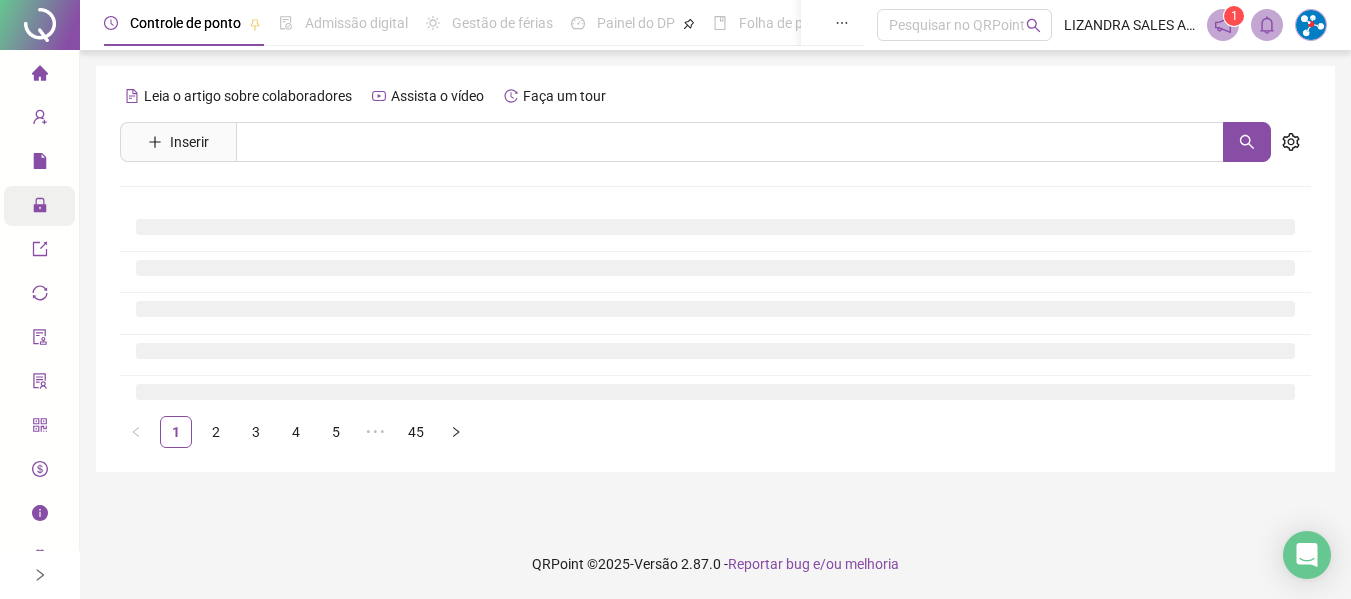 scroll, scrollTop: 0, scrollLeft: 0, axis: both 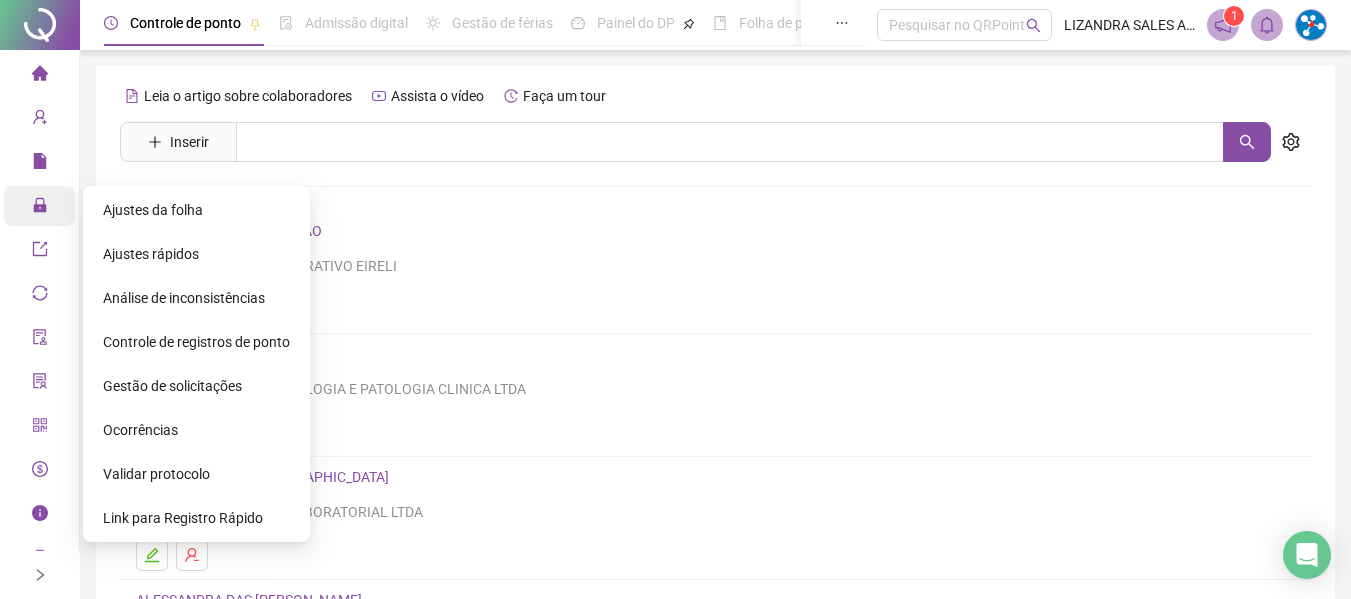click on "Ajustes da folha" at bounding box center [153, 210] 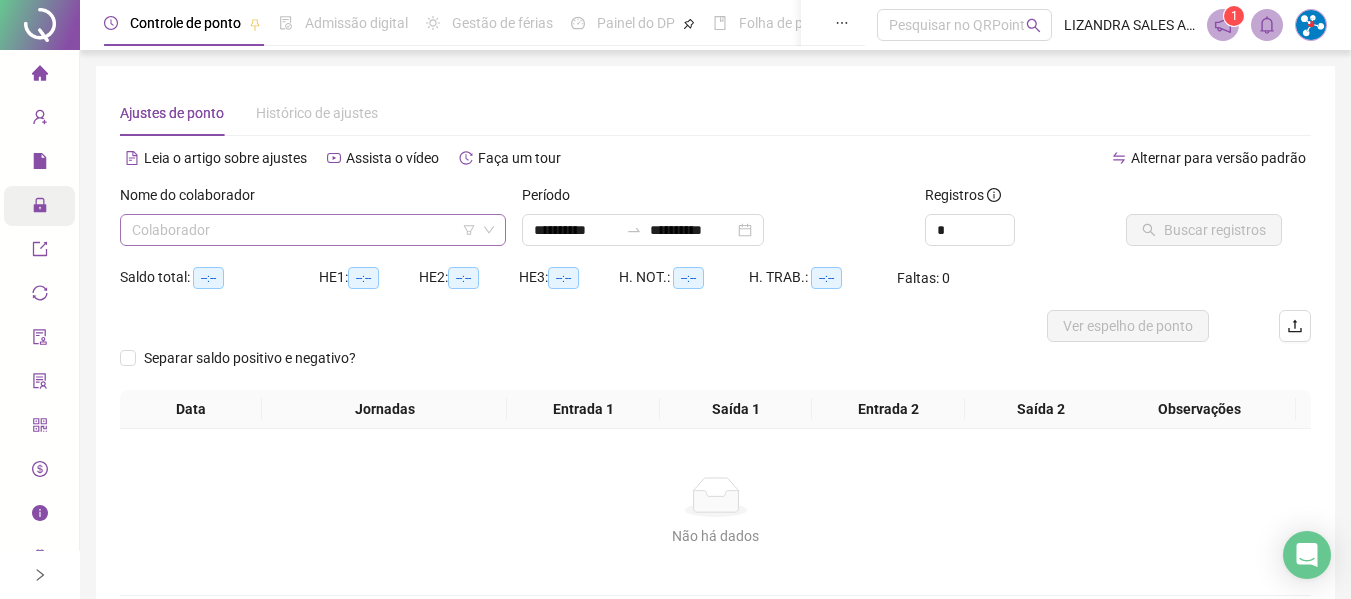 click at bounding box center (307, 230) 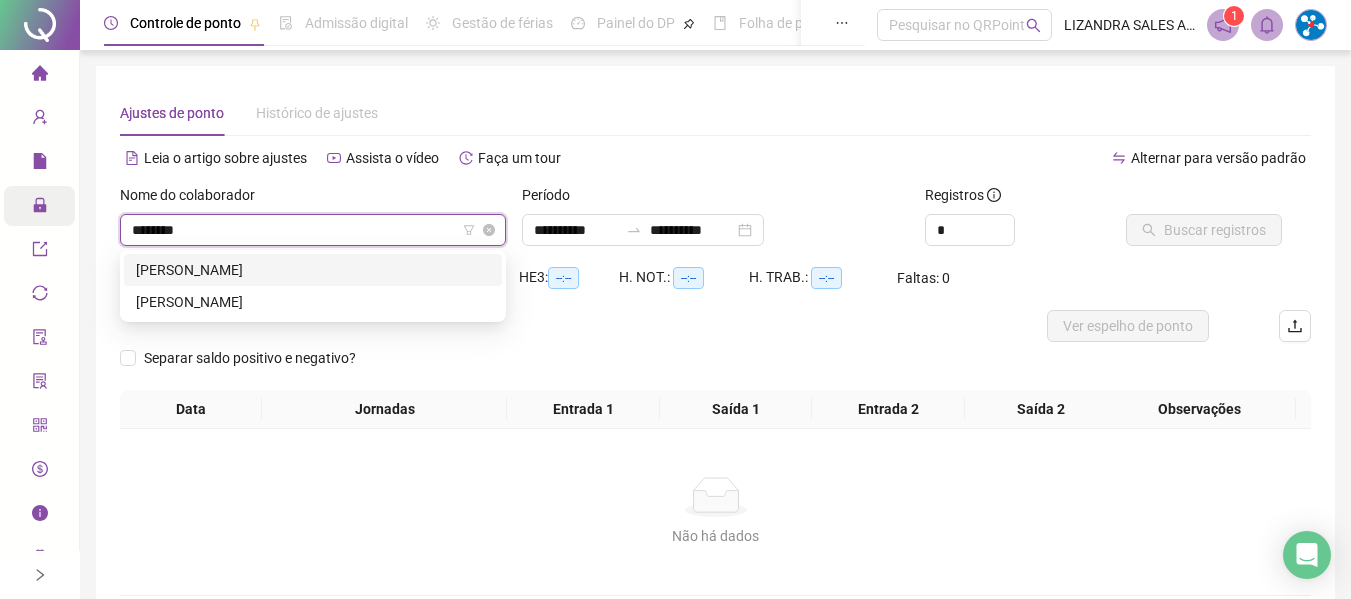 type on "*********" 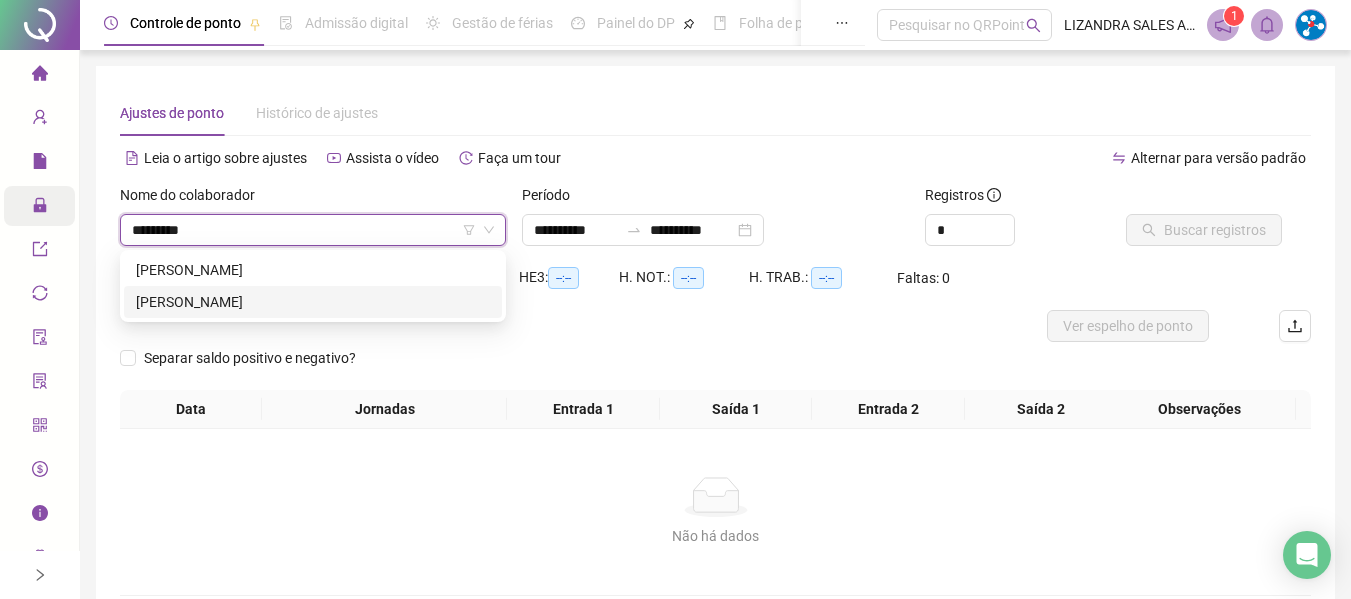 click on "[PERSON_NAME]" at bounding box center (313, 302) 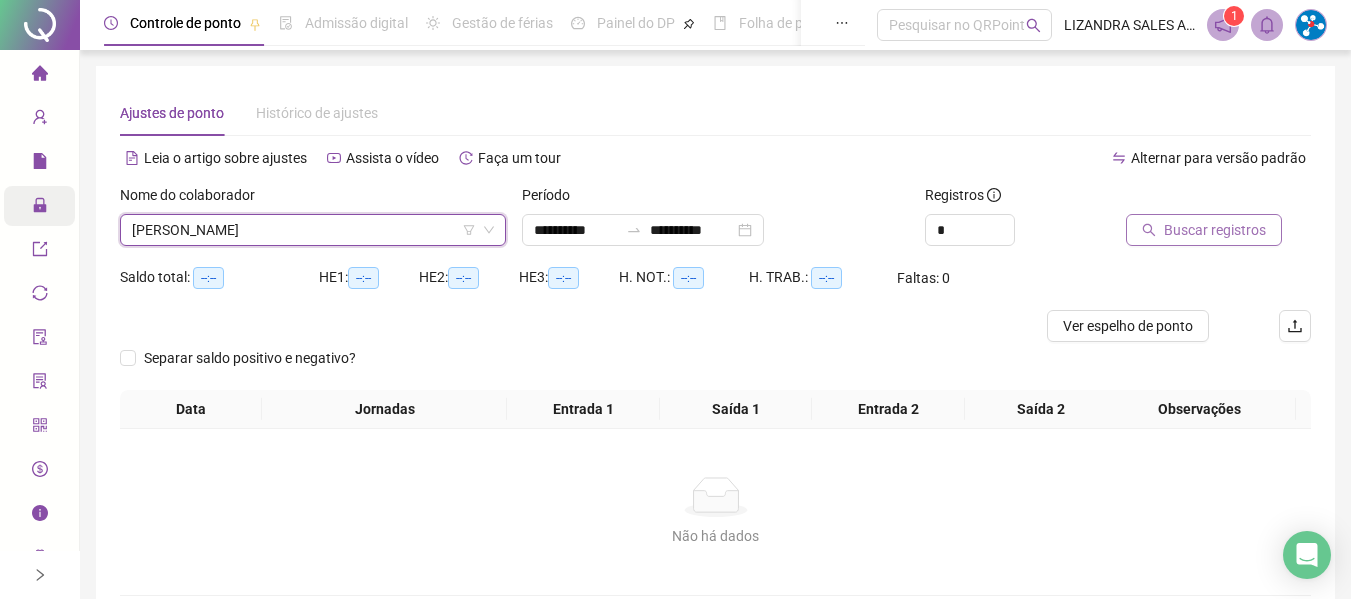 click on "Buscar registros" at bounding box center [1215, 230] 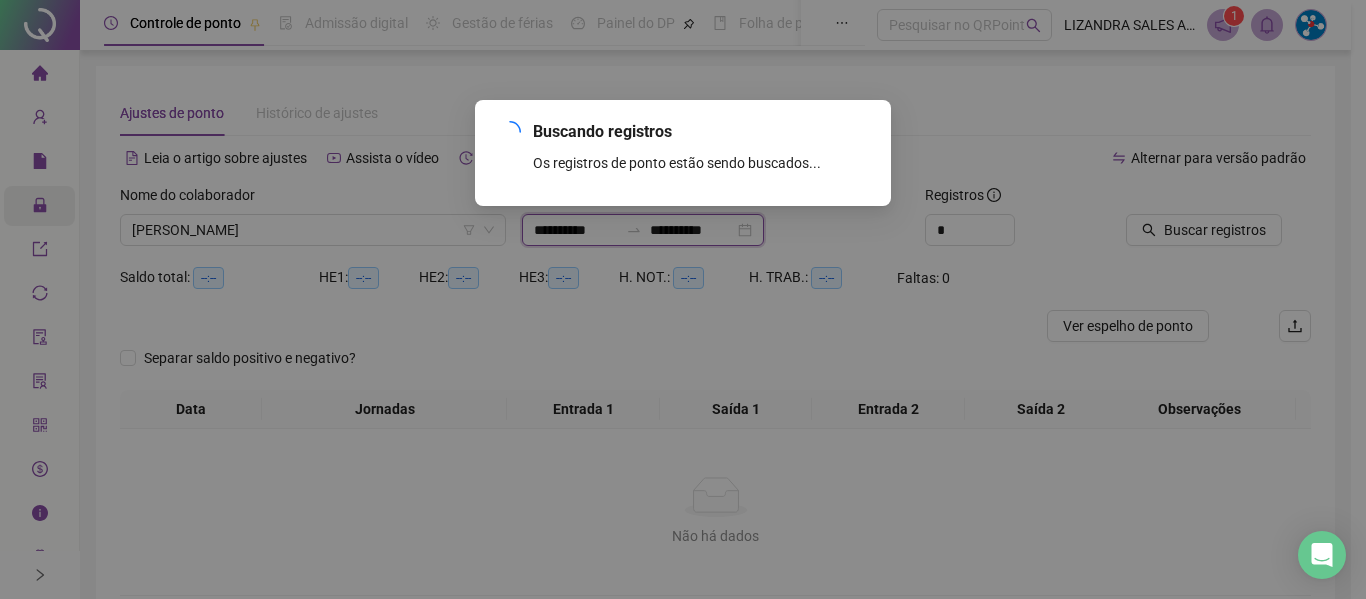 click on "**********" at bounding box center (576, 230) 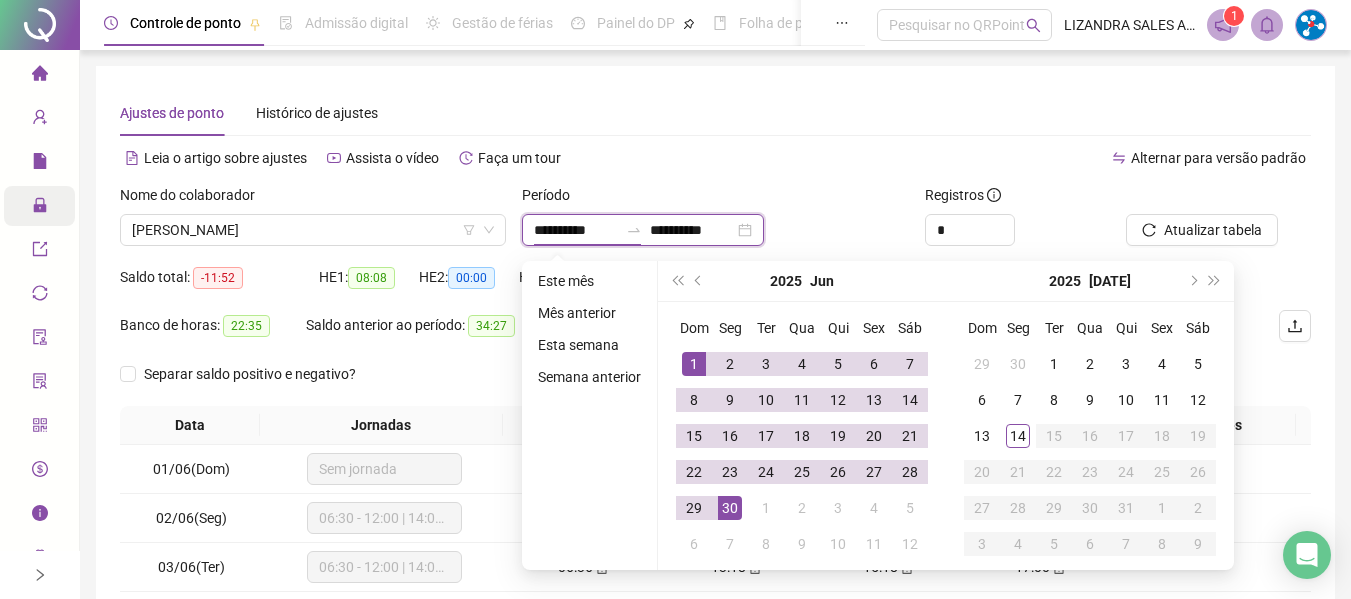 click on "**********" at bounding box center [576, 230] 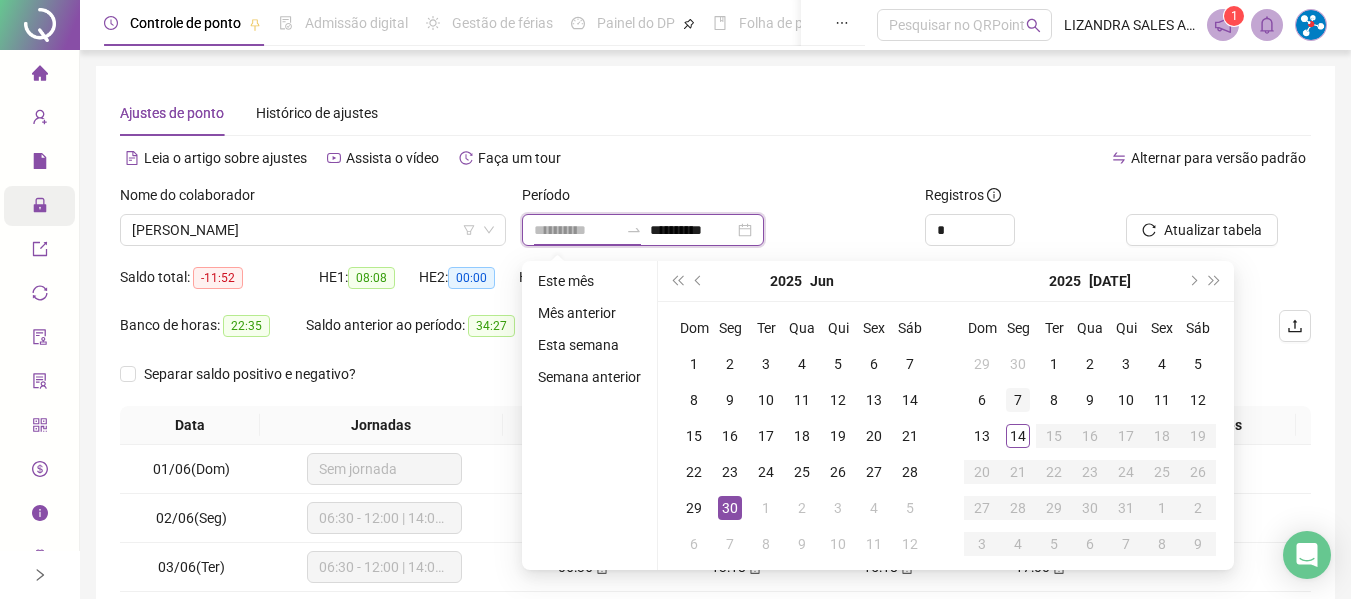 type on "**********" 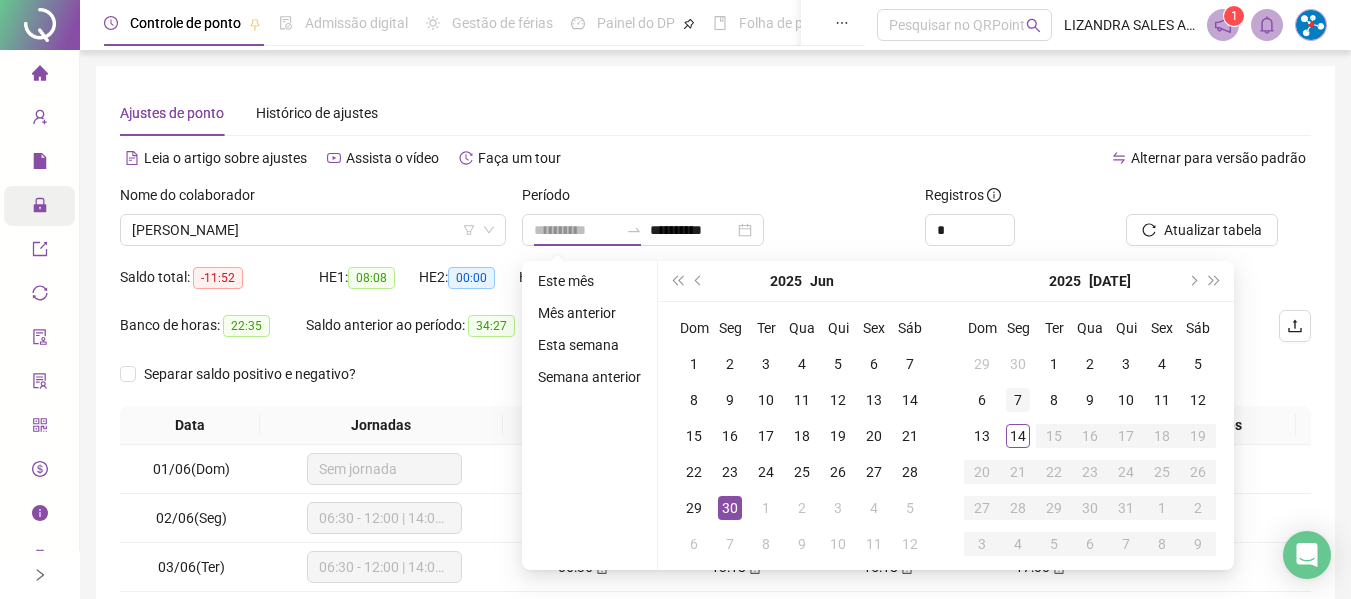 click on "7" at bounding box center [1018, 400] 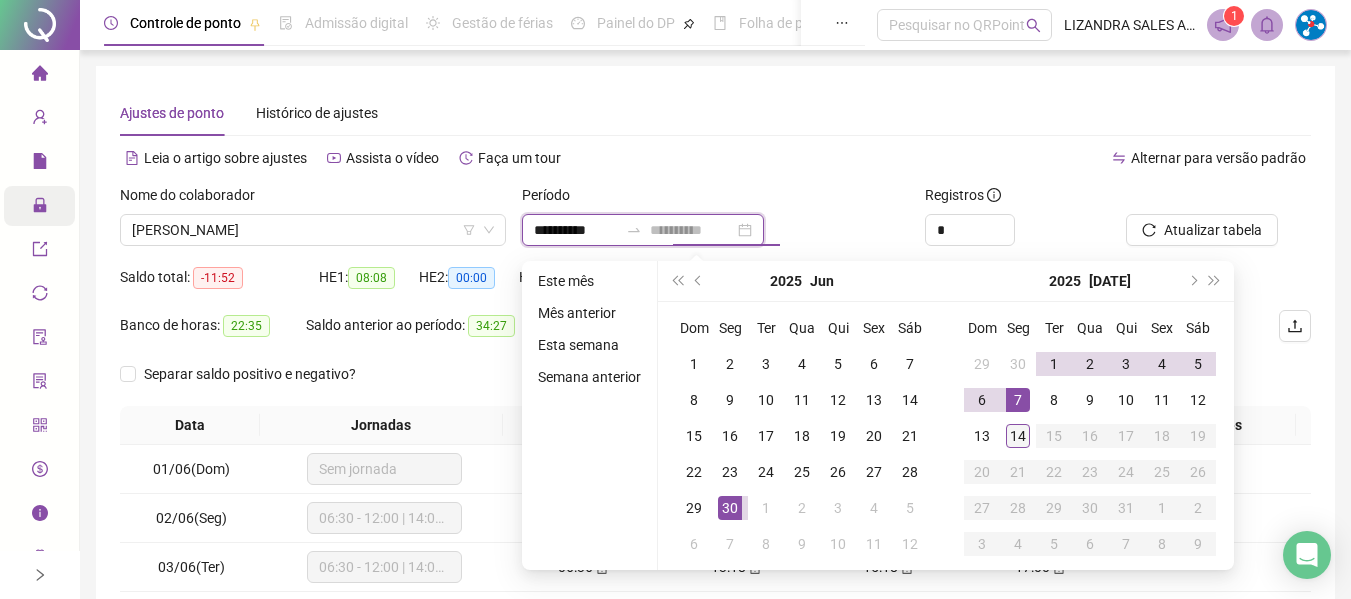type on "**********" 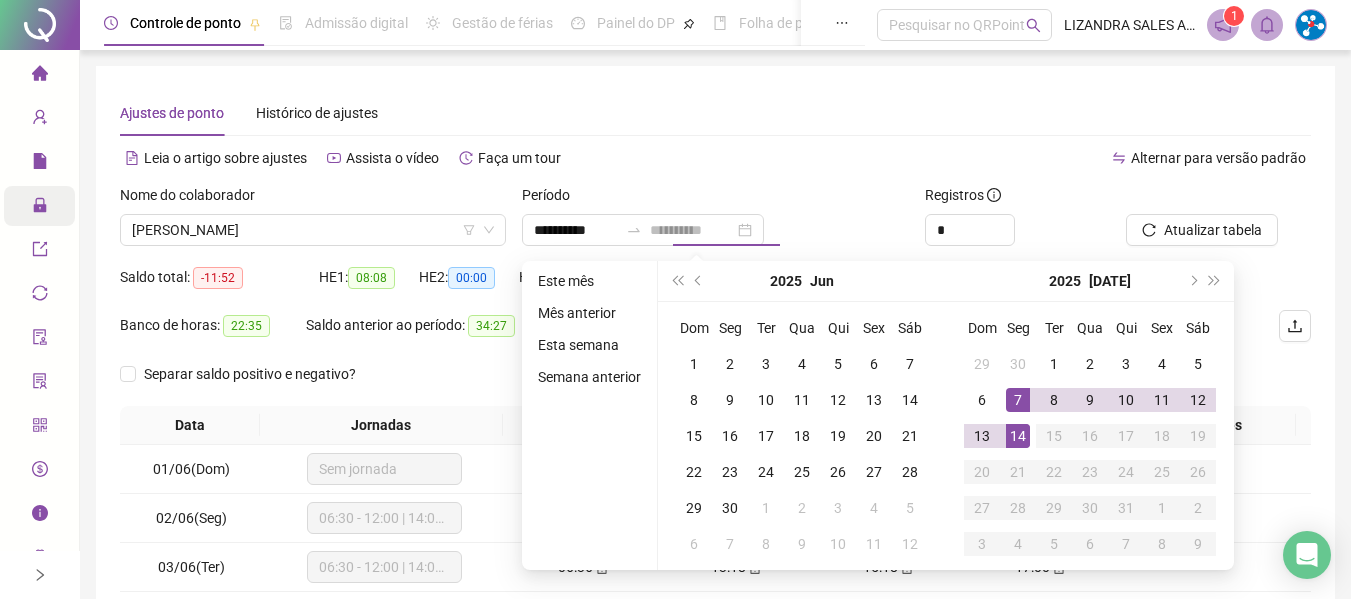 click on "14" at bounding box center (1018, 436) 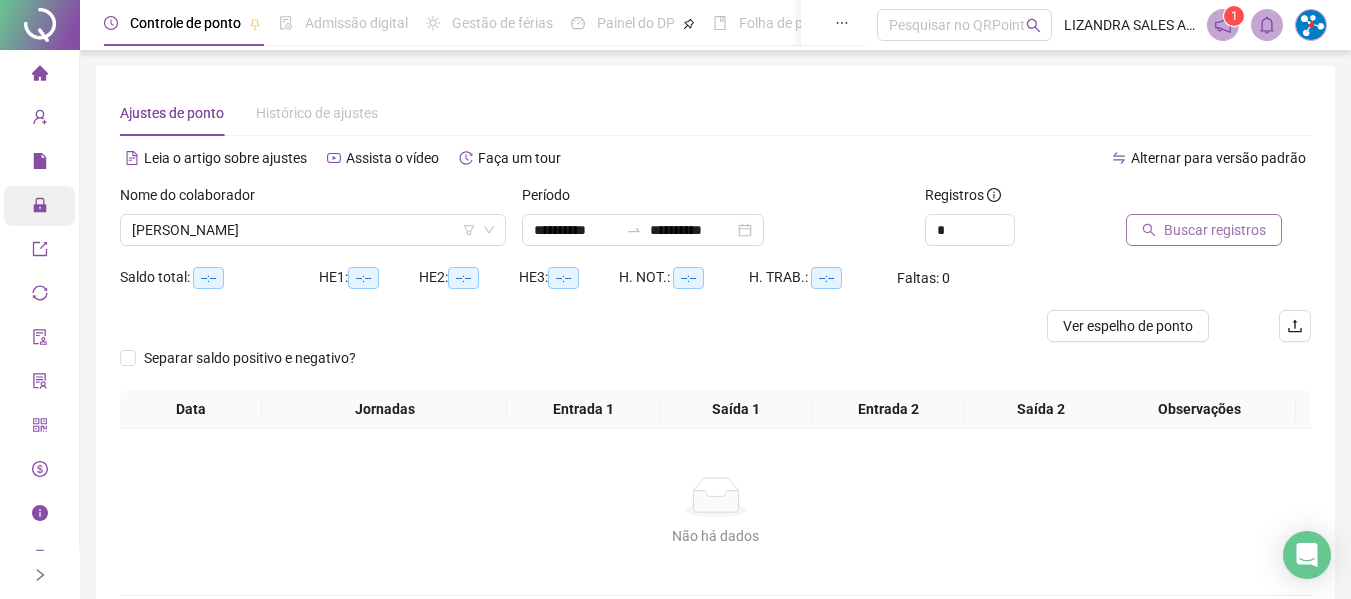 click on "Buscar registros" at bounding box center (1215, 230) 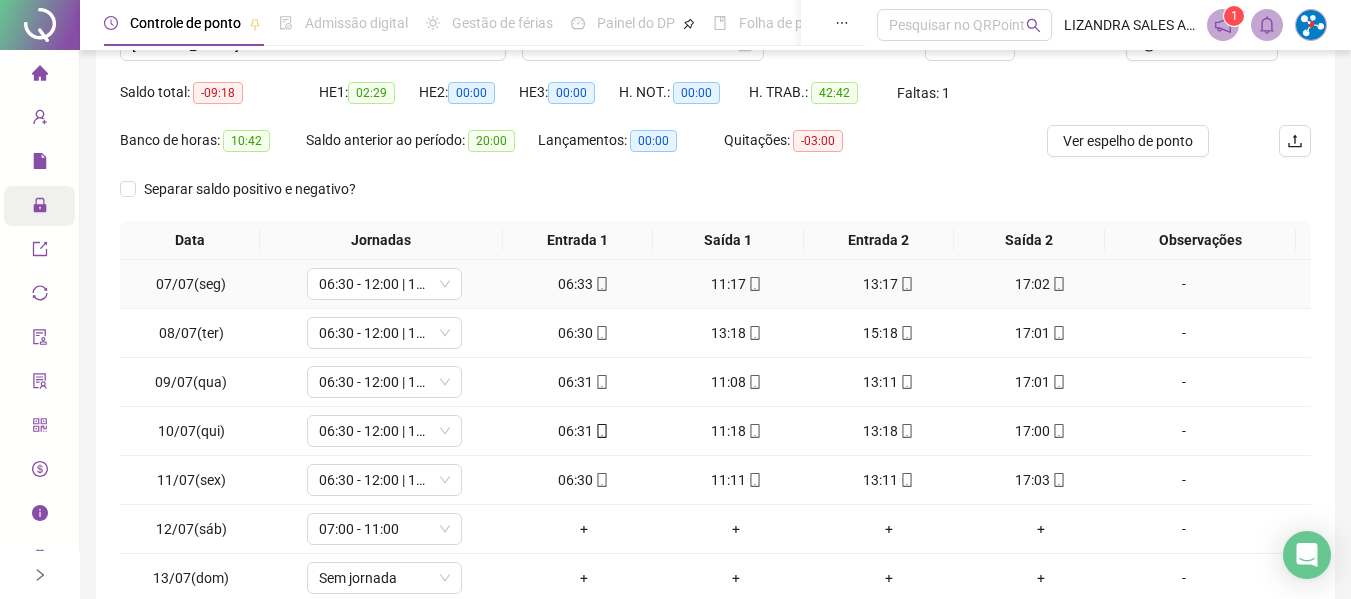 scroll, scrollTop: 355, scrollLeft: 0, axis: vertical 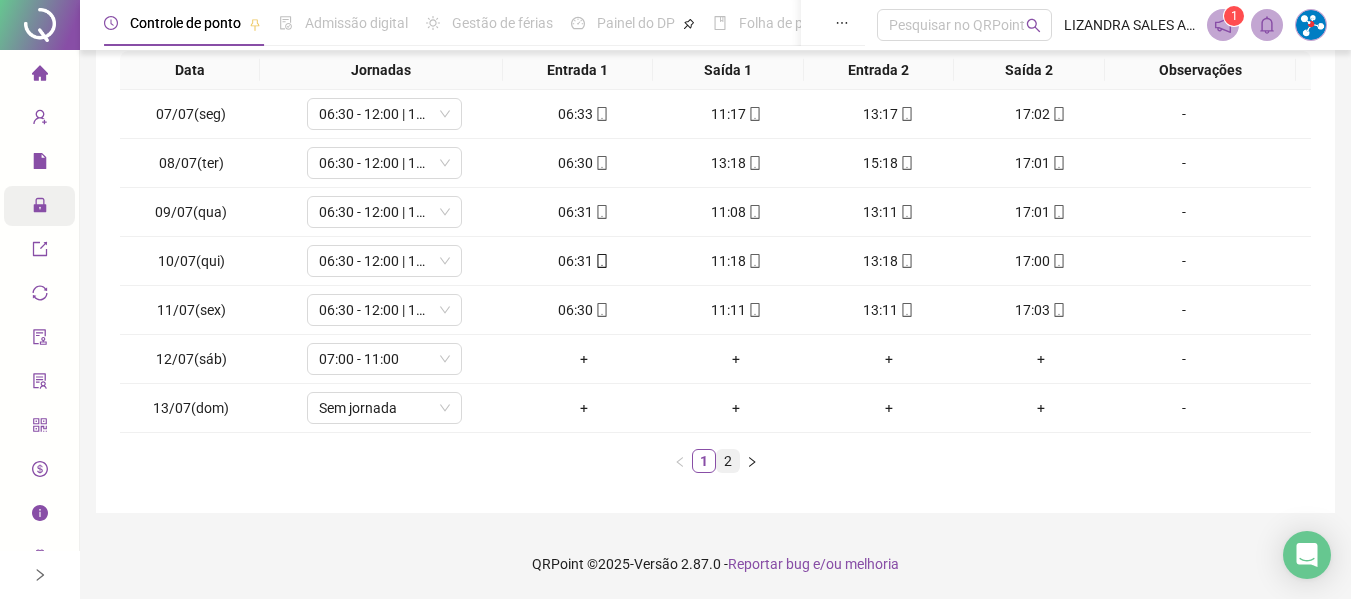 click on "2" at bounding box center [728, 461] 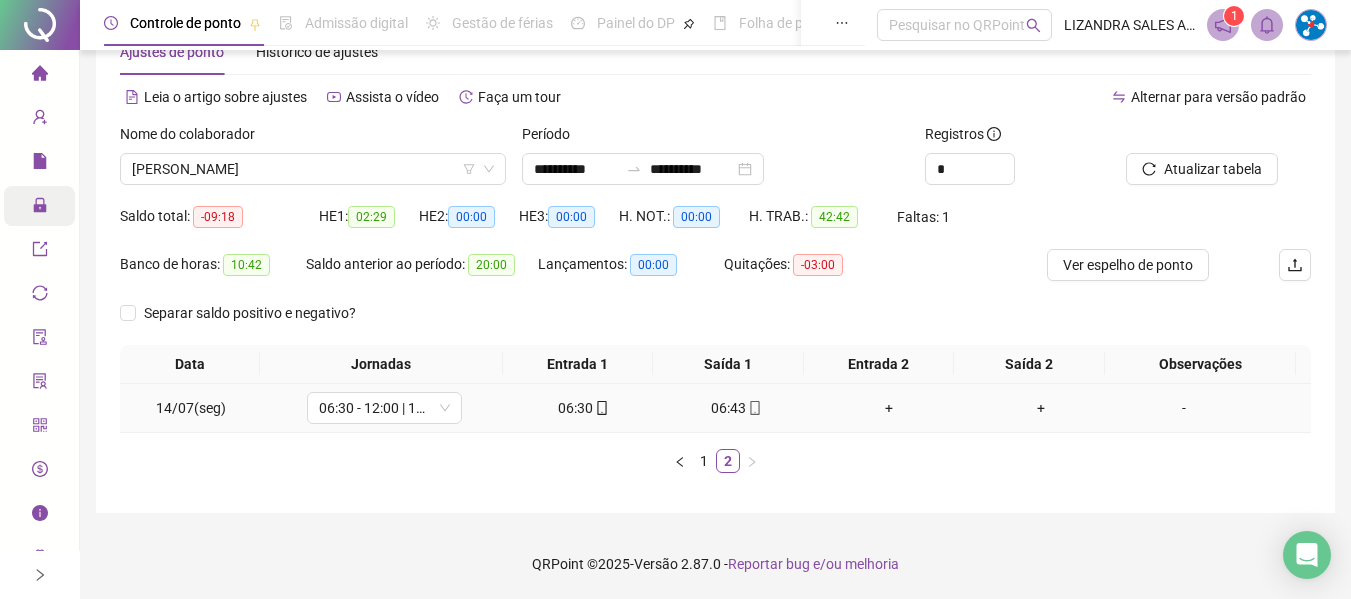click 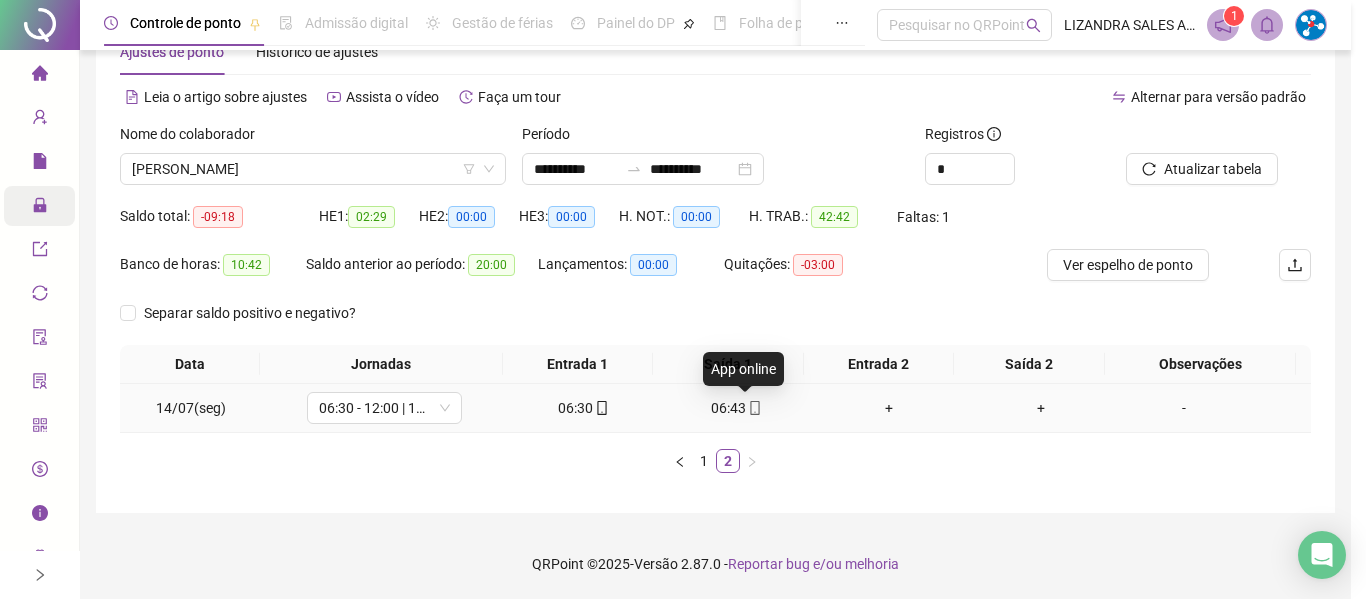 type on "**********" 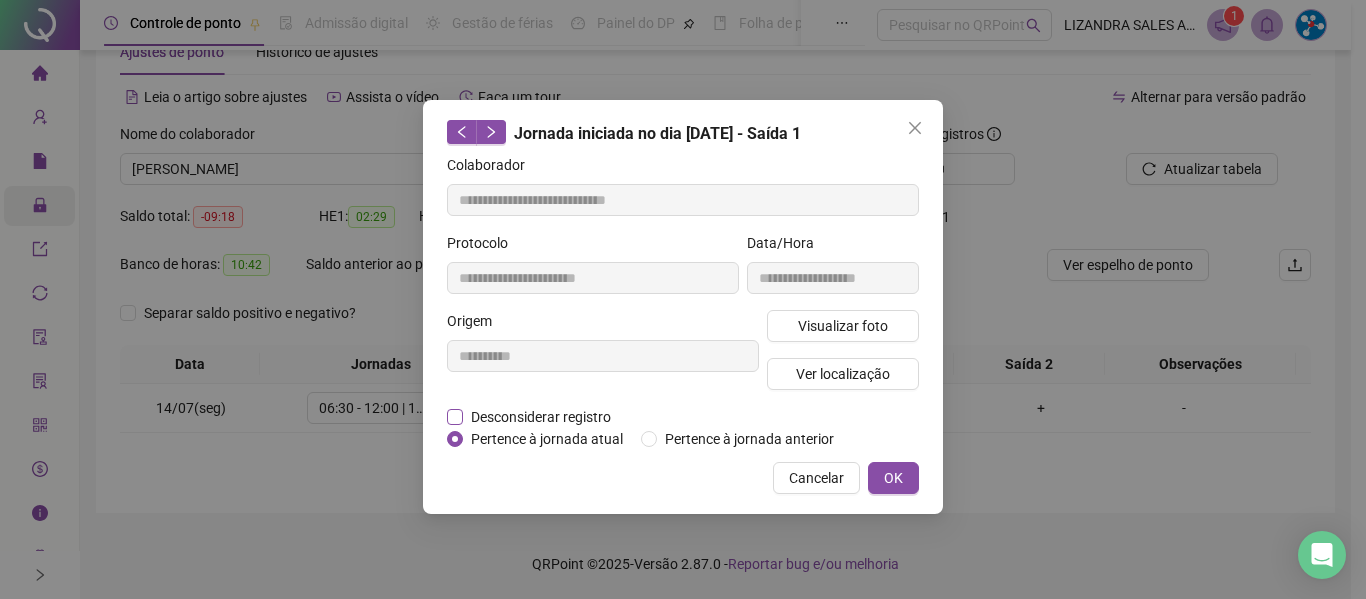 click on "Desconsiderar registro" at bounding box center [541, 417] 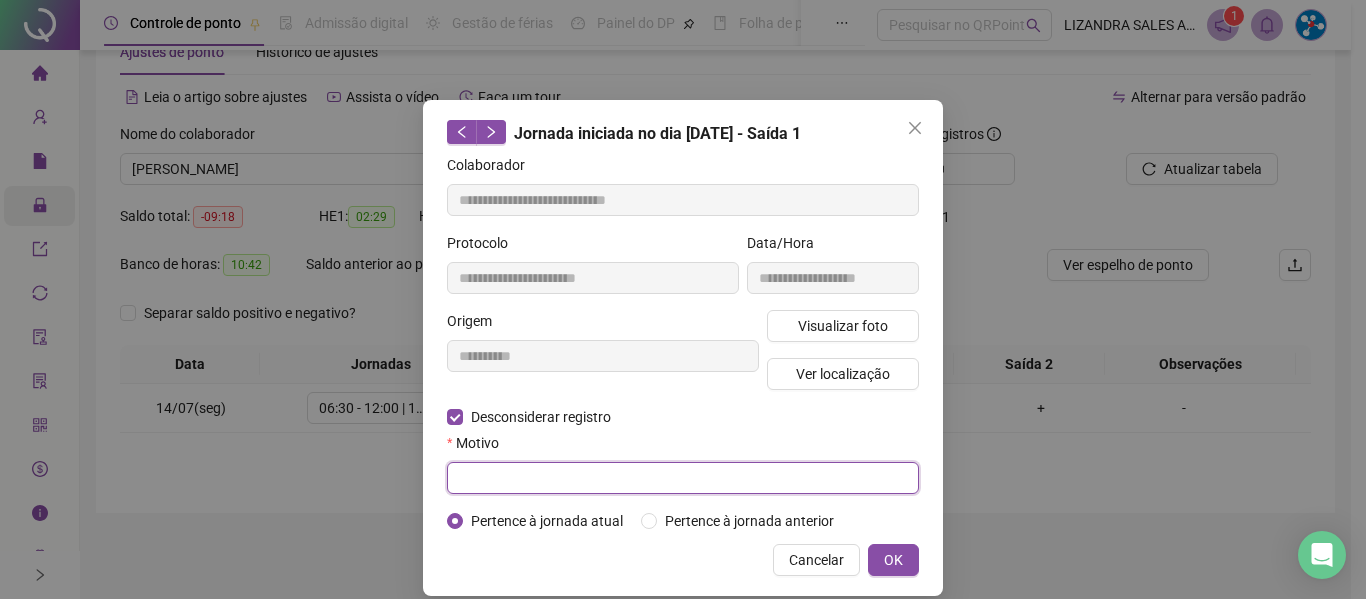 click at bounding box center (683, 478) 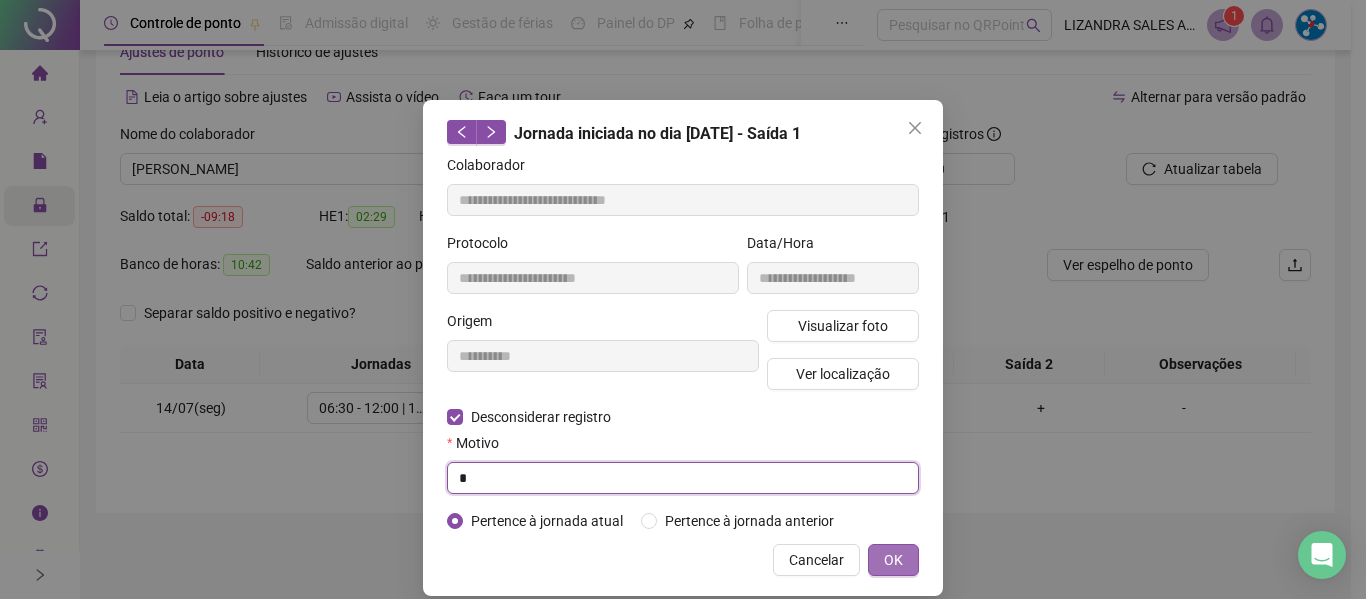 type on "*" 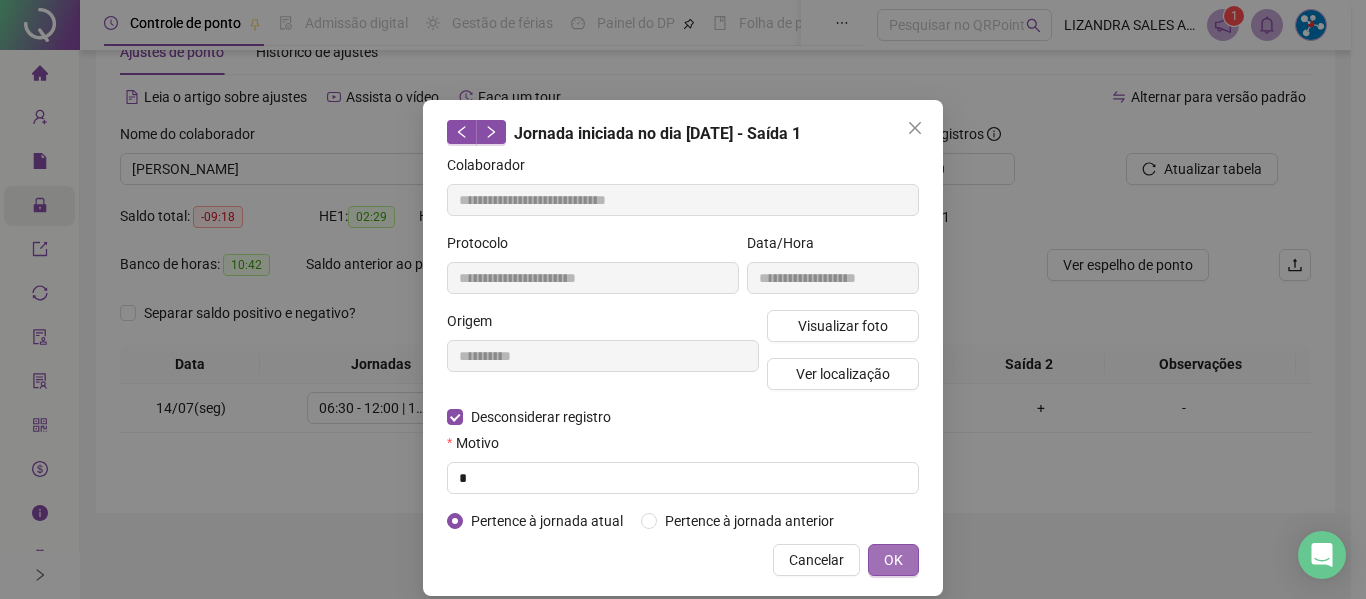 click on "OK" at bounding box center (893, 560) 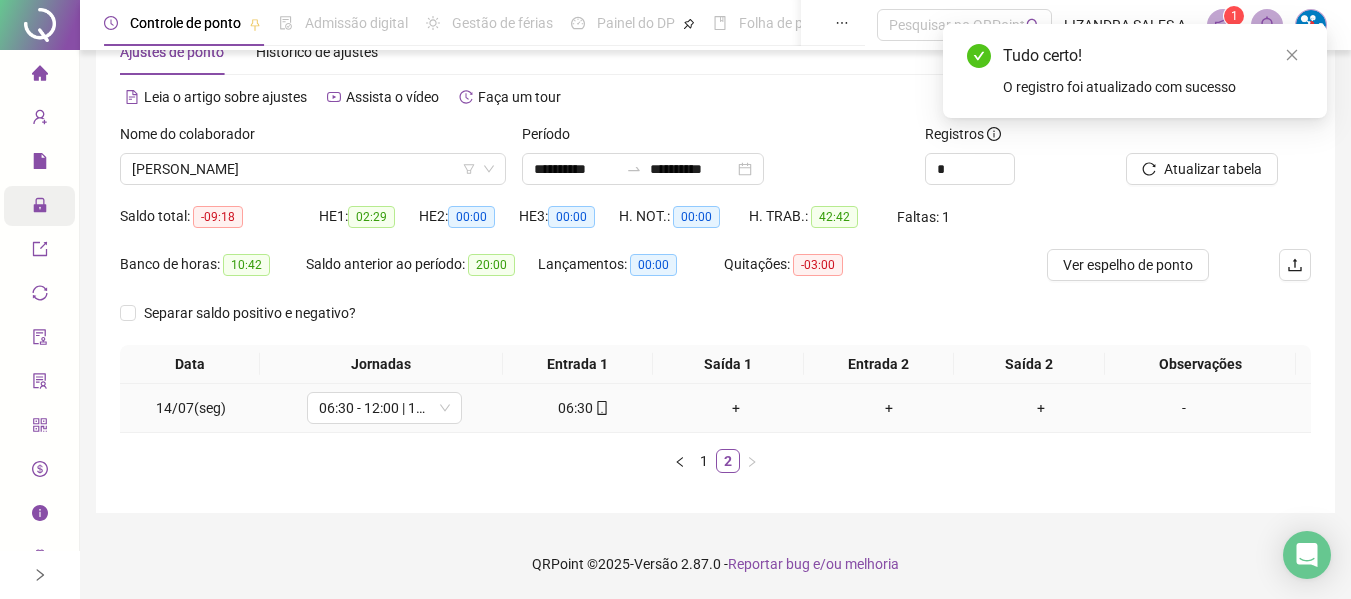 click on "06:30" at bounding box center (584, 408) 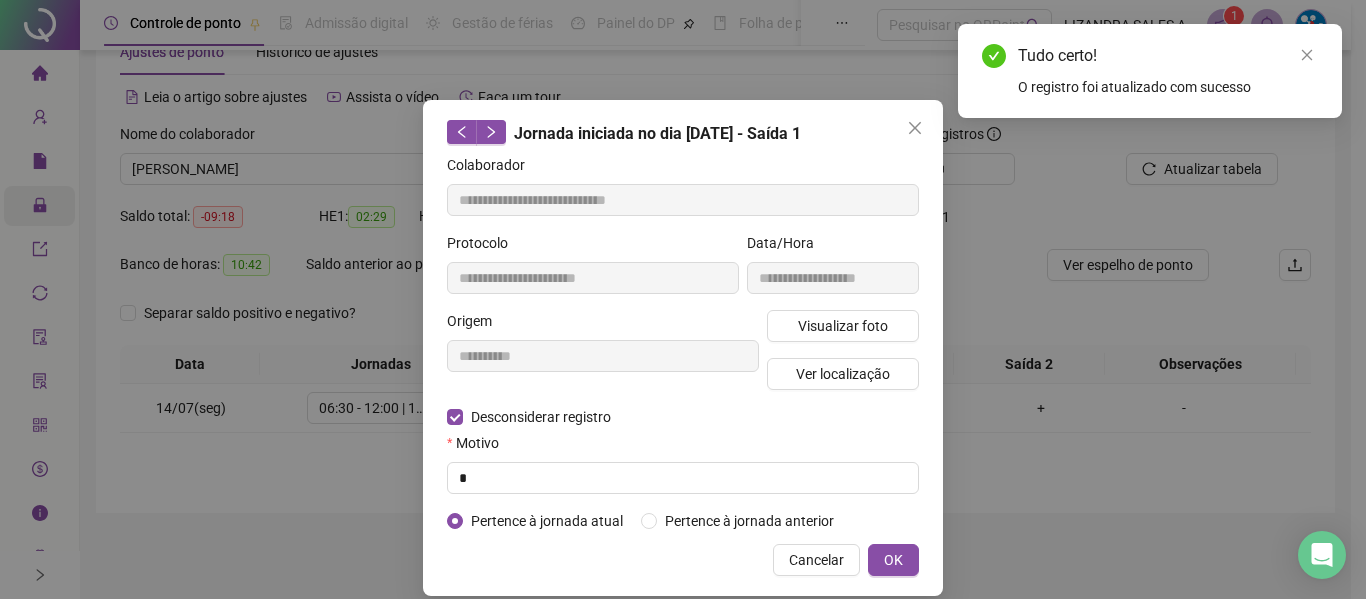 type on "**********" 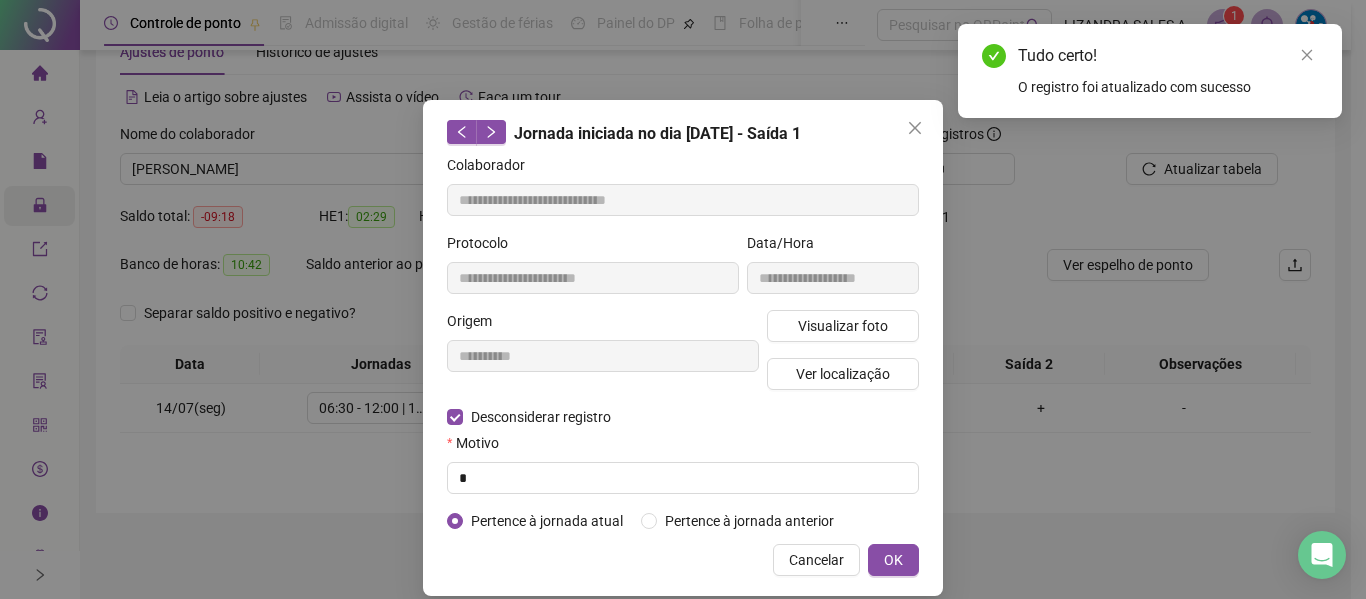 type on "**********" 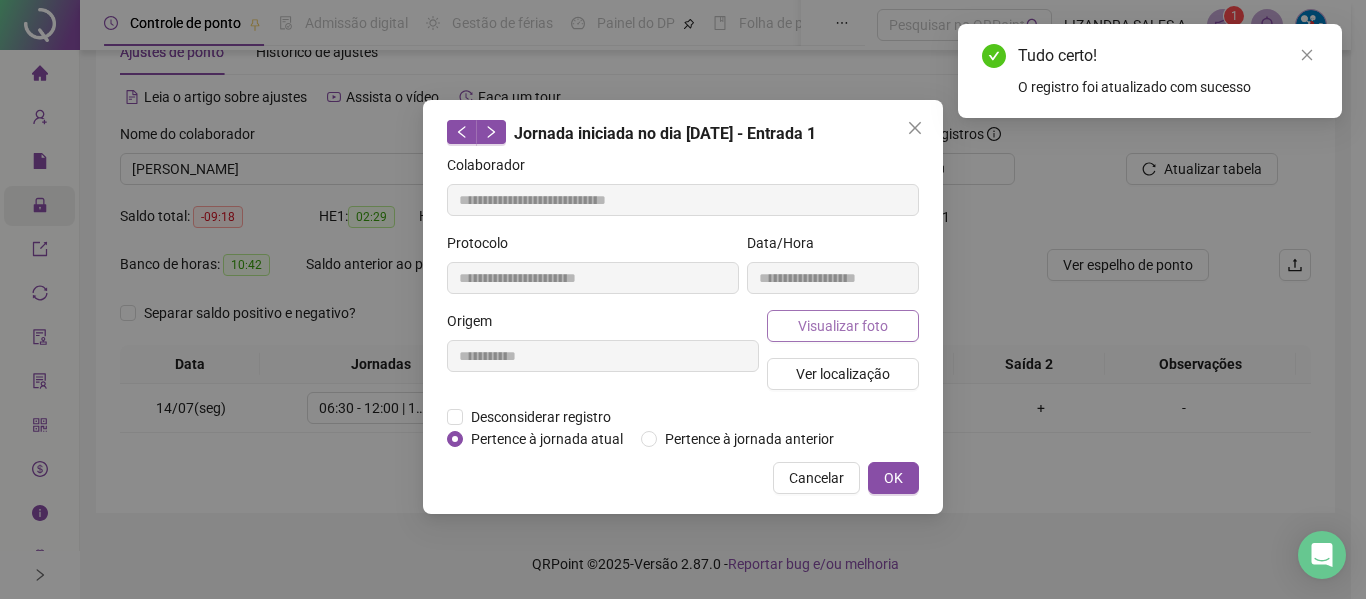 click on "Visualizar foto" at bounding box center [843, 326] 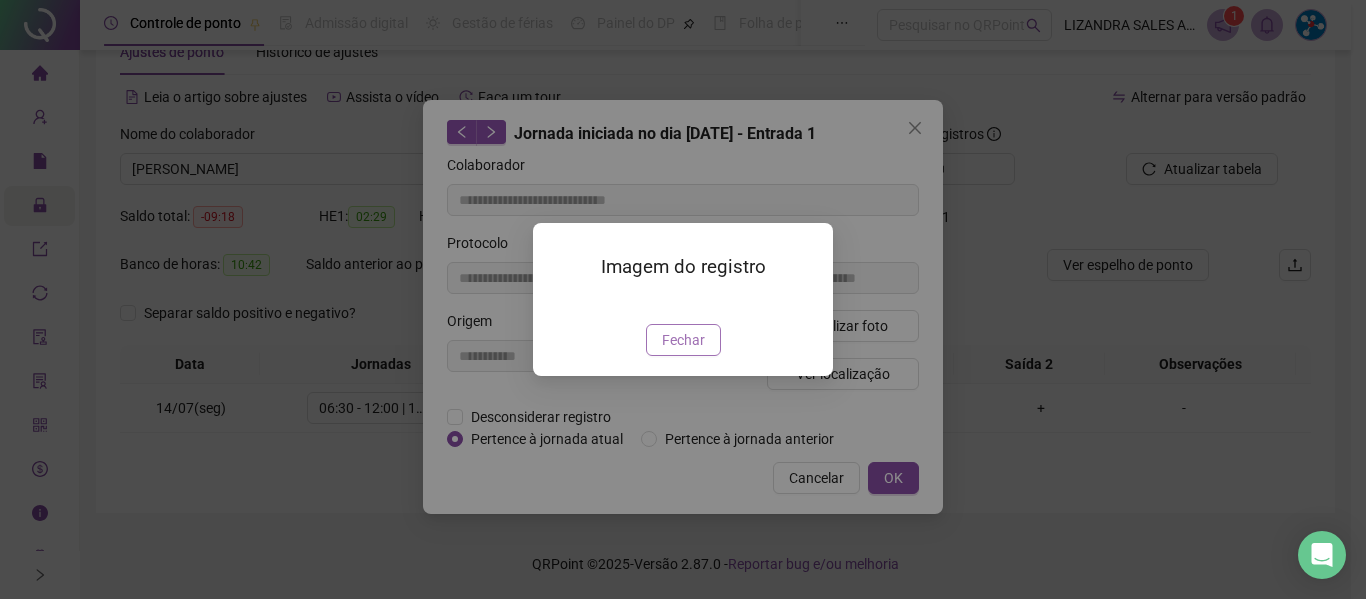click on "Fechar" at bounding box center [683, 340] 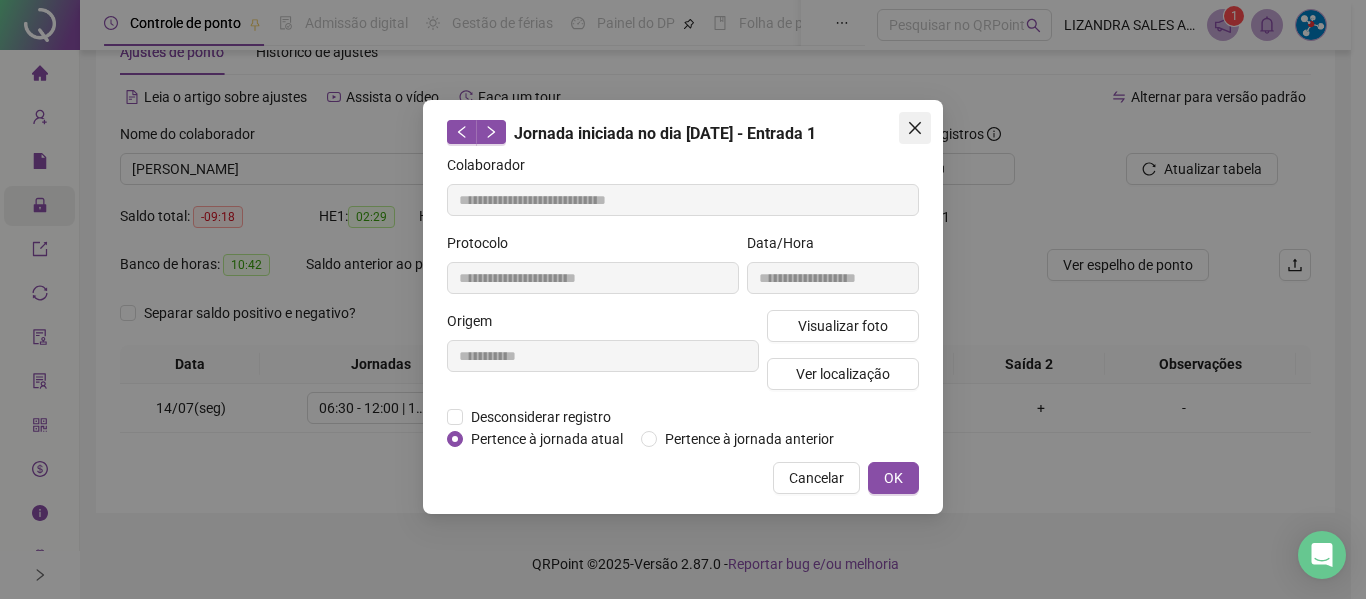 click 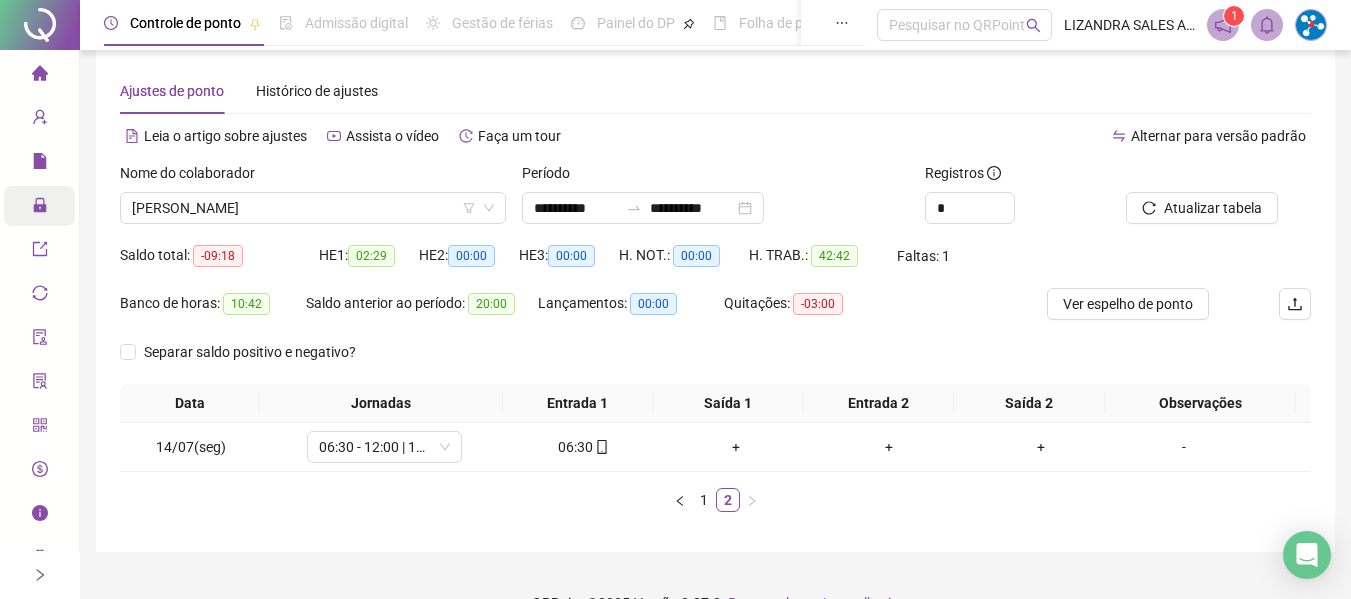scroll, scrollTop: 0, scrollLeft: 0, axis: both 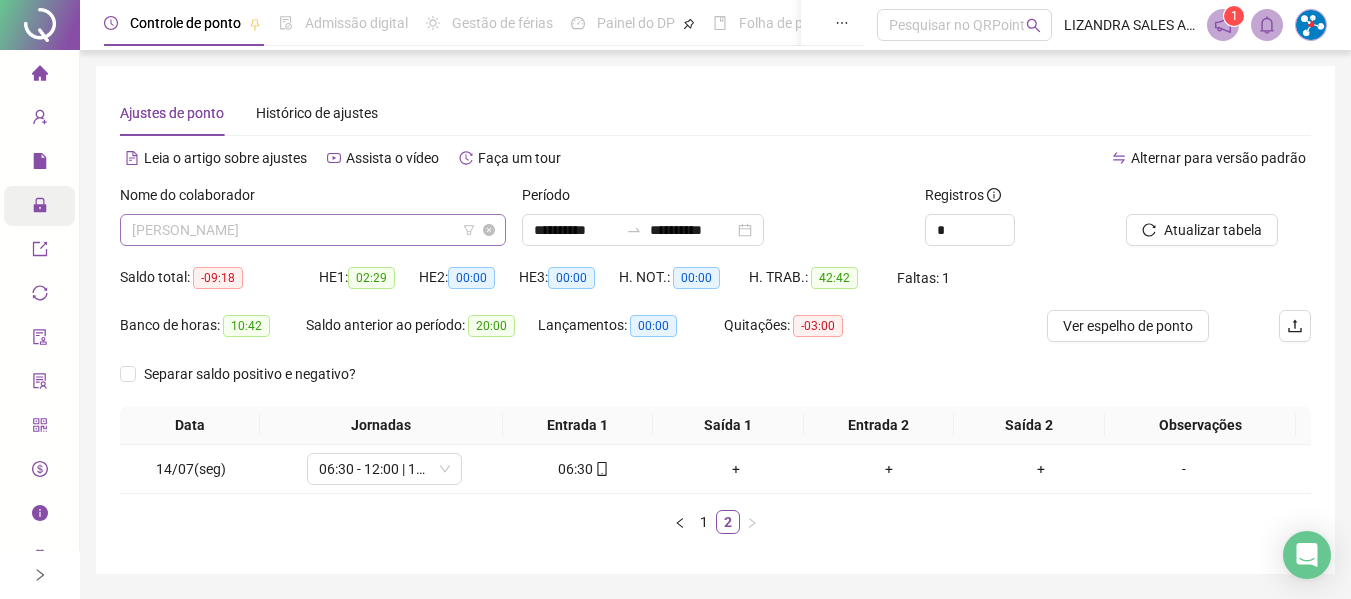 click on "[PERSON_NAME]" at bounding box center [313, 230] 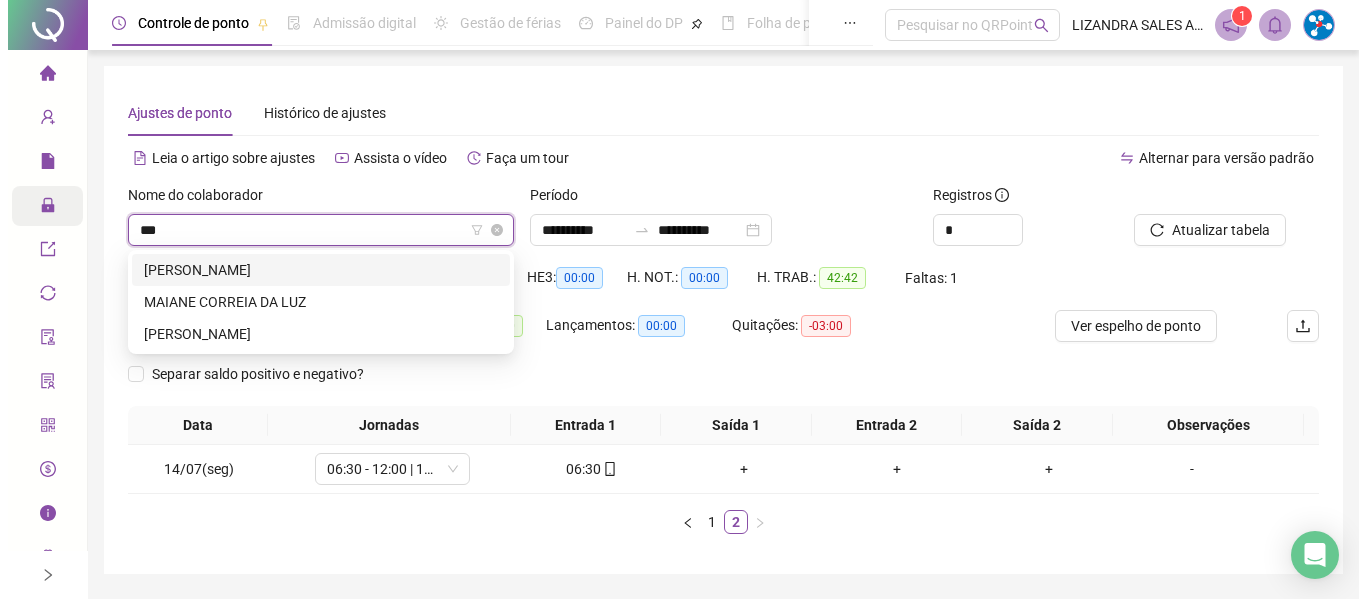 scroll, scrollTop: 0, scrollLeft: 0, axis: both 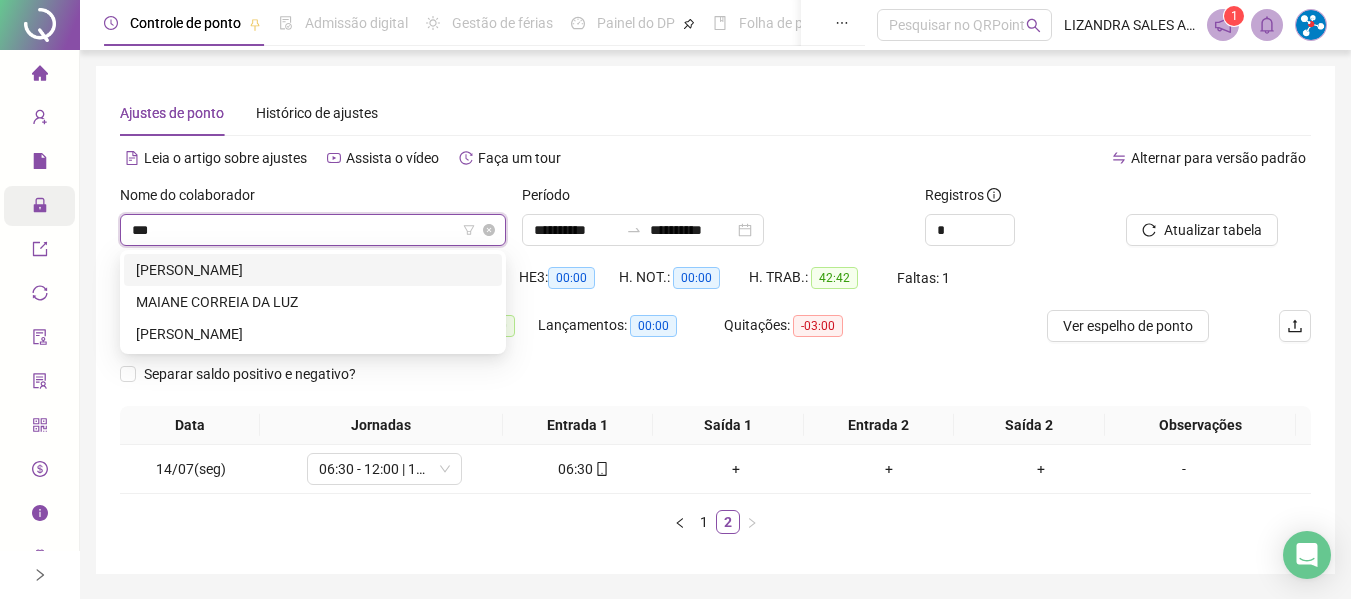 type on "****" 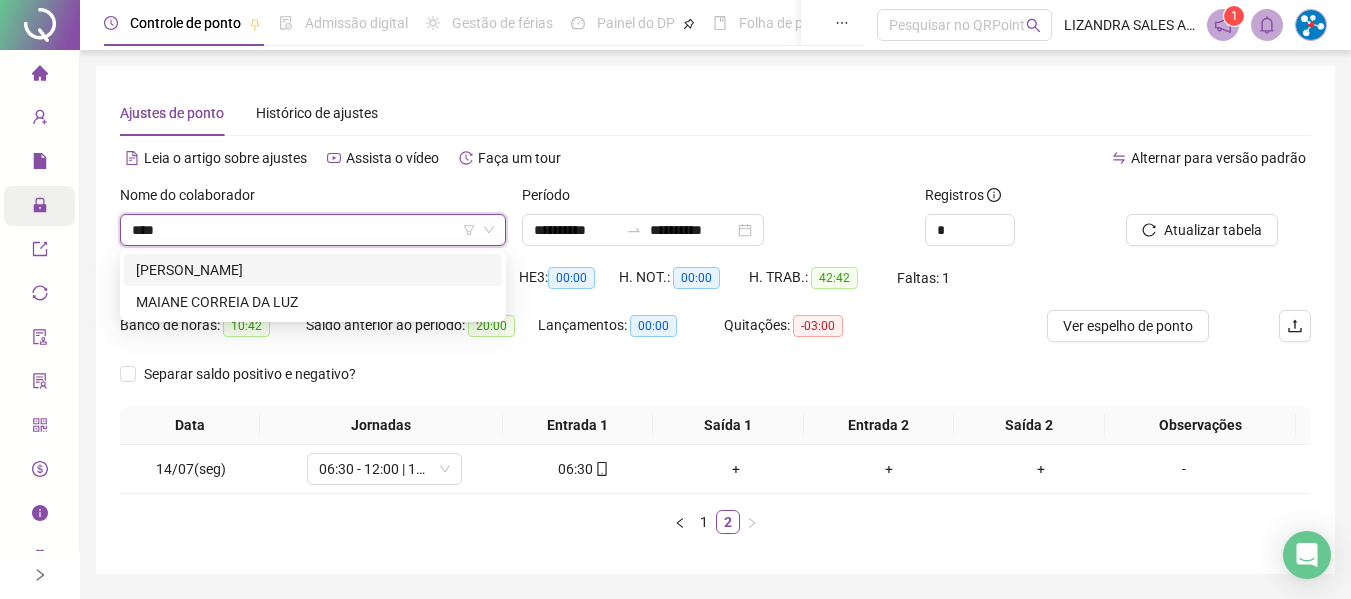 click on "[PERSON_NAME]" at bounding box center (313, 270) 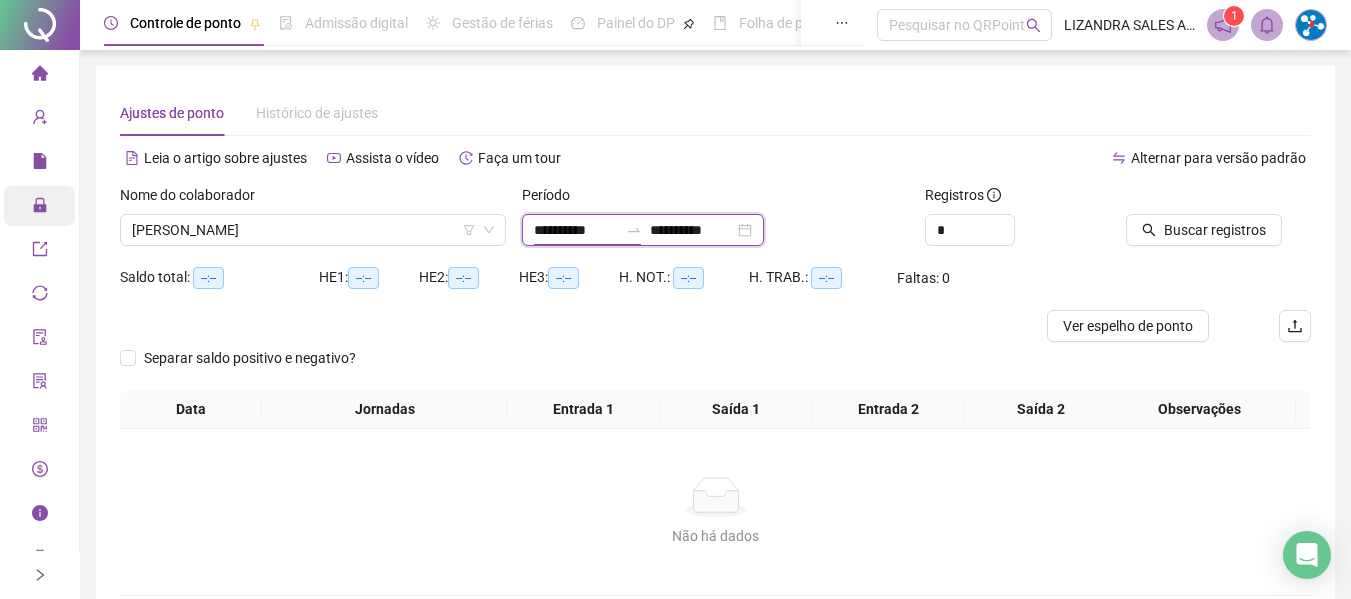 click on "**********" at bounding box center [576, 230] 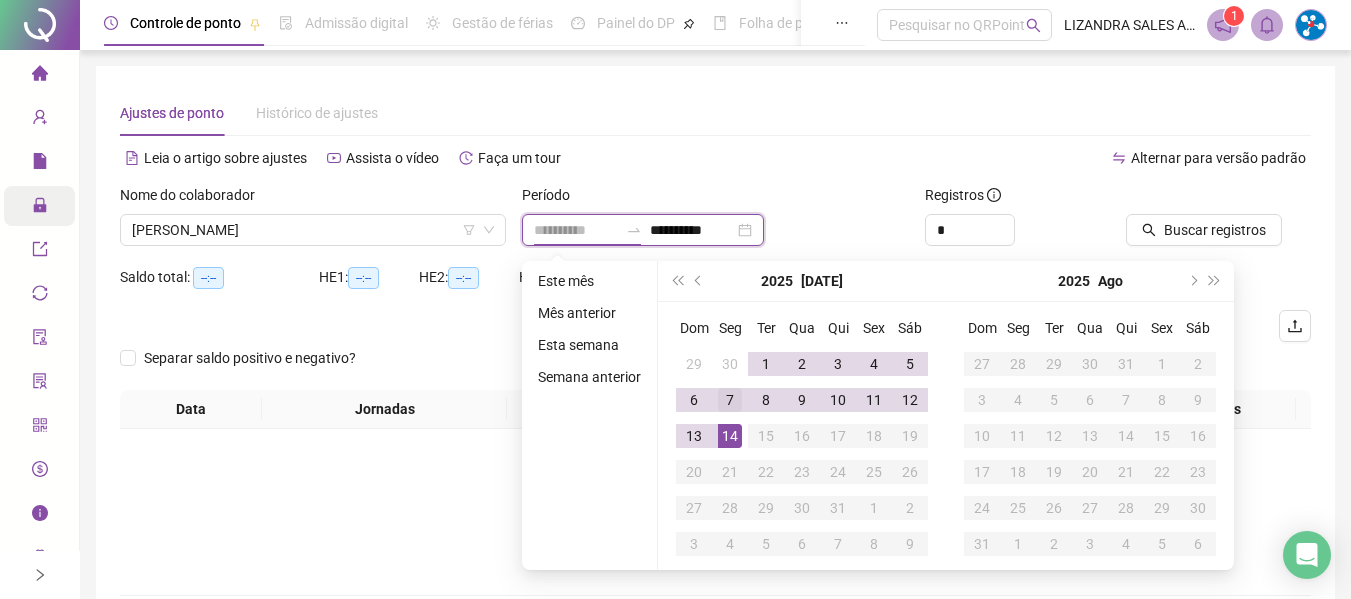 type on "**********" 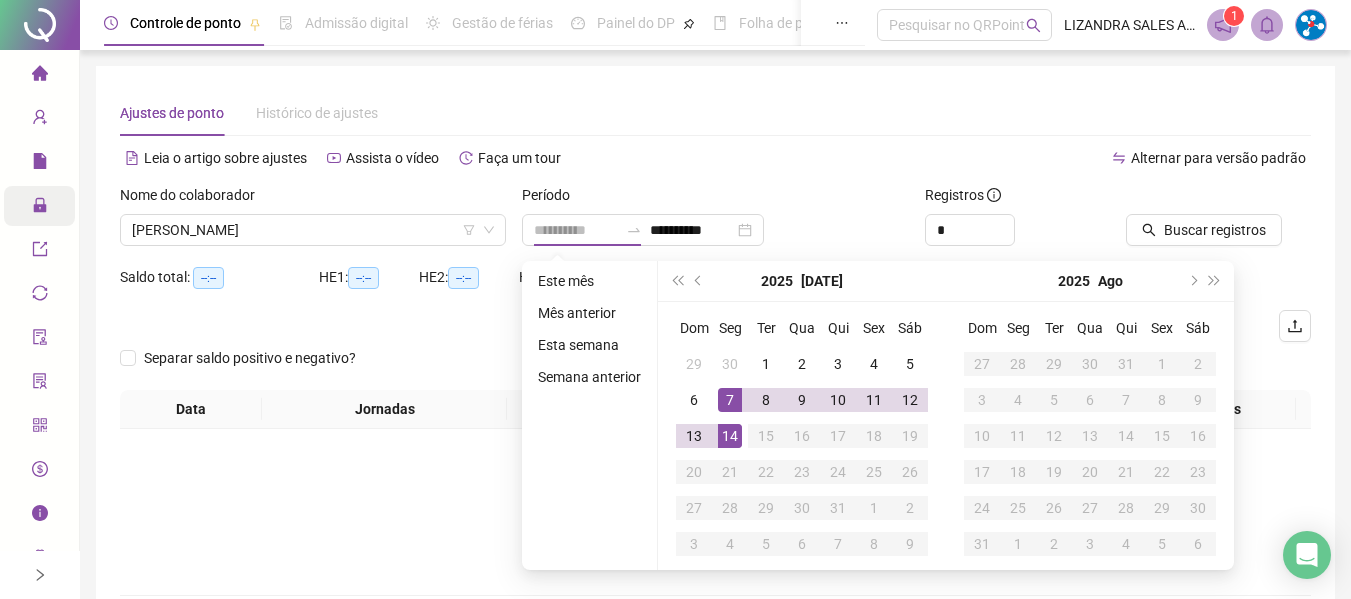 click on "7" at bounding box center (730, 400) 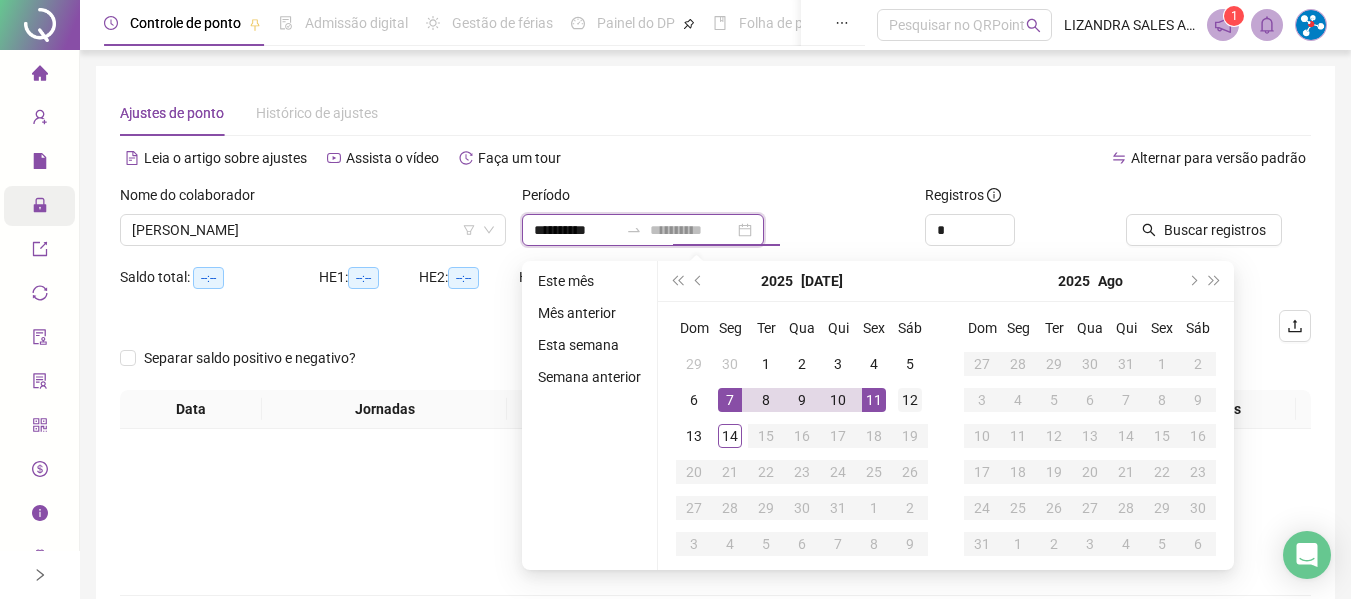 type on "**********" 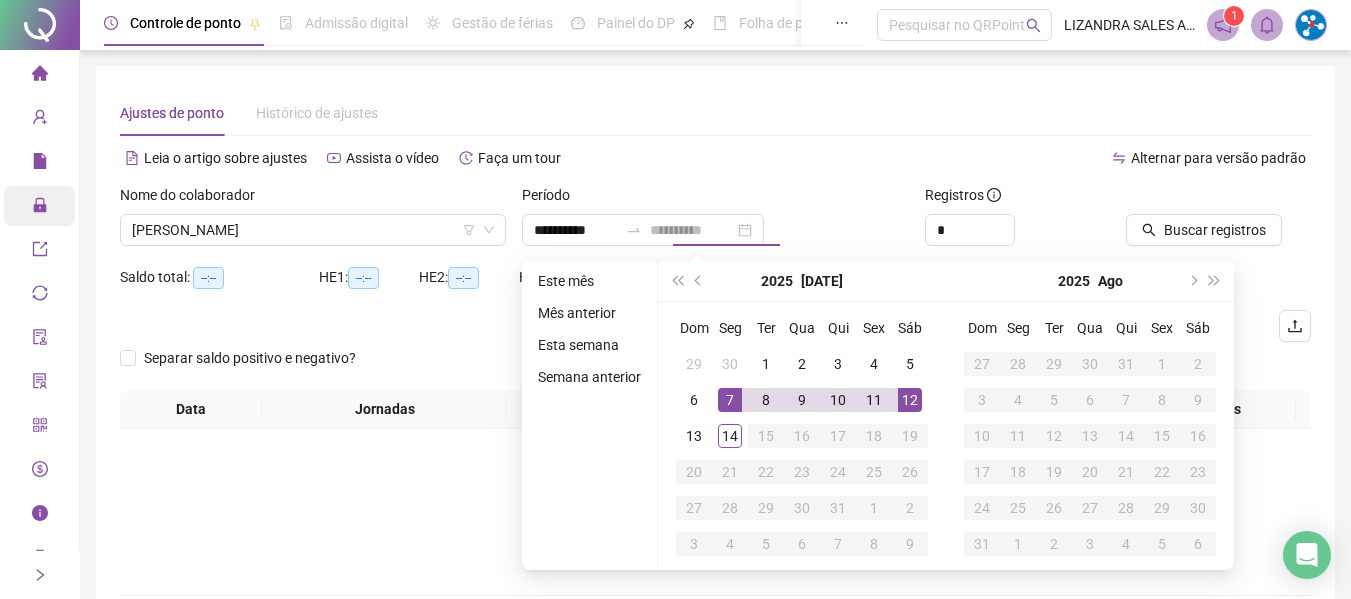 click on "12" at bounding box center (910, 400) 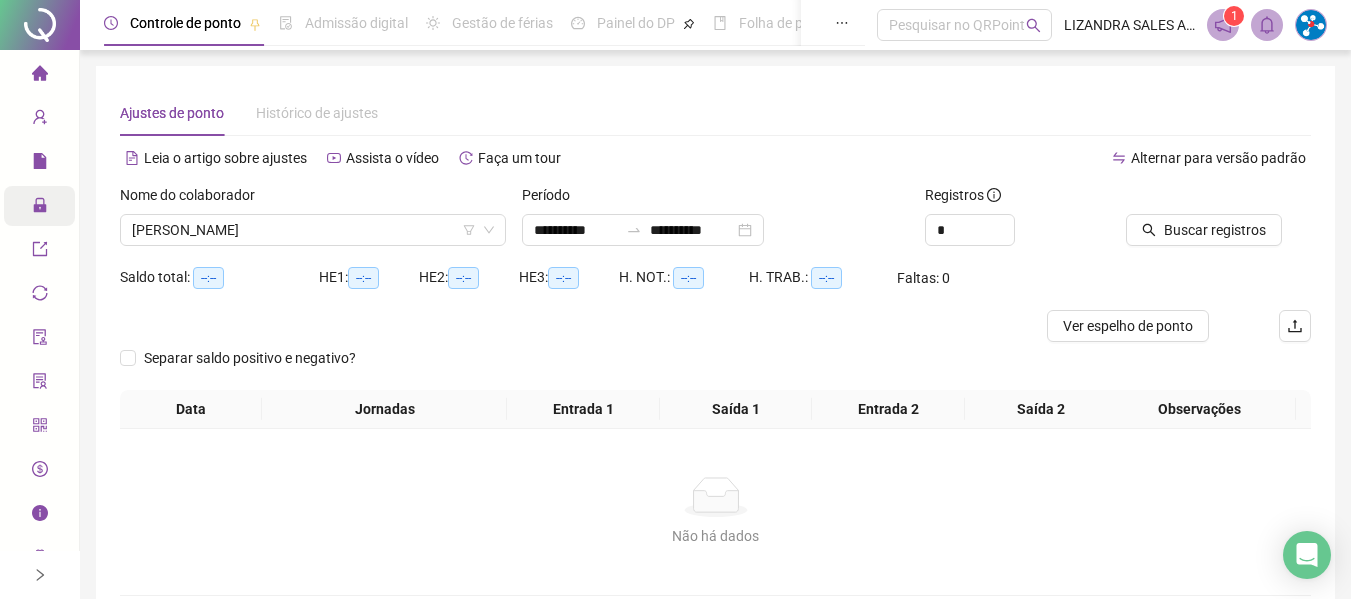 click on "Registros" at bounding box center [1017, 199] 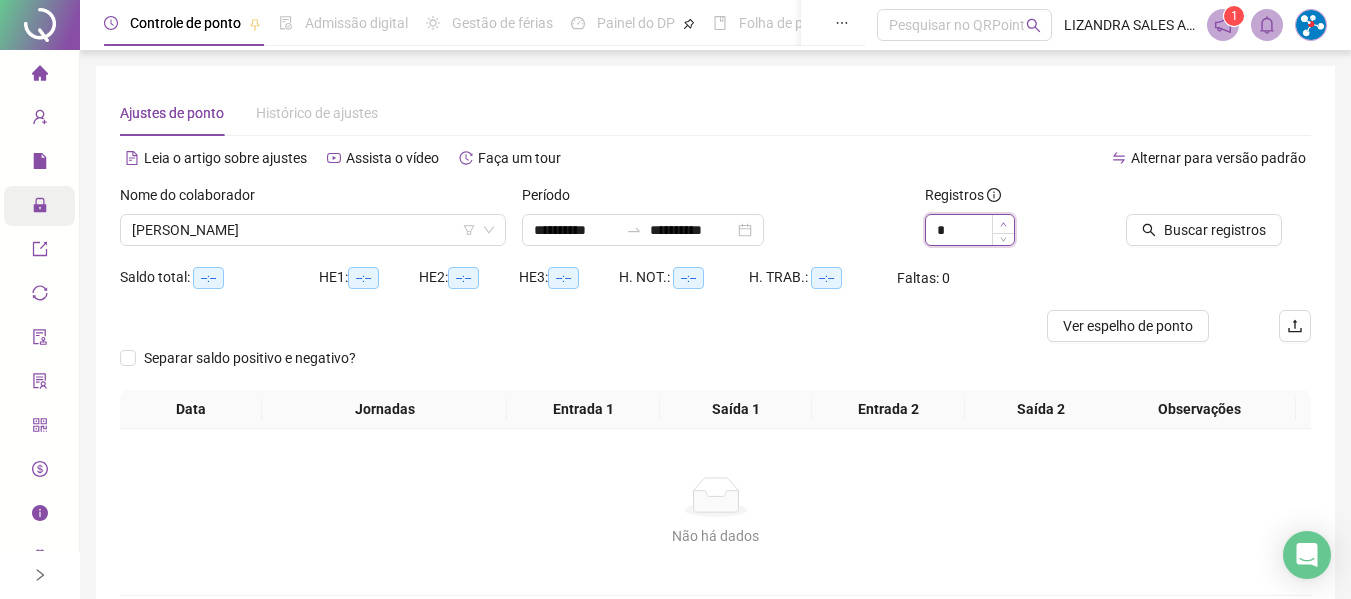 click at bounding box center (1003, 224) 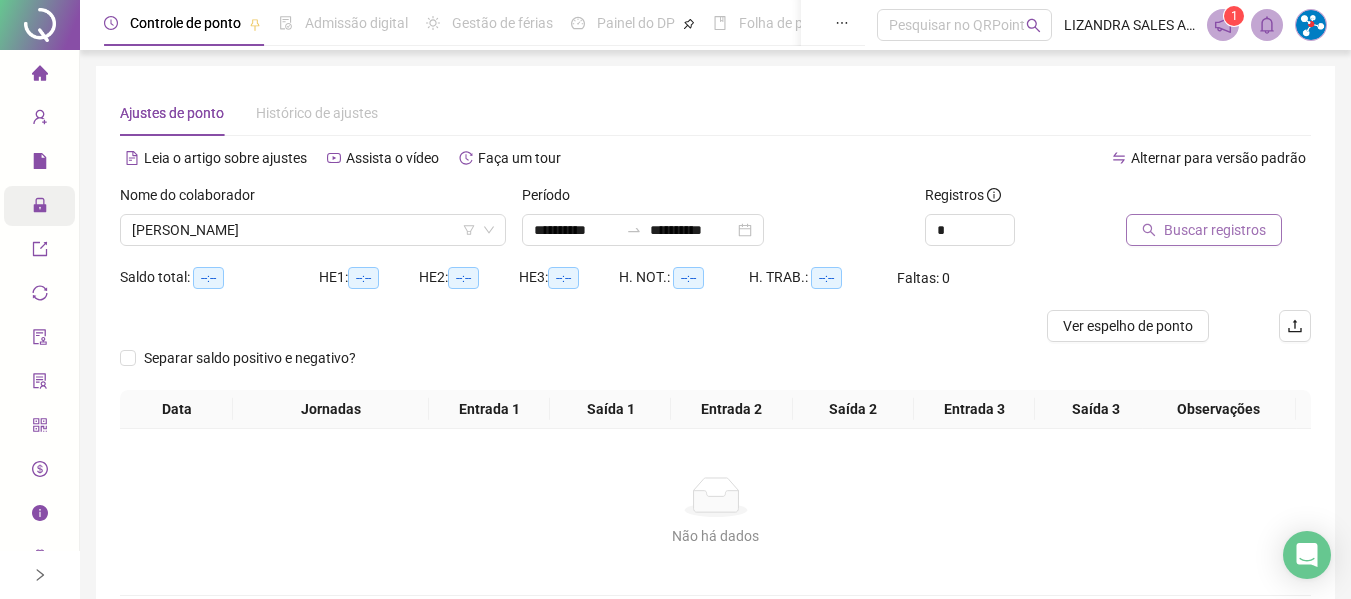click on "Buscar registros" at bounding box center [1204, 230] 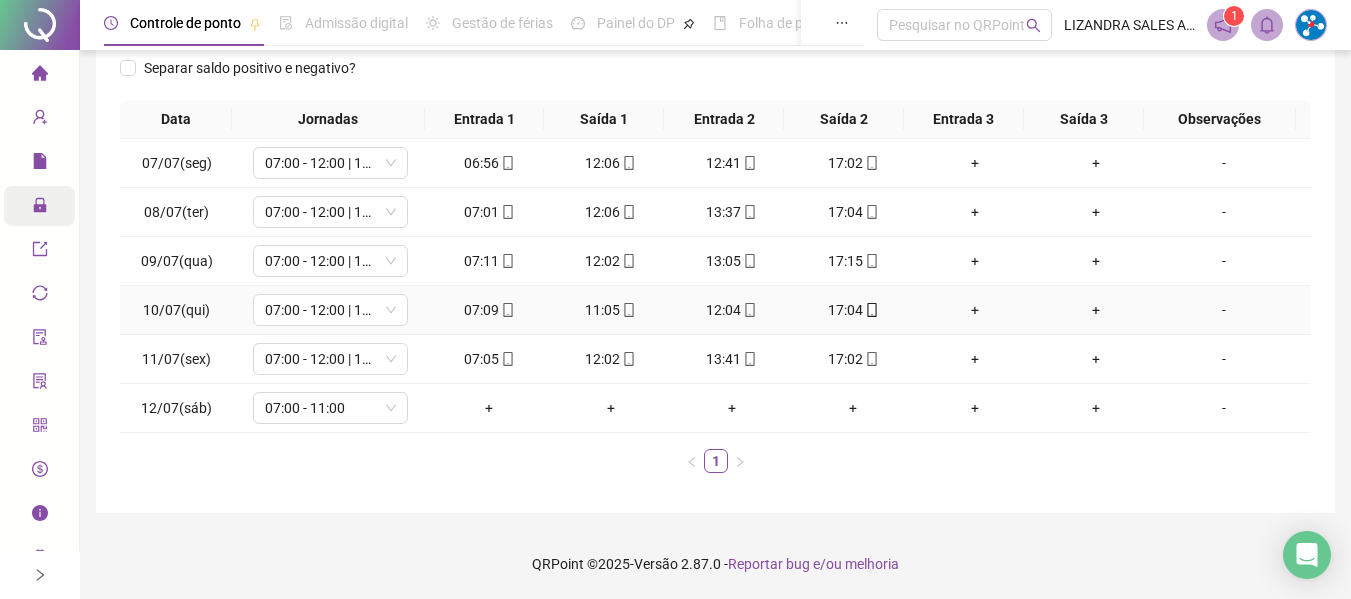 scroll, scrollTop: 0, scrollLeft: 0, axis: both 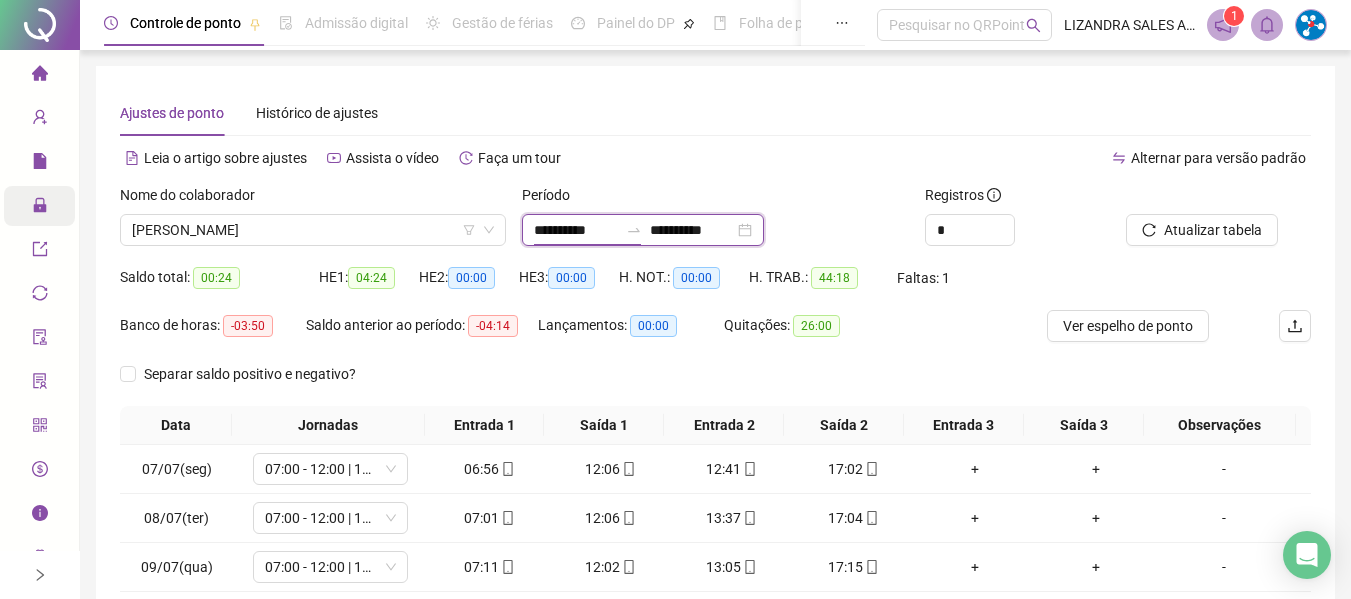 click on "**********" at bounding box center [576, 230] 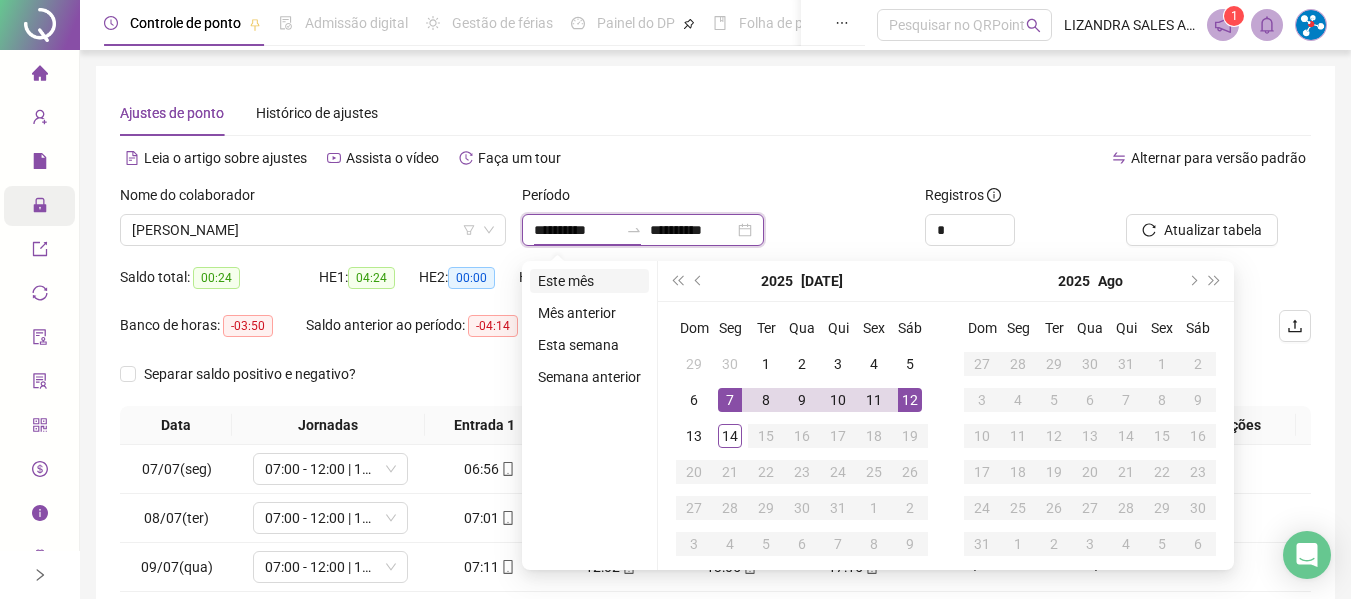 type on "**********" 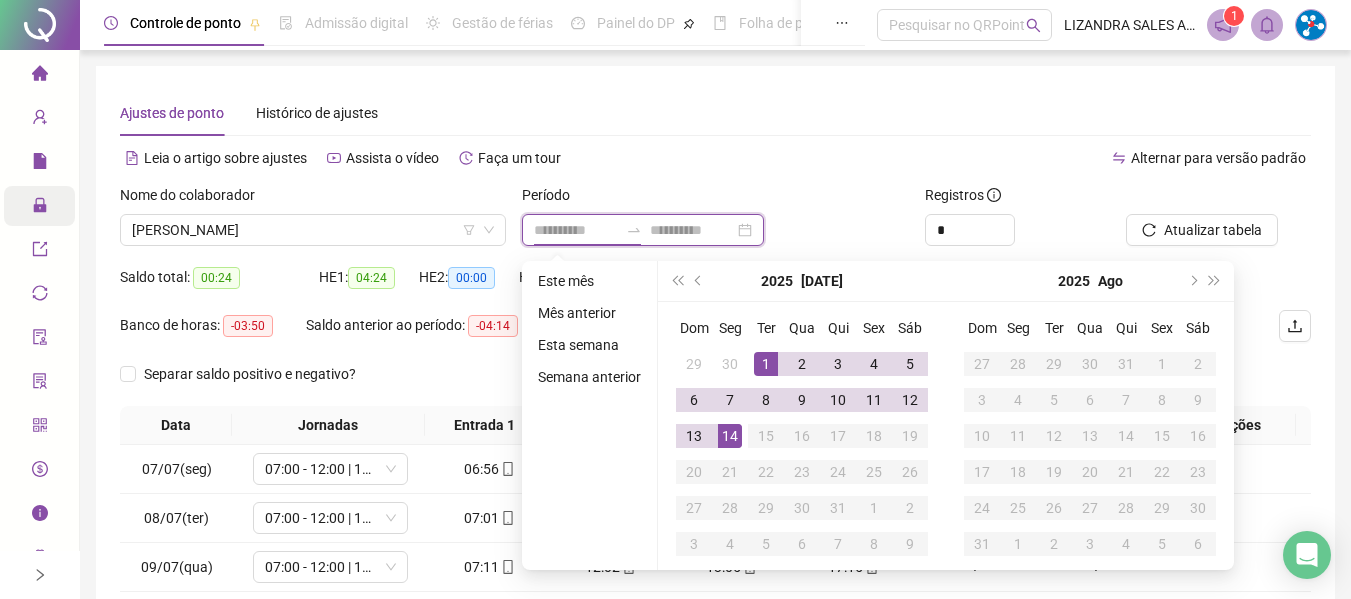 type on "**********" 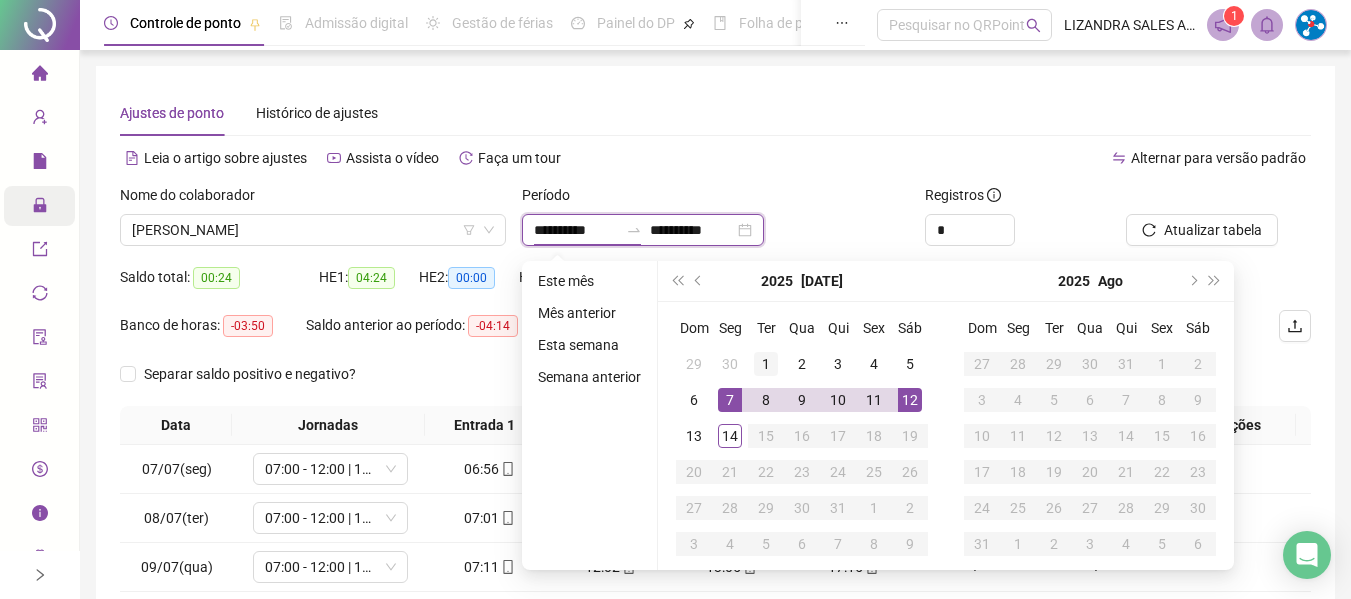 type on "**********" 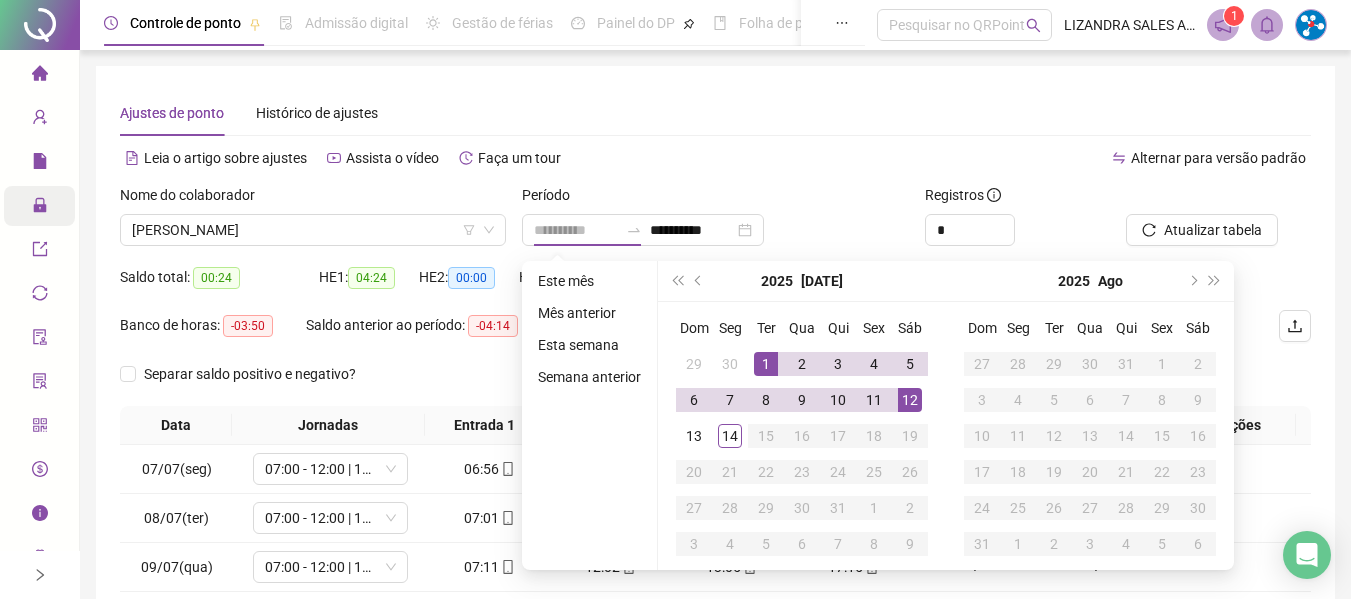 click on "1" at bounding box center (766, 364) 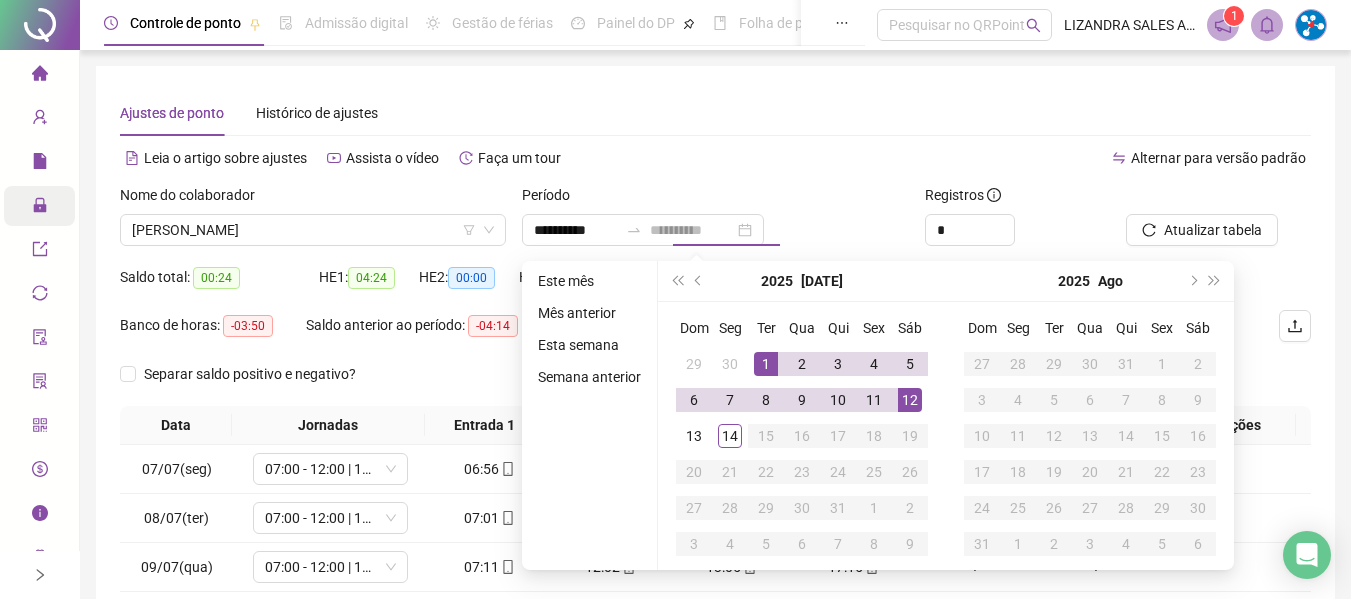 click on "12" at bounding box center [910, 400] 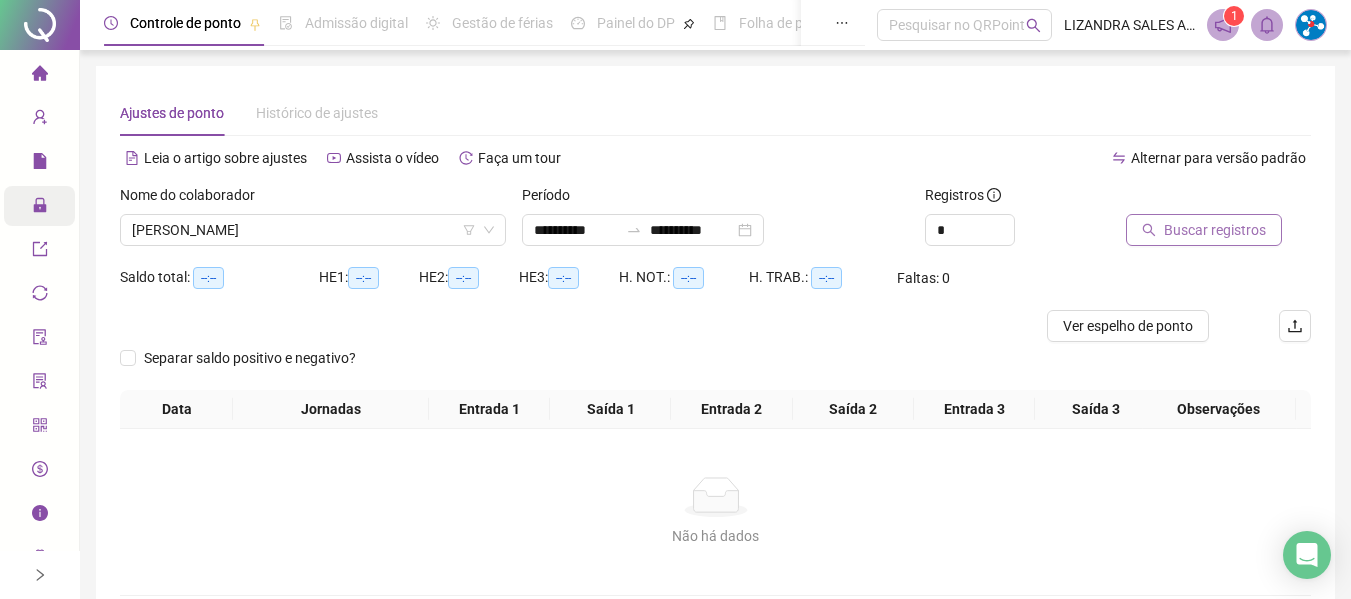 click on "Buscar registros" at bounding box center [1204, 230] 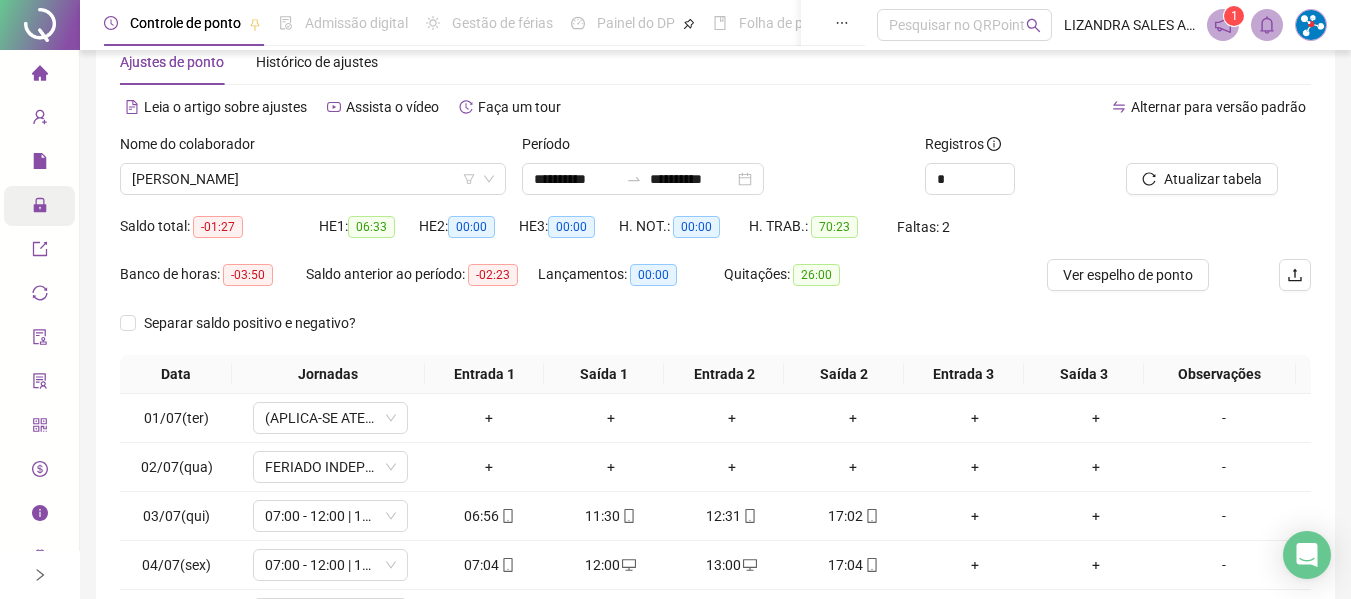 scroll, scrollTop: 355, scrollLeft: 0, axis: vertical 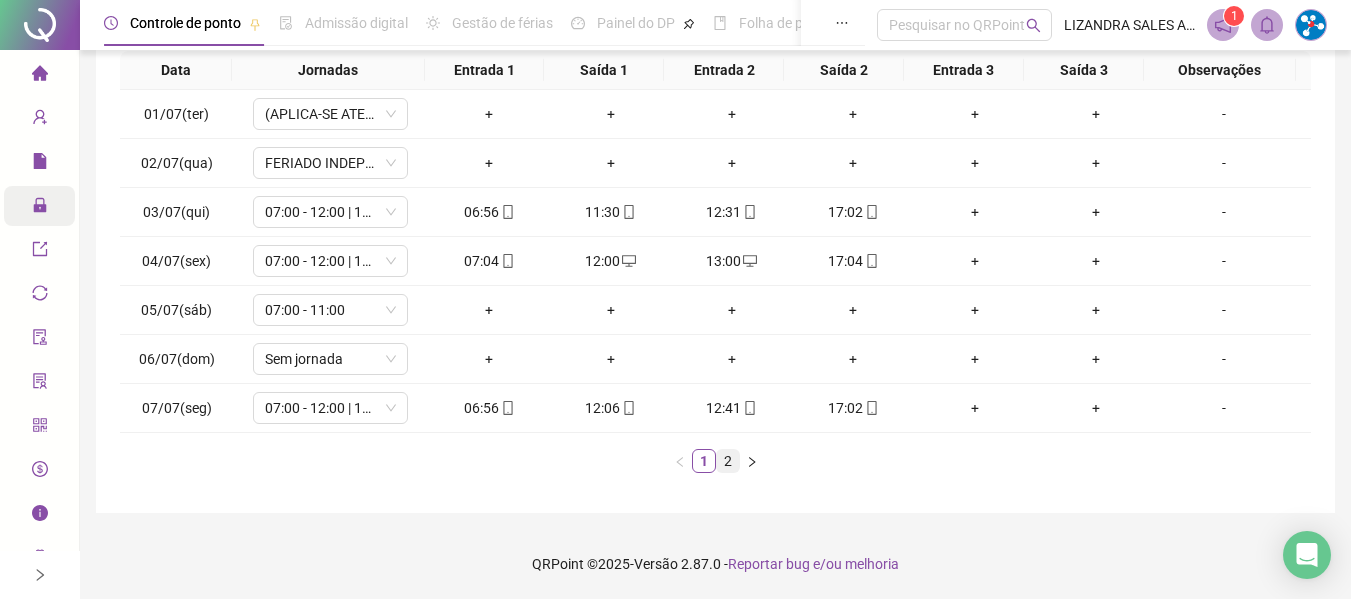 click on "2" at bounding box center (728, 461) 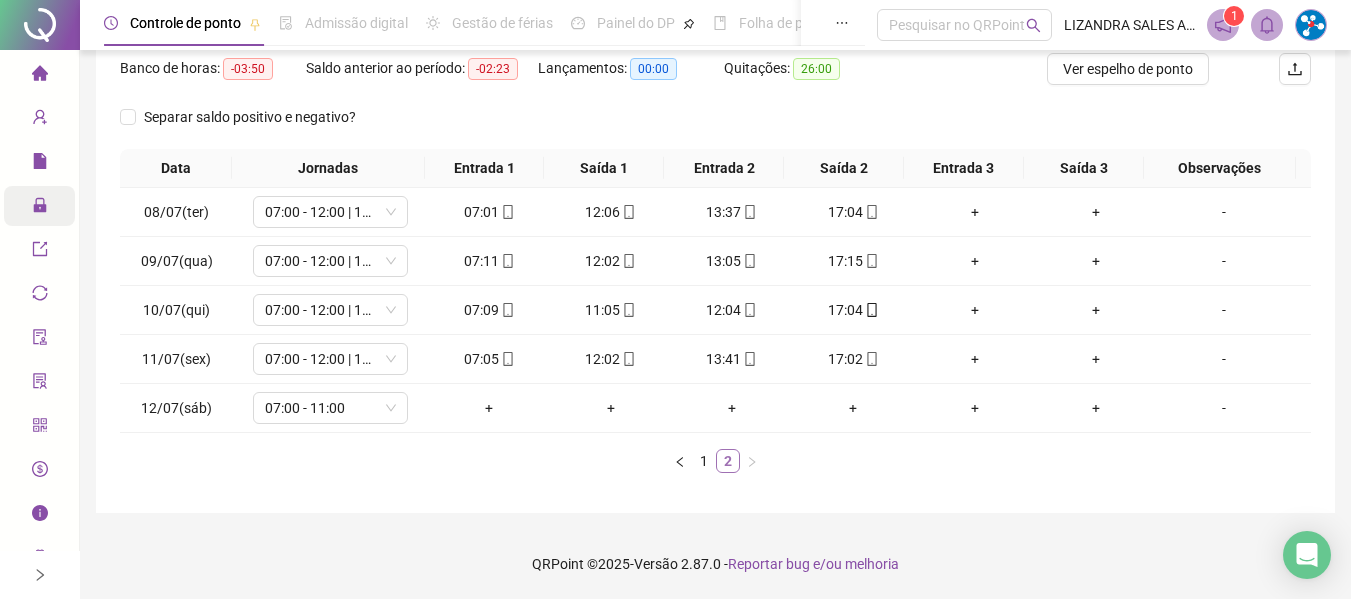 scroll, scrollTop: 257, scrollLeft: 0, axis: vertical 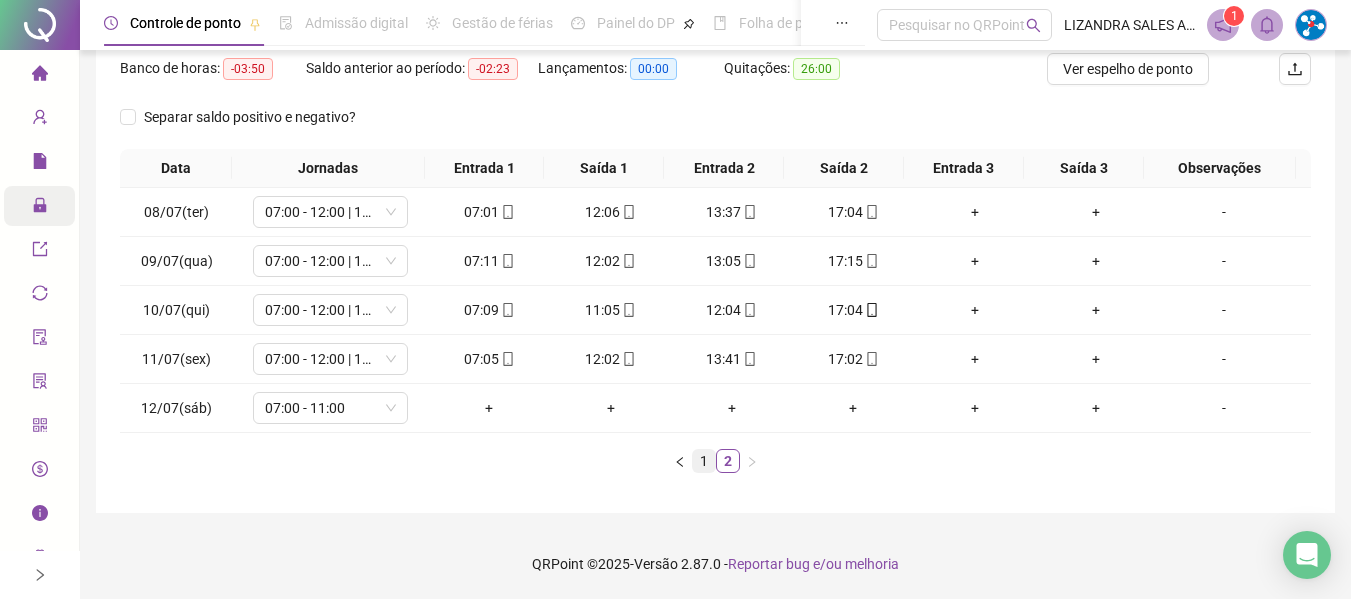 click on "1" at bounding box center (704, 461) 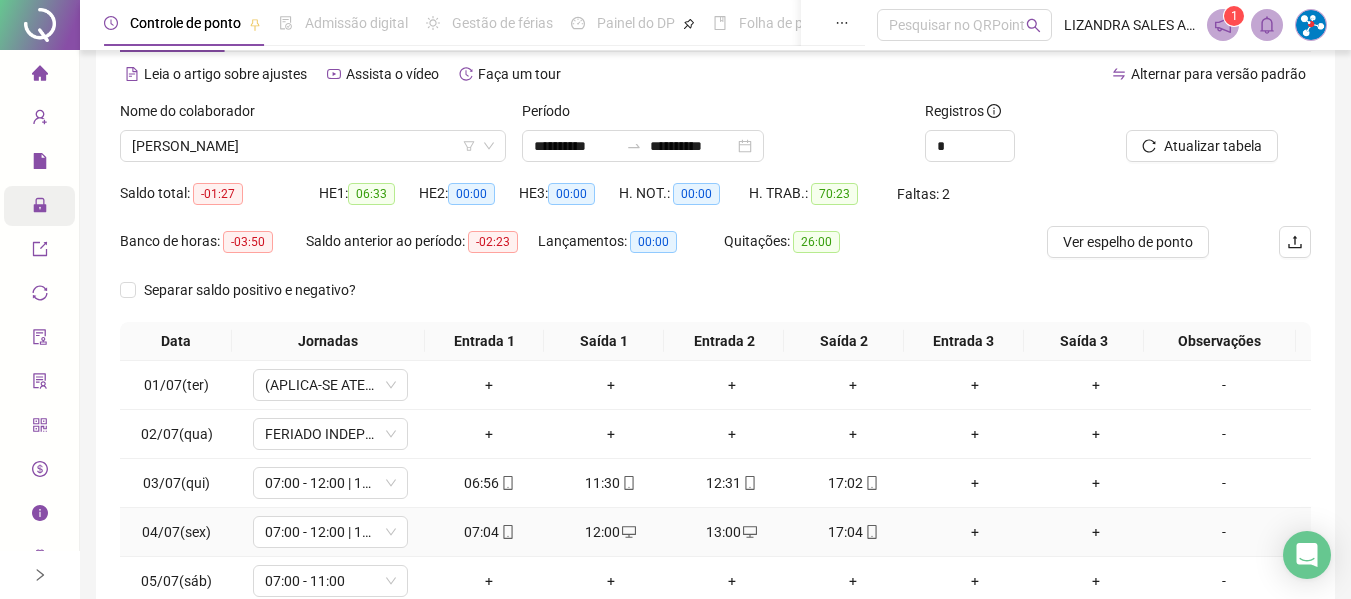 scroll, scrollTop: 0, scrollLeft: 0, axis: both 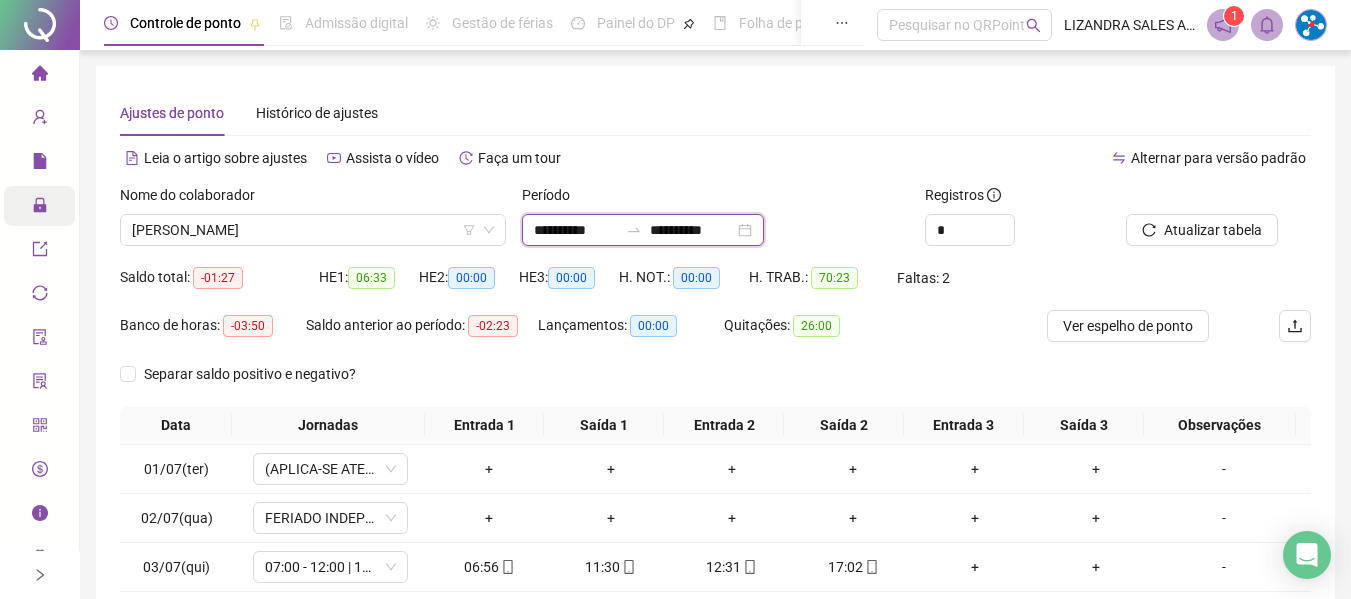 click on "**********" at bounding box center [576, 230] 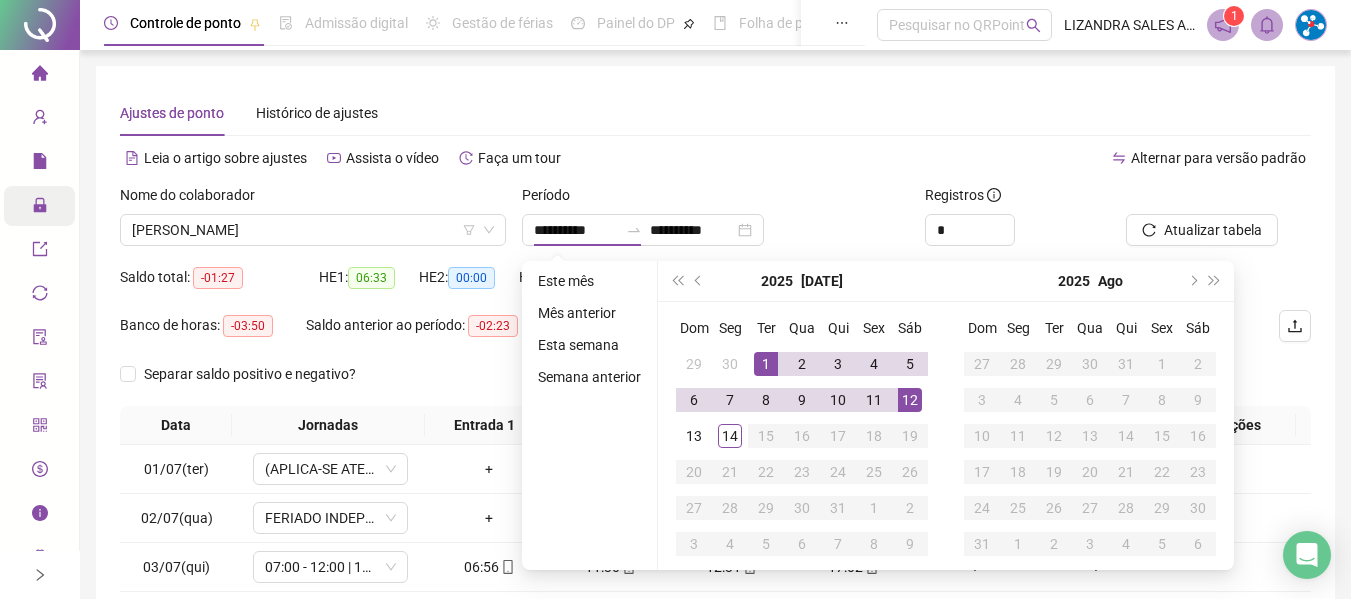click on "**********" at bounding box center [715, 230] 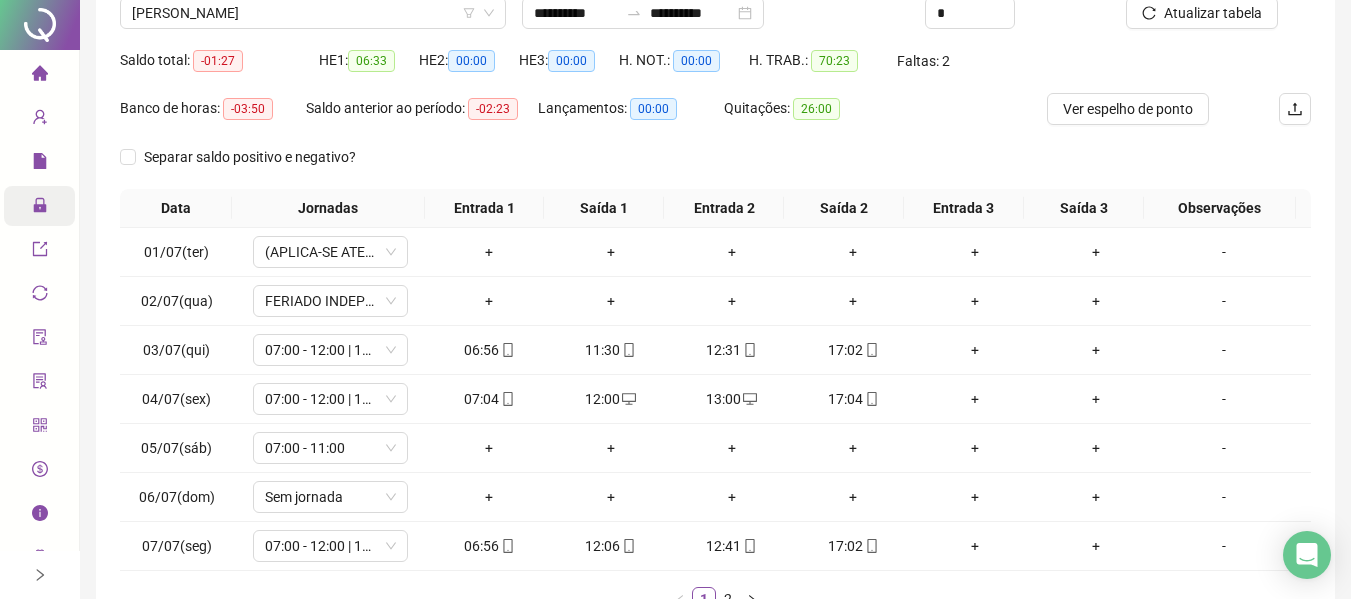 scroll, scrollTop: 355, scrollLeft: 0, axis: vertical 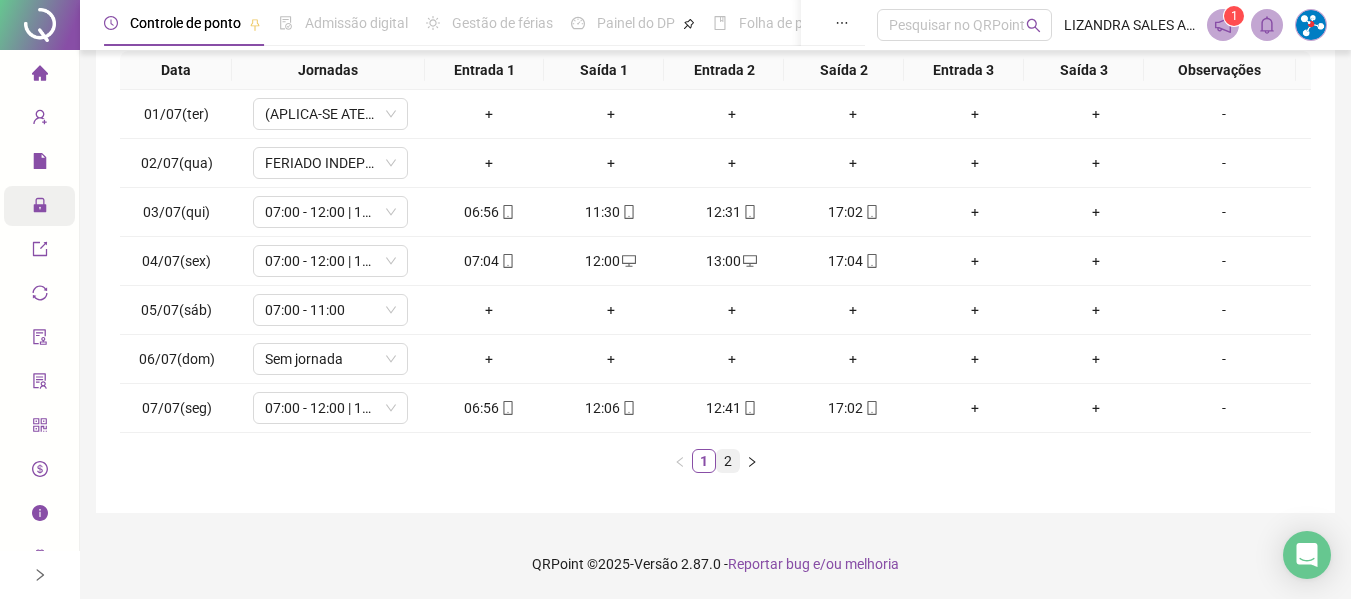 click on "2" at bounding box center (728, 461) 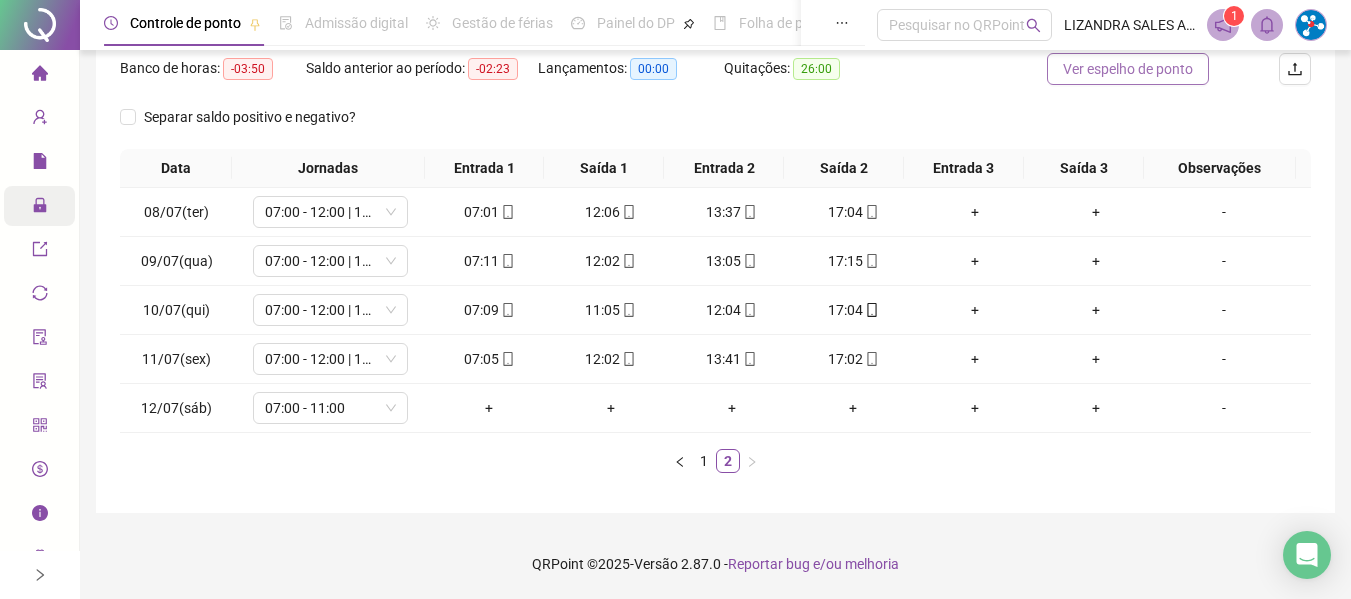 click on "Ver espelho de ponto" at bounding box center (1128, 69) 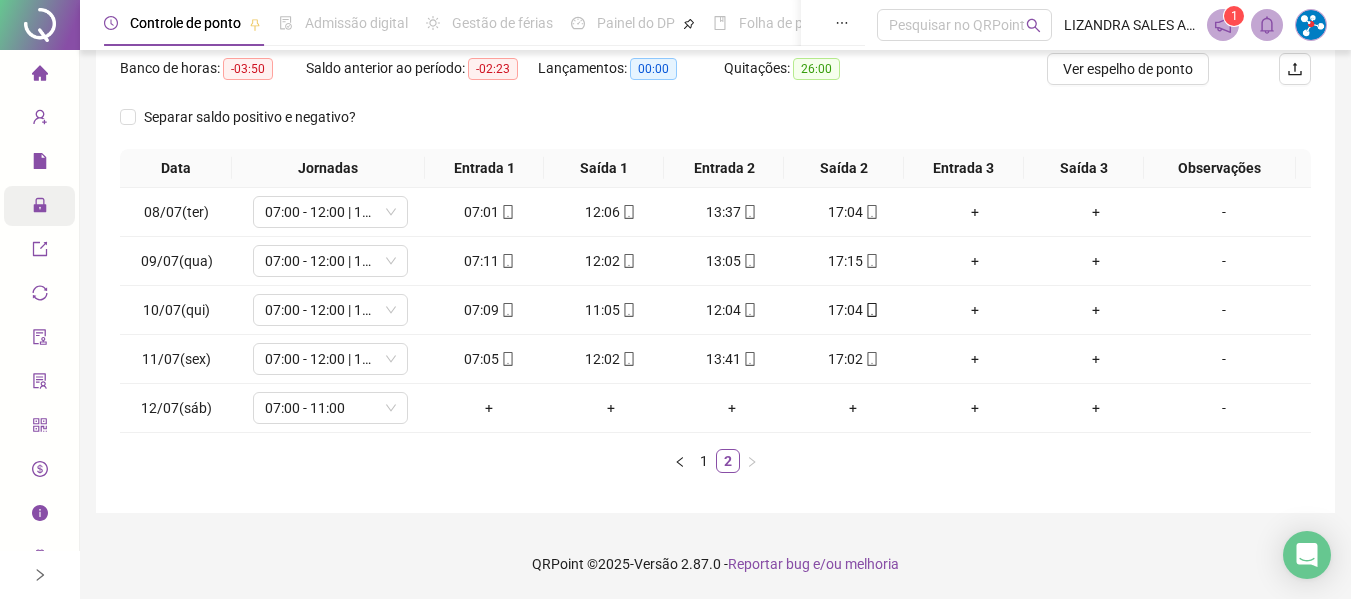 scroll, scrollTop: 0, scrollLeft: 0, axis: both 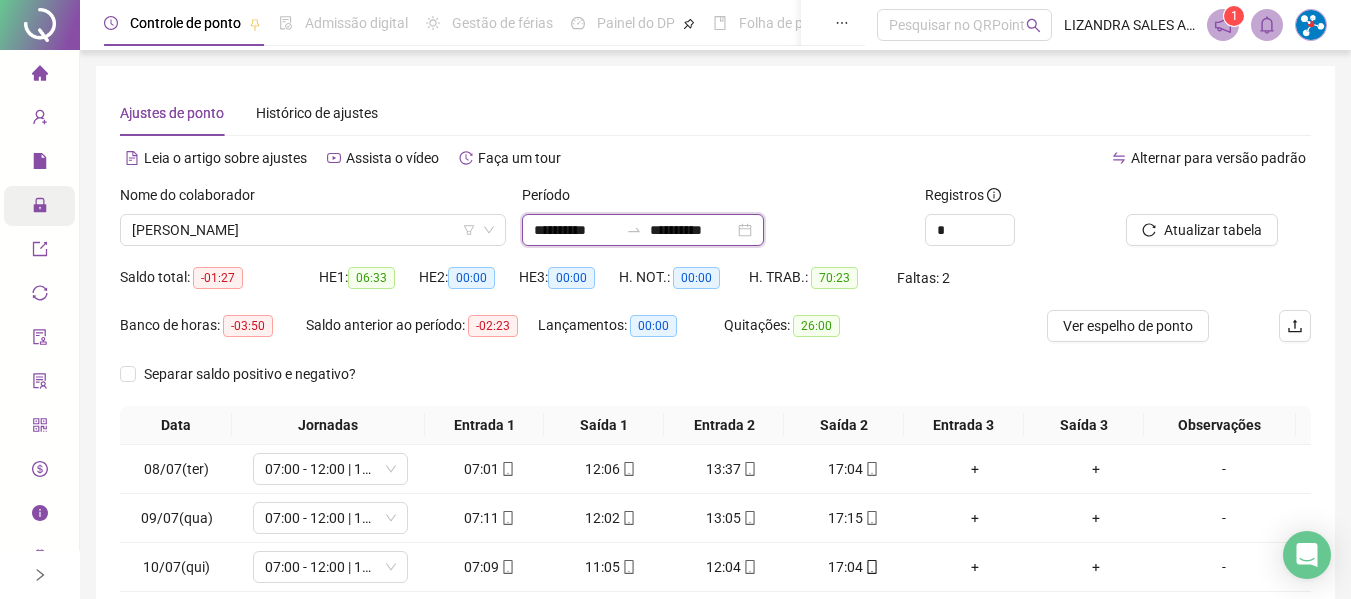 click on "**********" at bounding box center [576, 230] 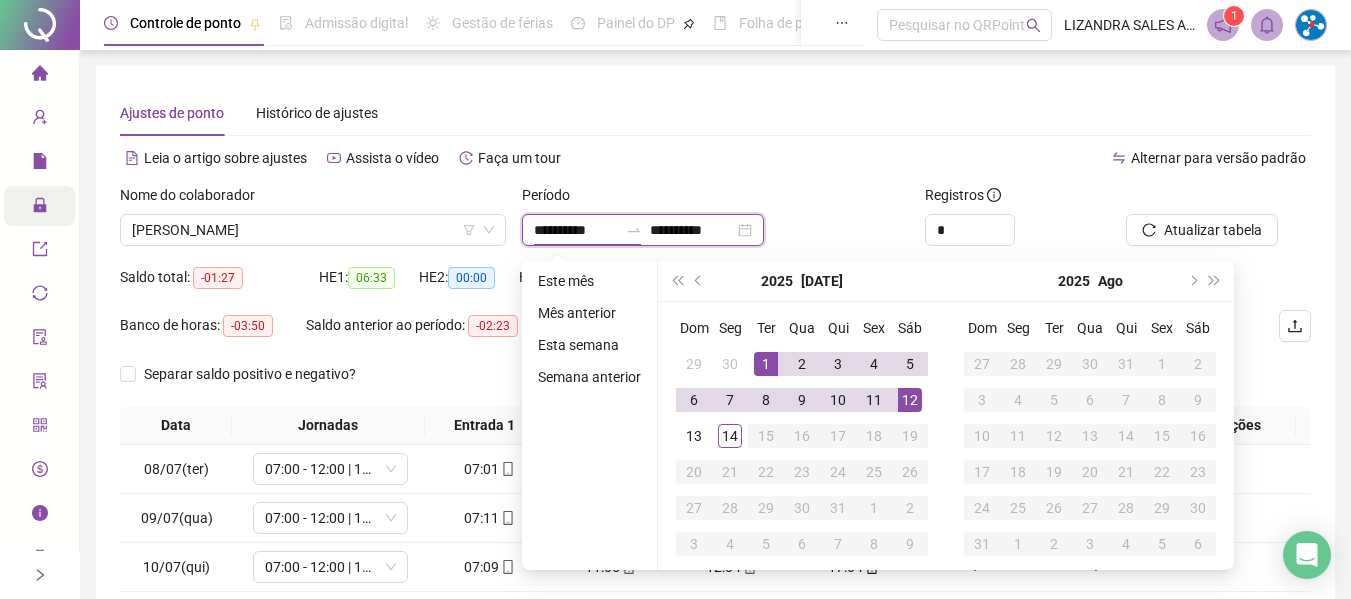type on "**********" 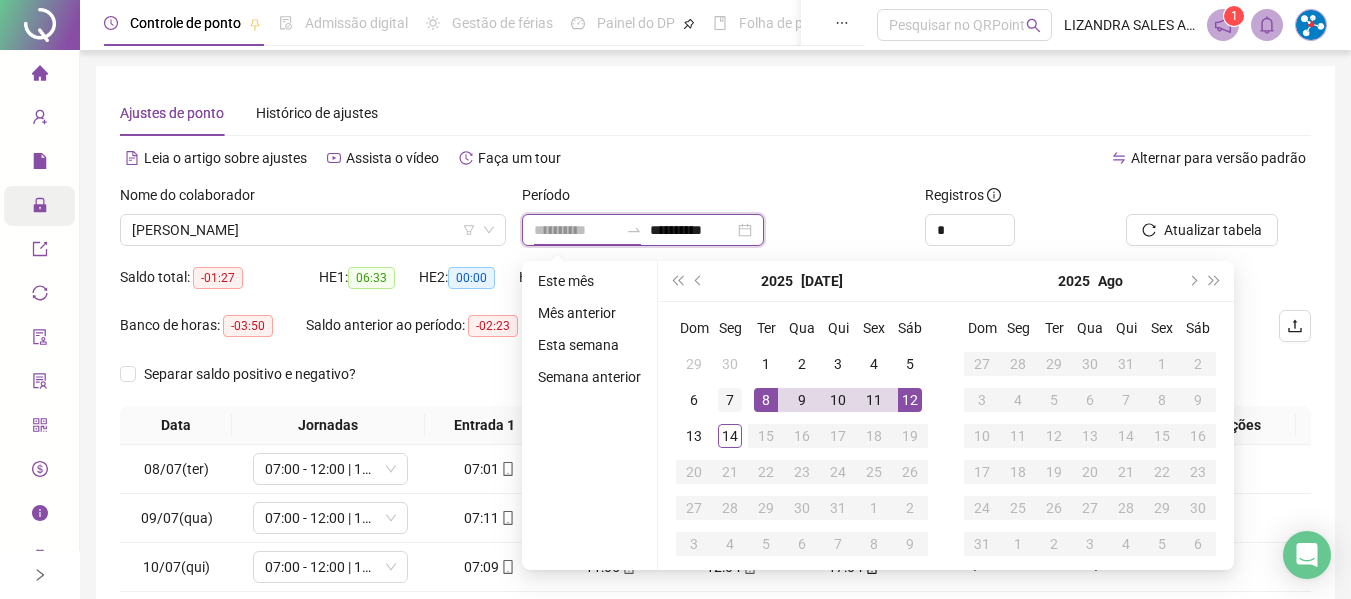 type on "**********" 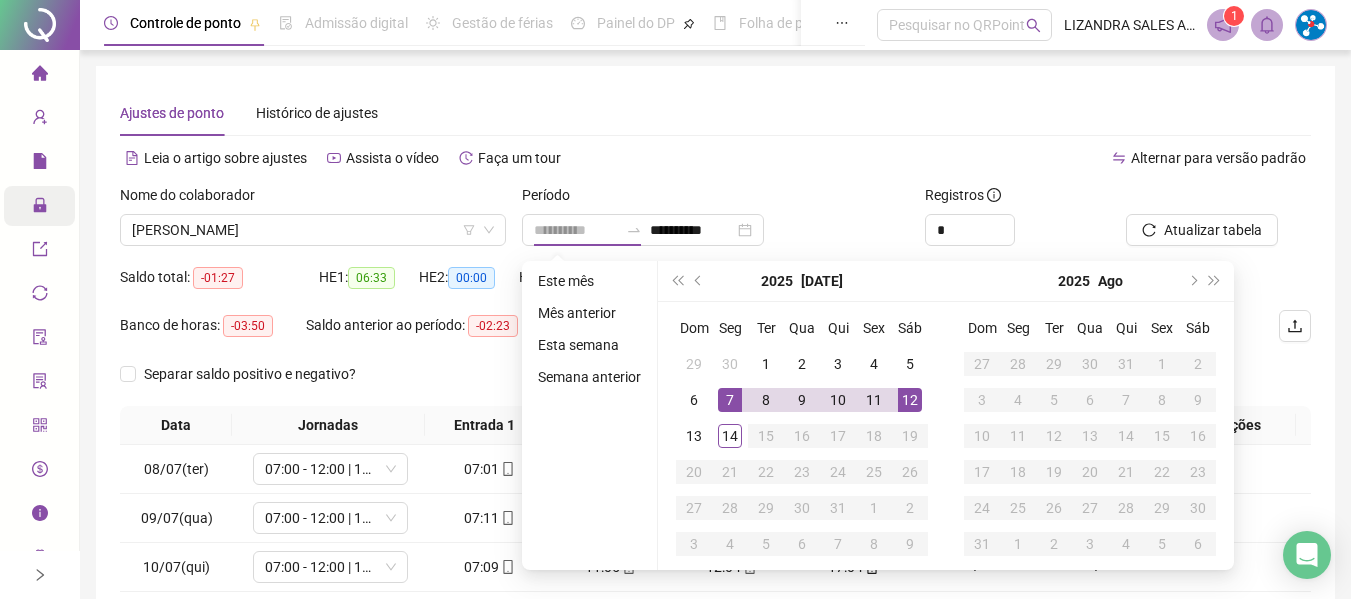 click on "7" at bounding box center (730, 400) 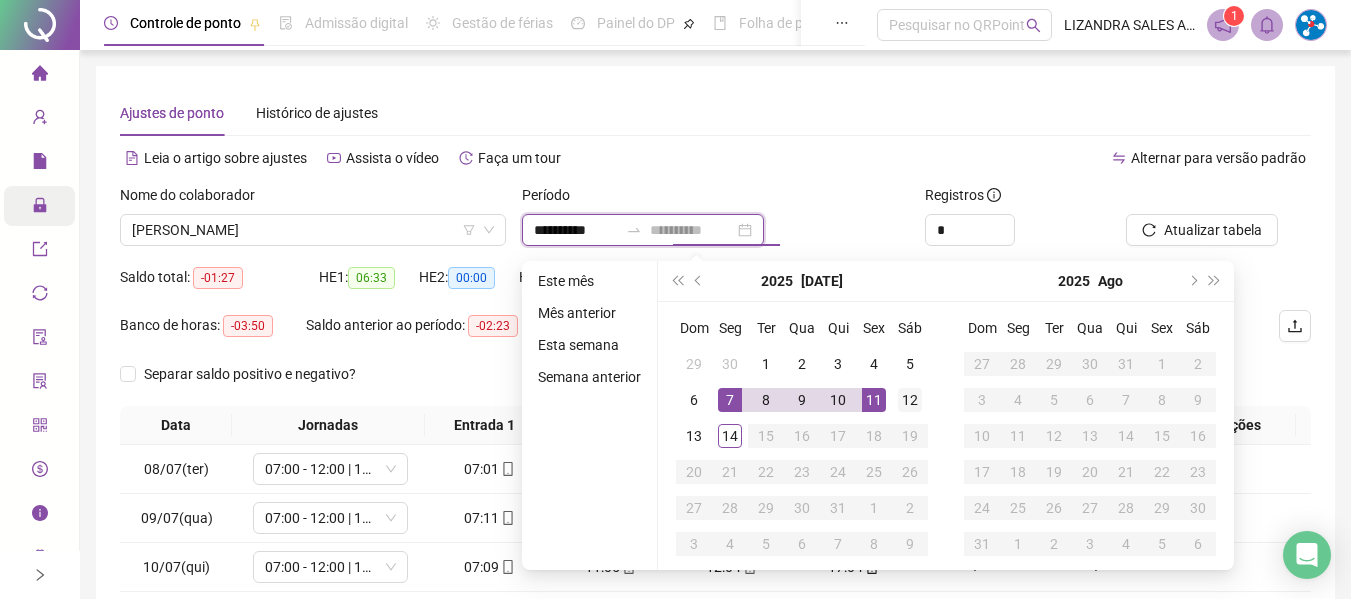 type on "**********" 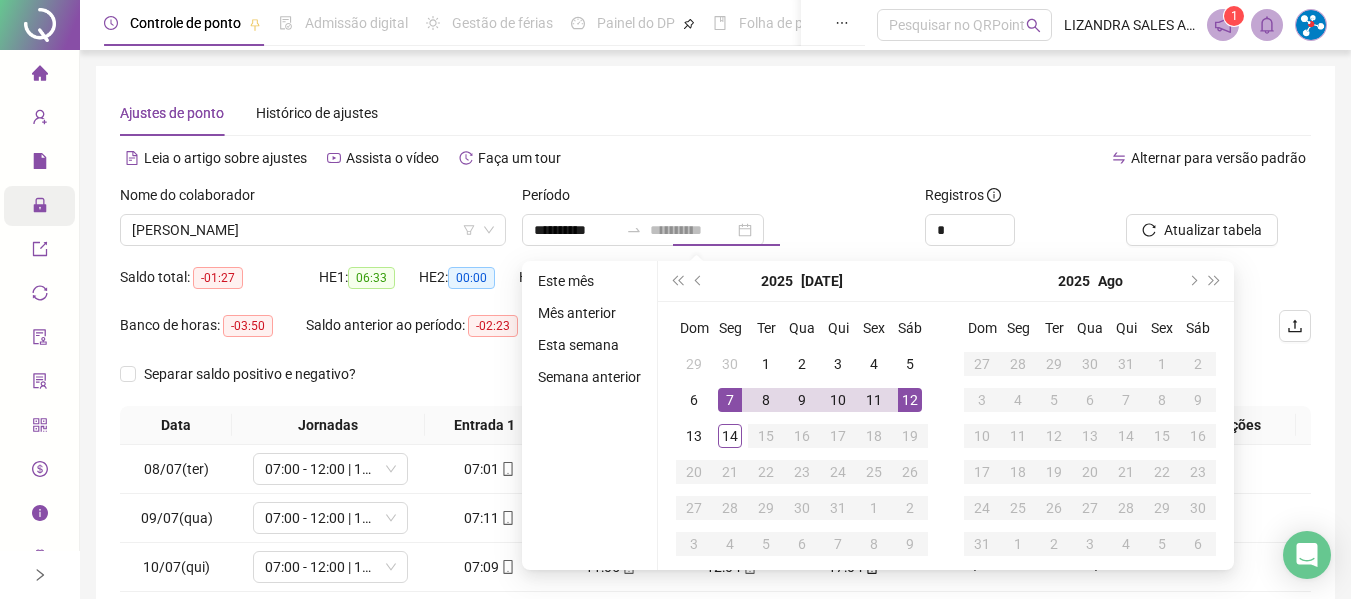 click on "12" at bounding box center [910, 400] 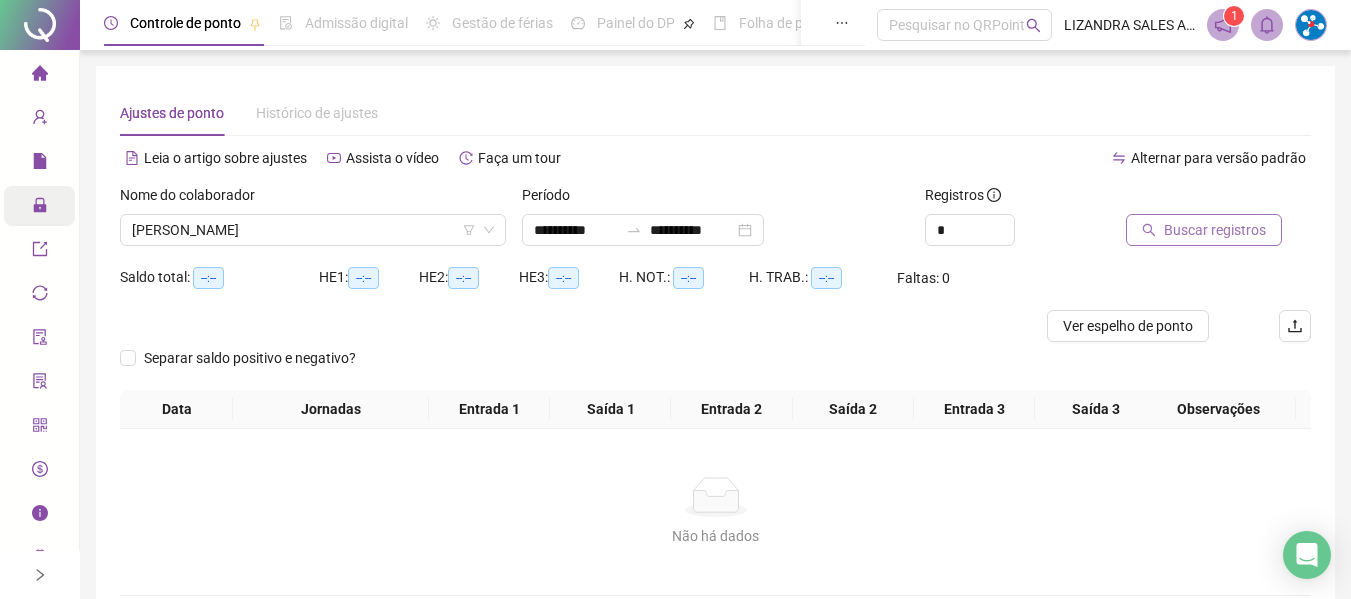 click 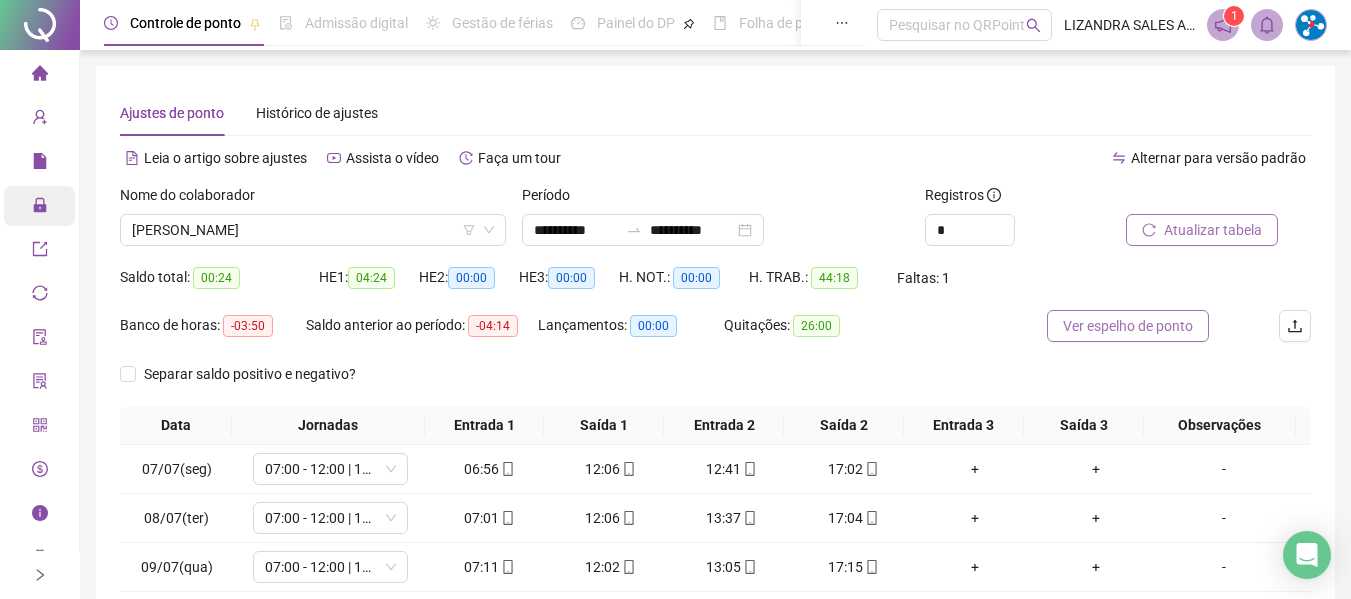 click on "Ver espelho de ponto" at bounding box center (1128, 326) 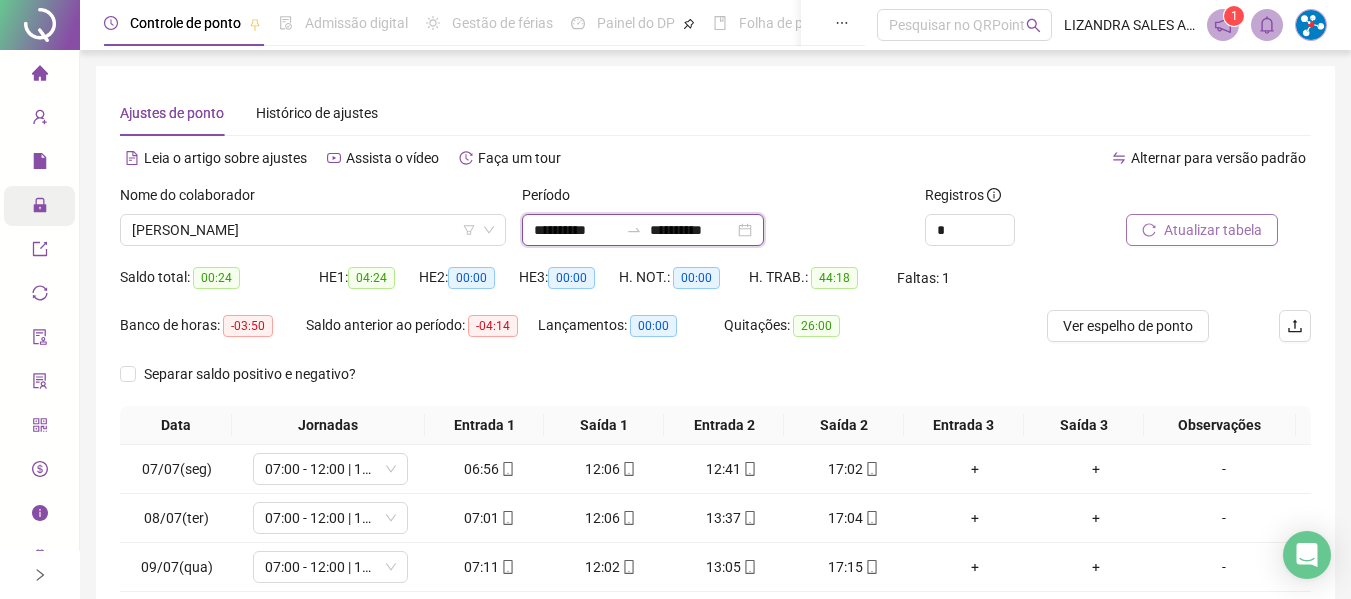 click on "**********" at bounding box center [576, 230] 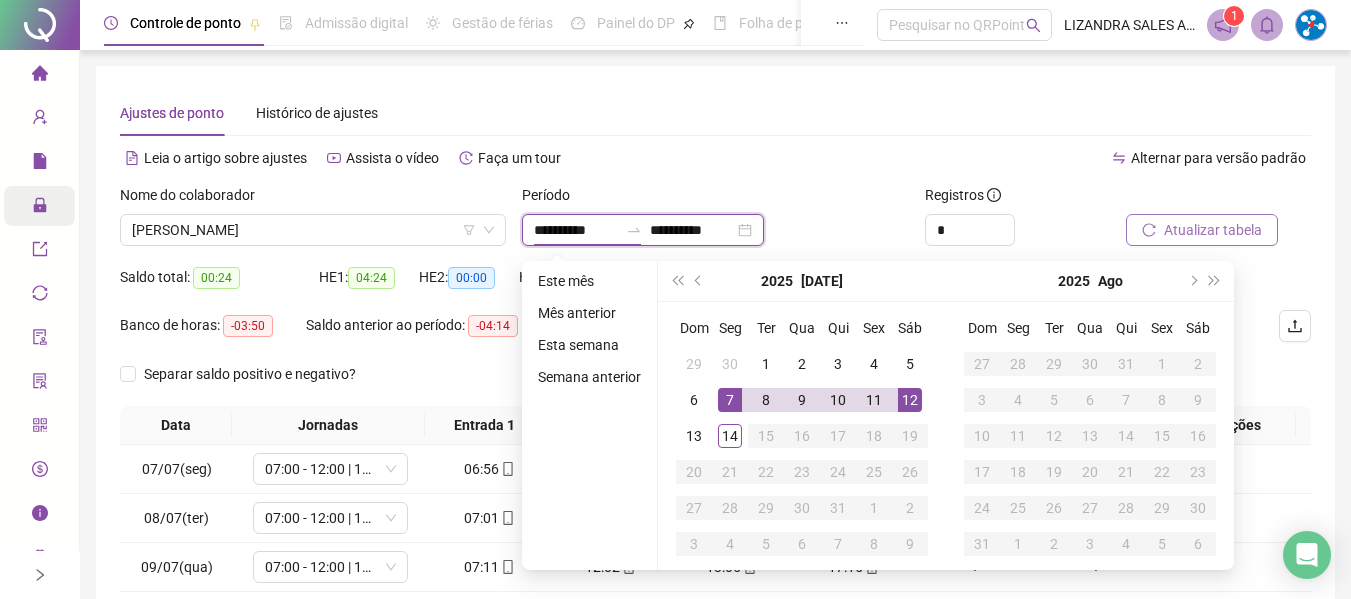 type on "**********" 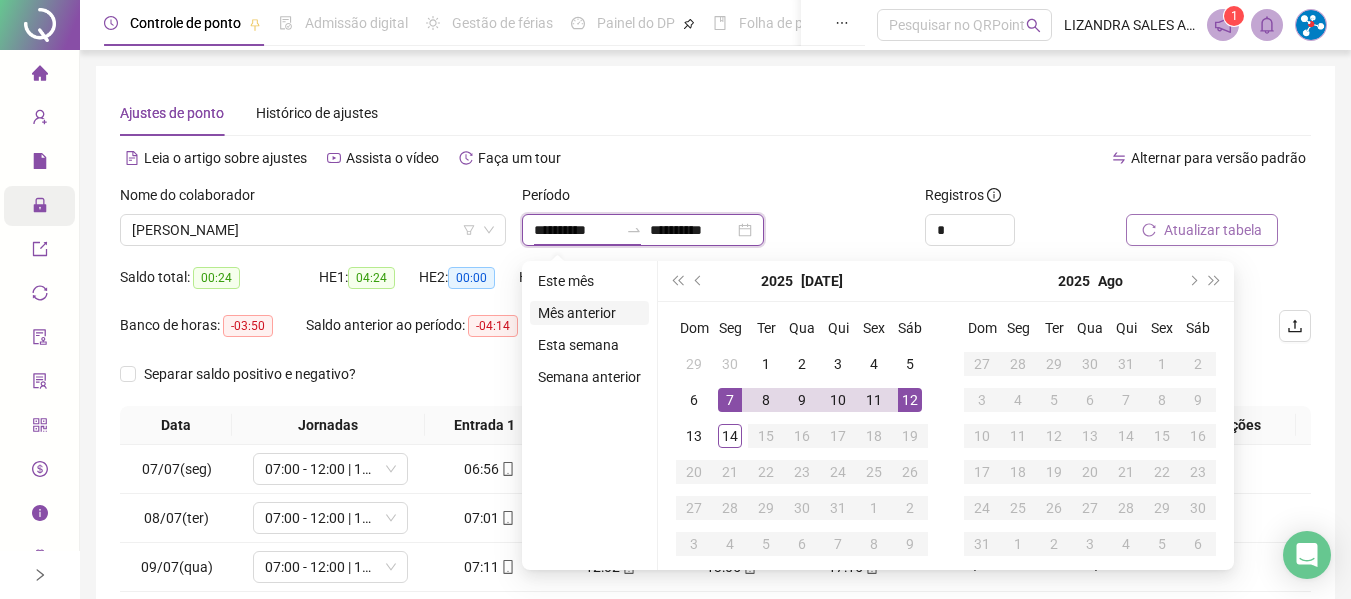type on "**********" 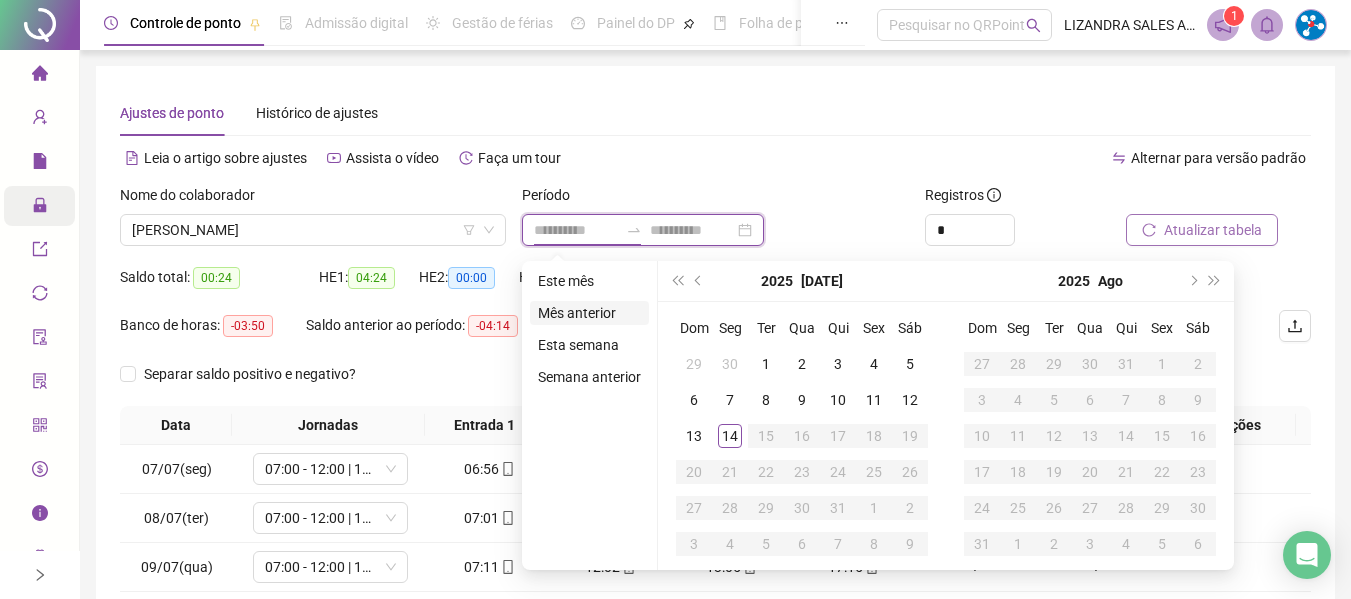 type on "**********" 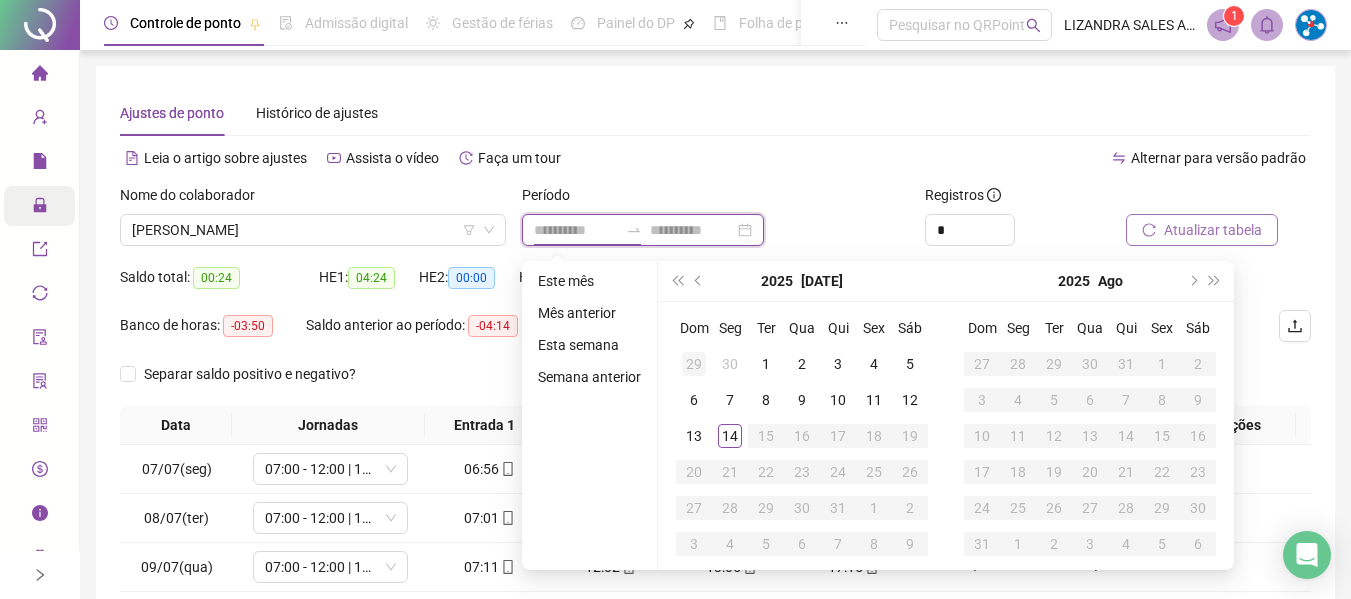 type on "**********" 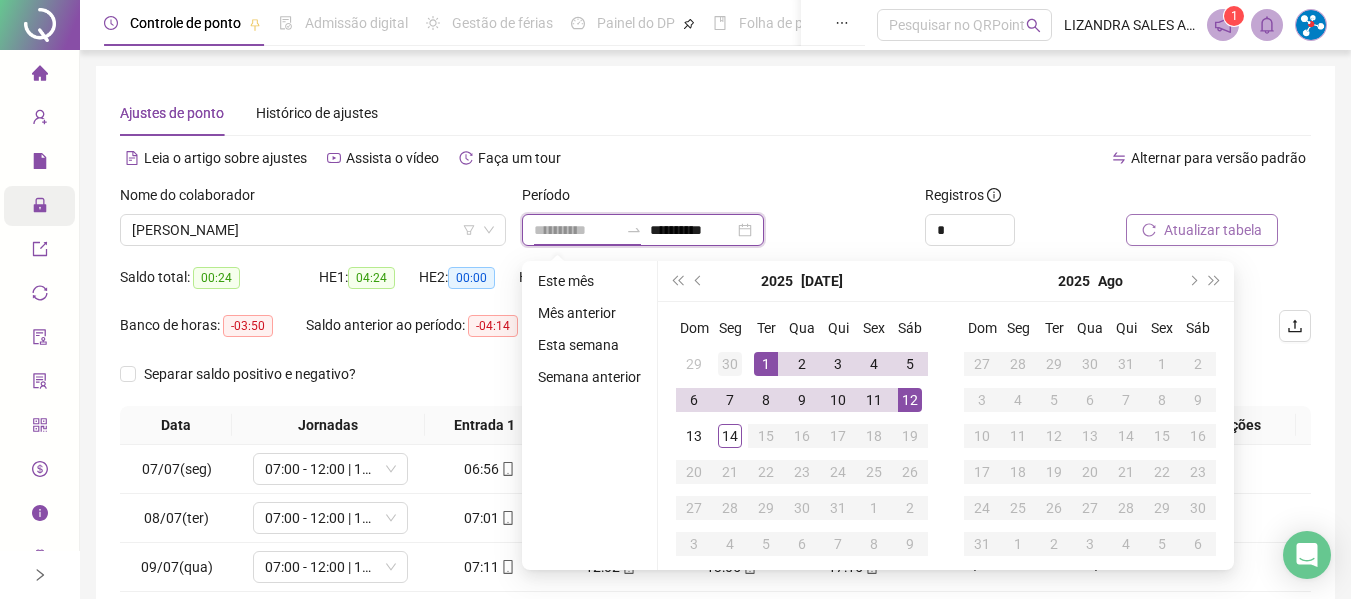 type on "**********" 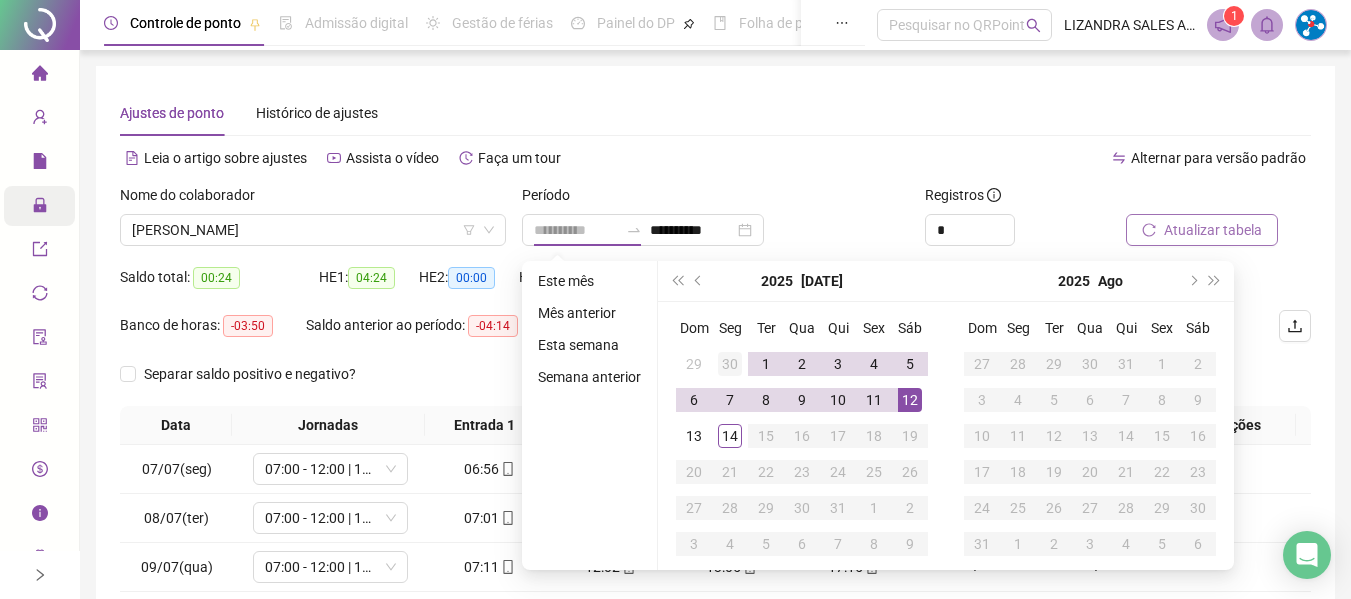 click on "30" at bounding box center (730, 364) 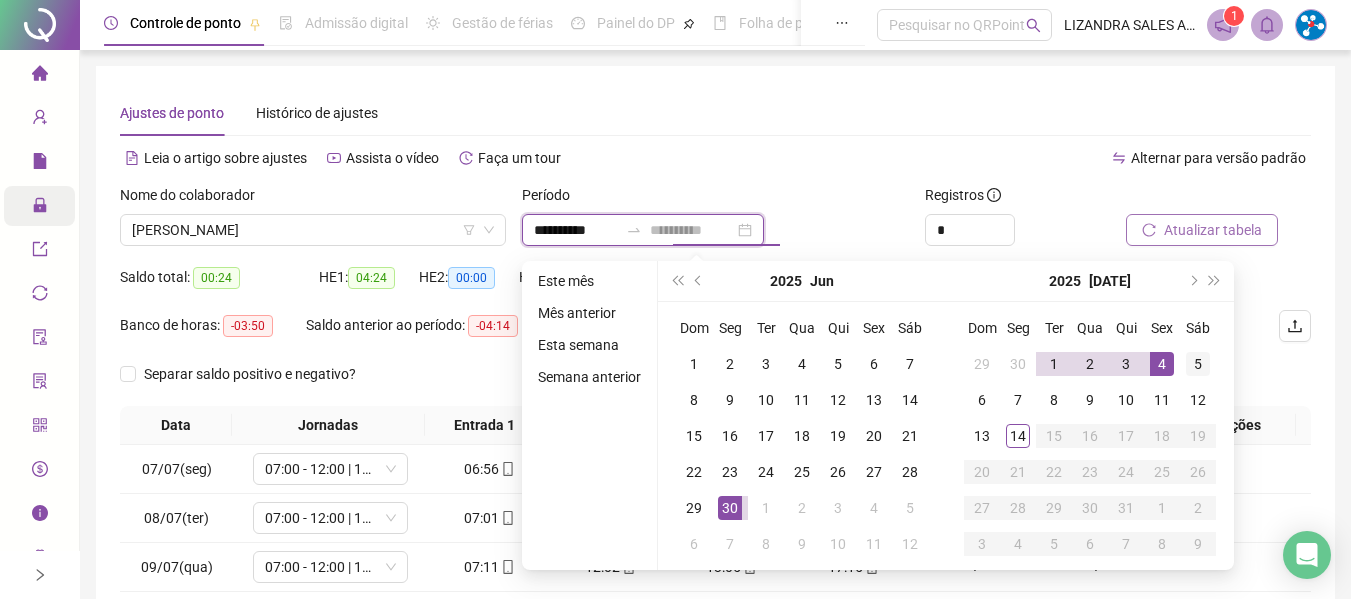 type on "**********" 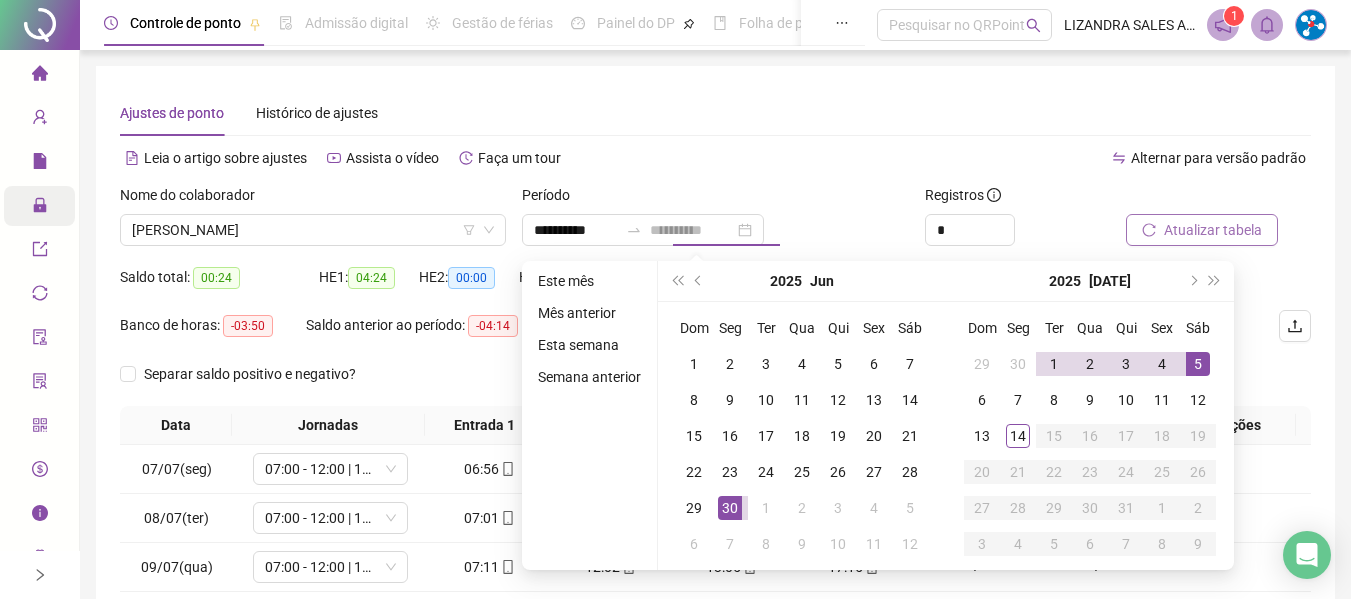 click on "5" at bounding box center (1198, 364) 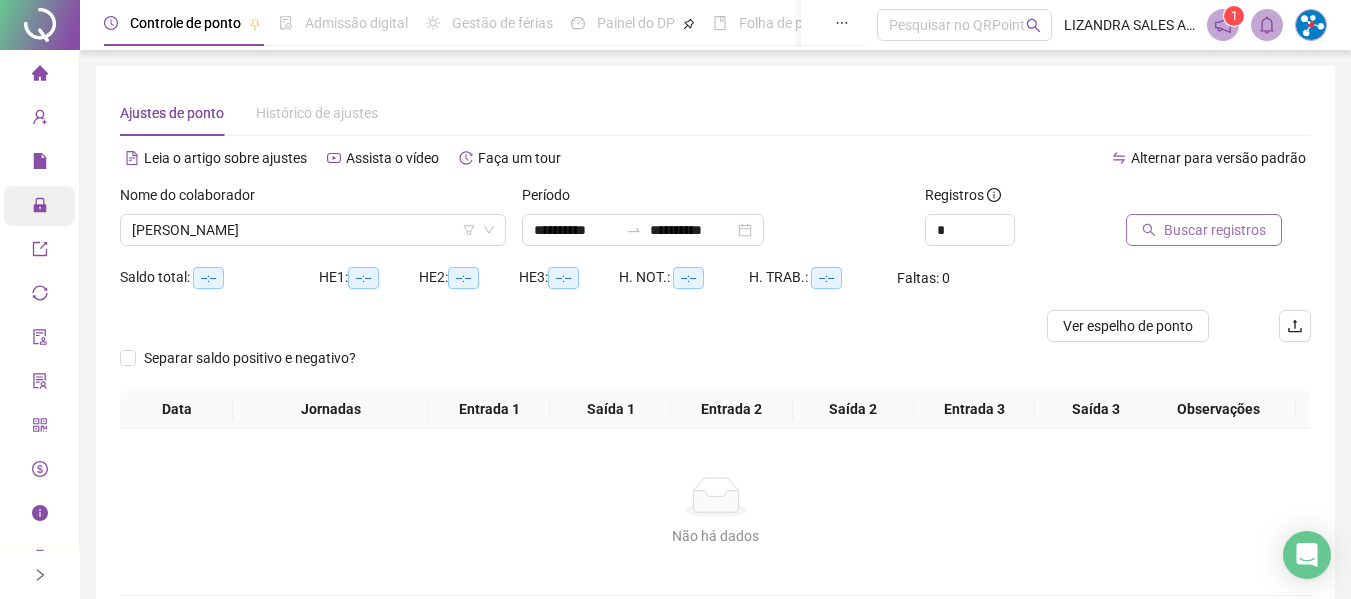 click on "Buscar registros" at bounding box center [1215, 230] 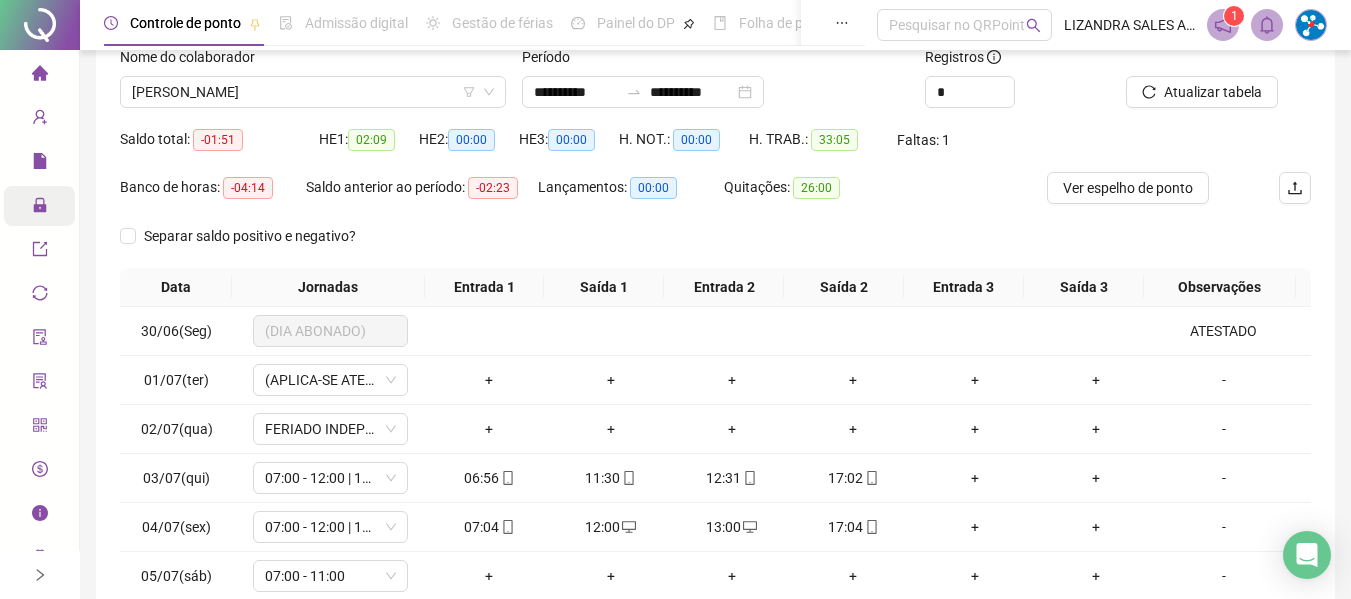 scroll, scrollTop: 0, scrollLeft: 0, axis: both 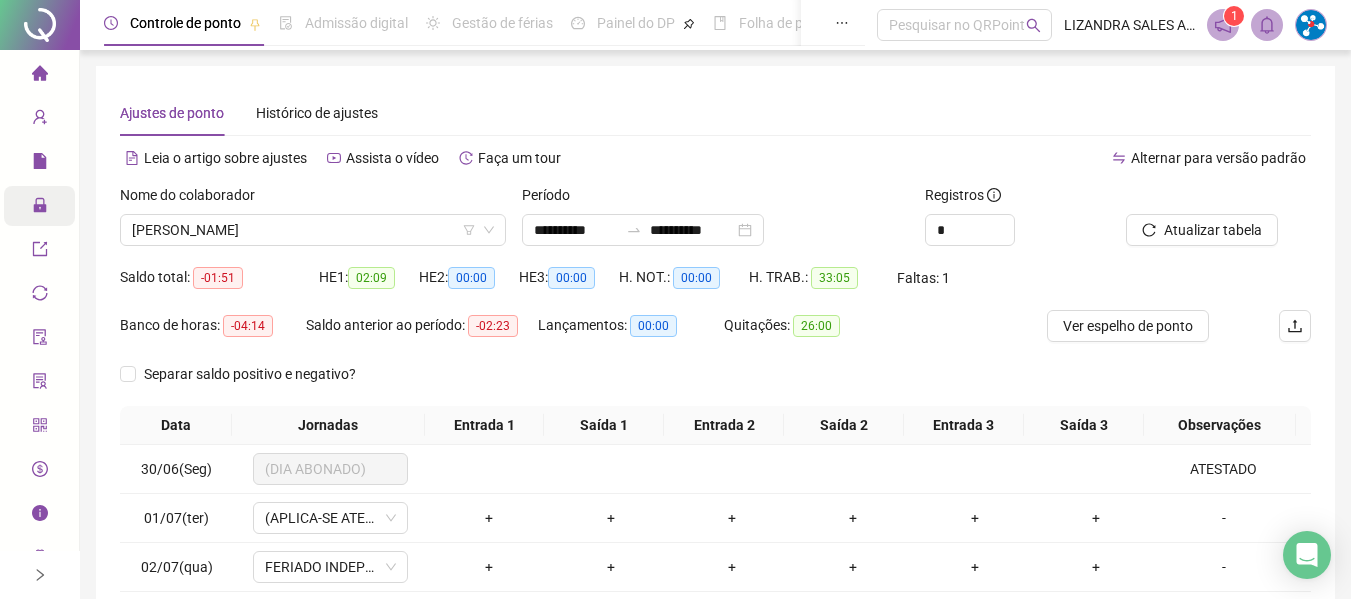 click on "Saldo total:   -01:51 HE 1:   02:09 HE 2:   00:00 HE 3:   00:00 H. NOT.:   00:00 H. TRAB.:   33:05 Faltas:   1" at bounding box center [715, 286] 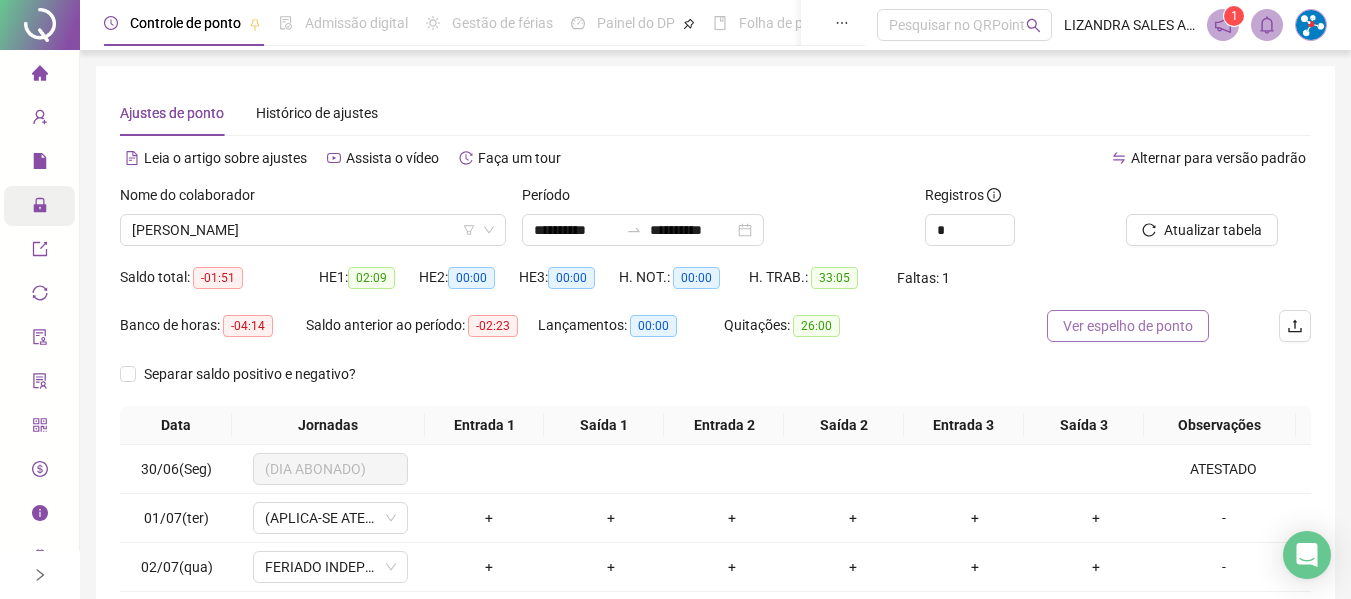 click on "Ver espelho de ponto" at bounding box center (1128, 326) 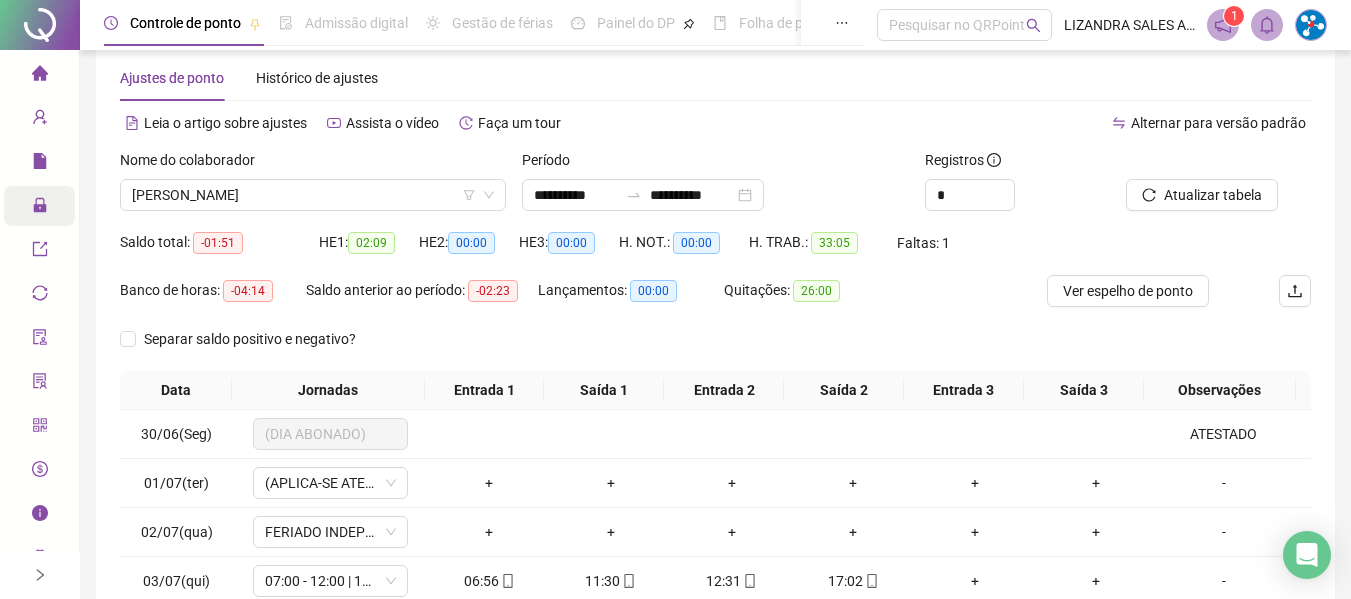 scroll, scrollTop: 6, scrollLeft: 0, axis: vertical 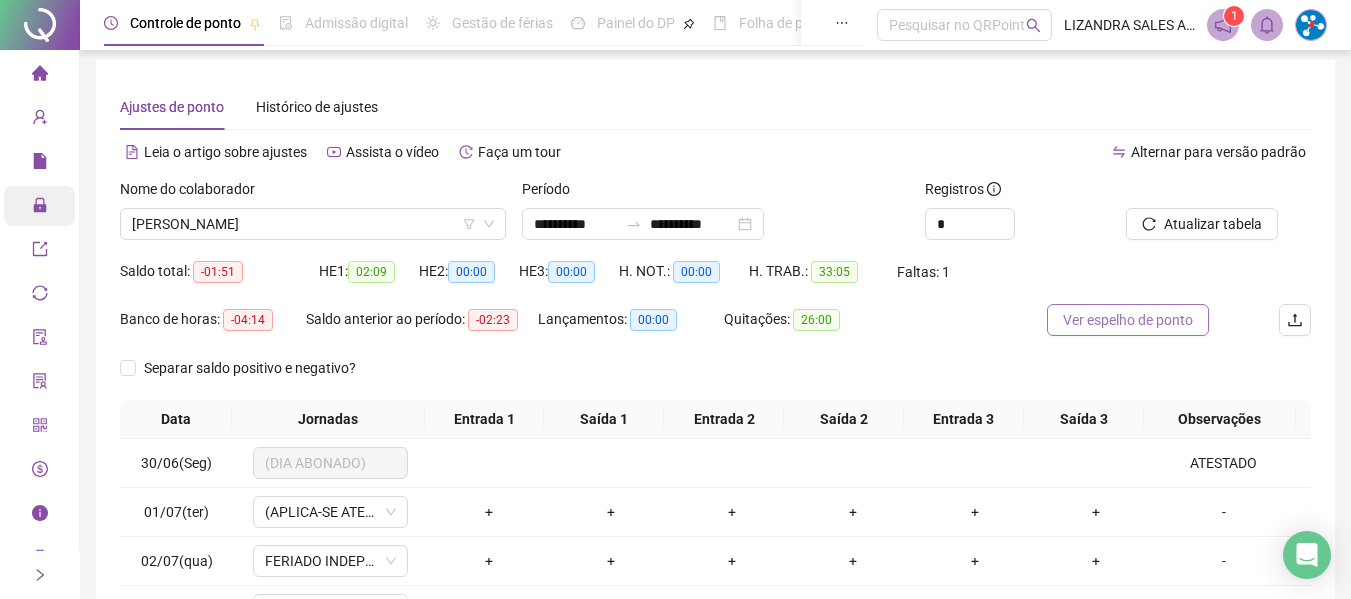click on "Ver espelho de ponto" at bounding box center [1128, 320] 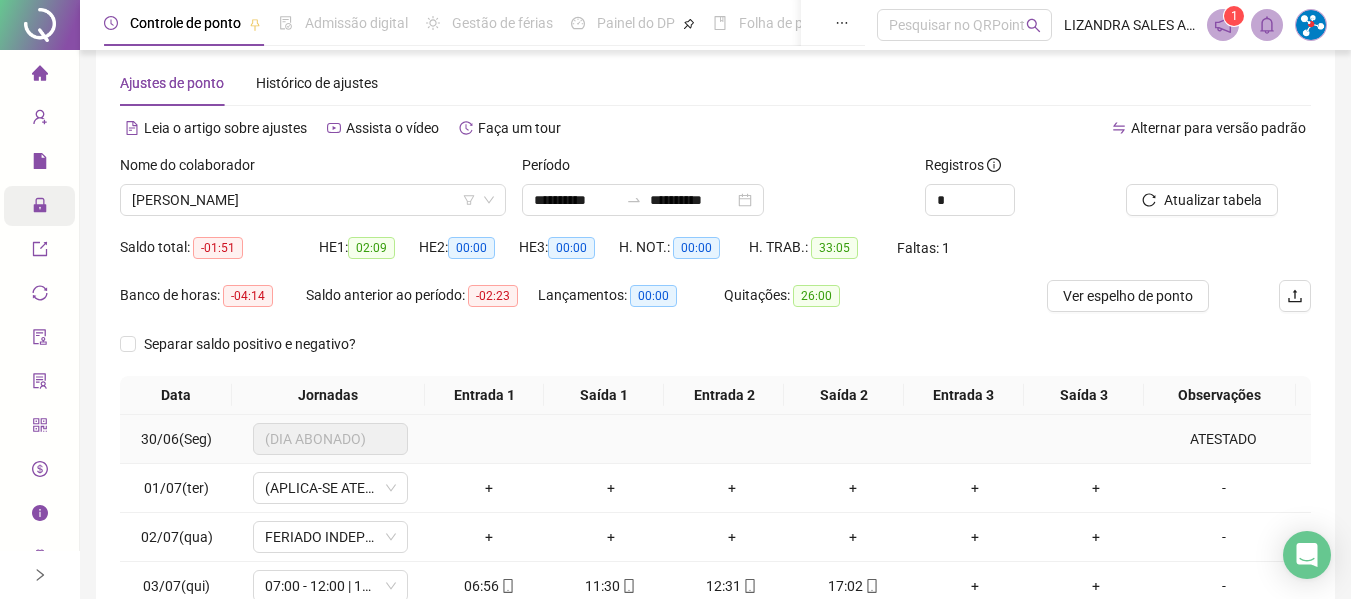scroll, scrollTop: 206, scrollLeft: 0, axis: vertical 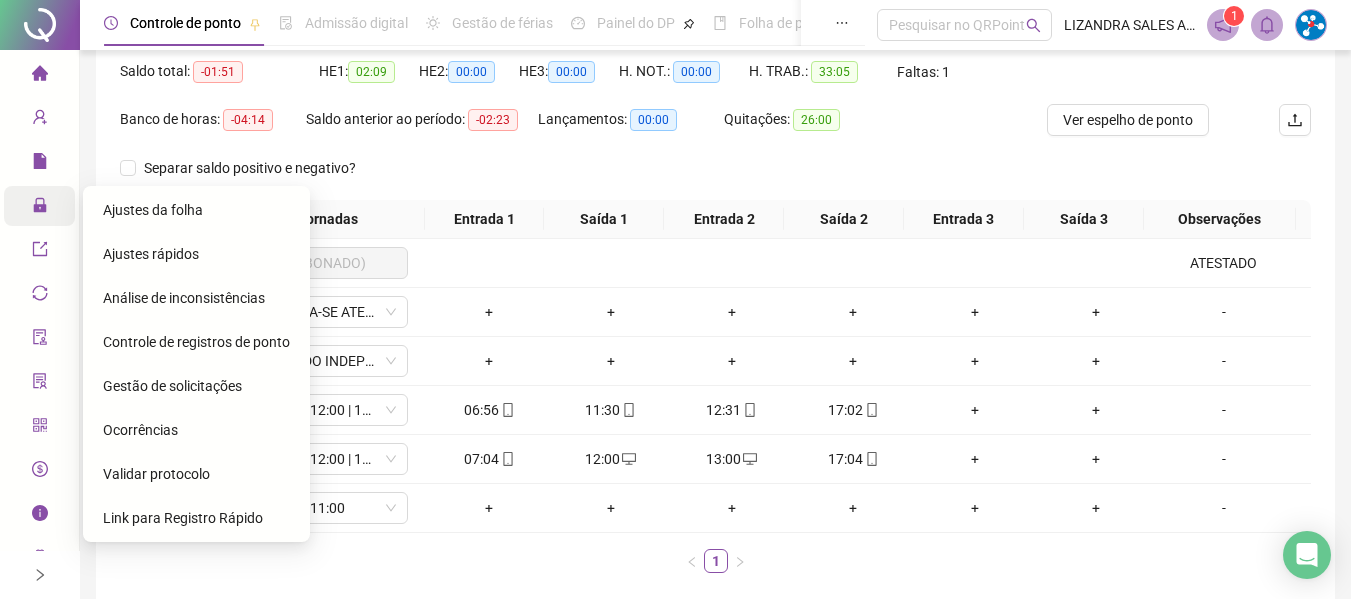 click on "Ajustes da folha" at bounding box center (196, 210) 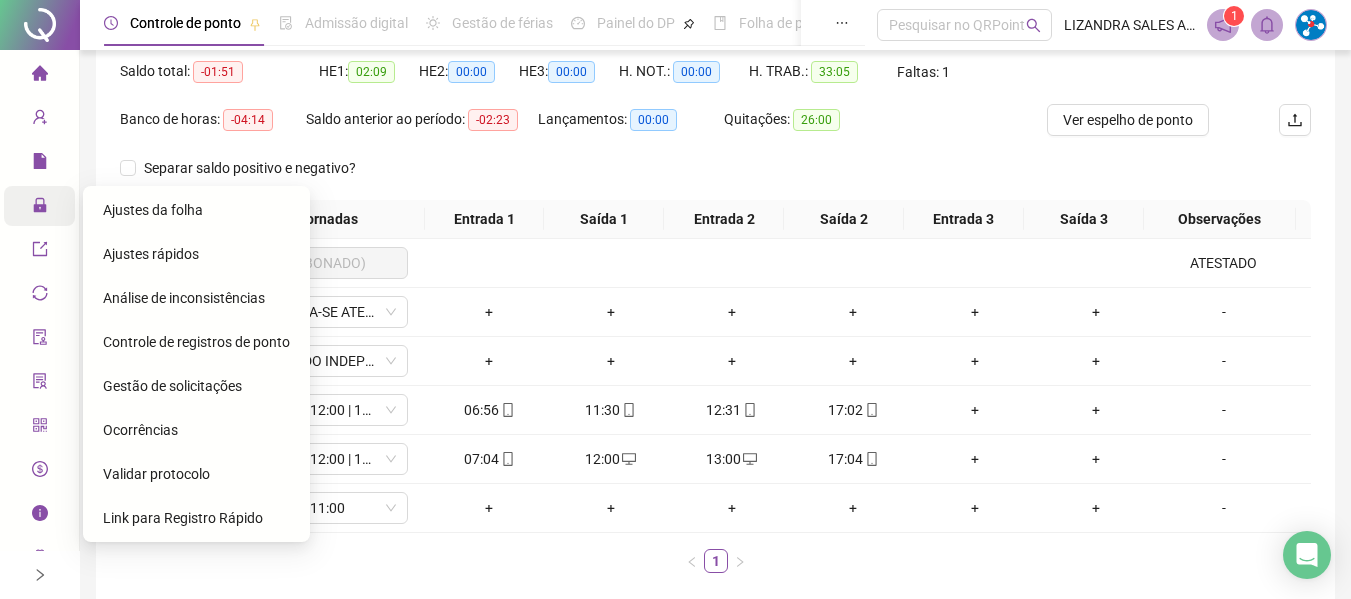 click on "Gestão de solicitações" at bounding box center (172, 386) 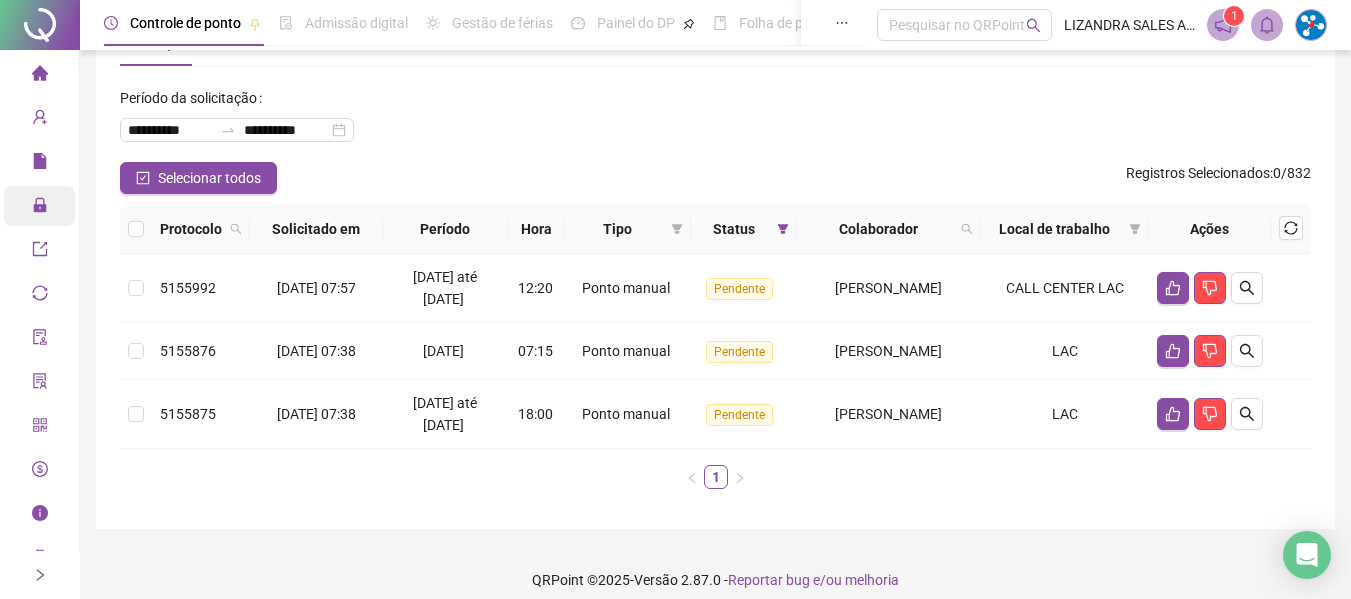 scroll, scrollTop: 117, scrollLeft: 0, axis: vertical 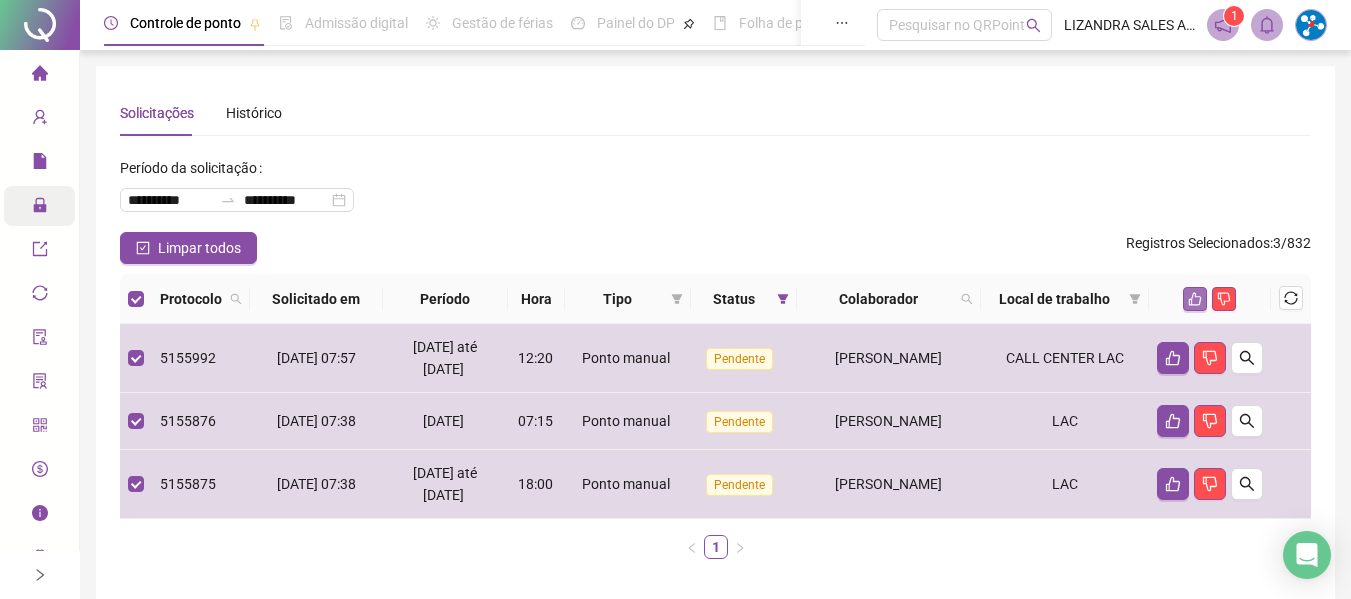 click at bounding box center (1195, 299) 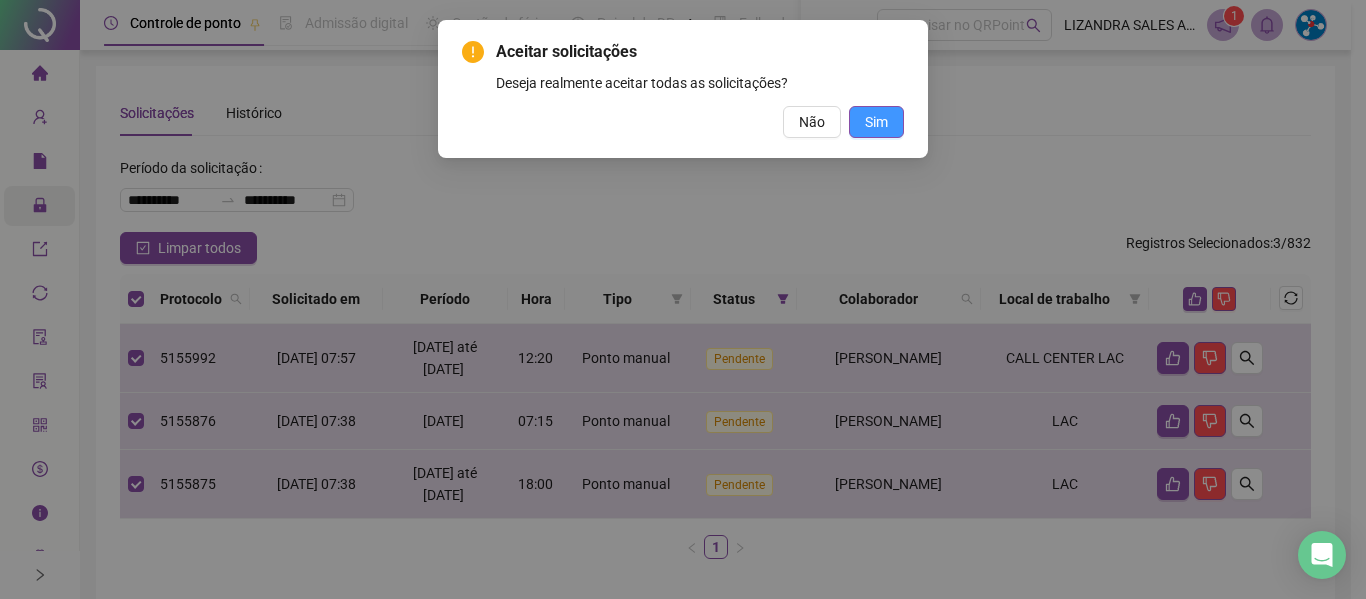 click on "Sim" at bounding box center (876, 122) 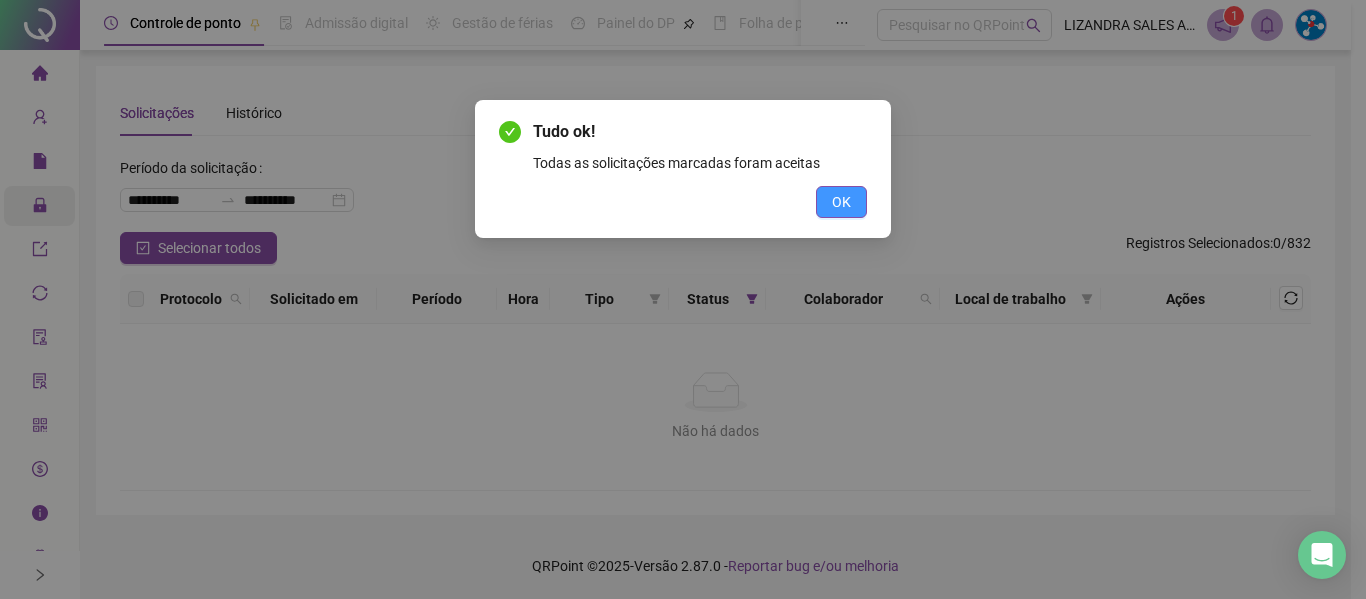 click on "OK" at bounding box center [841, 202] 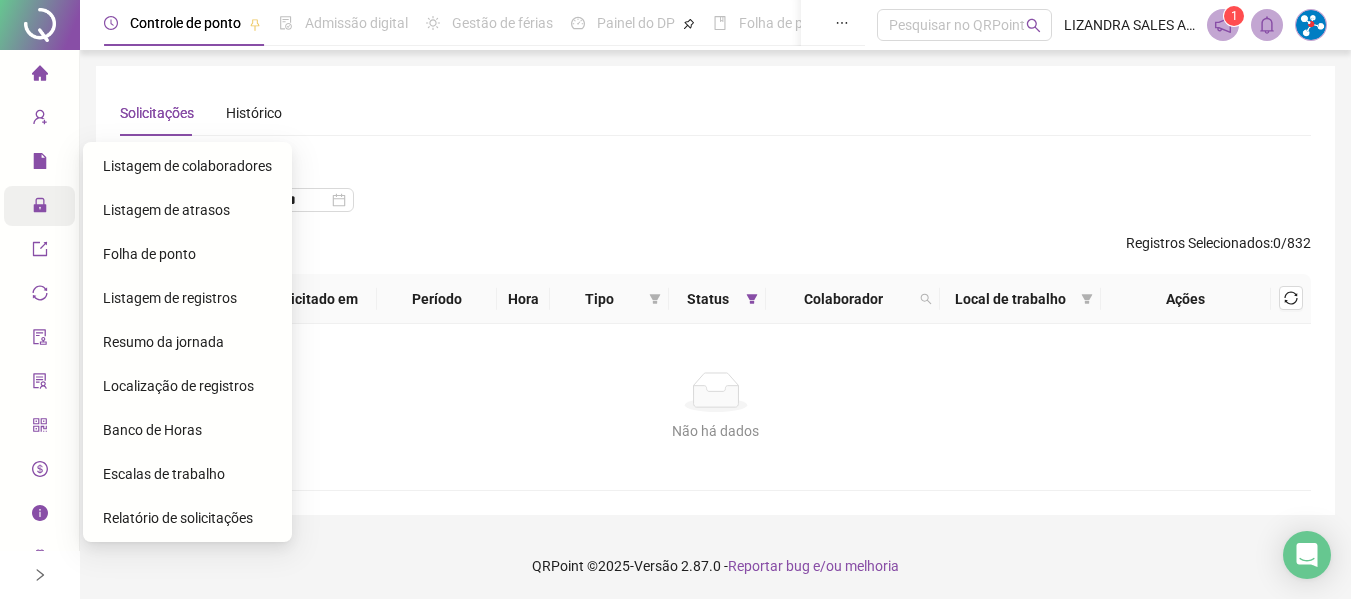 click on "Listagem de atrasos" at bounding box center [166, 210] 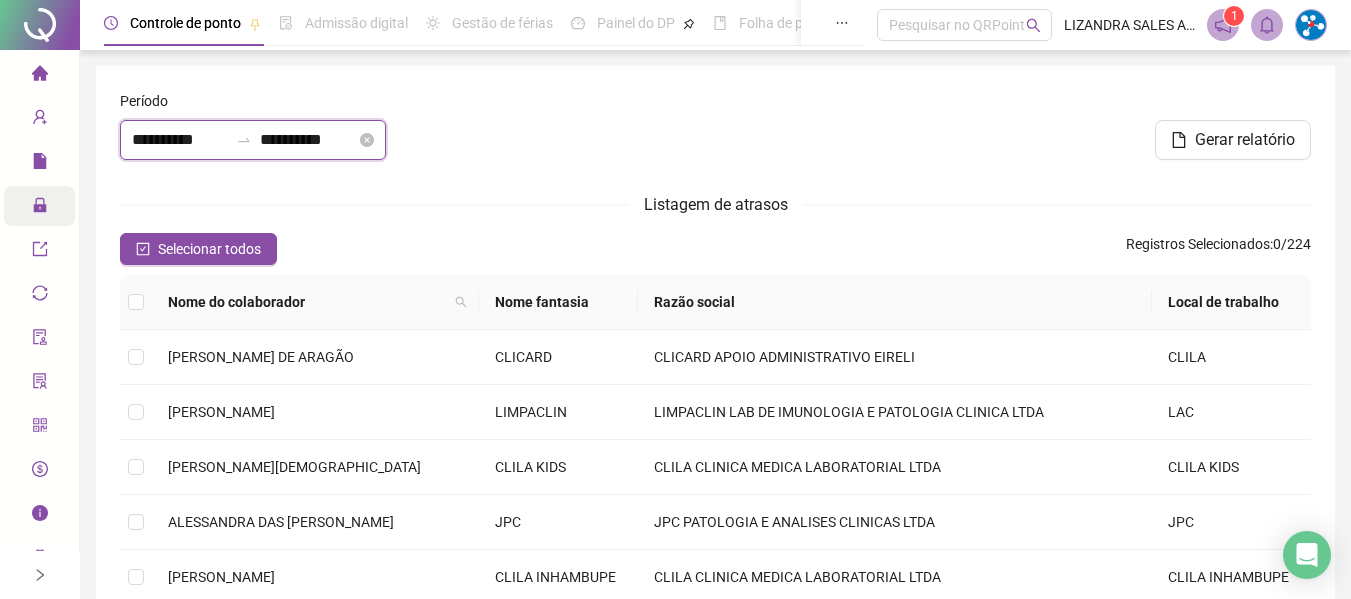 click on "**********" at bounding box center (180, 140) 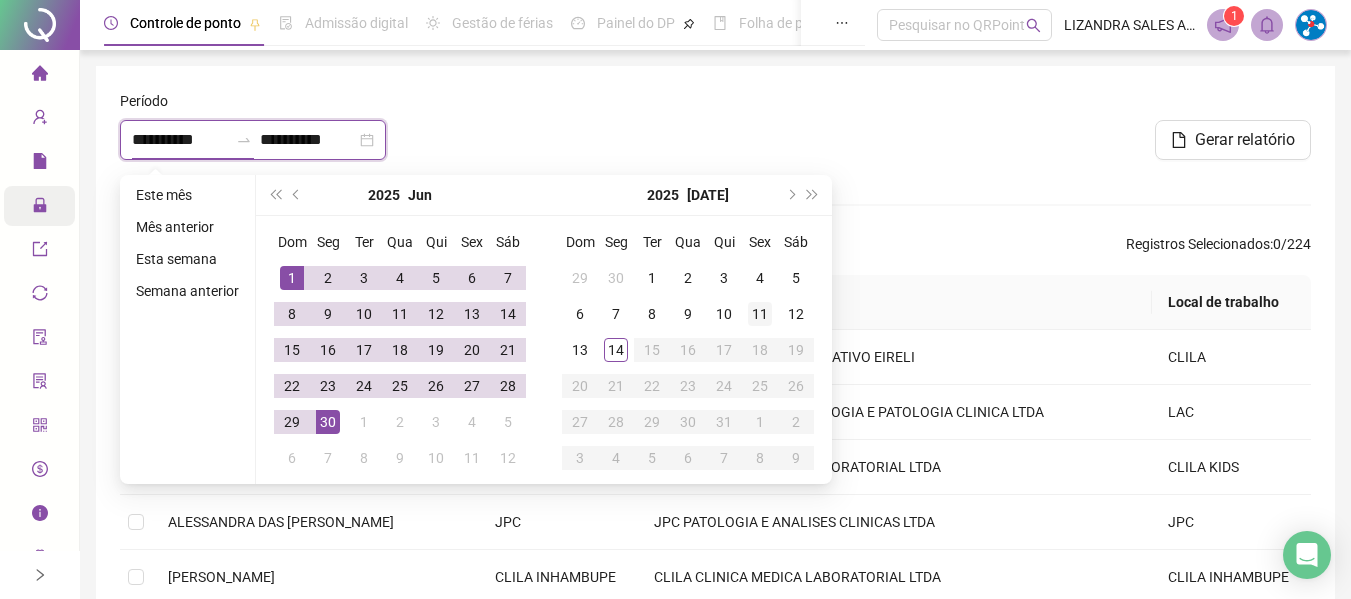 type on "**********" 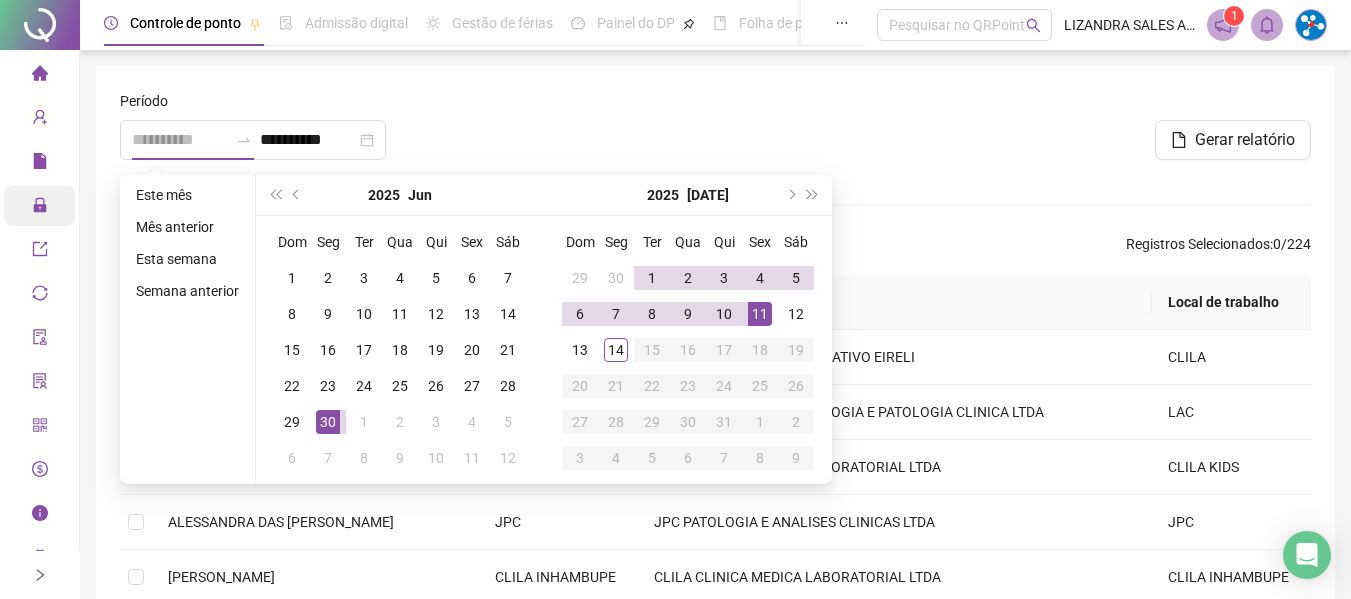 click on "11" at bounding box center (760, 314) 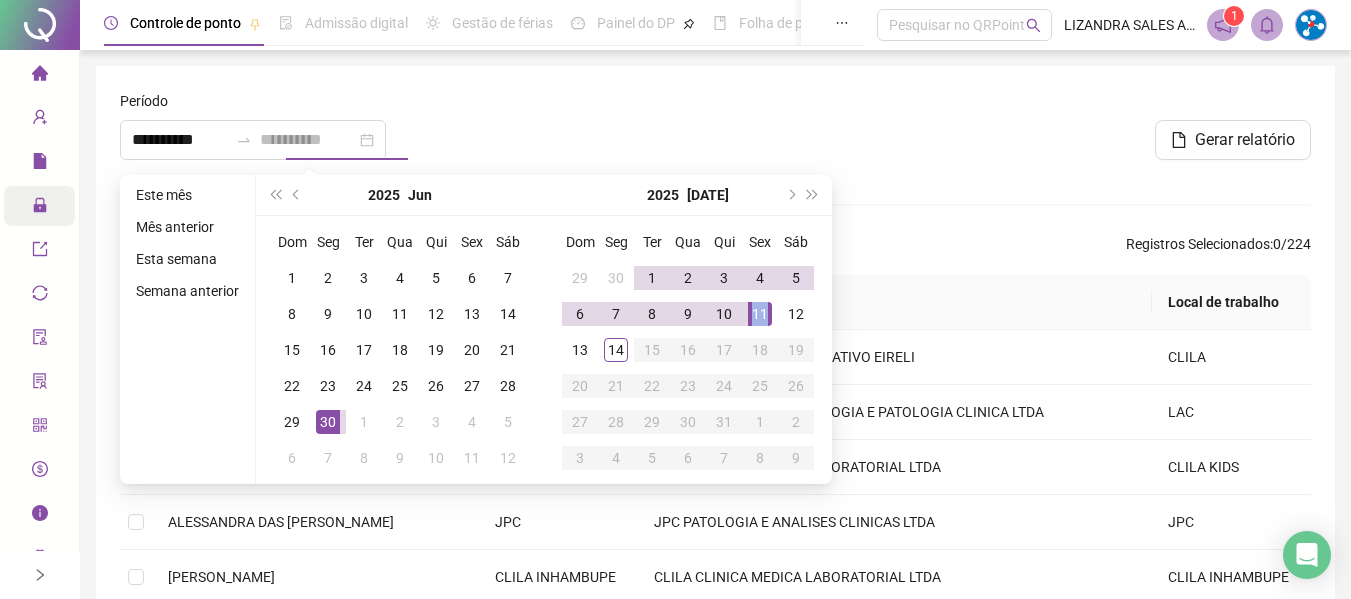 click on "11" at bounding box center [760, 314] 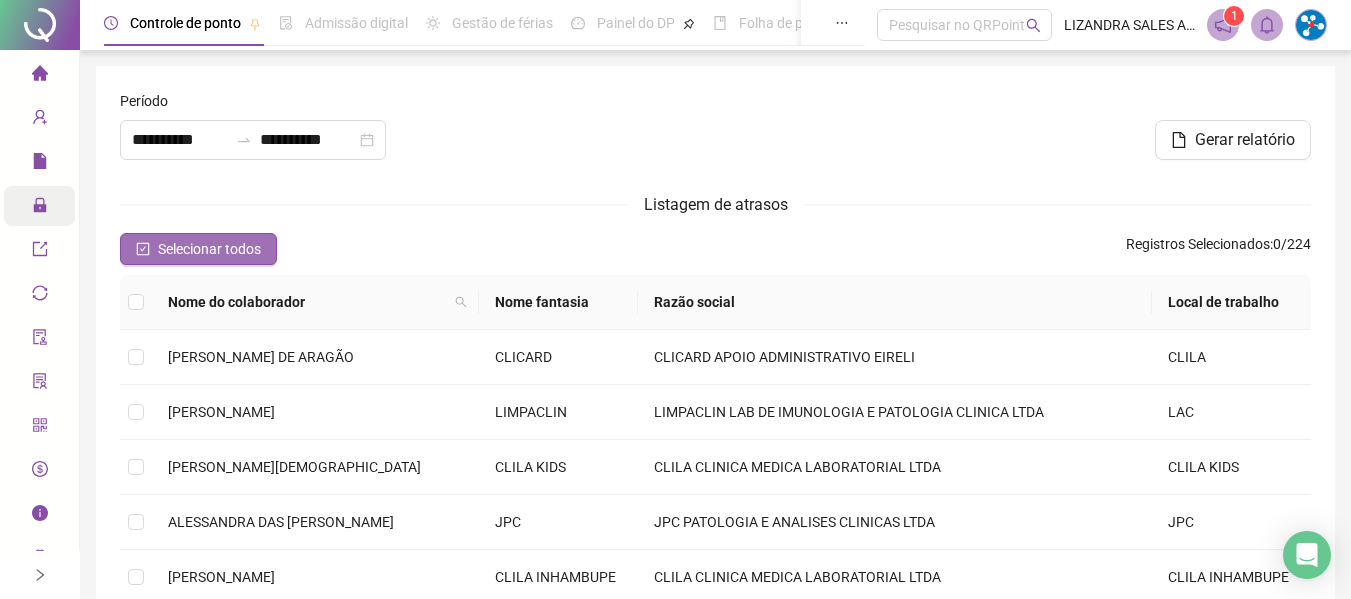 click on "Selecionar todos" at bounding box center (209, 249) 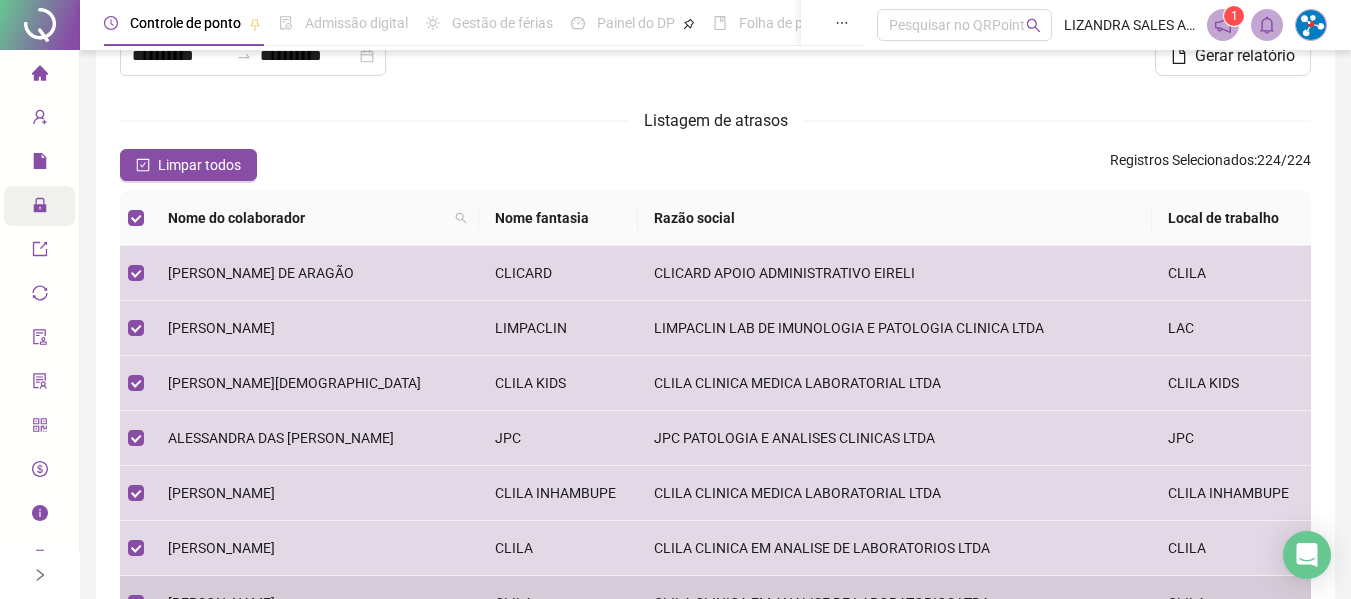 scroll, scrollTop: 0, scrollLeft: 0, axis: both 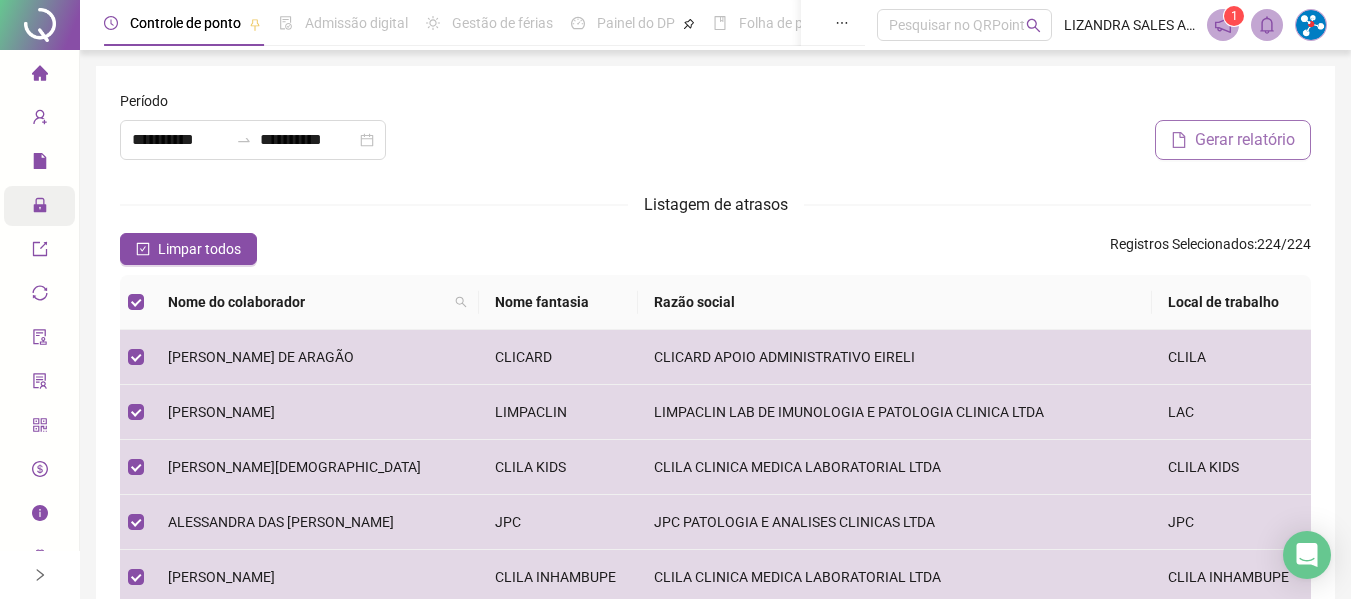 click 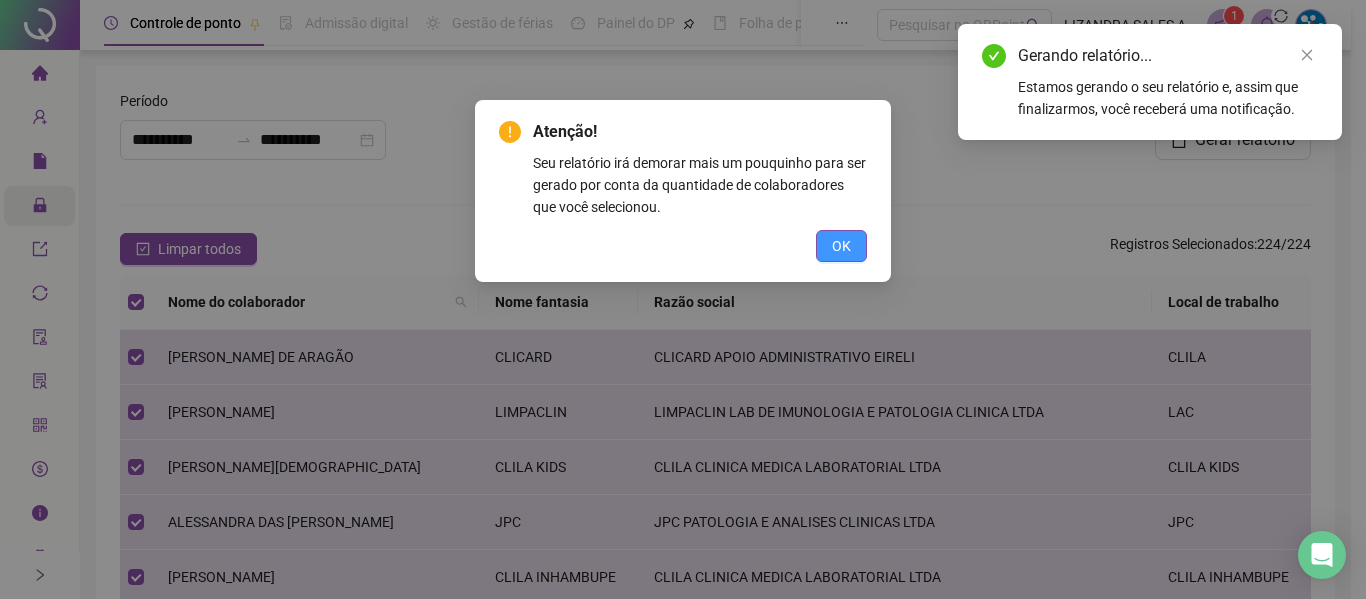 click on "OK" at bounding box center (841, 246) 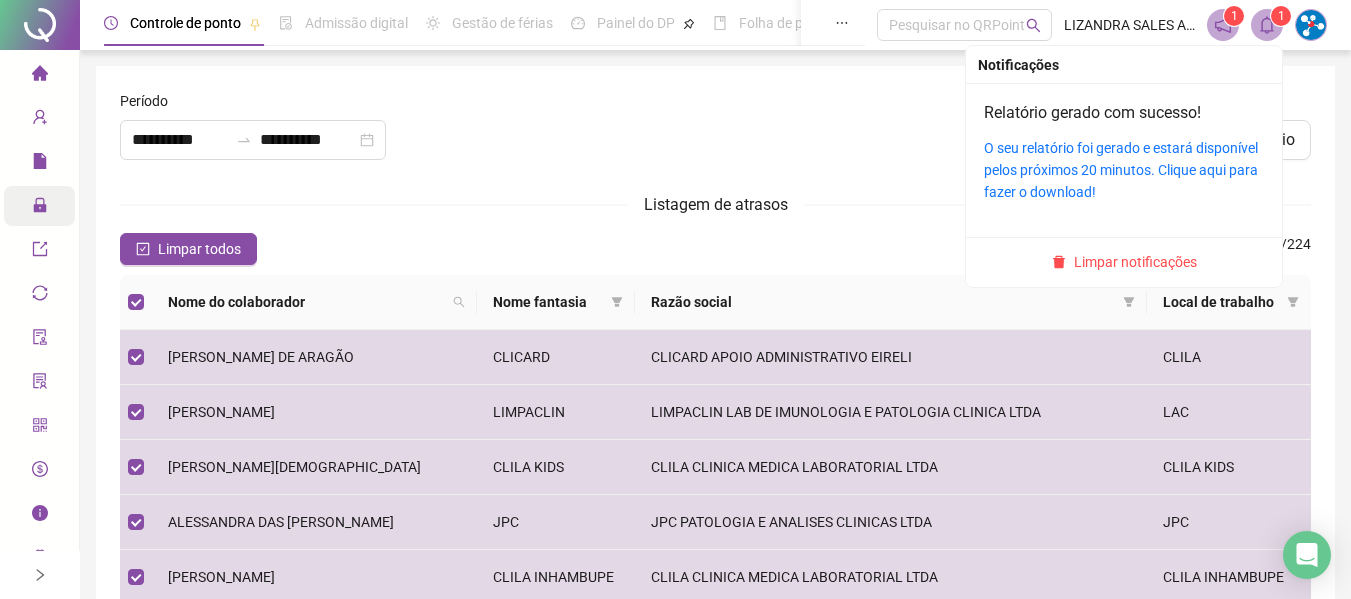 click on "O seu relatório foi gerado e estará disponível pelos próximos 20 minutos.
Clique aqui para fazer o download!" at bounding box center [1124, 170] 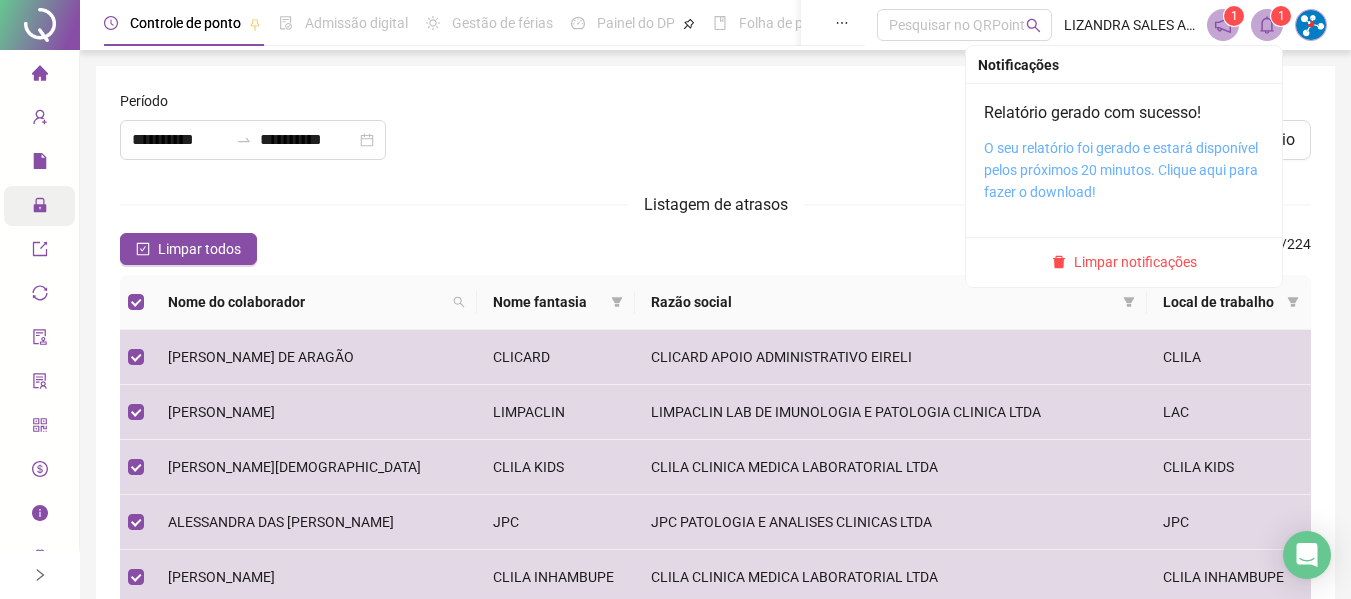 click on "O seu relatório foi gerado e estará disponível pelos próximos 20 minutos.
Clique aqui para fazer o download!" at bounding box center (1121, 170) 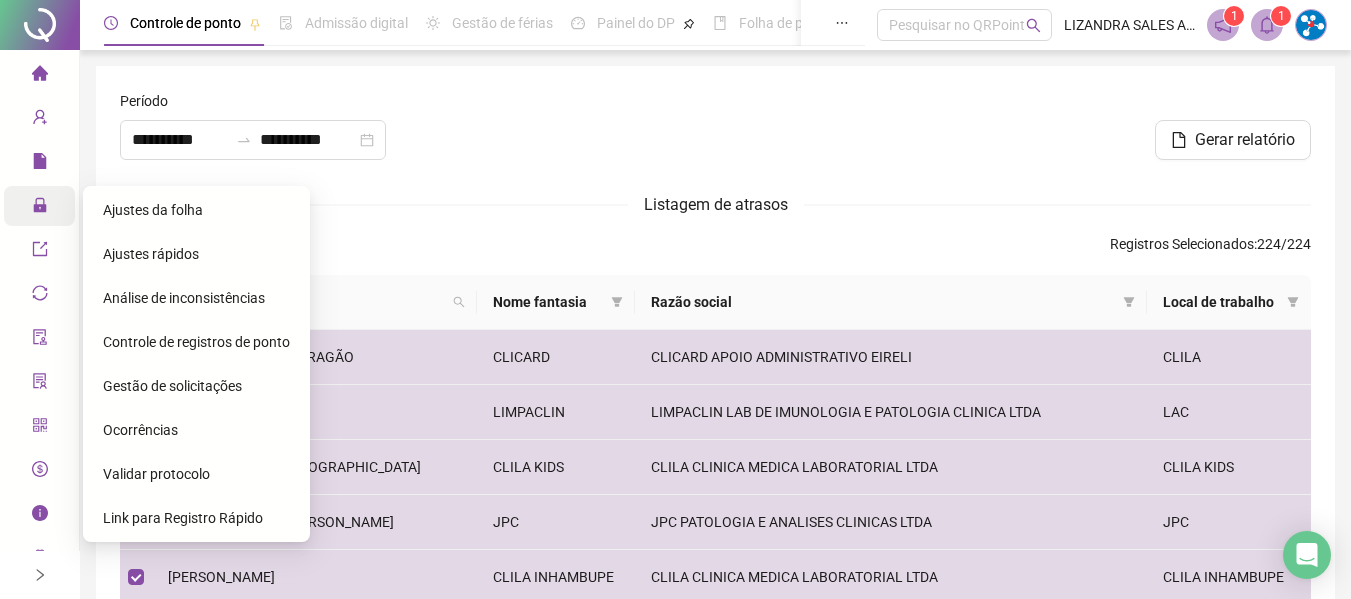 click on "Ajustes da folha" at bounding box center (153, 210) 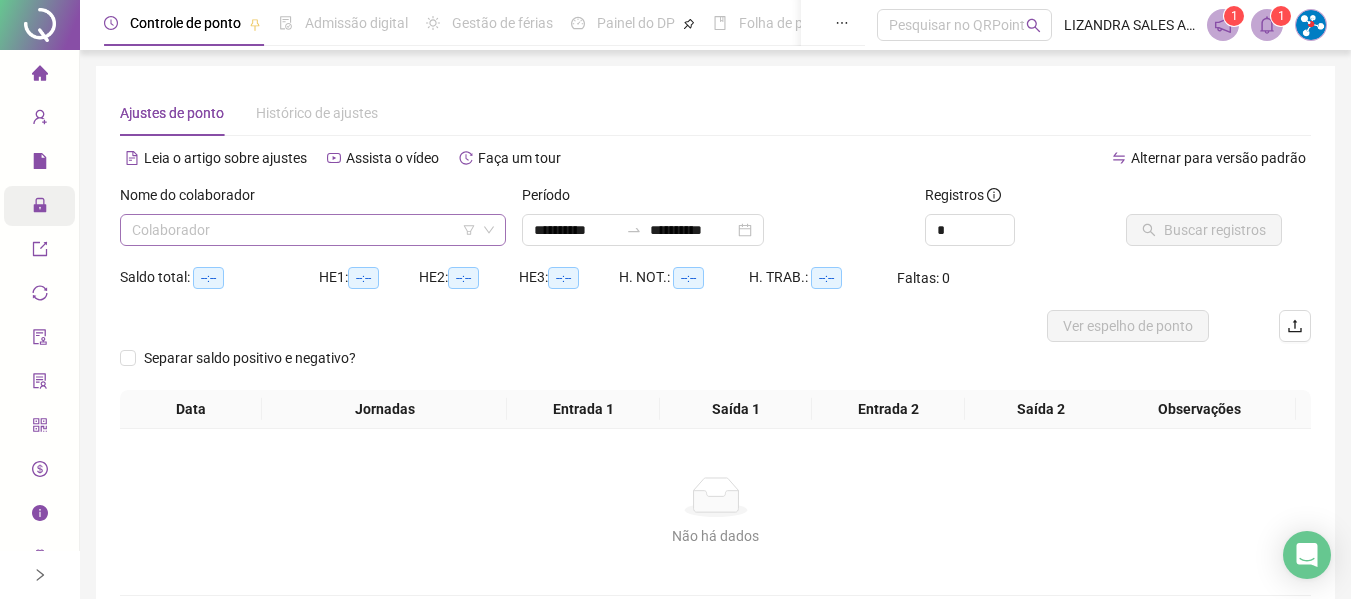 click at bounding box center [307, 230] 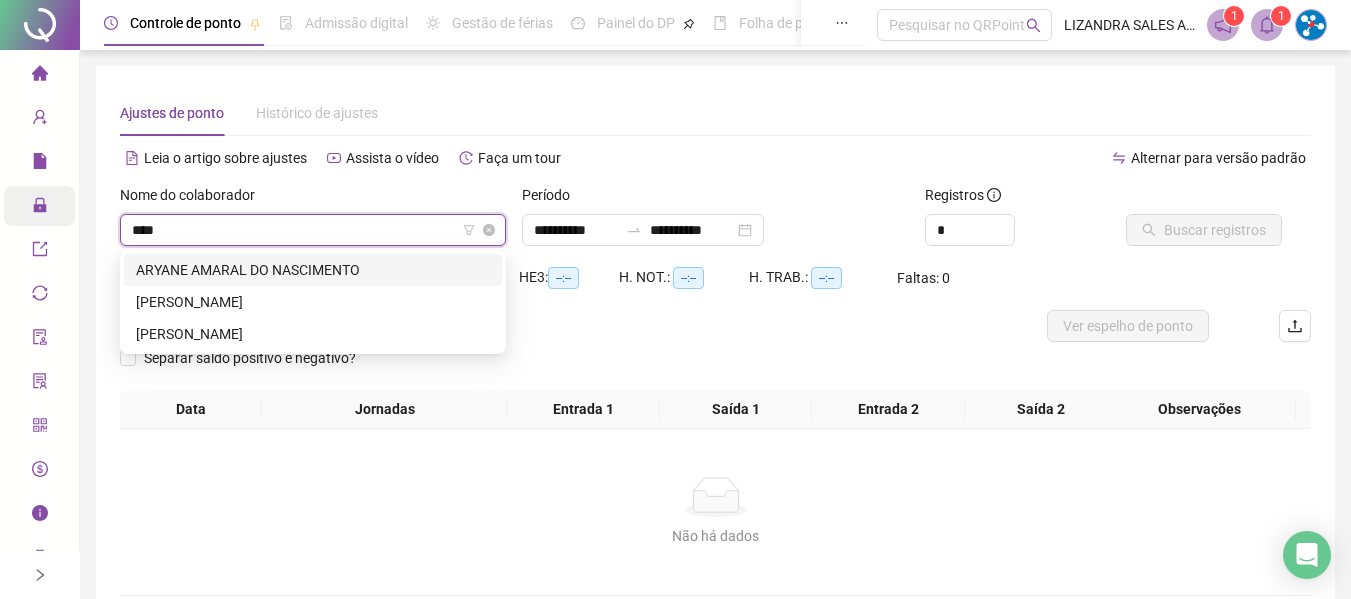type on "****" 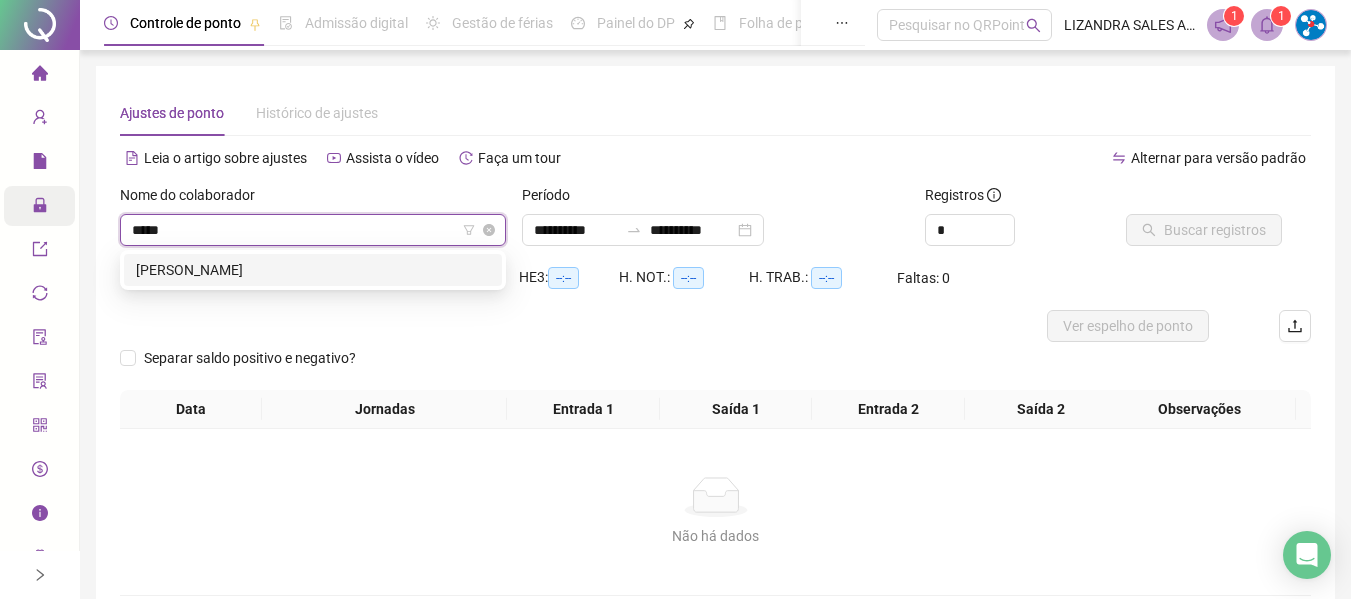 type 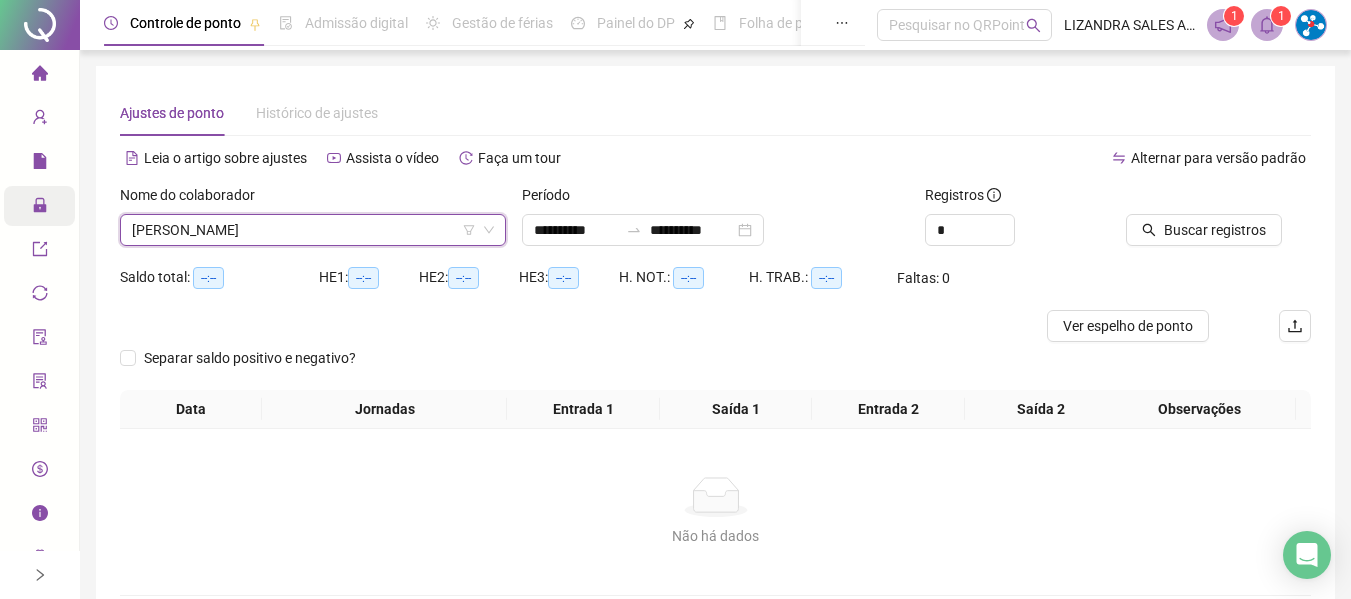 click on "Período" at bounding box center (715, 199) 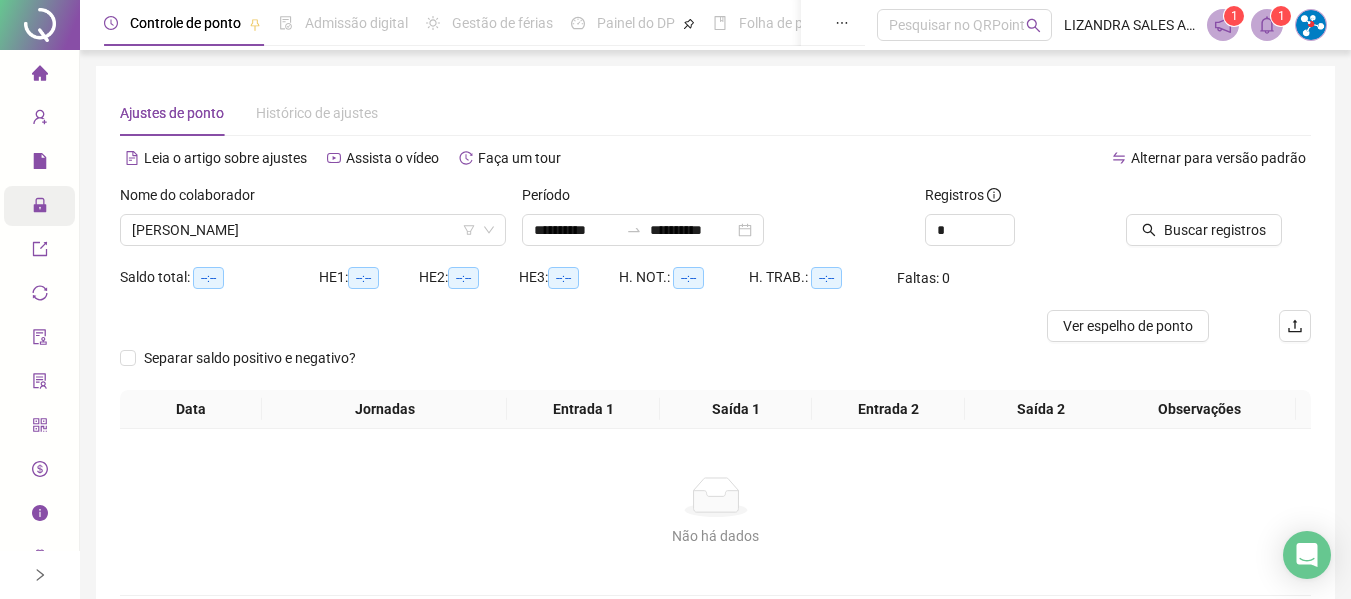click on "Período" at bounding box center [715, 199] 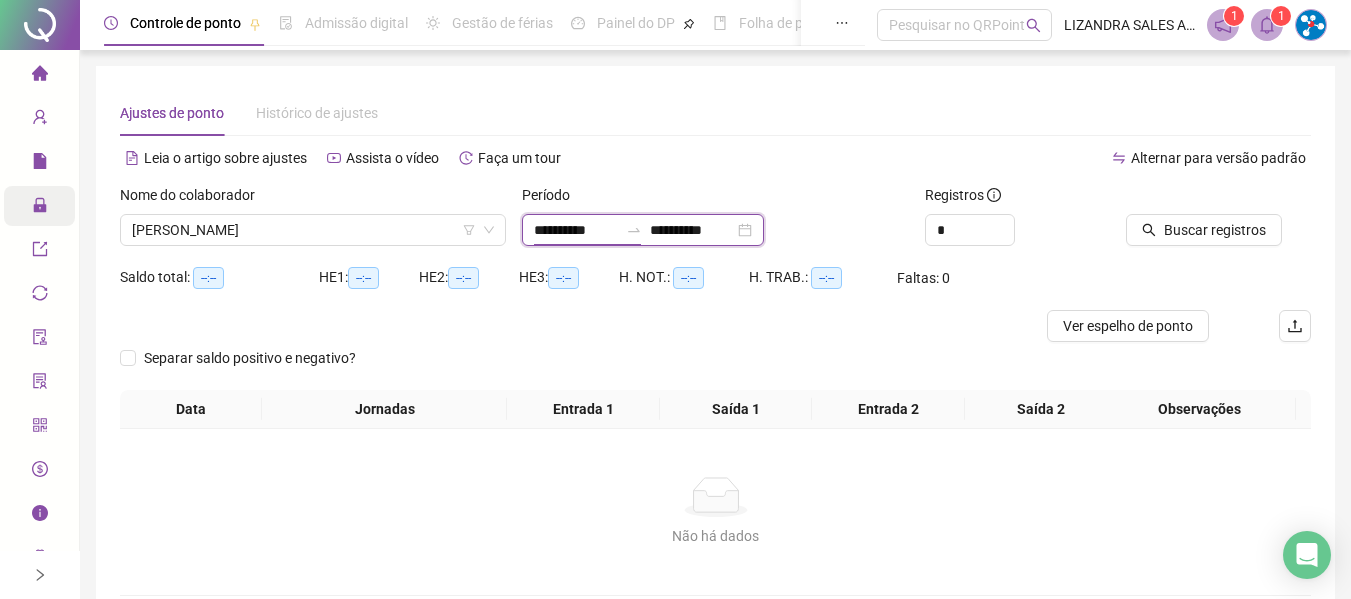 click on "**********" at bounding box center (576, 230) 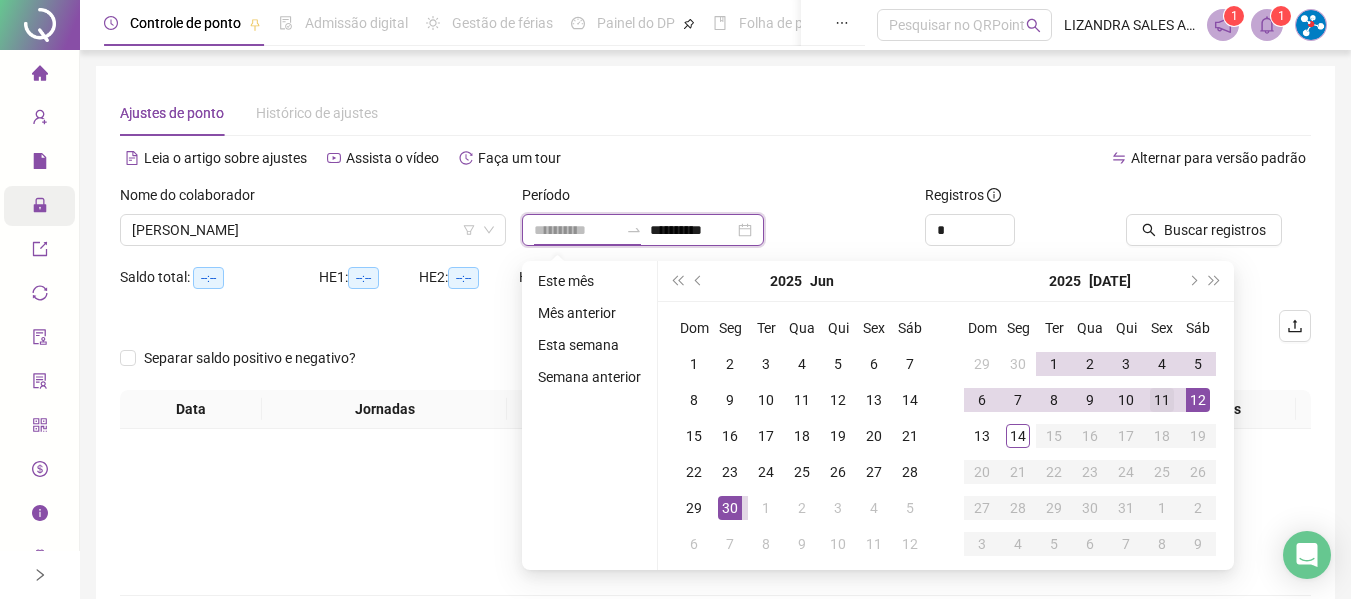 type on "**********" 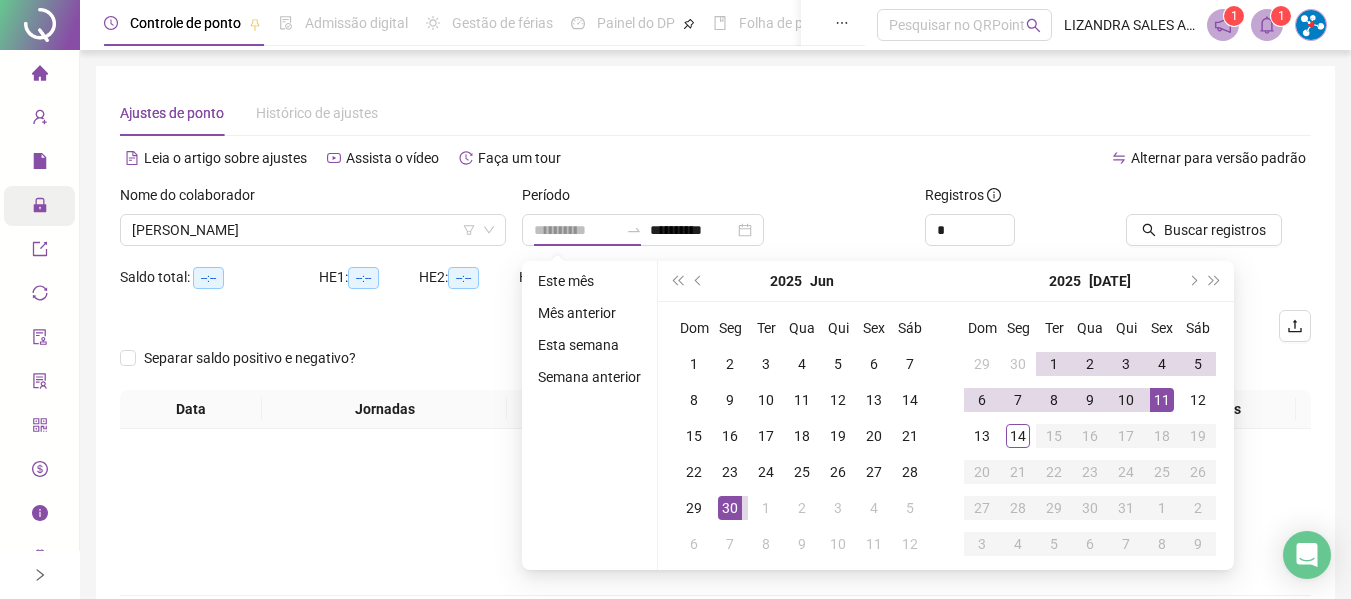 click on "11" at bounding box center [1162, 400] 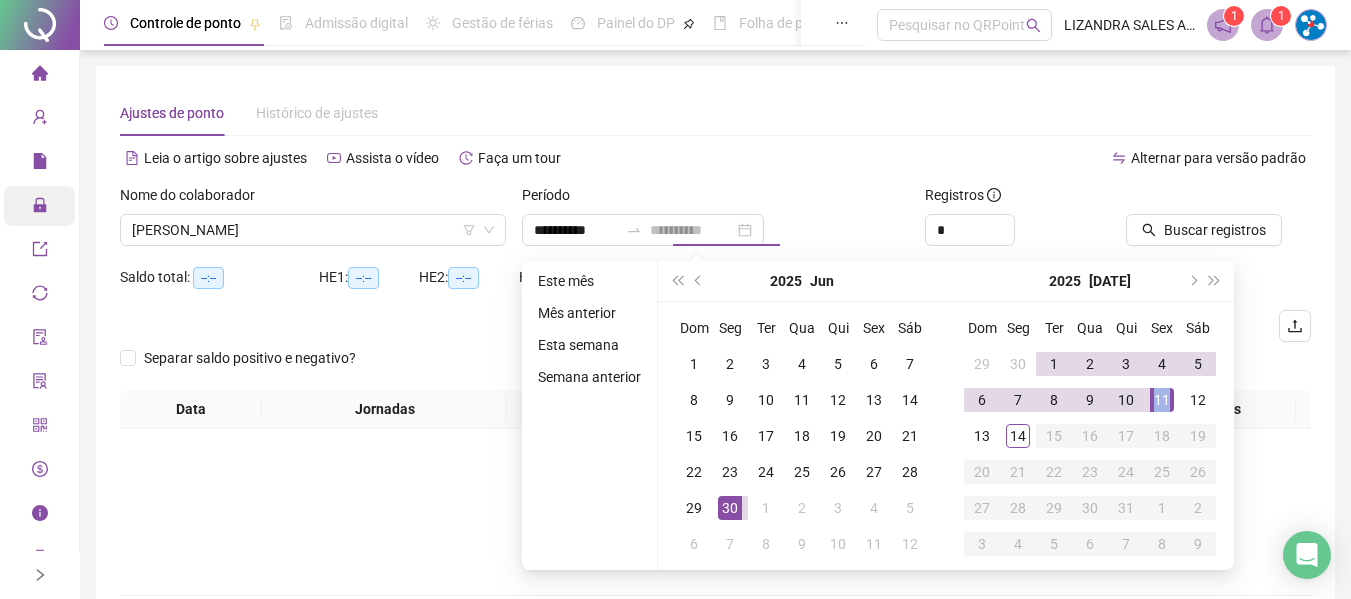 click on "11" at bounding box center [1162, 400] 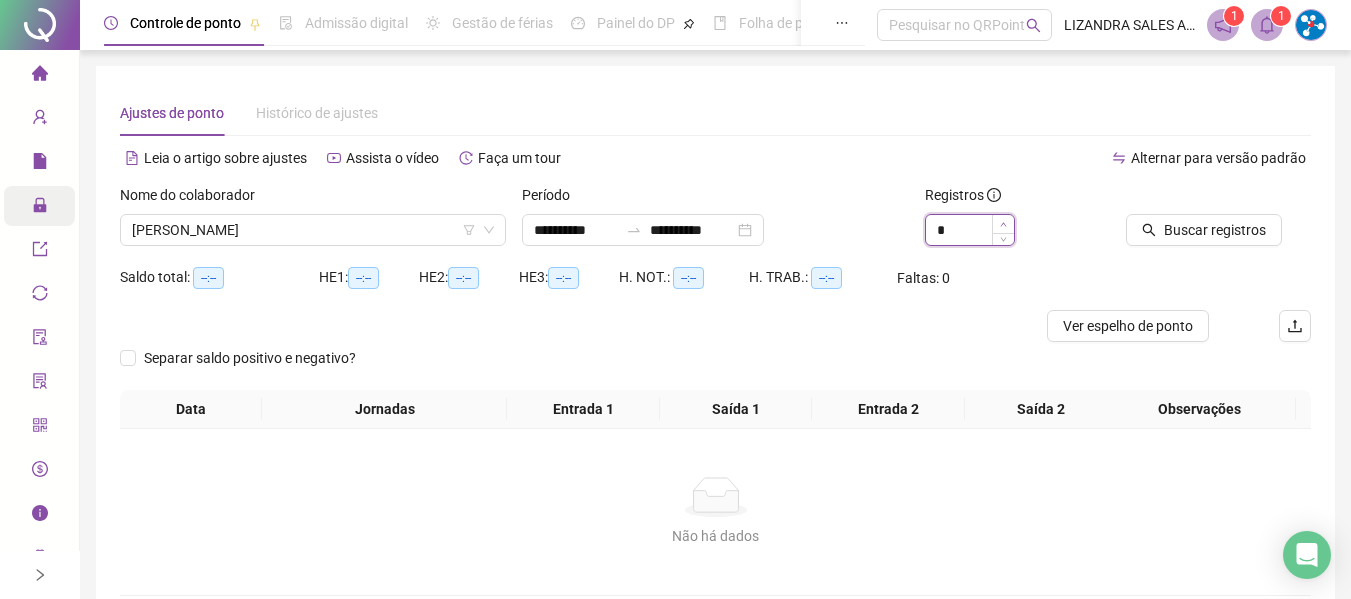 type on "*" 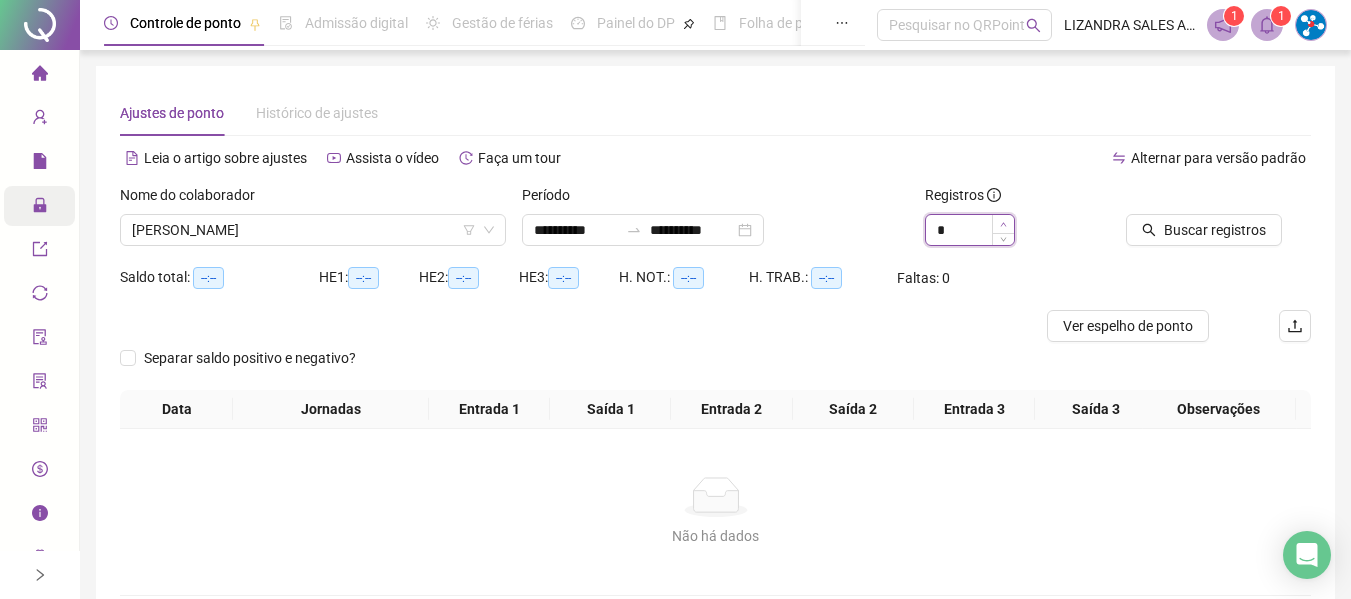 click at bounding box center [1003, 224] 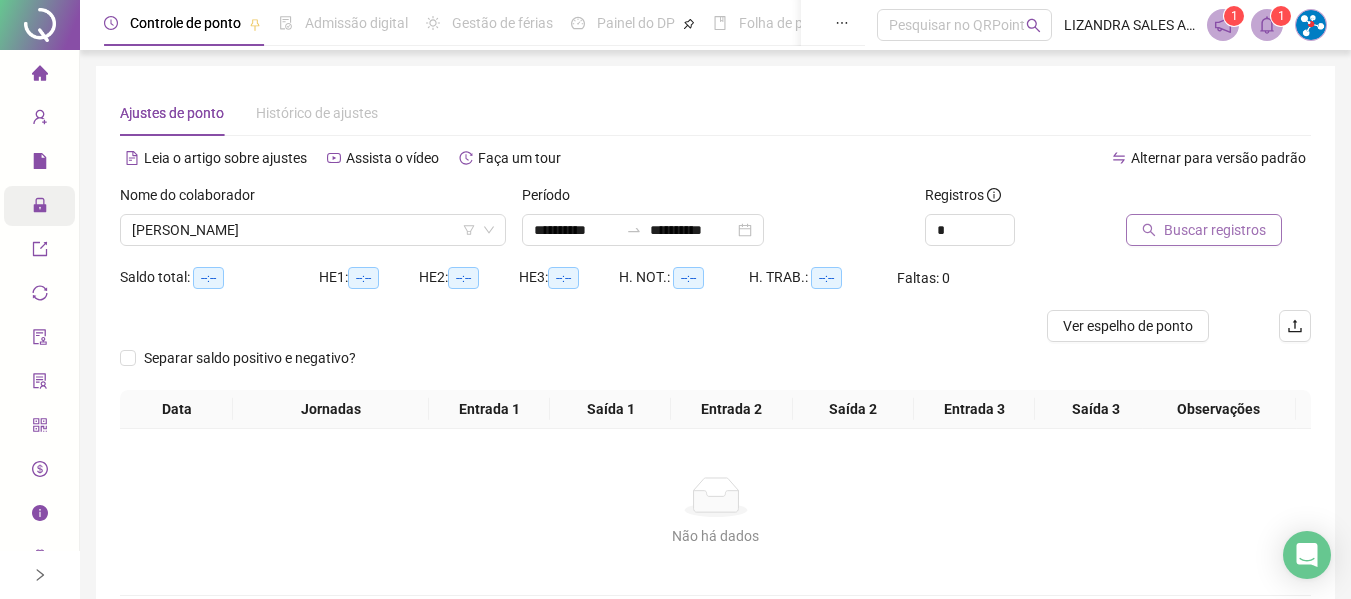 click on "Buscar registros" at bounding box center [1204, 230] 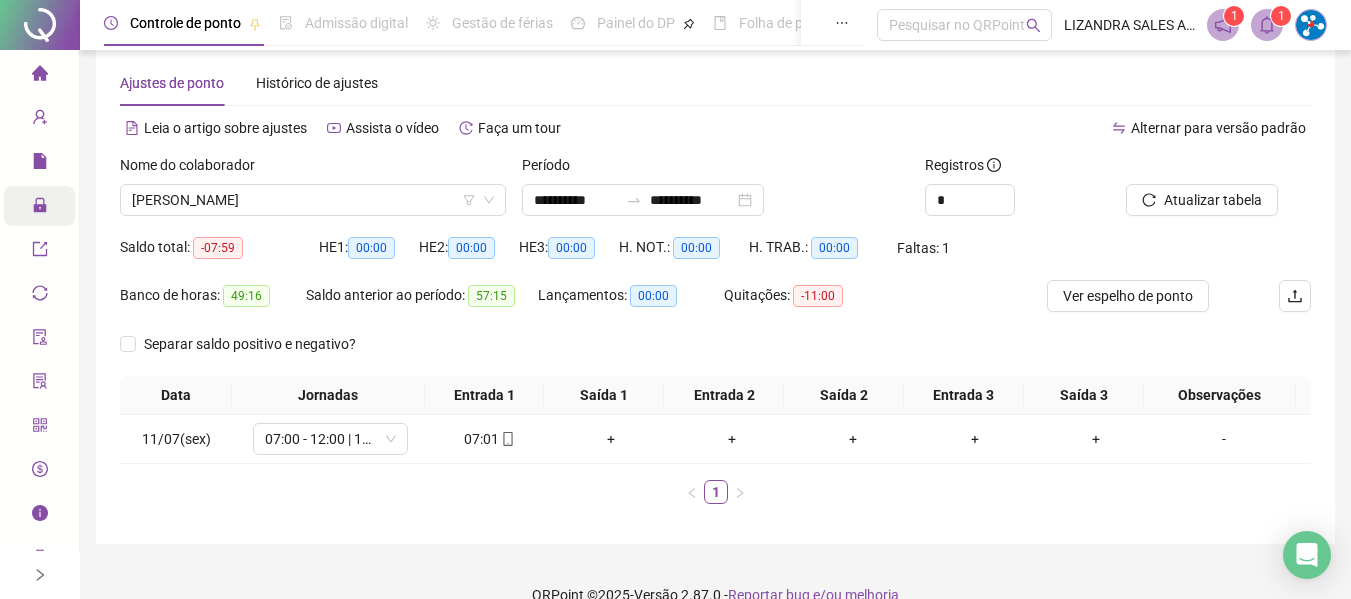 scroll, scrollTop: 0, scrollLeft: 0, axis: both 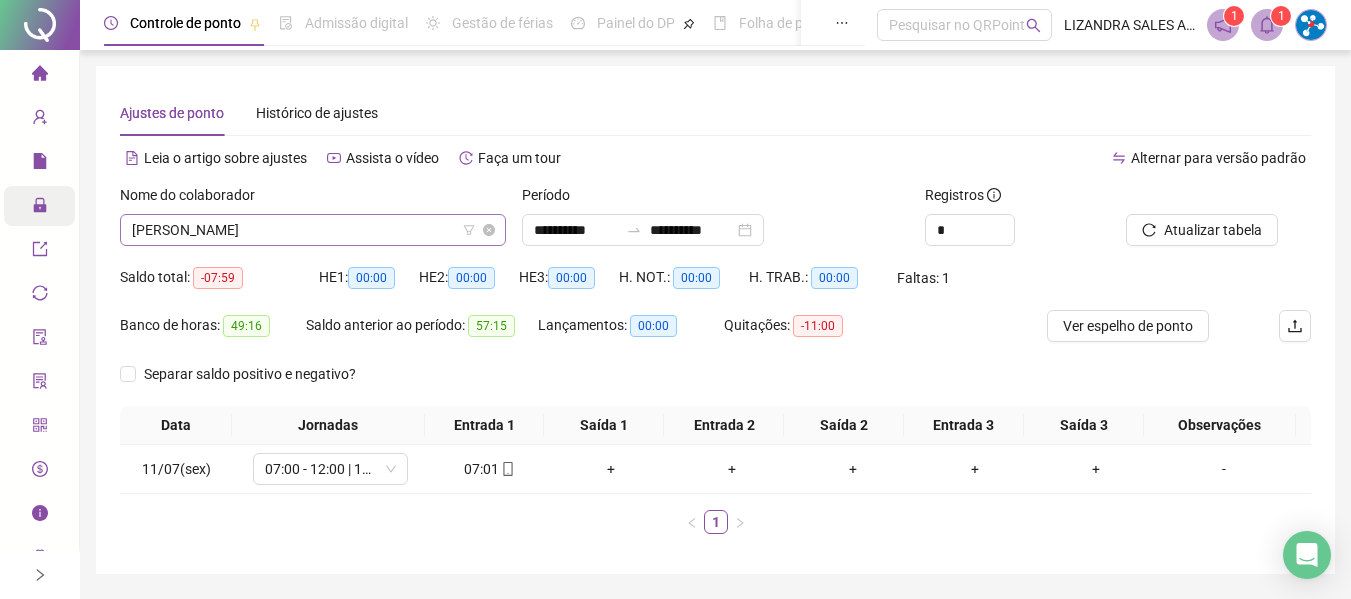 click on "[PERSON_NAME]" at bounding box center [313, 230] 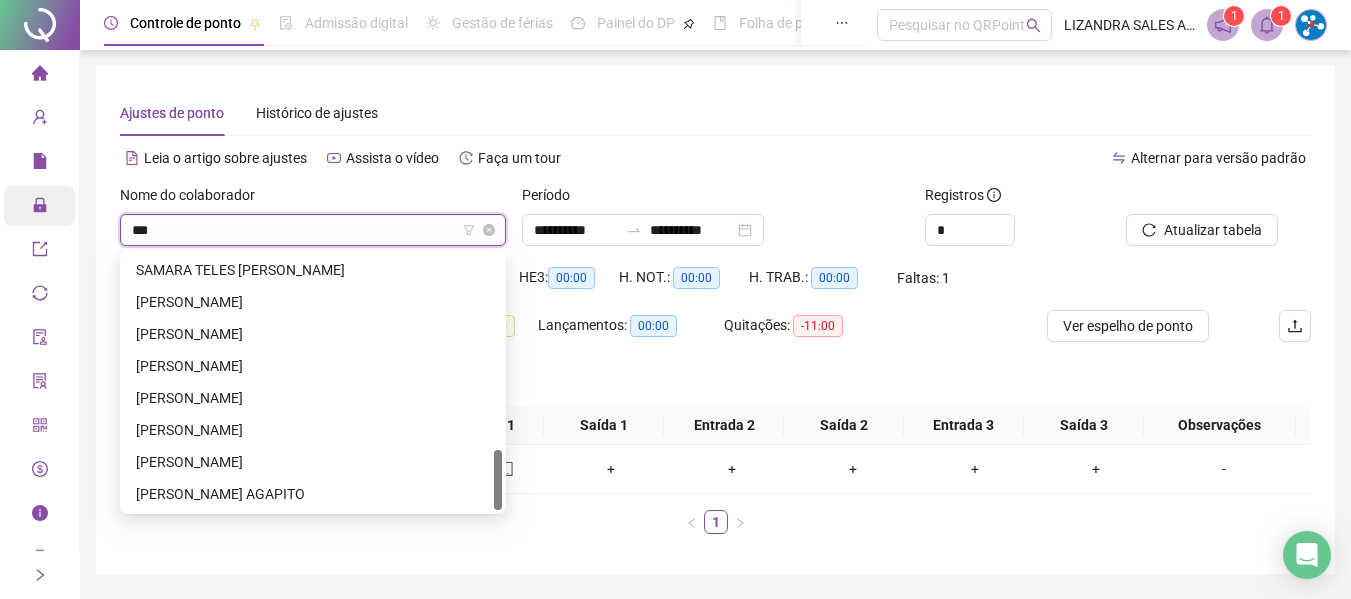 scroll, scrollTop: 0, scrollLeft: 0, axis: both 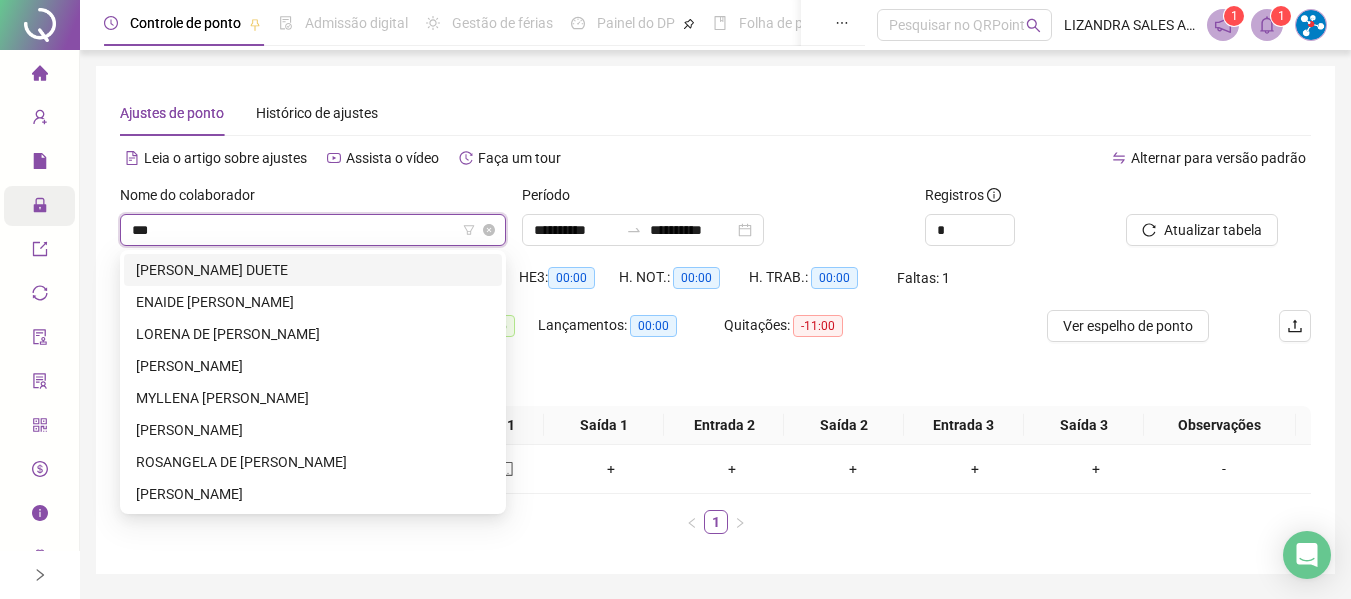 type on "****" 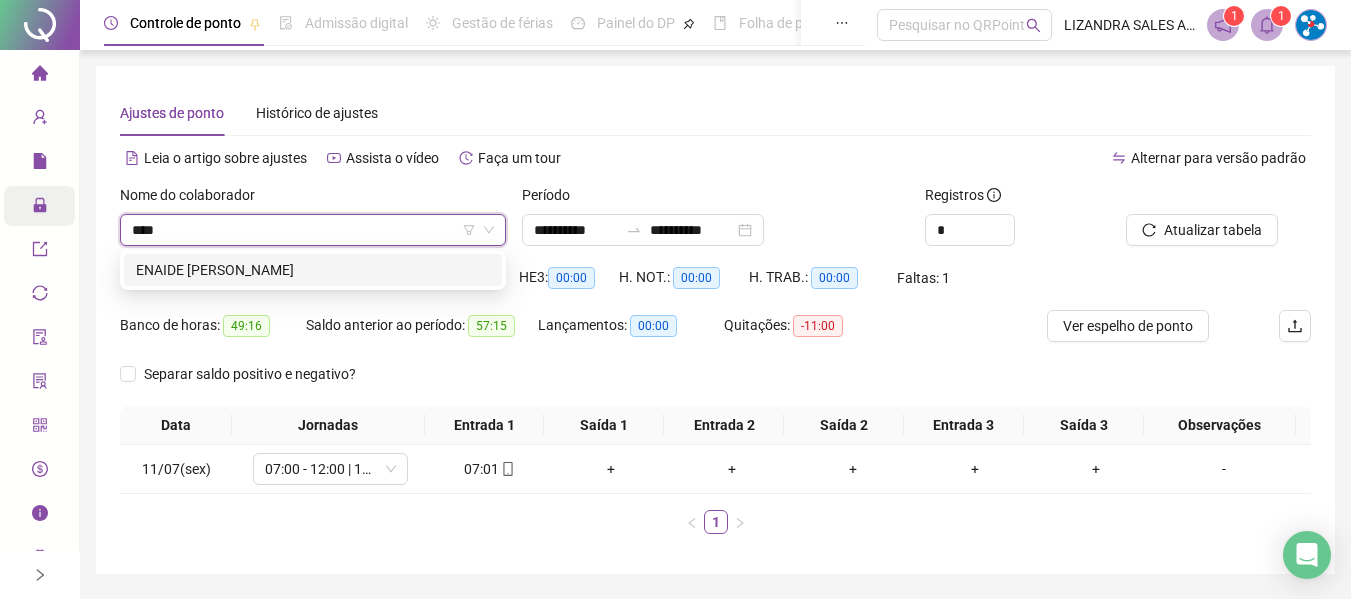 click on "ENAIDE [PERSON_NAME]" at bounding box center [313, 270] 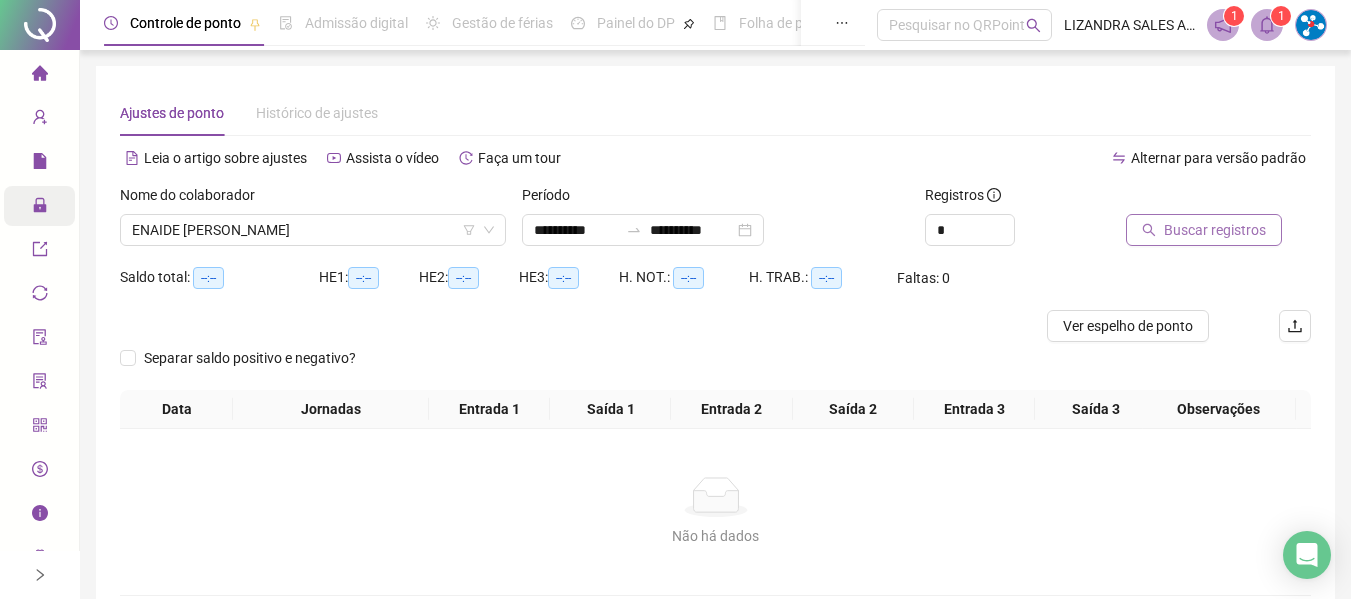 click on "Buscar registros" at bounding box center (1215, 230) 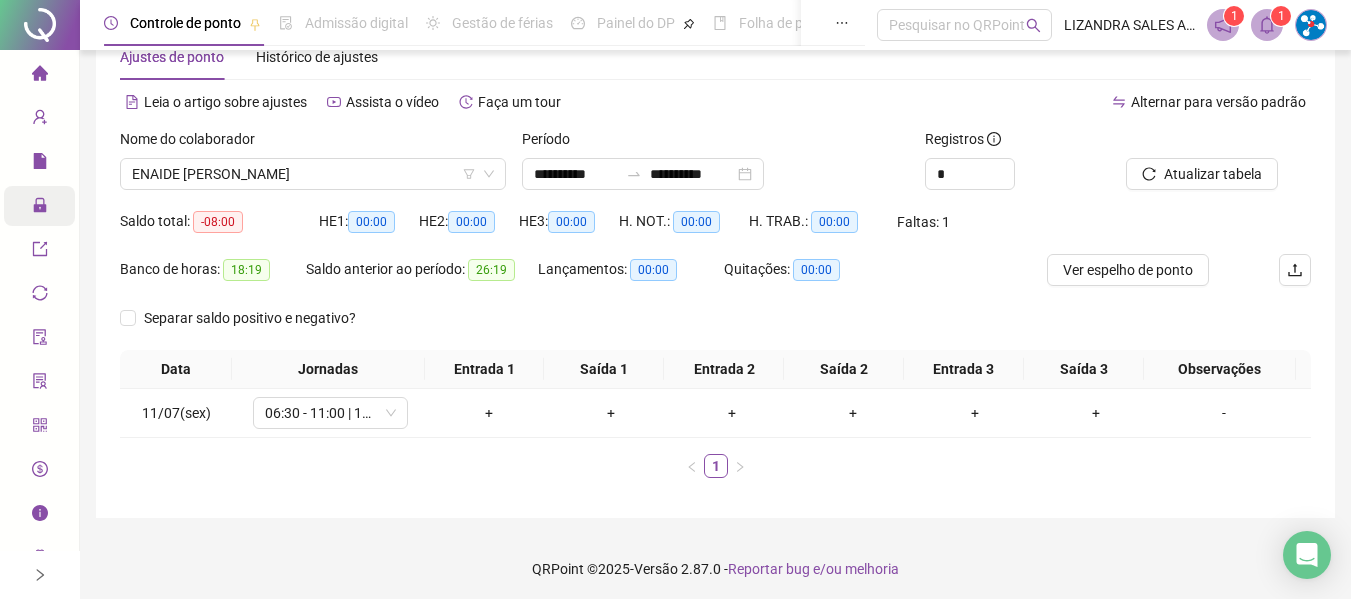 scroll, scrollTop: 61, scrollLeft: 0, axis: vertical 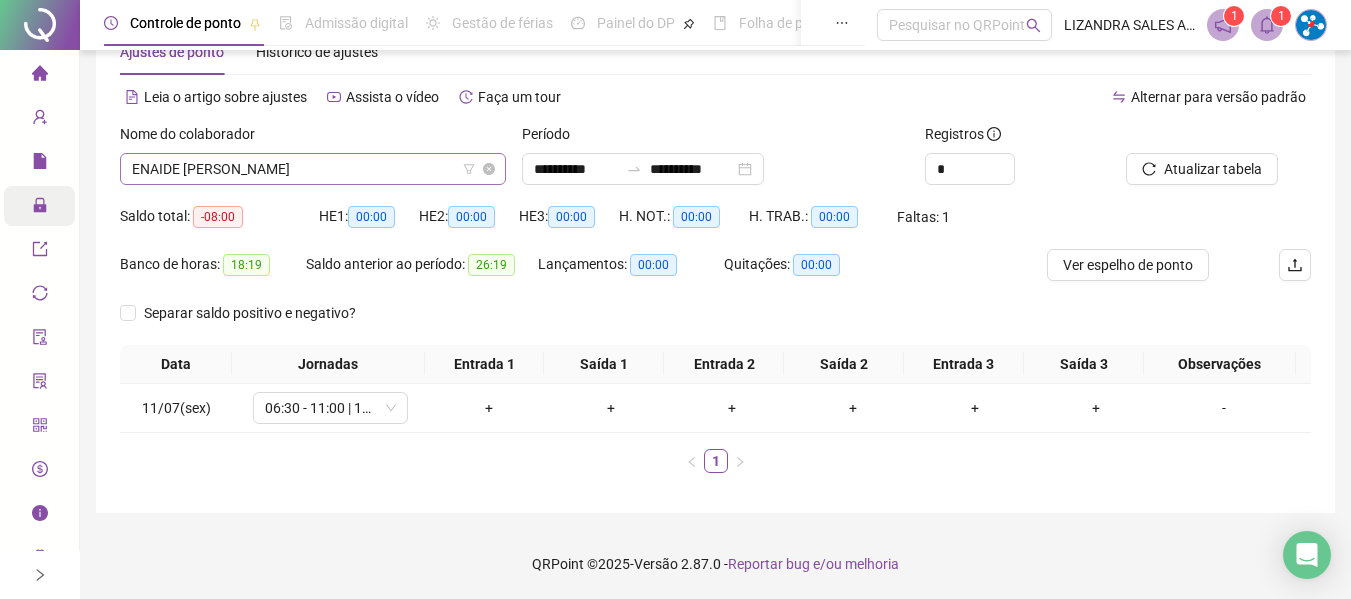 click on "ENAIDE [PERSON_NAME]" at bounding box center [313, 169] 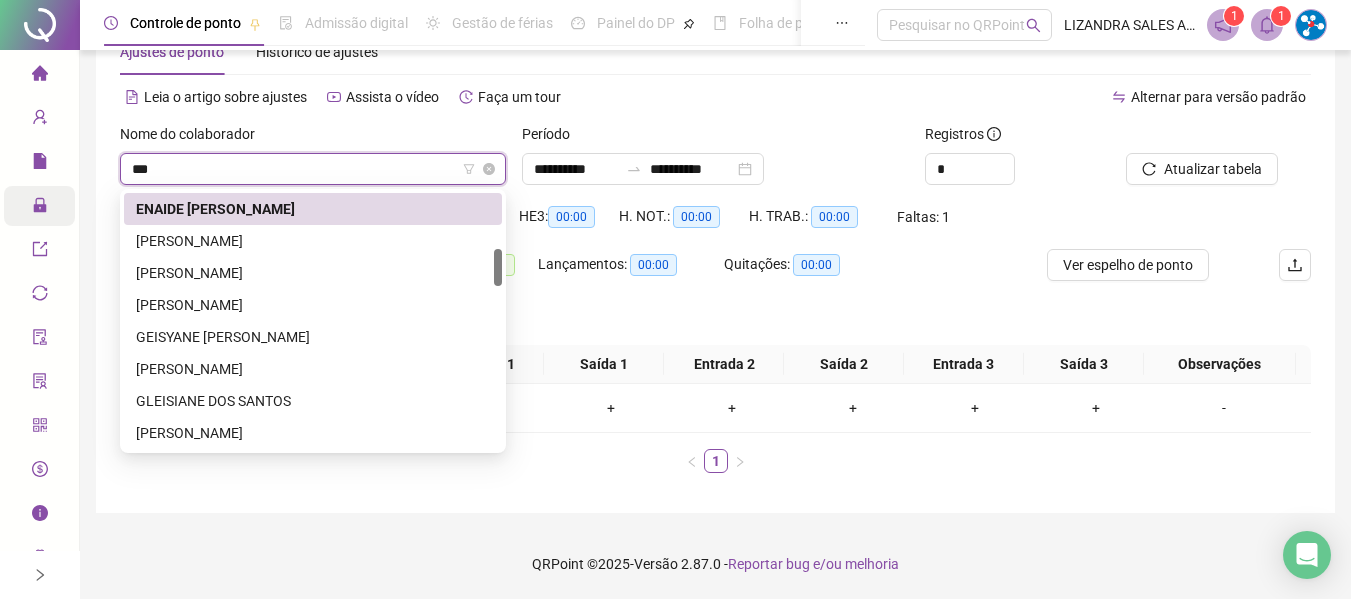 scroll, scrollTop: 0, scrollLeft: 0, axis: both 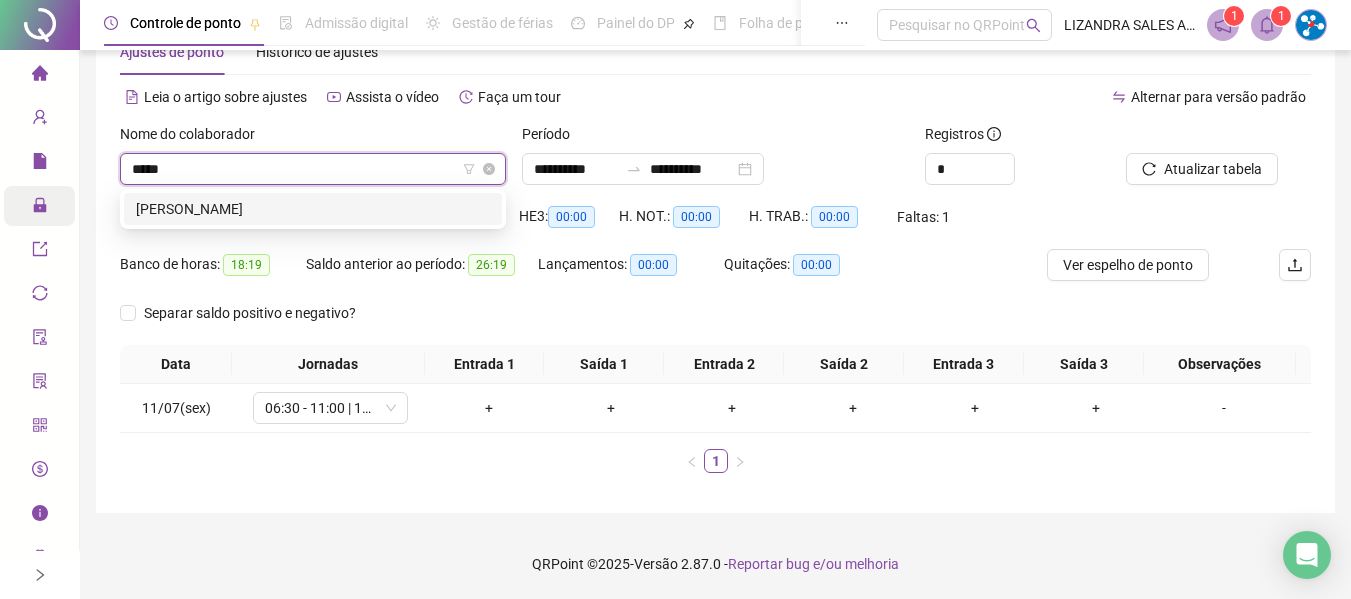 type on "******" 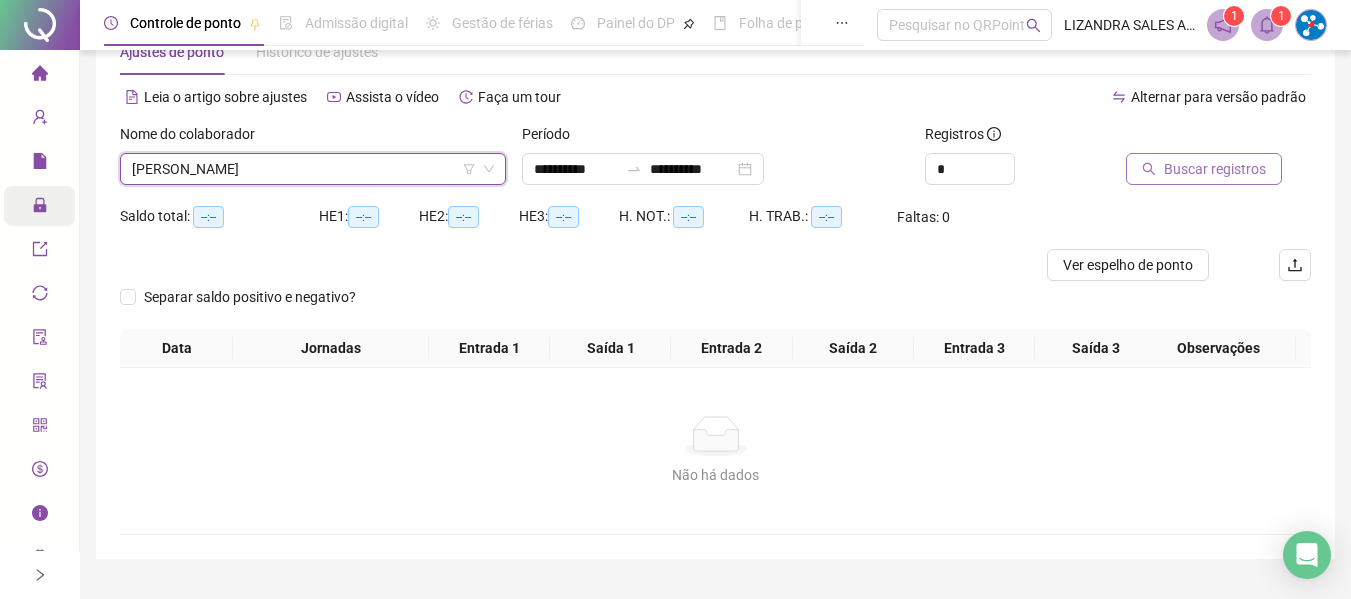 click on "Buscar registros" at bounding box center [1204, 169] 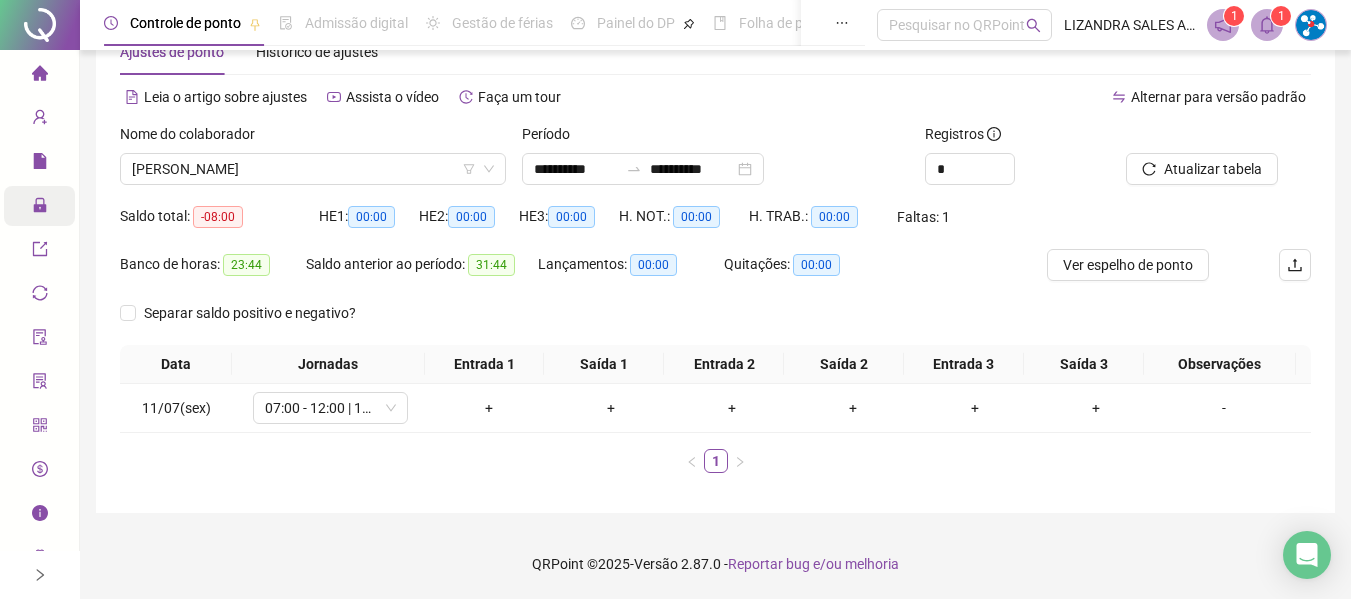 click on "Nome do colaborador" at bounding box center [313, 138] 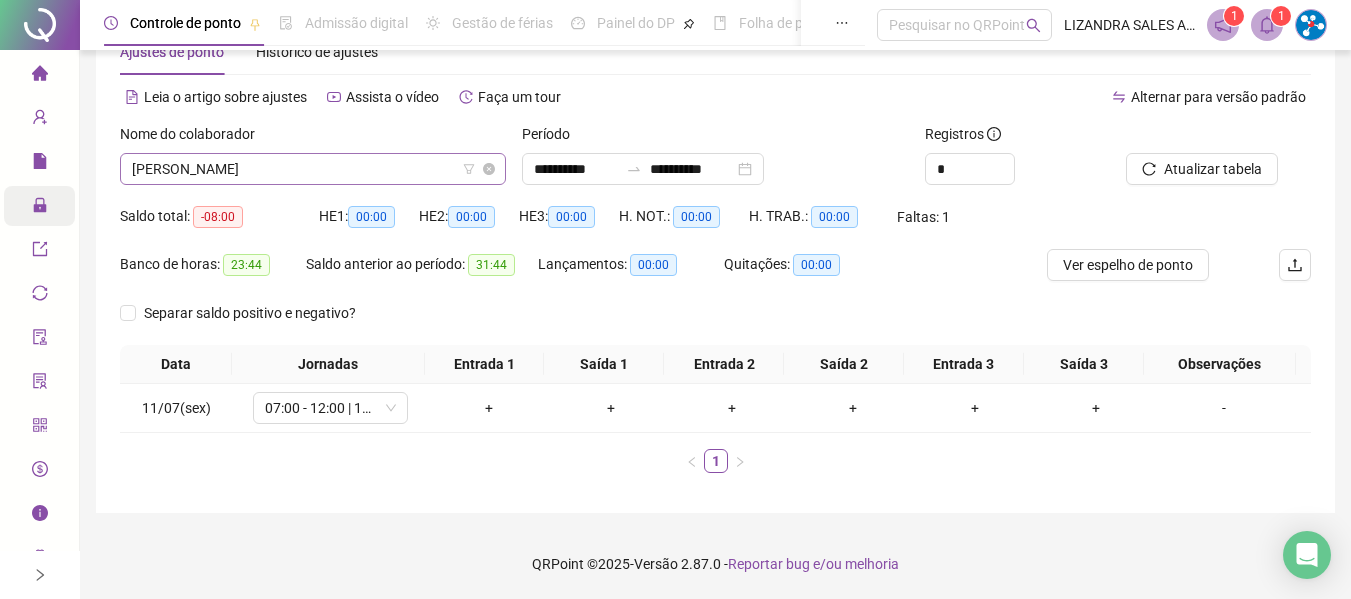 click on "[PERSON_NAME]" at bounding box center (313, 169) 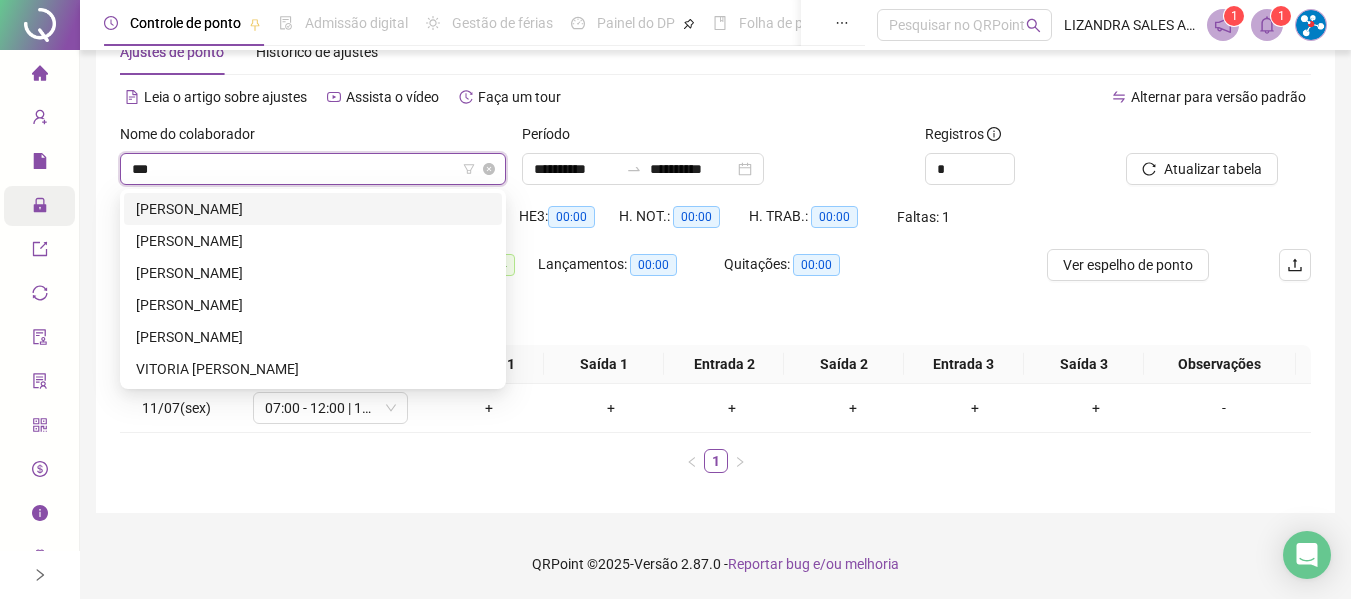 scroll, scrollTop: 0, scrollLeft: 0, axis: both 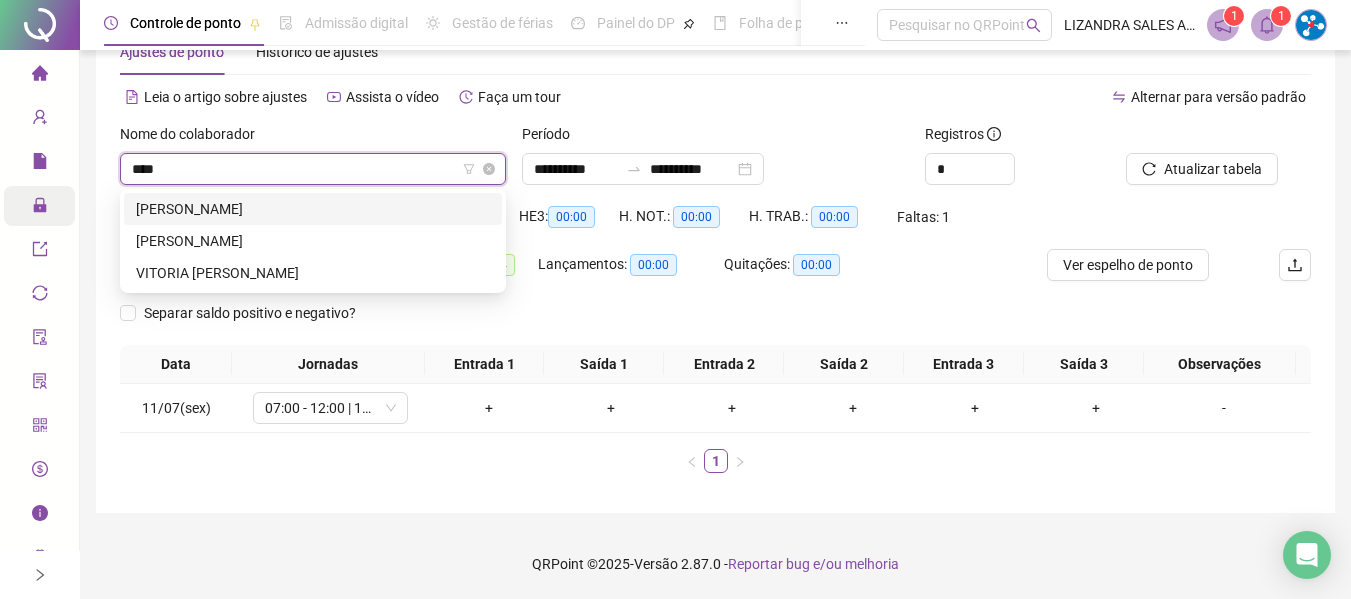 type on "*****" 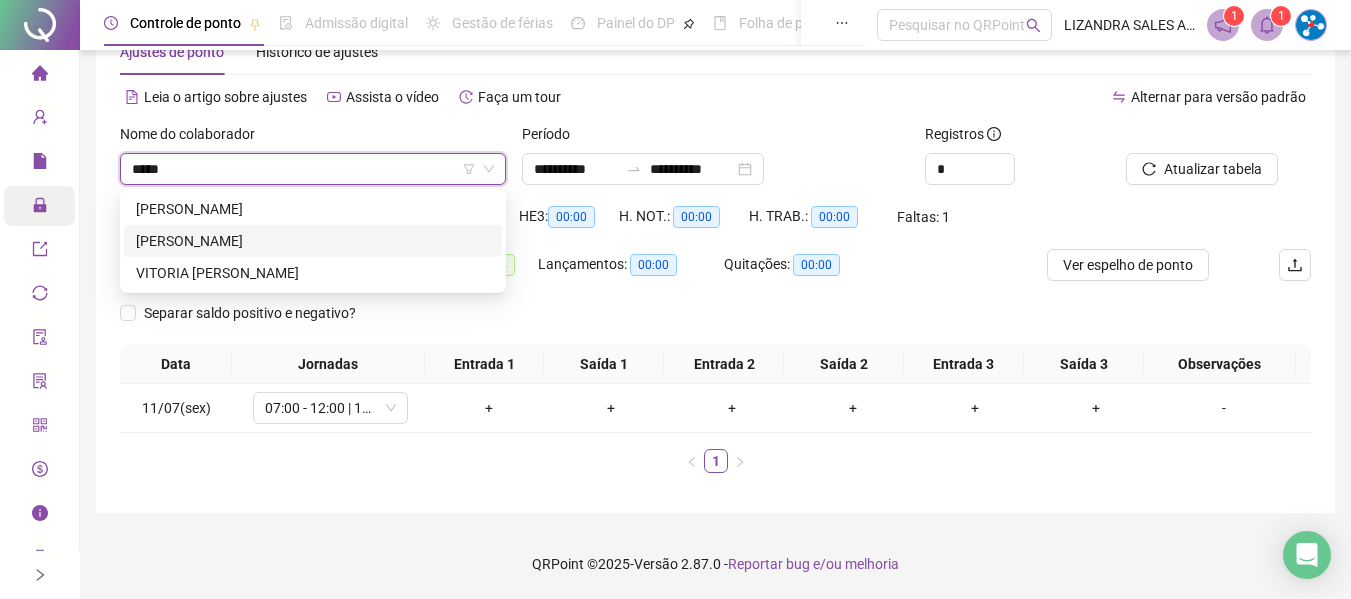 click on "[PERSON_NAME]" at bounding box center [313, 241] 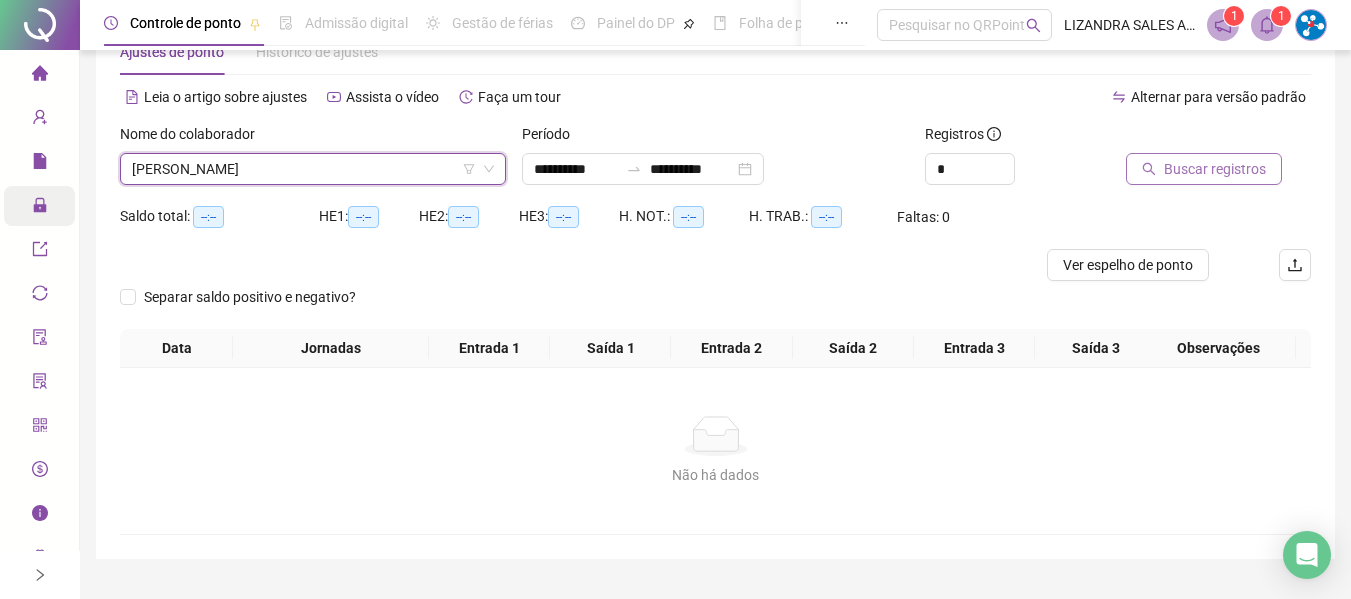 click on "Buscar registros" at bounding box center [1204, 169] 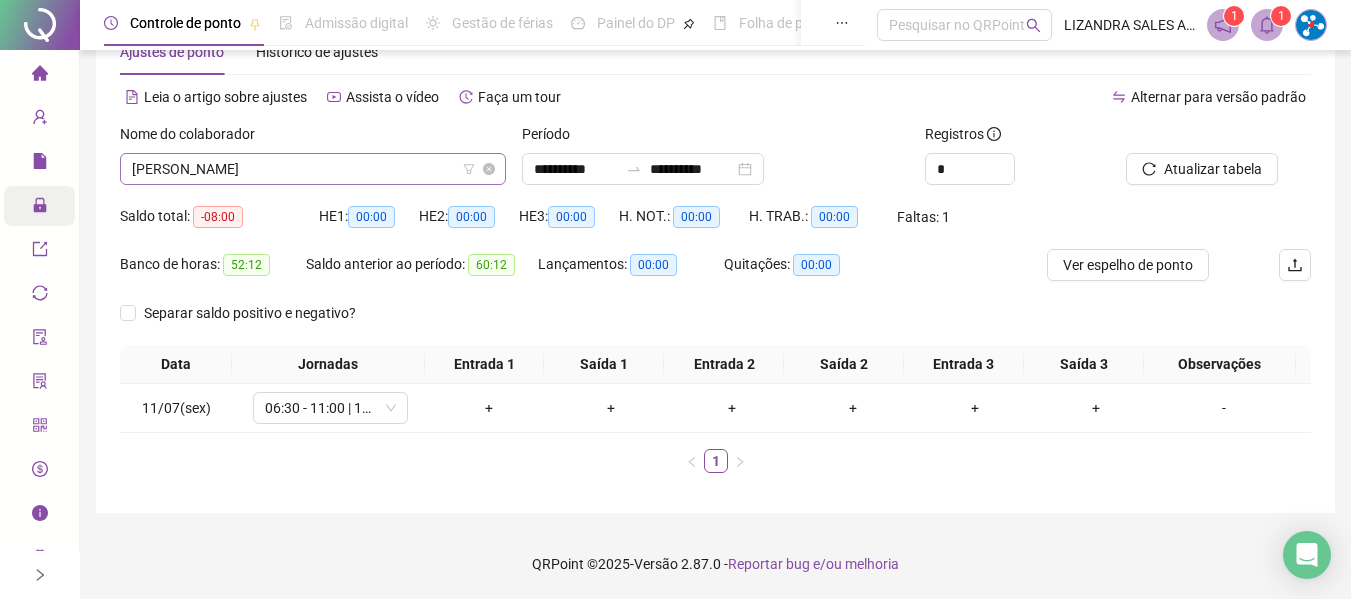 click on "[PERSON_NAME]" at bounding box center [313, 169] 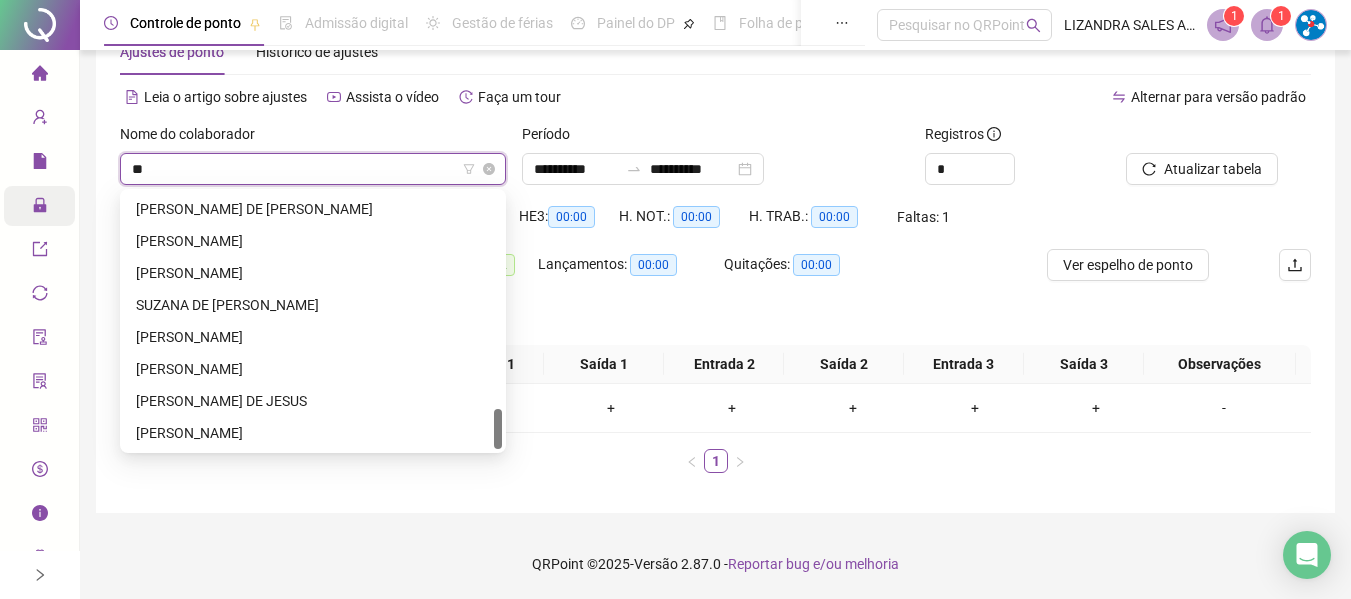 scroll, scrollTop: 0, scrollLeft: 0, axis: both 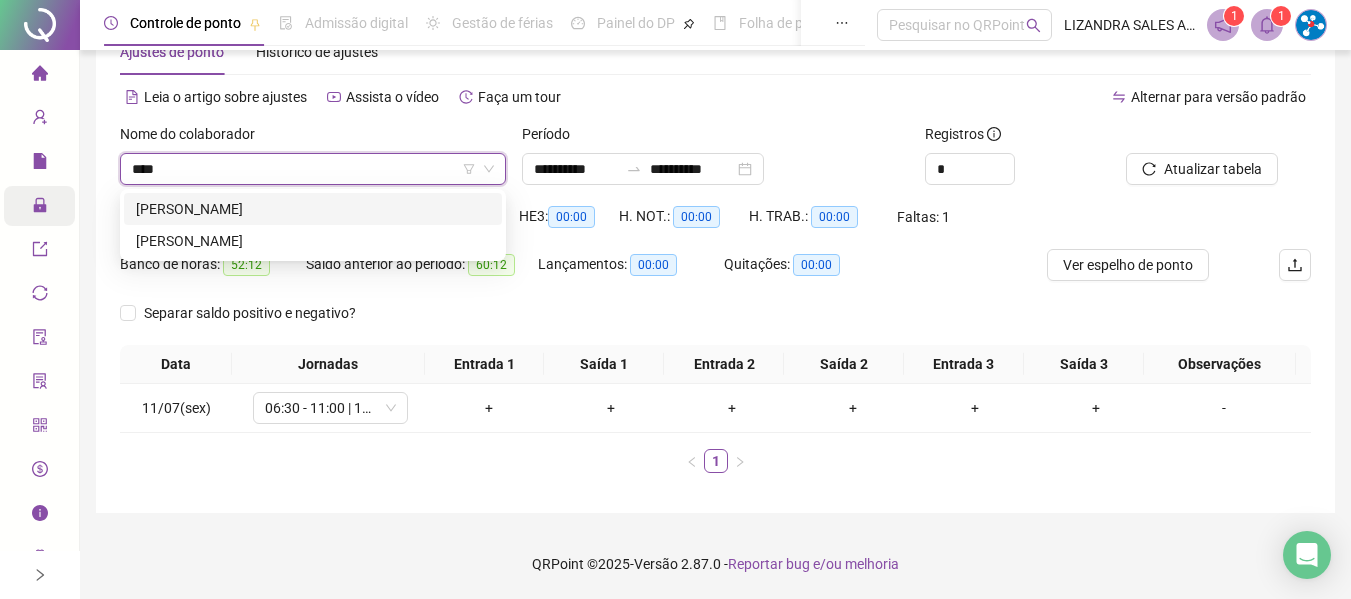 type on "****" 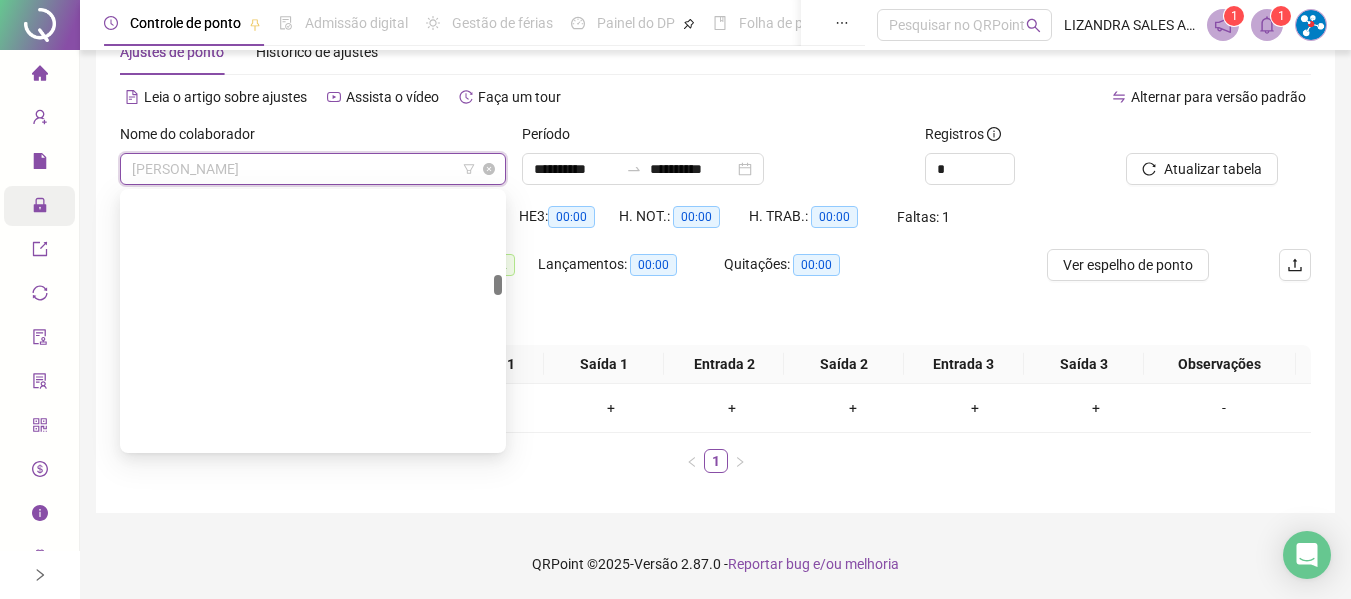 click on "[PERSON_NAME]" at bounding box center [313, 169] 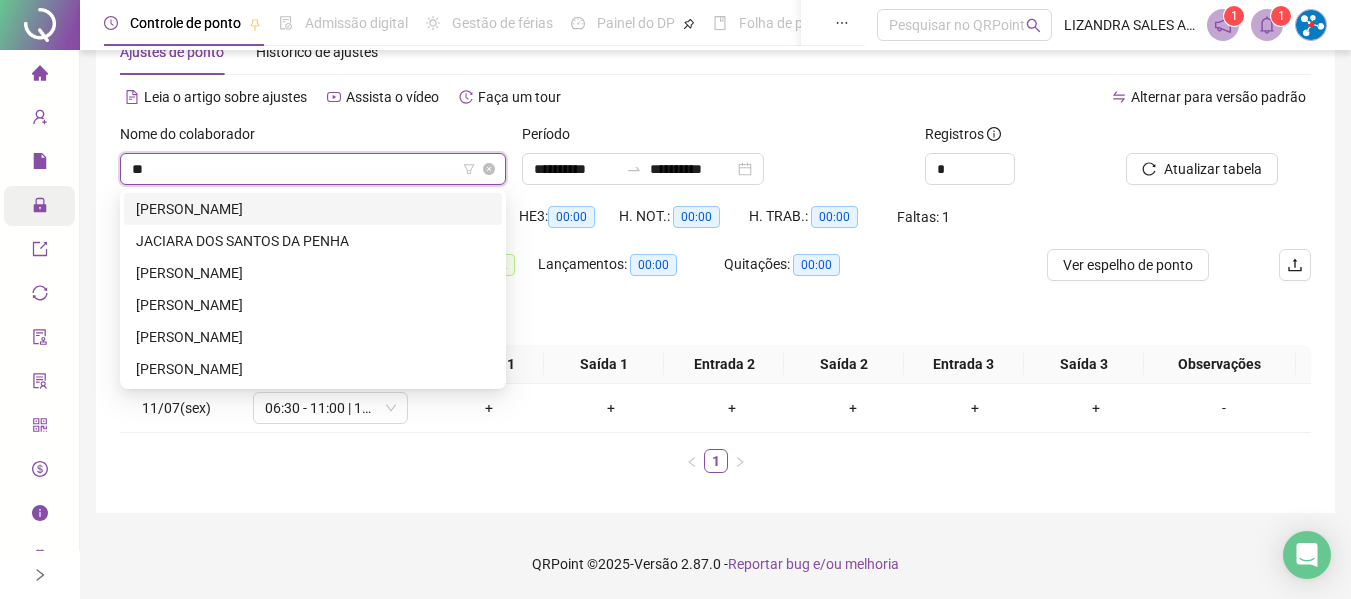 scroll, scrollTop: 0, scrollLeft: 0, axis: both 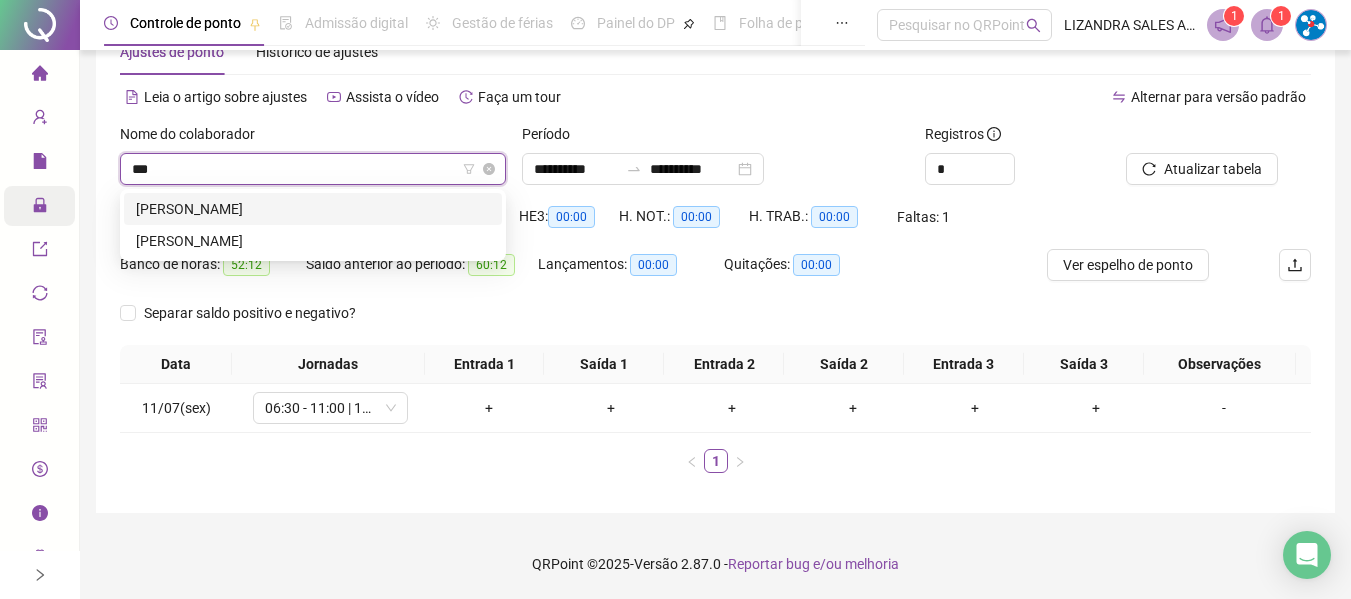 type on "****" 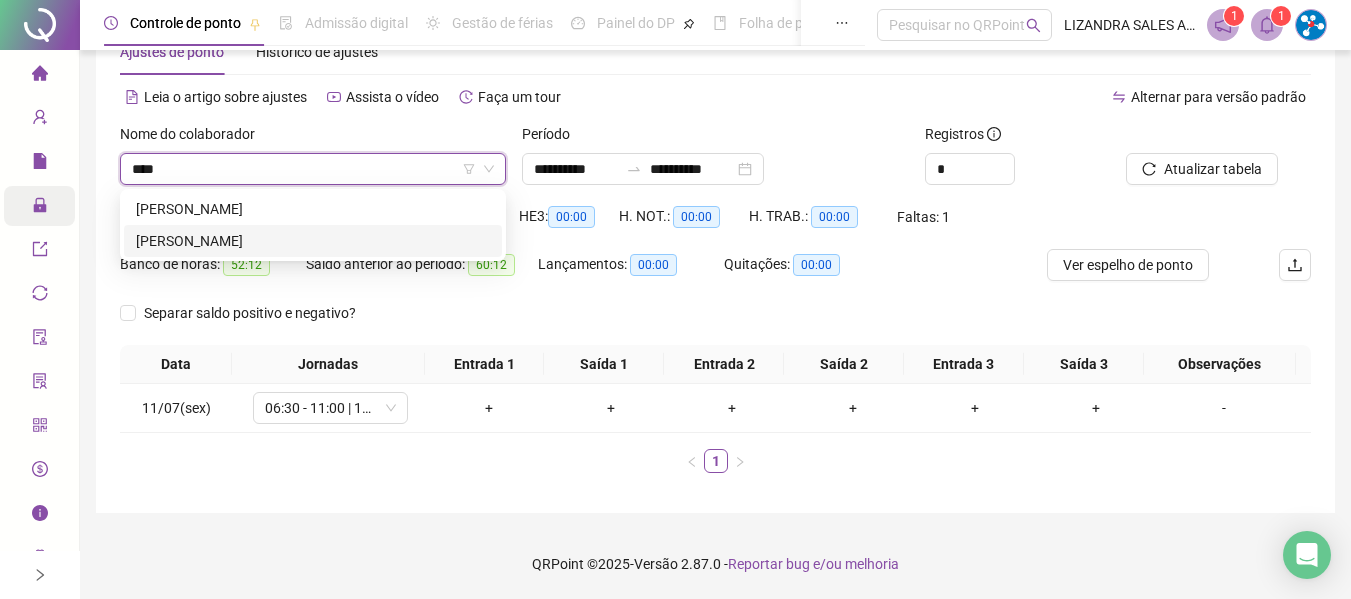 click on "[PERSON_NAME]" at bounding box center (313, 241) 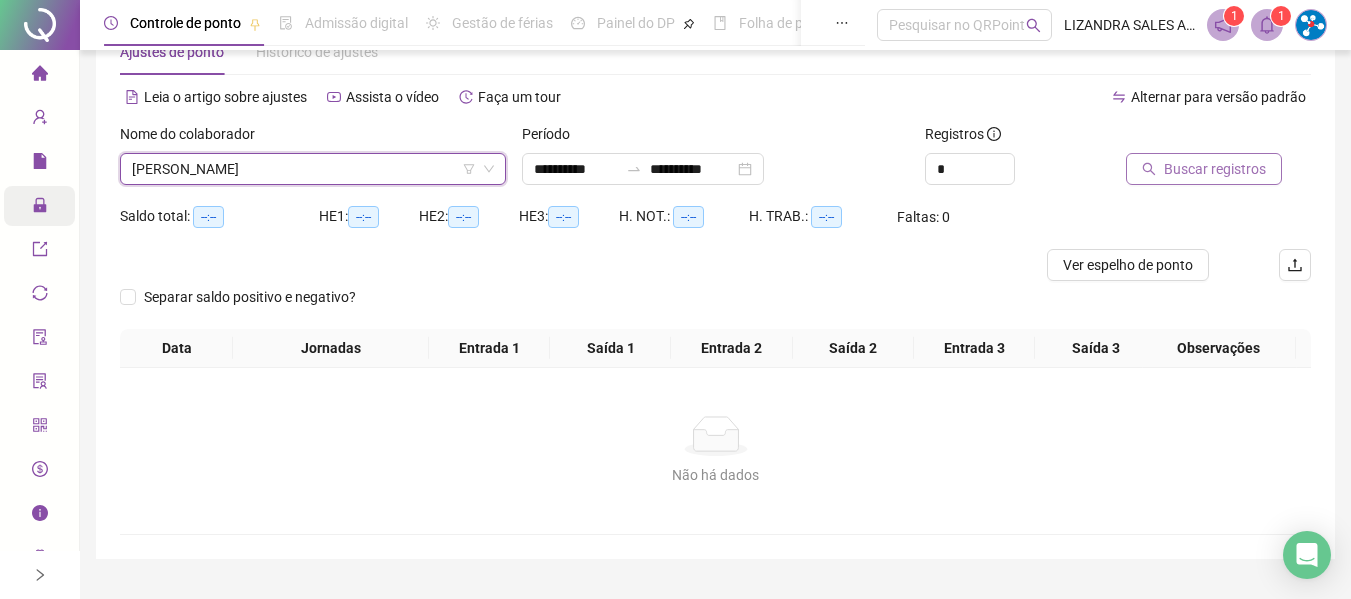click on "Buscar registros" at bounding box center [1204, 169] 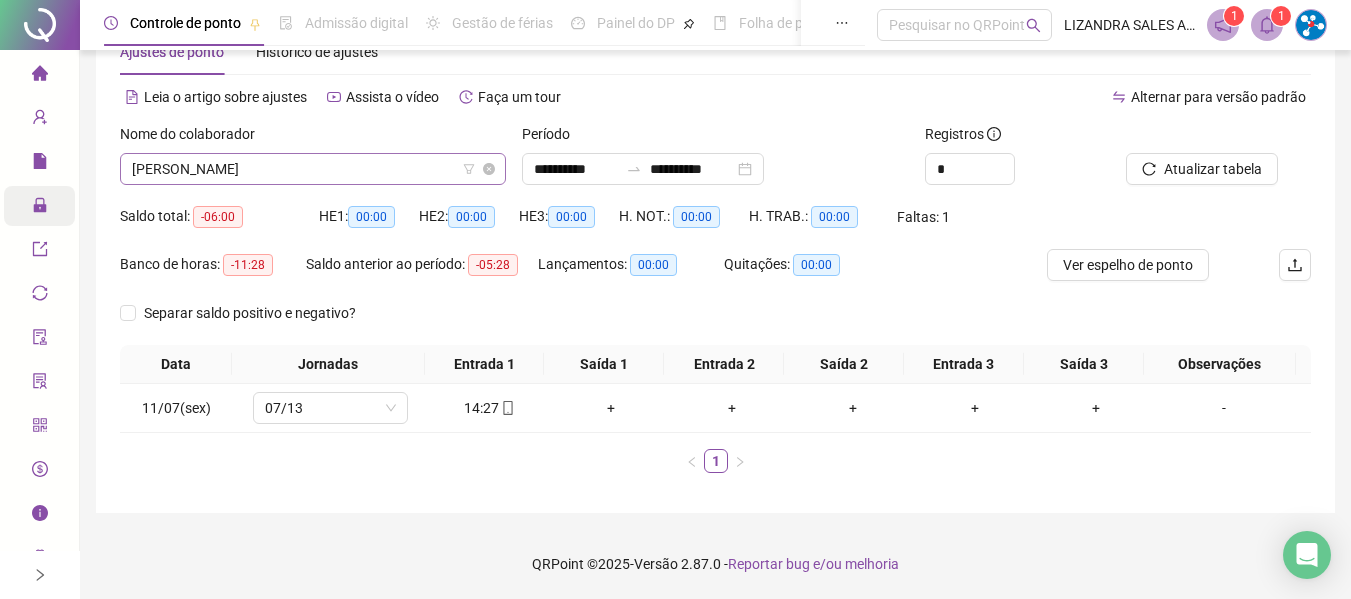 click on "[PERSON_NAME]" at bounding box center [313, 169] 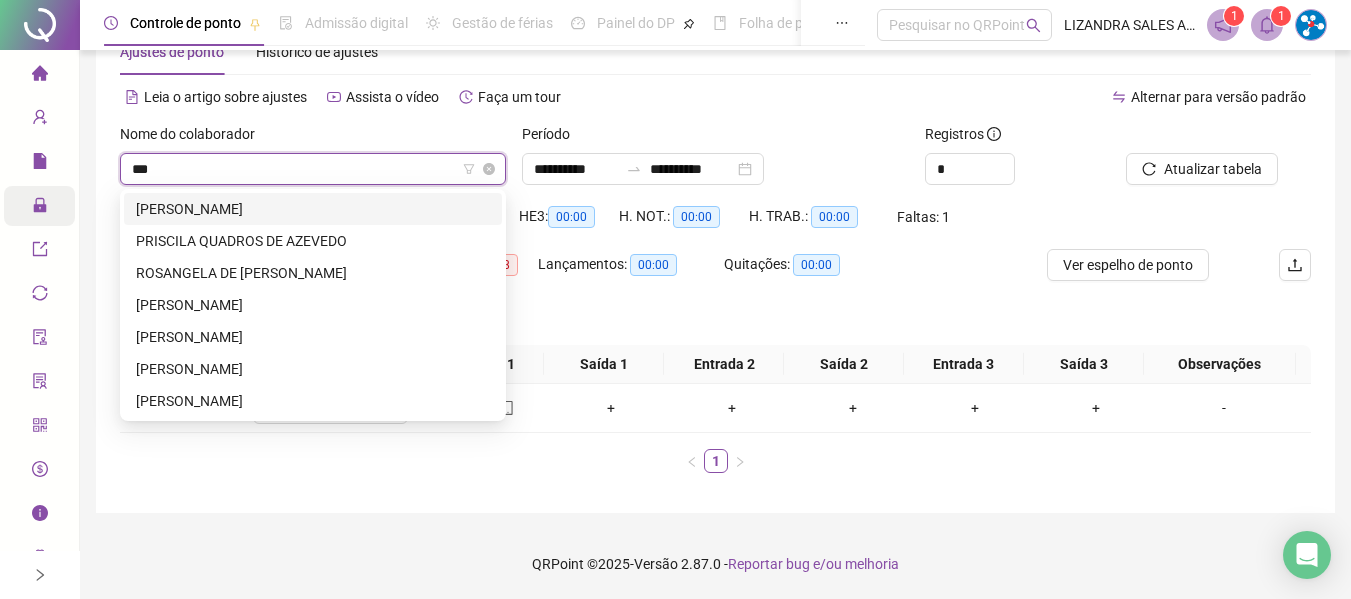 scroll, scrollTop: 0, scrollLeft: 0, axis: both 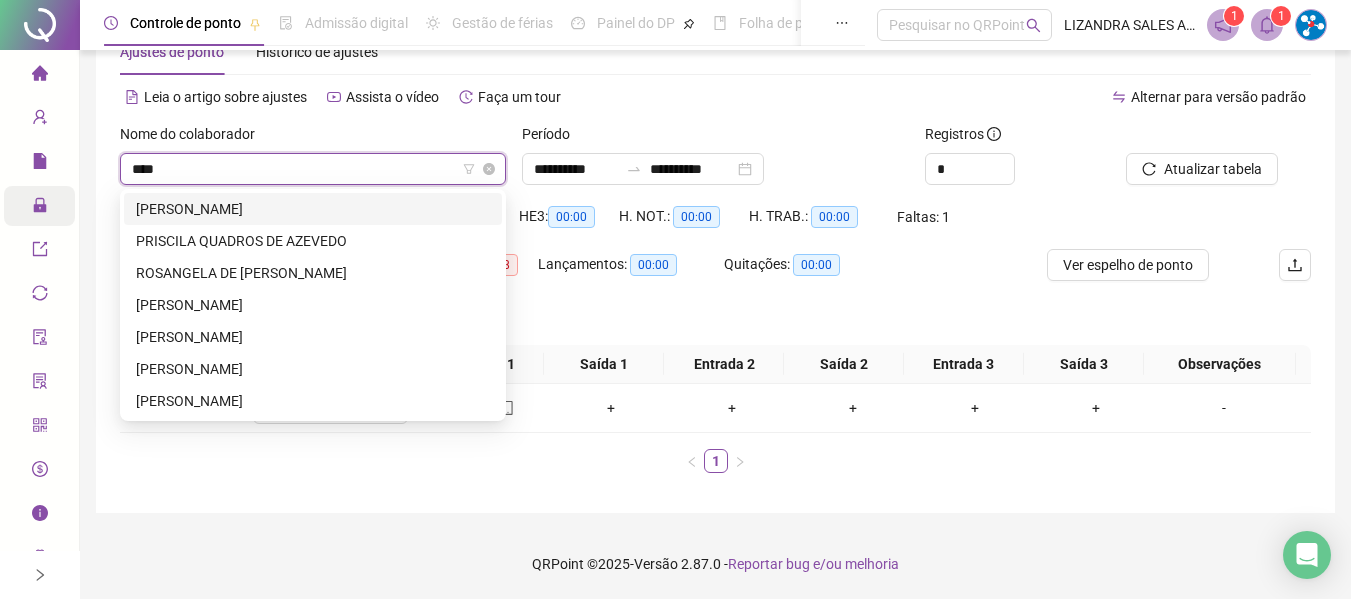 type on "*****" 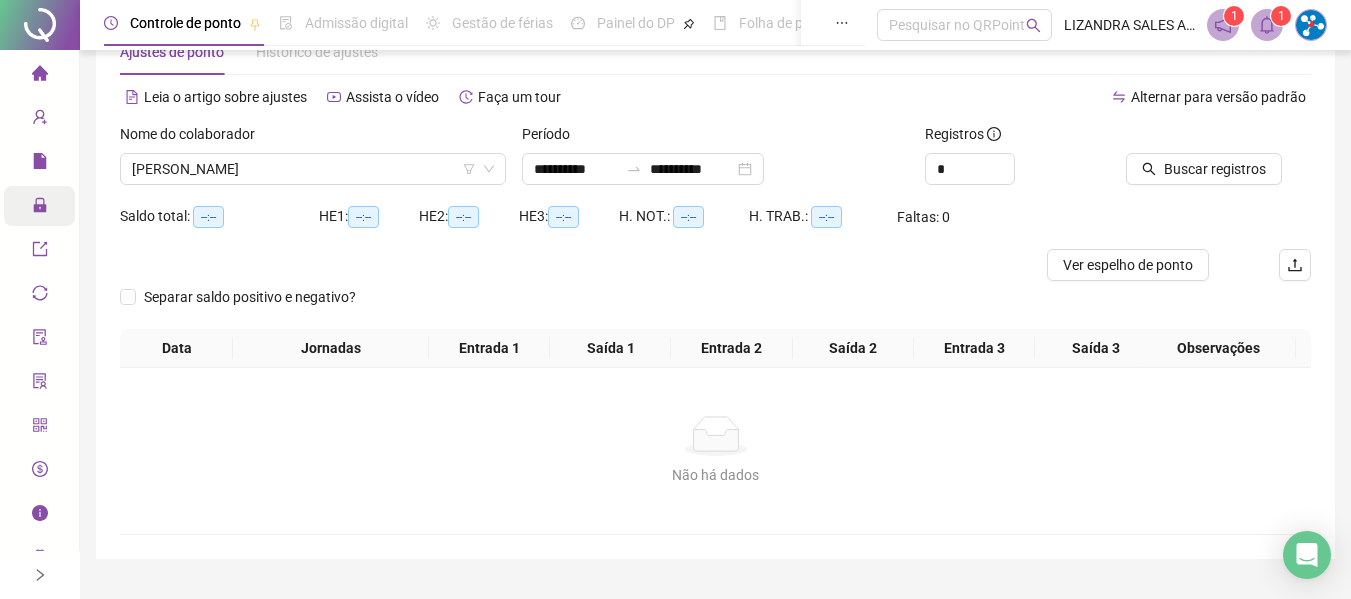click on "*" at bounding box center [1017, 169] 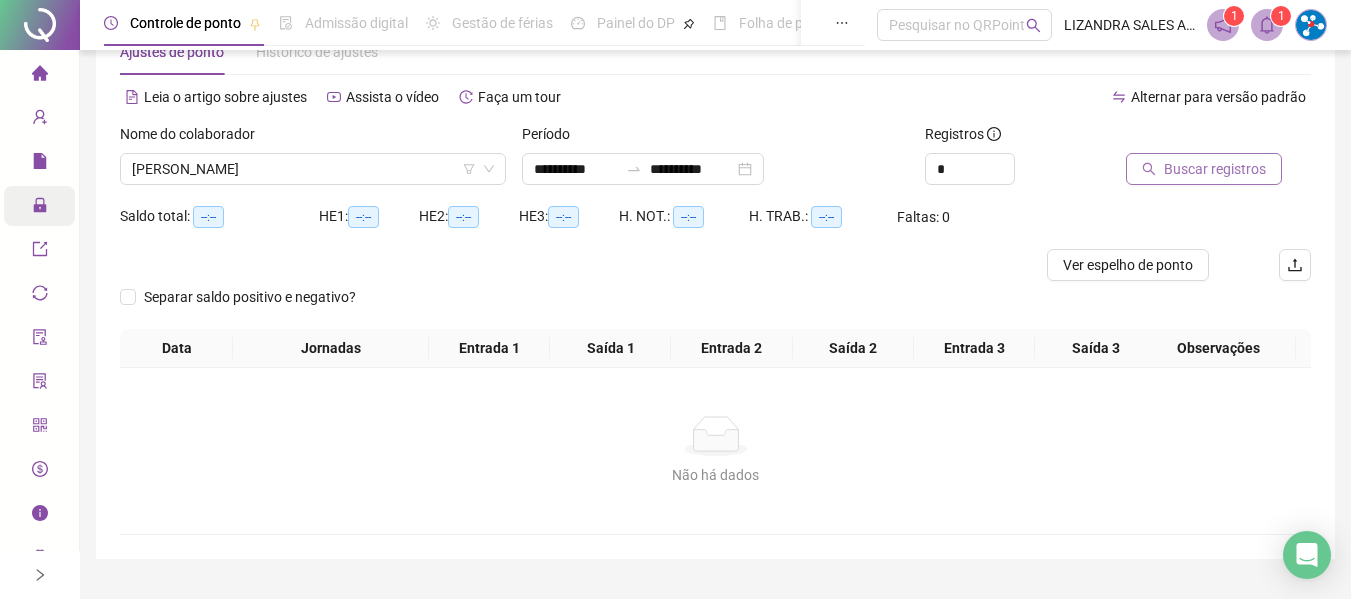 click on "Buscar registros" at bounding box center (1204, 169) 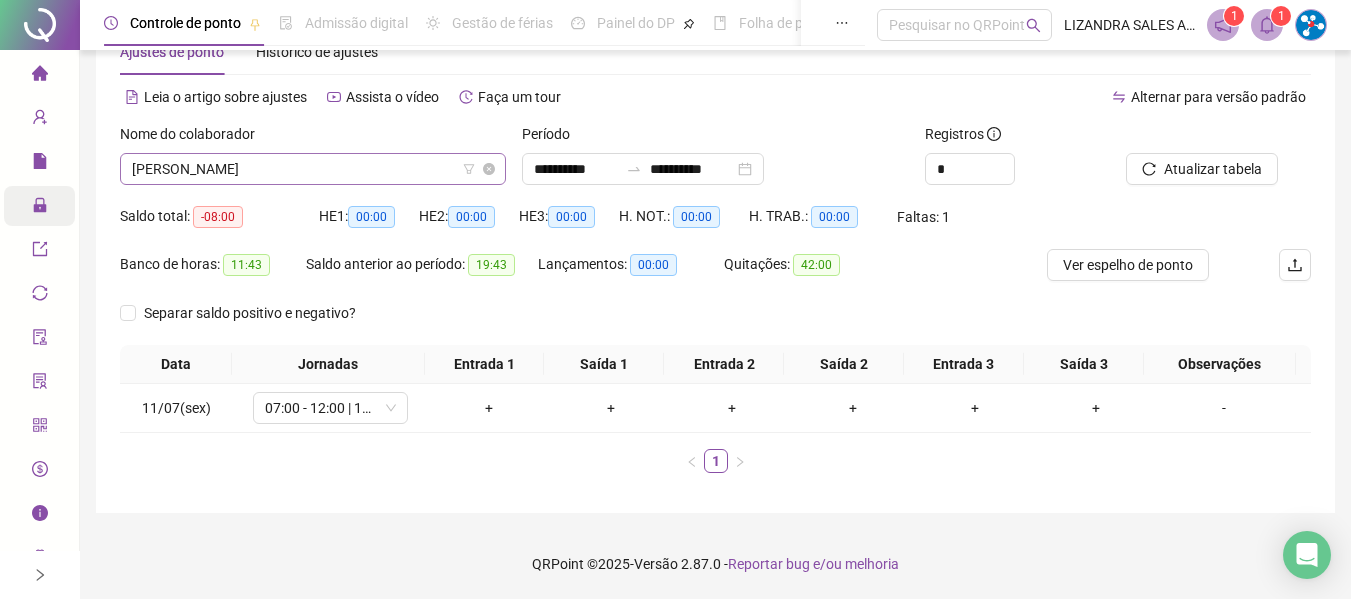 click on "[PERSON_NAME]" at bounding box center [313, 169] 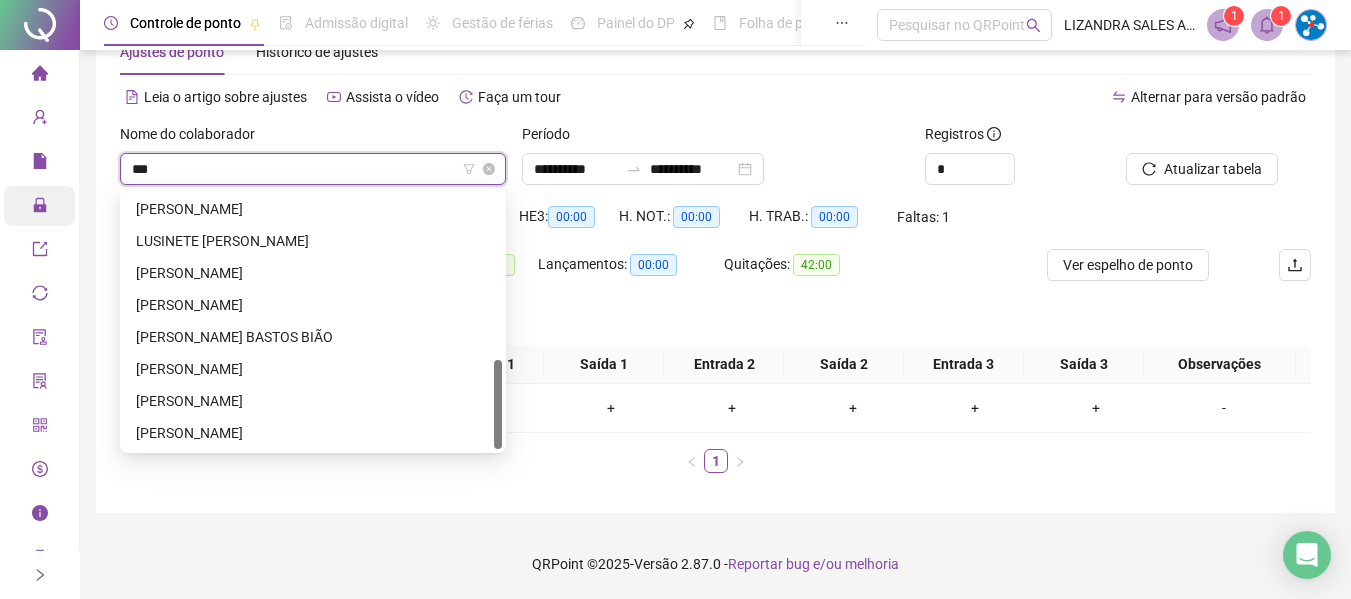scroll, scrollTop: 192, scrollLeft: 0, axis: vertical 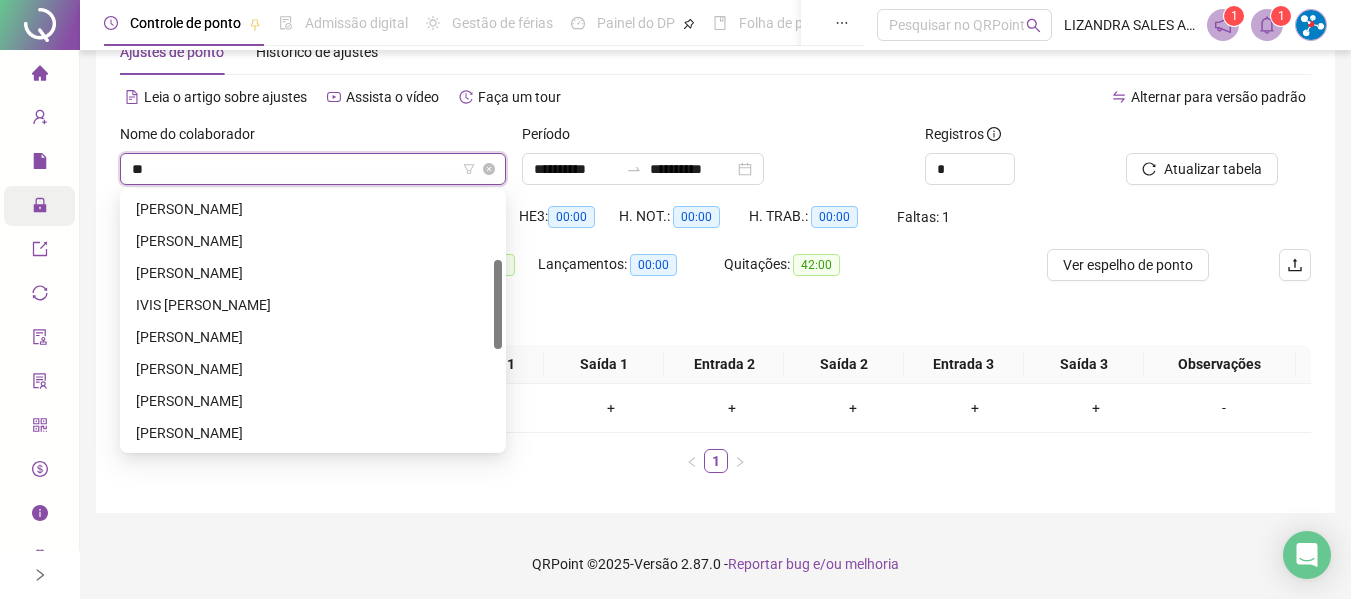type on "***" 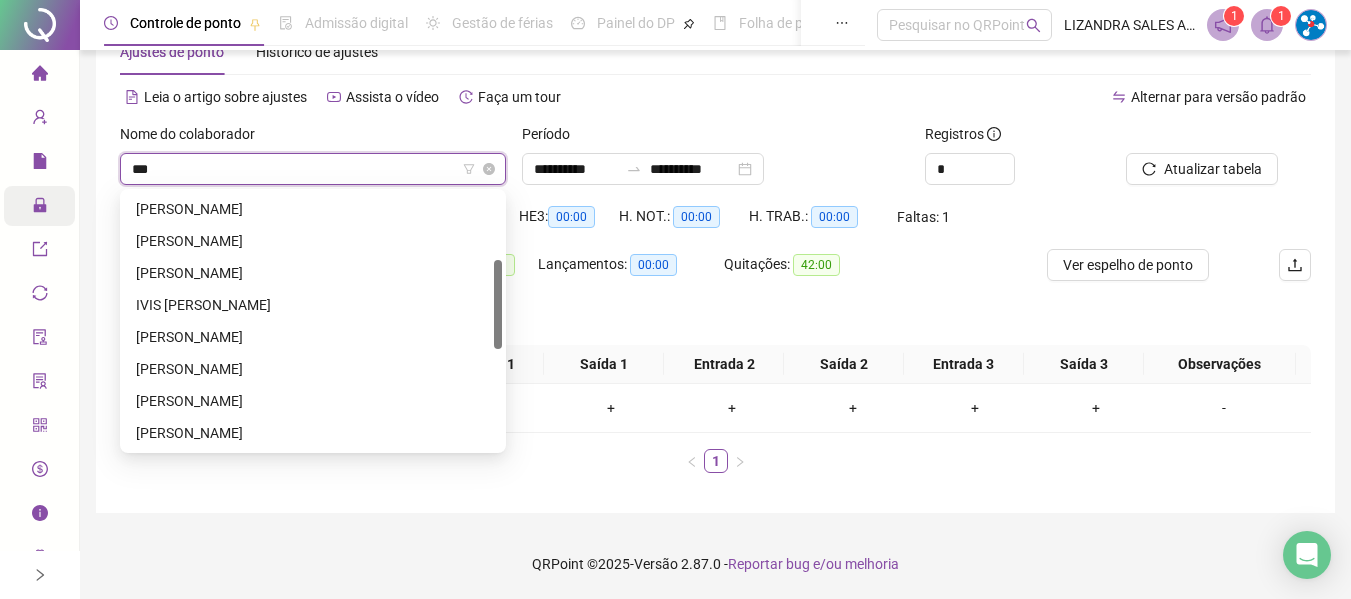 scroll, scrollTop: 0, scrollLeft: 0, axis: both 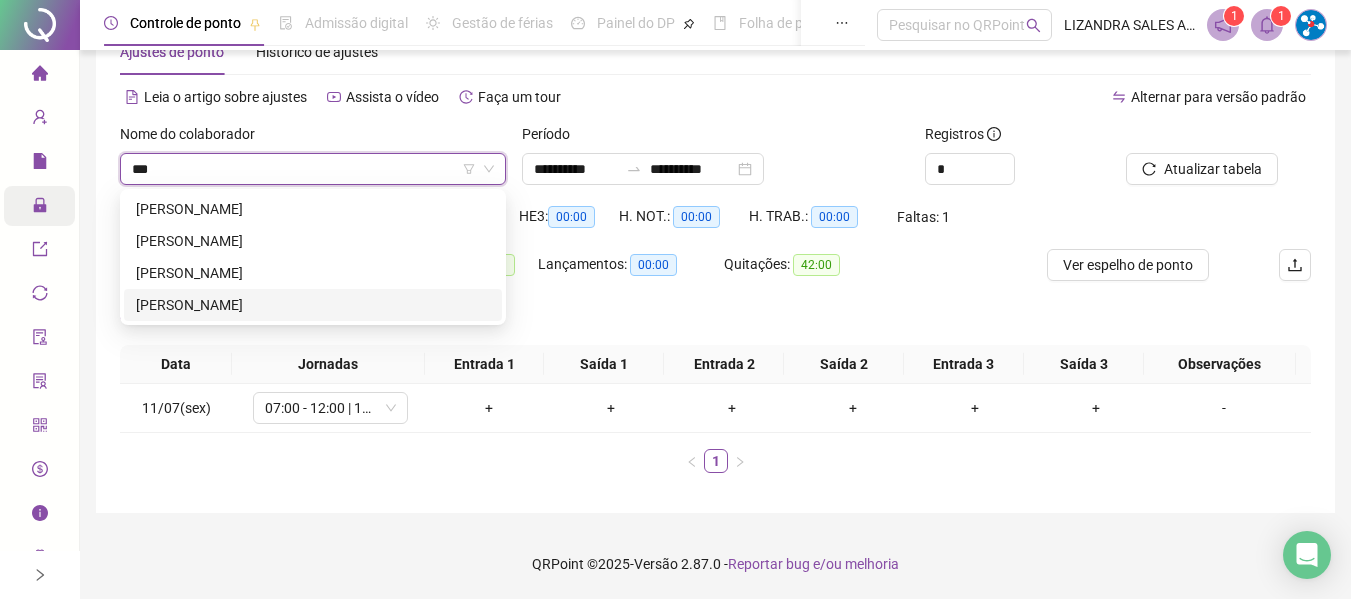 click on "[PERSON_NAME]" at bounding box center (313, 305) 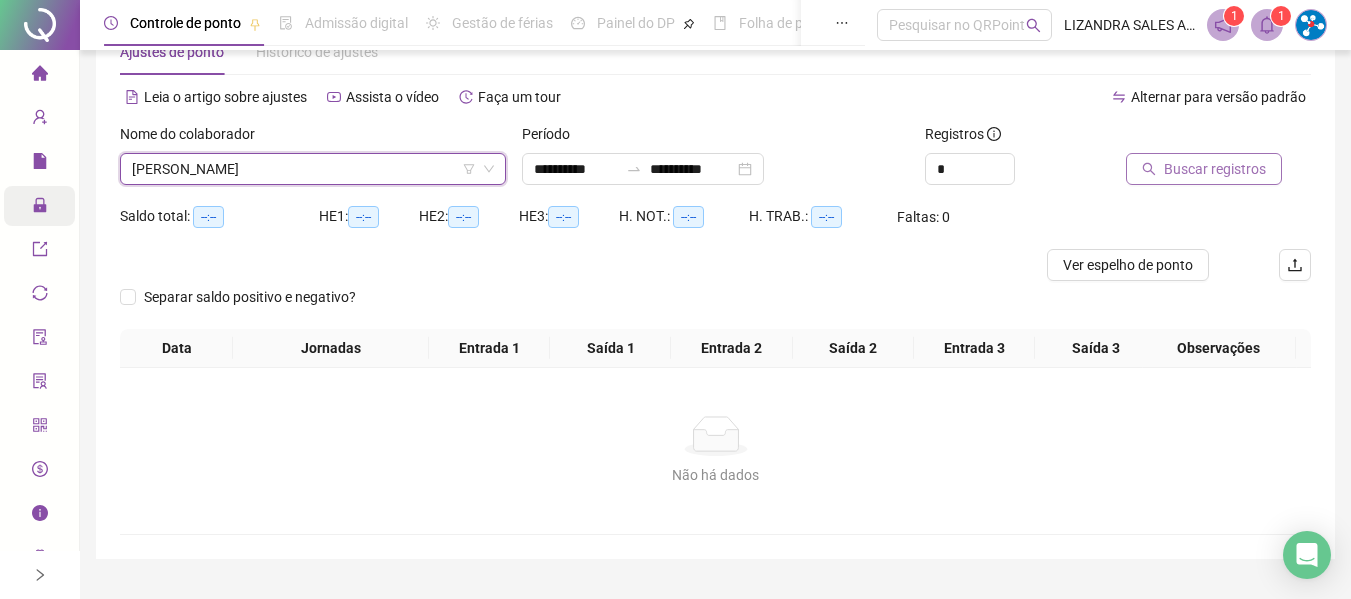 click on "Buscar registros" at bounding box center (1215, 169) 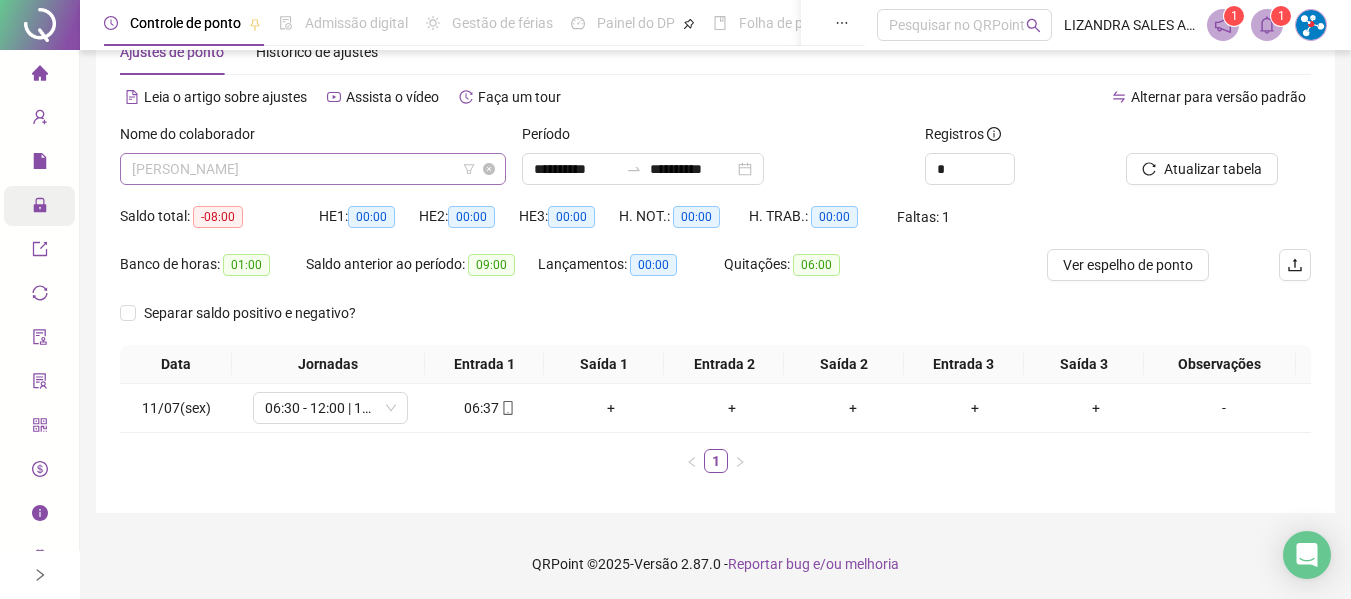 click on "[PERSON_NAME]" at bounding box center [313, 169] 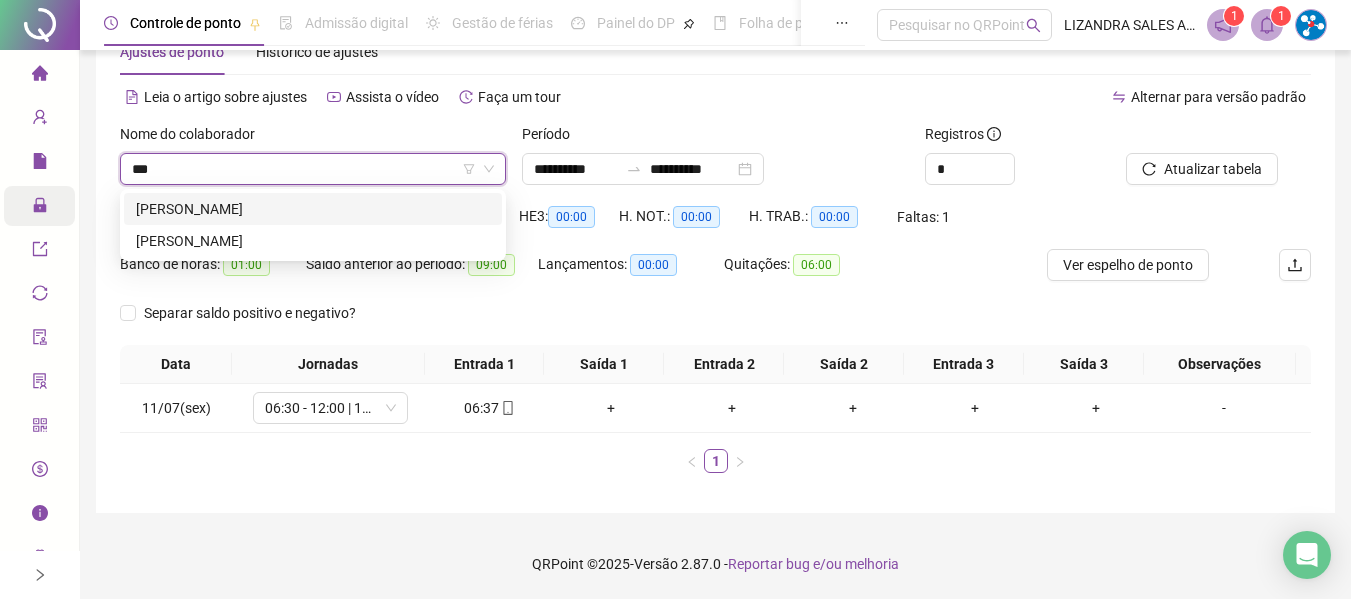 scroll, scrollTop: 0, scrollLeft: 0, axis: both 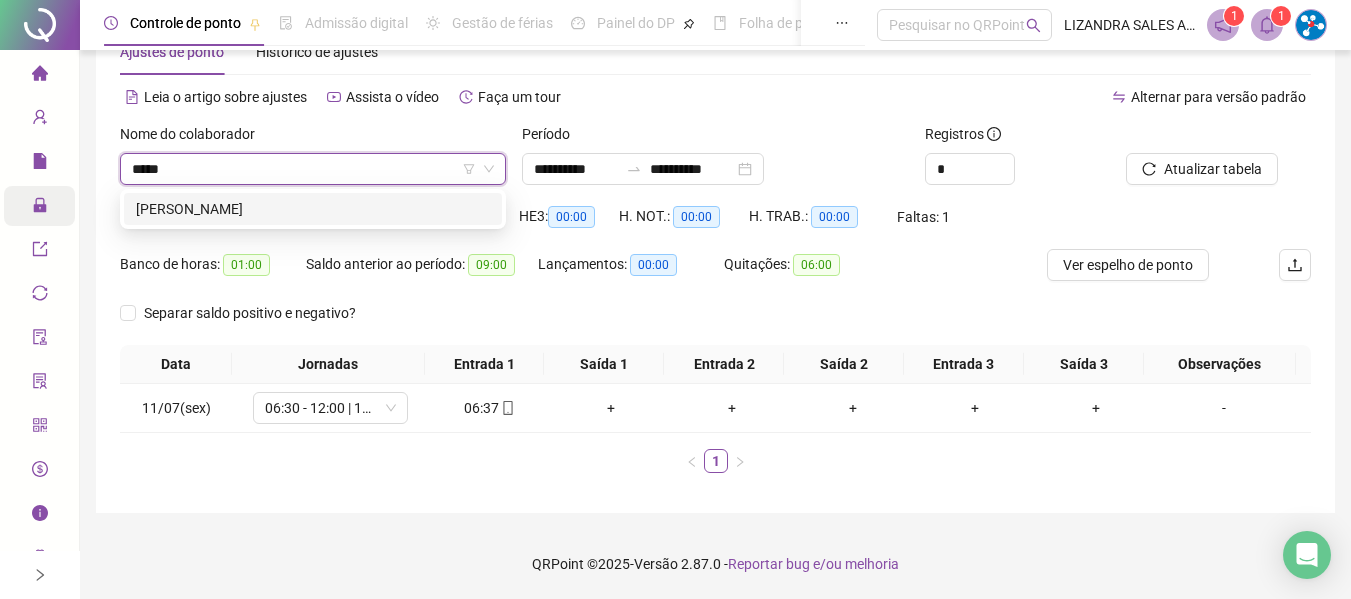 type on "******" 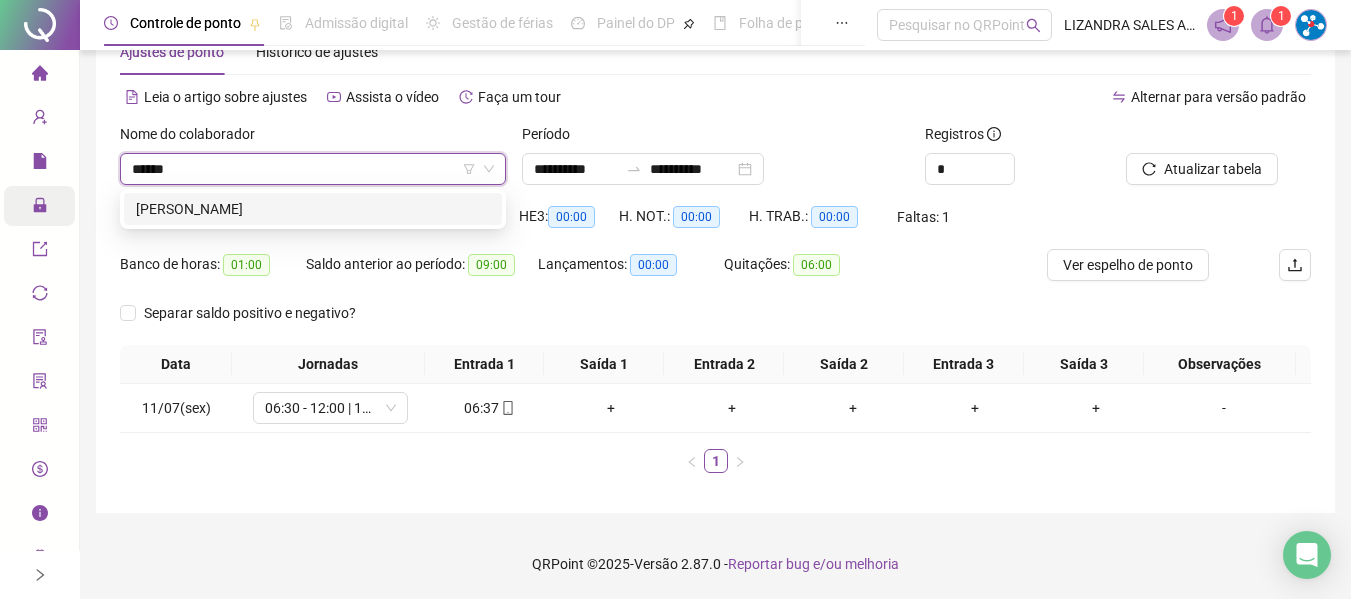 click on "[PERSON_NAME]" at bounding box center [313, 209] 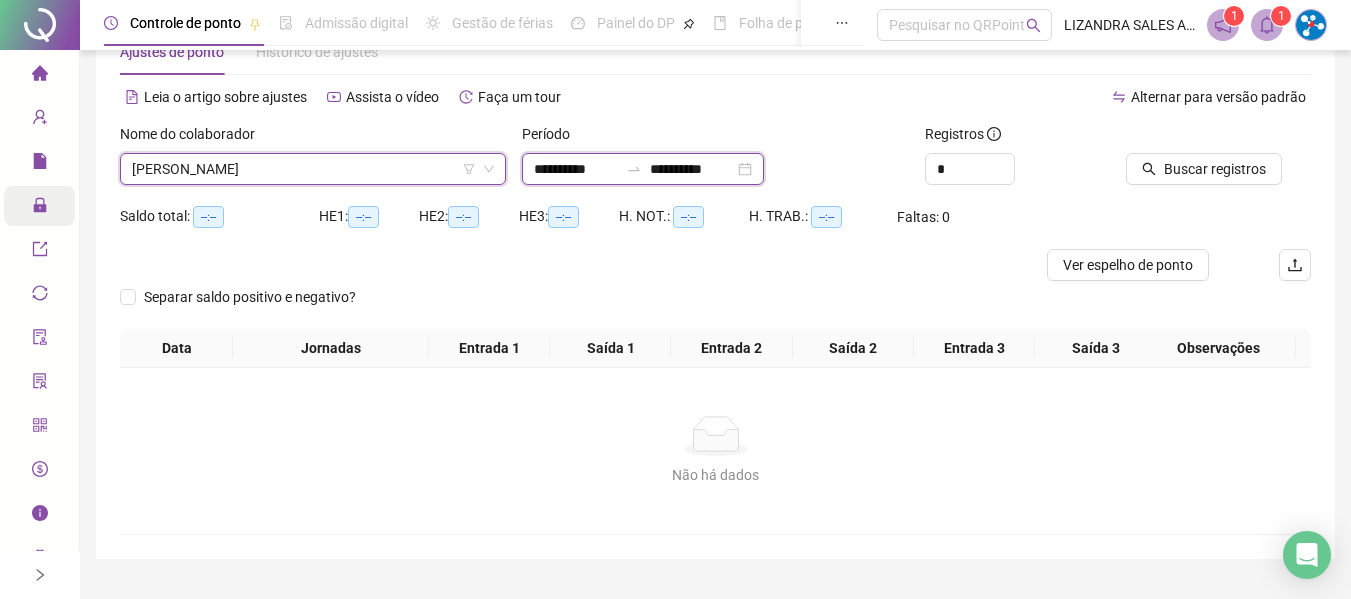 click on "**********" at bounding box center [576, 169] 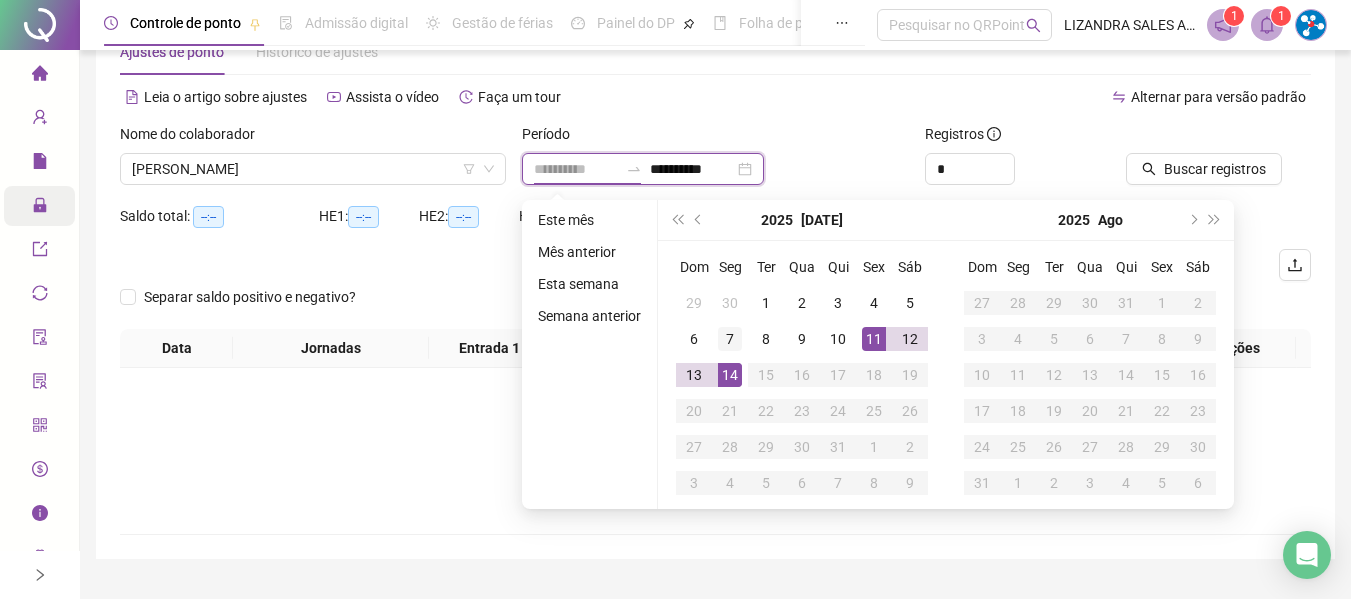 type on "**********" 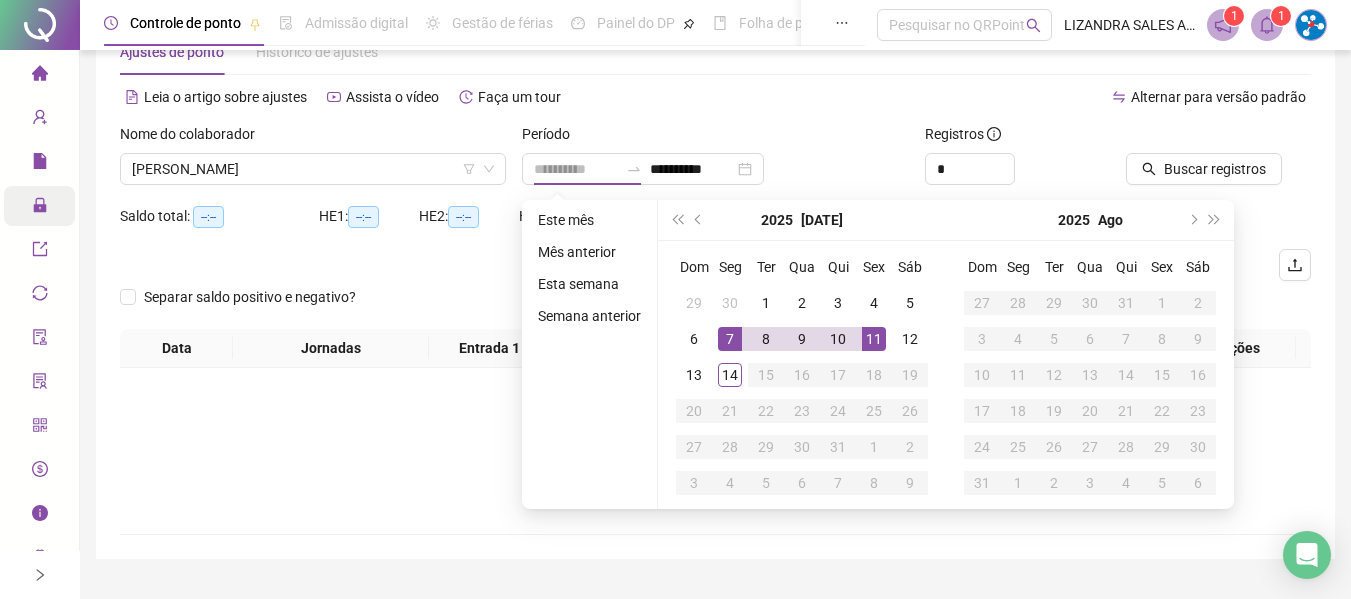 click on "7" at bounding box center [730, 339] 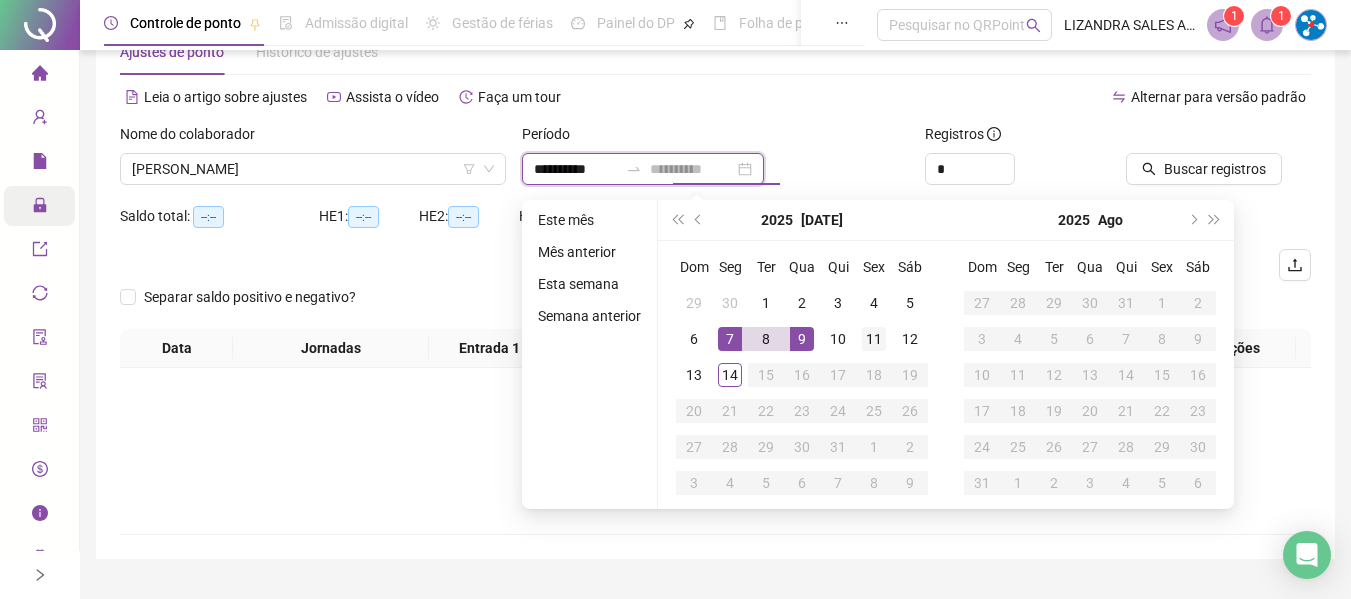 type on "**********" 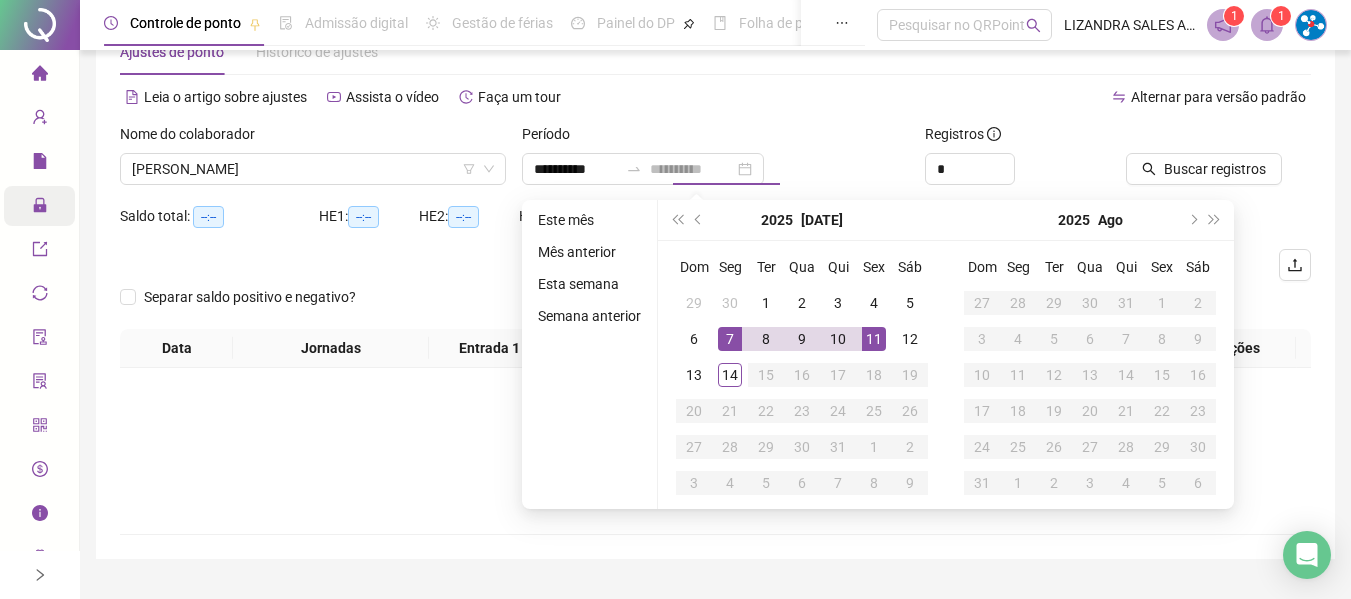 click on "11" at bounding box center [874, 339] 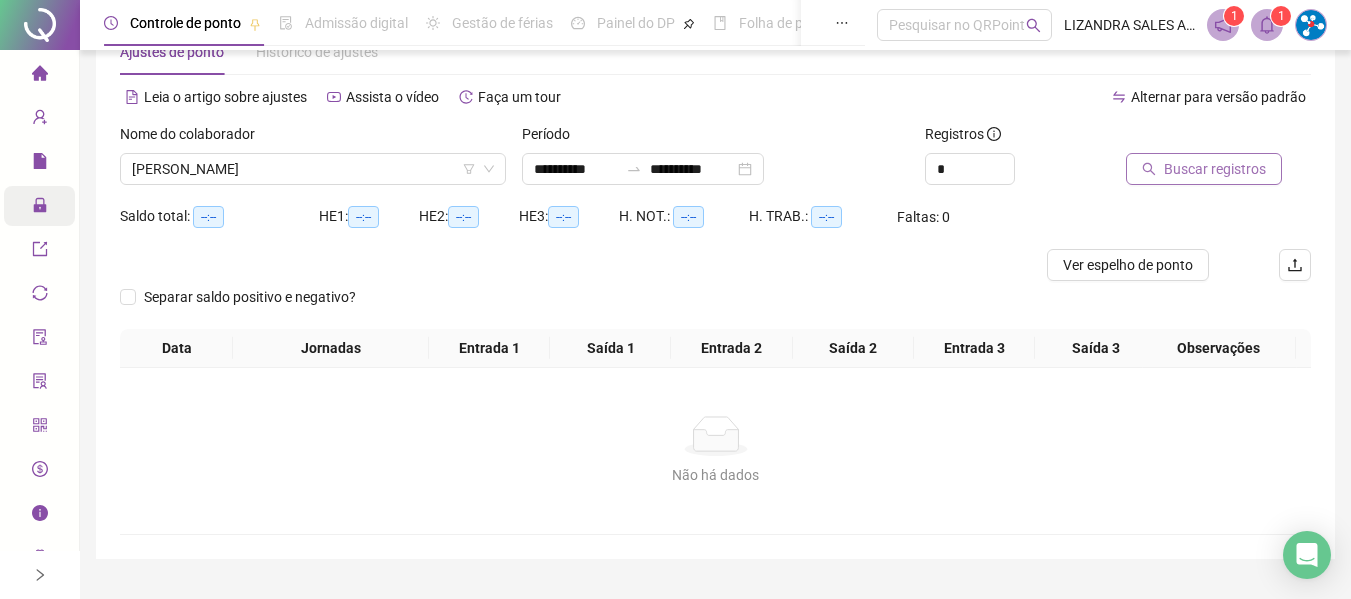 click on "Buscar registros" at bounding box center (1215, 169) 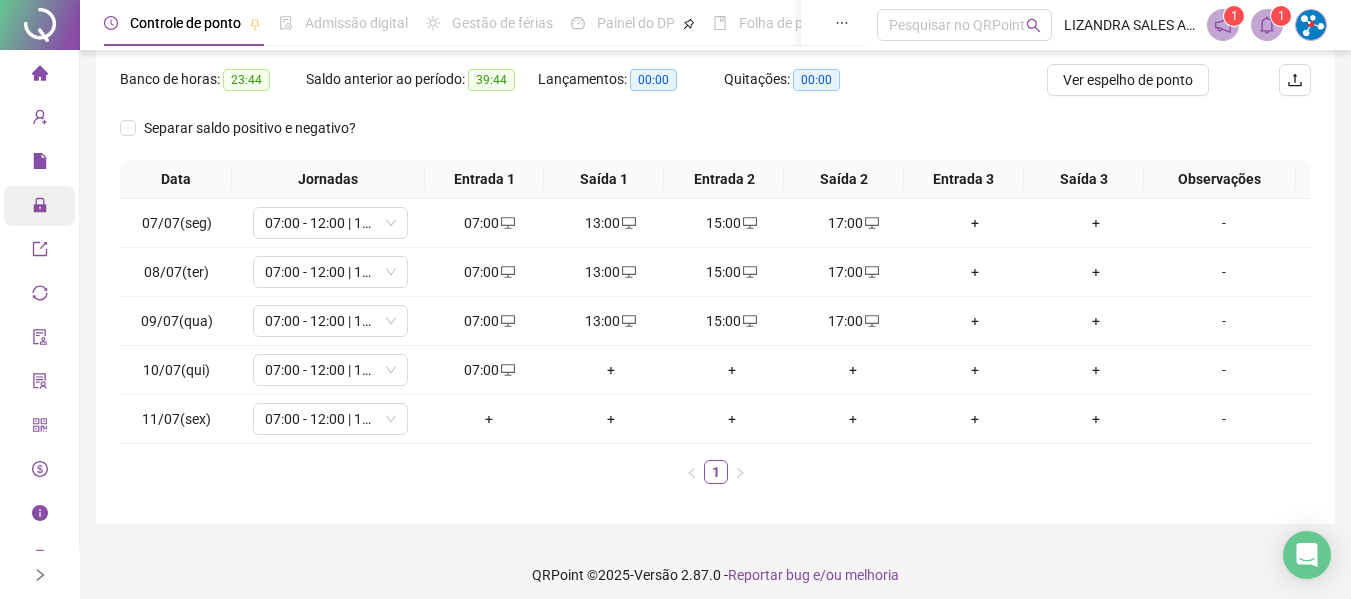scroll, scrollTop: 257, scrollLeft: 0, axis: vertical 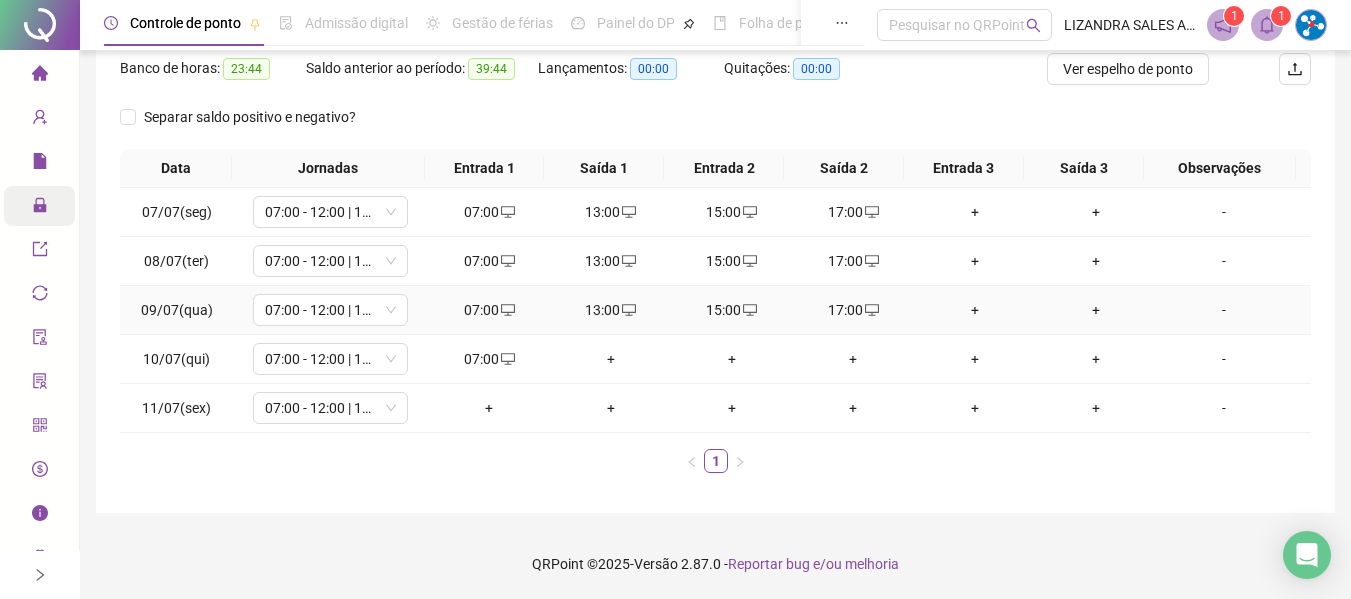 click 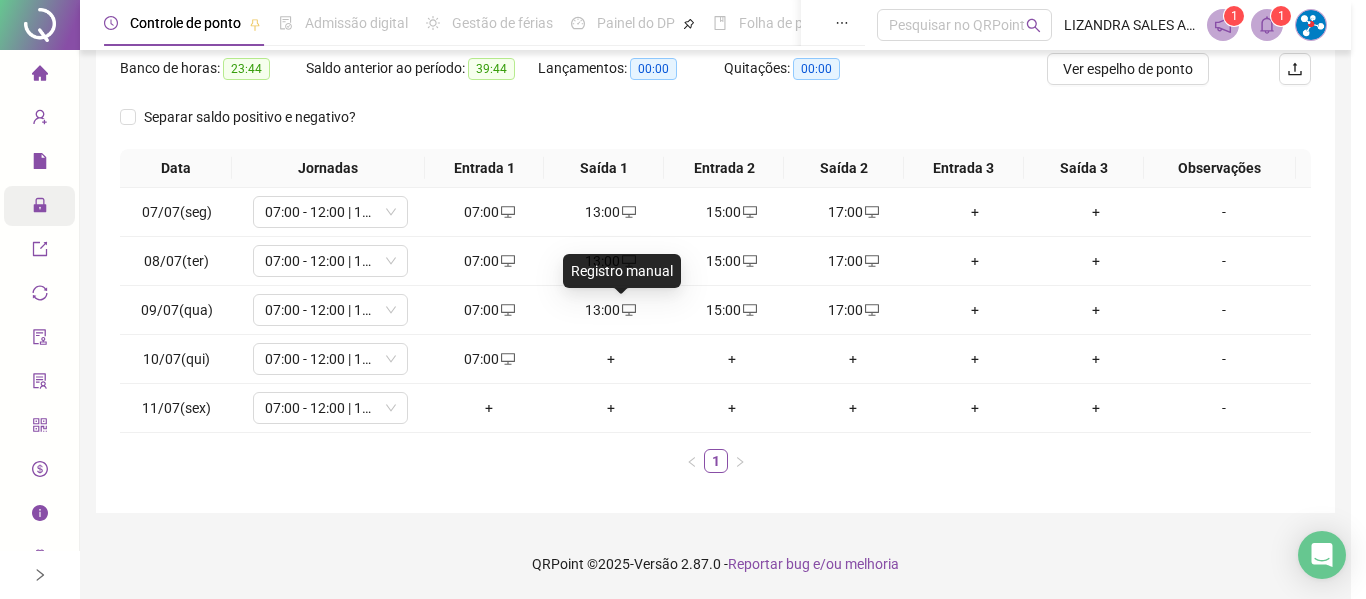 type on "**********" 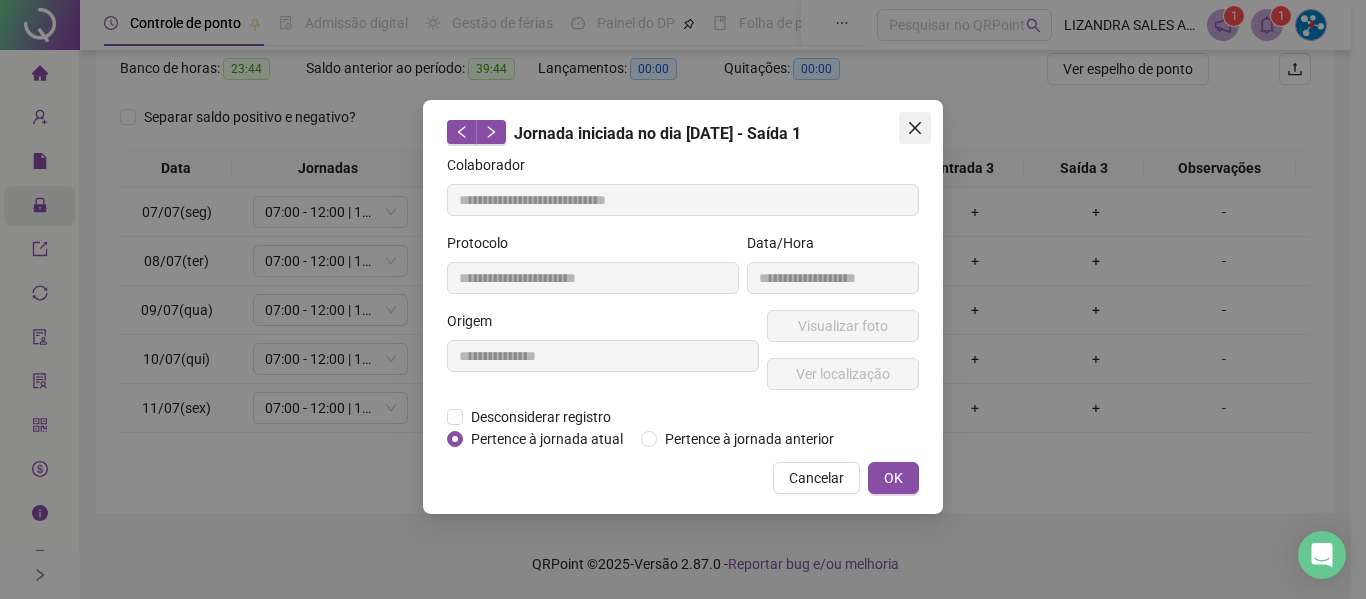 click 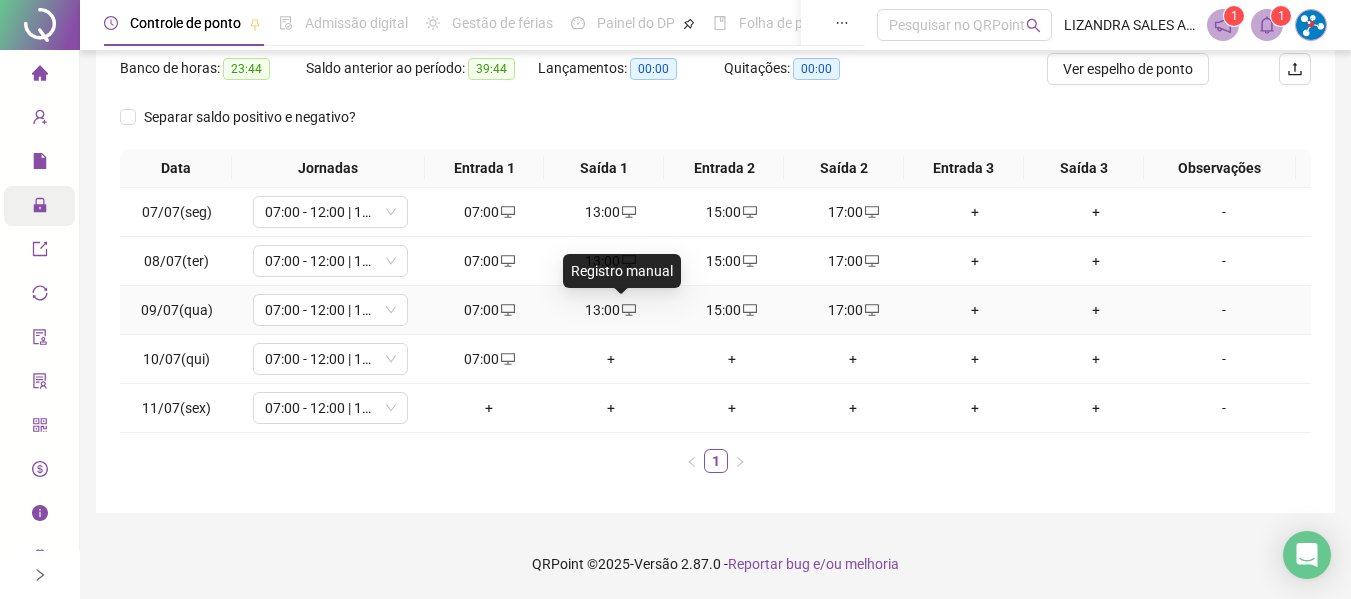 click 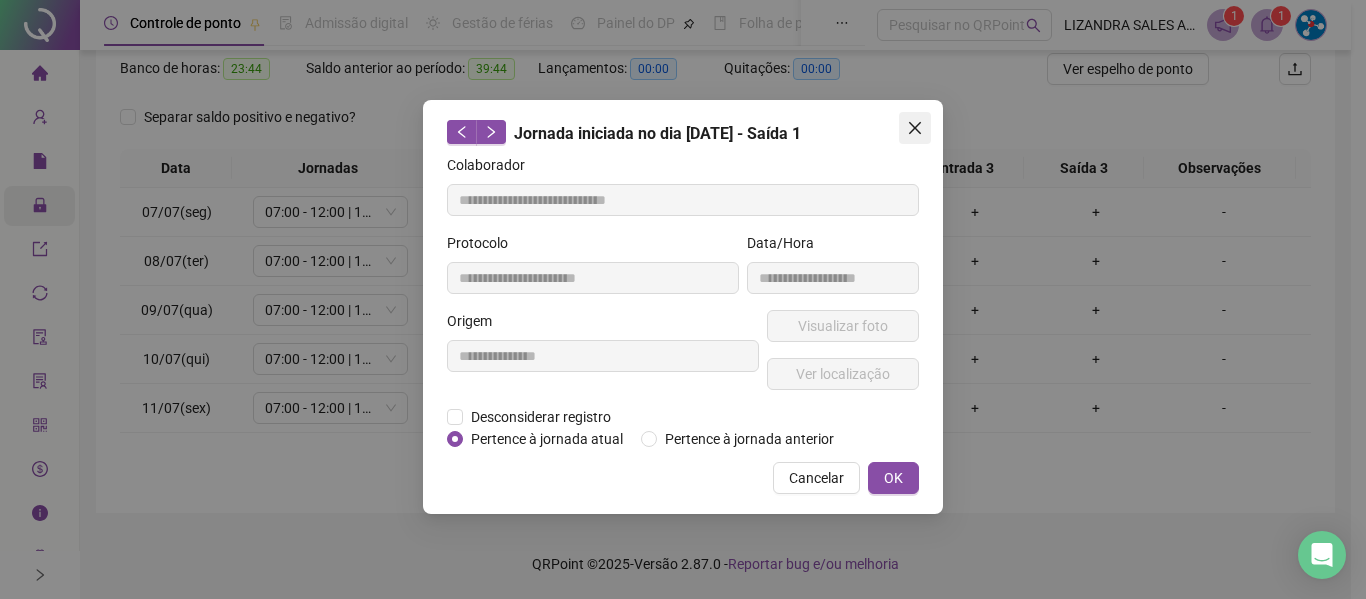 click at bounding box center (915, 128) 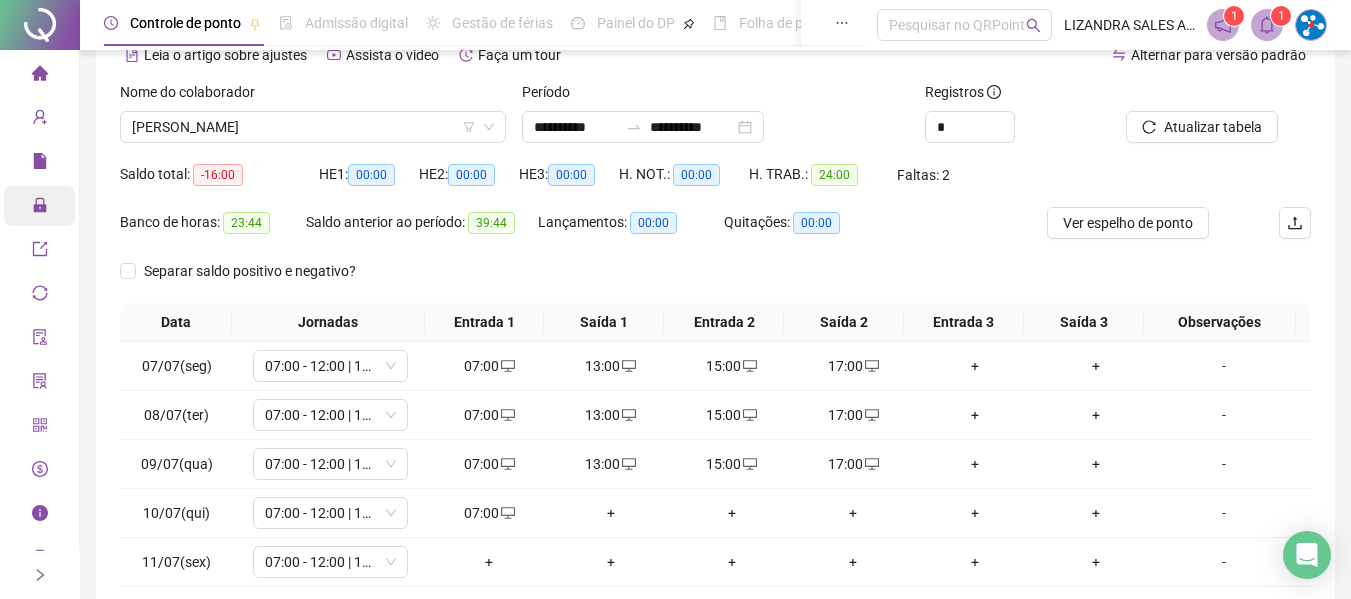 scroll, scrollTop: 0, scrollLeft: 0, axis: both 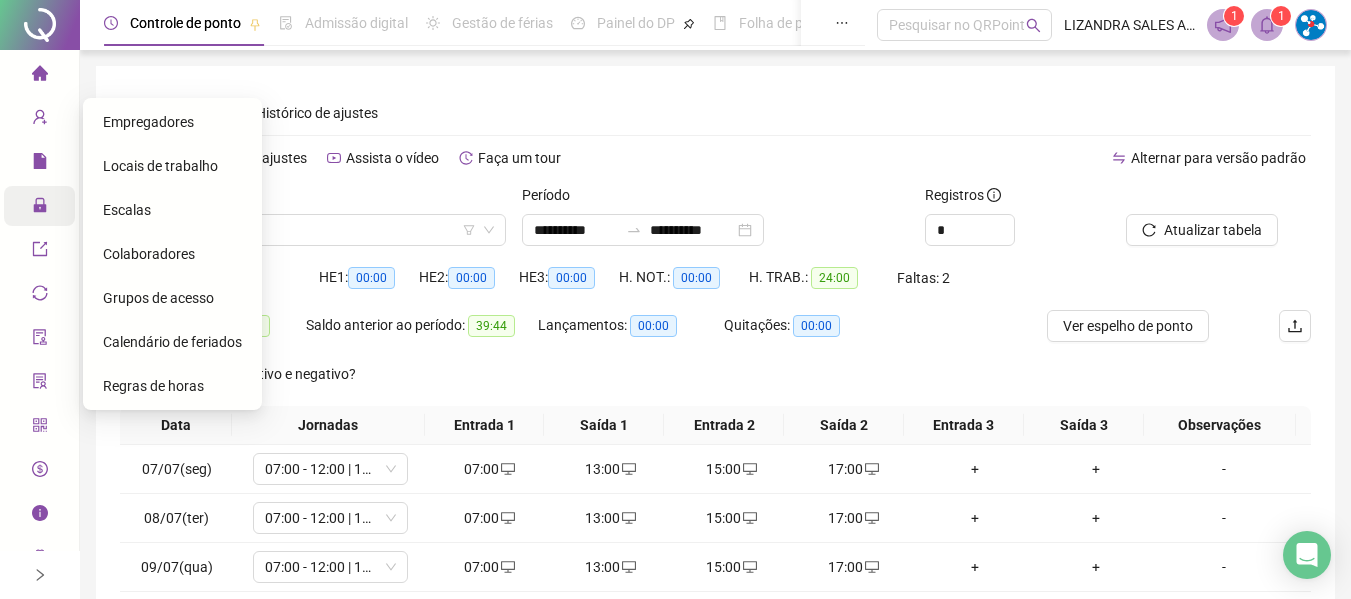 click on "Colaboradores" at bounding box center (149, 254) 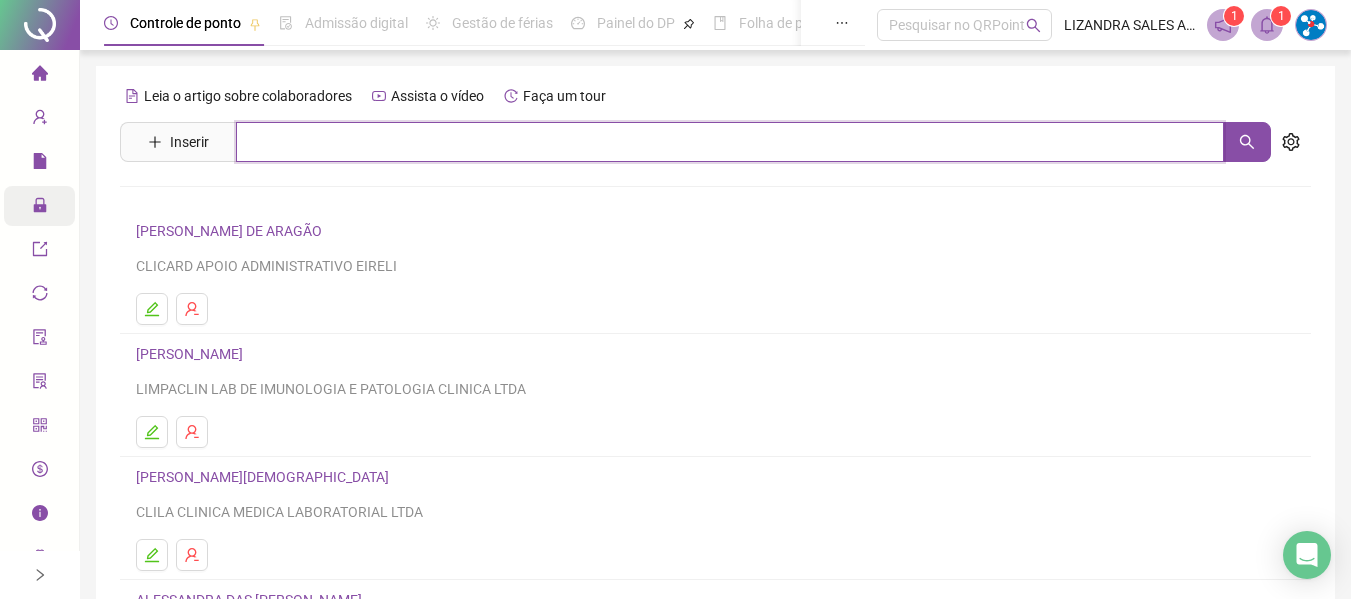 click at bounding box center (730, 142) 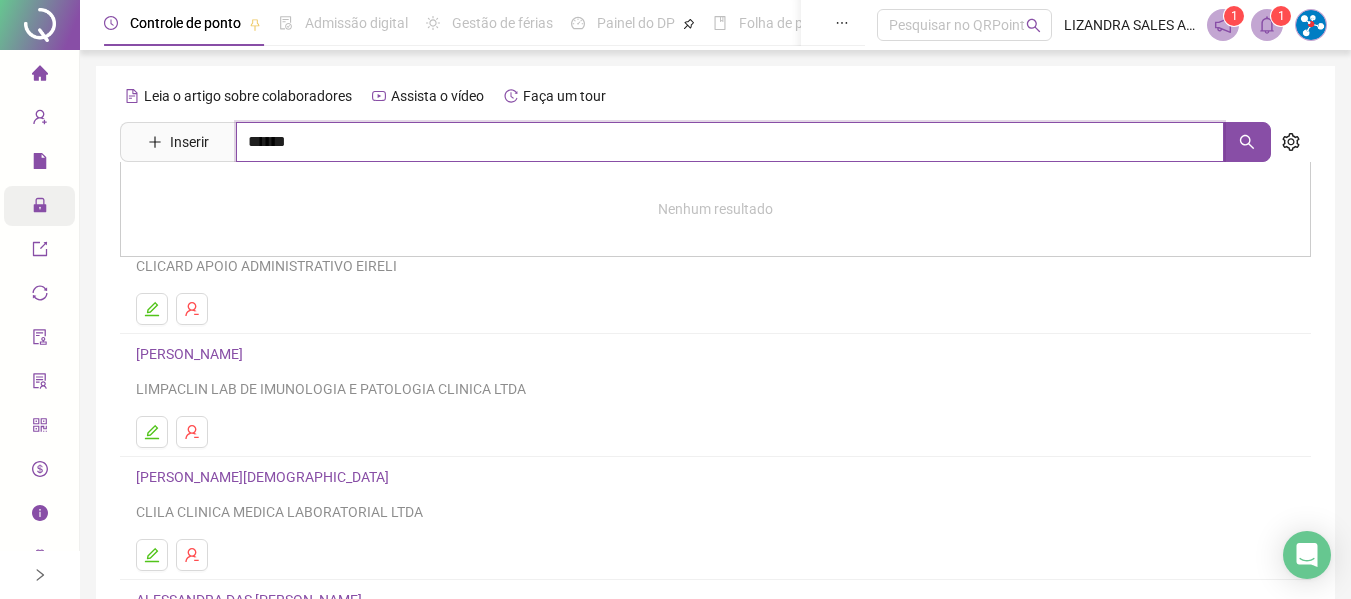 type on "******" 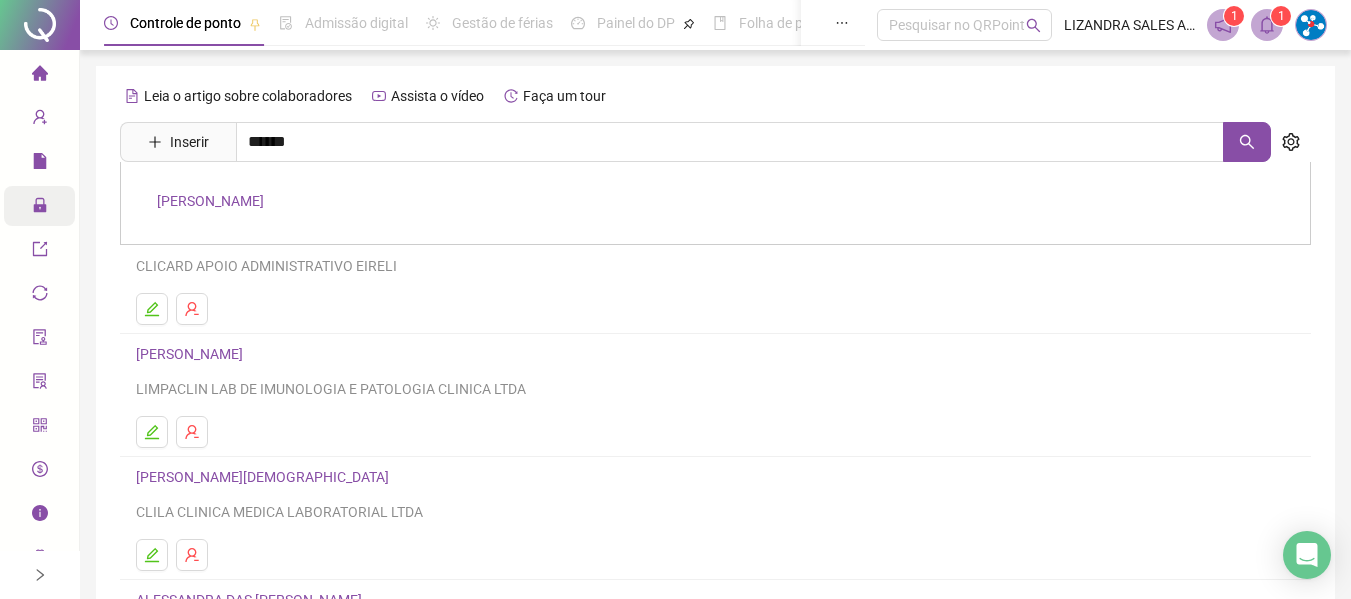 click on "[PERSON_NAME]" at bounding box center [210, 201] 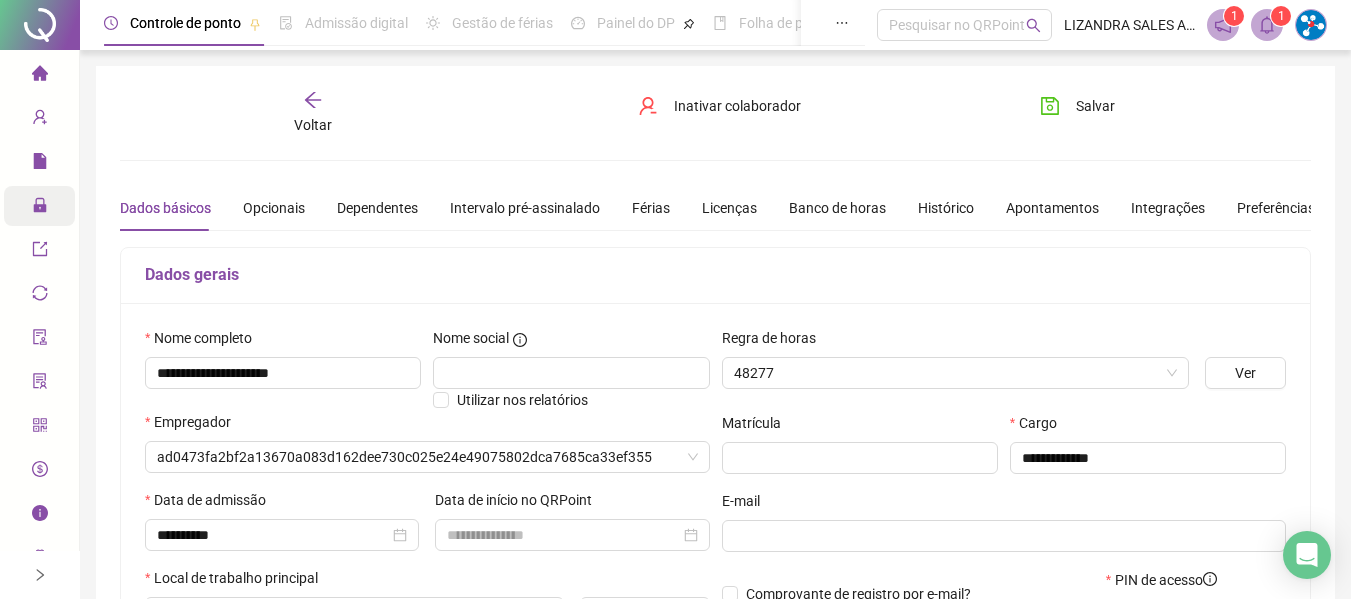 type on "**********" 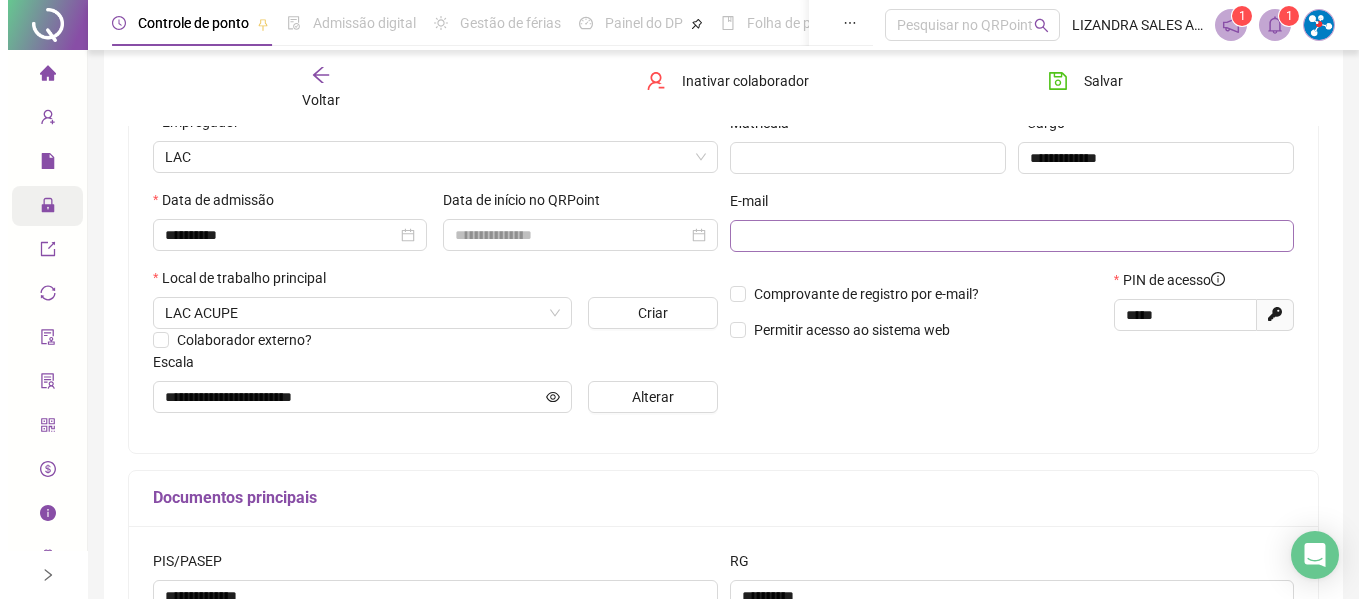 scroll, scrollTop: 0, scrollLeft: 0, axis: both 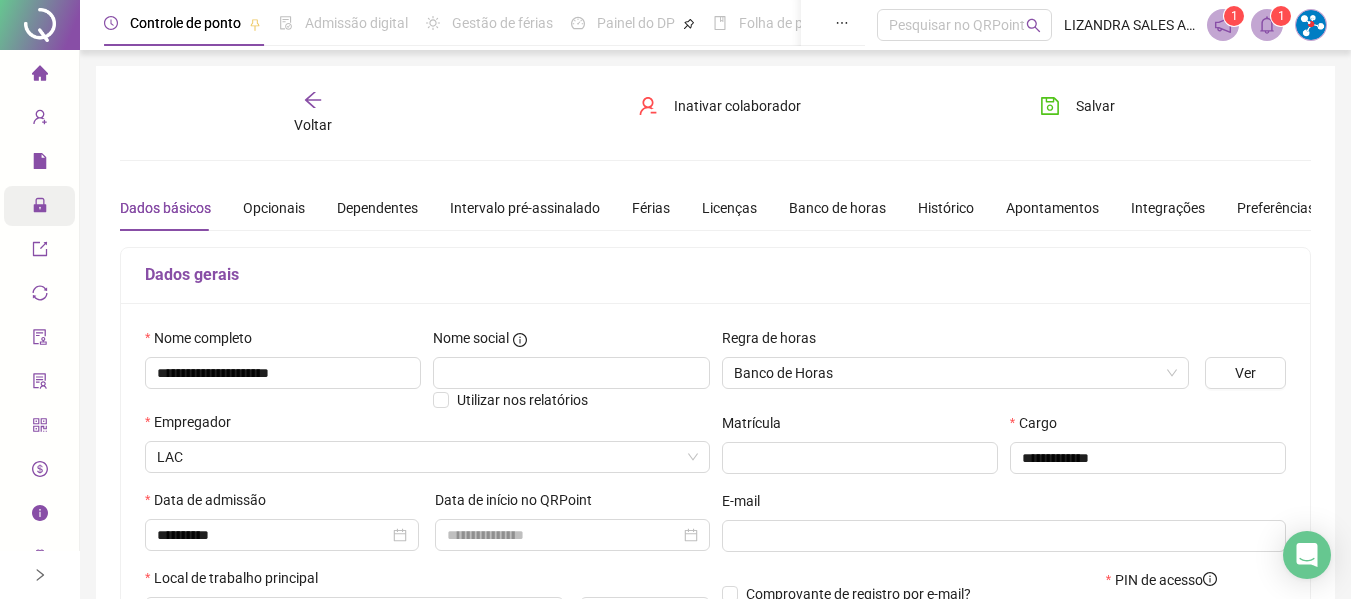 click on "Voltar" at bounding box center (313, 113) 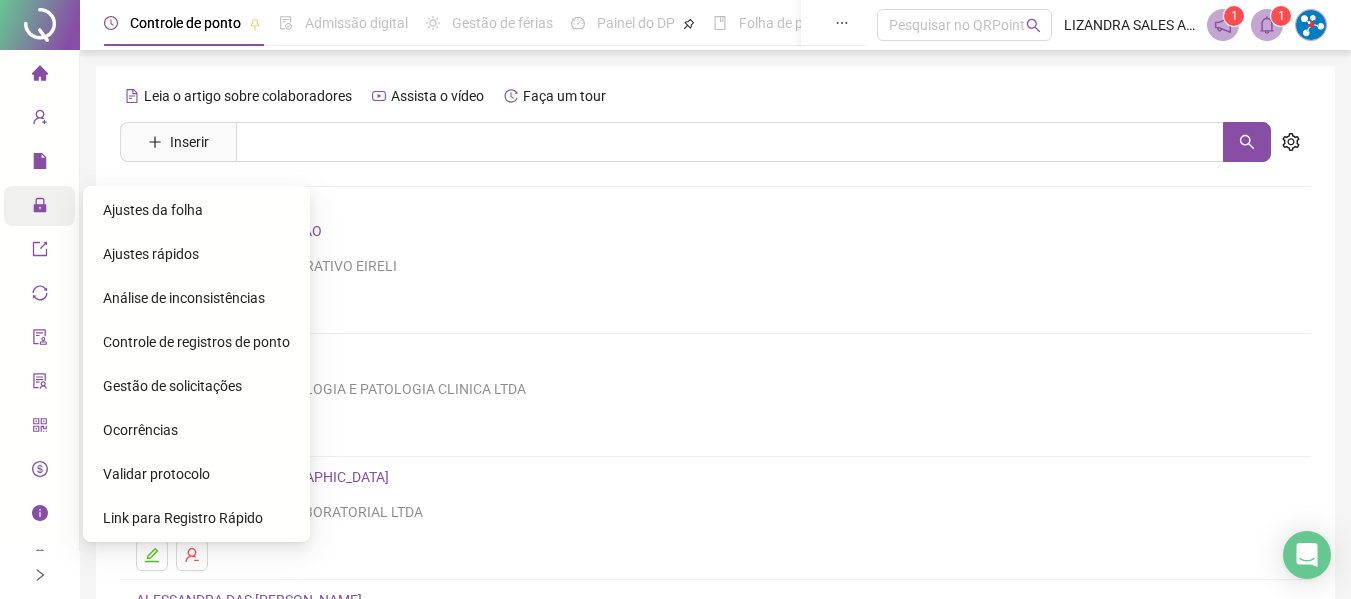 click on "Gestão de solicitações" at bounding box center (172, 386) 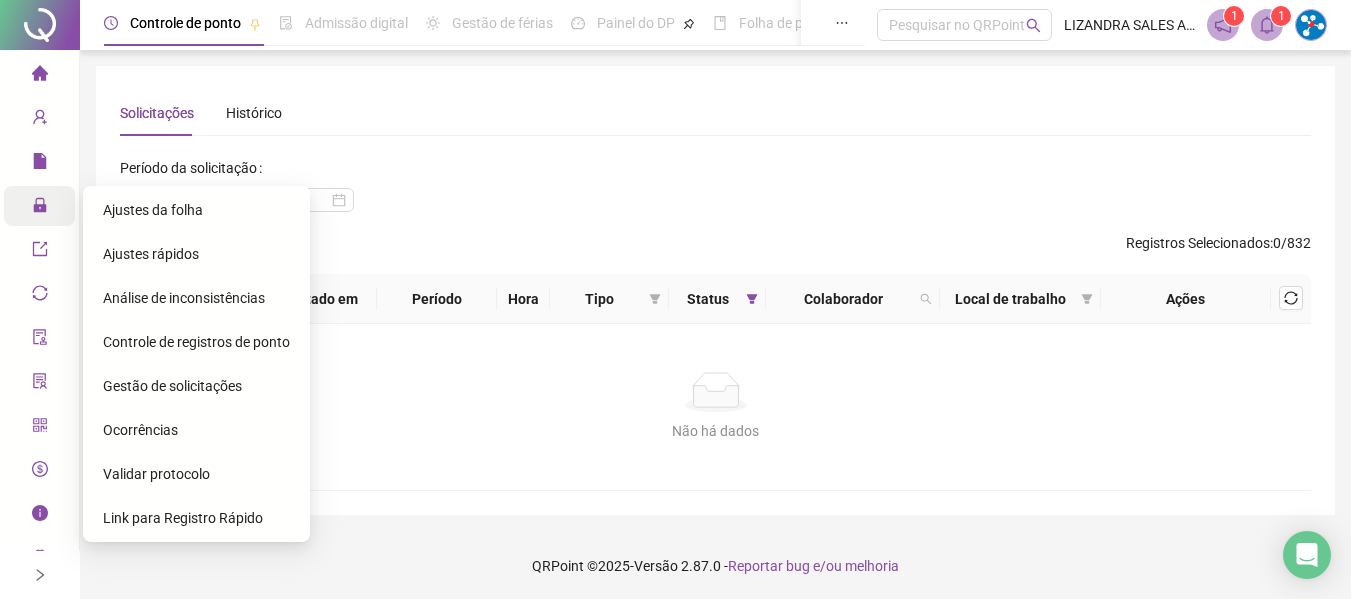 click on "Ajustes da folha" at bounding box center [153, 210] 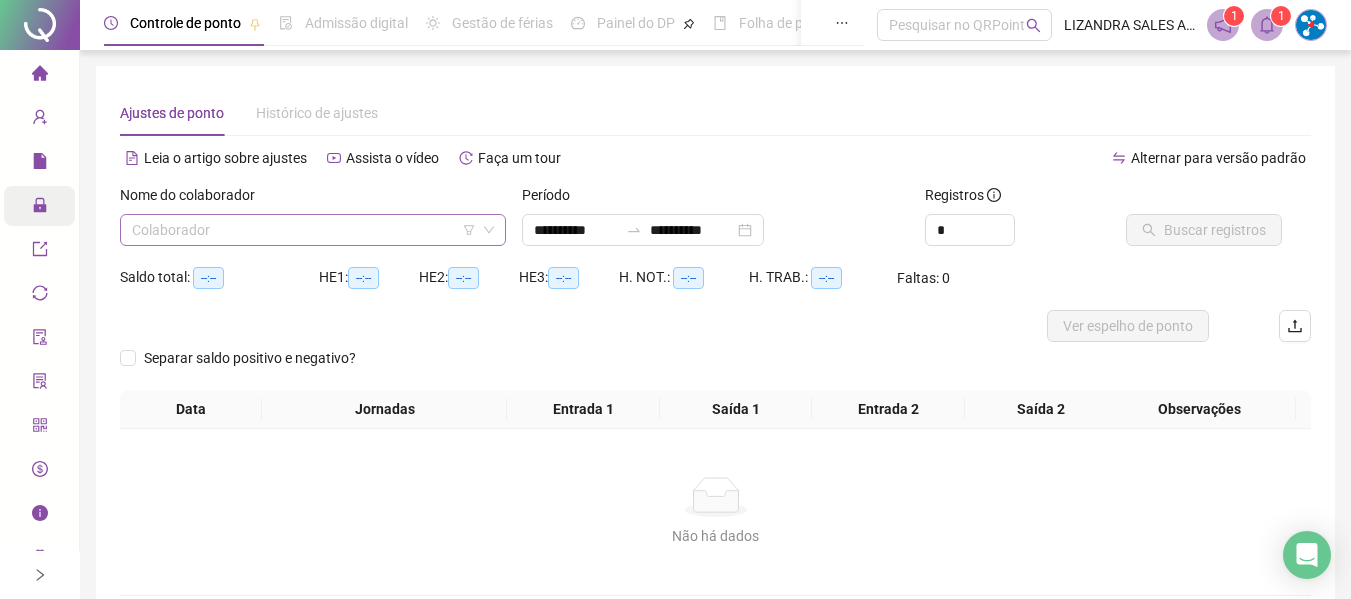 click at bounding box center (307, 230) 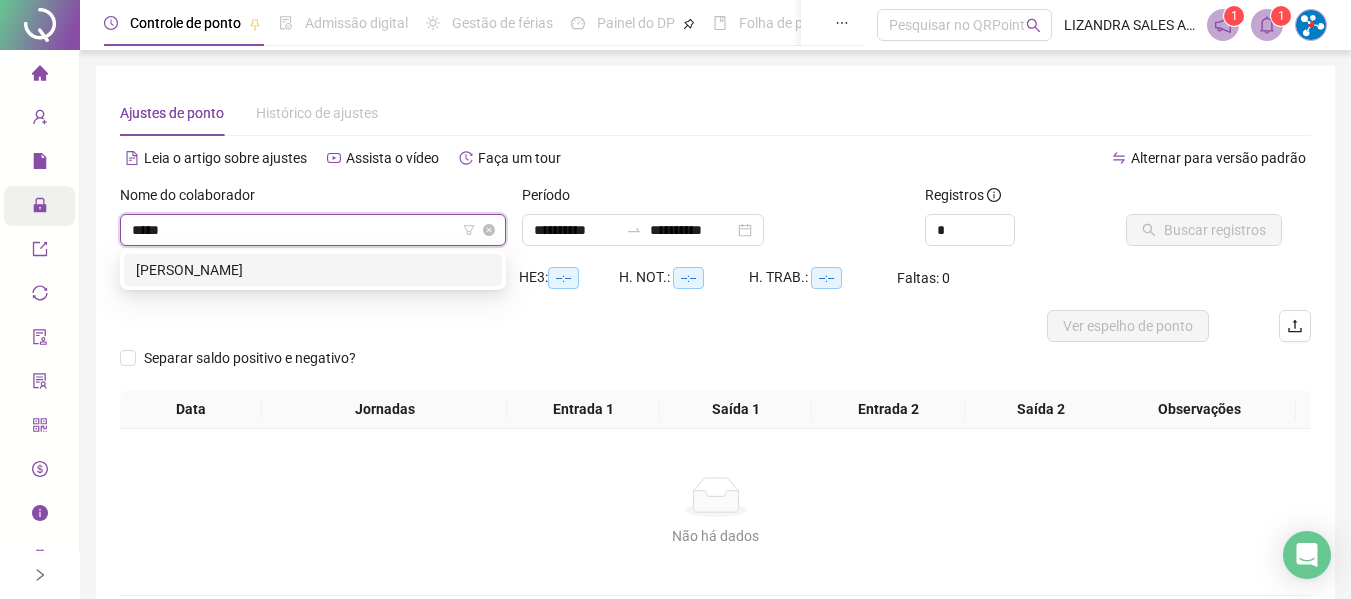 type on "******" 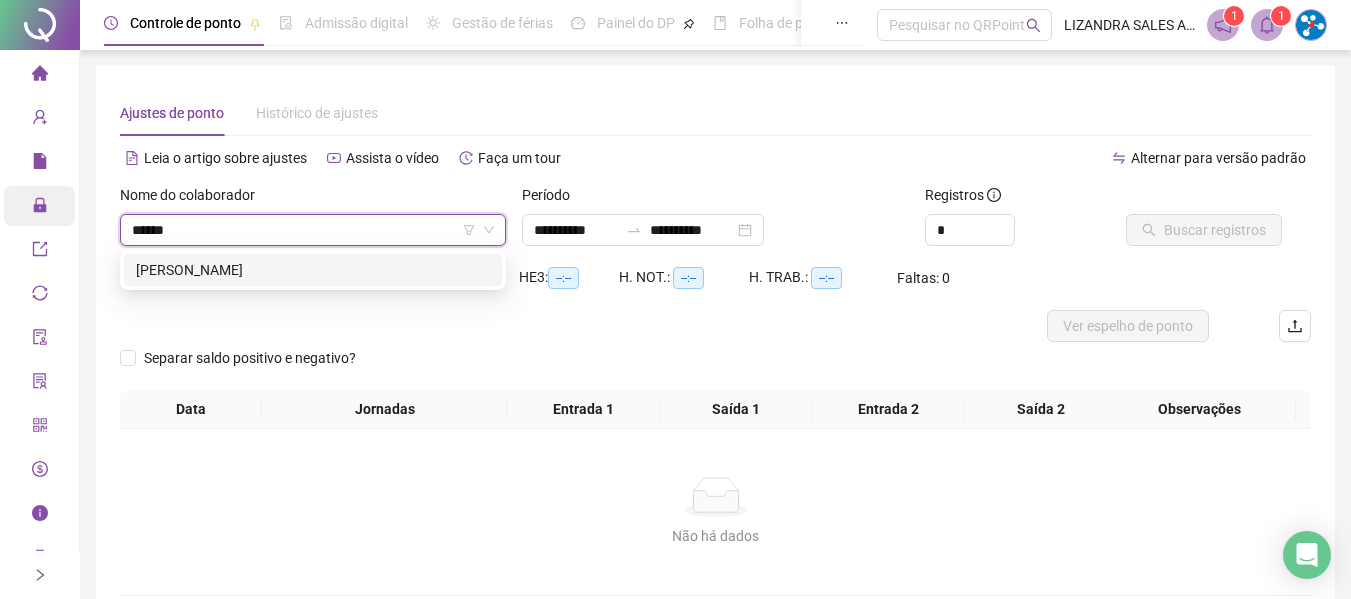 click on "[PERSON_NAME]" at bounding box center [313, 270] 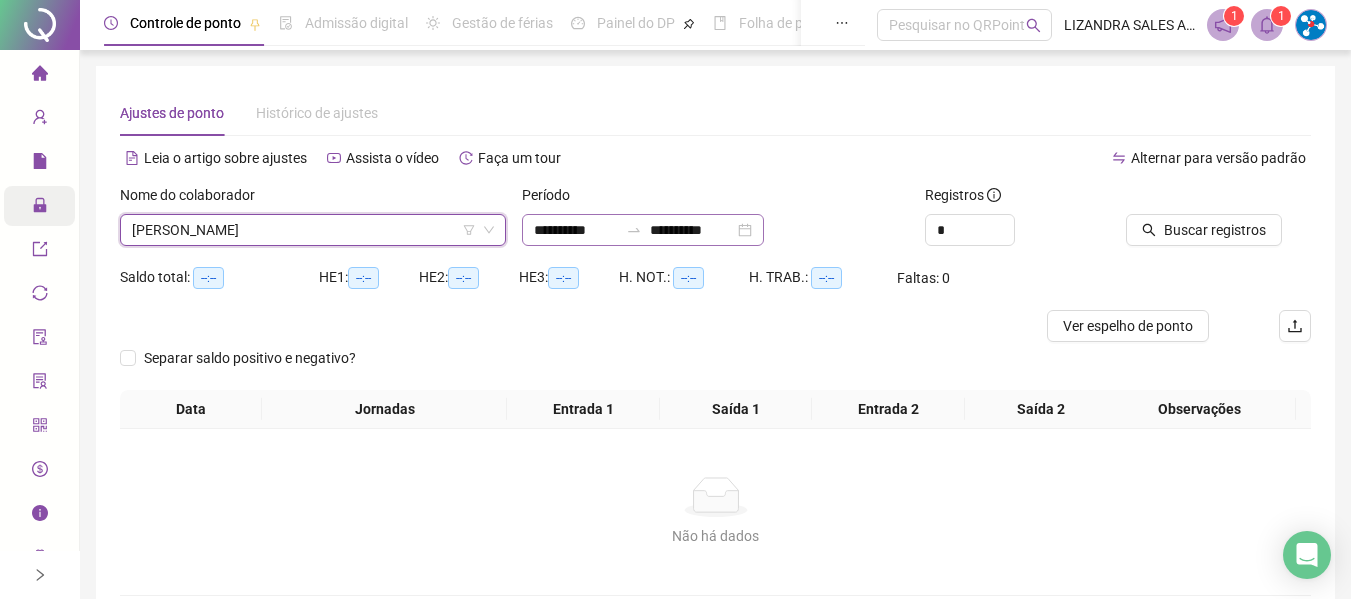 click on "**********" at bounding box center [643, 230] 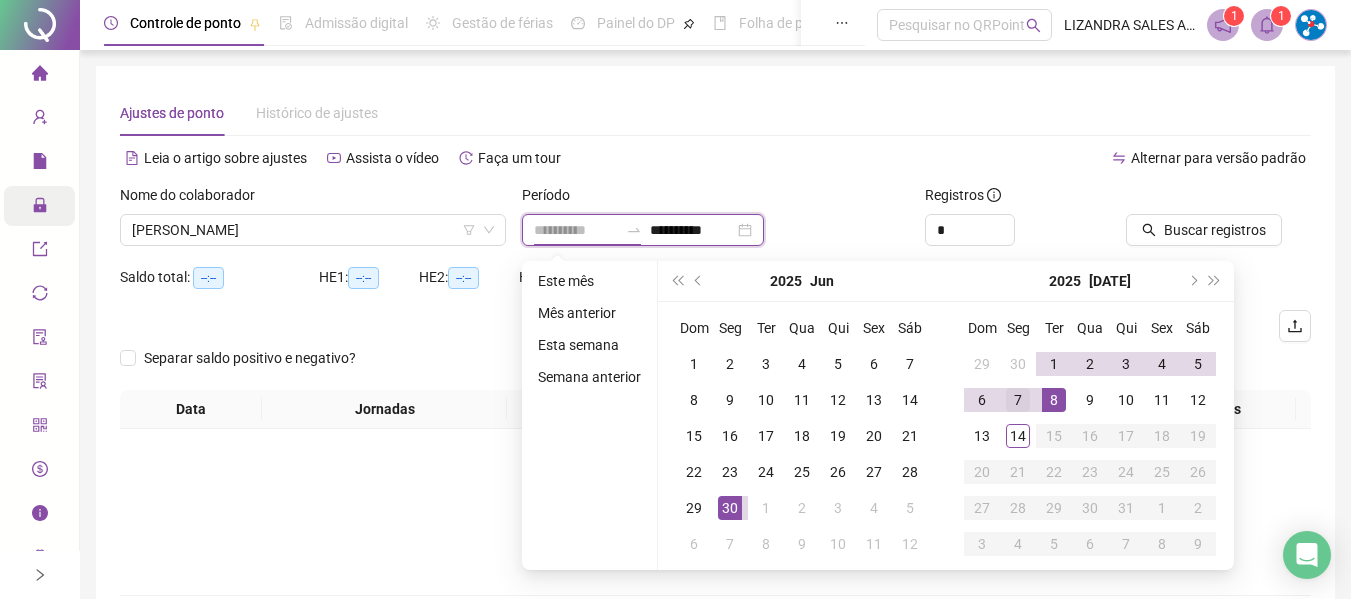 type on "**********" 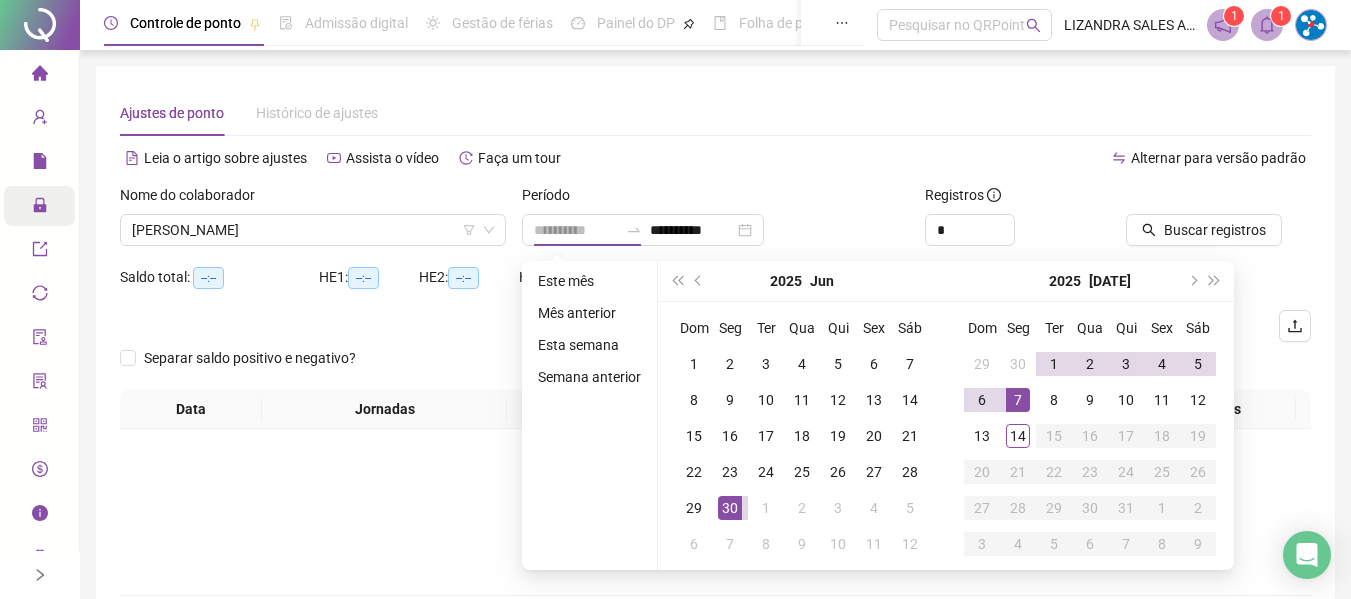 click on "7" at bounding box center (1018, 400) 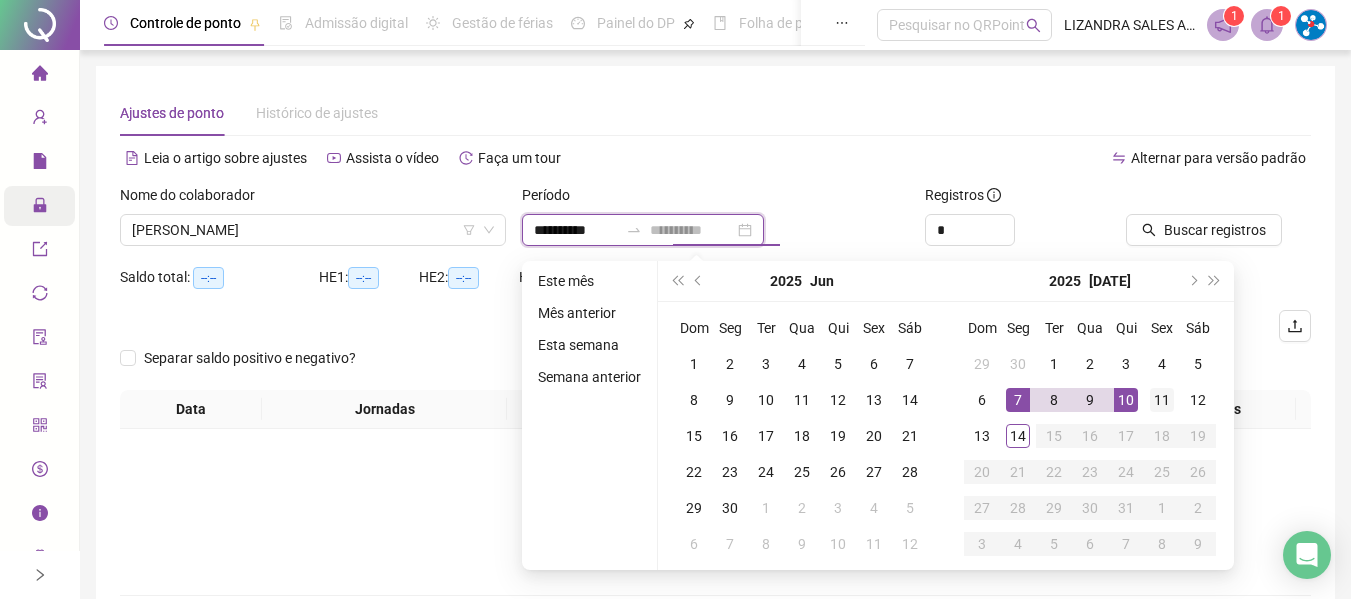 type on "**********" 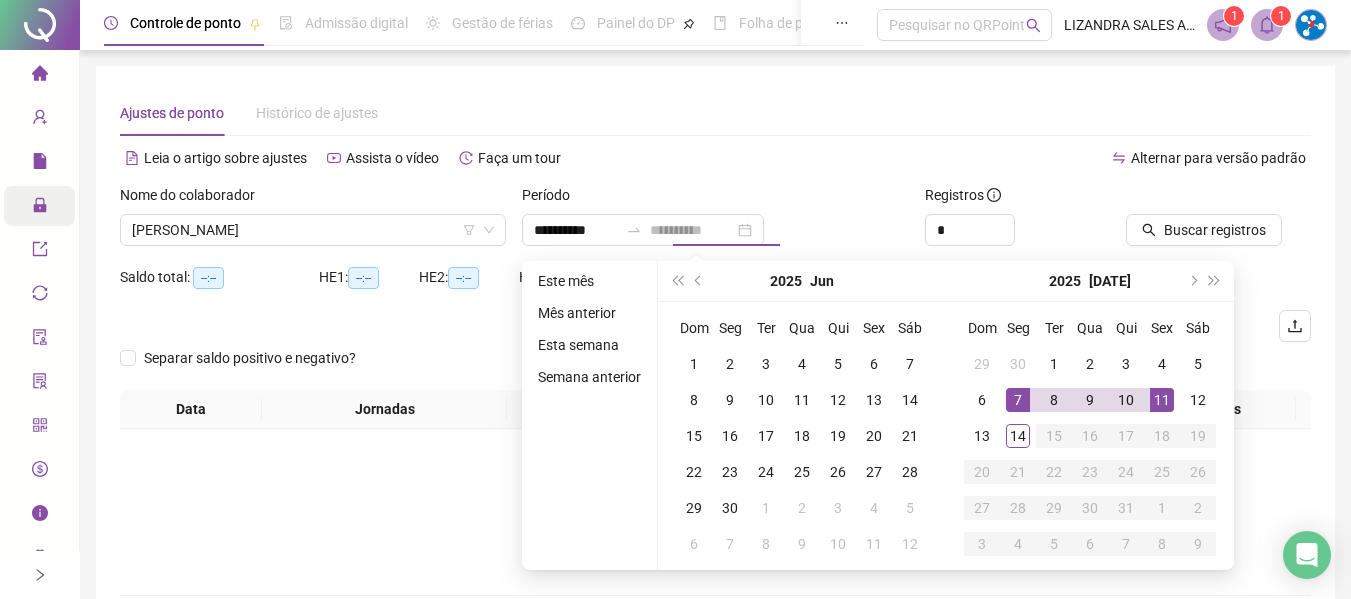 click on "11" at bounding box center (1162, 400) 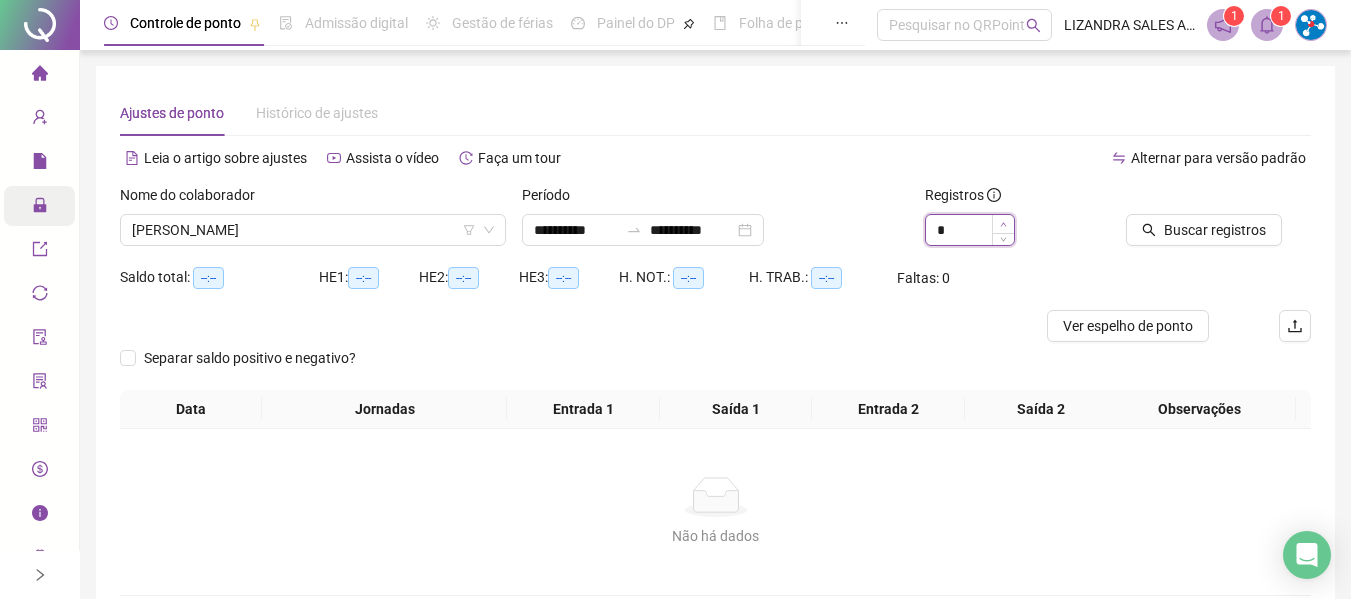 type on "*" 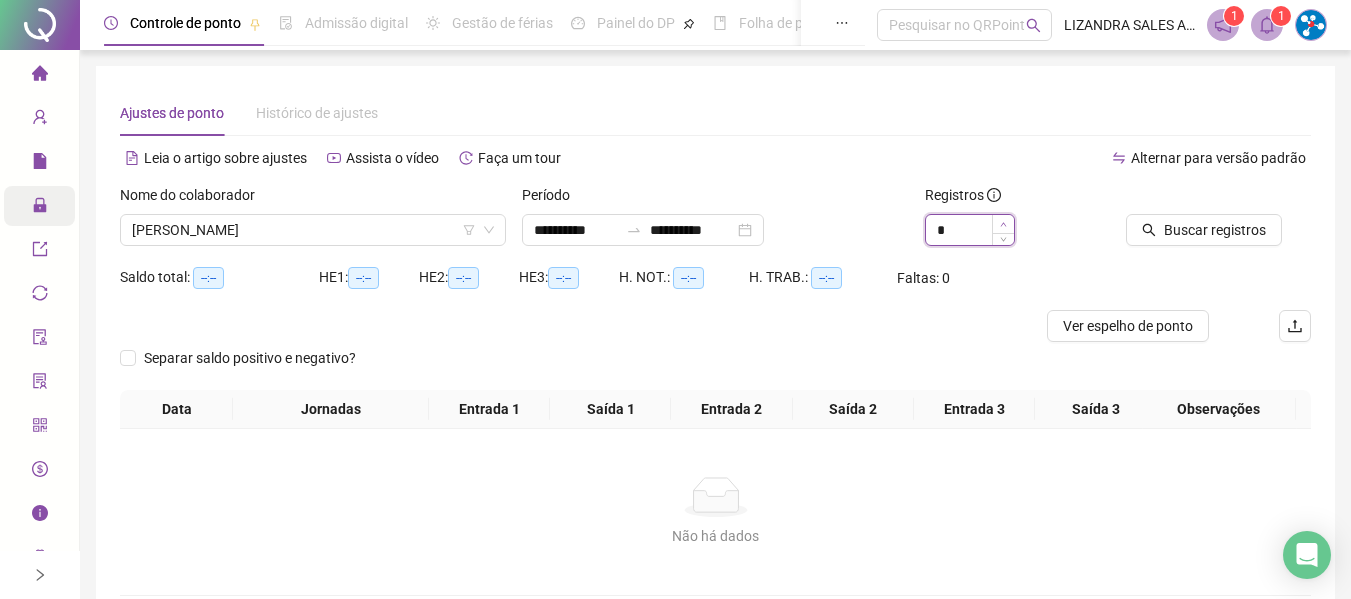 click at bounding box center (1003, 224) 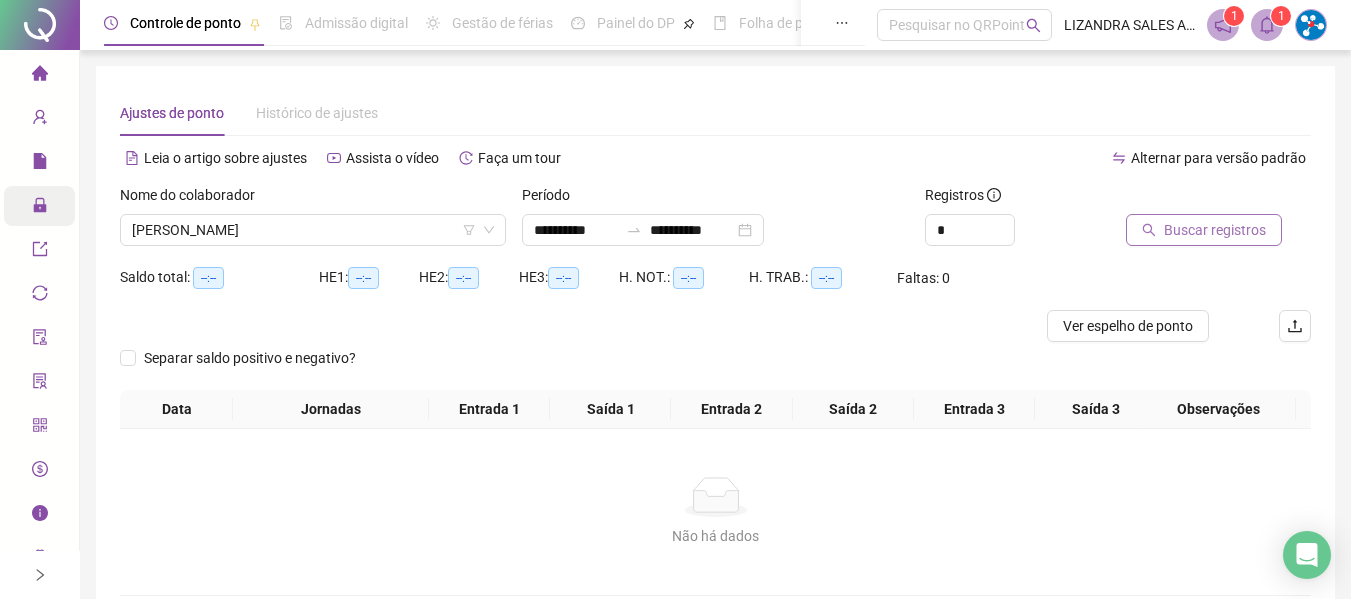 click on "Buscar registros" at bounding box center [1204, 230] 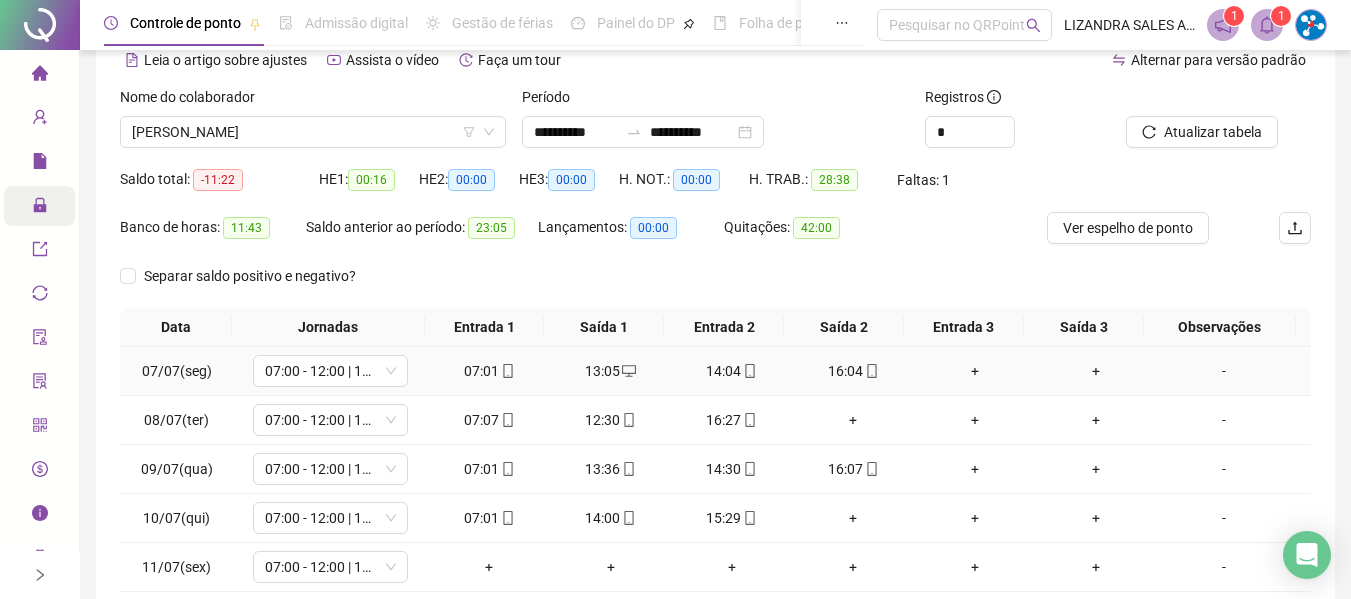 scroll, scrollTop: 0, scrollLeft: 0, axis: both 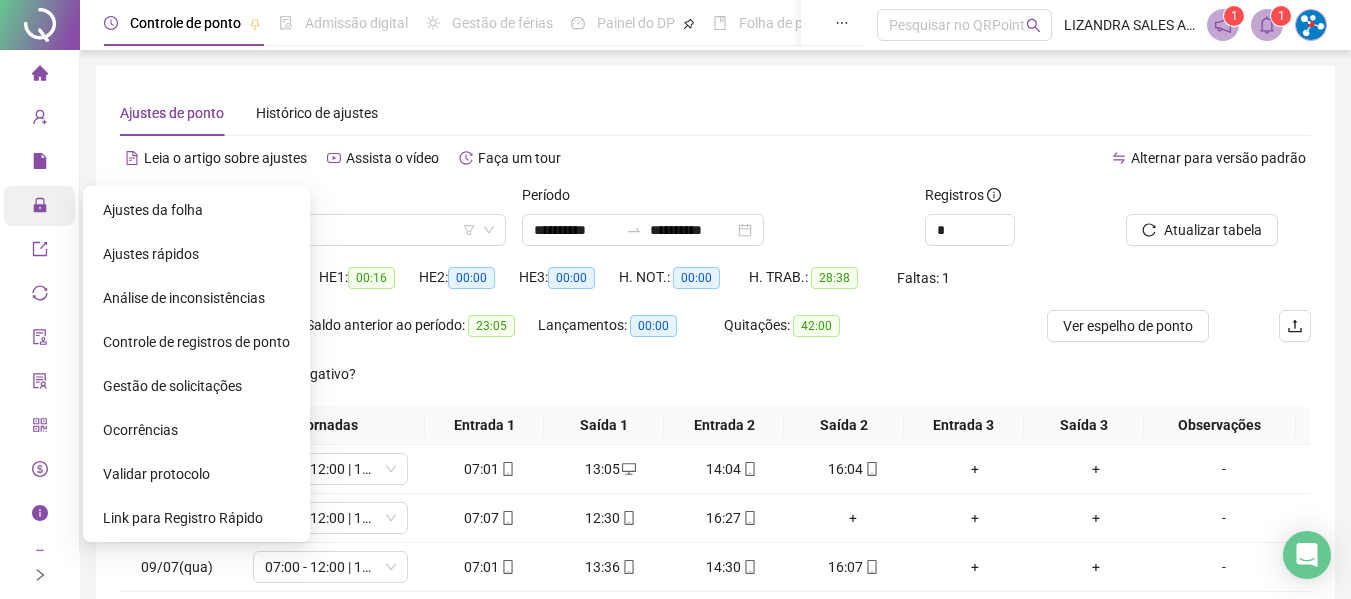 click on "Gestão de solicitações" at bounding box center (196, 386) 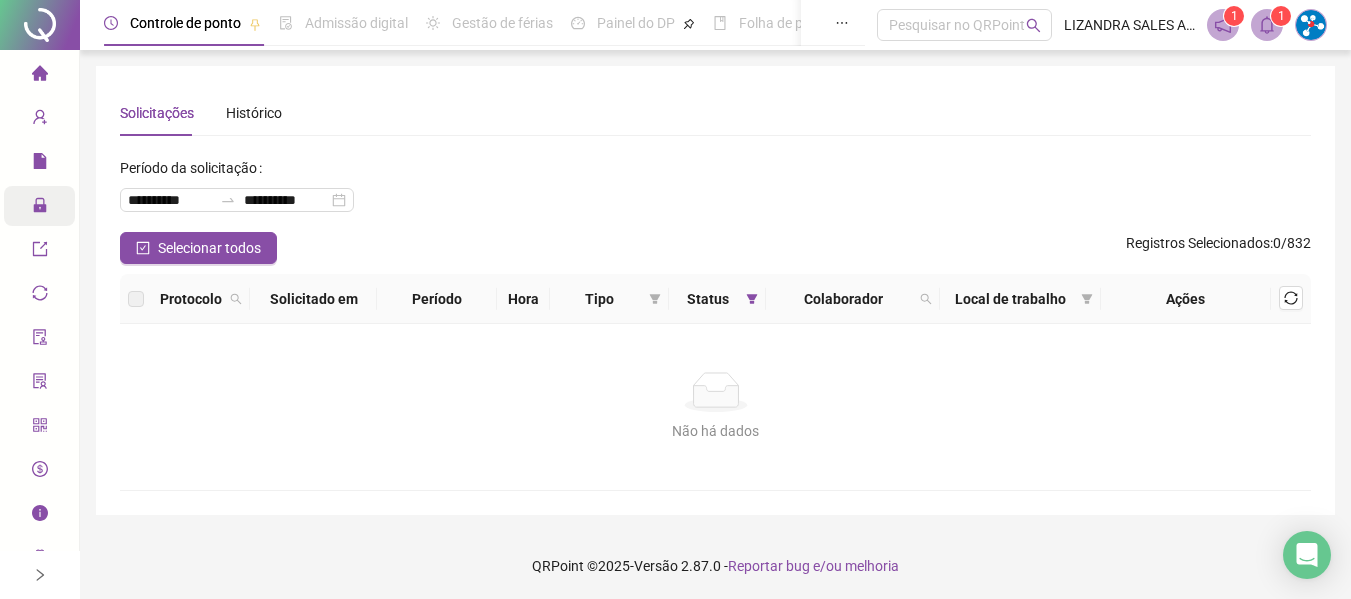 click 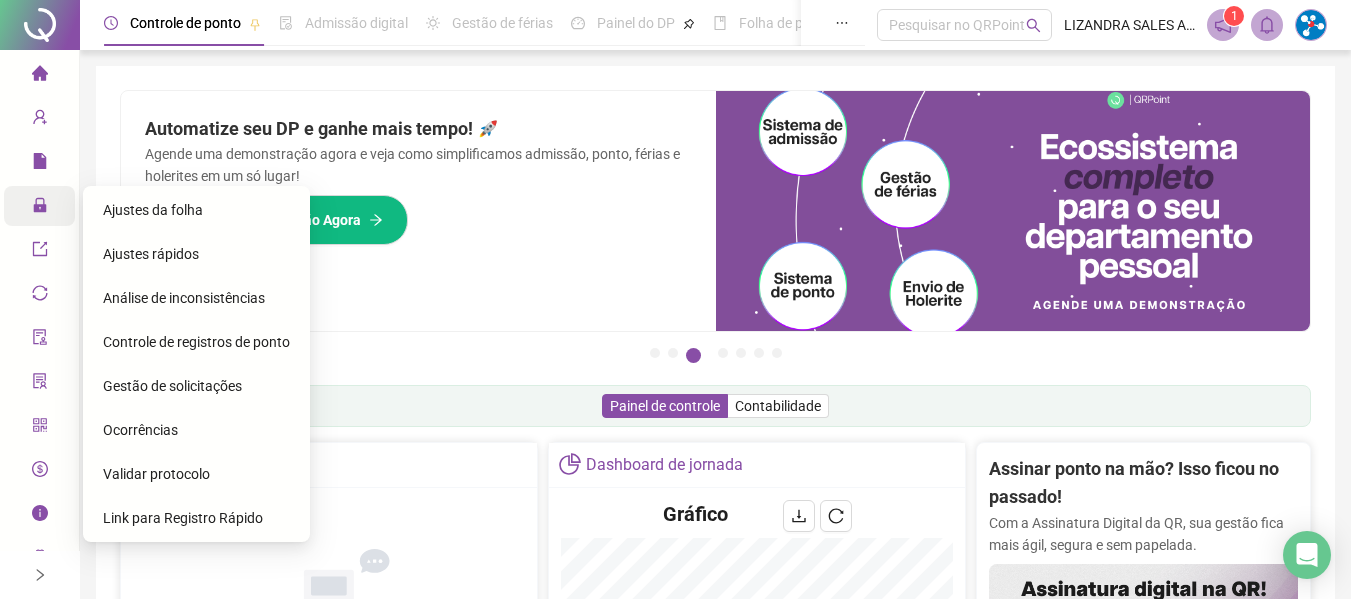 click on "Ajustes da folha" at bounding box center [153, 210] 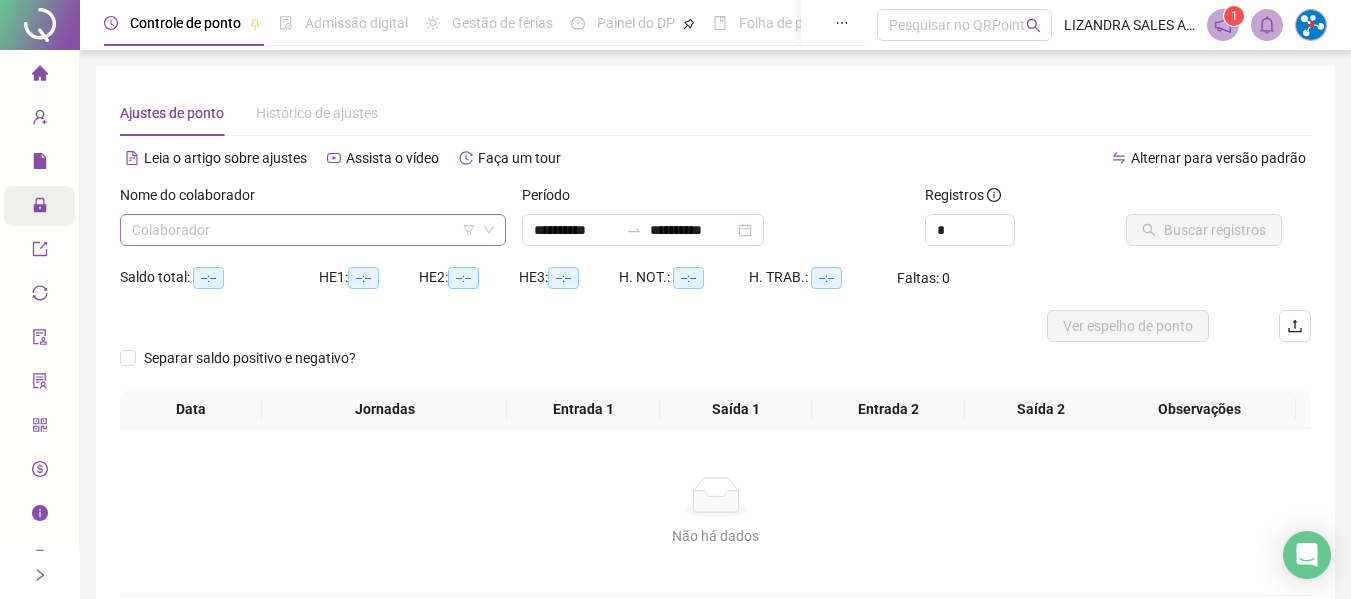 click at bounding box center [307, 230] 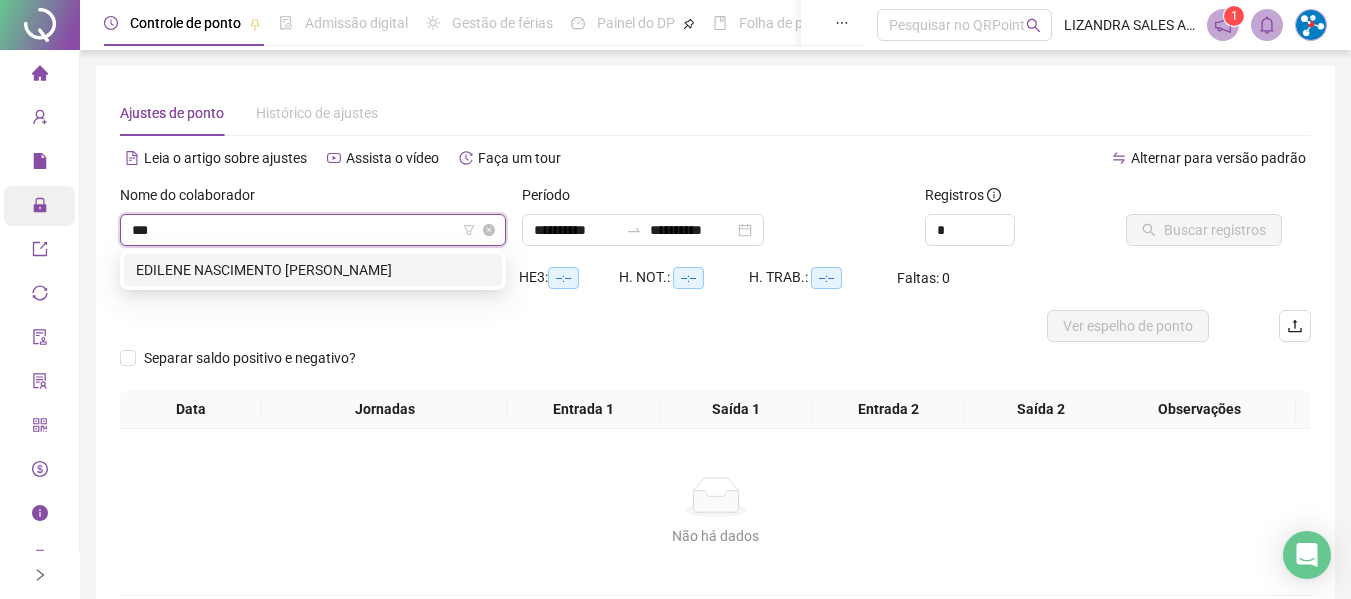 type on "****" 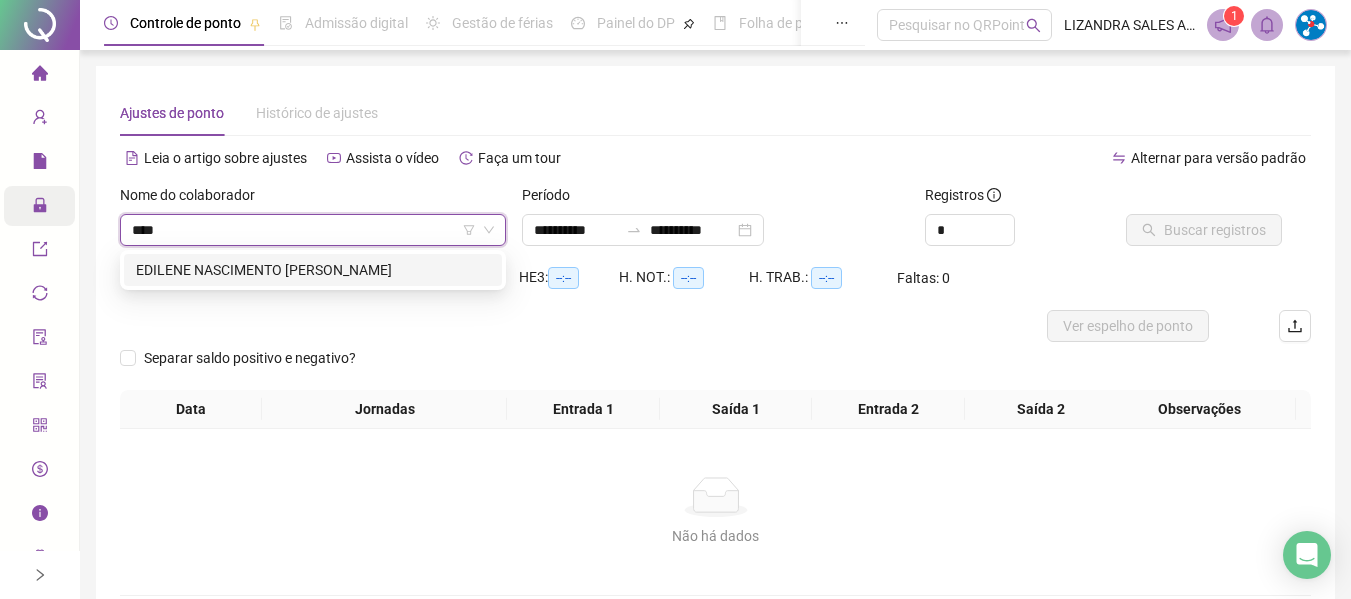 click on "EDILENE NASCIMENTO [PERSON_NAME]" at bounding box center [313, 270] 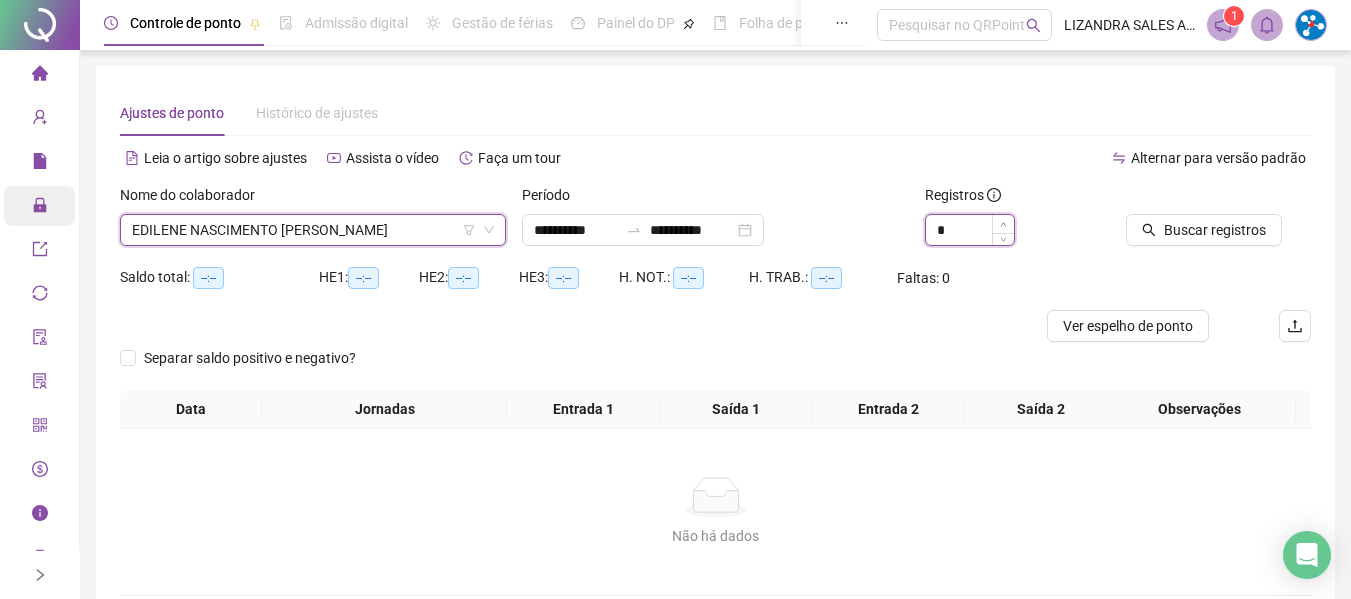 type on "*" 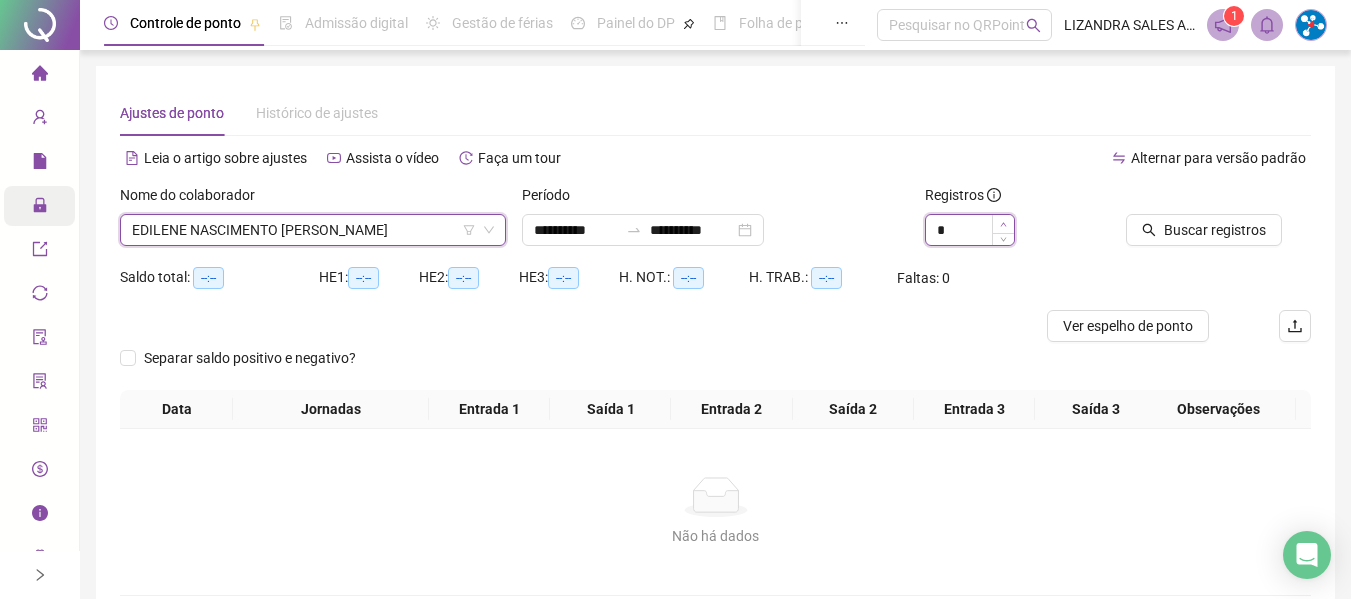 click 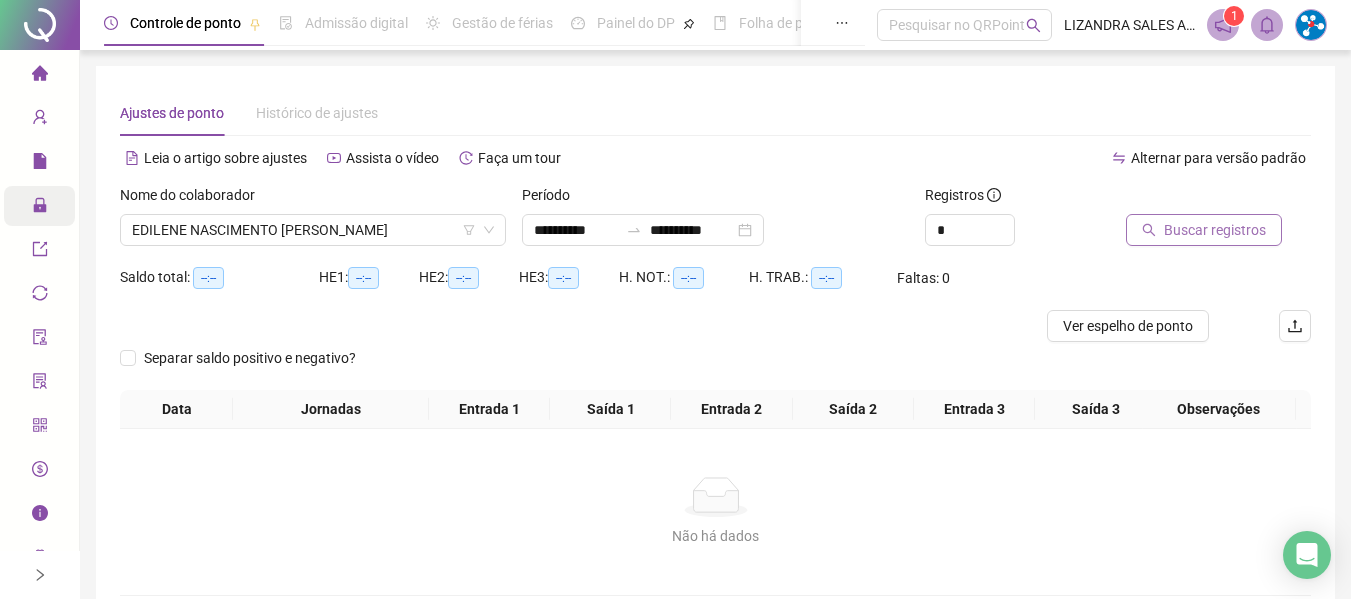 click on "Buscar registros" at bounding box center [1215, 230] 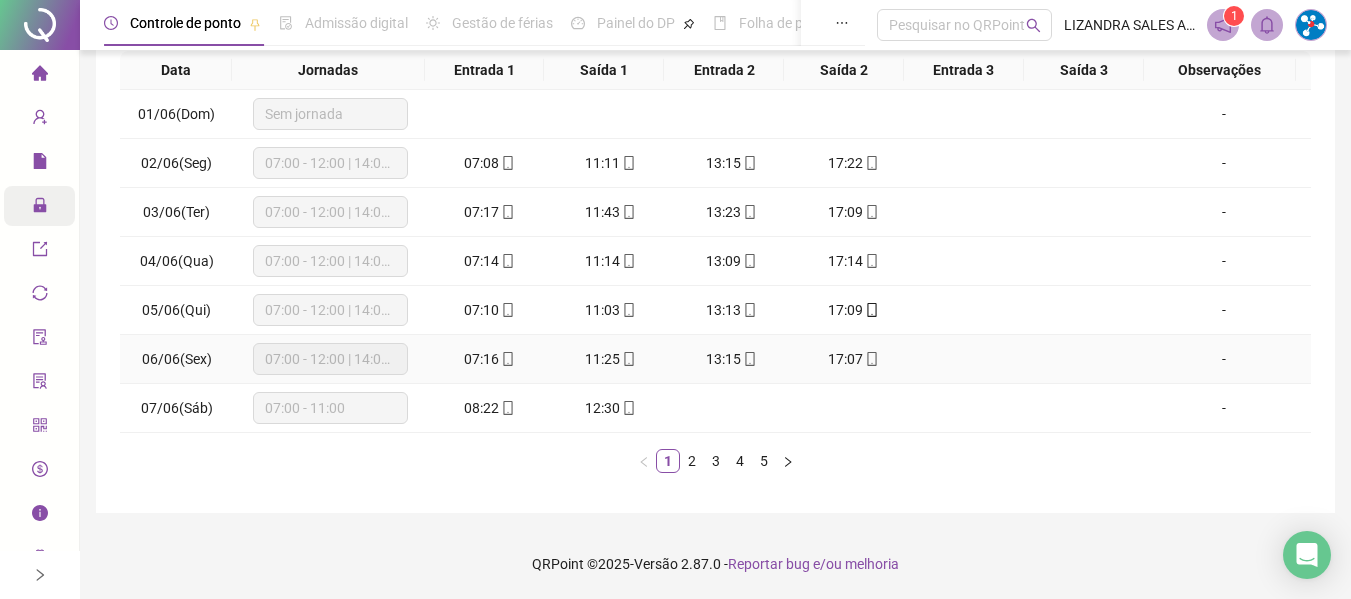 scroll, scrollTop: 0, scrollLeft: 0, axis: both 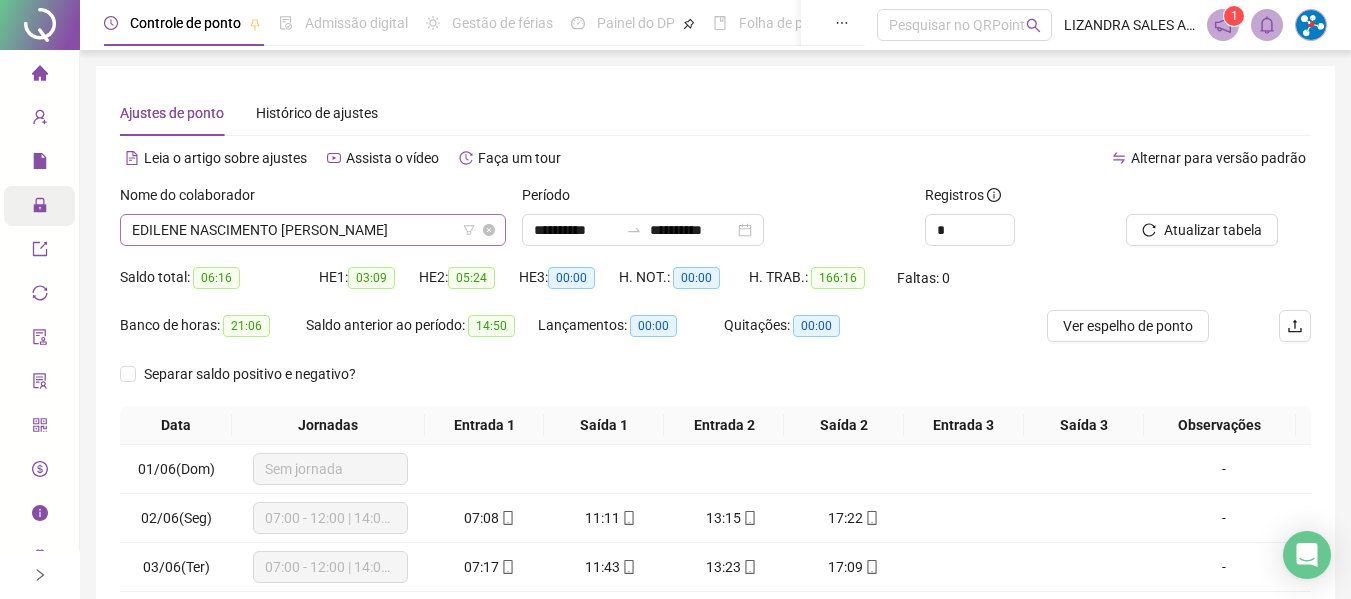 click on "EDILENE NASCIMENTO [PERSON_NAME]" at bounding box center [313, 230] 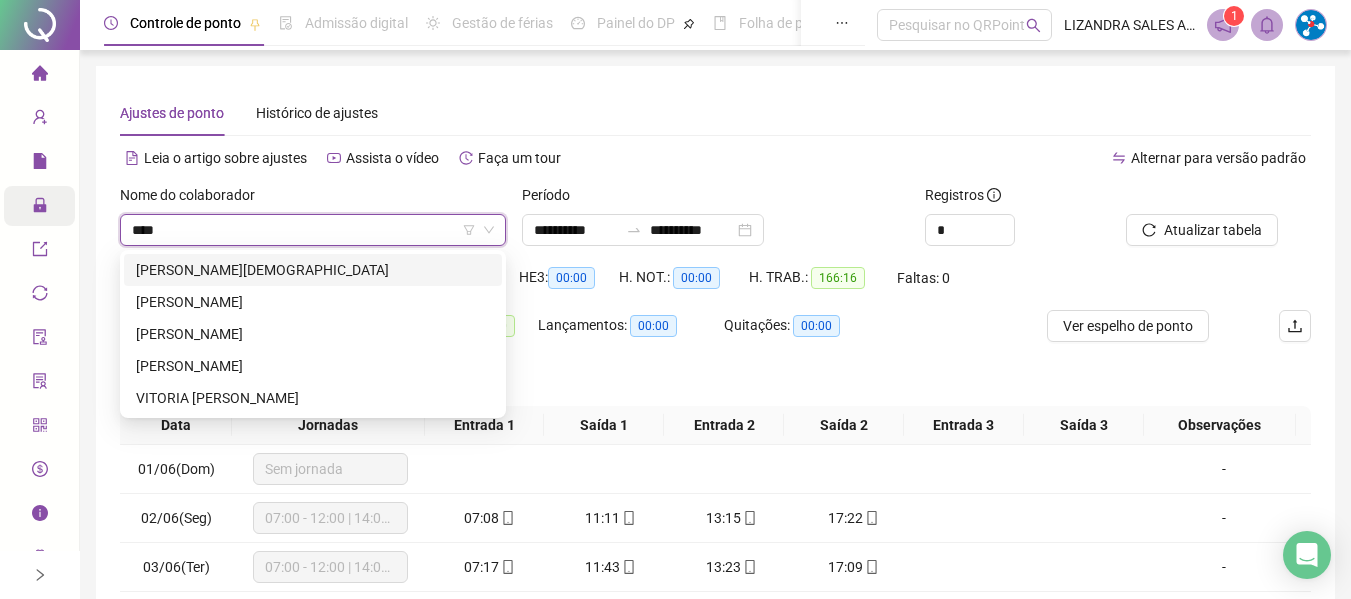 scroll, scrollTop: 0, scrollLeft: 0, axis: both 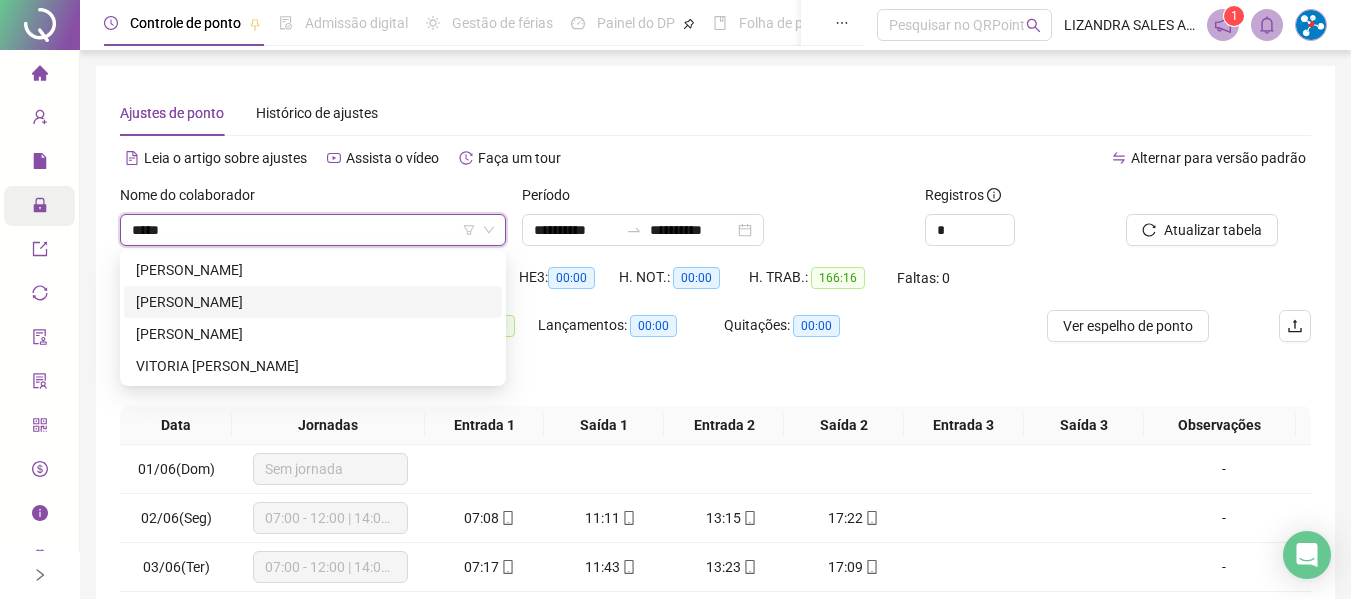 click on "[PERSON_NAME]" at bounding box center [313, 302] 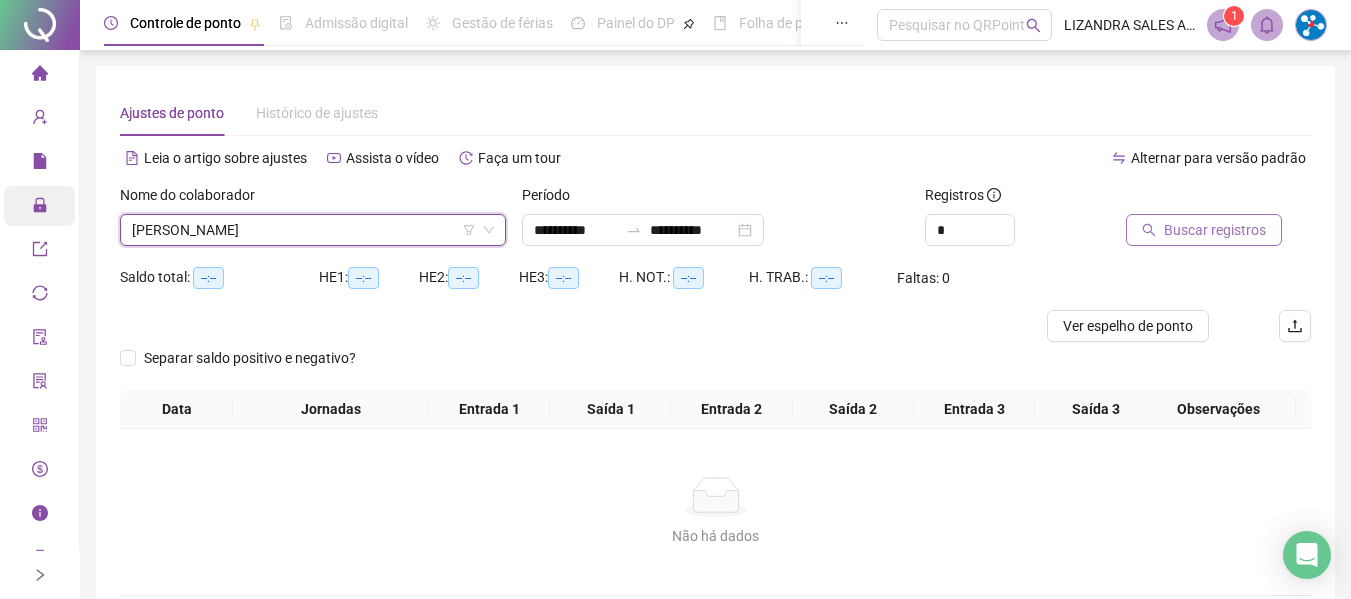 click 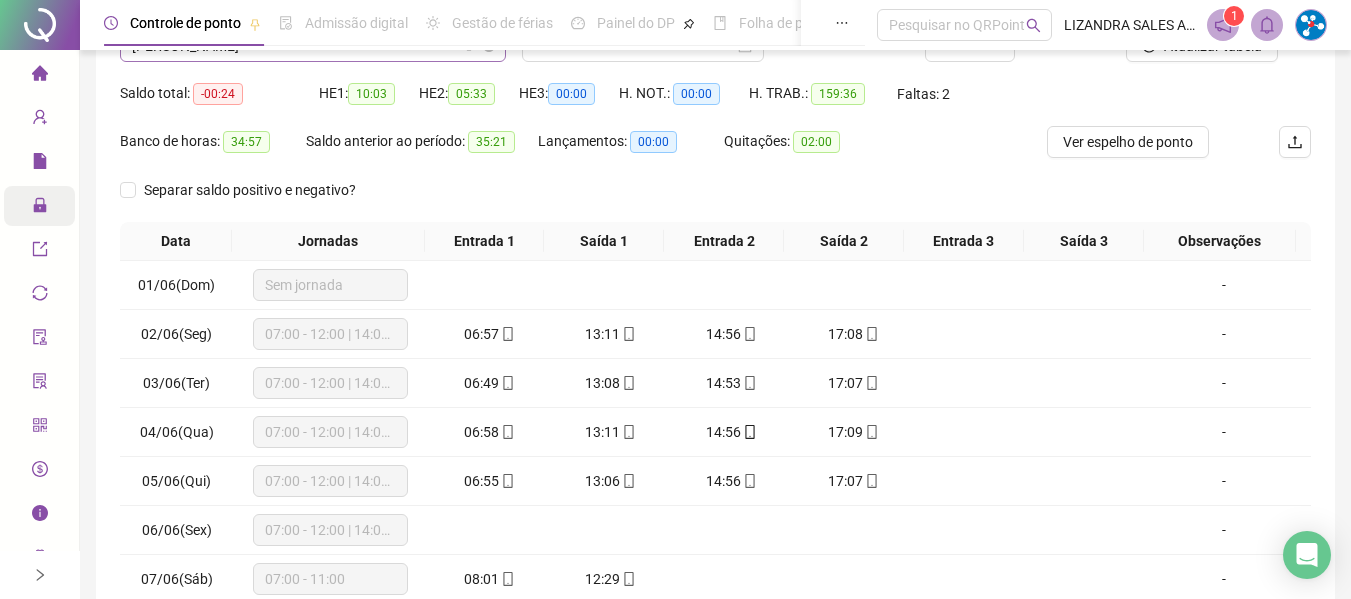 scroll, scrollTop: 200, scrollLeft: 0, axis: vertical 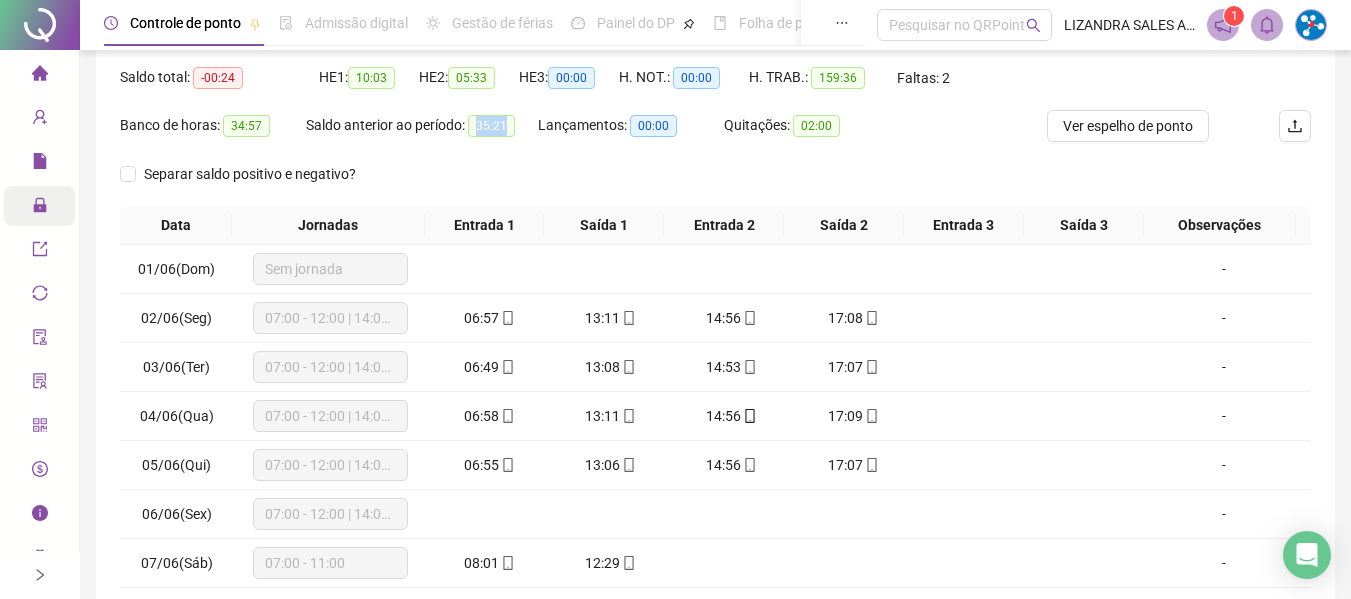 drag, startPoint x: 482, startPoint y: 128, endPoint x: 516, endPoint y: 130, distance: 34.058773 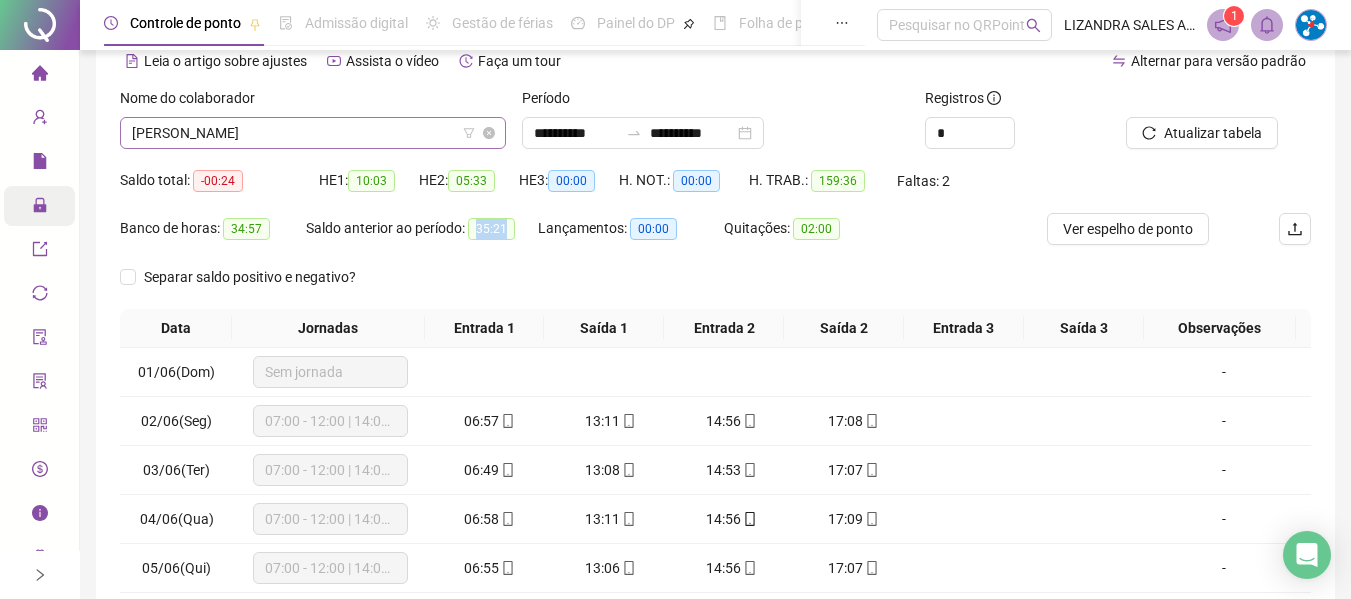 scroll, scrollTop: 0, scrollLeft: 0, axis: both 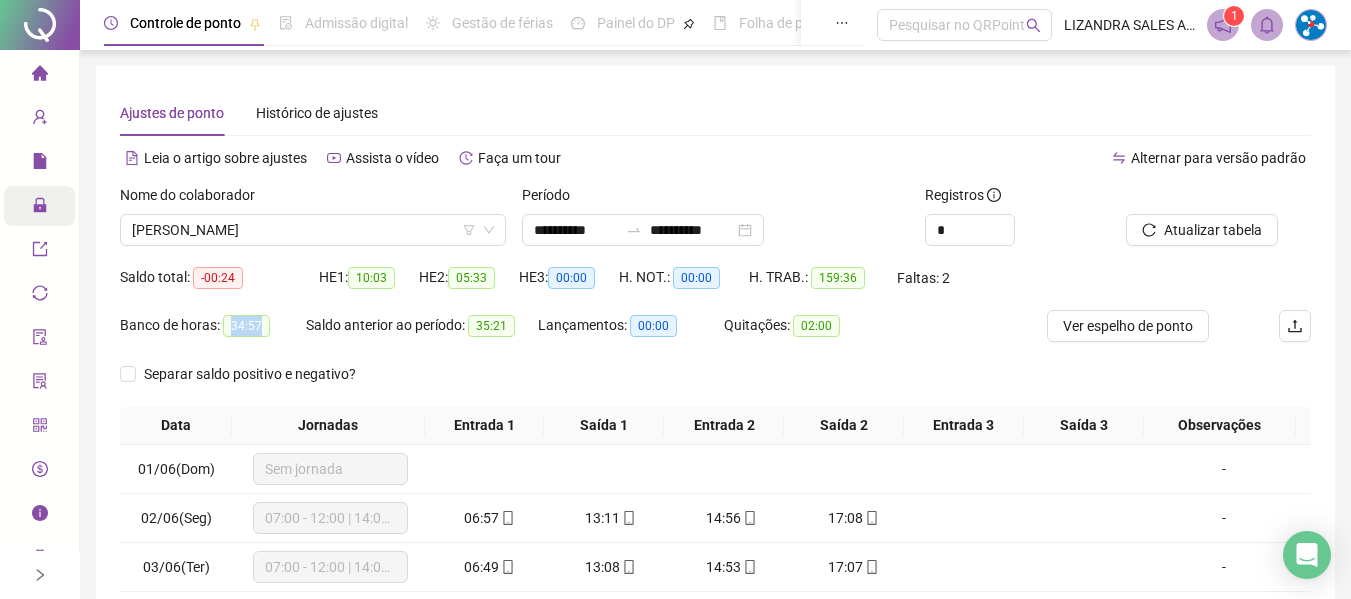 drag, startPoint x: 229, startPoint y: 324, endPoint x: 268, endPoint y: 329, distance: 39.319206 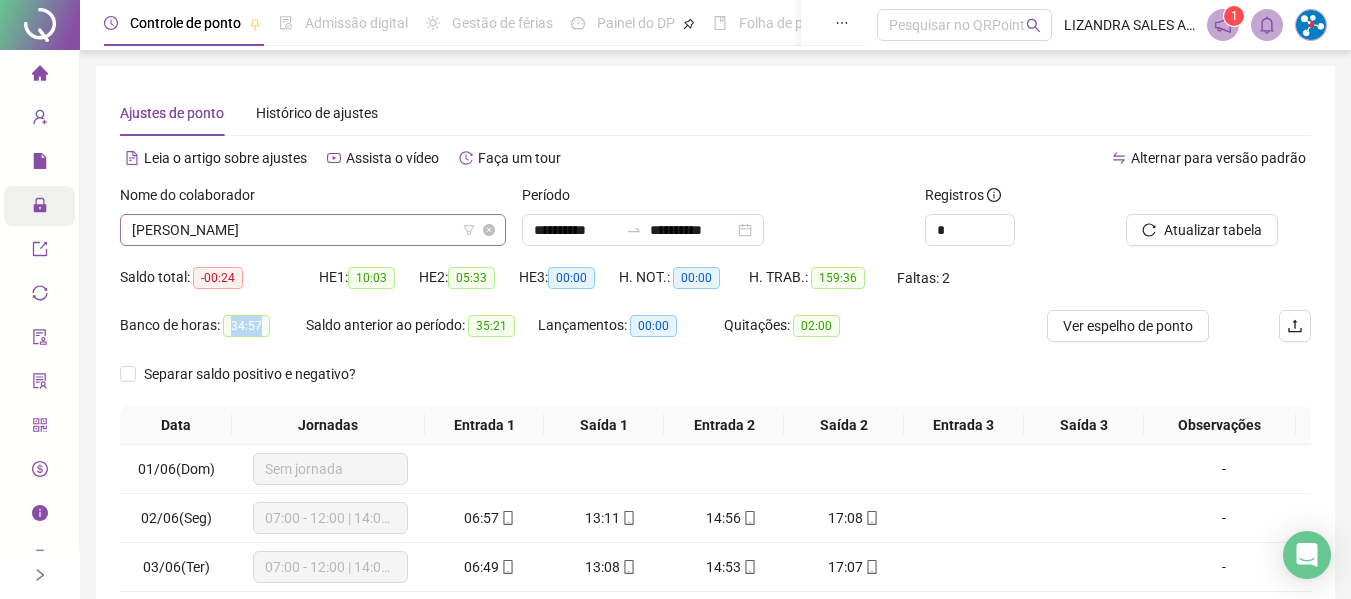 click on "[PERSON_NAME]" at bounding box center [313, 230] 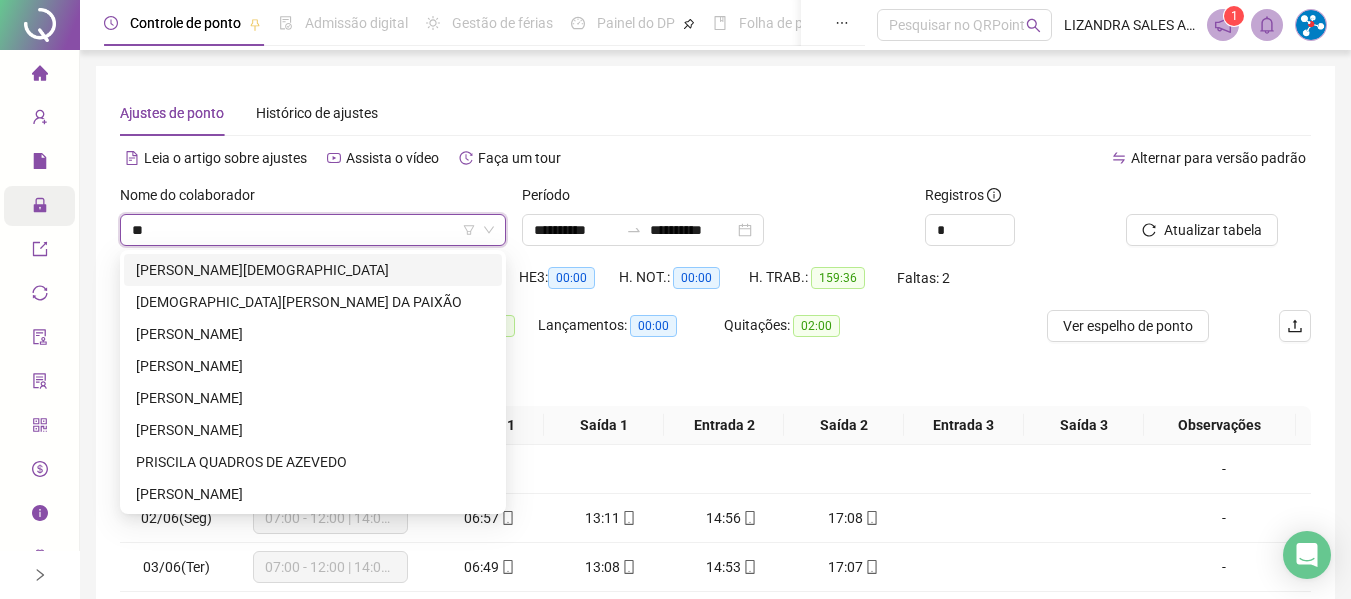 scroll, scrollTop: 0, scrollLeft: 0, axis: both 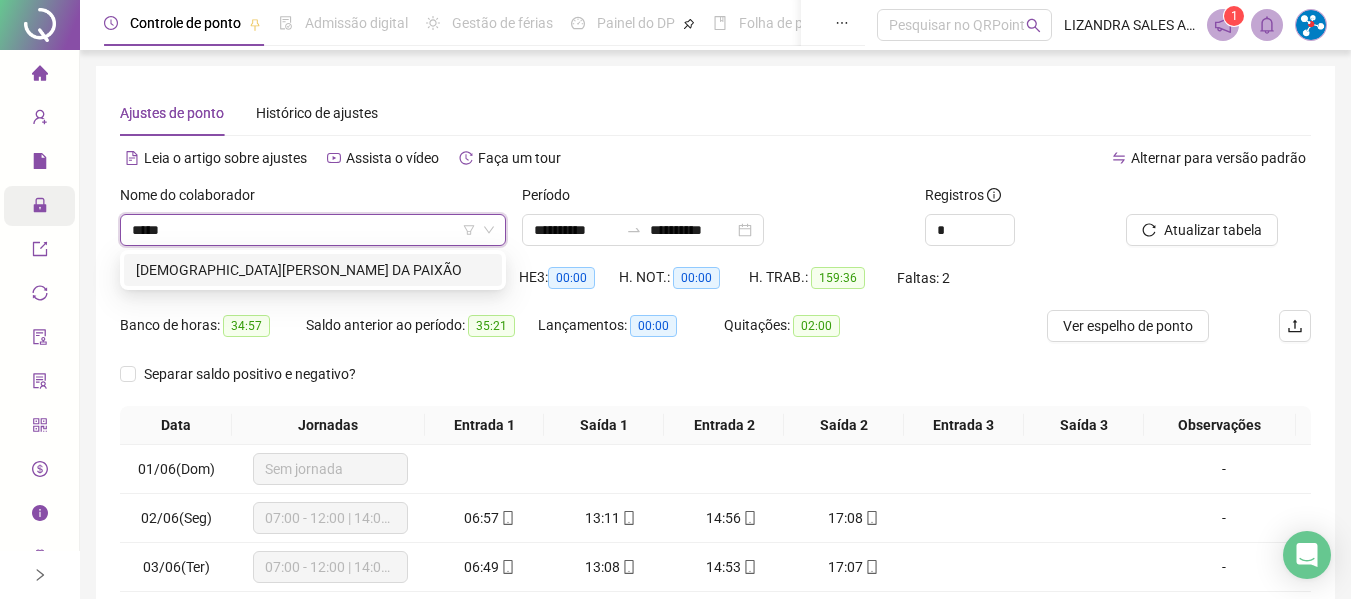 type on "******" 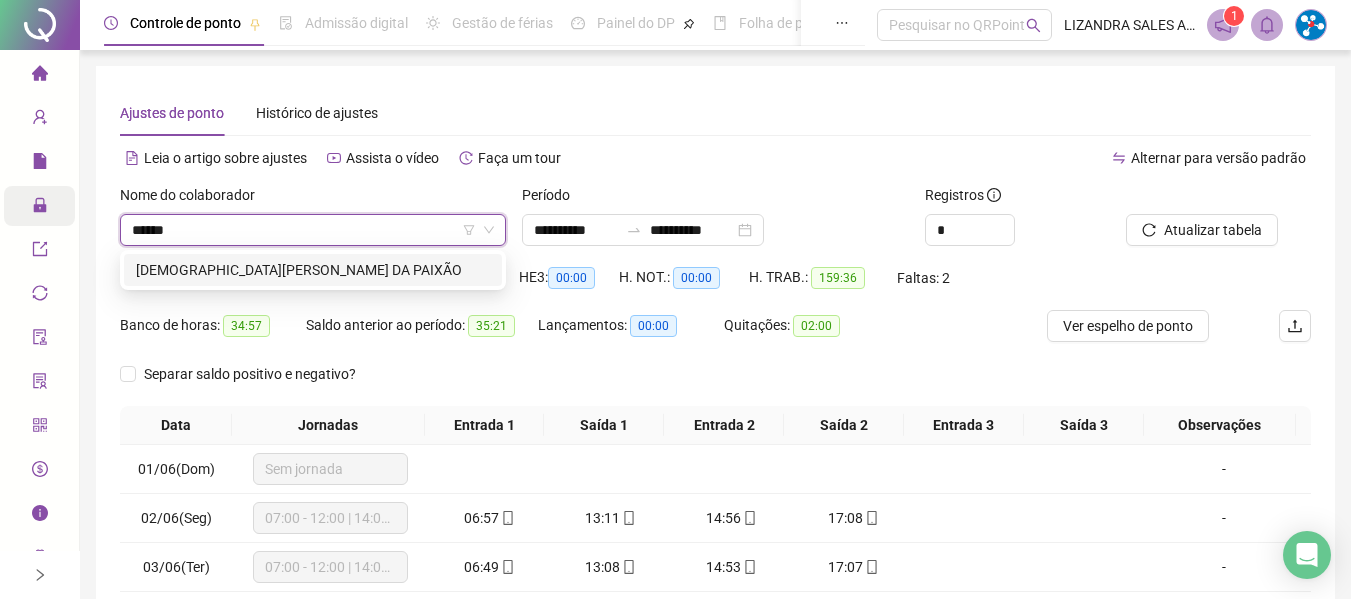 click on "[DEMOGRAPHIC_DATA][PERSON_NAME] DA PAIXÃO" at bounding box center (313, 270) 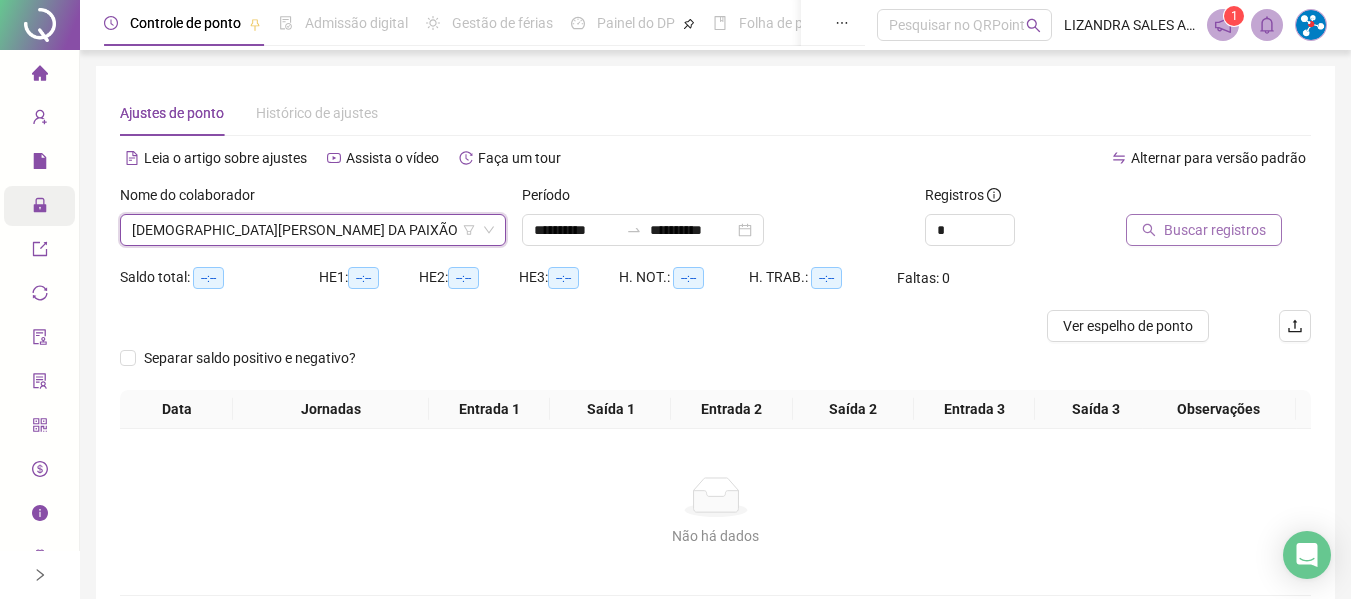 click on "Buscar registros" at bounding box center [1215, 230] 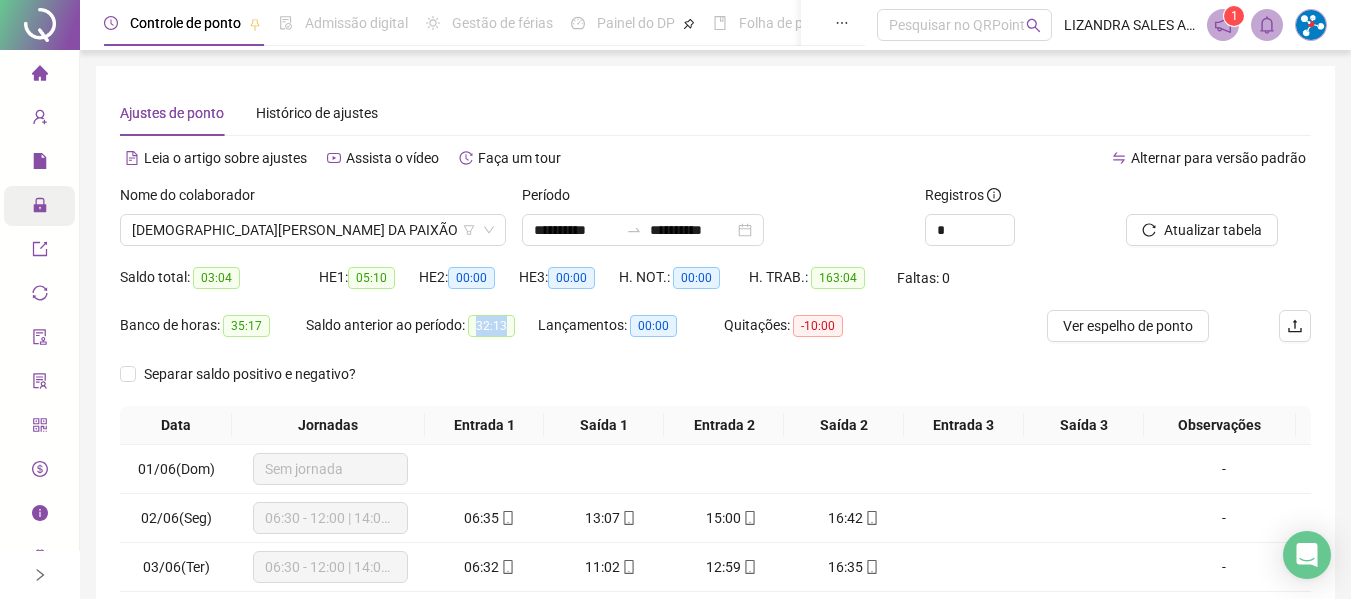 drag, startPoint x: 480, startPoint y: 323, endPoint x: 515, endPoint y: 339, distance: 38.483765 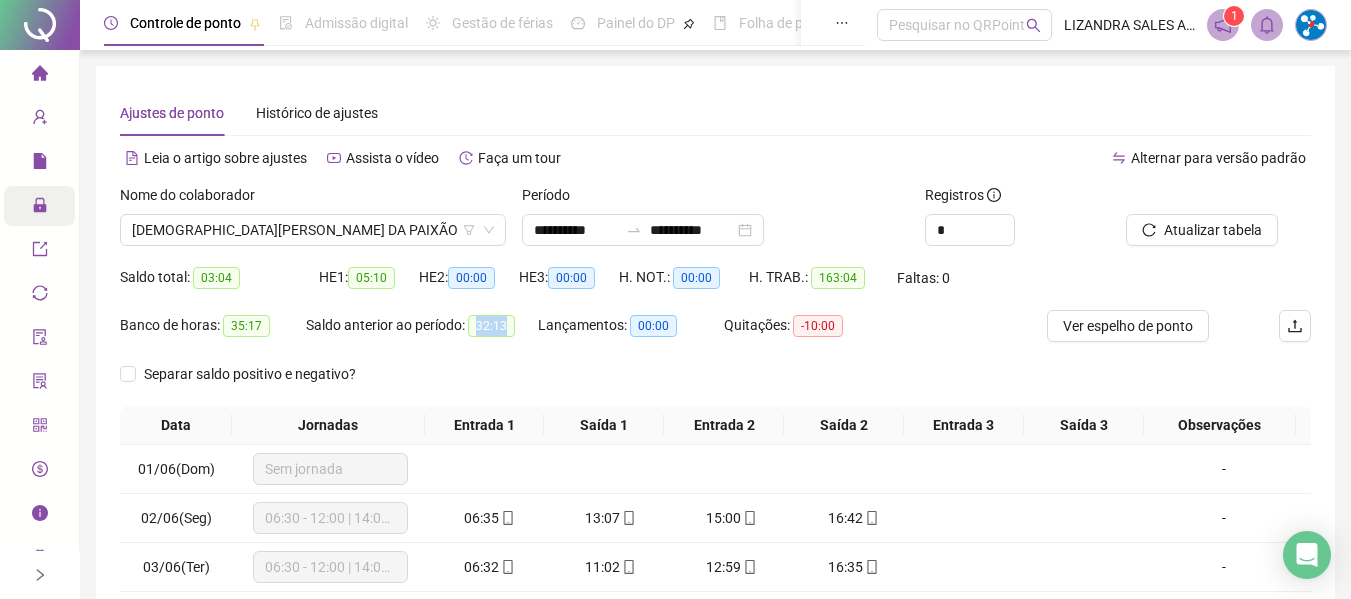 copy on "32:13" 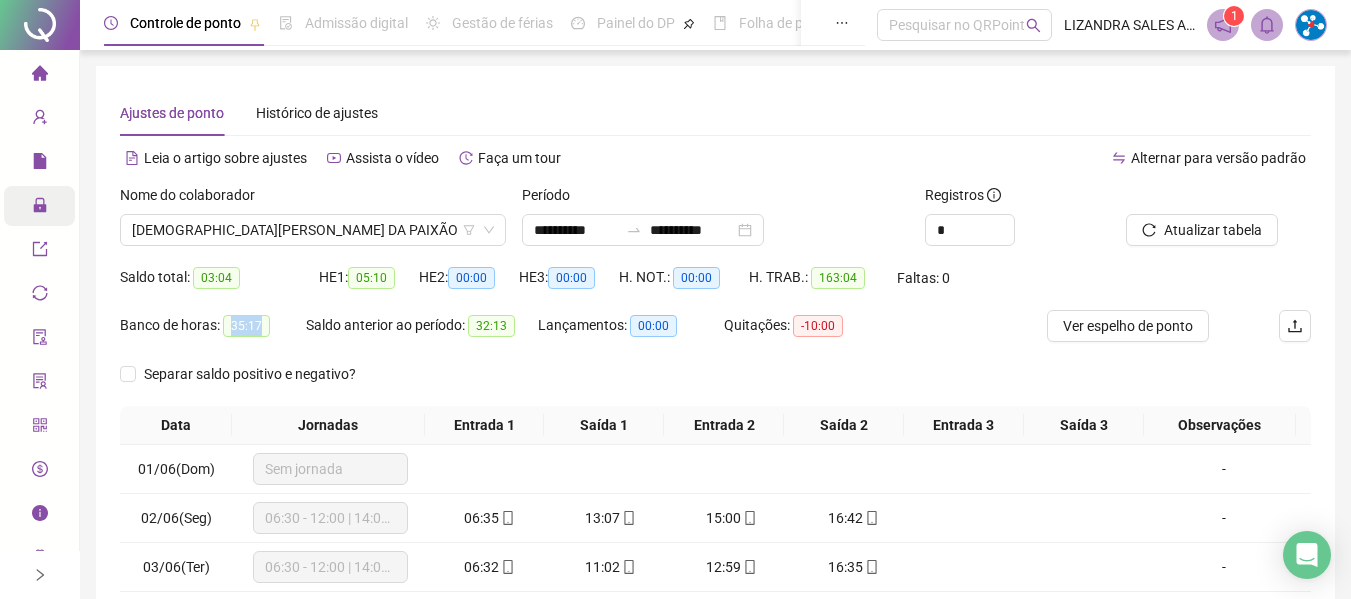 drag, startPoint x: 227, startPoint y: 324, endPoint x: 286, endPoint y: 323, distance: 59.008472 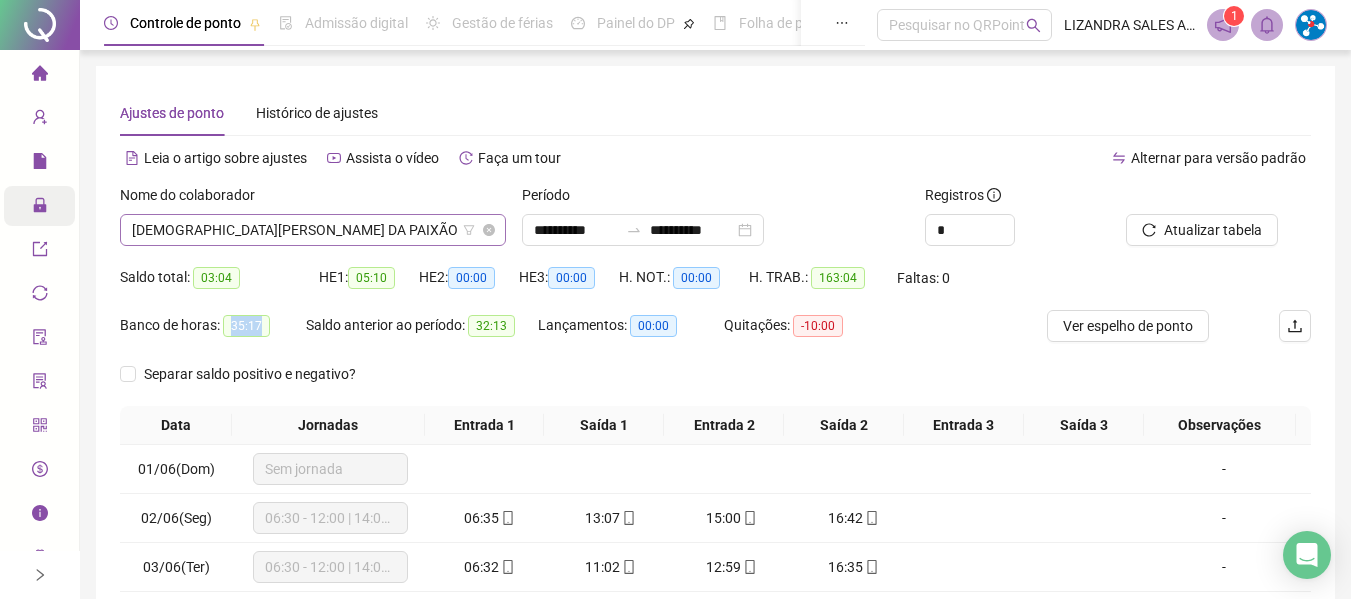 click on "[DEMOGRAPHIC_DATA][PERSON_NAME] DA PAIXÃO" at bounding box center (313, 230) 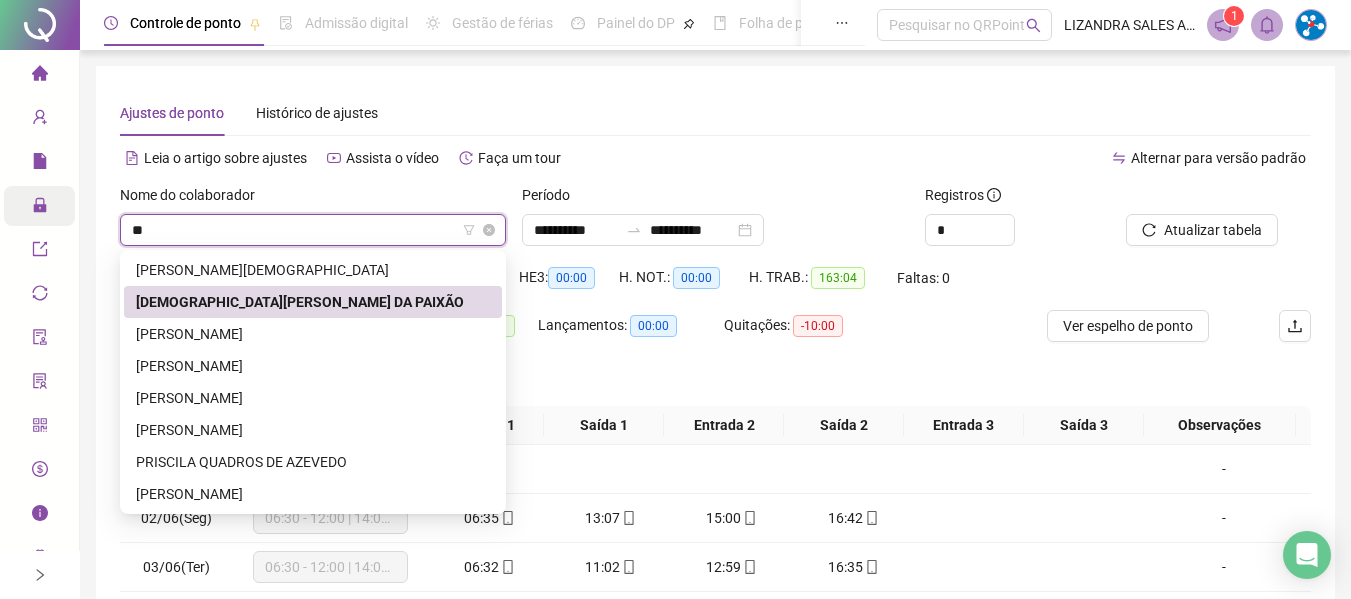 scroll, scrollTop: 0, scrollLeft: 0, axis: both 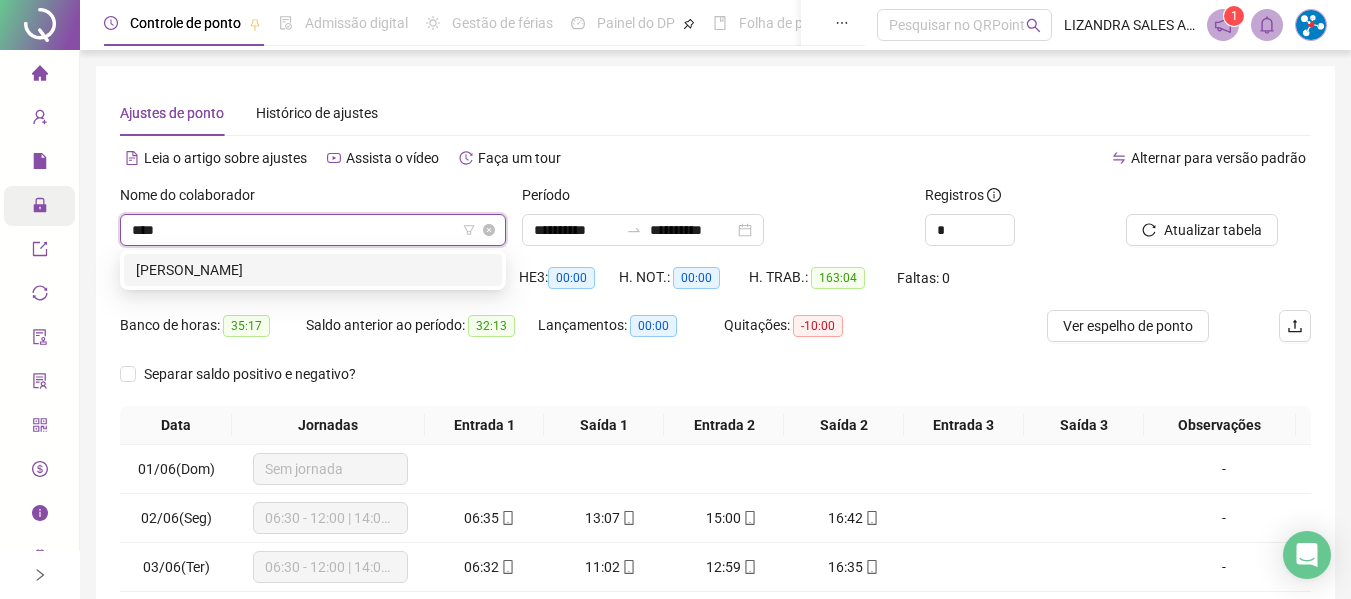 type on "*****" 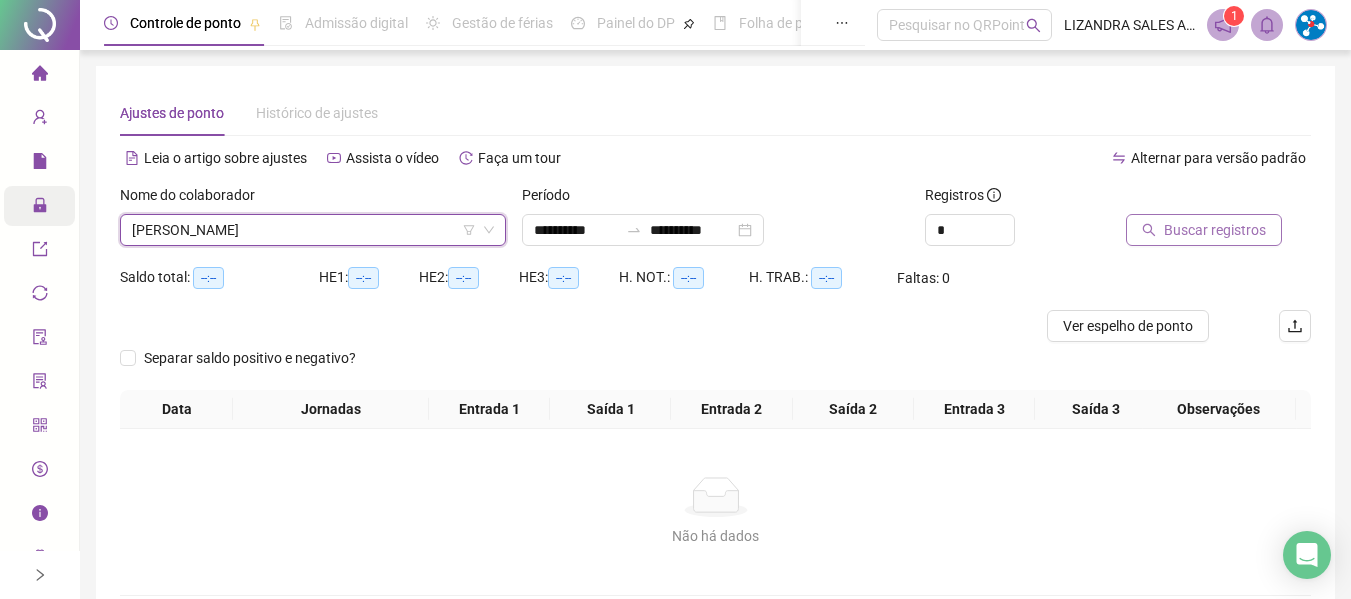 click on "Buscar registros" at bounding box center (1215, 230) 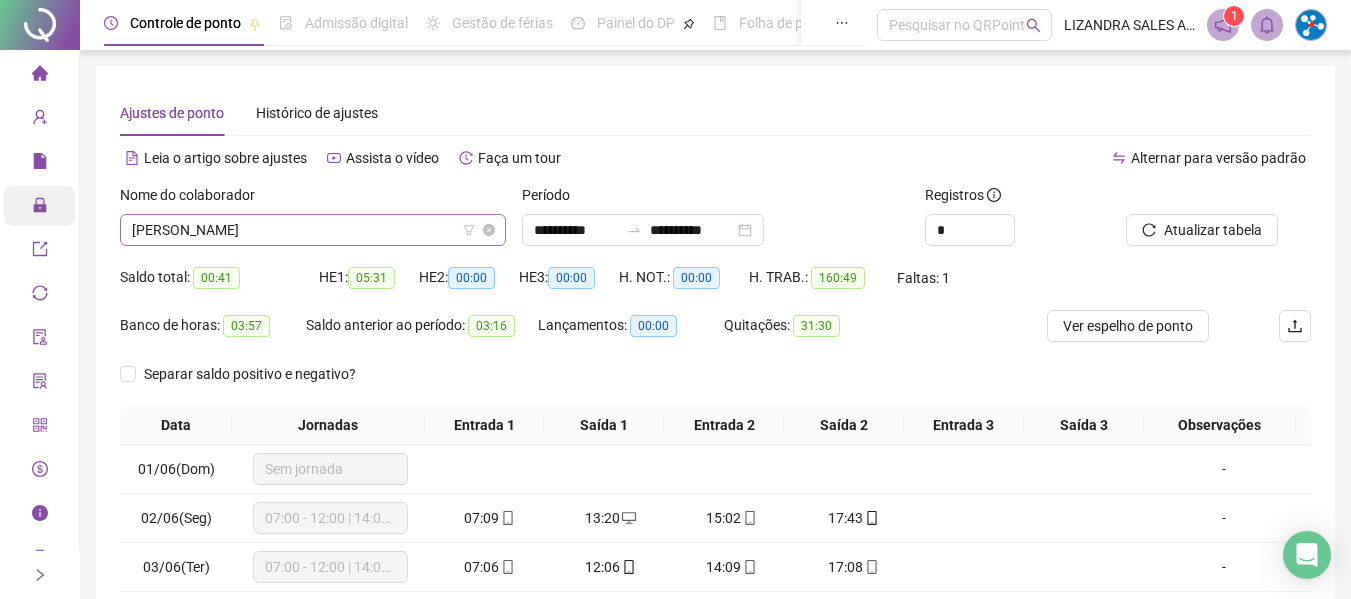 click on "[PERSON_NAME]" at bounding box center (313, 230) 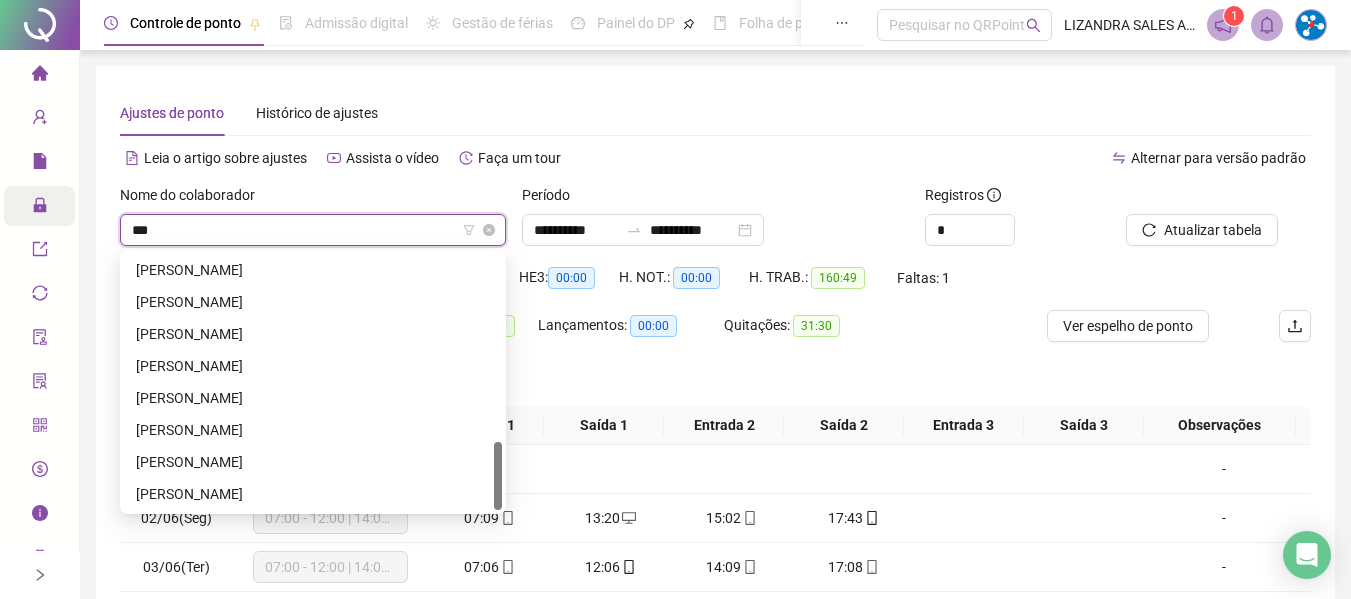 scroll, scrollTop: 0, scrollLeft: 0, axis: both 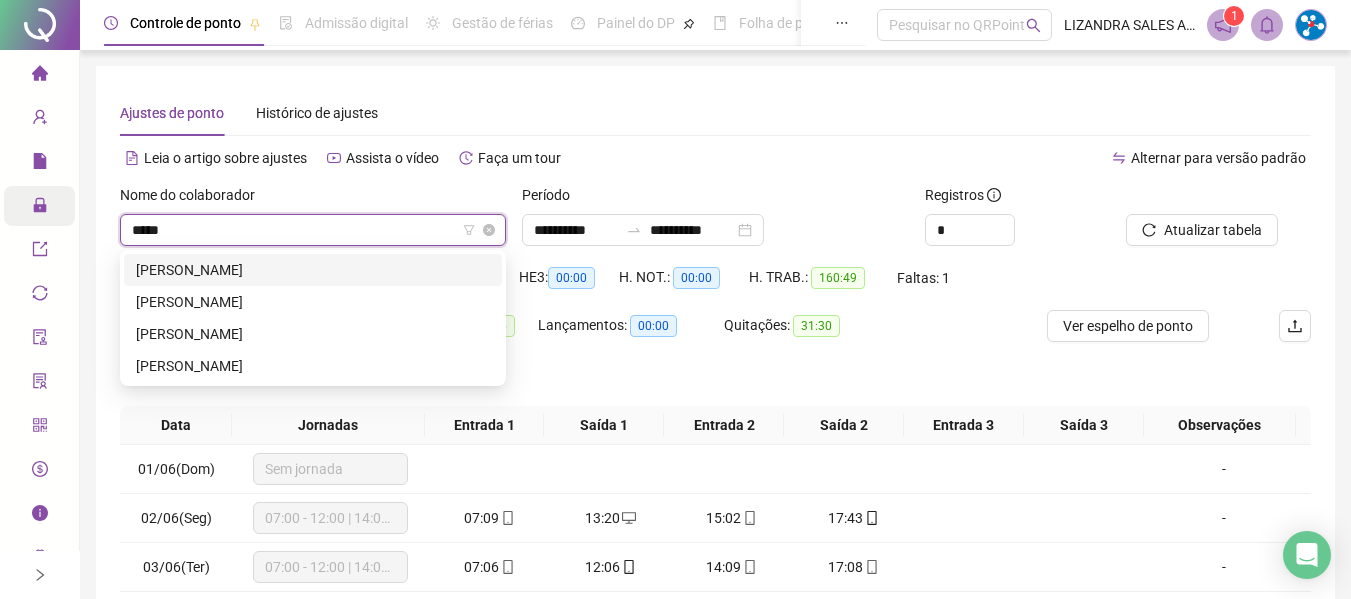 type on "******" 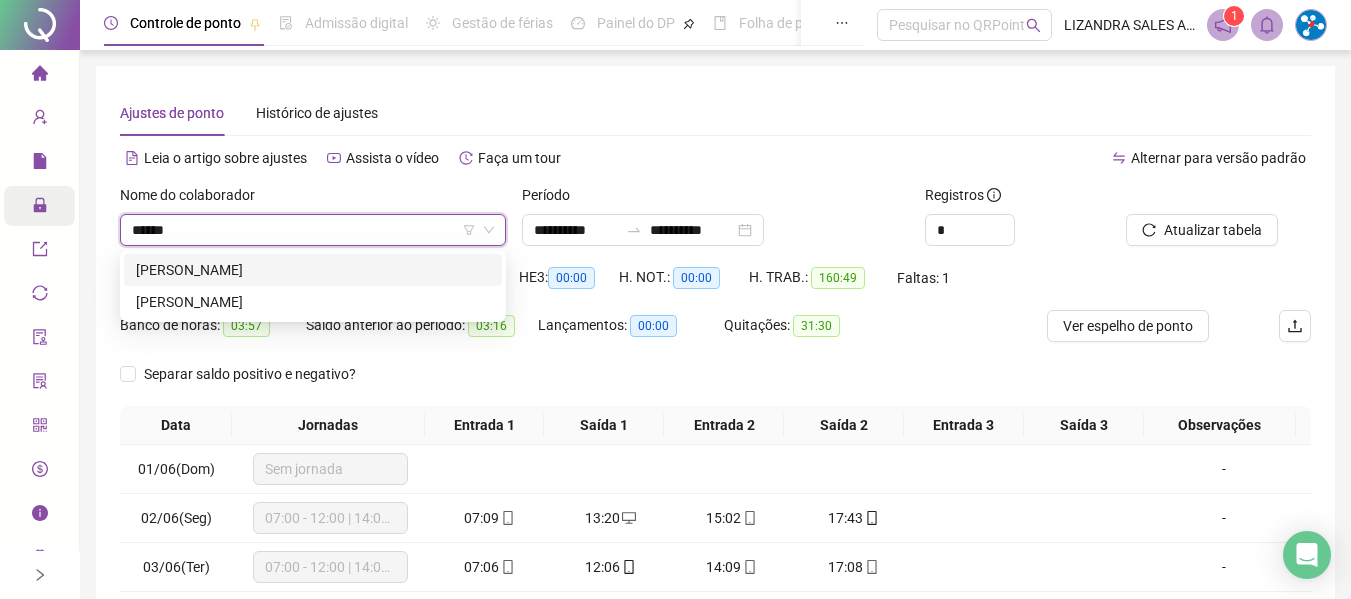 click on "[PERSON_NAME]" at bounding box center (313, 270) 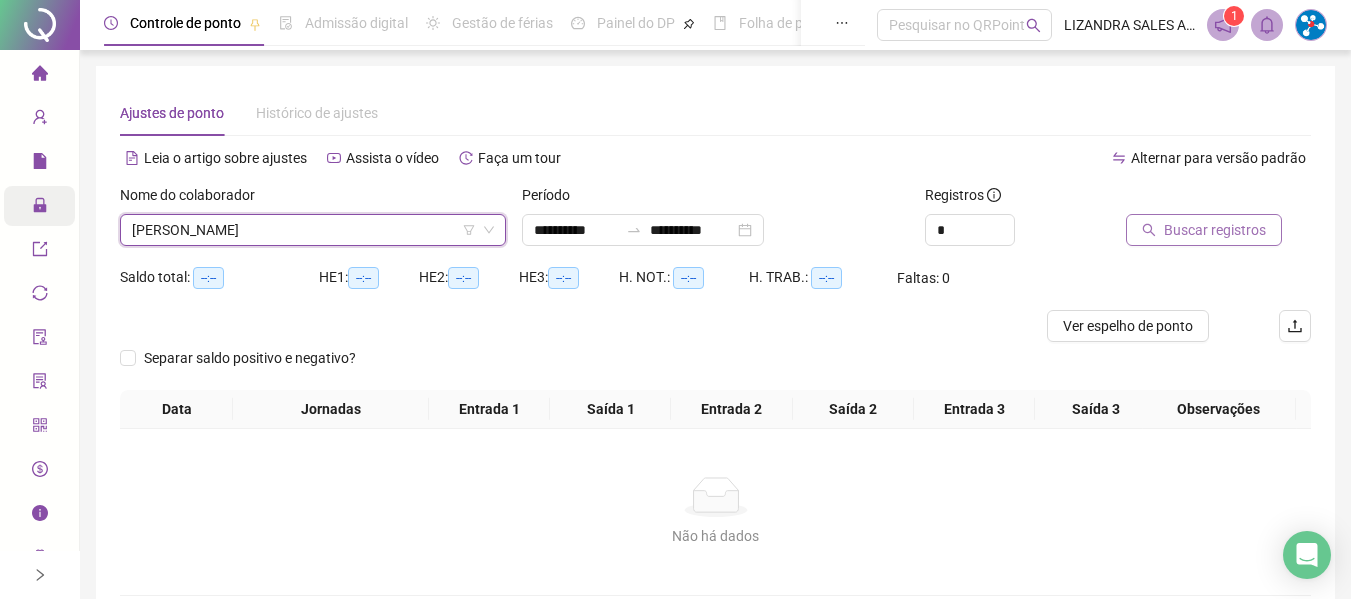 click on "Buscar registros" at bounding box center [1215, 230] 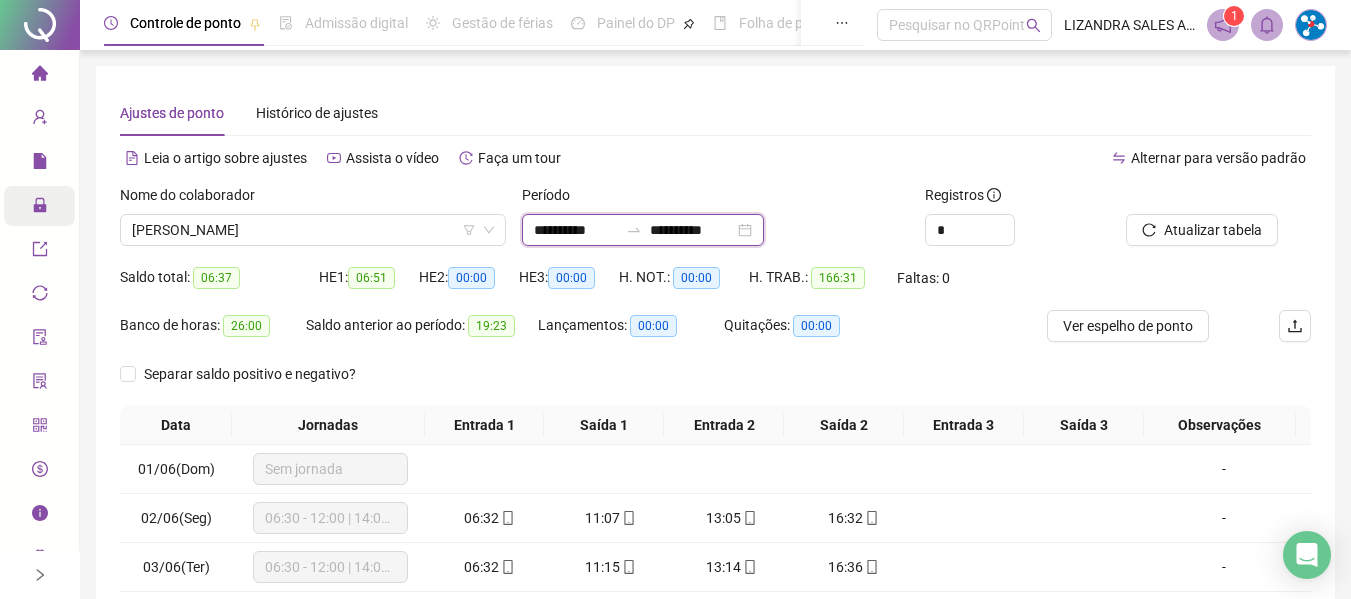 click on "**********" at bounding box center [576, 230] 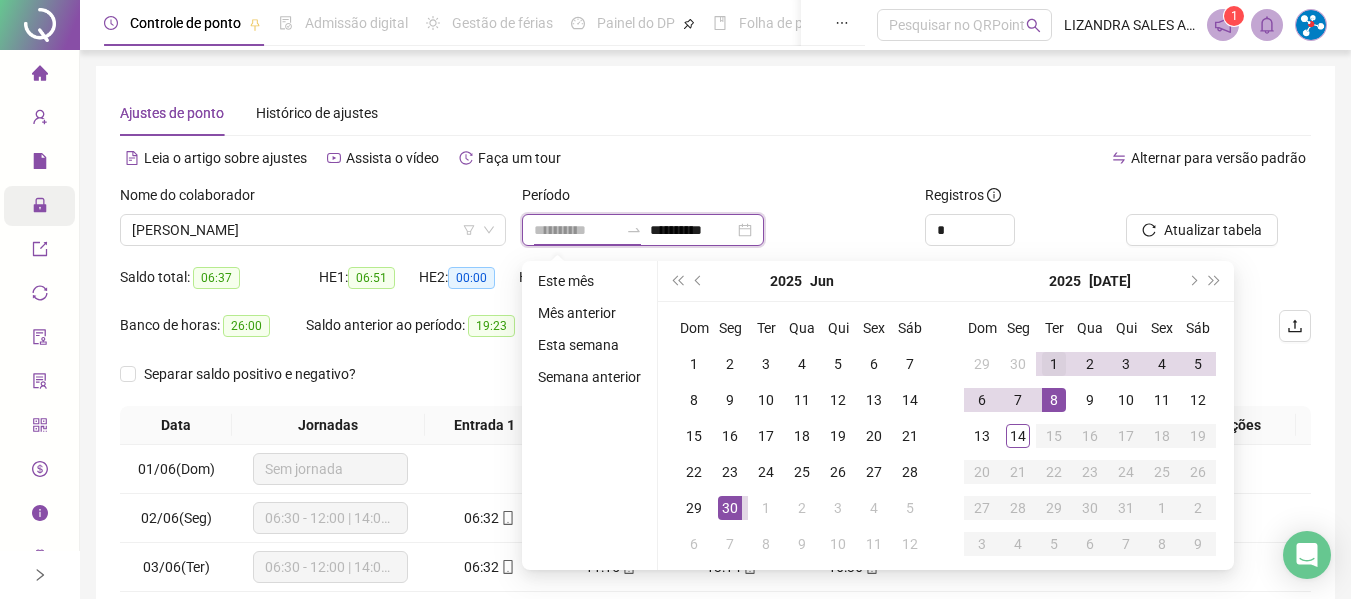 type on "**********" 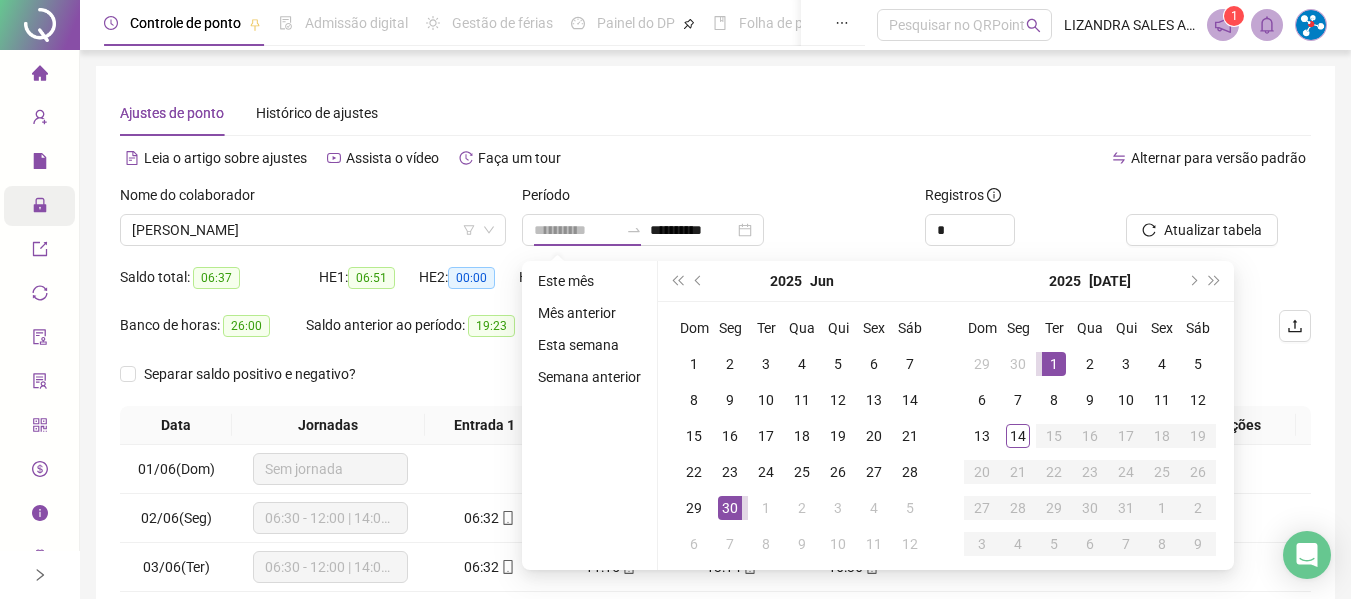 click on "1" at bounding box center [1054, 364] 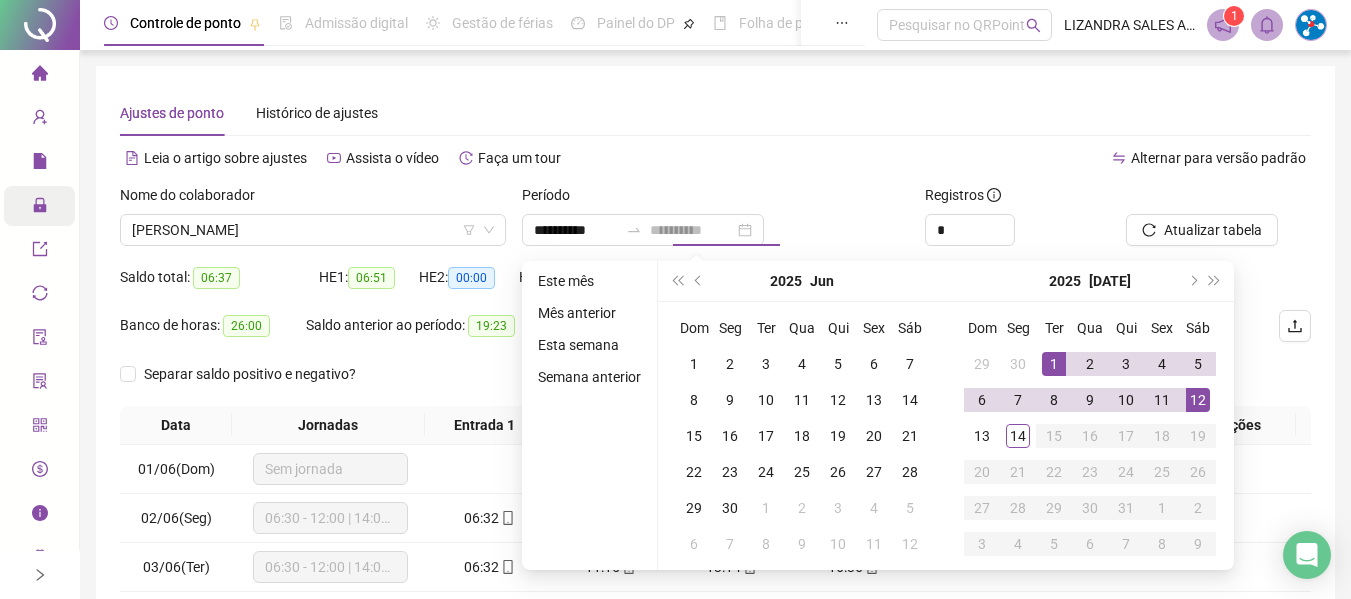 click on "12" at bounding box center [1198, 400] 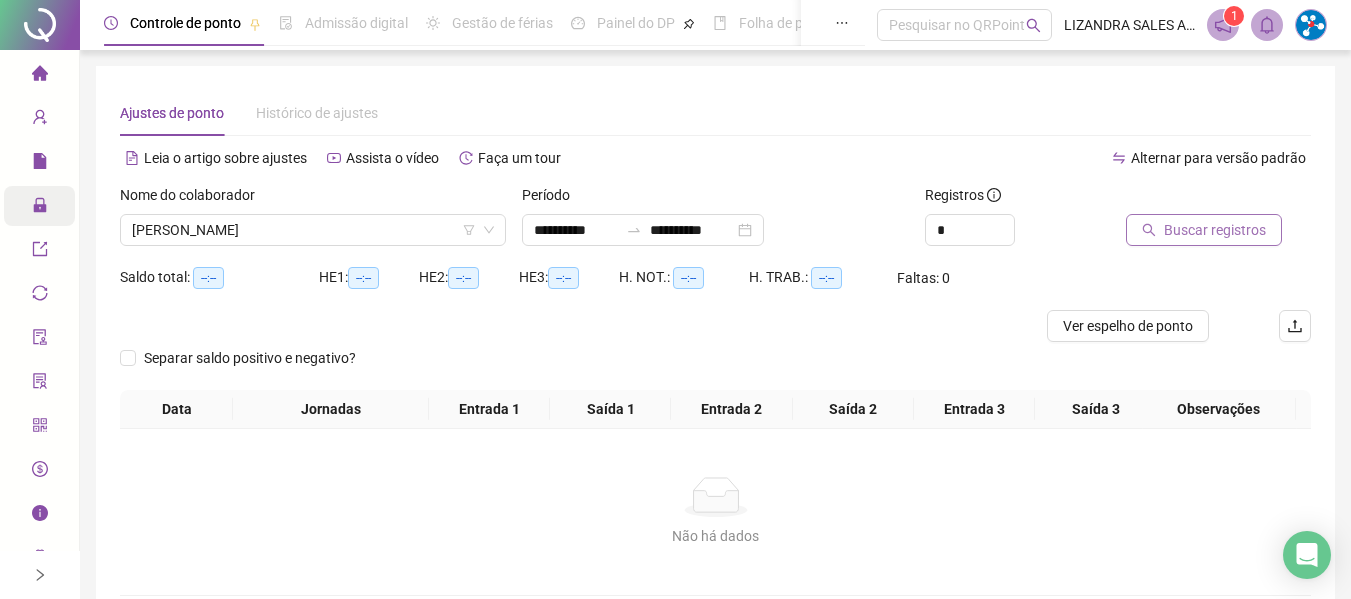 click on "Buscar registros" at bounding box center [1215, 230] 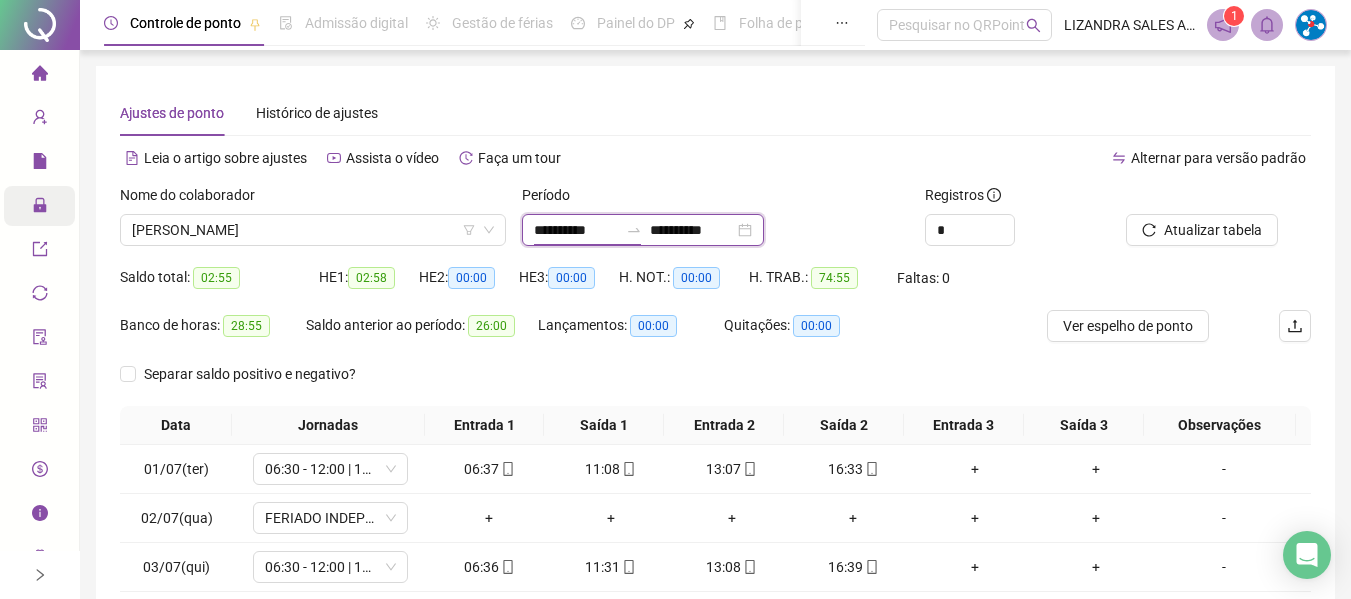 click on "**********" at bounding box center [576, 230] 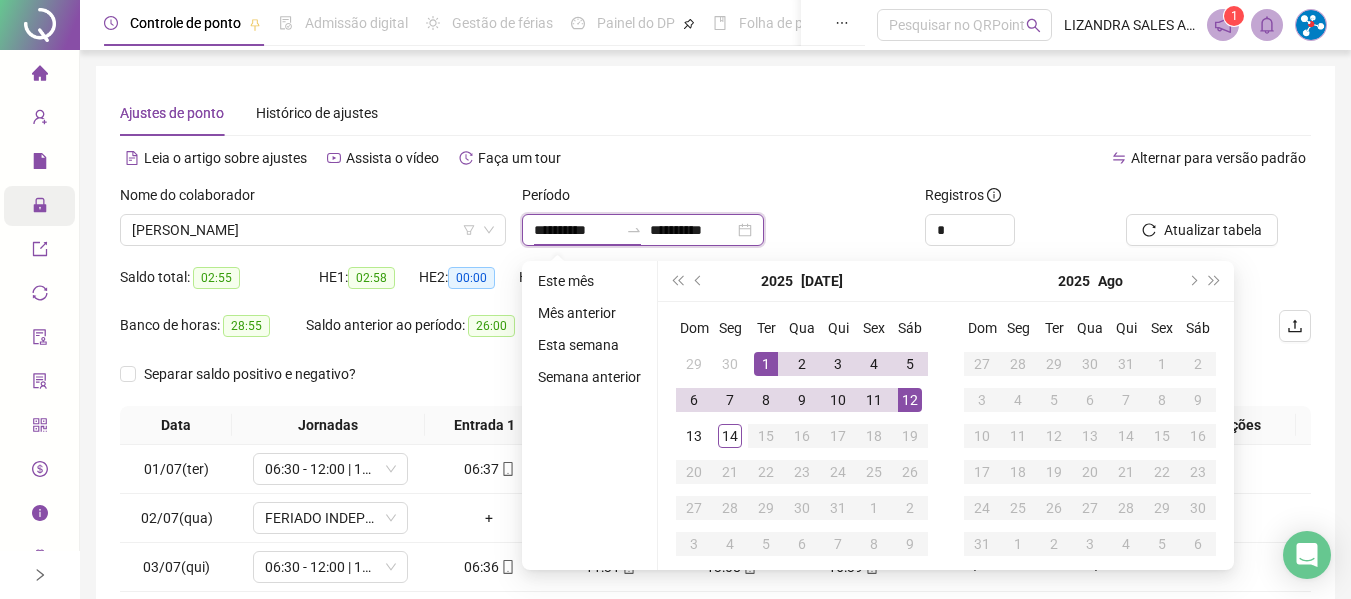 type on "**********" 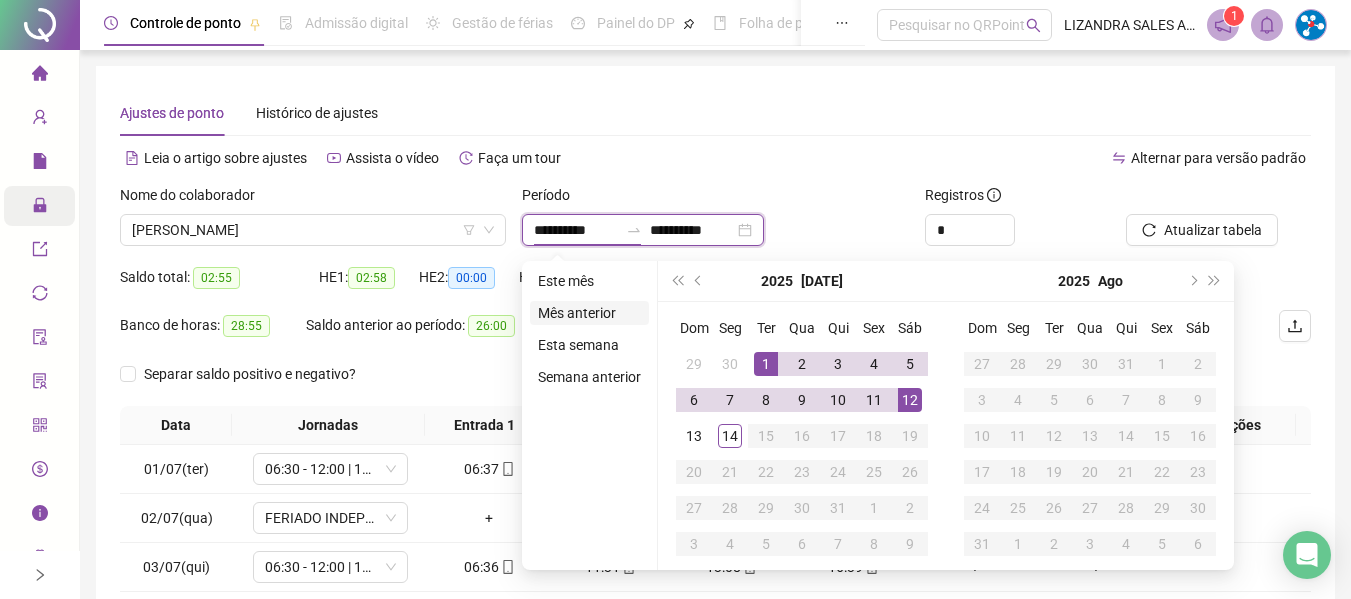 type on "**********" 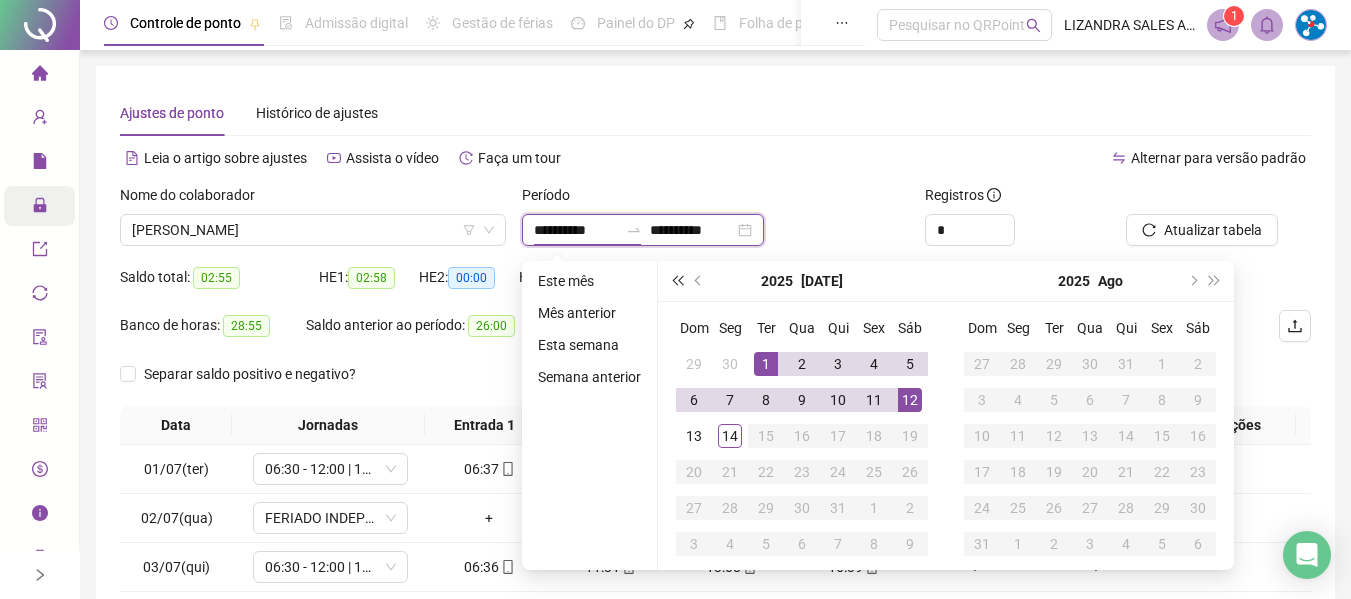type on "**********" 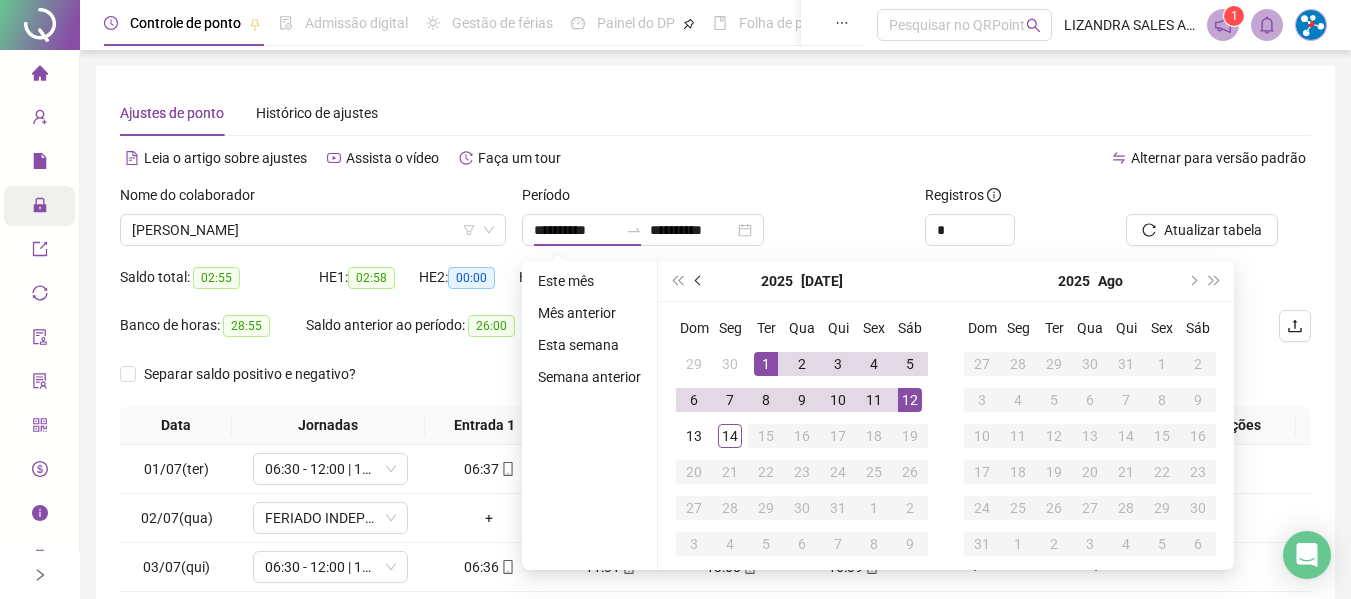 click at bounding box center [700, 281] 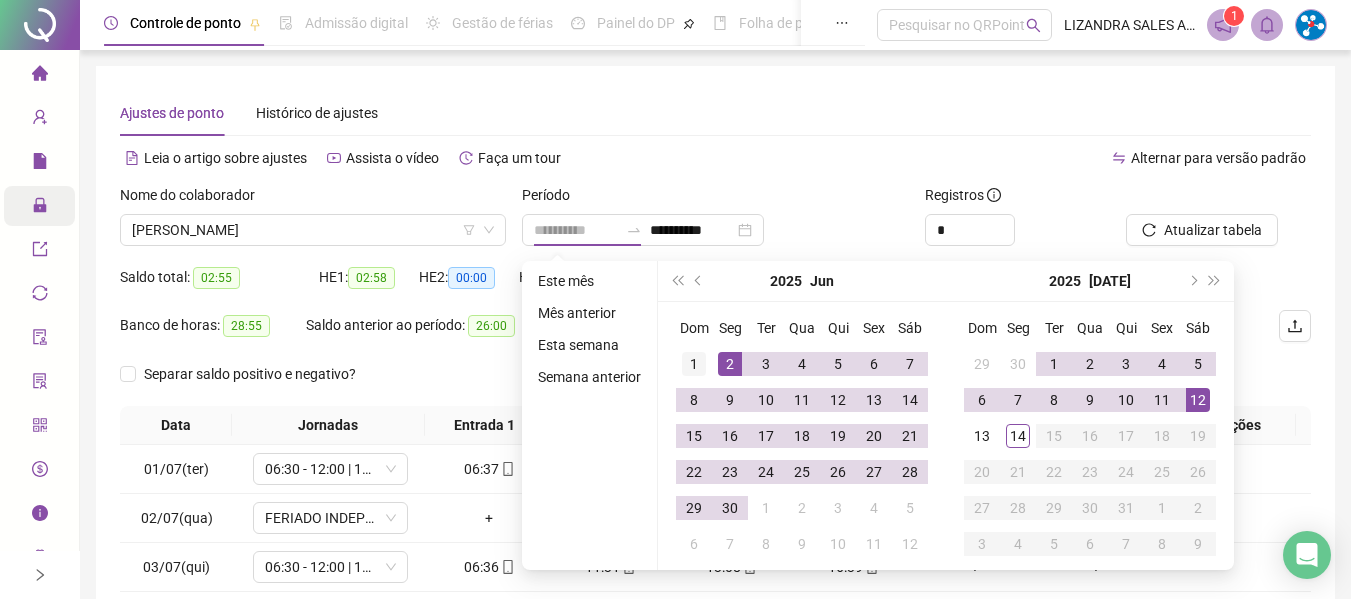 type on "**********" 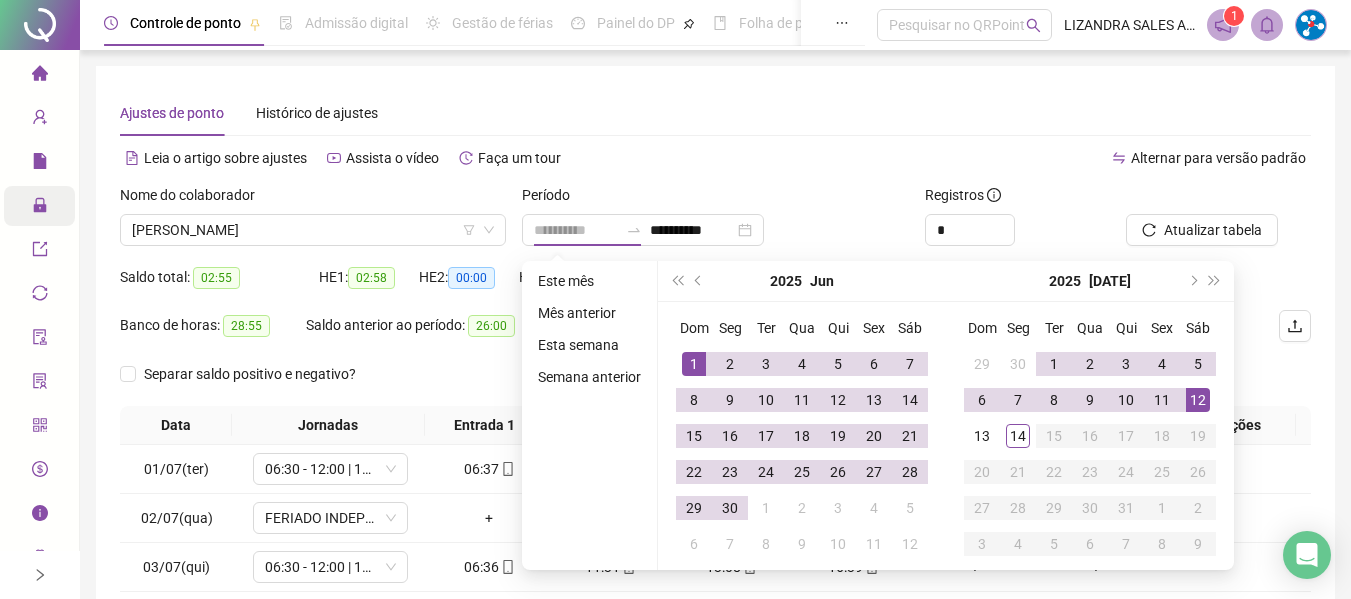 click on "1" at bounding box center [694, 364] 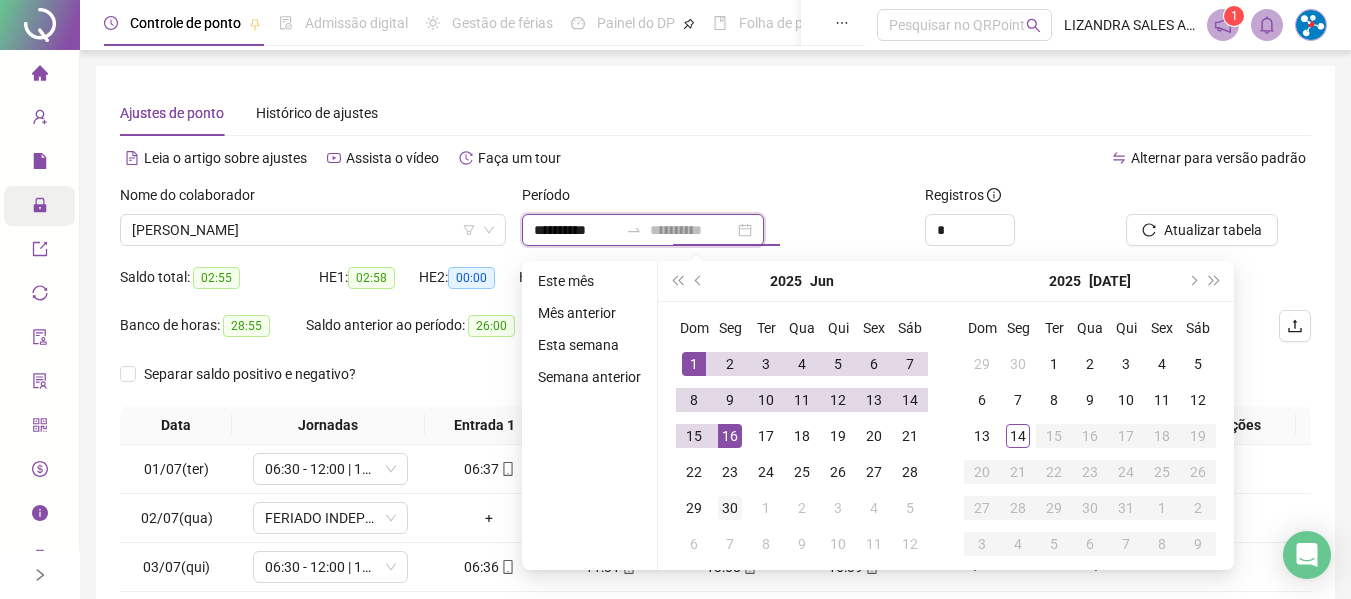 type on "**********" 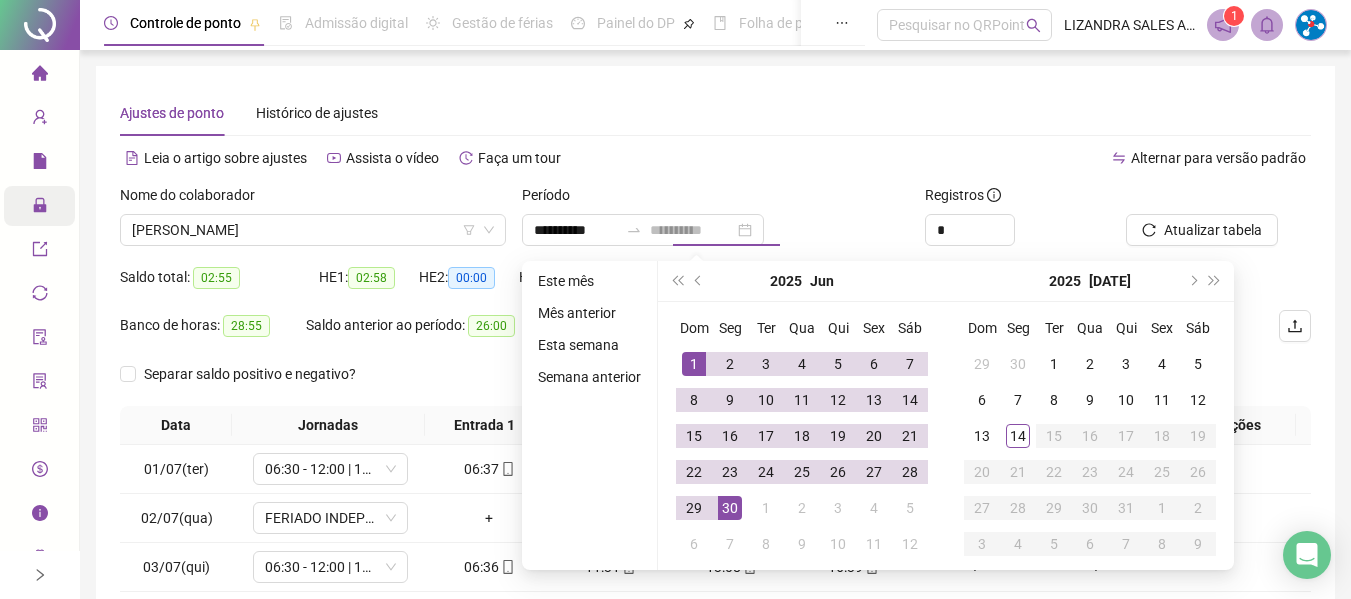 click on "30" at bounding box center (730, 508) 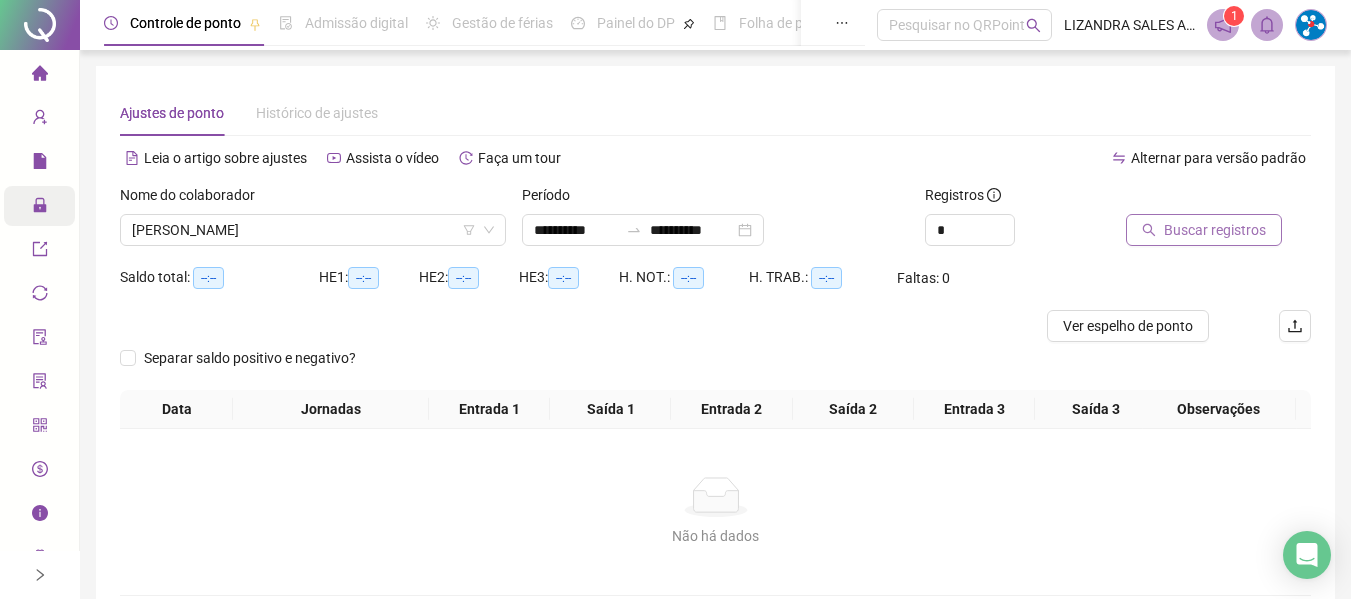 click on "Buscar registros" at bounding box center (1215, 230) 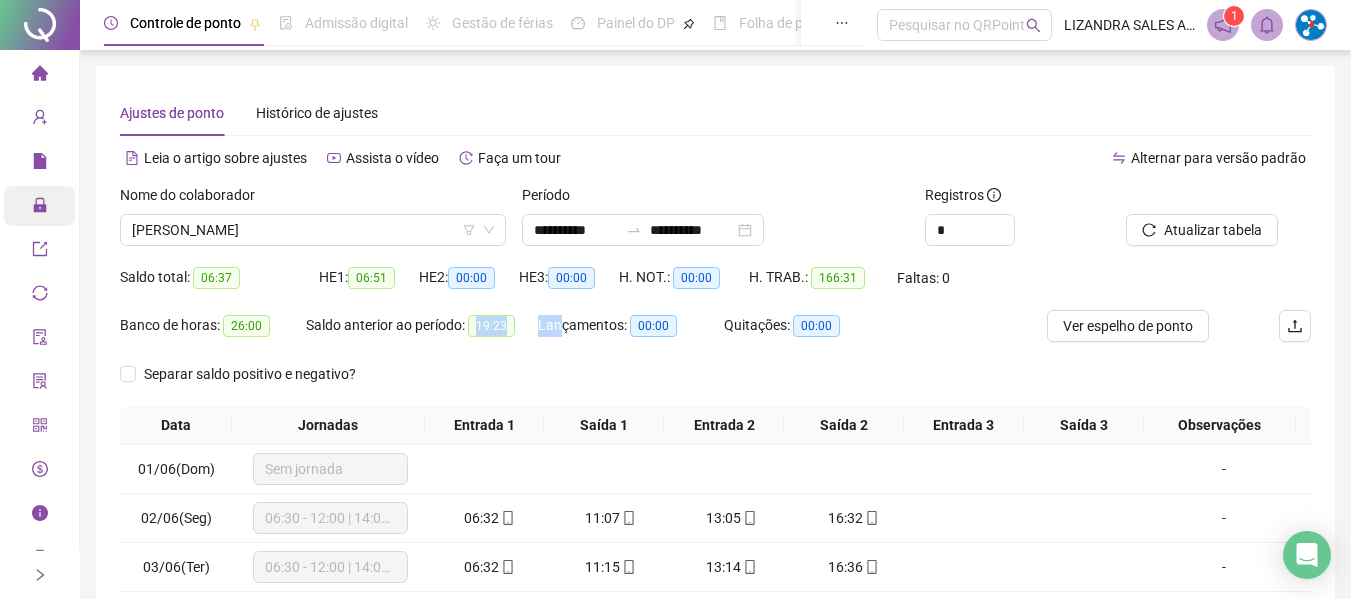 drag, startPoint x: 481, startPoint y: 327, endPoint x: 556, endPoint y: 335, distance: 75.42546 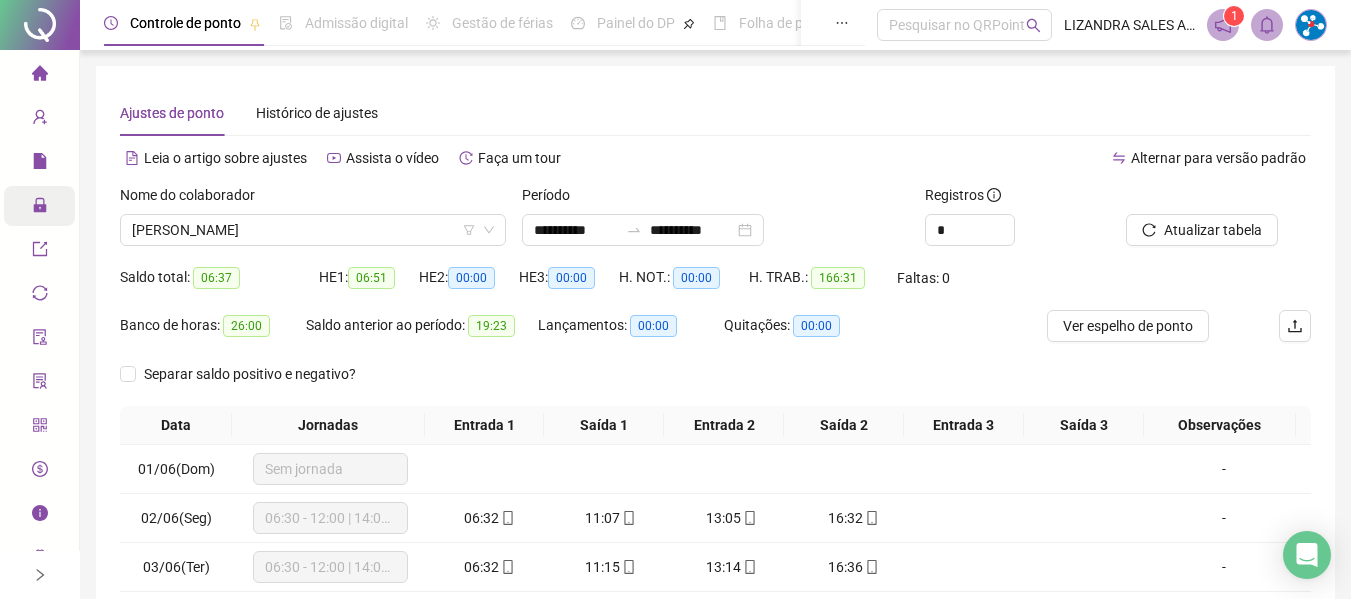click on "HE 2:   00:00" at bounding box center (469, 278) 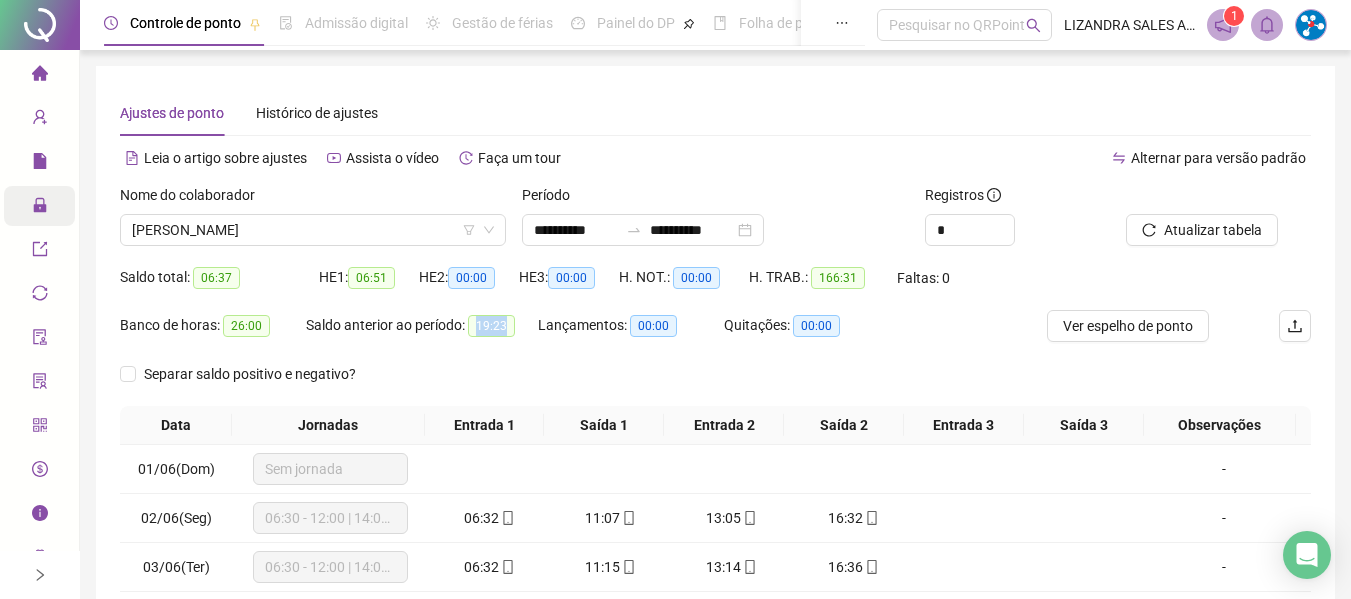drag, startPoint x: 478, startPoint y: 322, endPoint x: 506, endPoint y: 324, distance: 28.071337 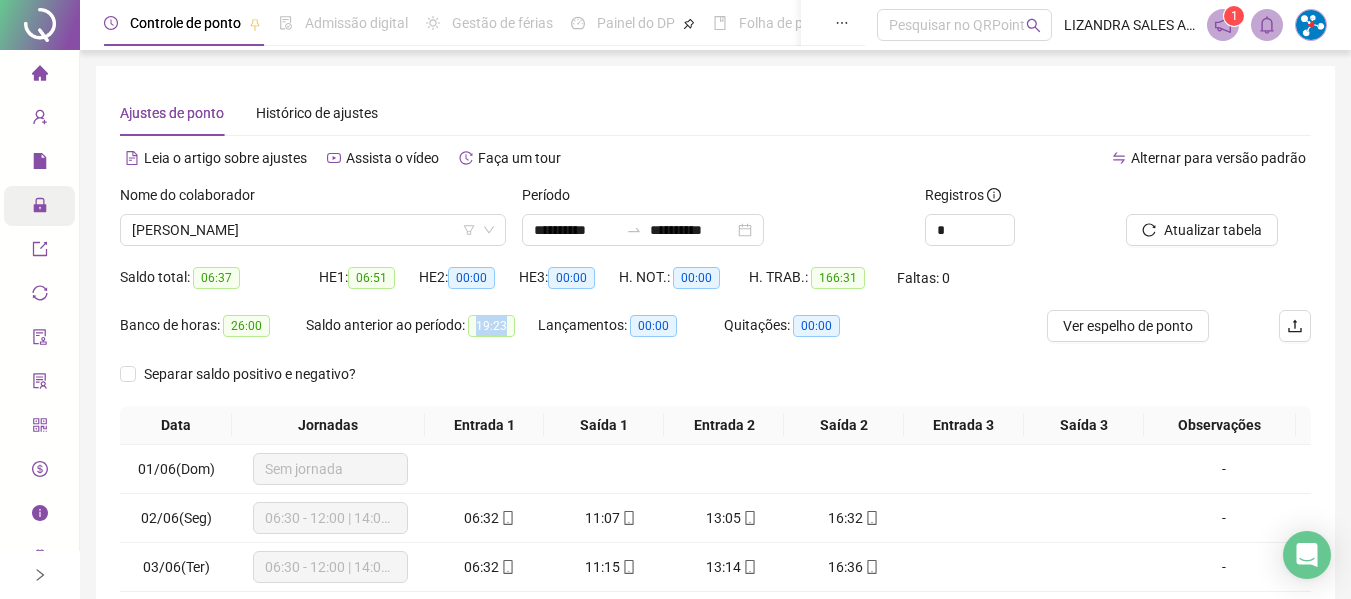 copy on "19:23" 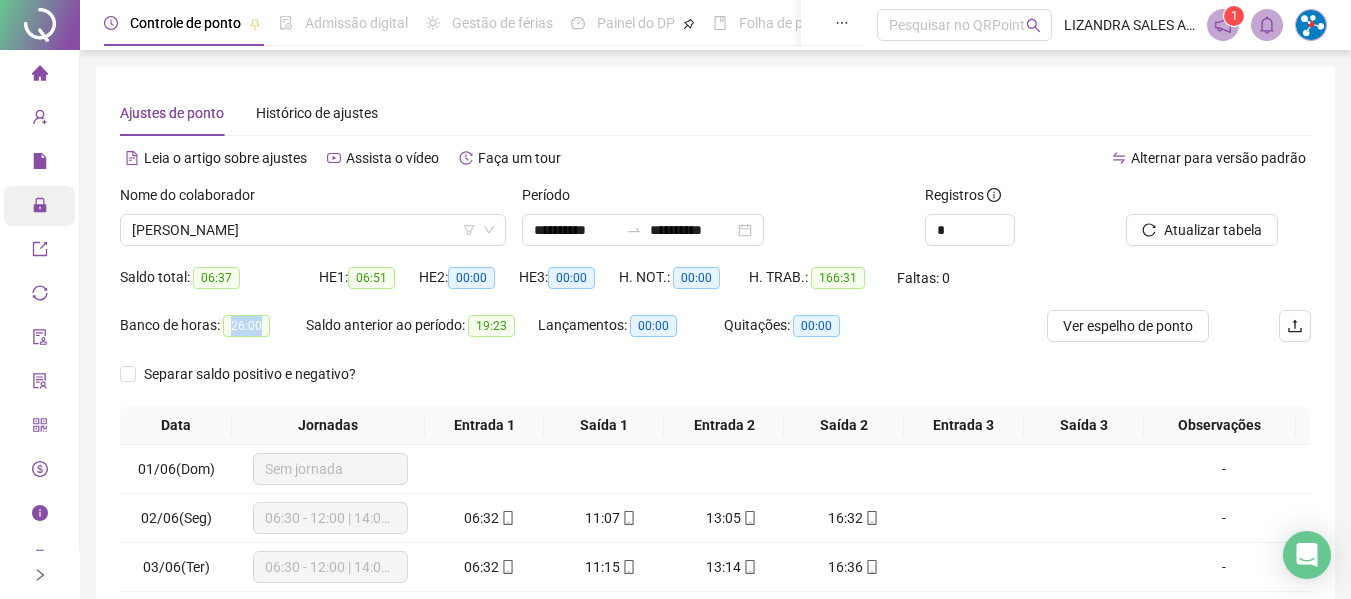 drag, startPoint x: 229, startPoint y: 326, endPoint x: 264, endPoint y: 324, distance: 35.057095 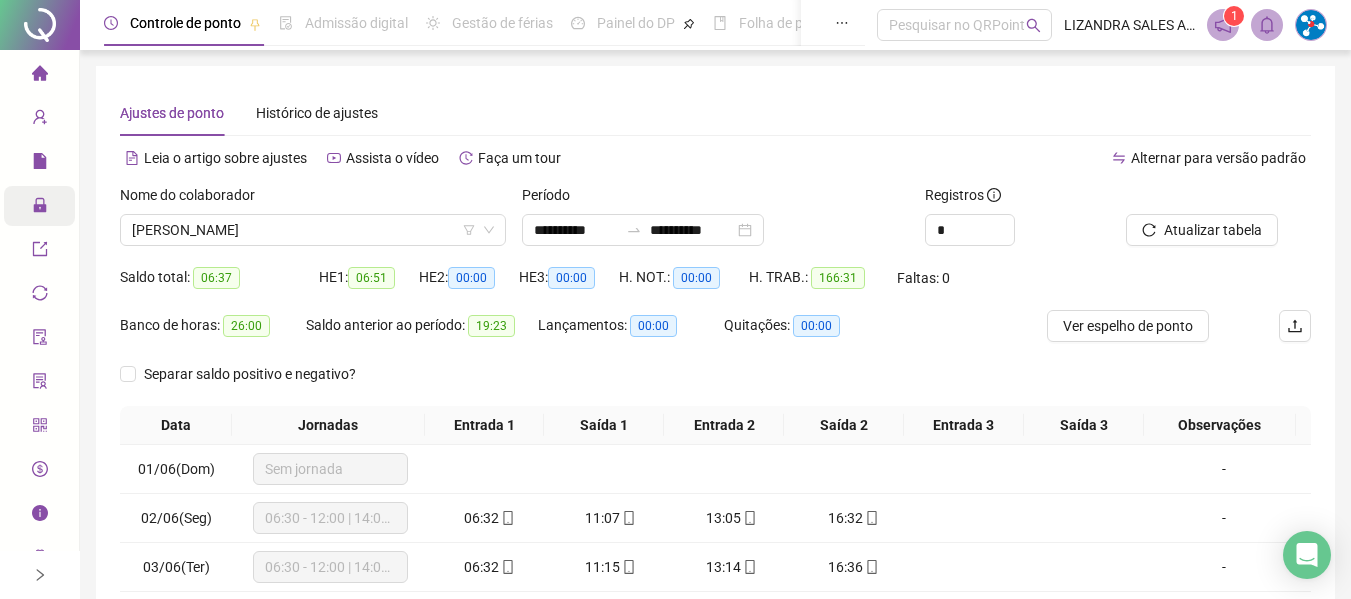 click on "Nome do colaborador" at bounding box center (313, 199) 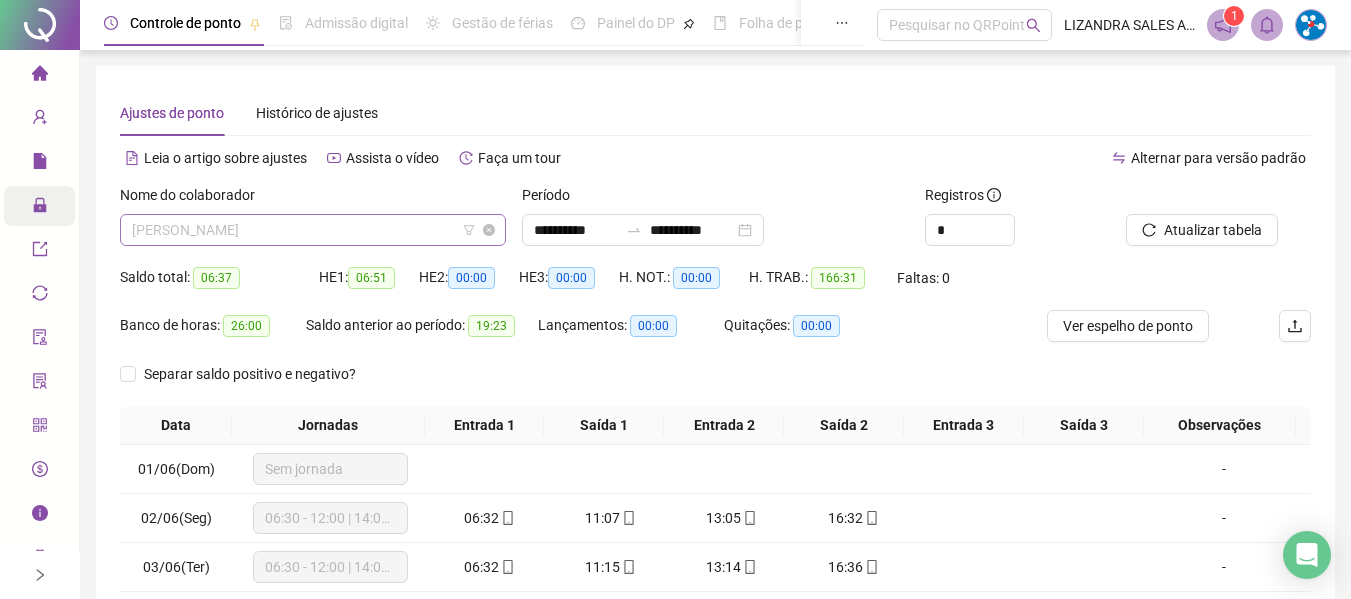 click on "[PERSON_NAME]" at bounding box center (313, 230) 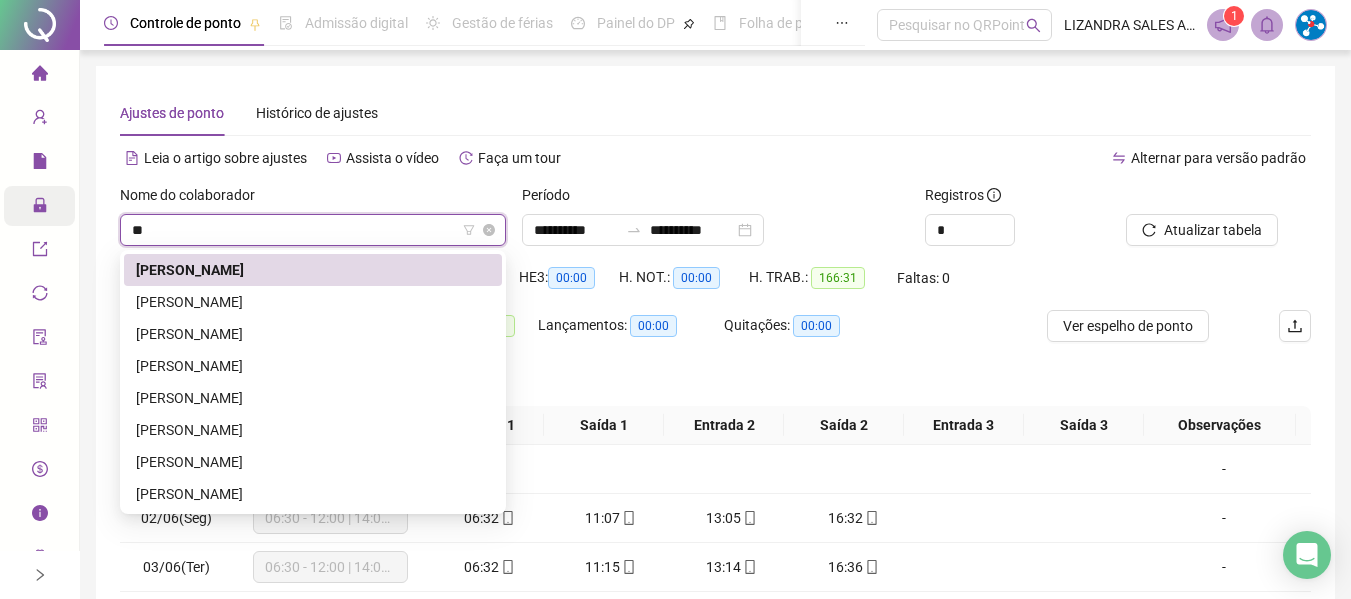 scroll, scrollTop: 0, scrollLeft: 0, axis: both 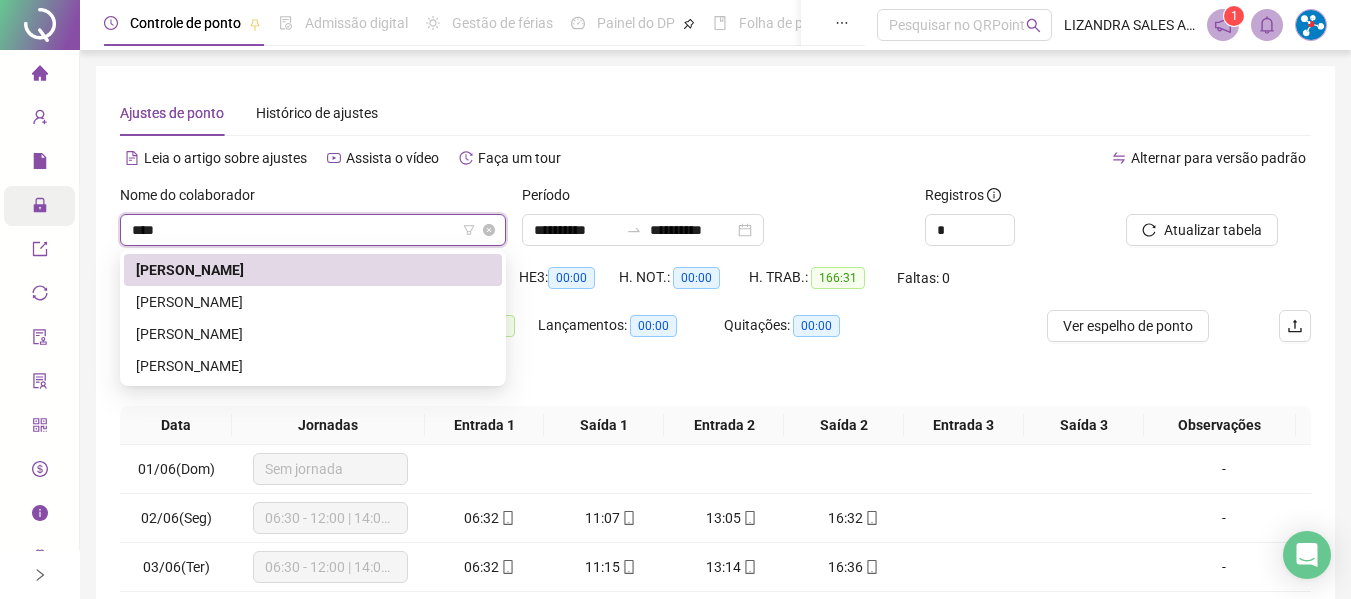 type on "*****" 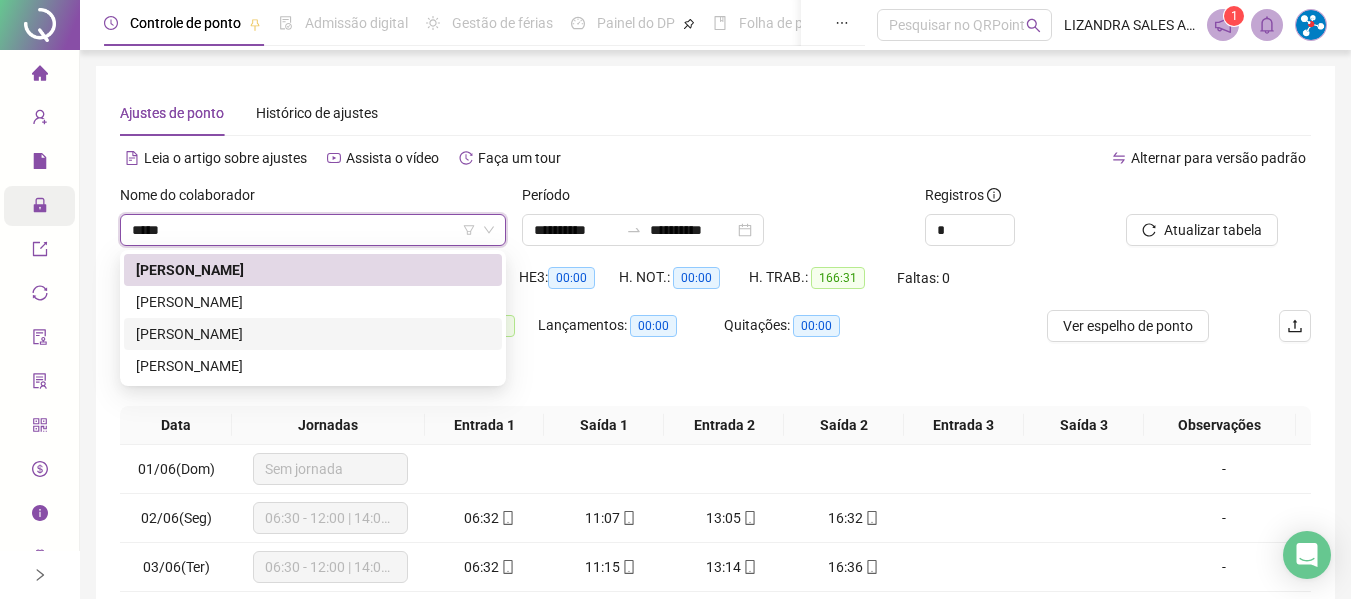 click on "[PERSON_NAME]" at bounding box center (313, 334) 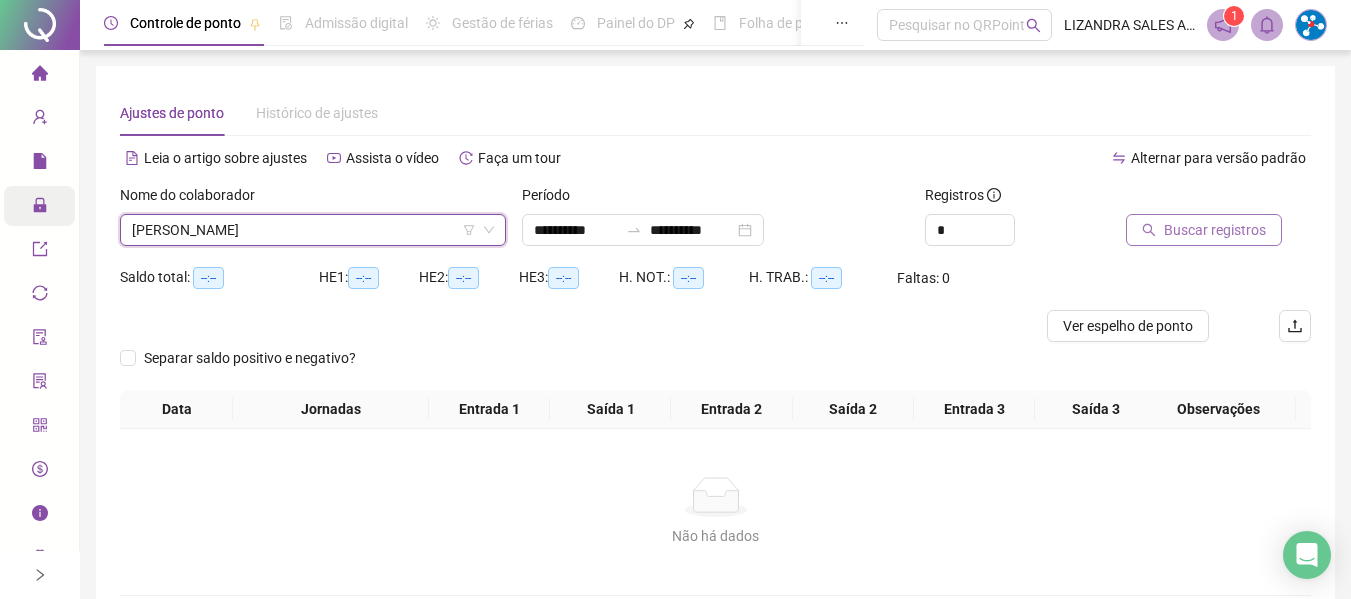 click on "Buscar registros" at bounding box center (1215, 230) 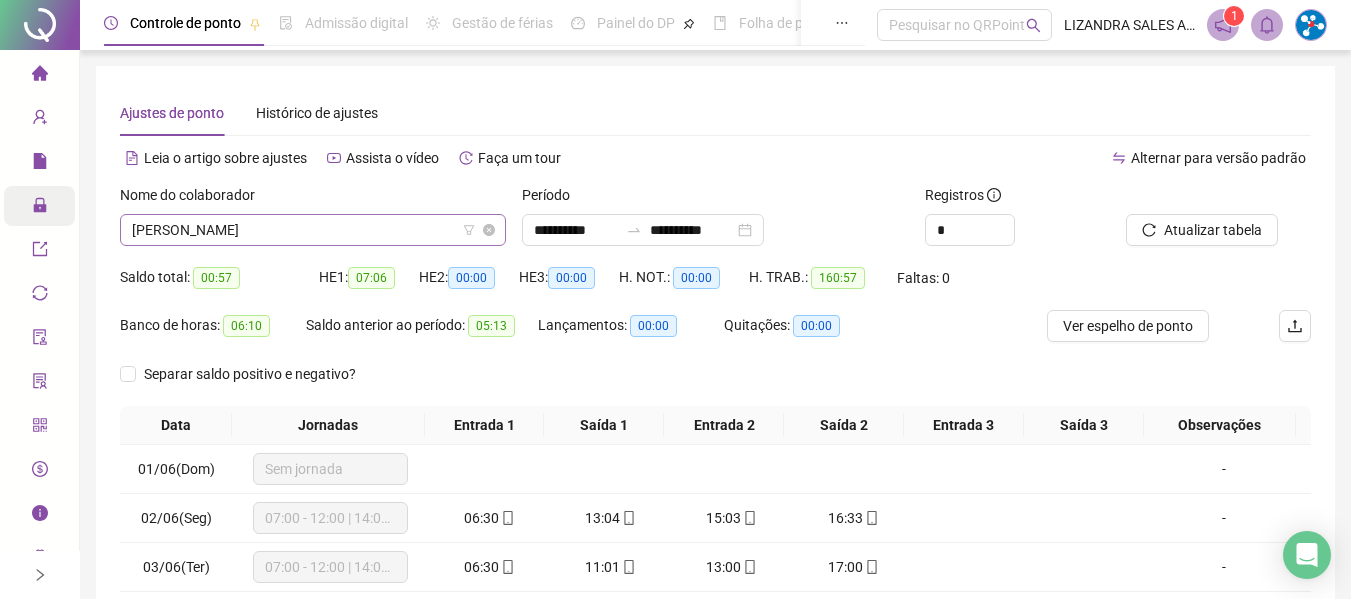 click on "[PERSON_NAME]" at bounding box center (313, 230) 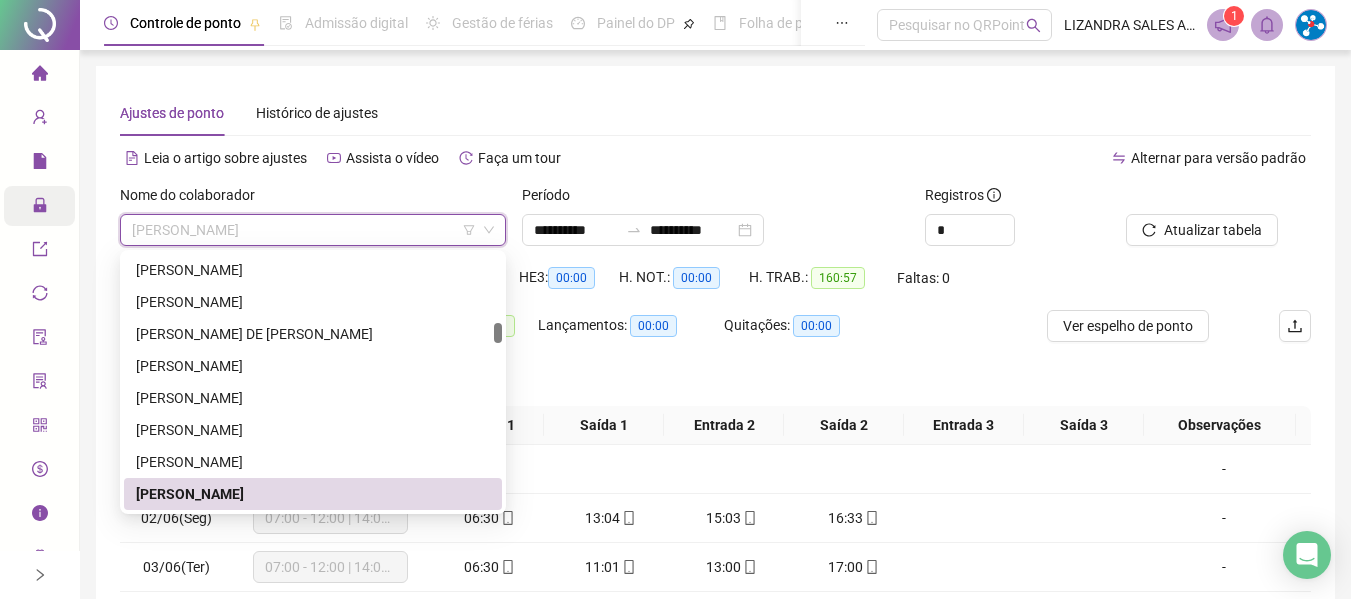 type on "*" 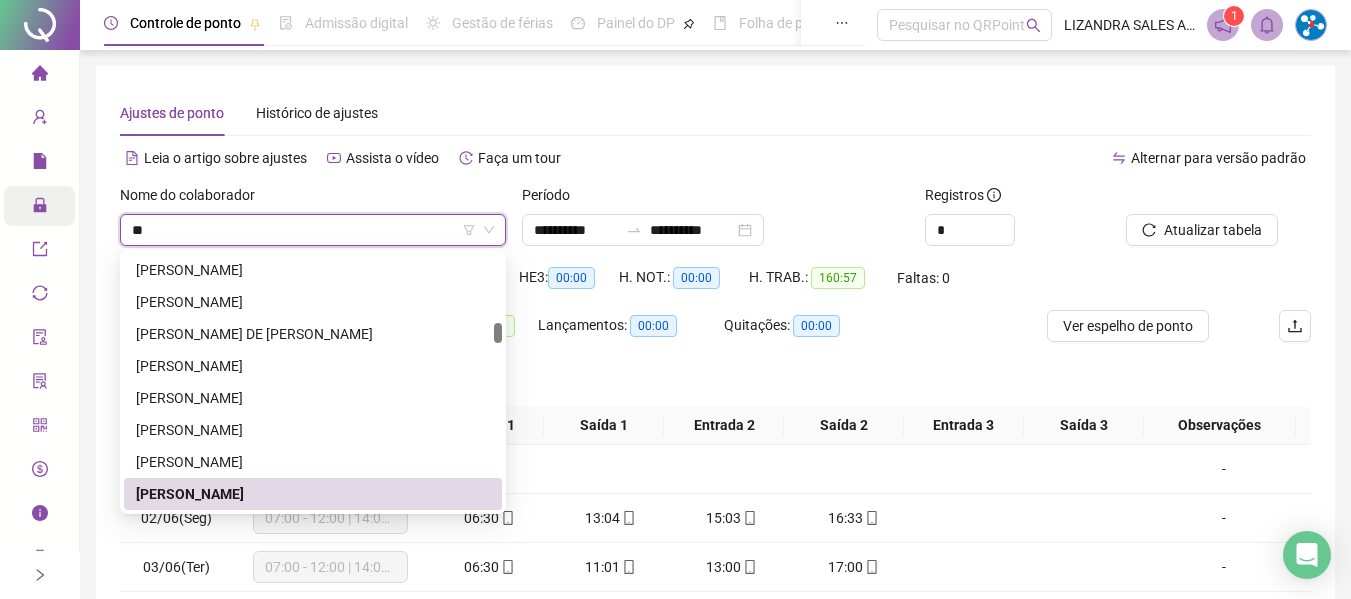 scroll, scrollTop: 0, scrollLeft: 0, axis: both 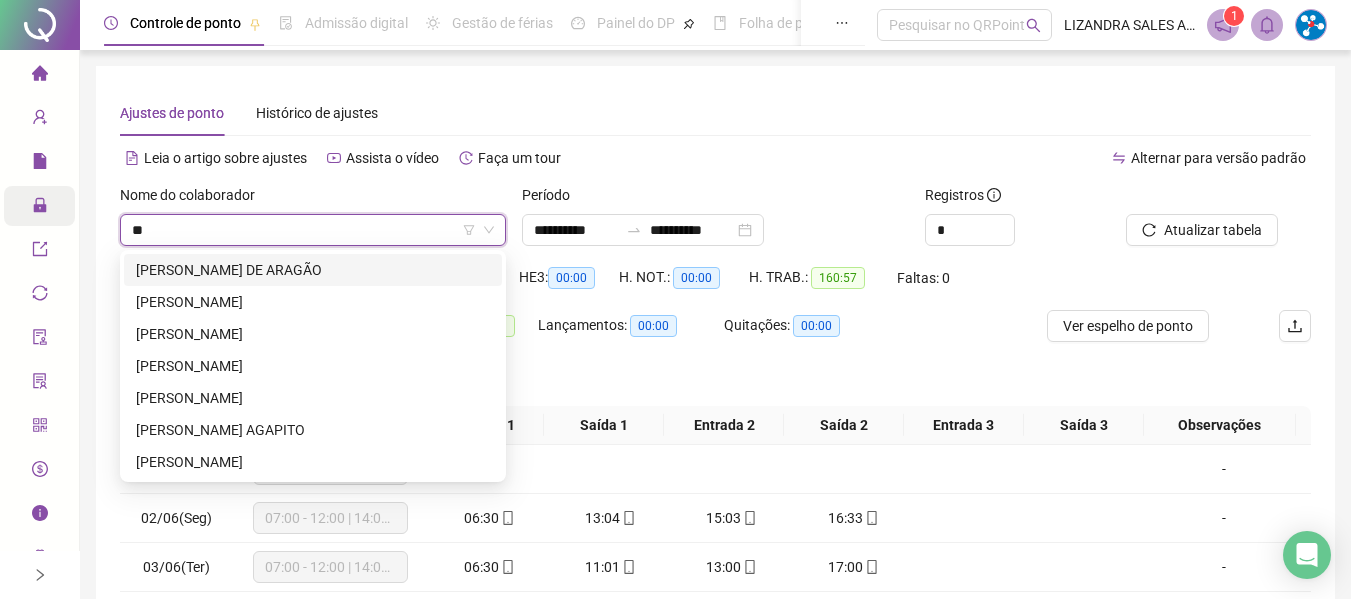 type on "*" 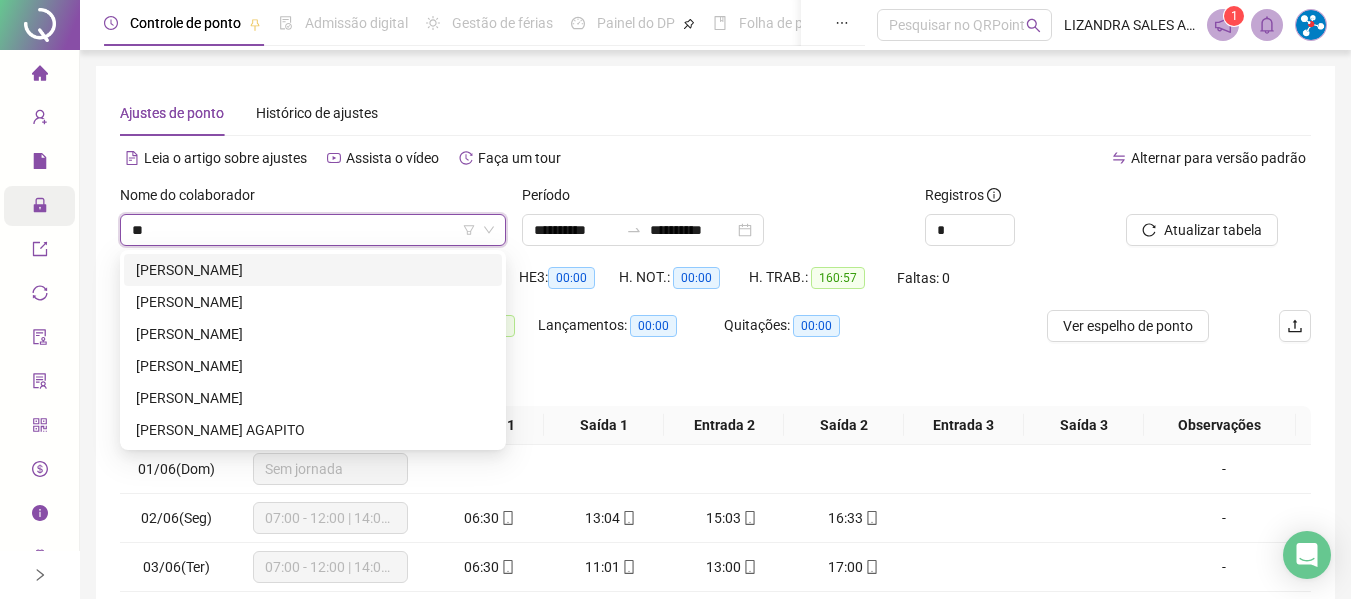 scroll, scrollTop: 0, scrollLeft: 0, axis: both 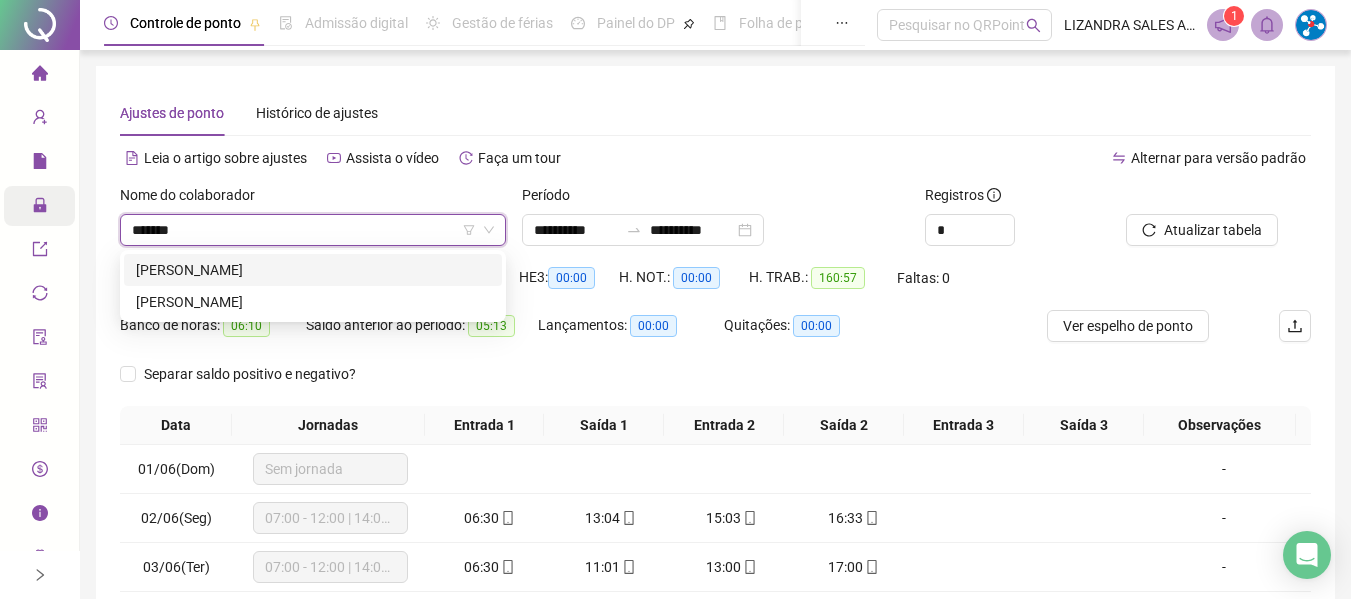 type on "********" 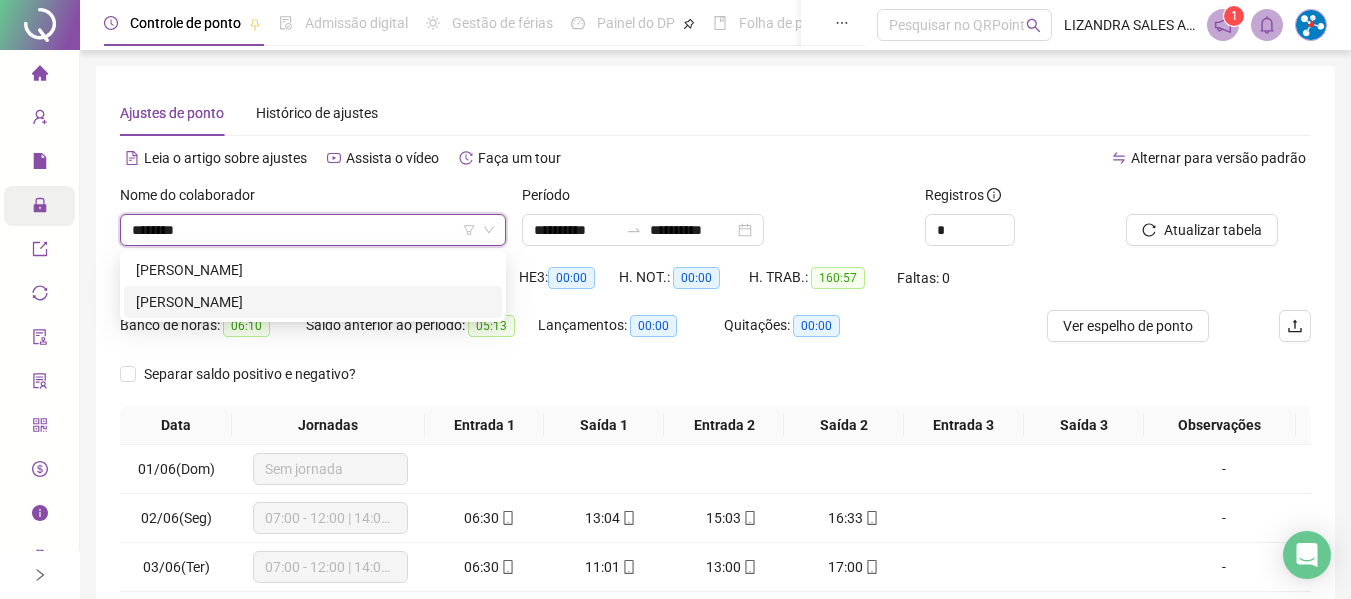 click on "[PERSON_NAME]" at bounding box center (313, 302) 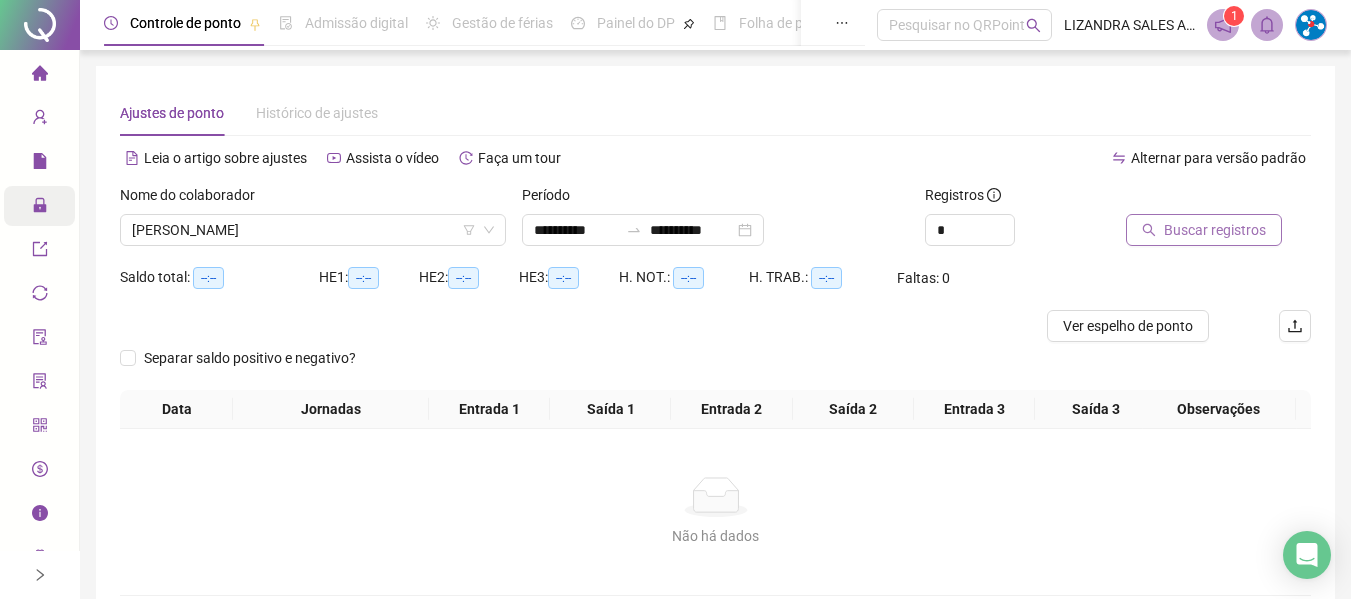 click on "Buscar registros" at bounding box center [1215, 230] 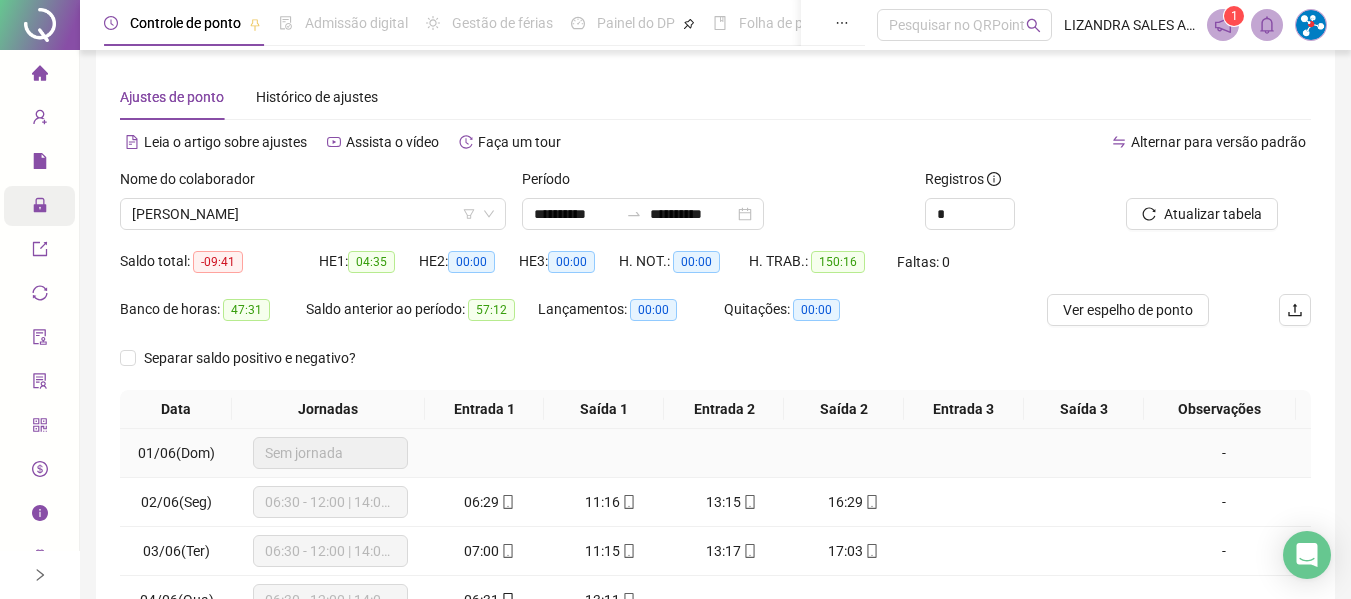 scroll, scrollTop: 0, scrollLeft: 0, axis: both 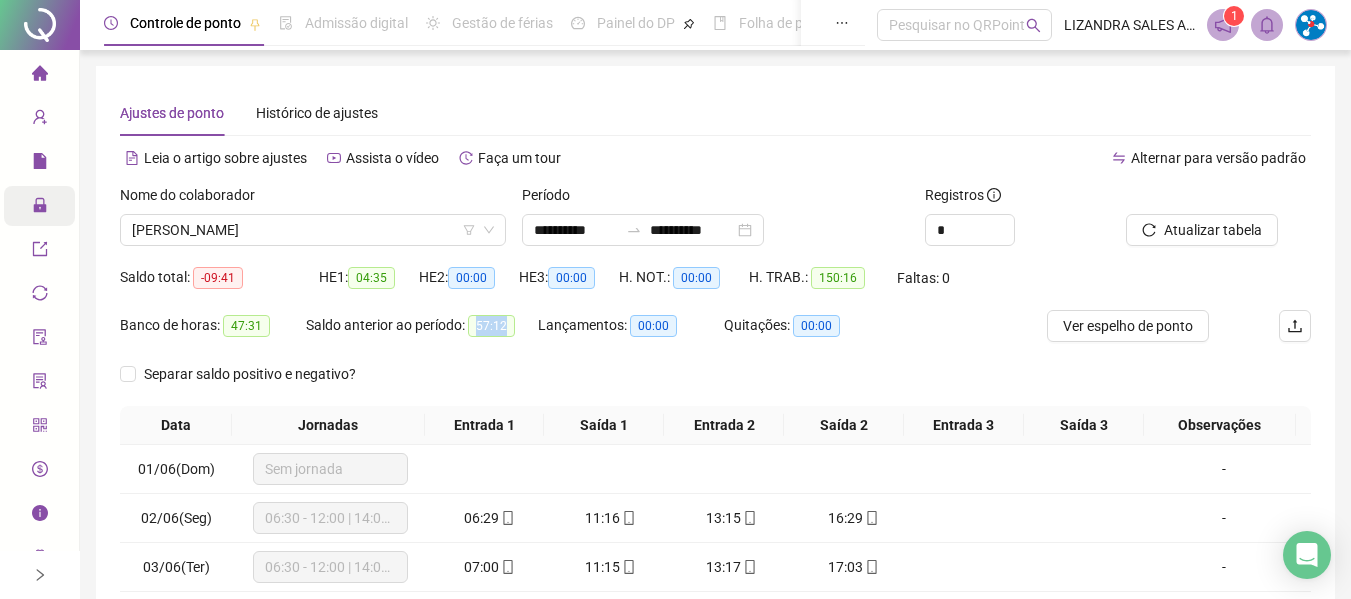 drag, startPoint x: 480, startPoint y: 326, endPoint x: 517, endPoint y: 326, distance: 37 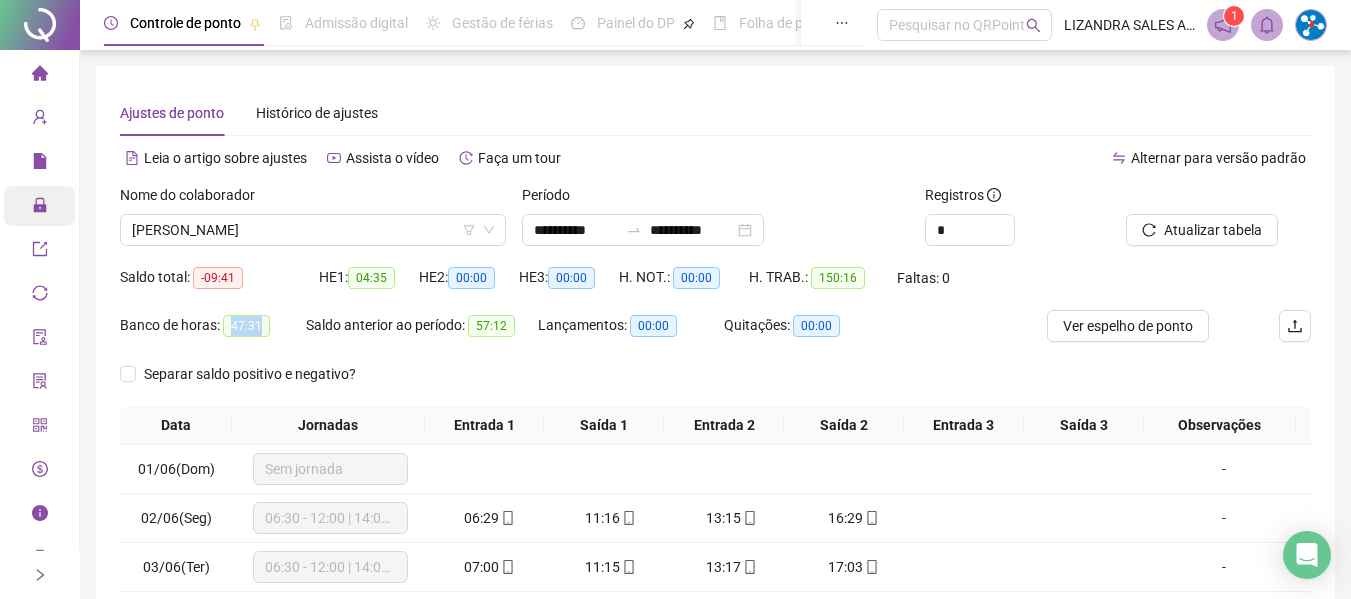 drag, startPoint x: 231, startPoint y: 322, endPoint x: 264, endPoint y: 326, distance: 33.24154 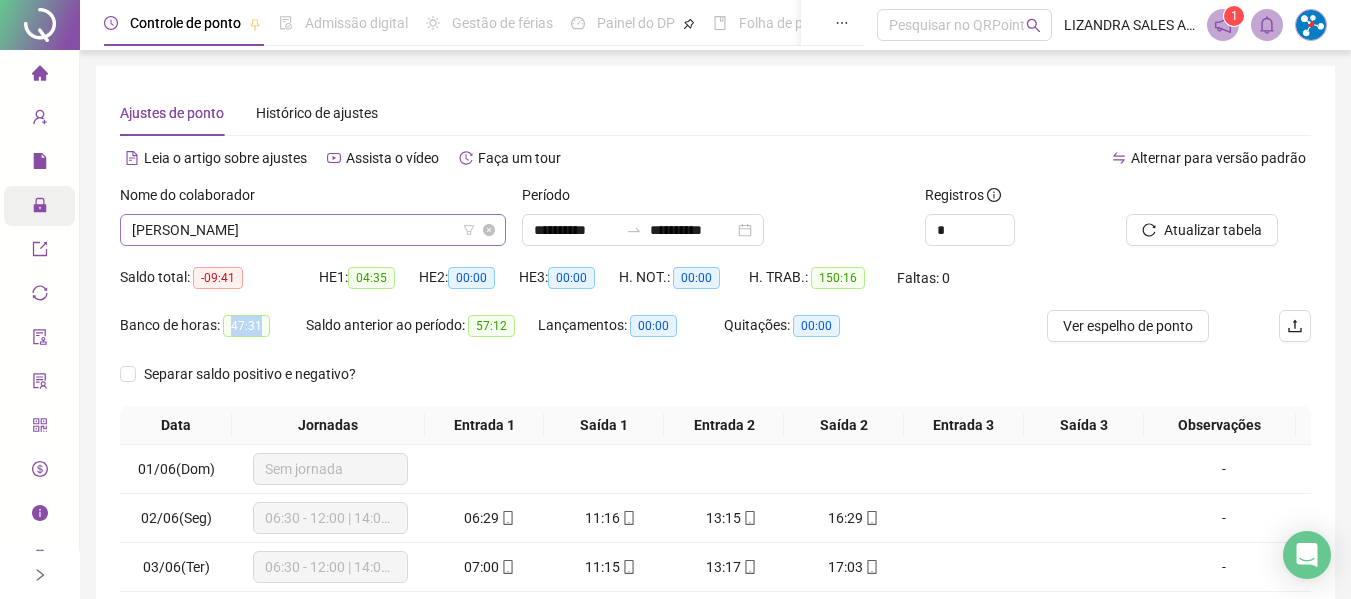 click on "[PERSON_NAME]" at bounding box center (313, 230) 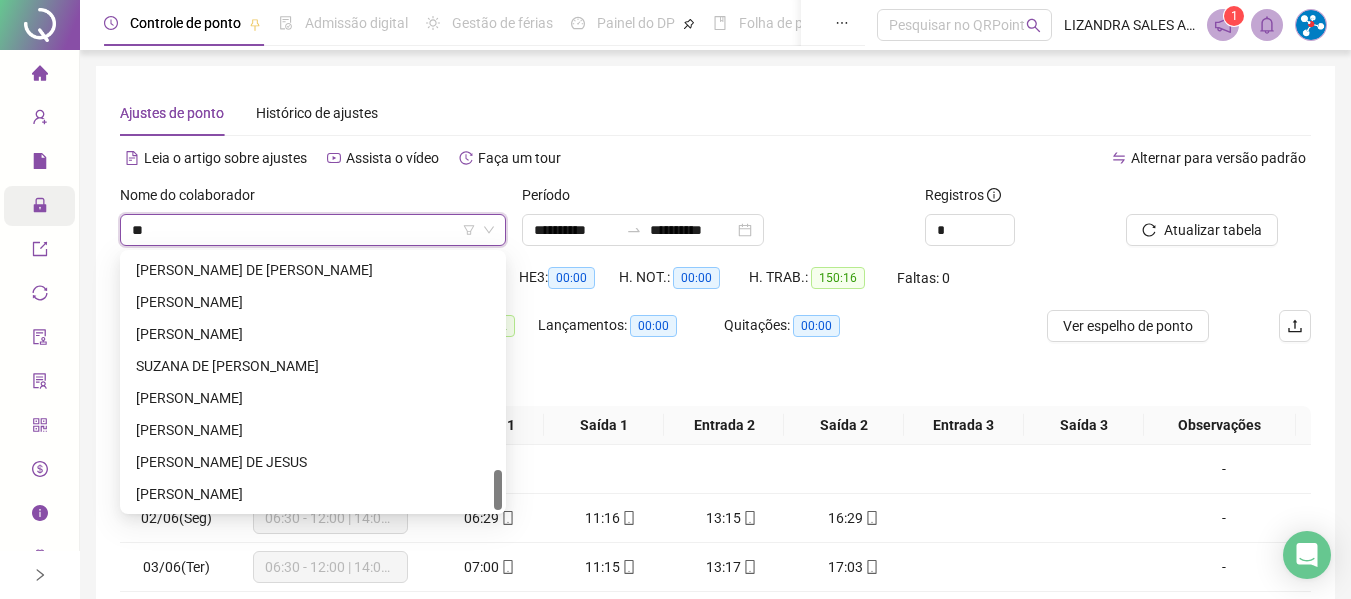 scroll, scrollTop: 0, scrollLeft: 0, axis: both 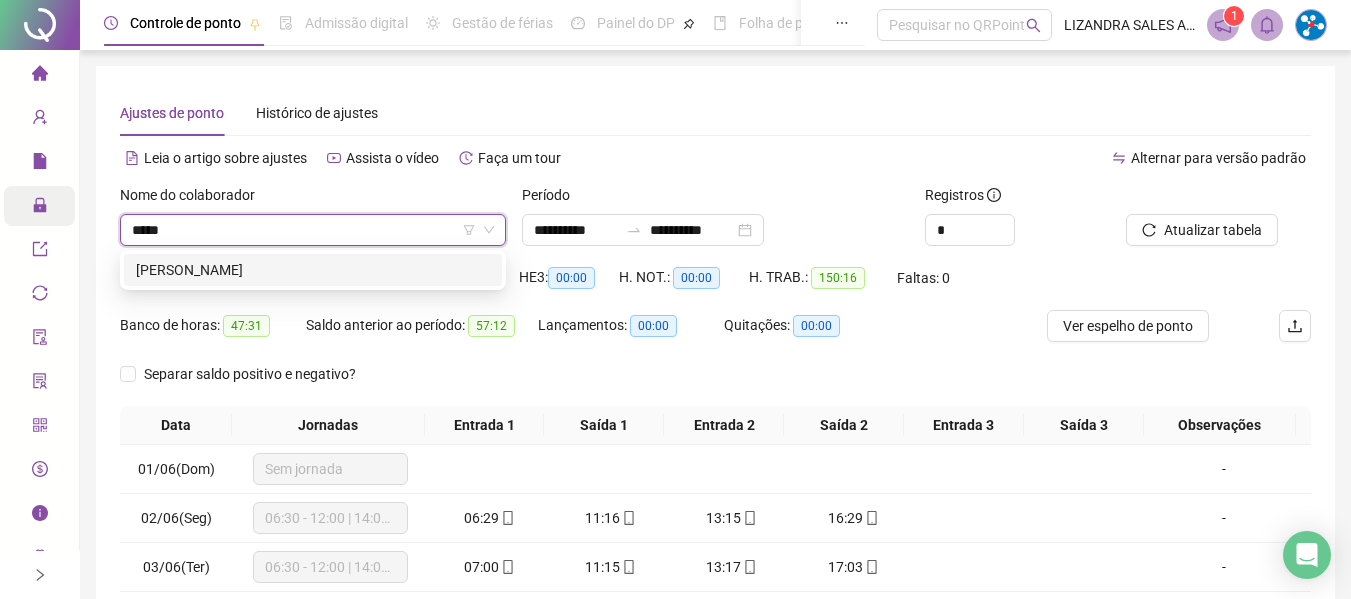 type on "******" 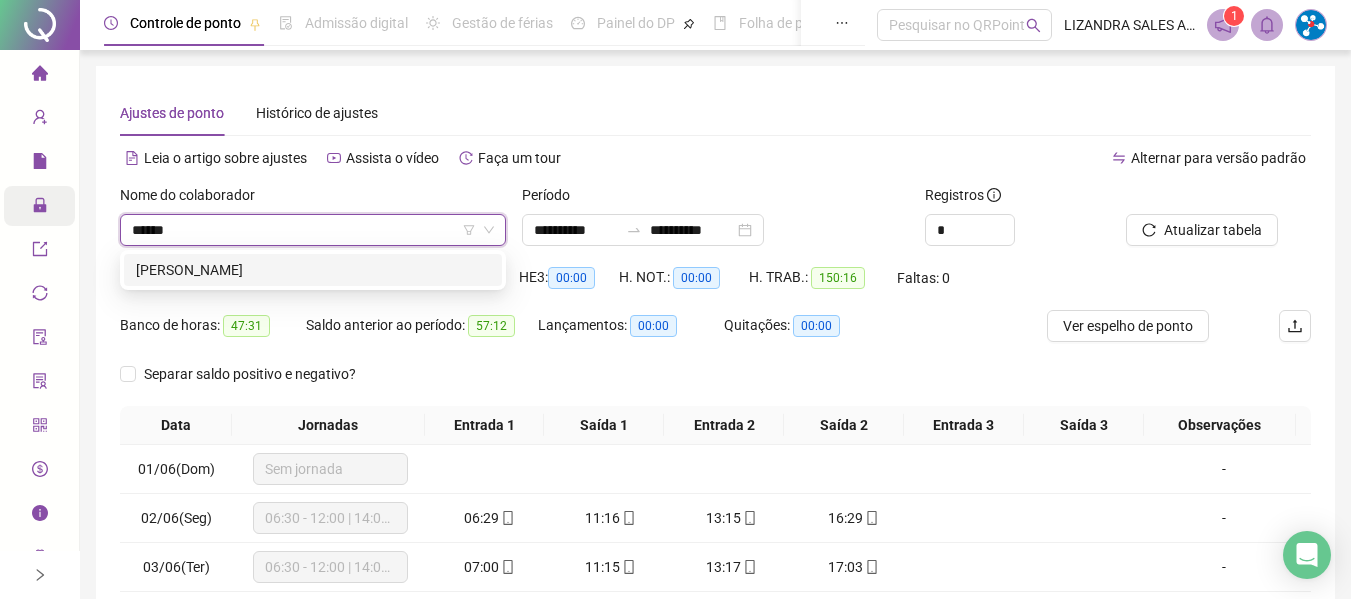 click on "[PERSON_NAME]" at bounding box center [313, 270] 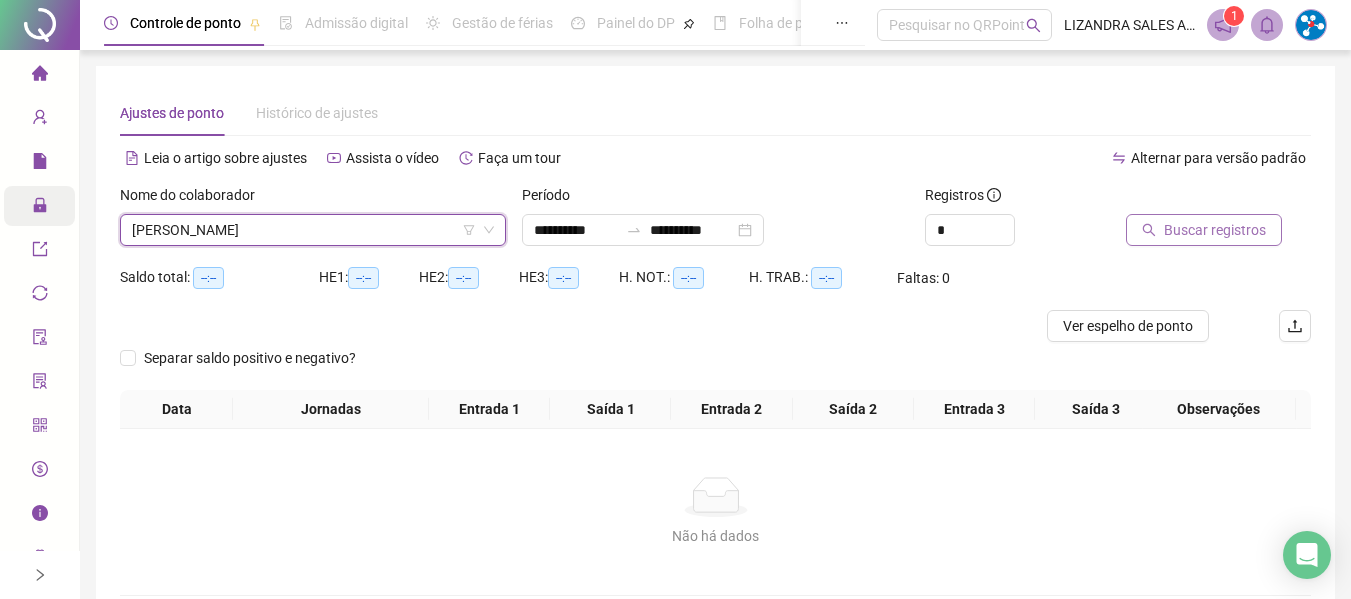 click on "Buscar registros" at bounding box center (1204, 230) 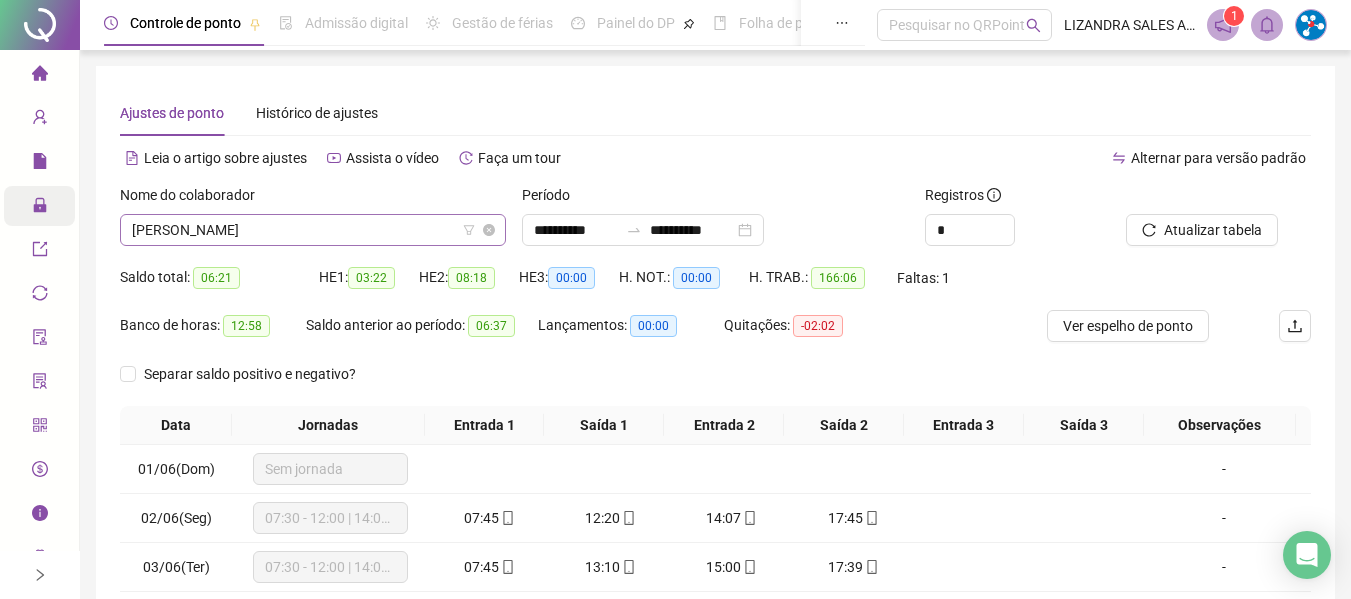 click on "[PERSON_NAME]" at bounding box center [313, 230] 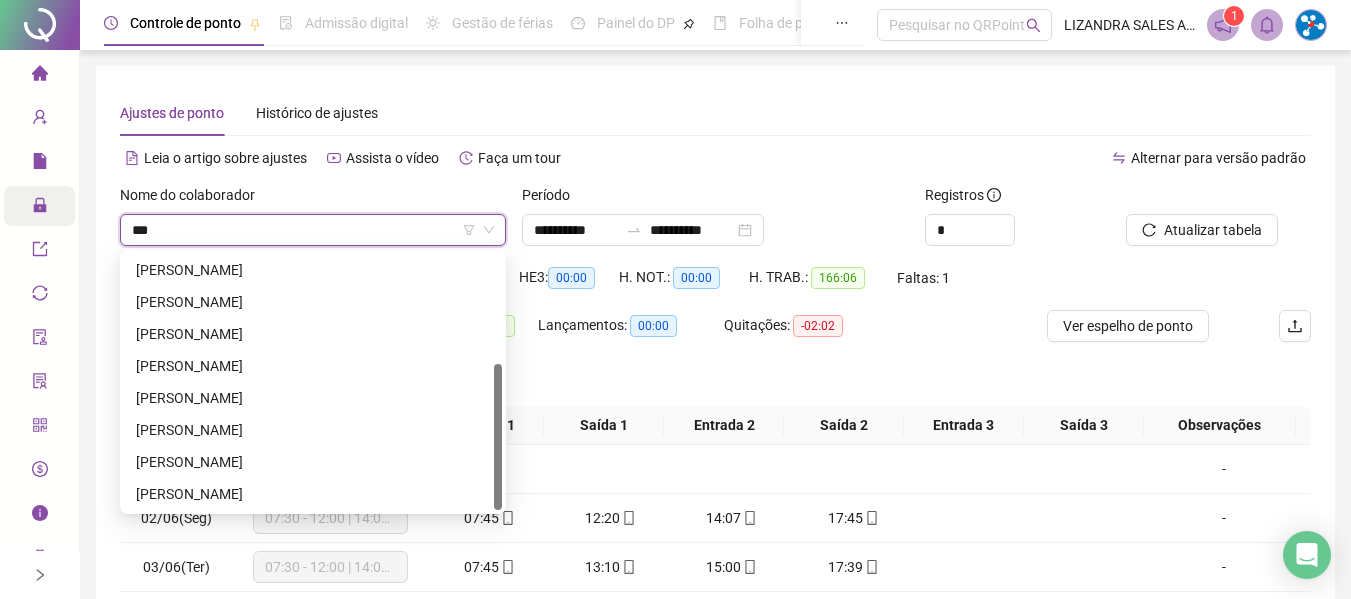 scroll, scrollTop: 0, scrollLeft: 0, axis: both 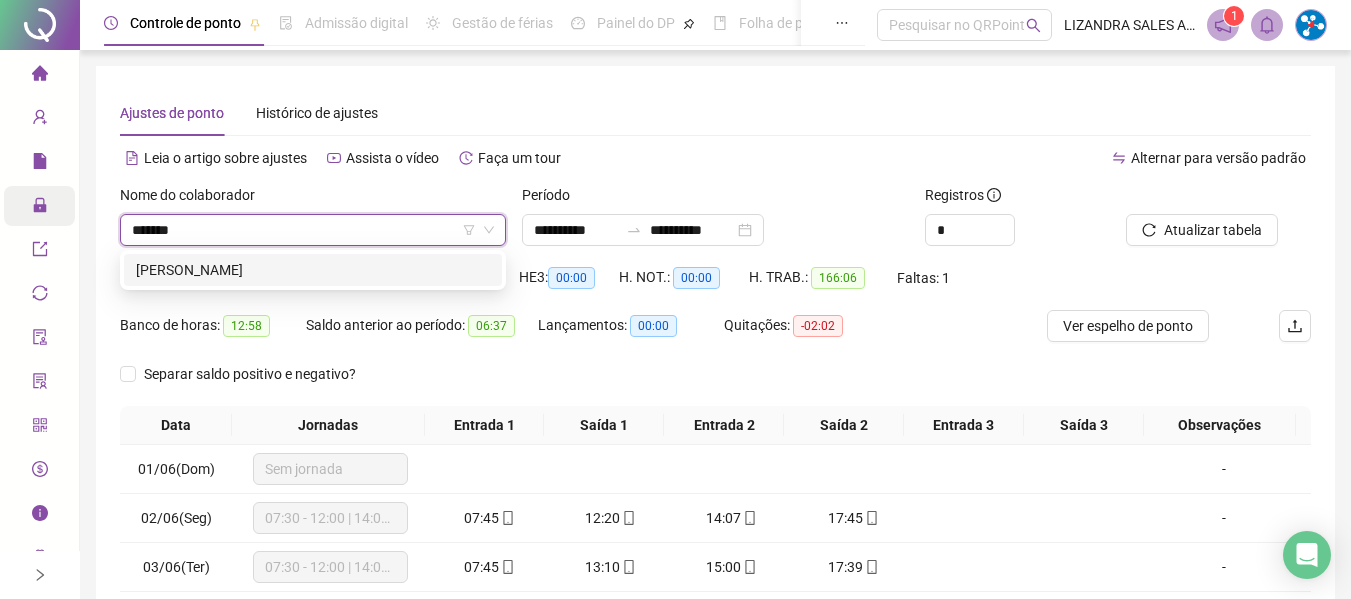 type on "********" 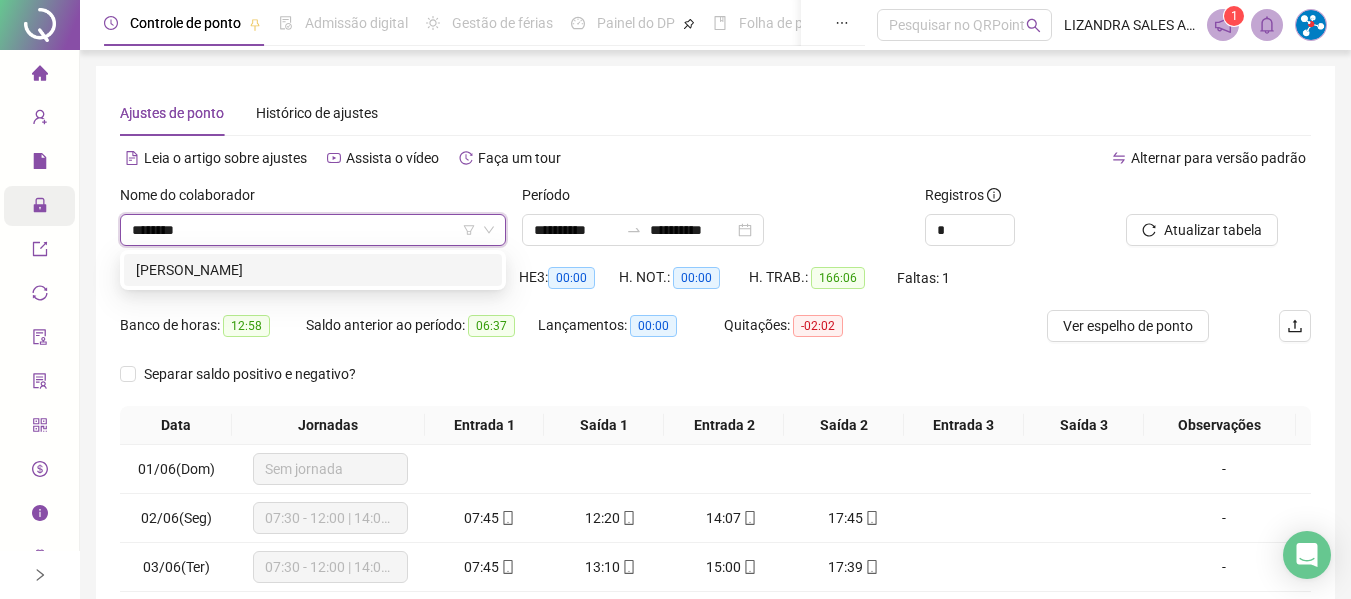 type 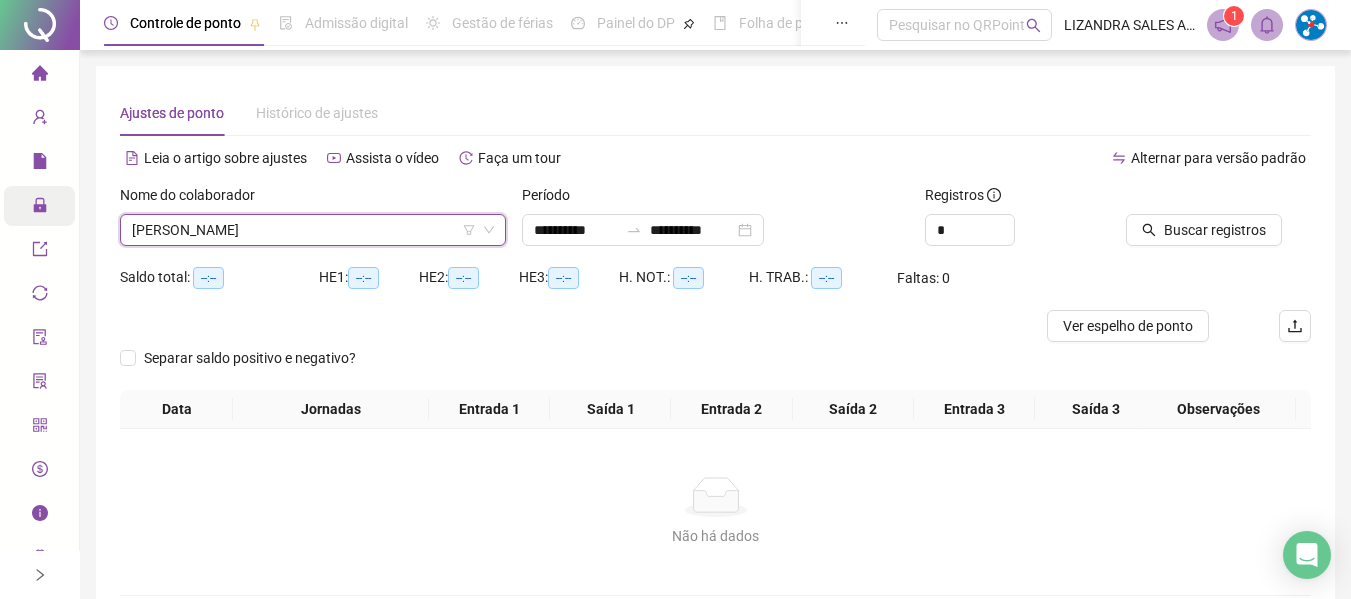 click at bounding box center [1193, 199] 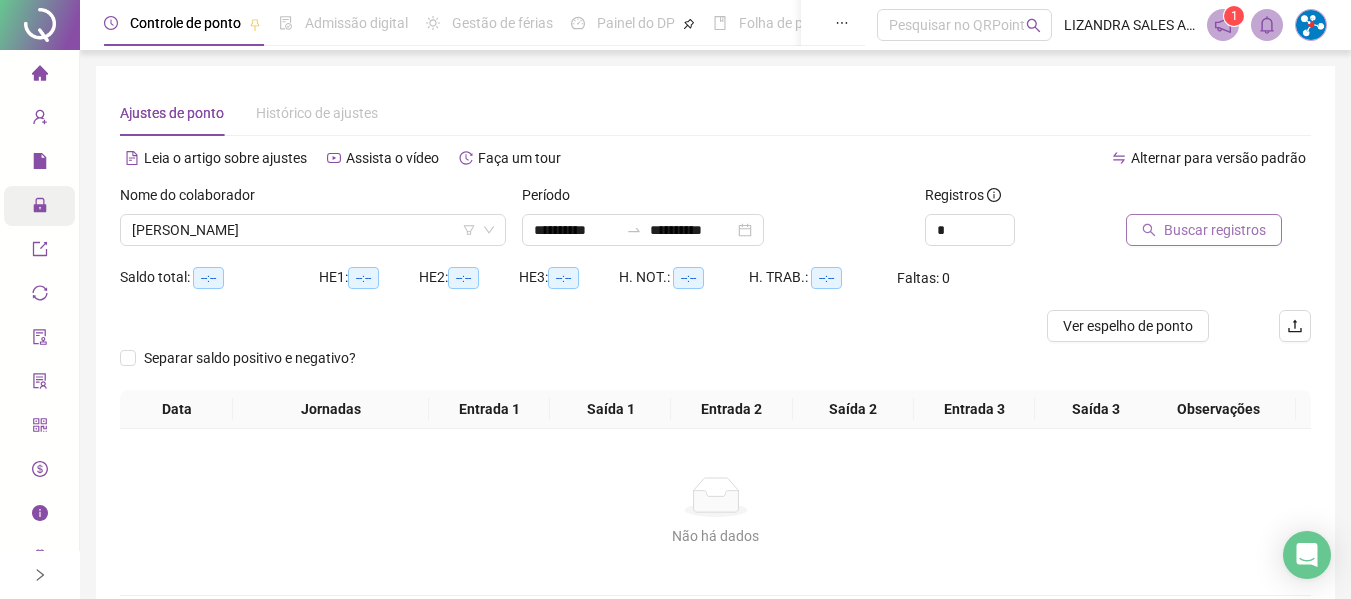 click on "Buscar registros" at bounding box center (1215, 230) 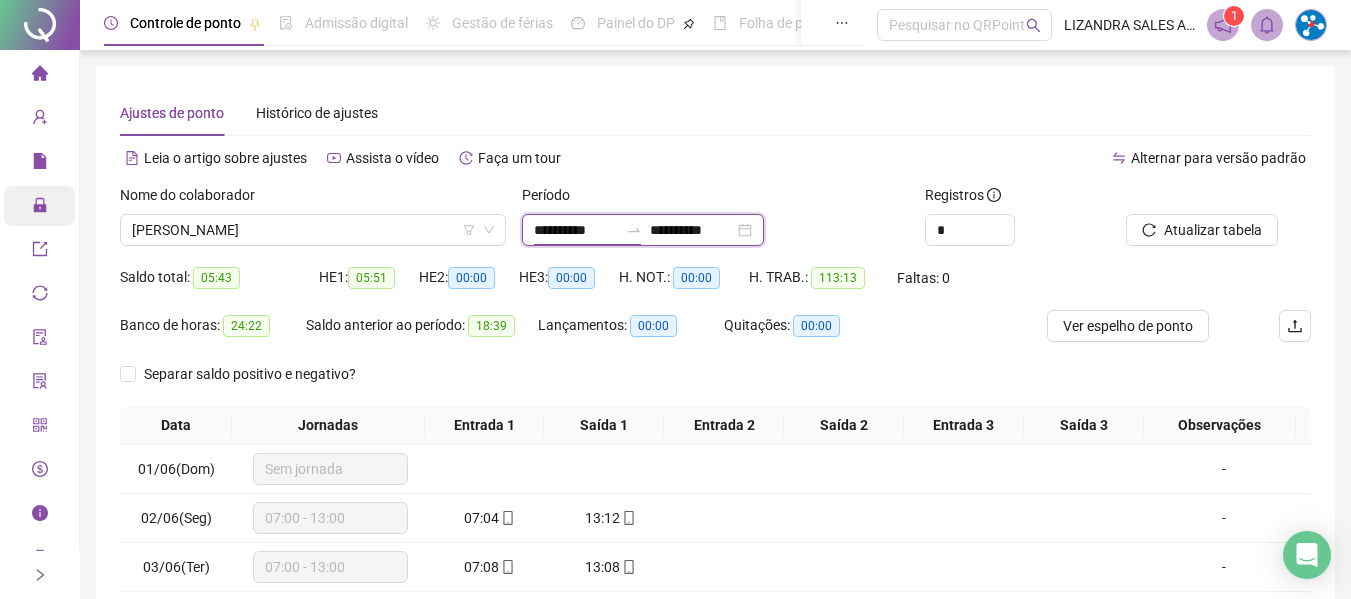 click on "**********" at bounding box center [576, 230] 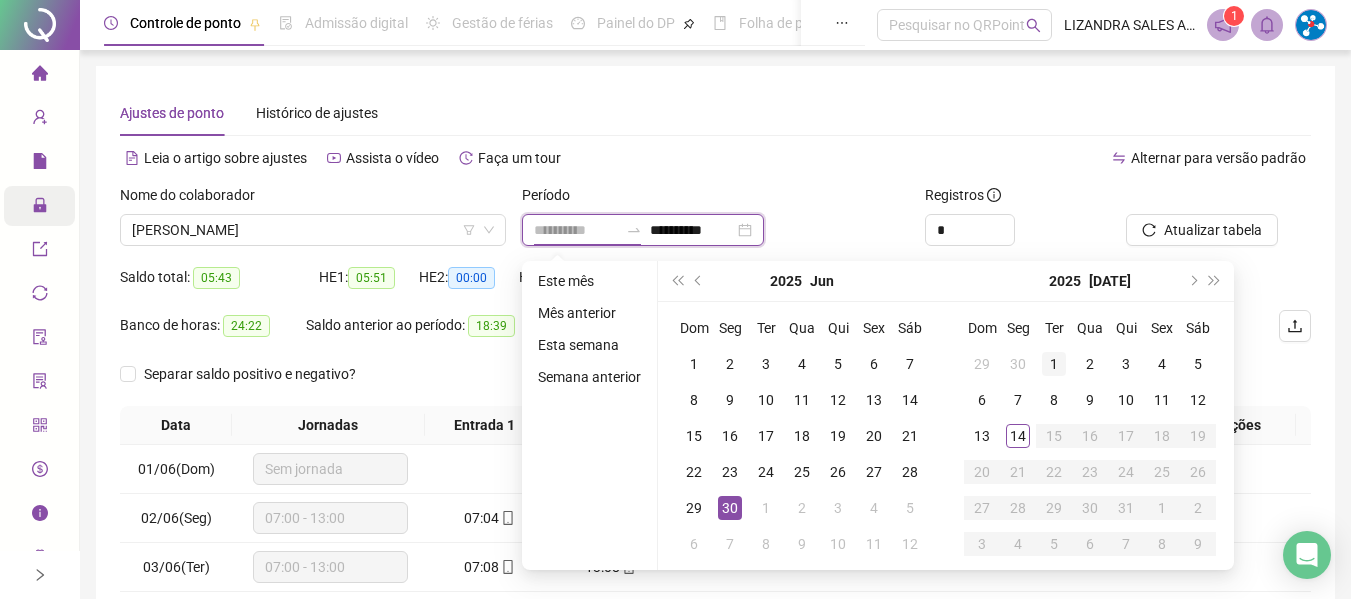 type on "**********" 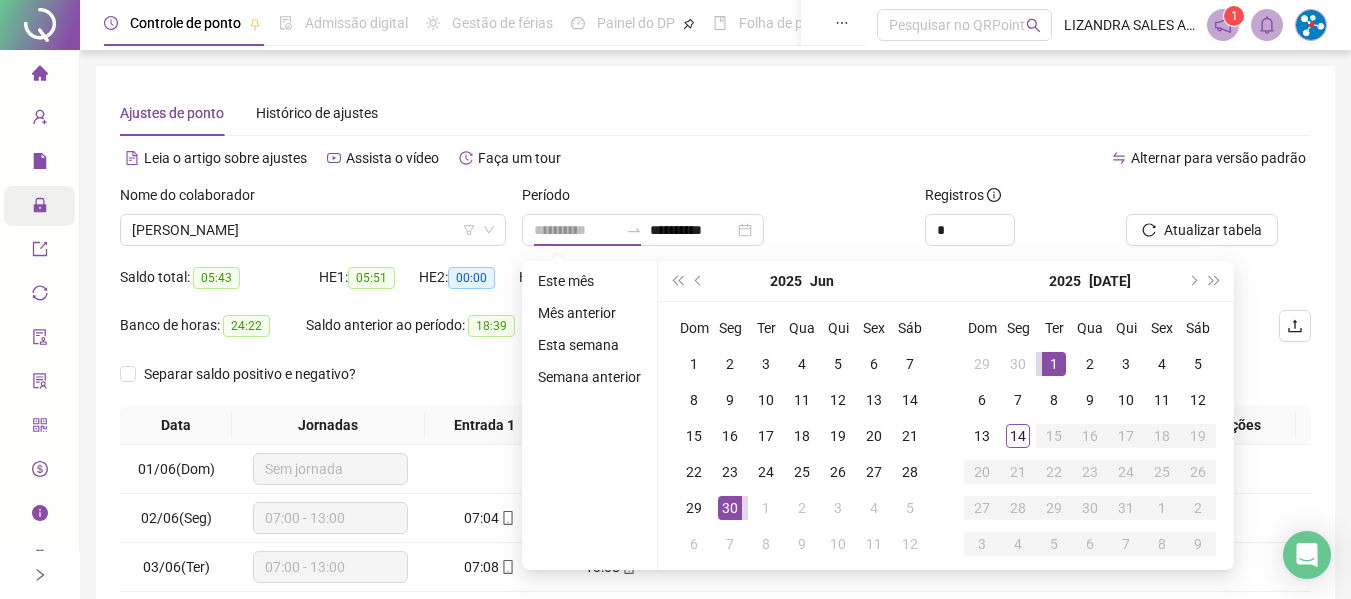 click on "1" at bounding box center [1054, 364] 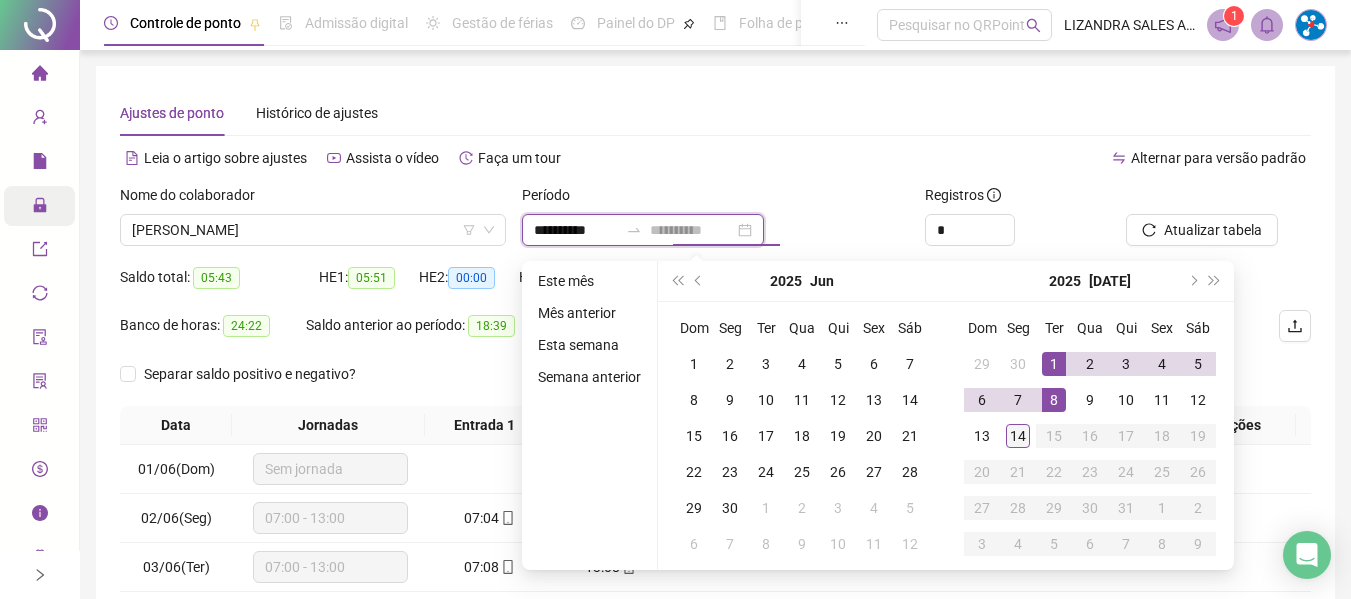 type on "**********" 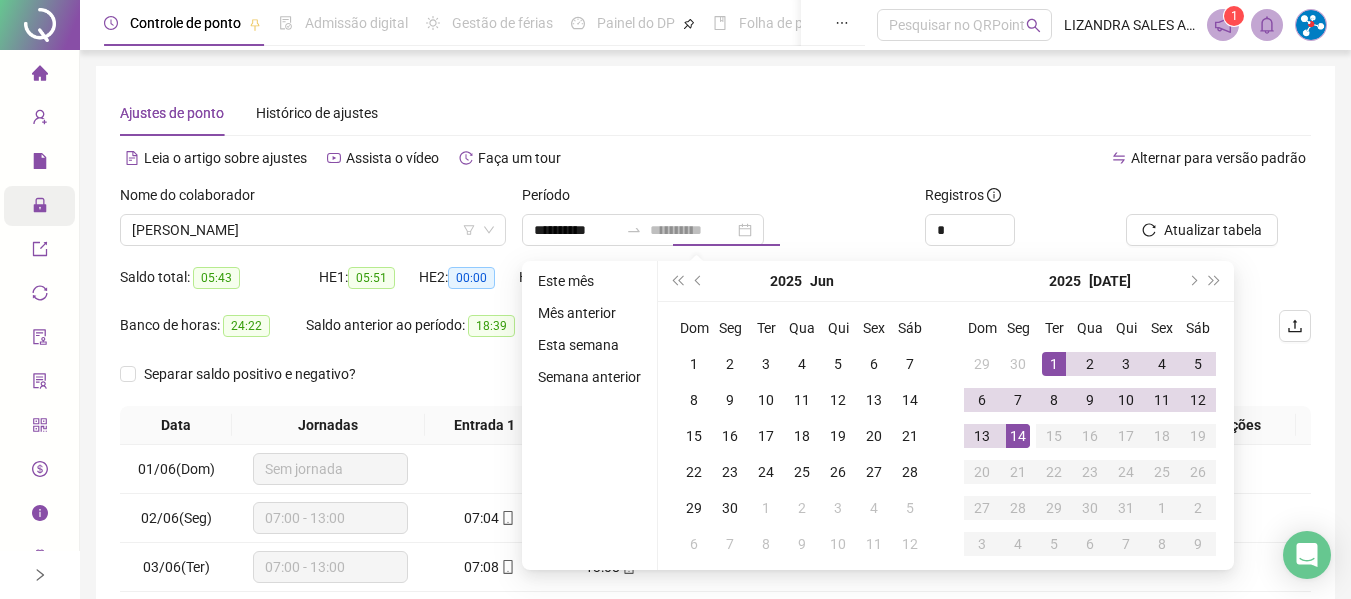 click on "14" at bounding box center (1018, 436) 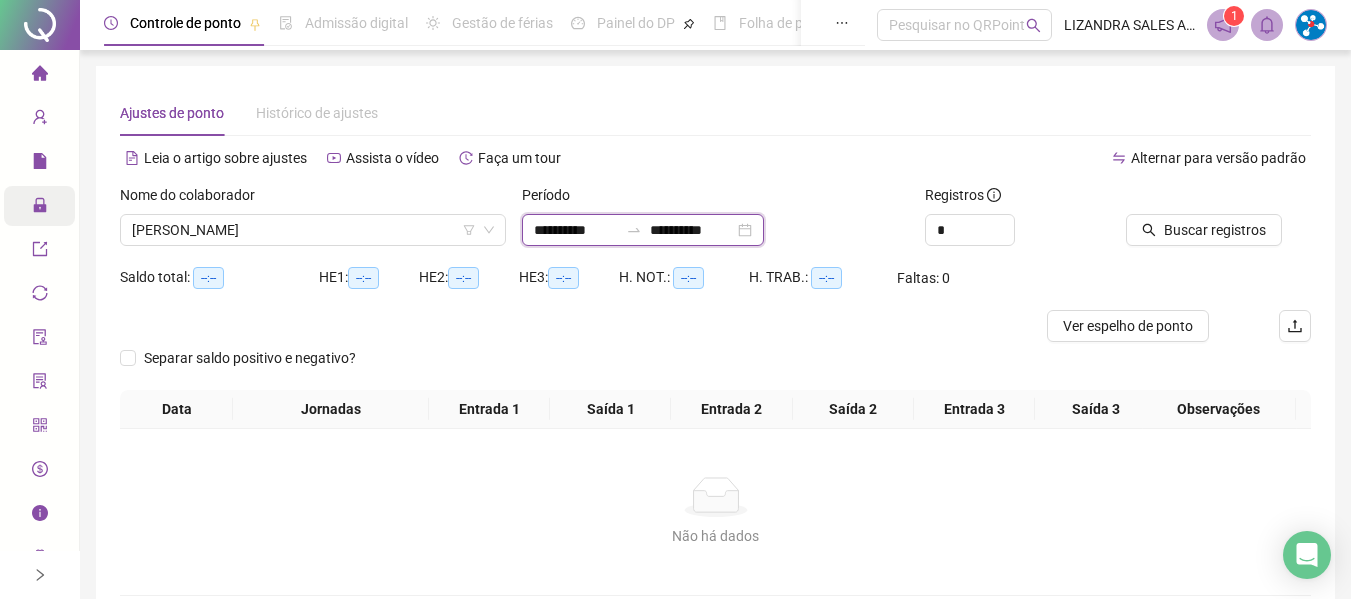 click on "**********" at bounding box center [576, 230] 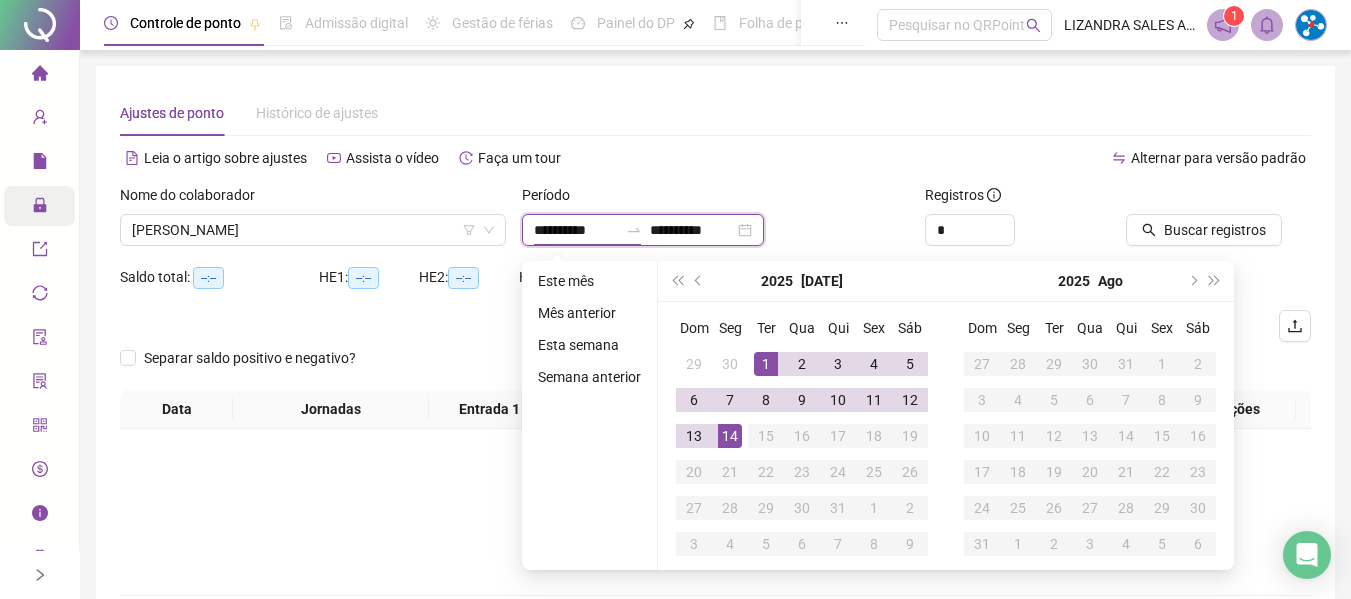 type on "**********" 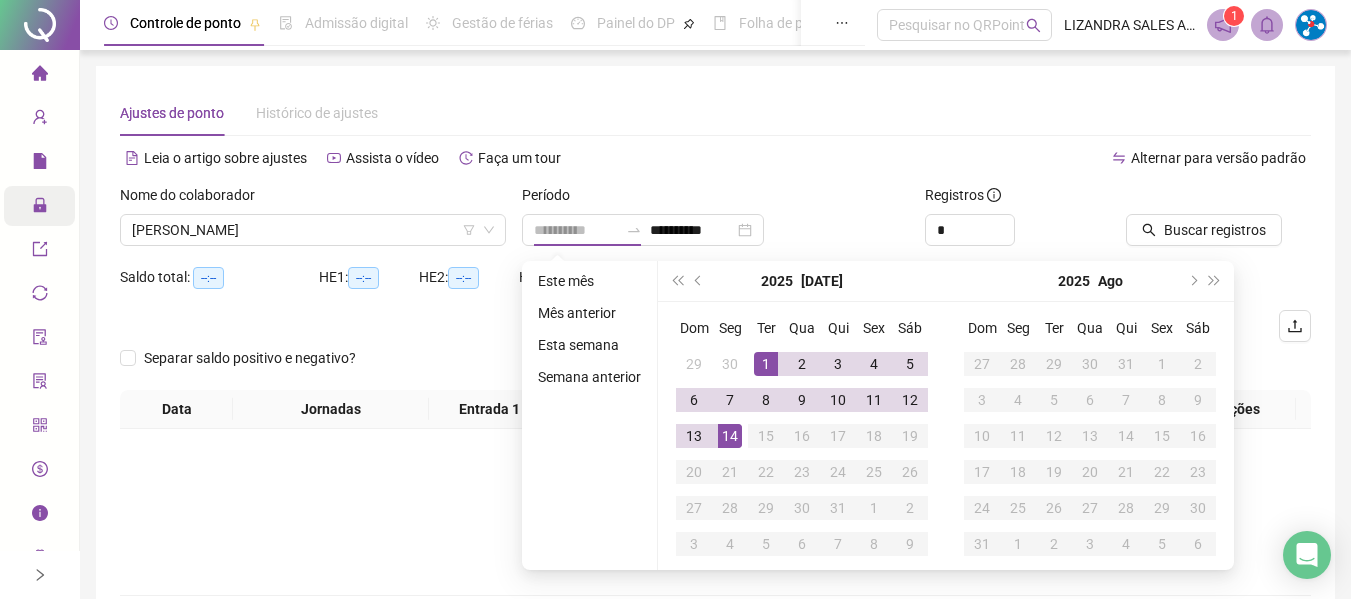 click on "1" at bounding box center (766, 364) 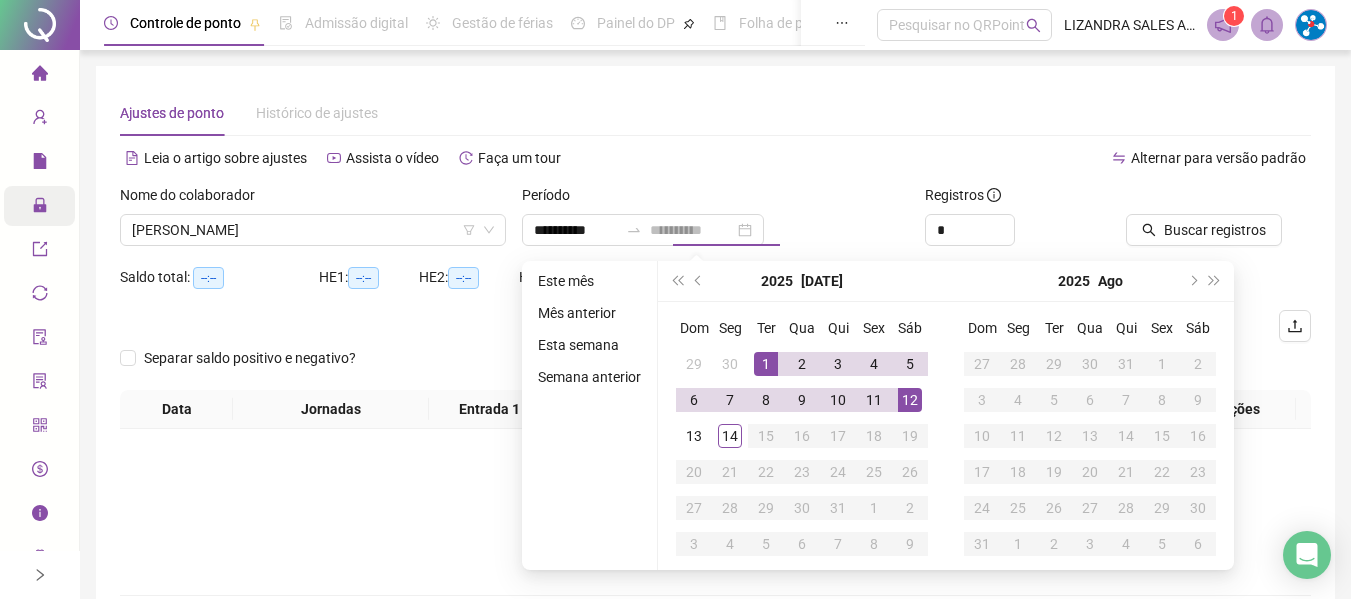 click on "12" at bounding box center (910, 400) 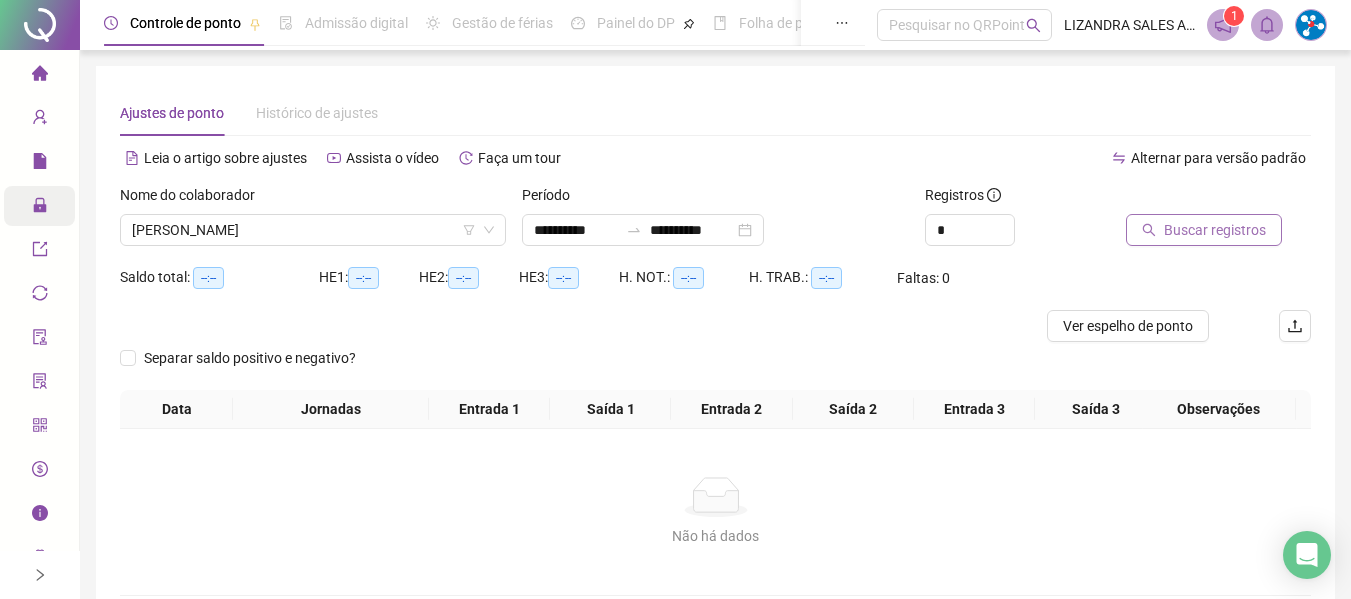 click on "Buscar registros" at bounding box center (1215, 230) 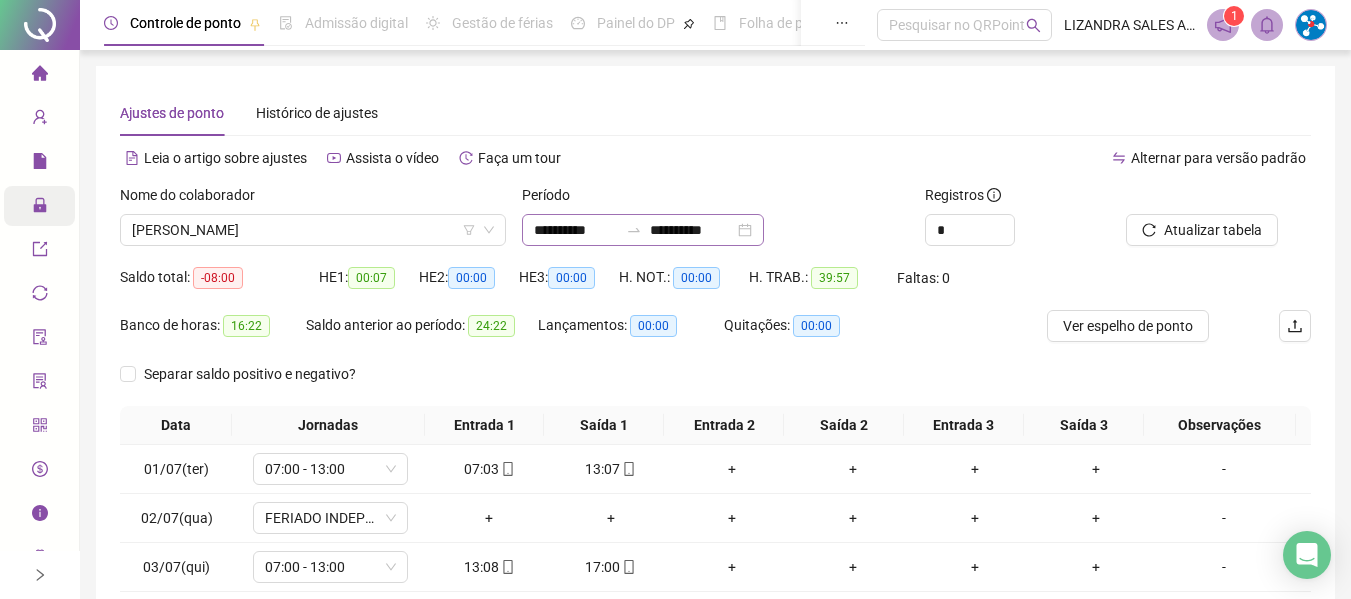 click on "**********" at bounding box center (643, 230) 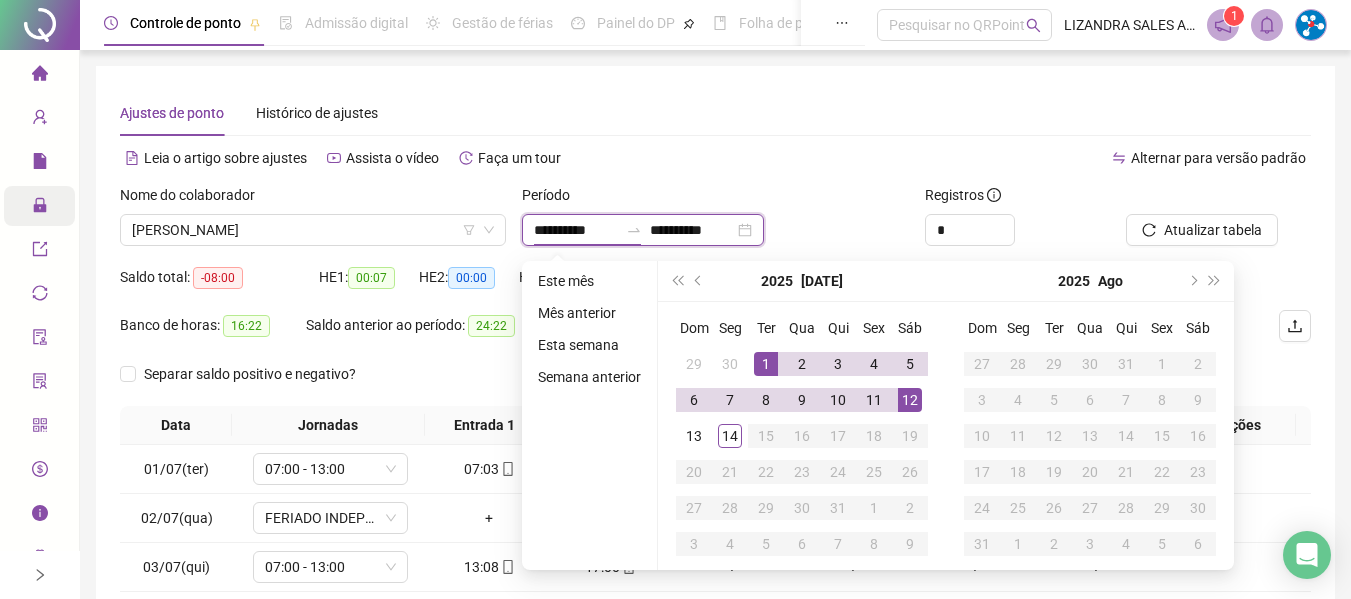 type on "**********" 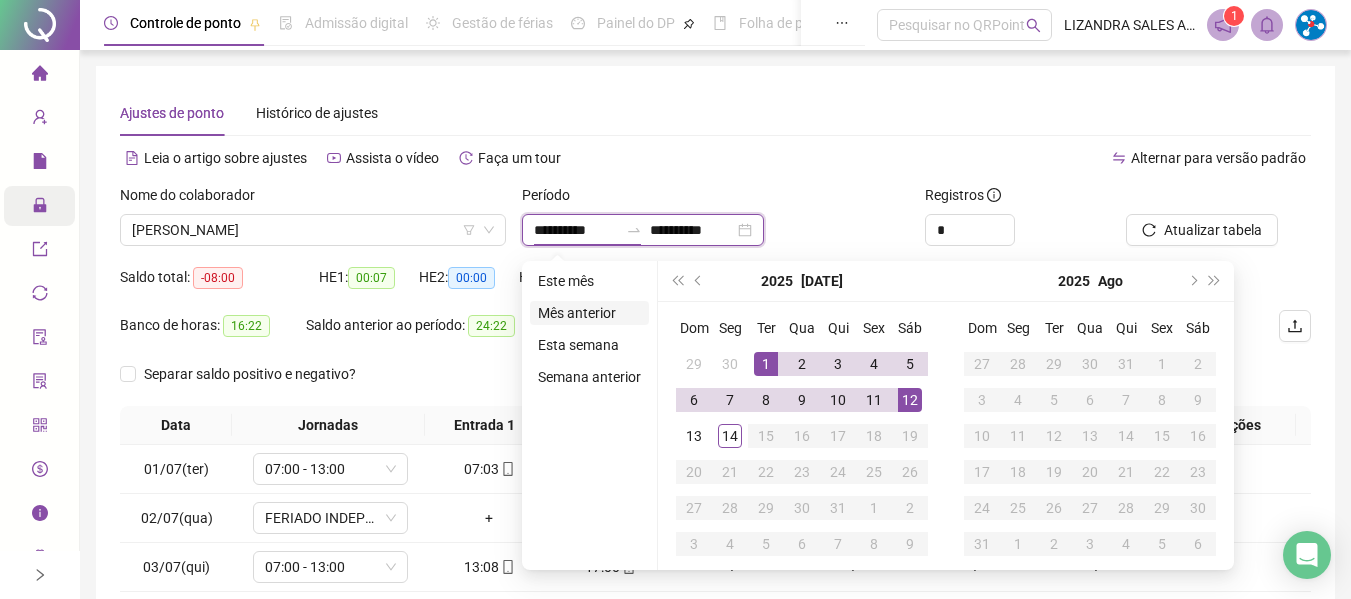 type on "**********" 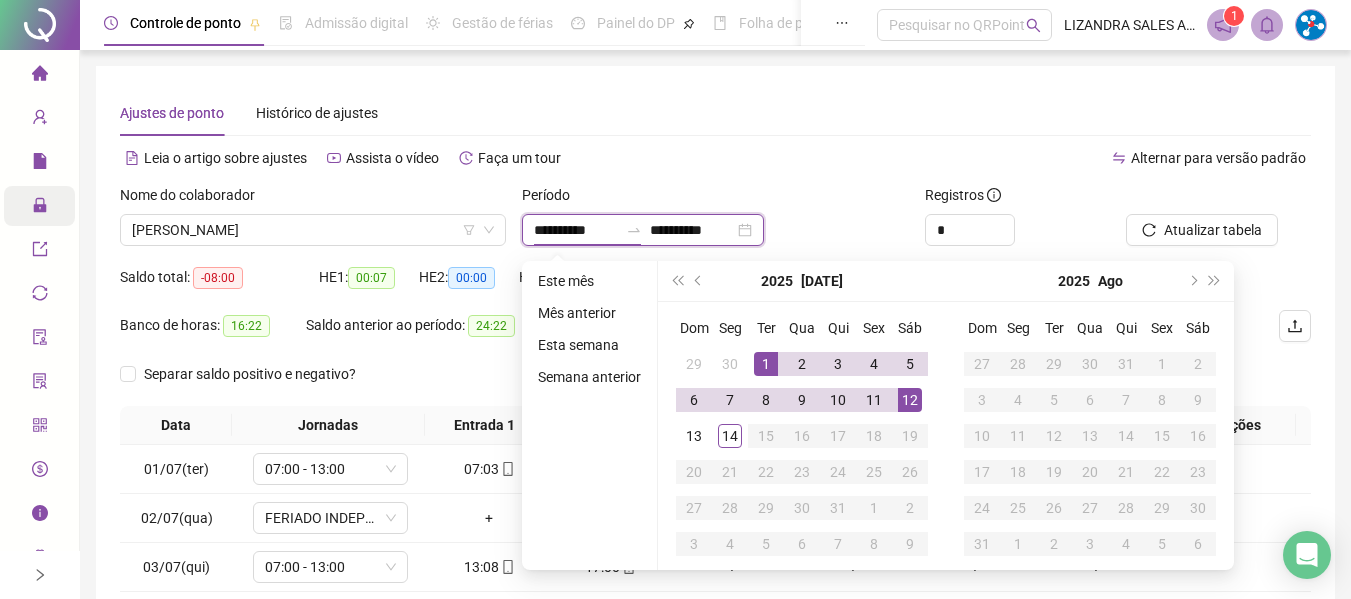 type on "**********" 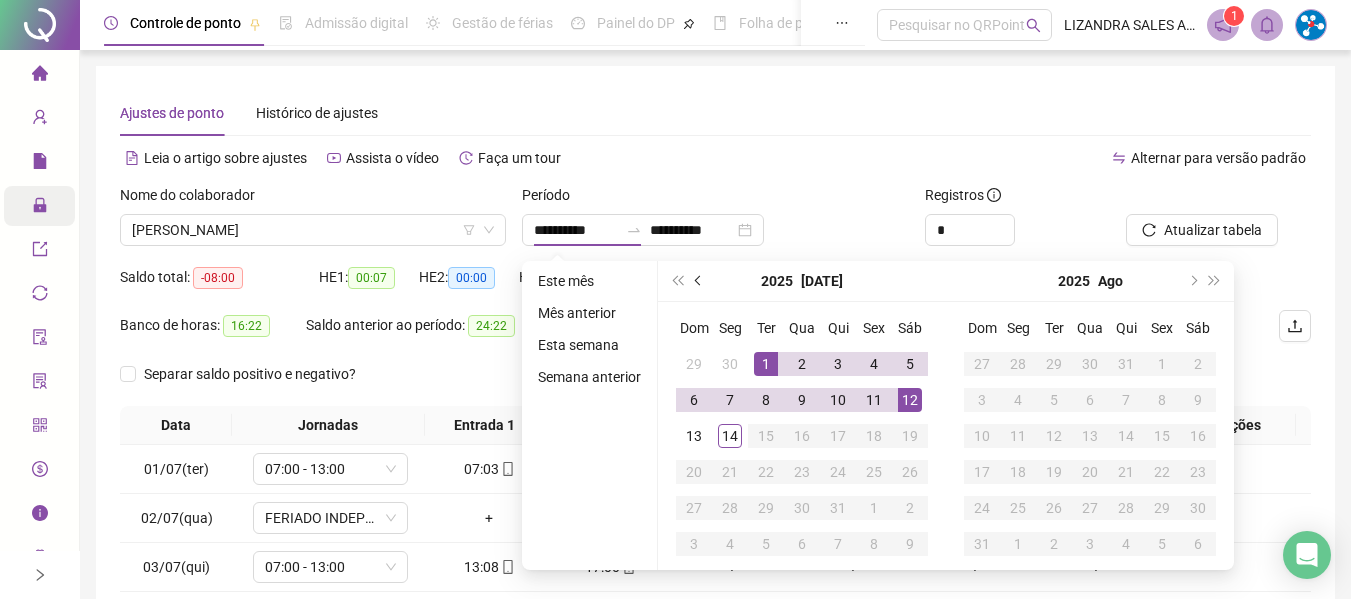 click at bounding box center (699, 281) 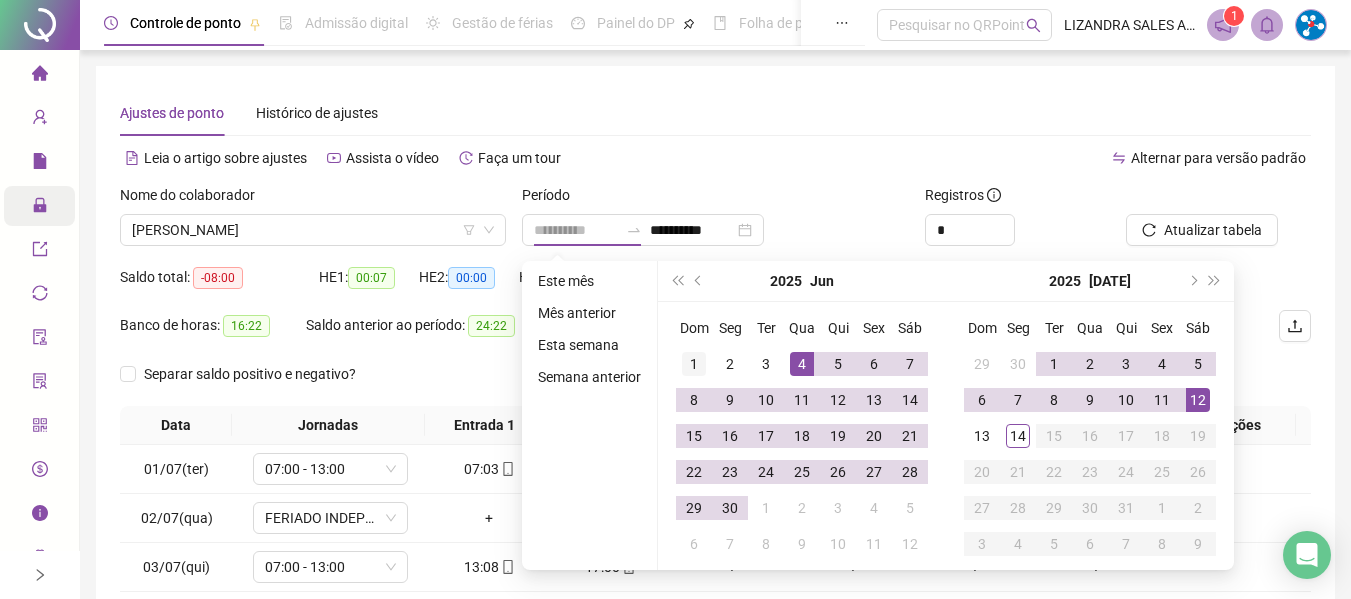 type on "**********" 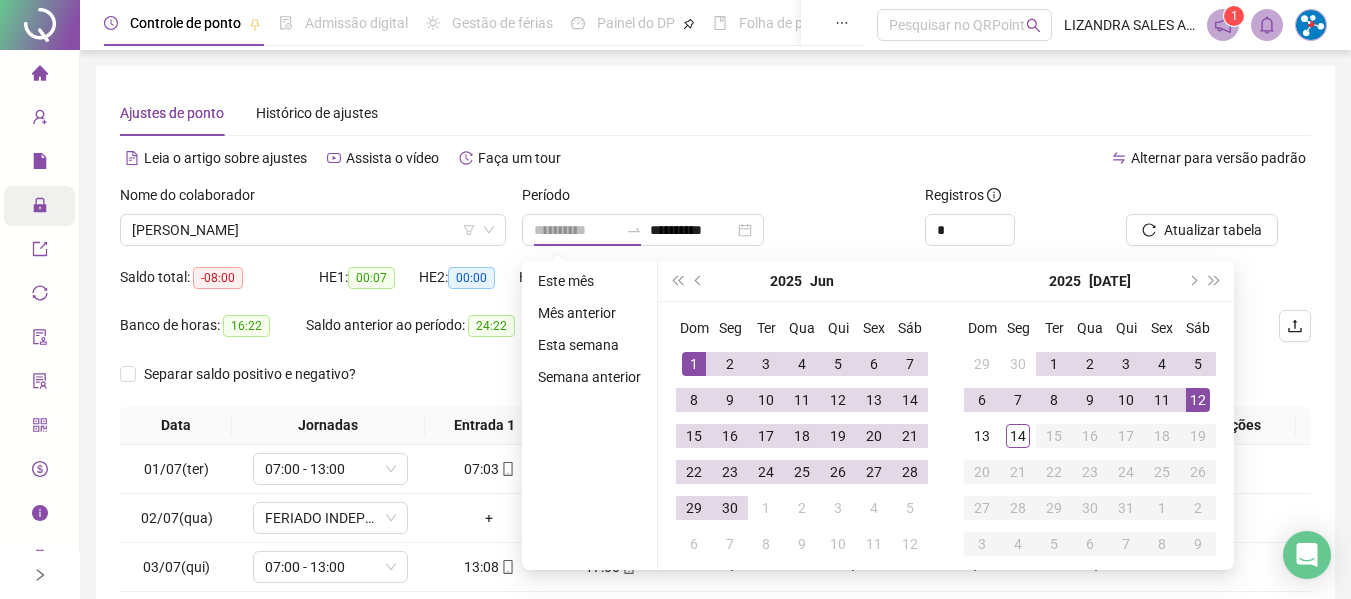 click on "1" at bounding box center (694, 364) 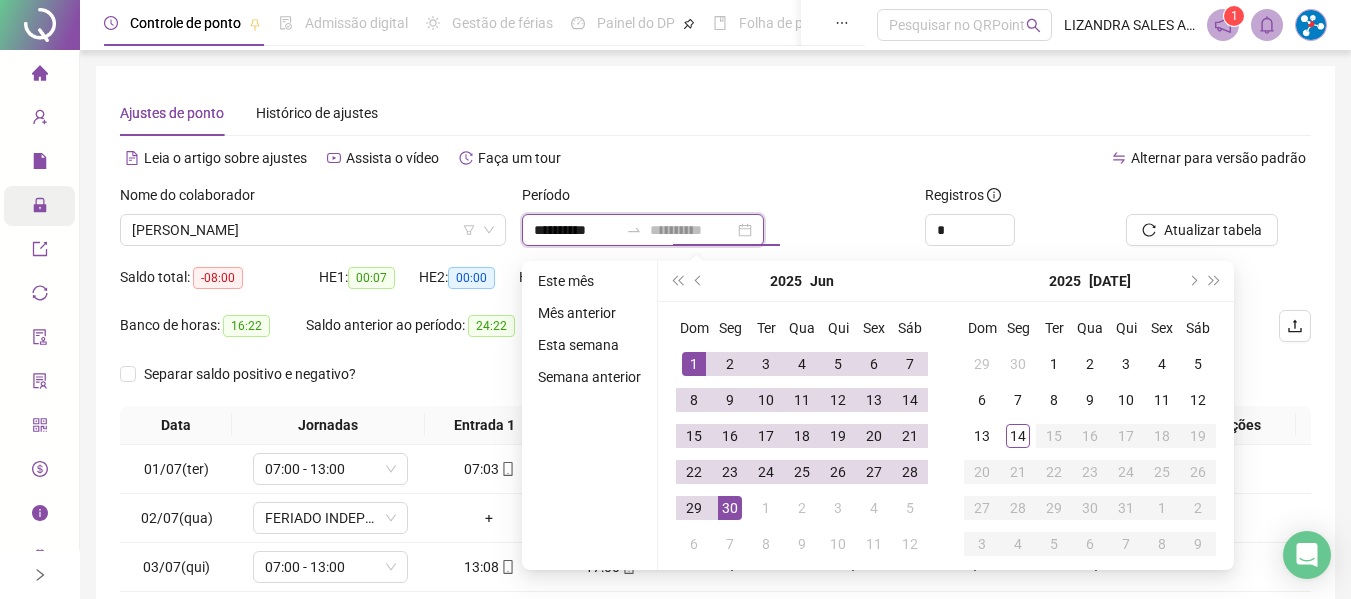 type on "**********" 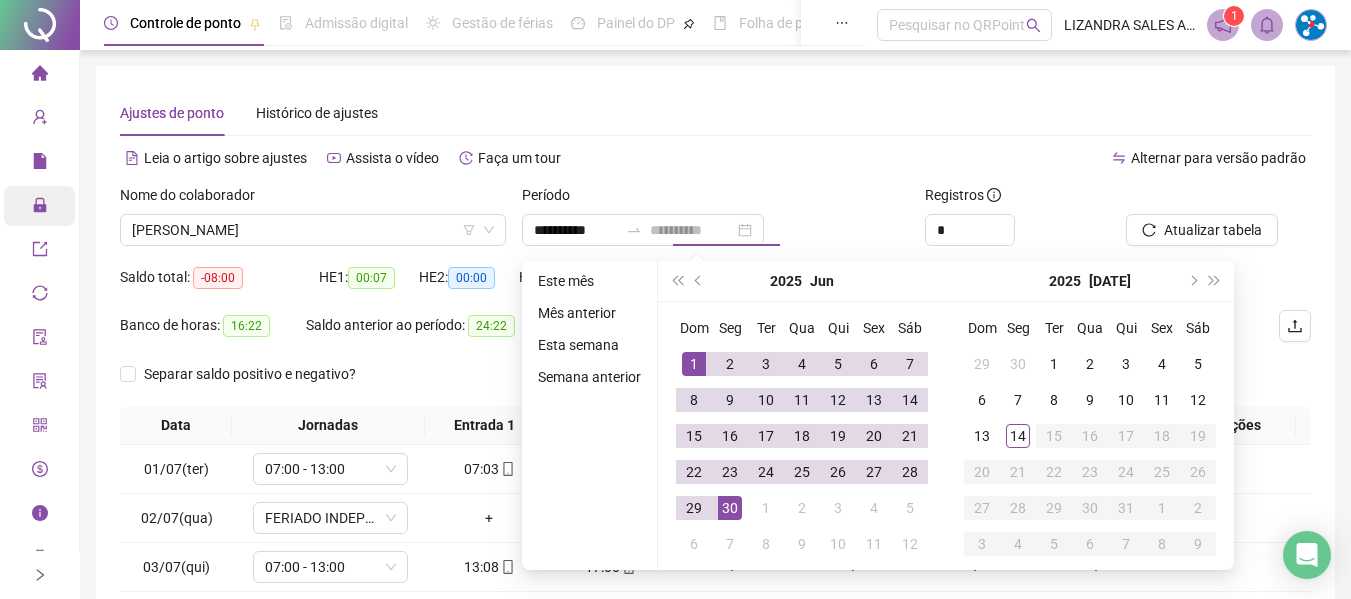 click on "30" at bounding box center [730, 508] 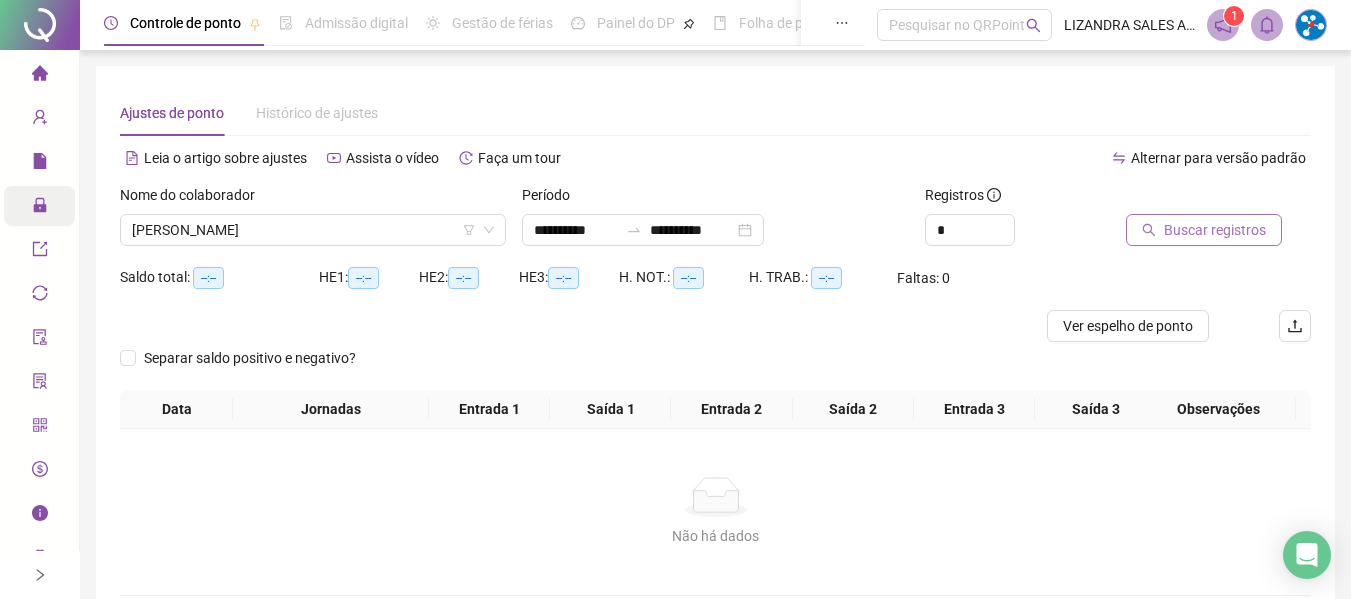 click on "Buscar registros" at bounding box center [1204, 230] 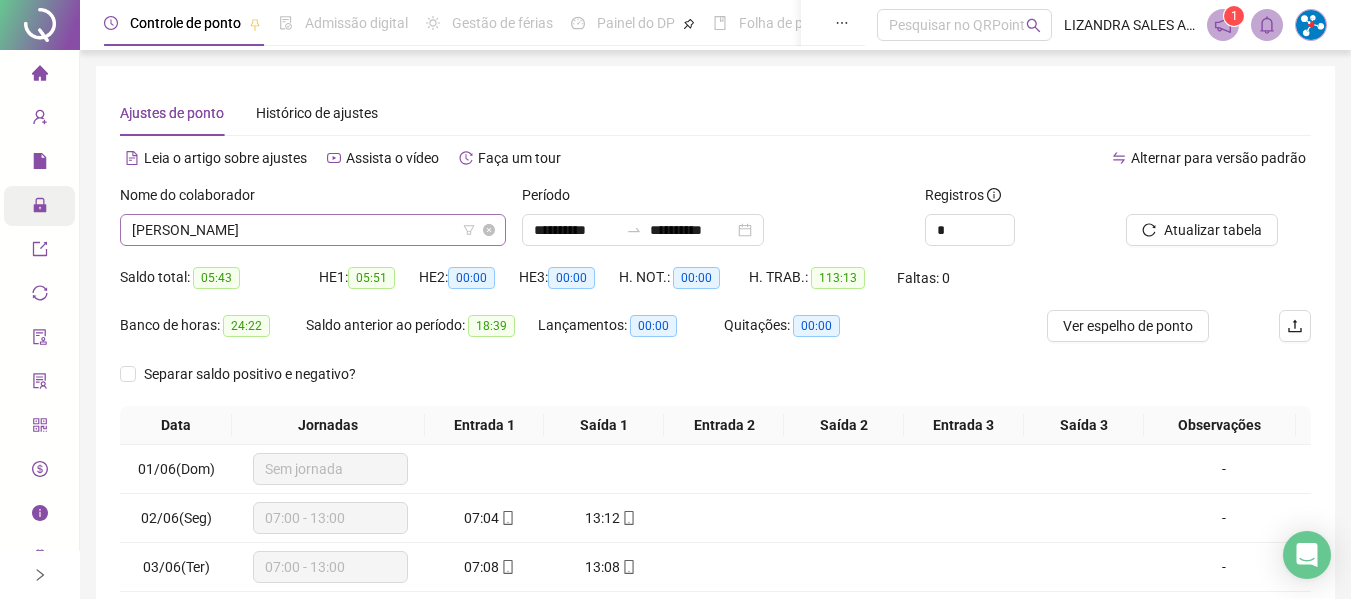 click on "[PERSON_NAME]" at bounding box center [313, 230] 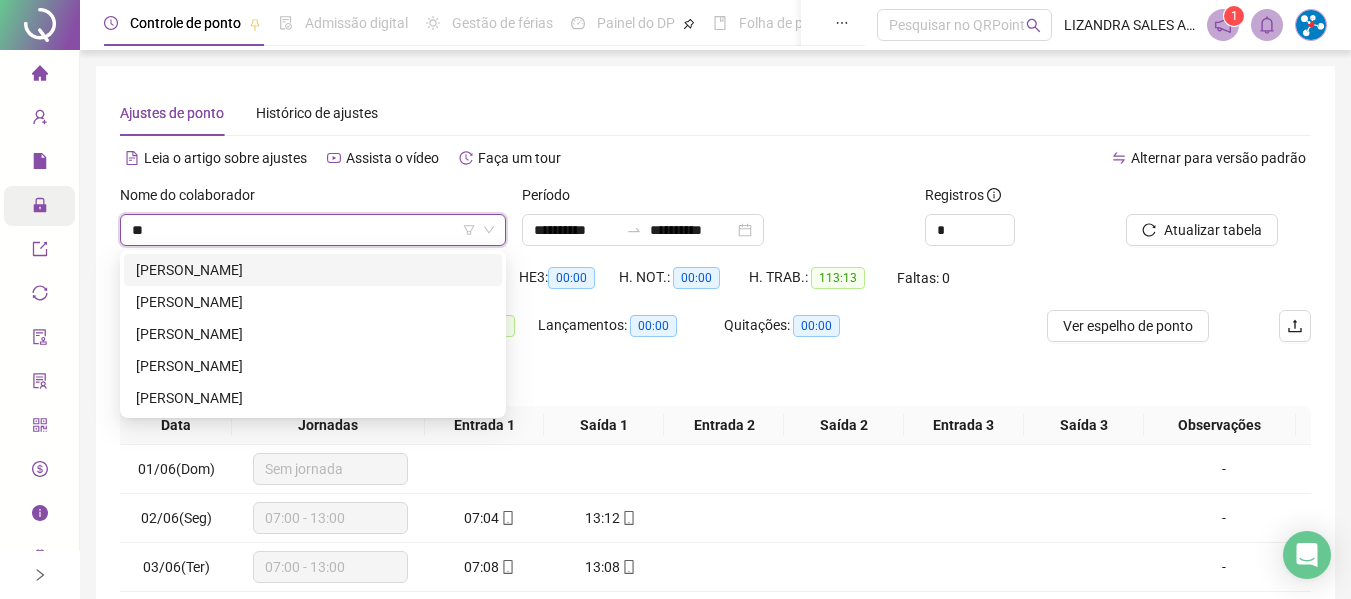 scroll, scrollTop: 0, scrollLeft: 0, axis: both 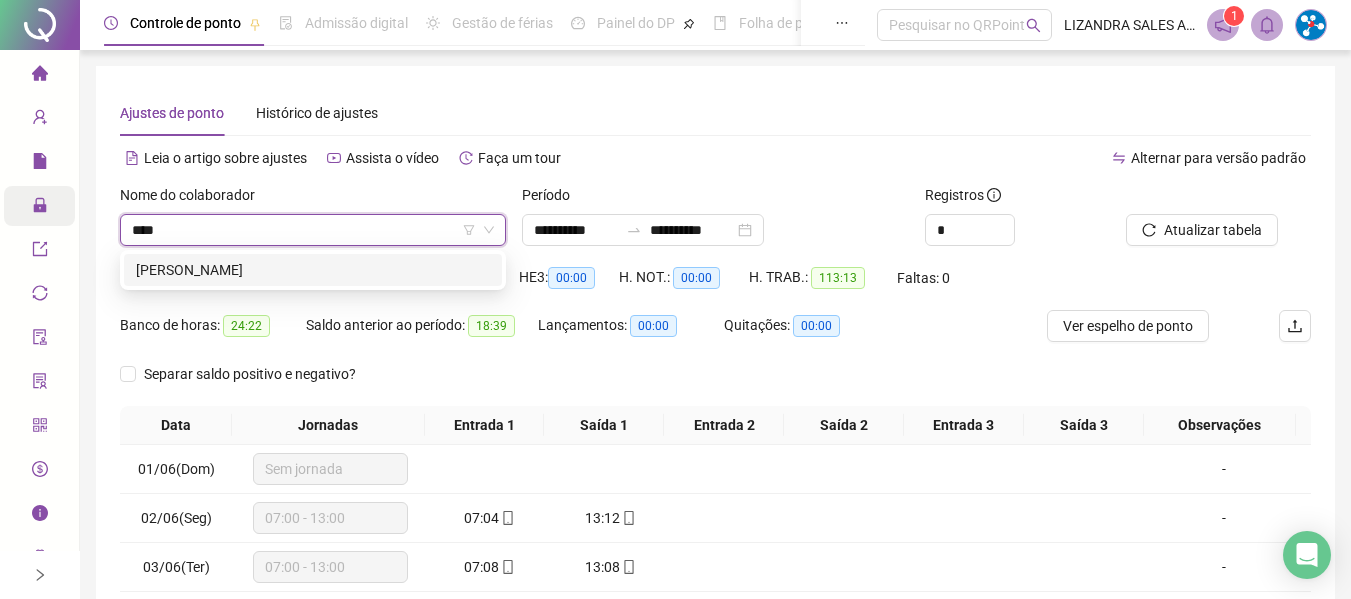 type on "*****" 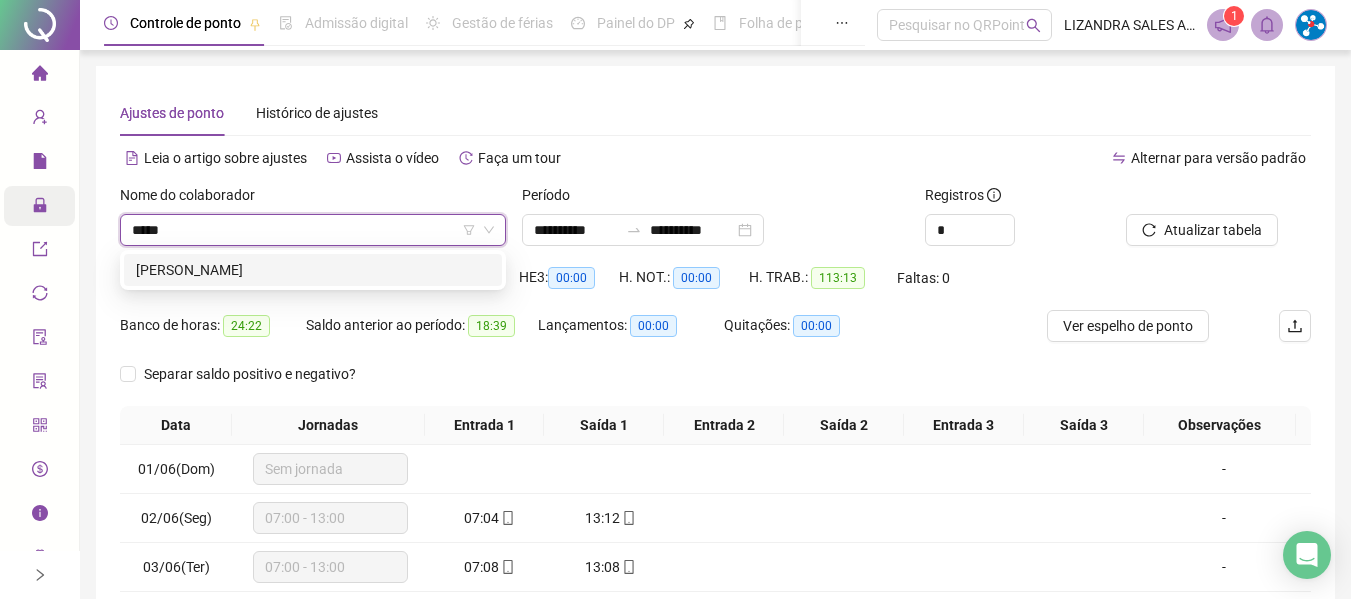 click on "[PERSON_NAME]" at bounding box center [313, 270] 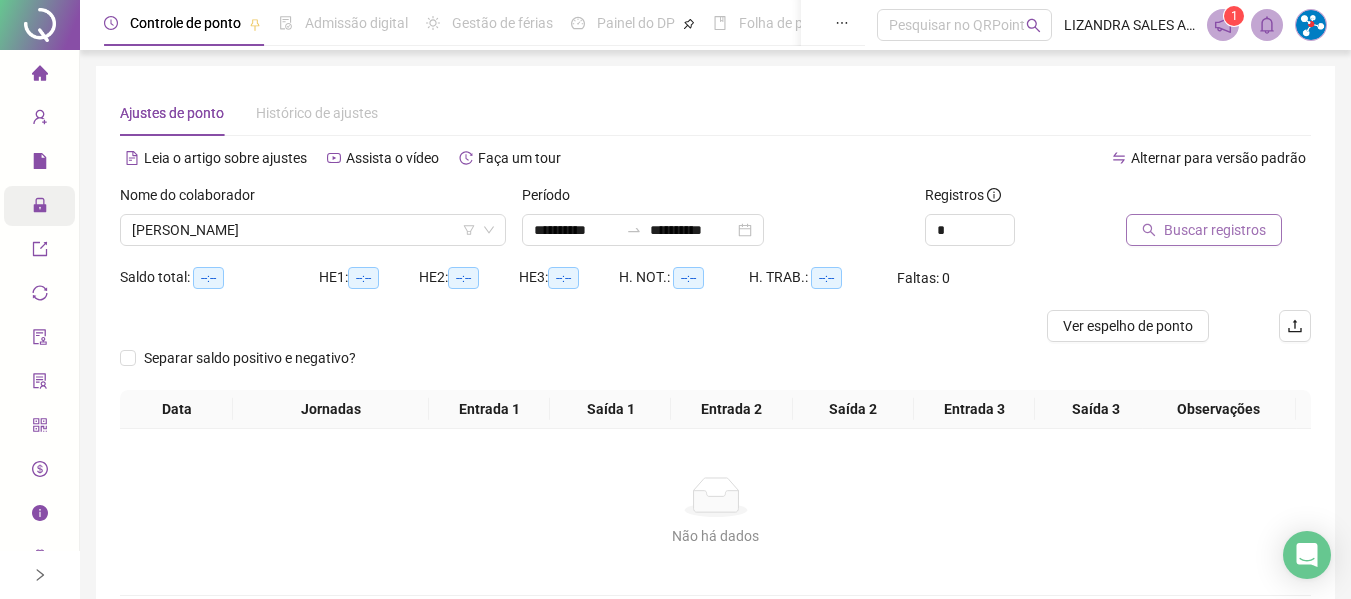 click on "Buscar registros" at bounding box center [1215, 230] 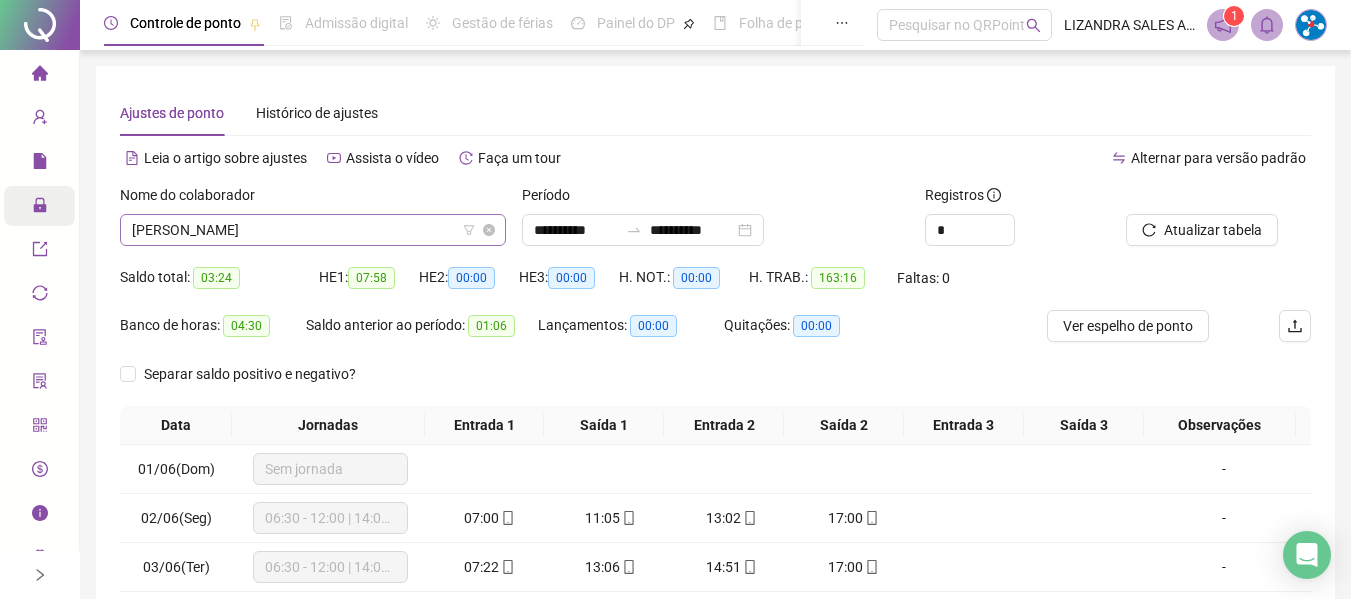 click on "[PERSON_NAME]" at bounding box center [313, 230] 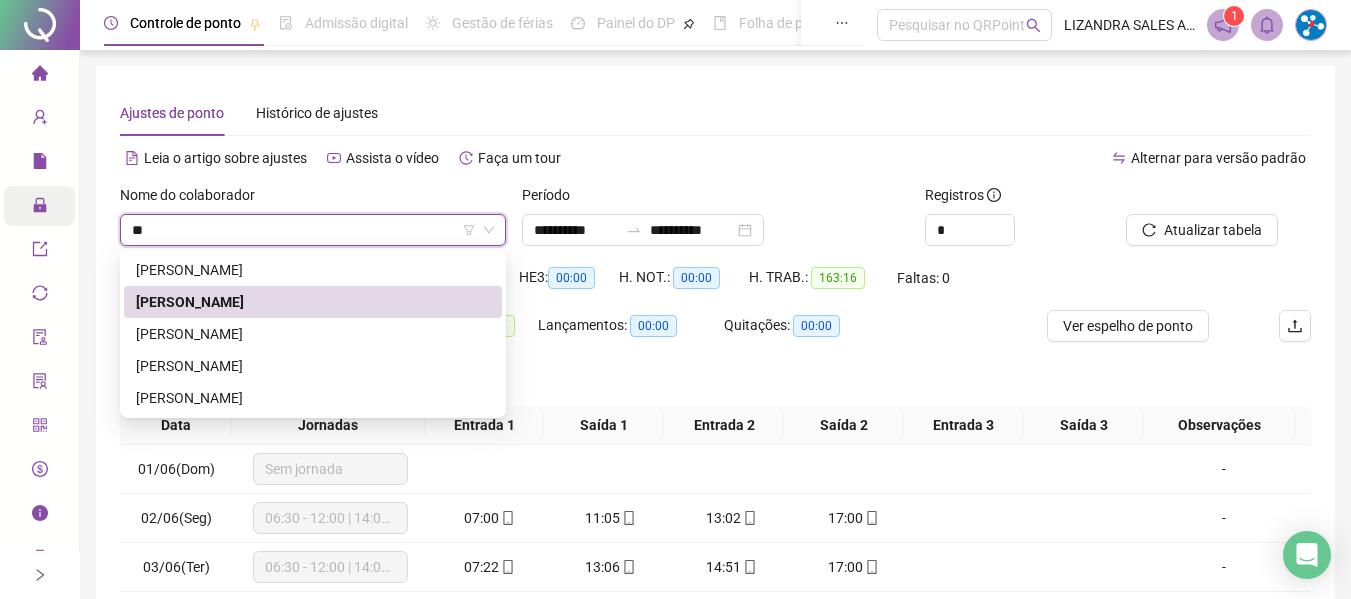 scroll, scrollTop: 0, scrollLeft: 0, axis: both 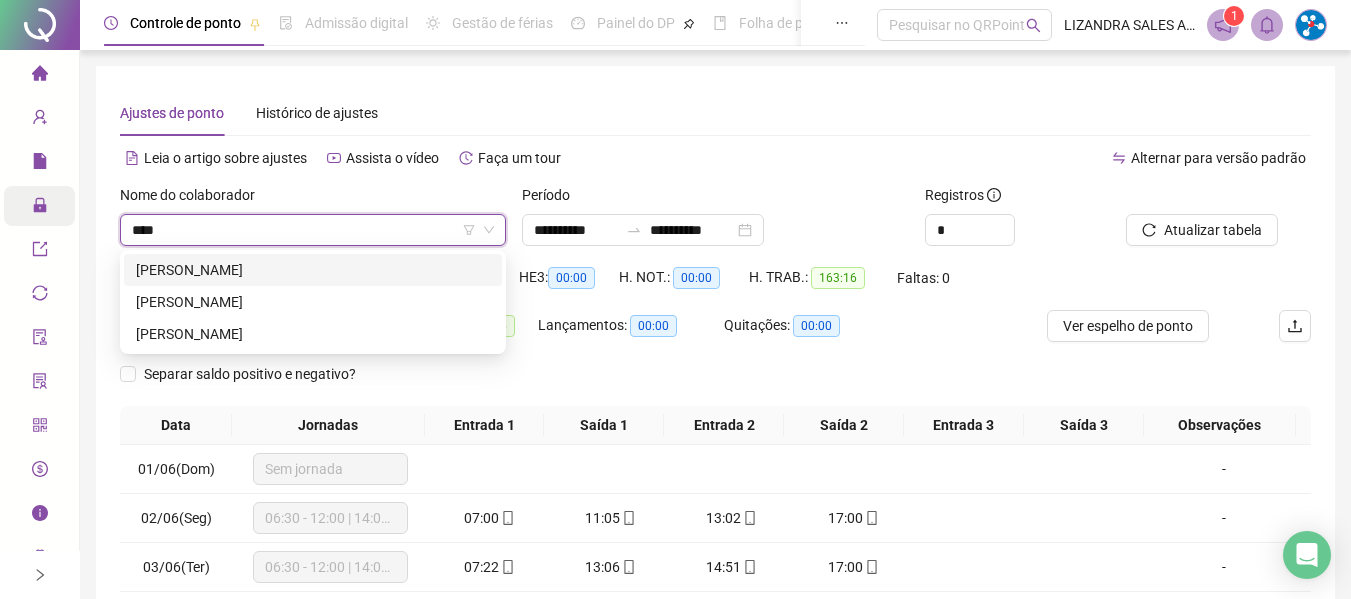 type on "*****" 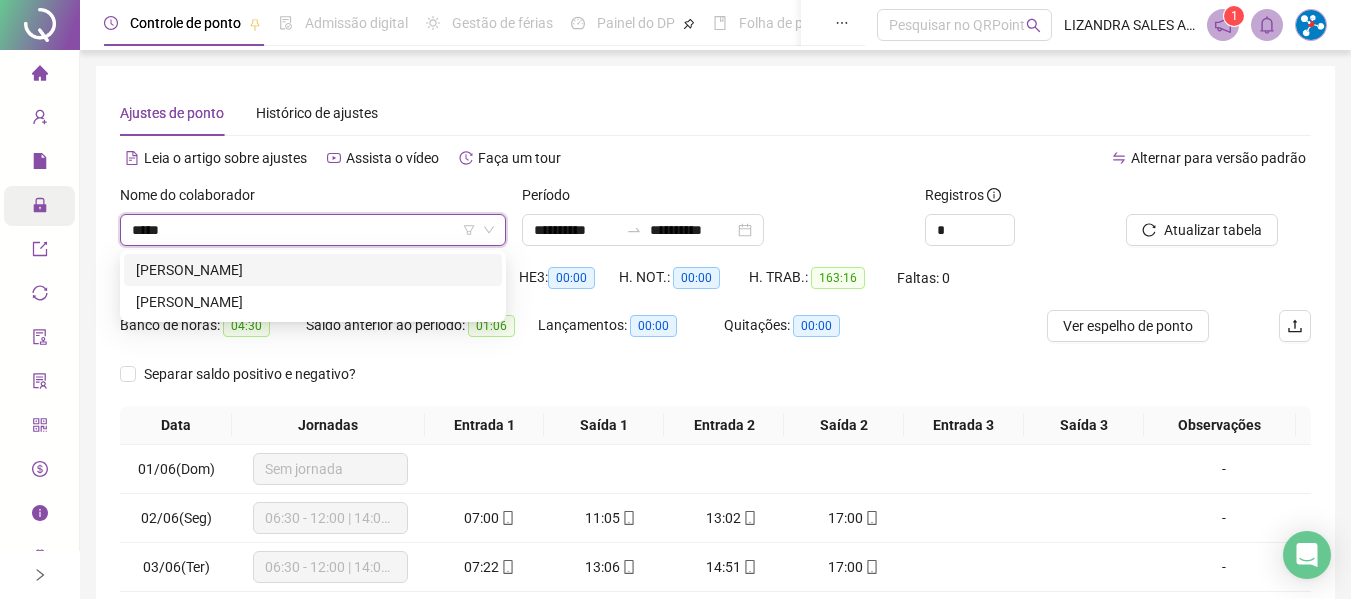 click on "[PERSON_NAME]" at bounding box center [313, 270] 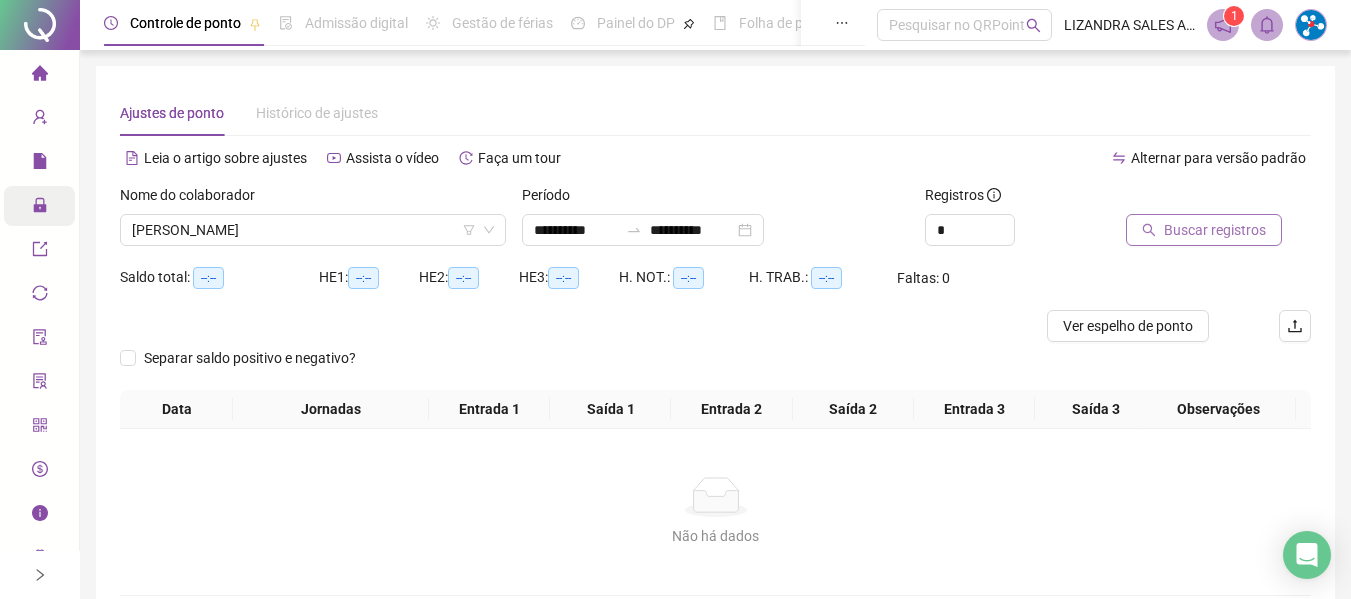 click on "Buscar registros" at bounding box center [1215, 230] 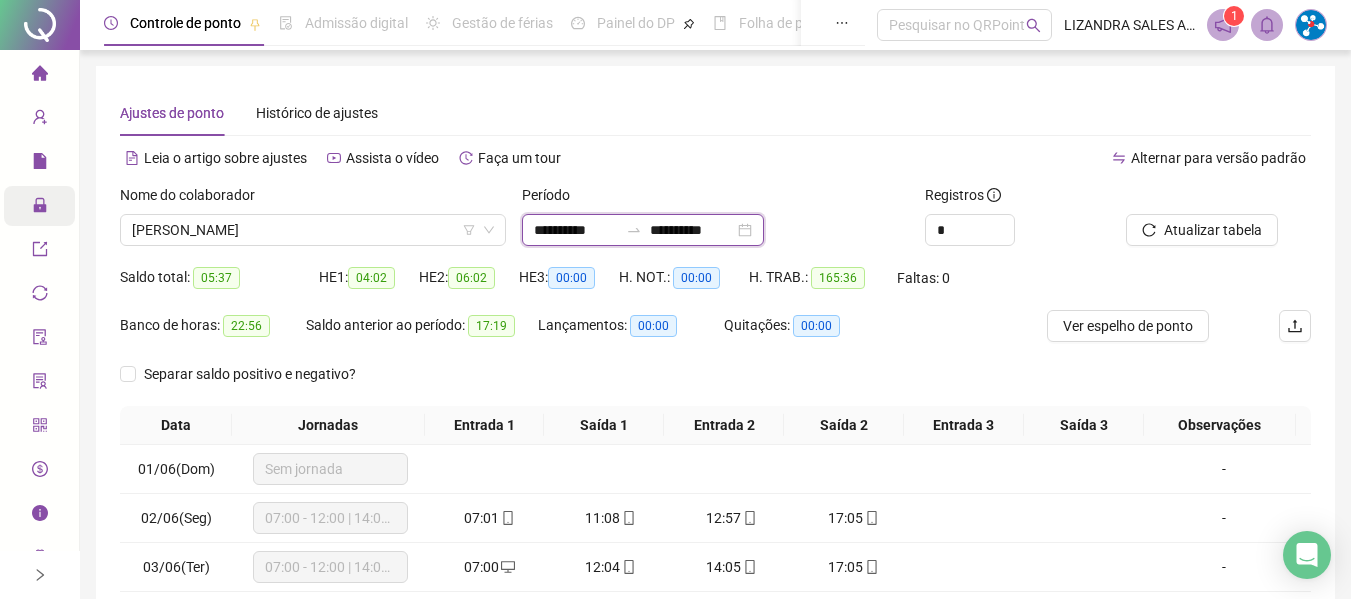 click on "**********" at bounding box center (576, 230) 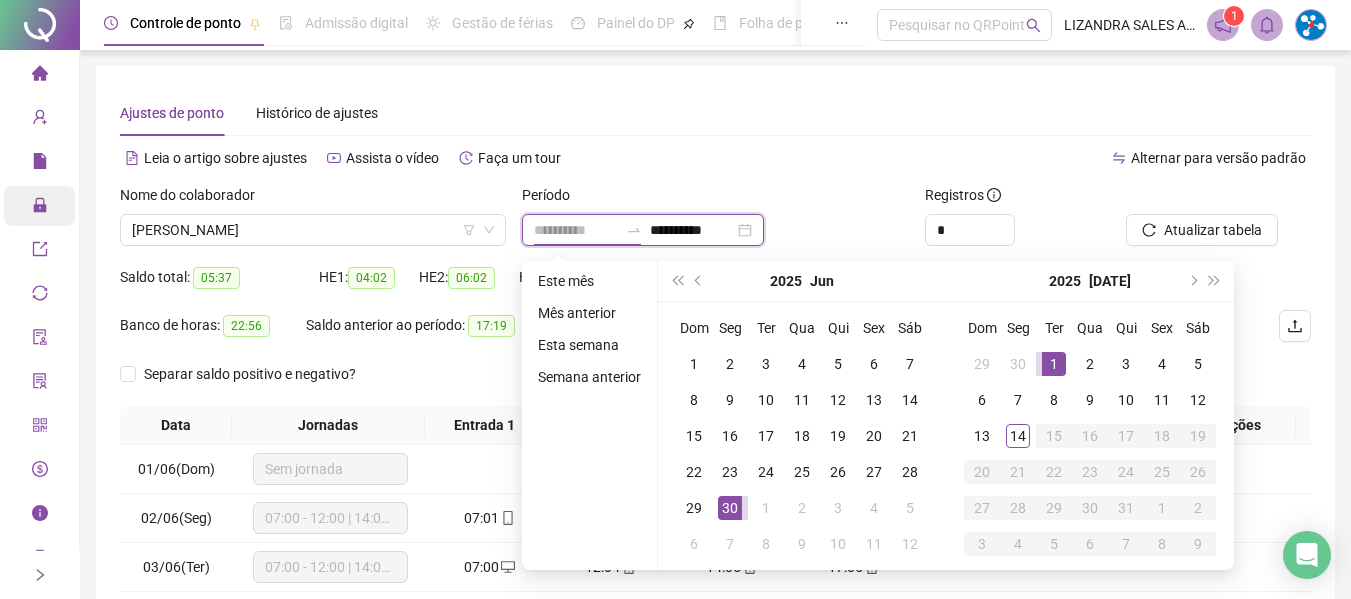 type on "**********" 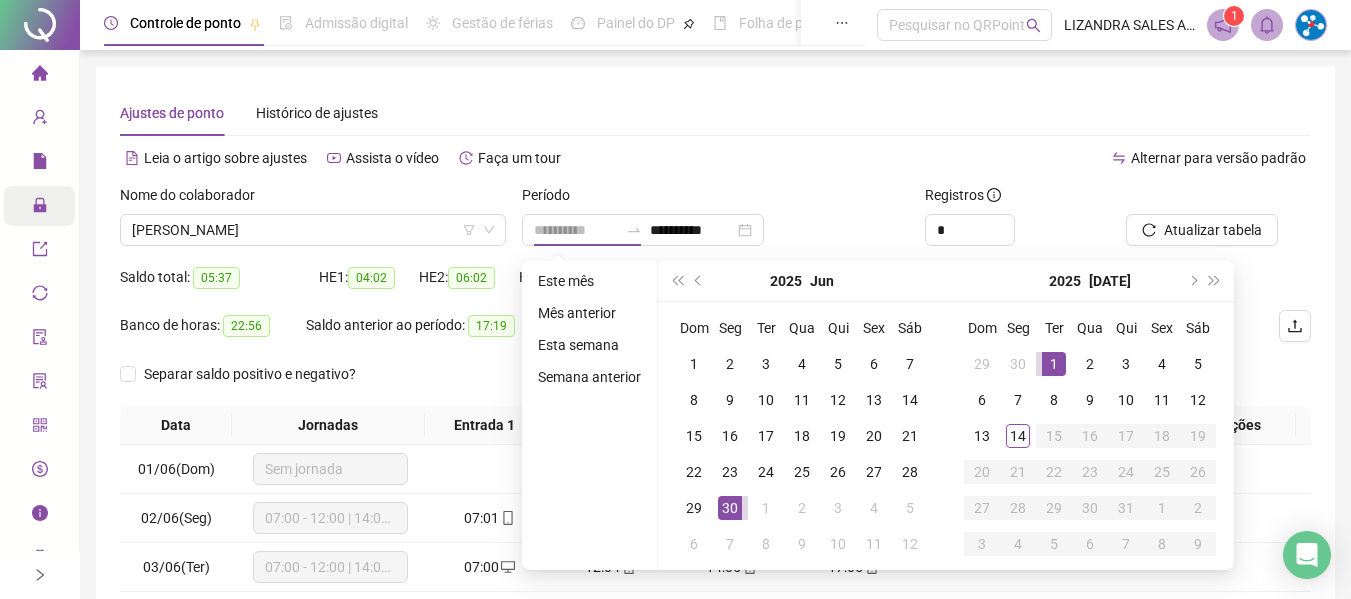 click on "1" at bounding box center [1054, 364] 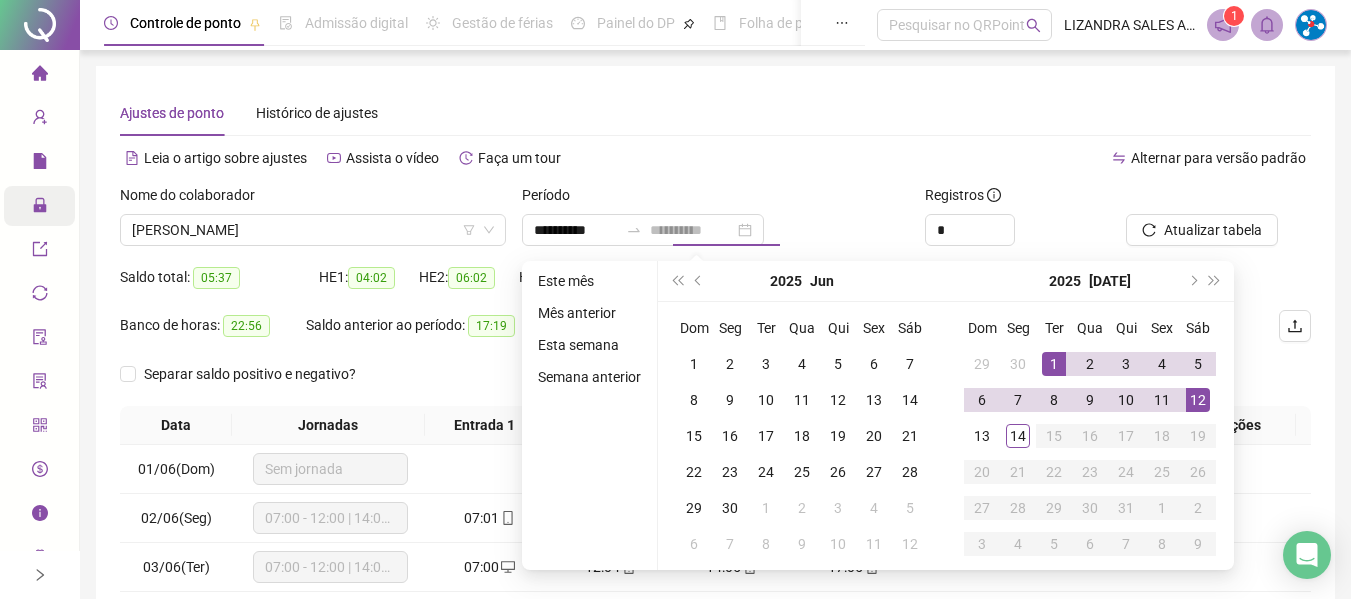 click on "12" at bounding box center [1198, 400] 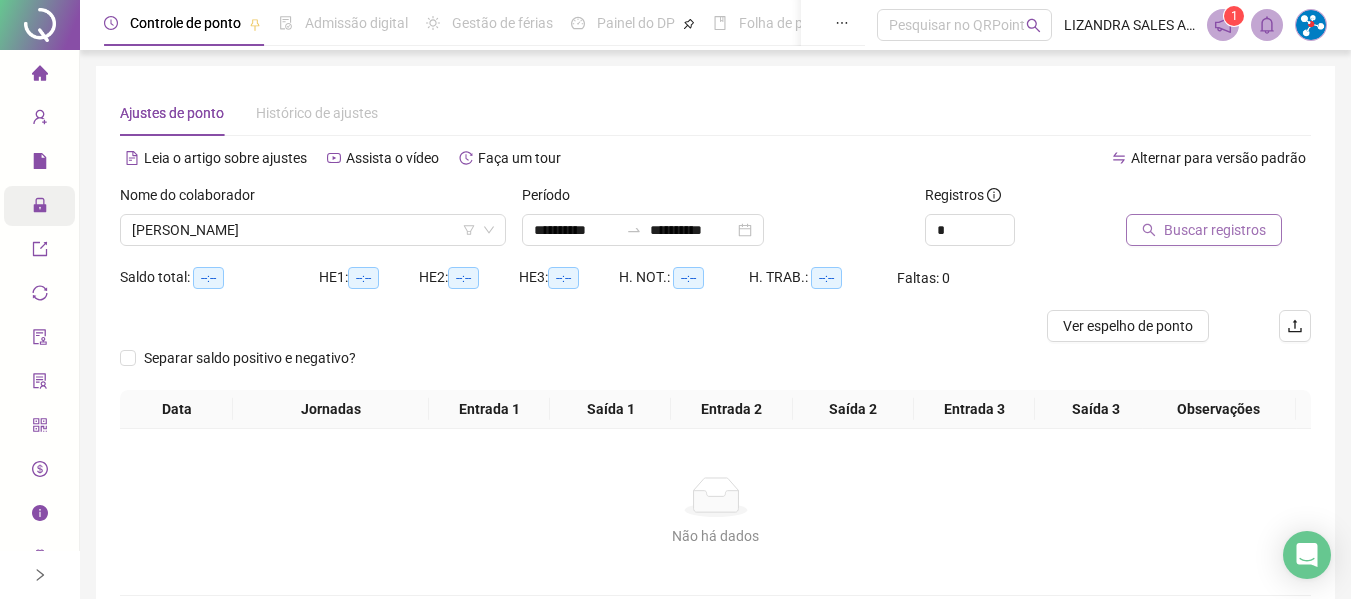 click on "Buscar registros" at bounding box center (1215, 230) 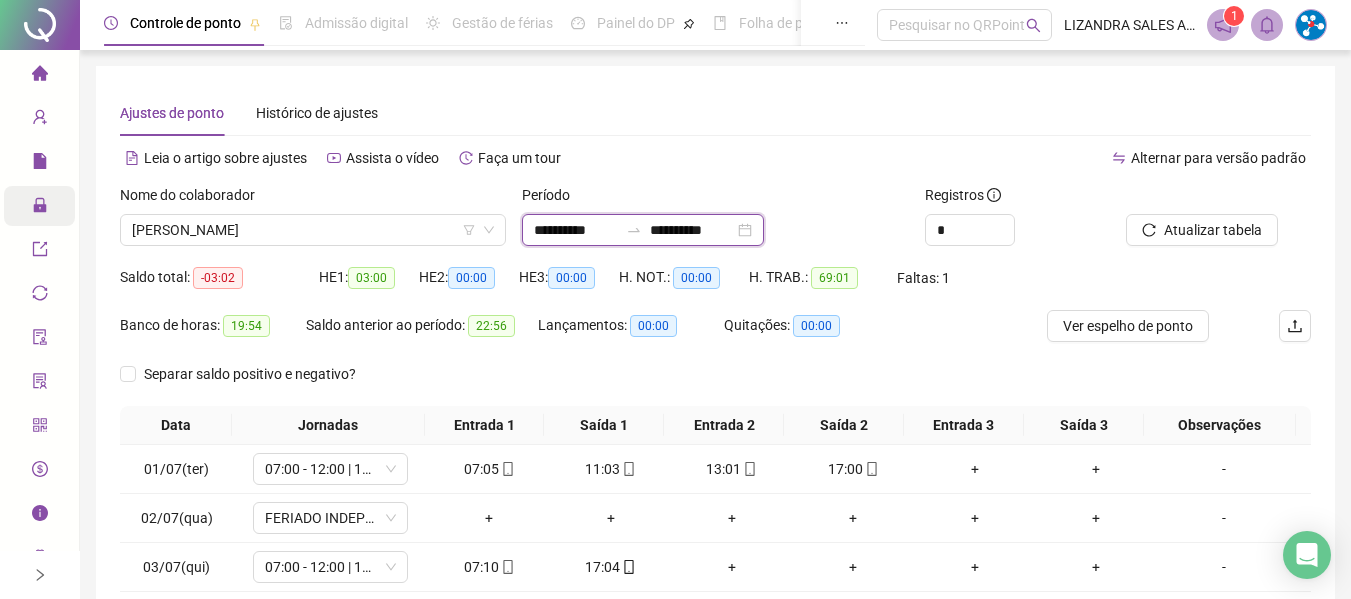 click on "**********" at bounding box center [576, 230] 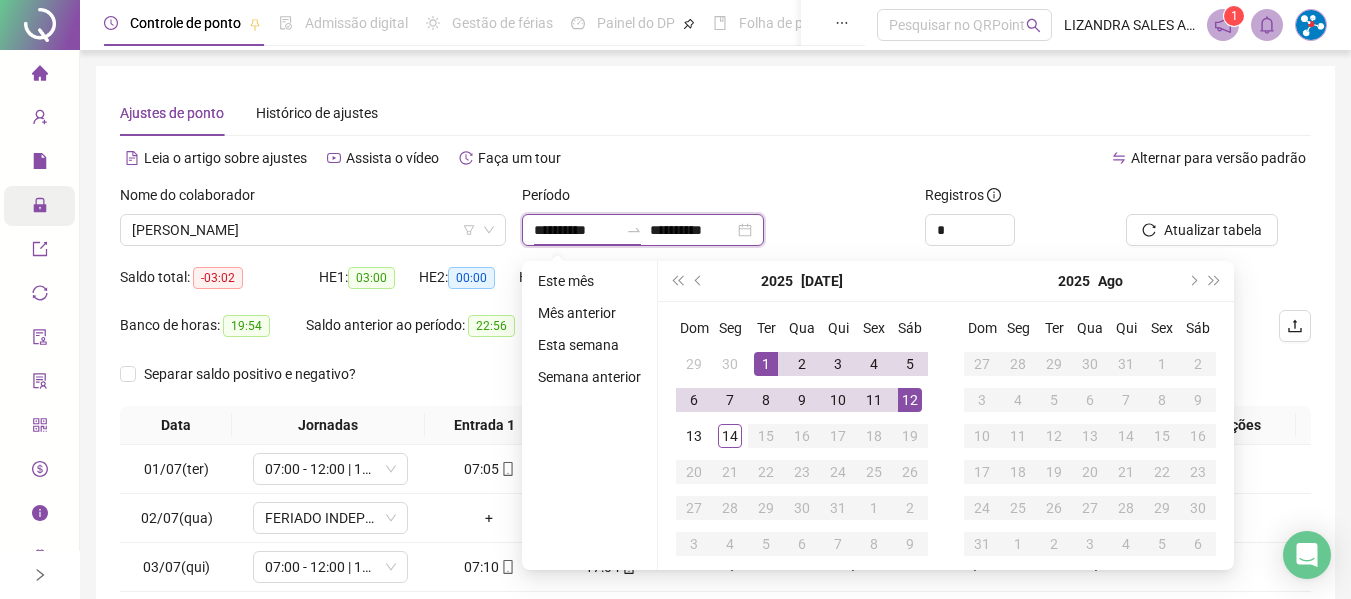 type on "**********" 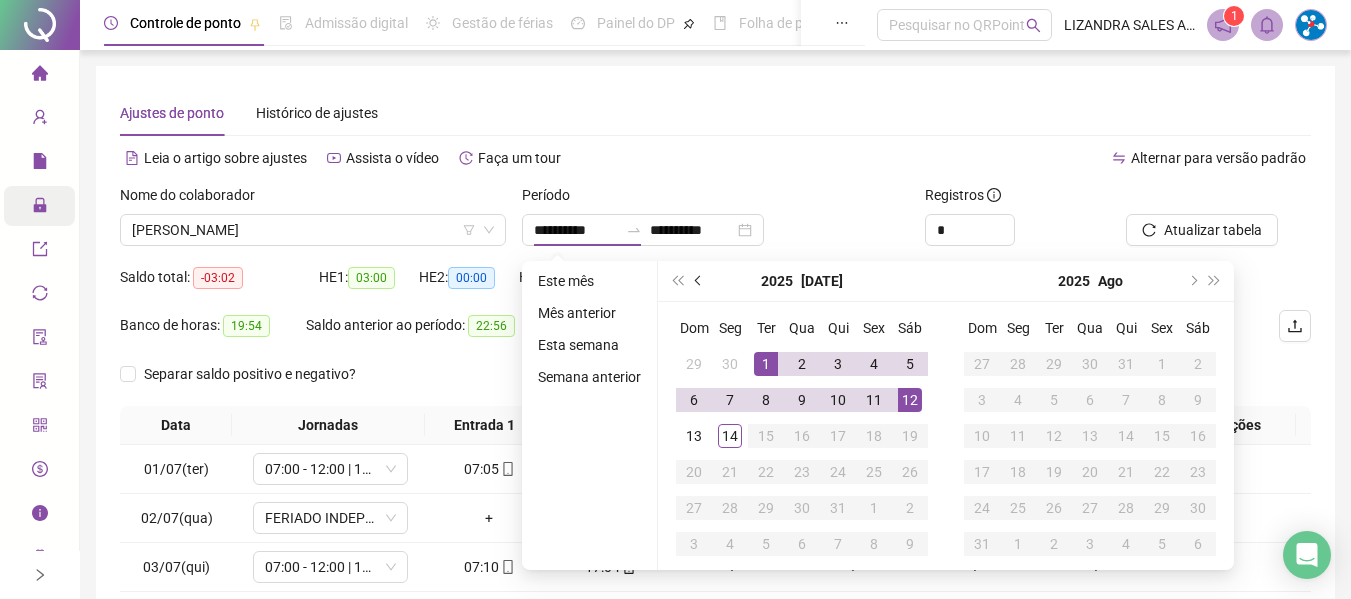click at bounding box center (699, 281) 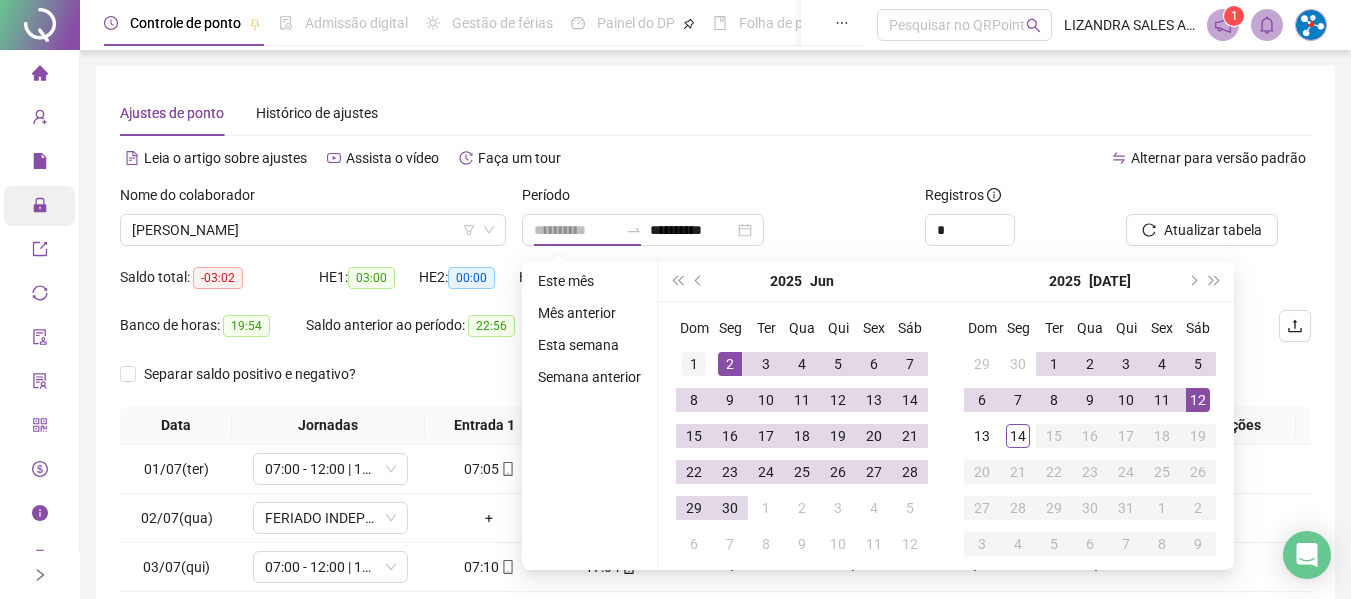 type on "**********" 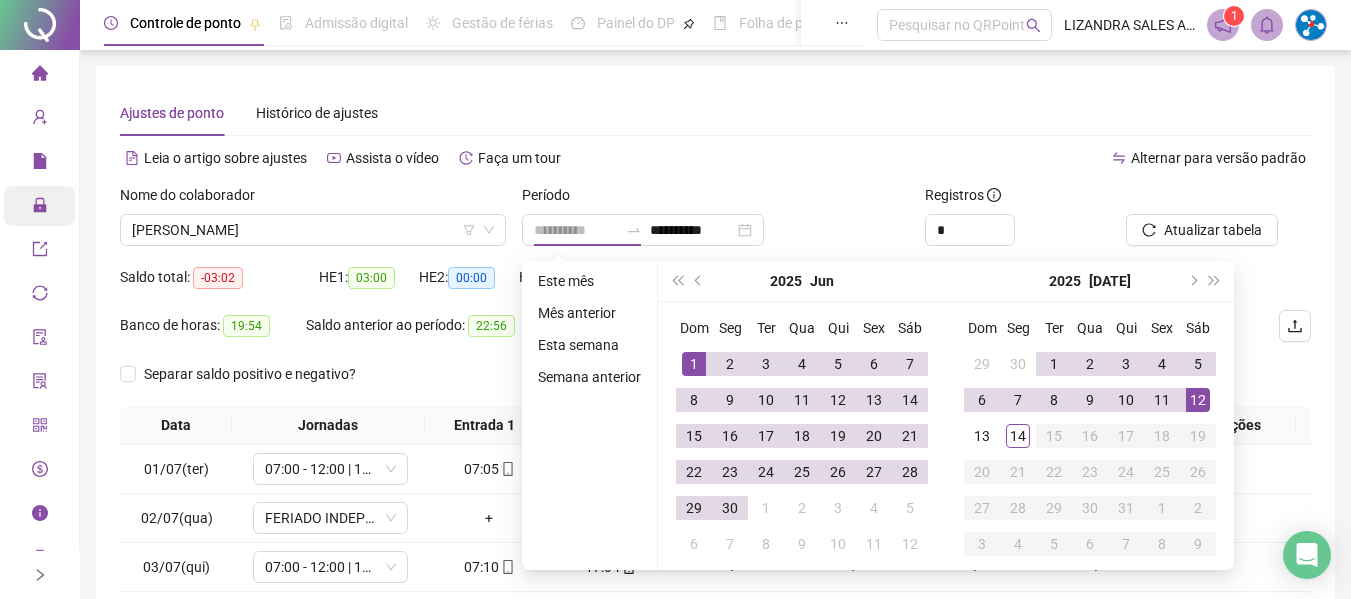 click on "1" at bounding box center (694, 364) 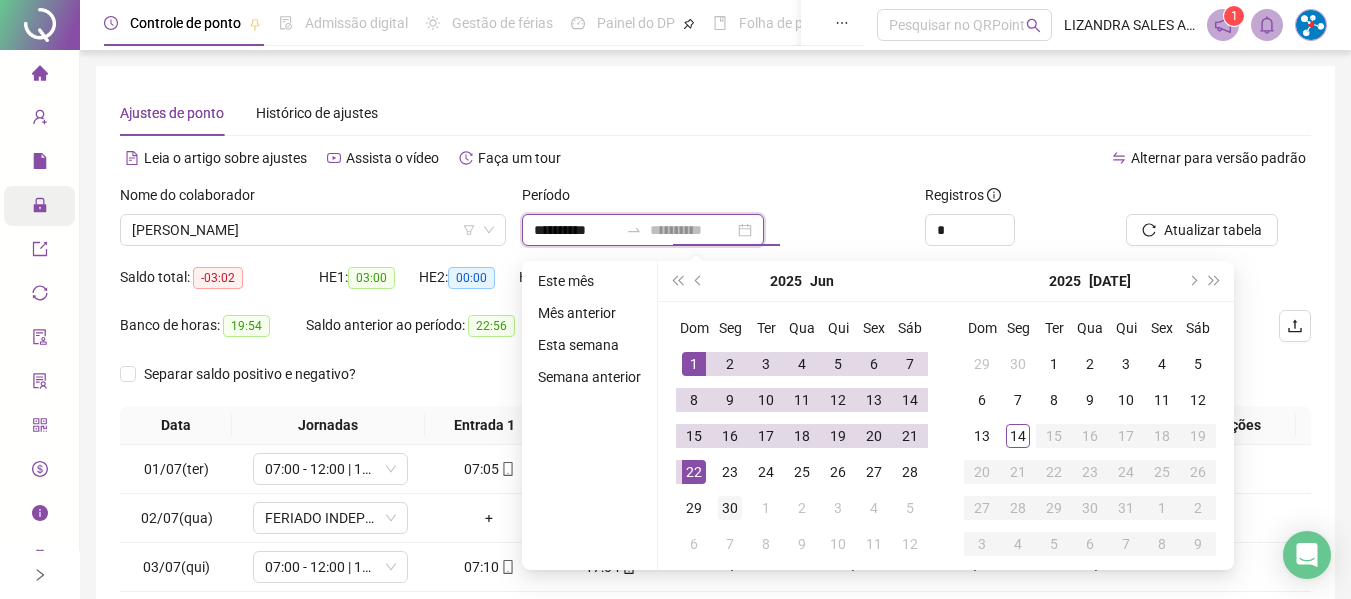 type on "**********" 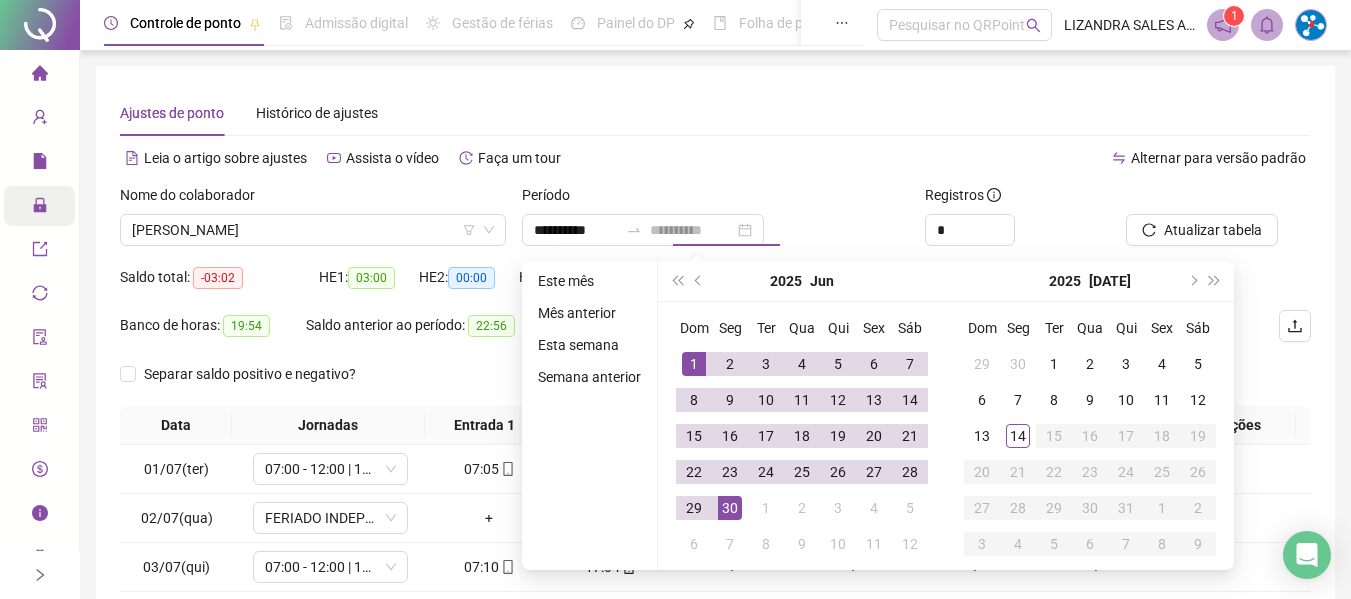 click on "30" at bounding box center [730, 508] 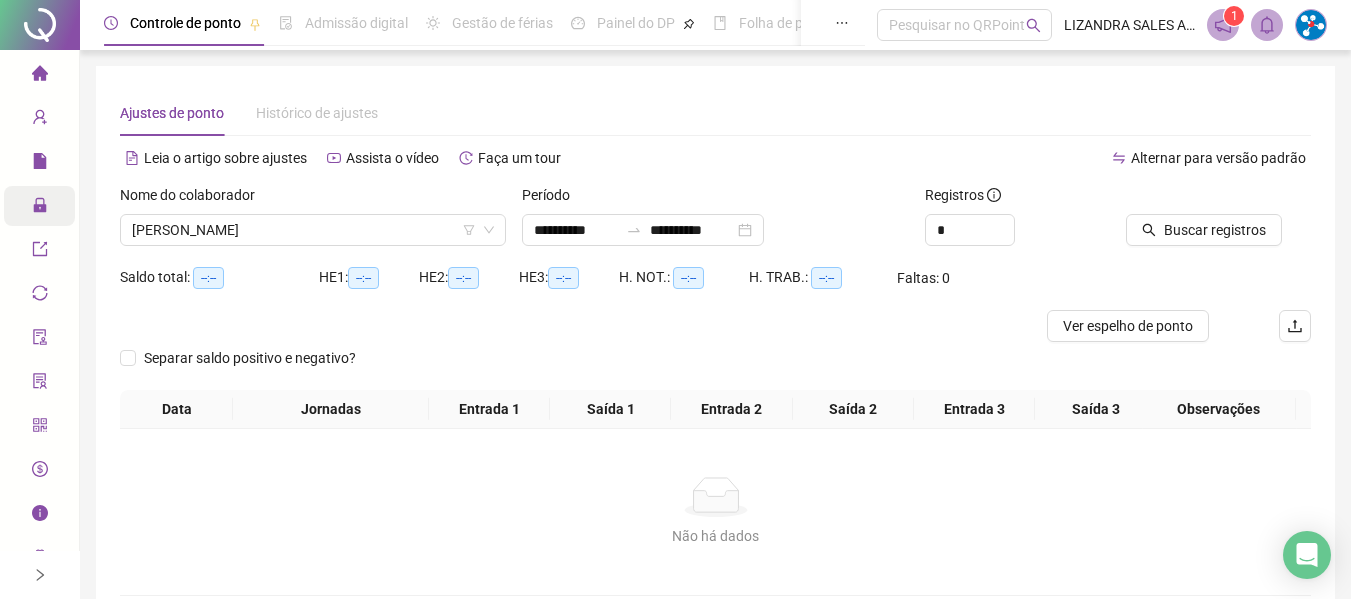 click on "Buscar registros" at bounding box center (1218, 215) 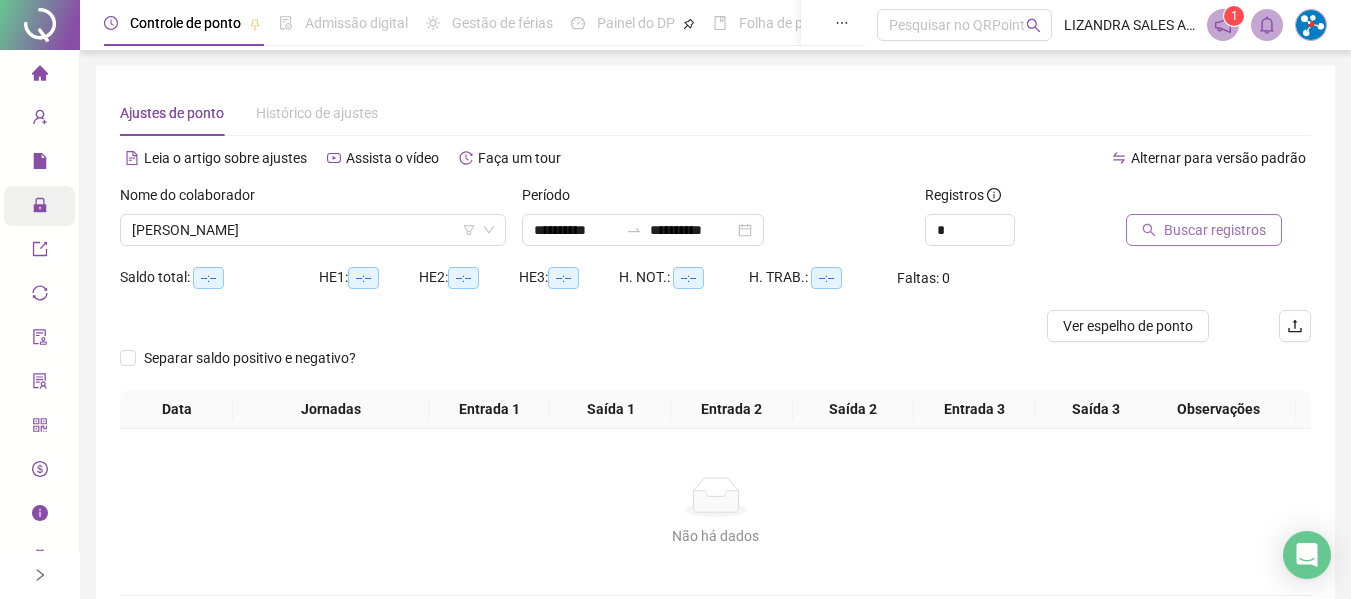 click on "Buscar registros" at bounding box center (1215, 230) 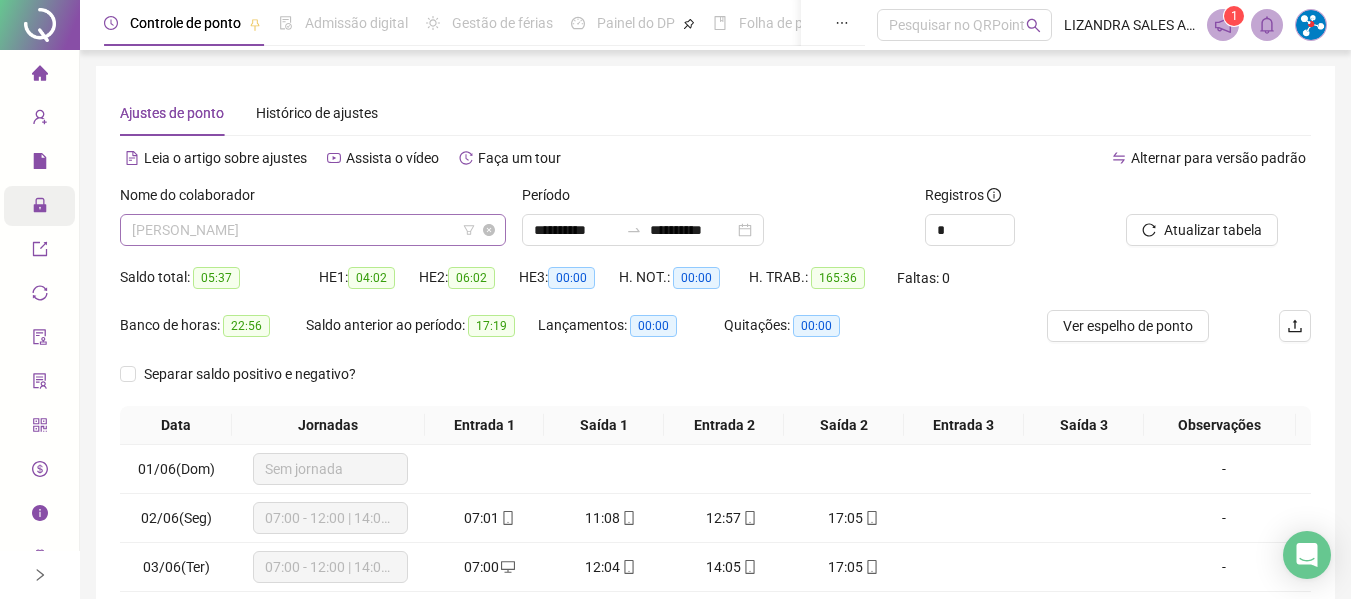 click on "[PERSON_NAME]" at bounding box center (313, 230) 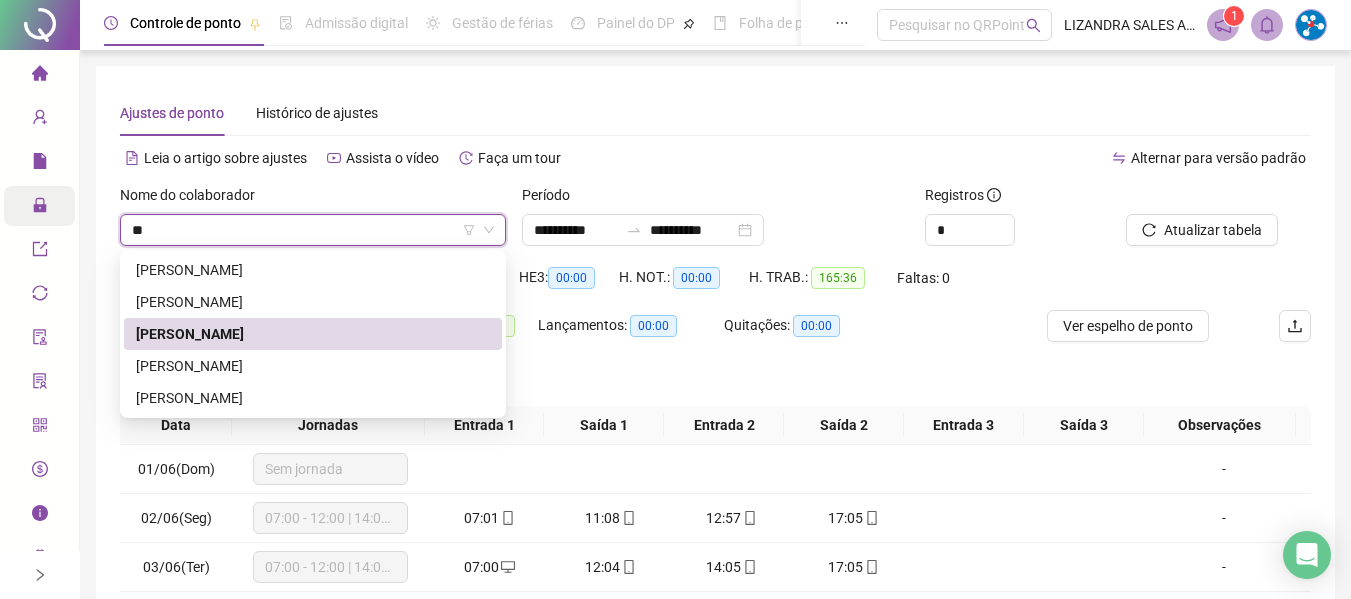 scroll, scrollTop: 0, scrollLeft: 0, axis: both 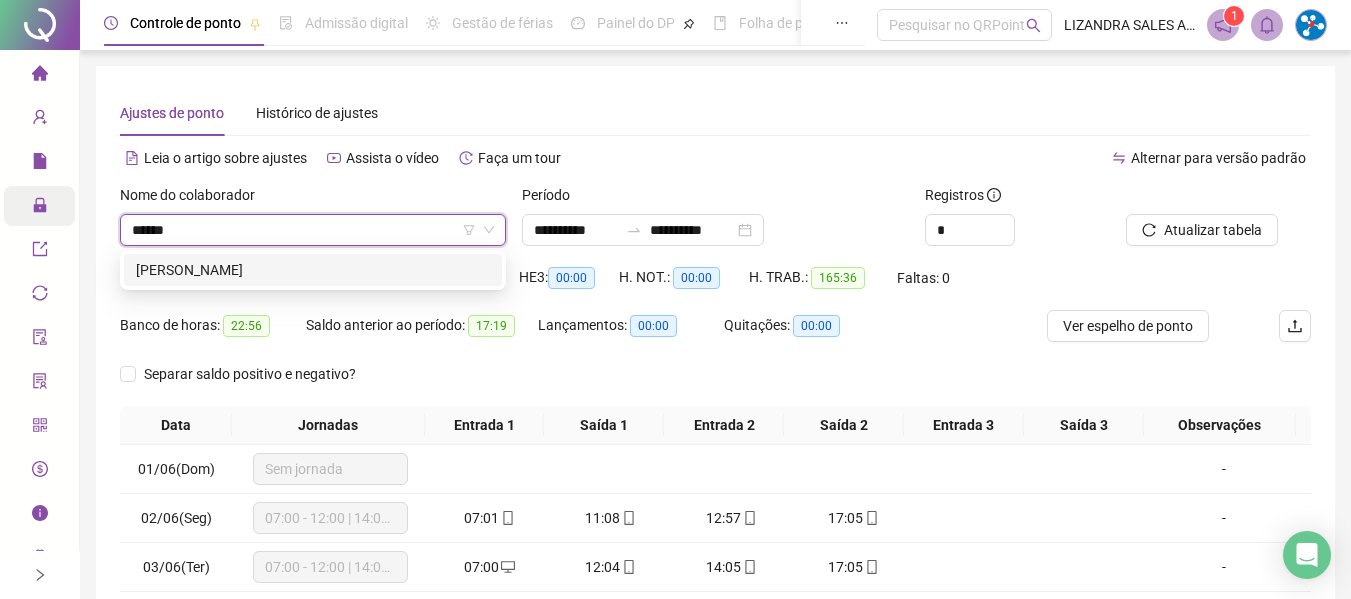 type on "*******" 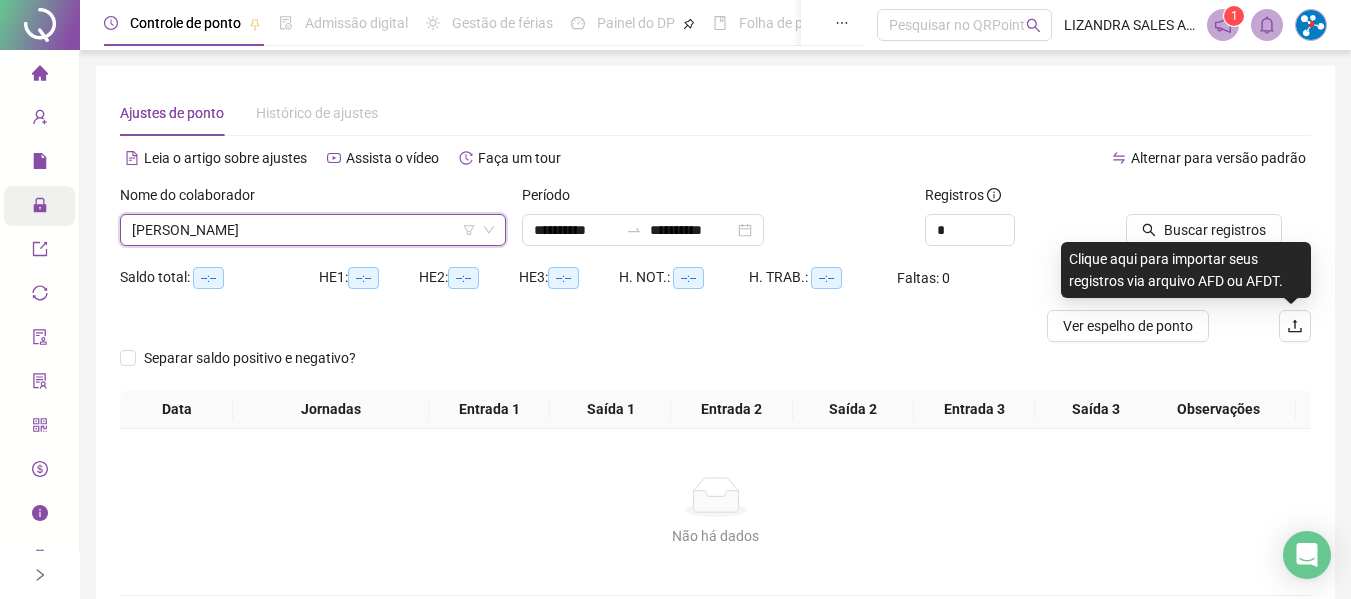 click on "Clique aqui para importar seus registros via arquivo AFD ou AFDT." at bounding box center (1186, 270) 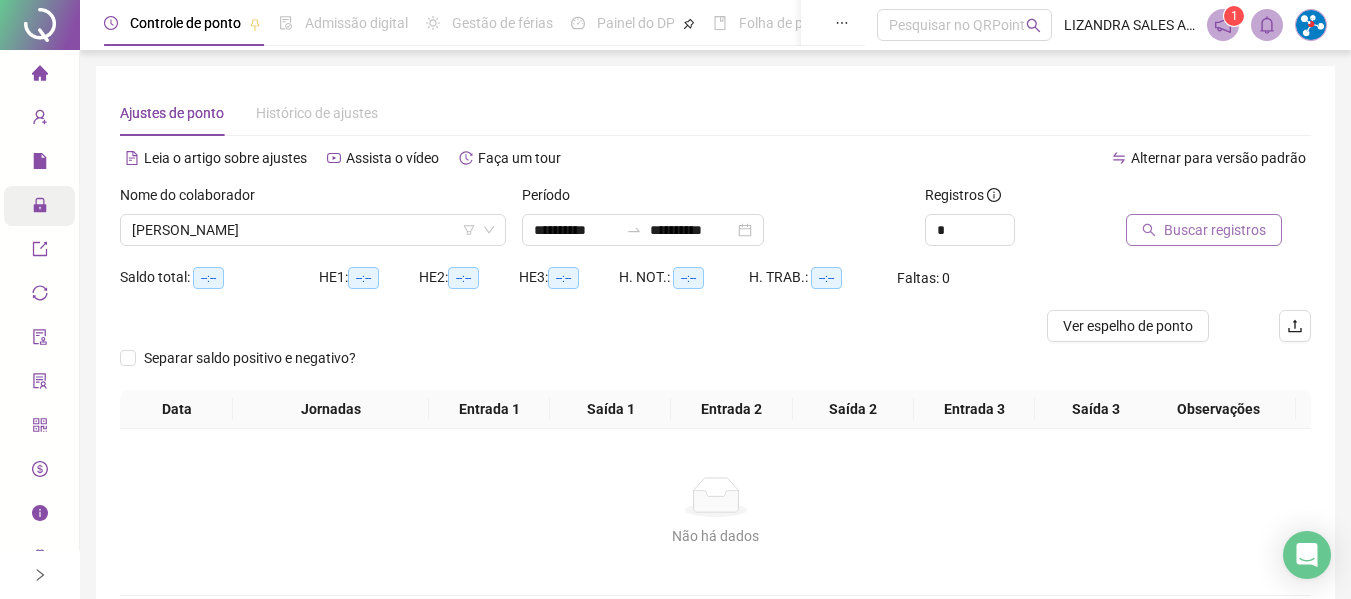 click on "Buscar registros" at bounding box center (1204, 230) 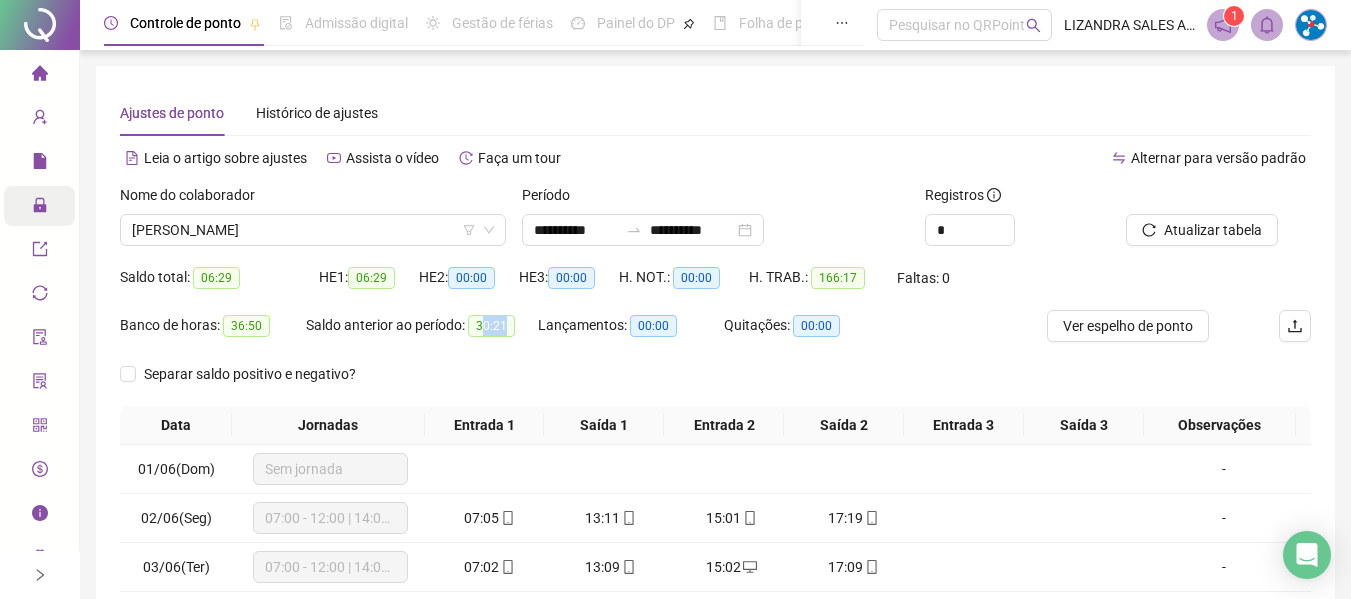 drag, startPoint x: 483, startPoint y: 324, endPoint x: 492, endPoint y: 339, distance: 17.492855 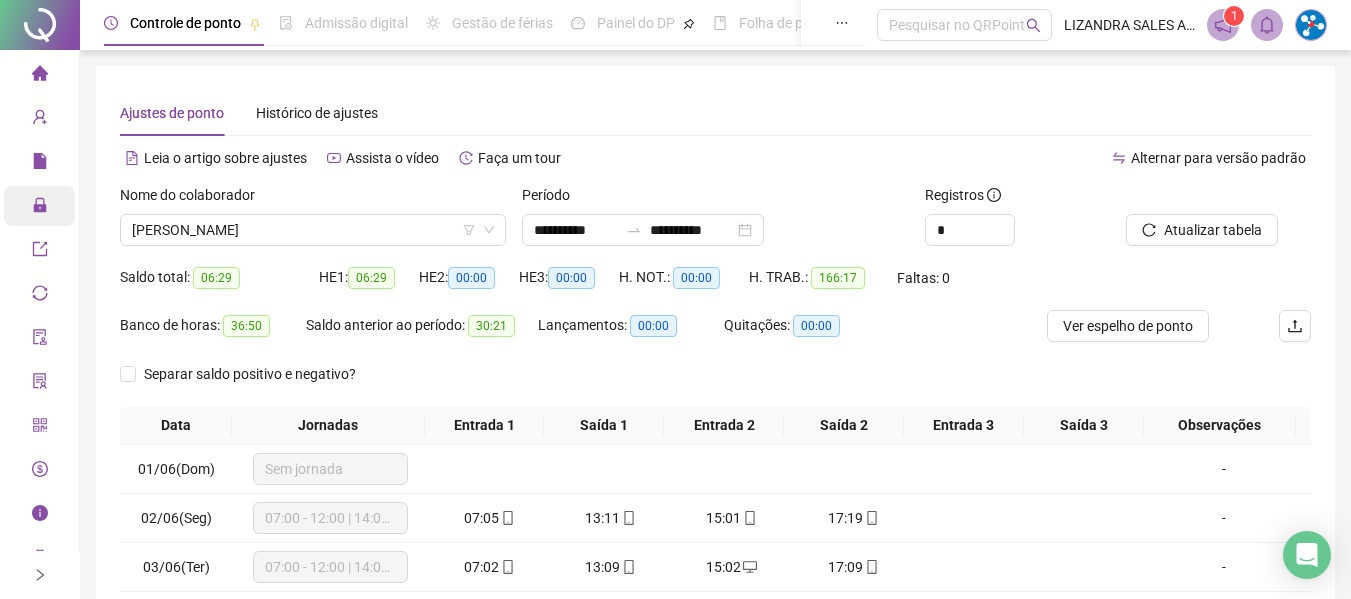 click on "Saldo anterior ao período:   30:21" at bounding box center (422, 334) 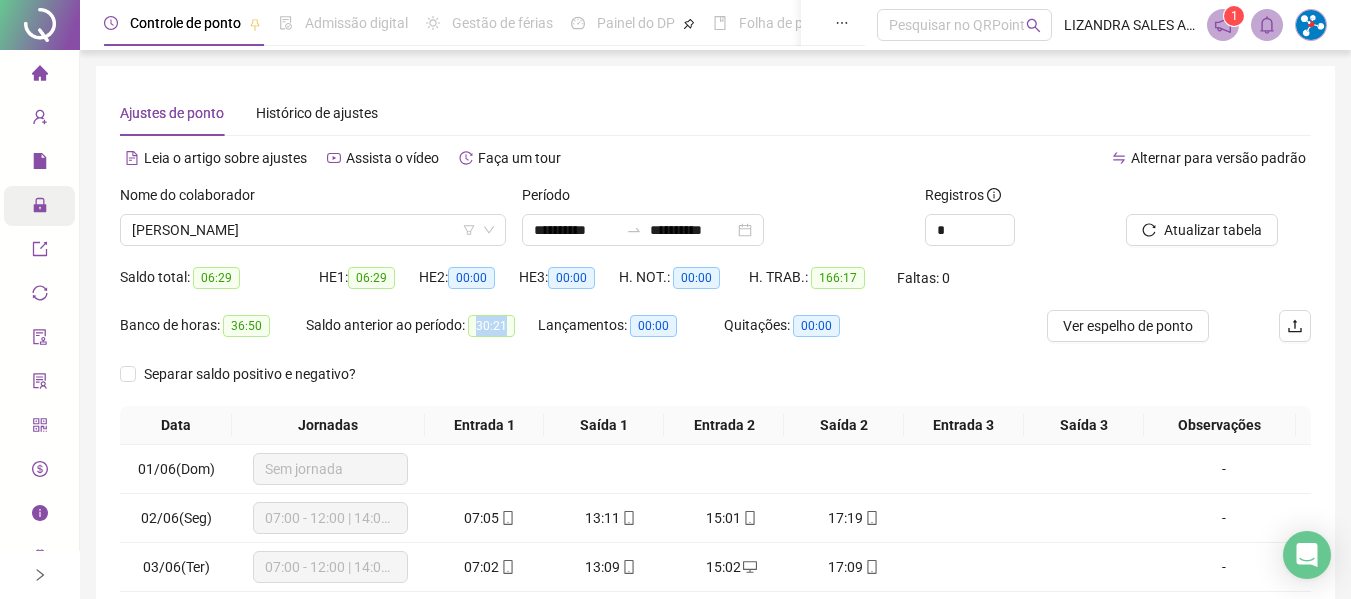 drag, startPoint x: 479, startPoint y: 328, endPoint x: 510, endPoint y: 328, distance: 31 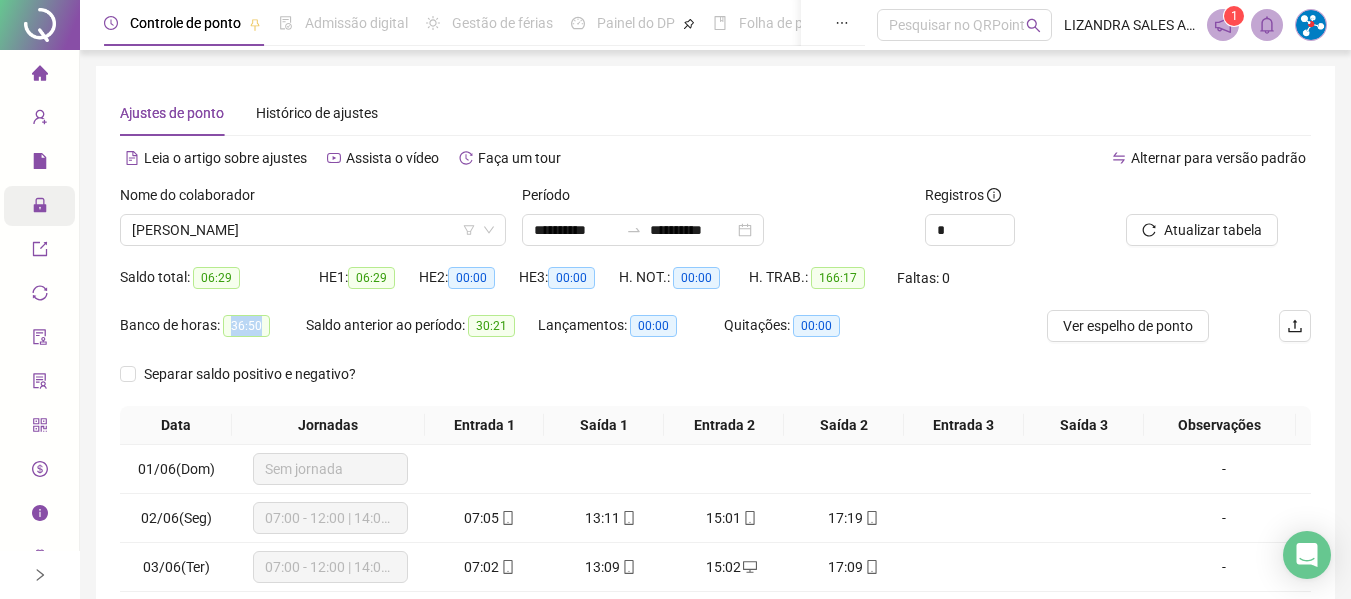 drag, startPoint x: 231, startPoint y: 326, endPoint x: 267, endPoint y: 326, distance: 36 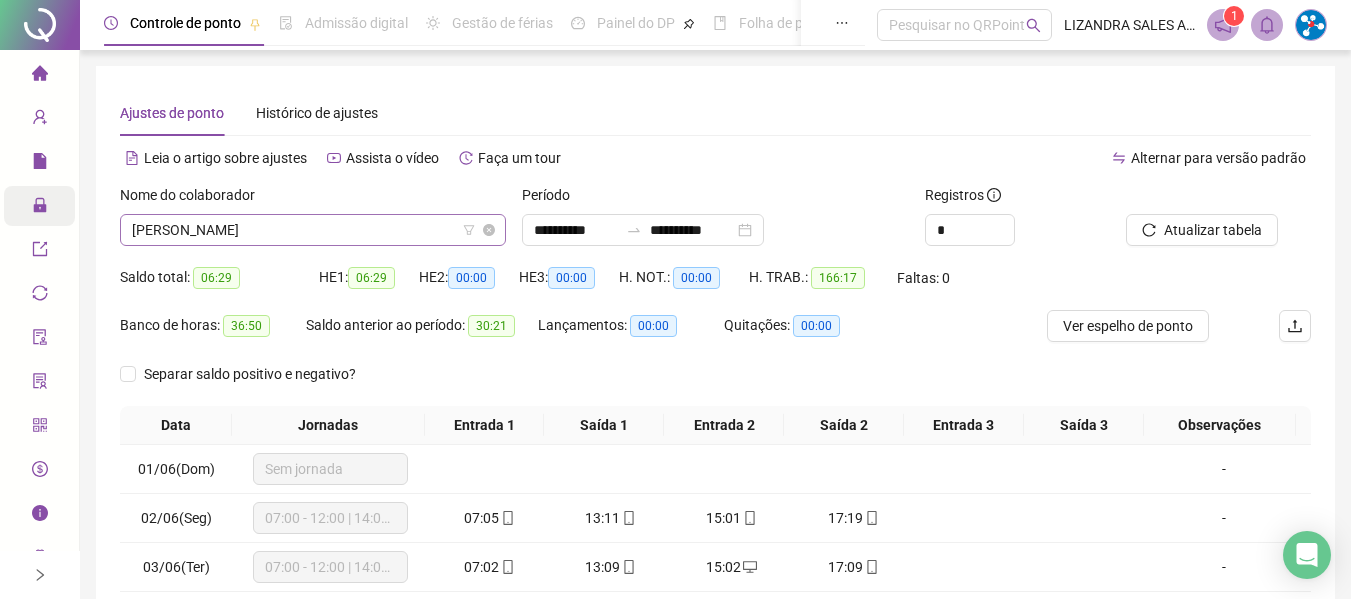 click on "Nome do colaborador [PERSON_NAME]" at bounding box center [313, 215] 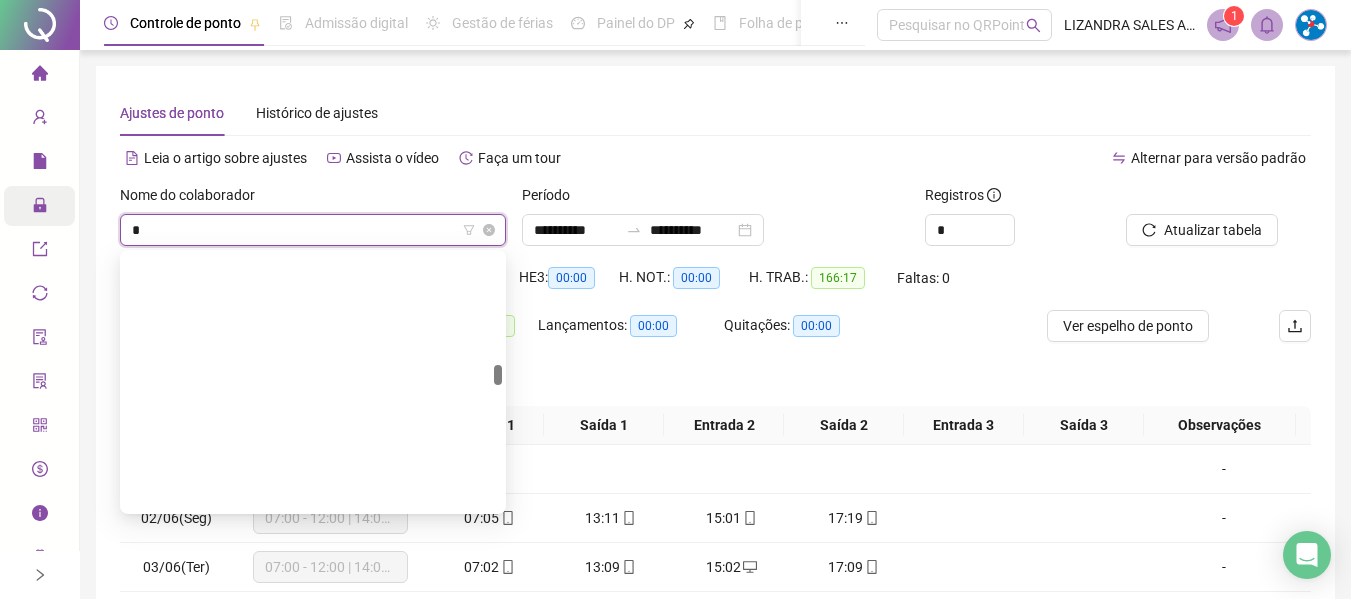 scroll, scrollTop: 960, scrollLeft: 0, axis: vertical 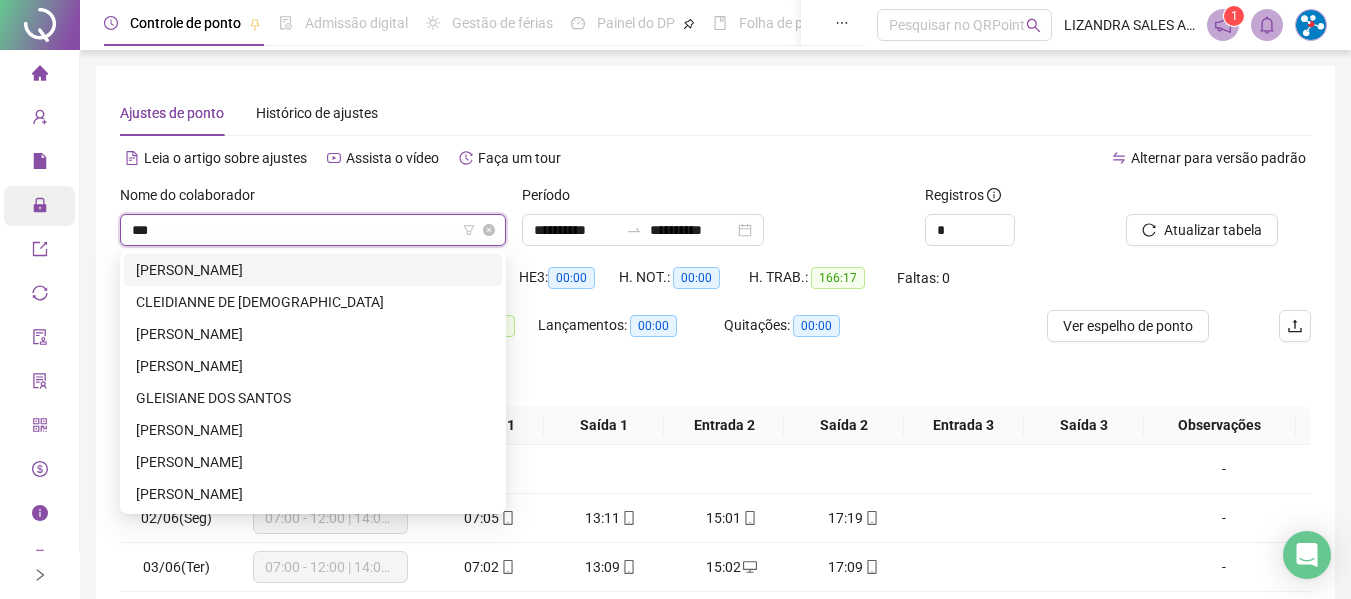 type on "****" 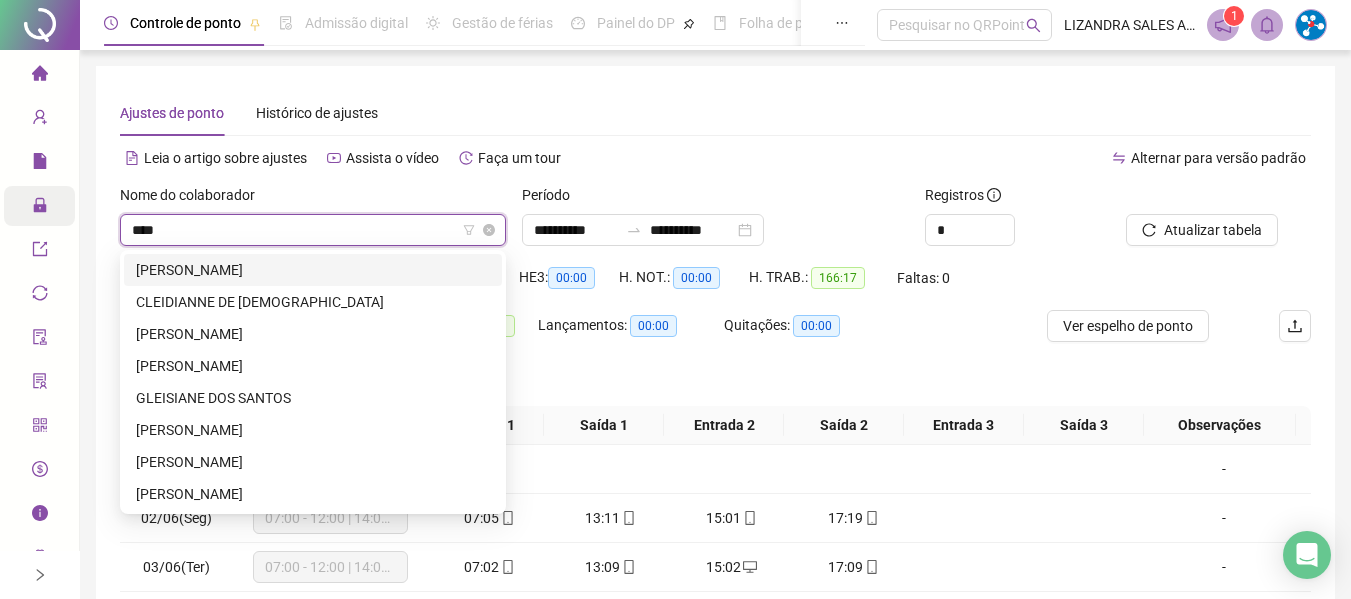 scroll, scrollTop: 0, scrollLeft: 0, axis: both 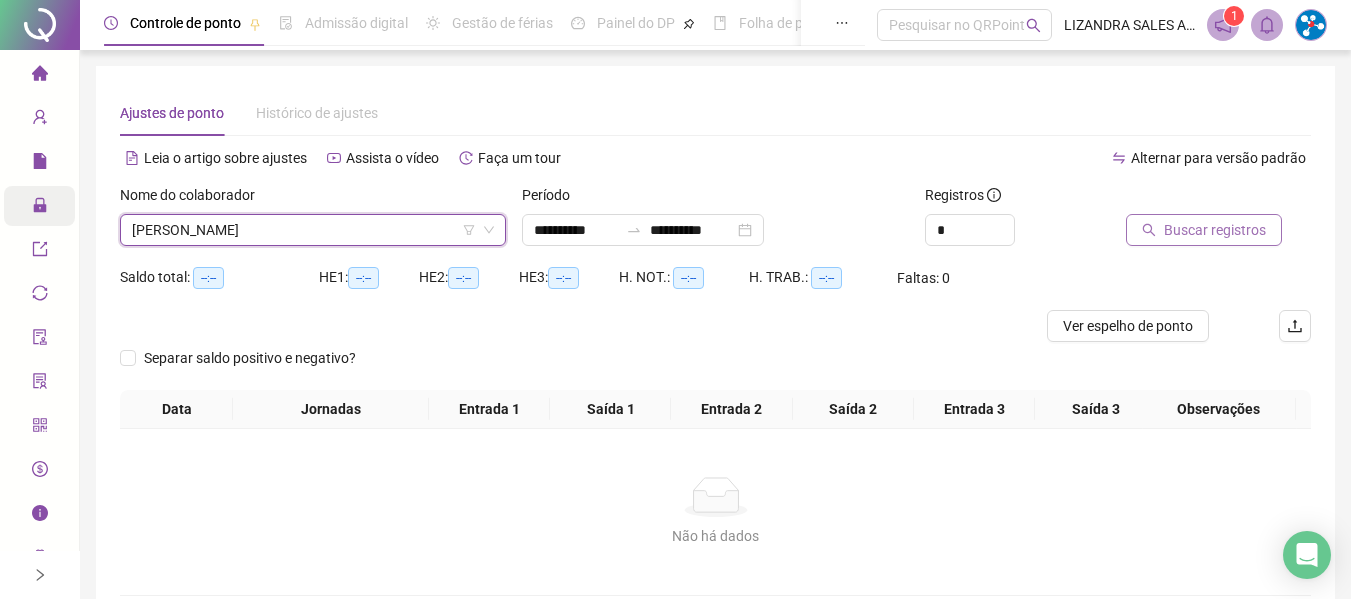 click on "Buscar registros" at bounding box center [1215, 230] 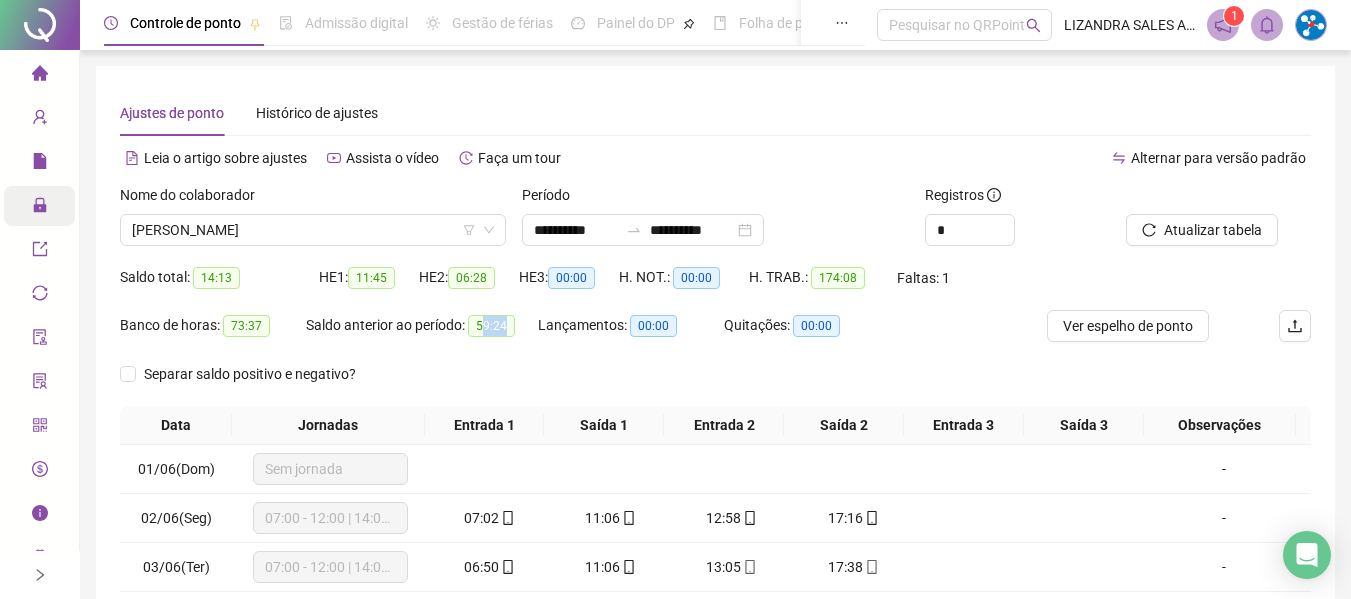 drag, startPoint x: 491, startPoint y: 329, endPoint x: 511, endPoint y: 329, distance: 20 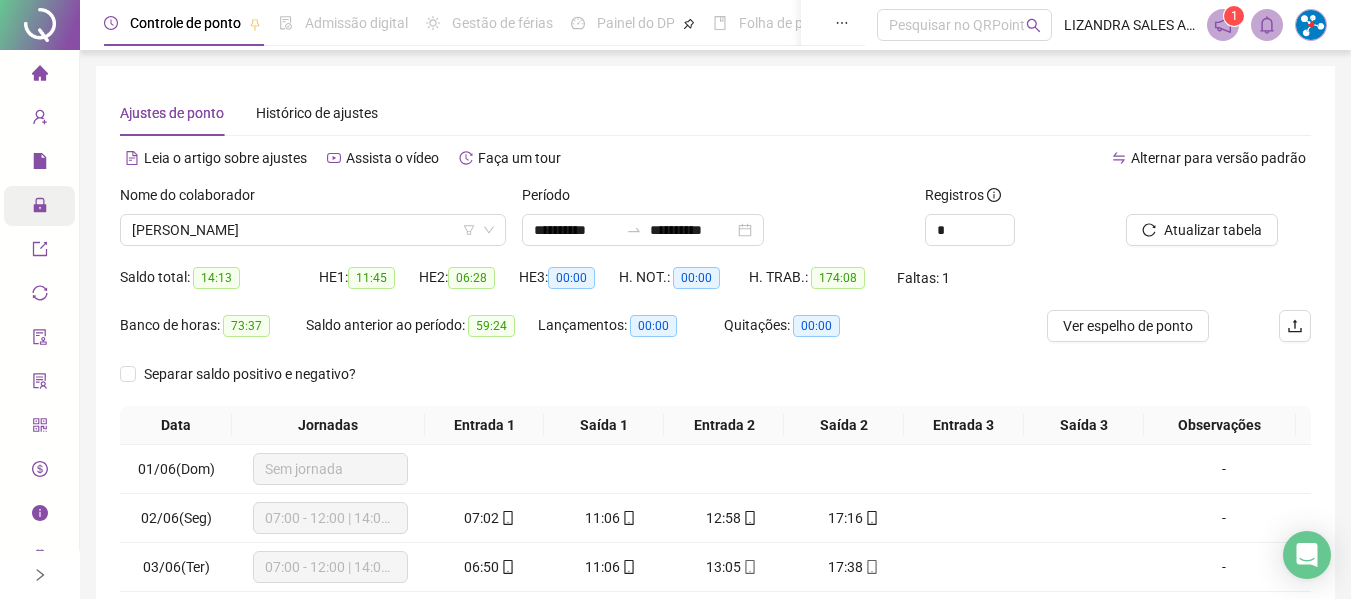 drag, startPoint x: 494, startPoint y: 352, endPoint x: 481, endPoint y: 322, distance: 32.695564 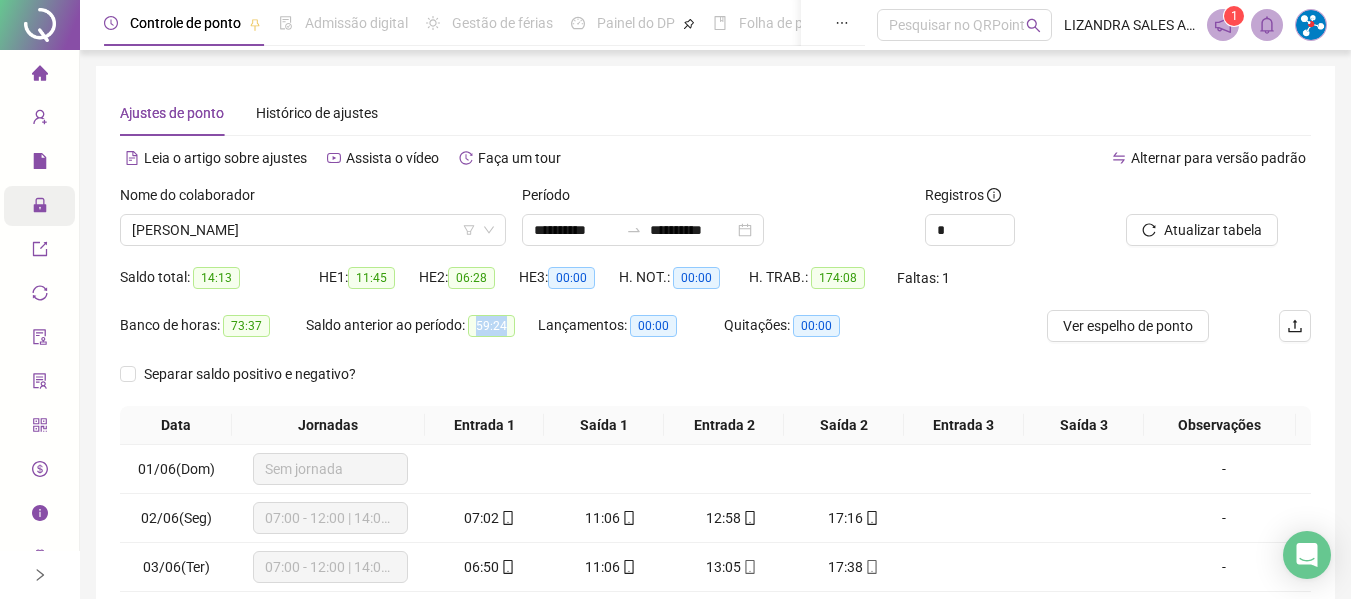 drag, startPoint x: 481, startPoint y: 322, endPoint x: 519, endPoint y: 327, distance: 38.327538 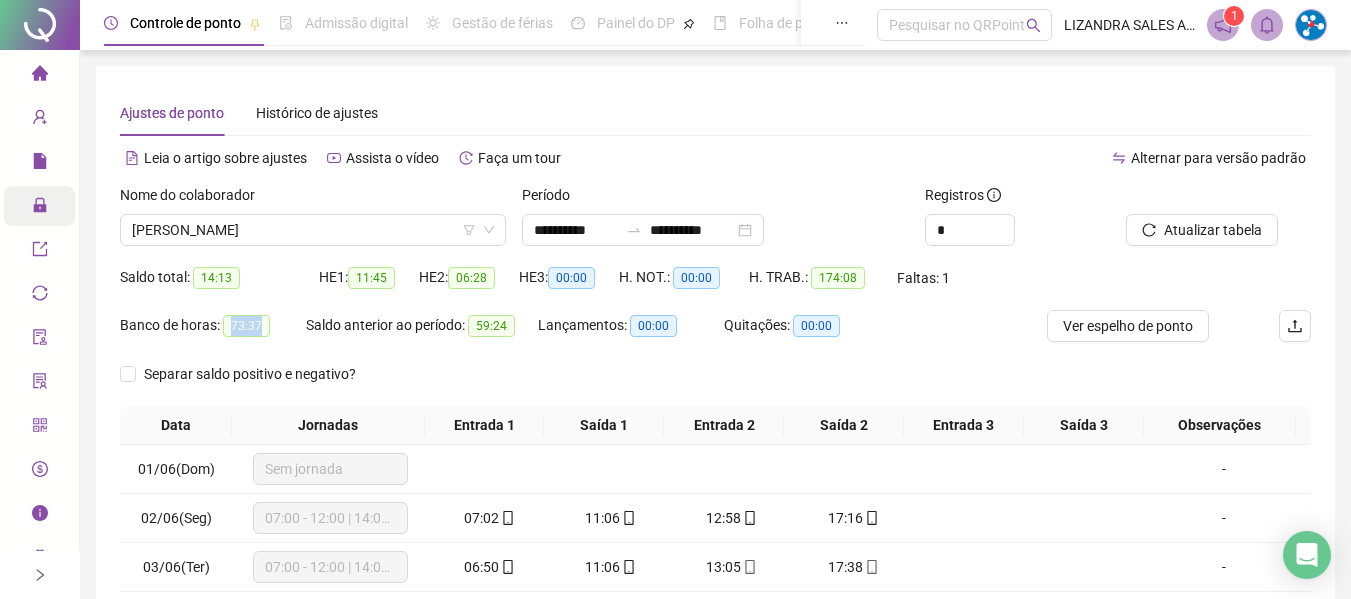drag, startPoint x: 230, startPoint y: 322, endPoint x: 283, endPoint y: 328, distance: 53.338543 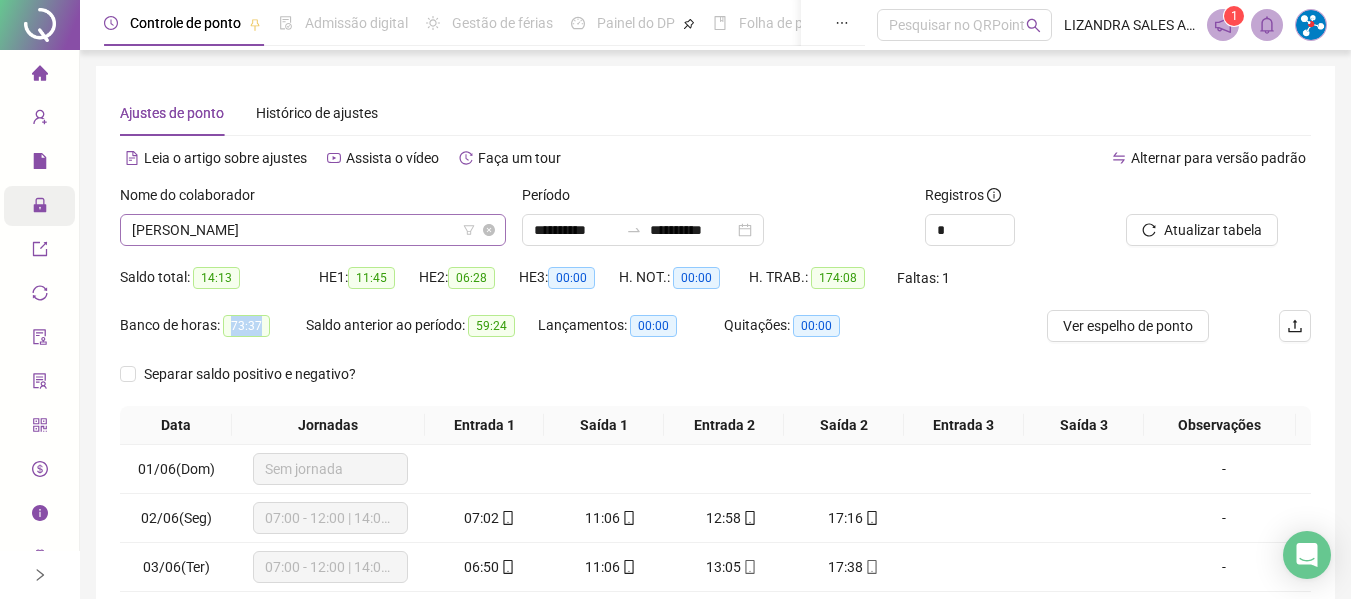 click on "[PERSON_NAME]" at bounding box center (313, 230) 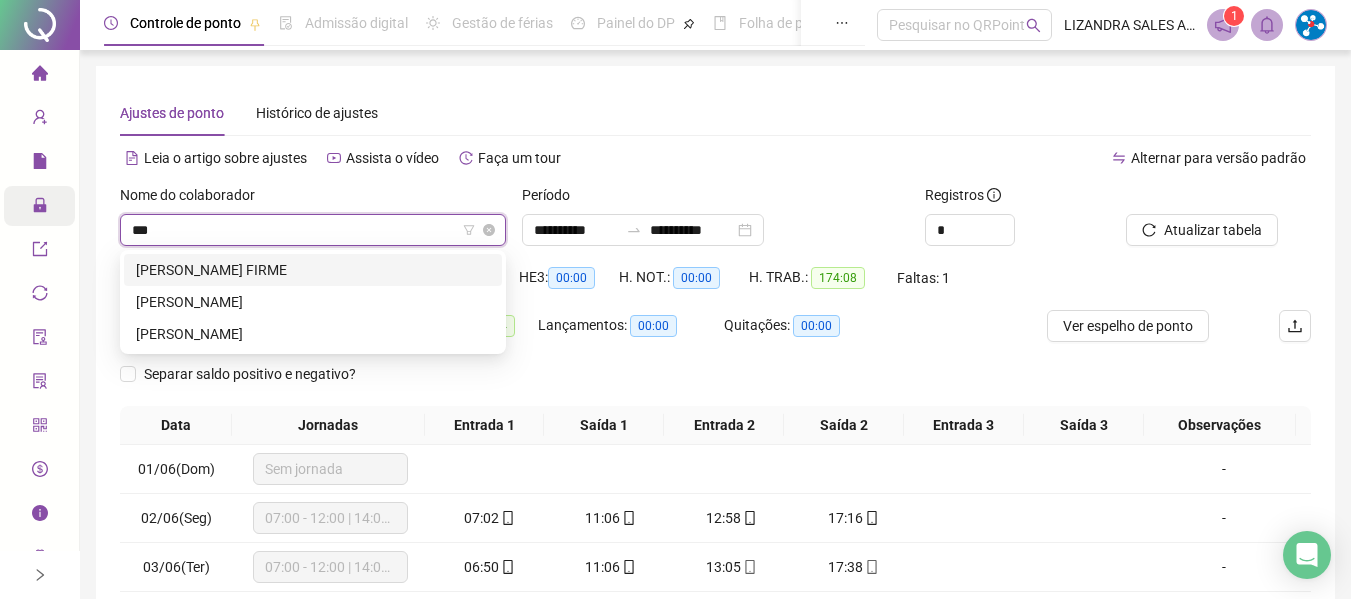 scroll, scrollTop: 0, scrollLeft: 0, axis: both 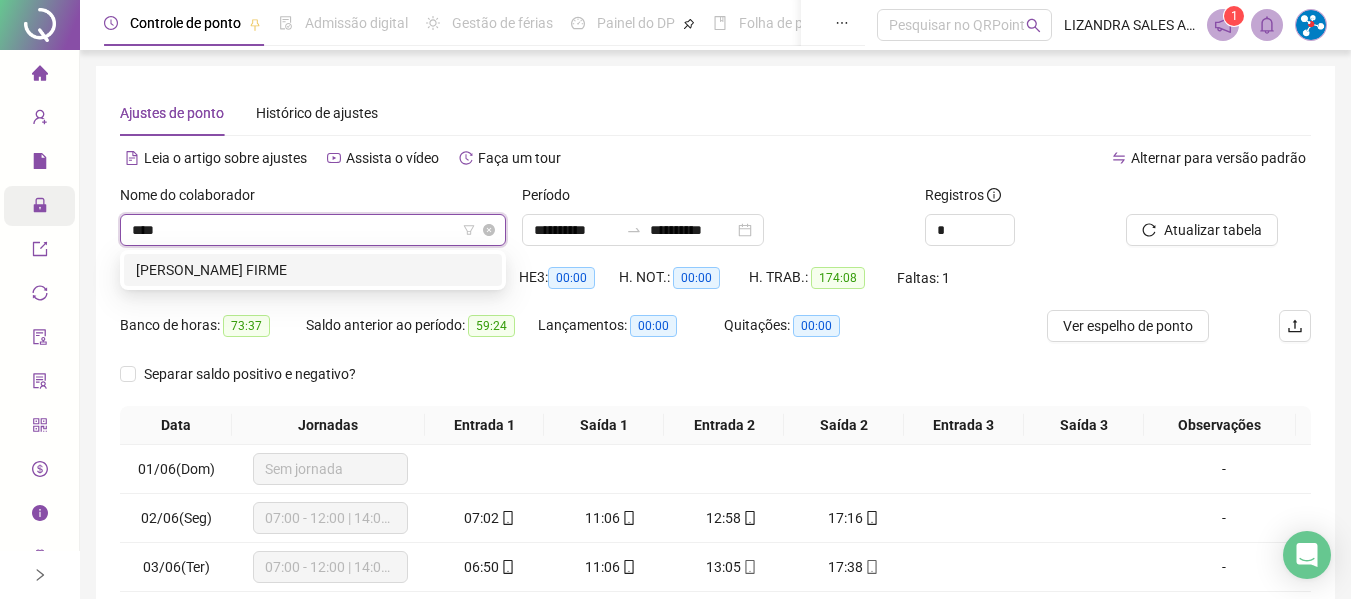 type on "*****" 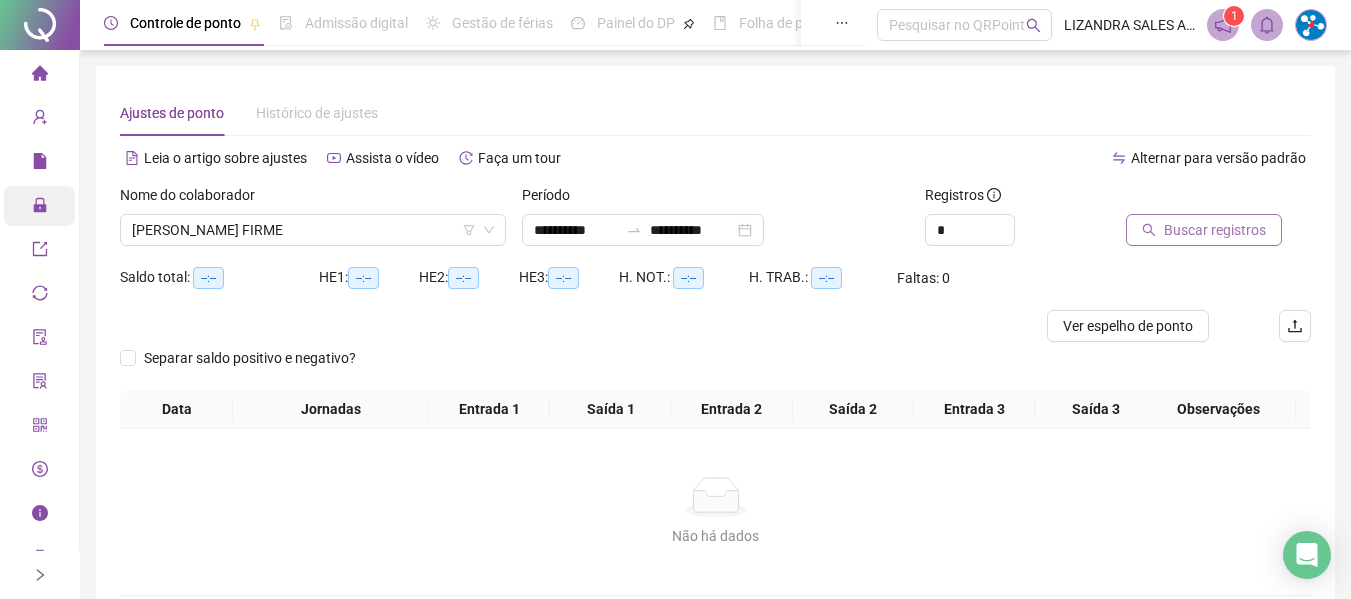 click on "Buscar registros" at bounding box center [1204, 230] 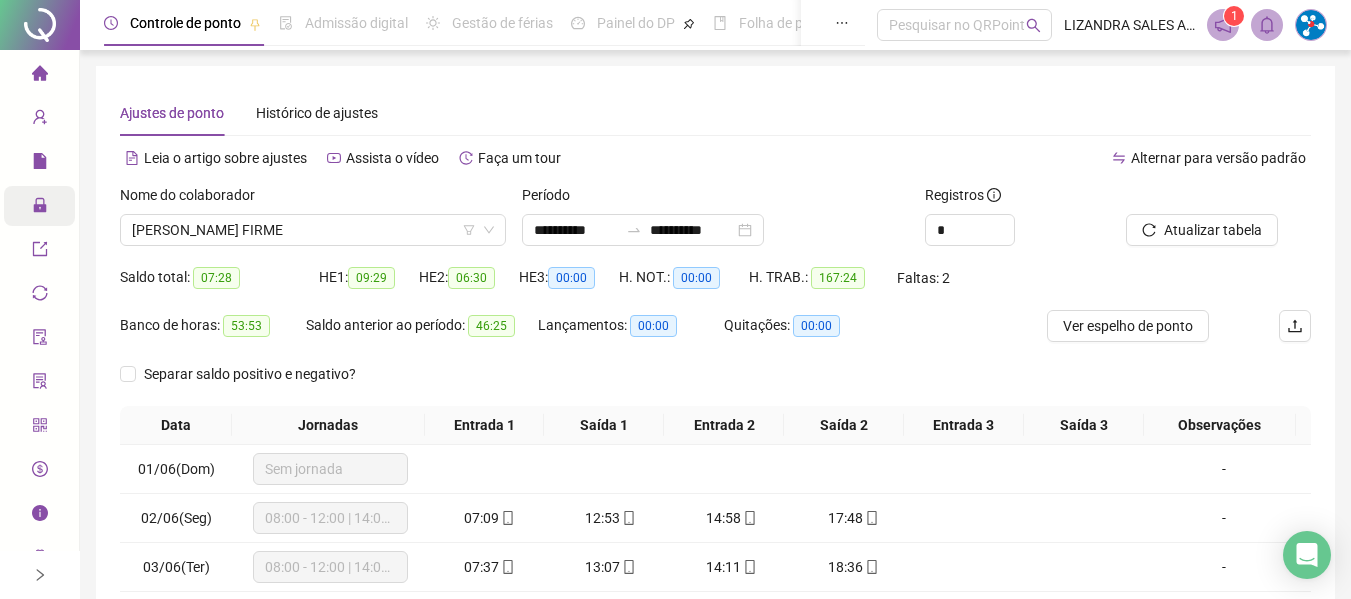 click on "Admissão digital" at bounding box center [356, 23] 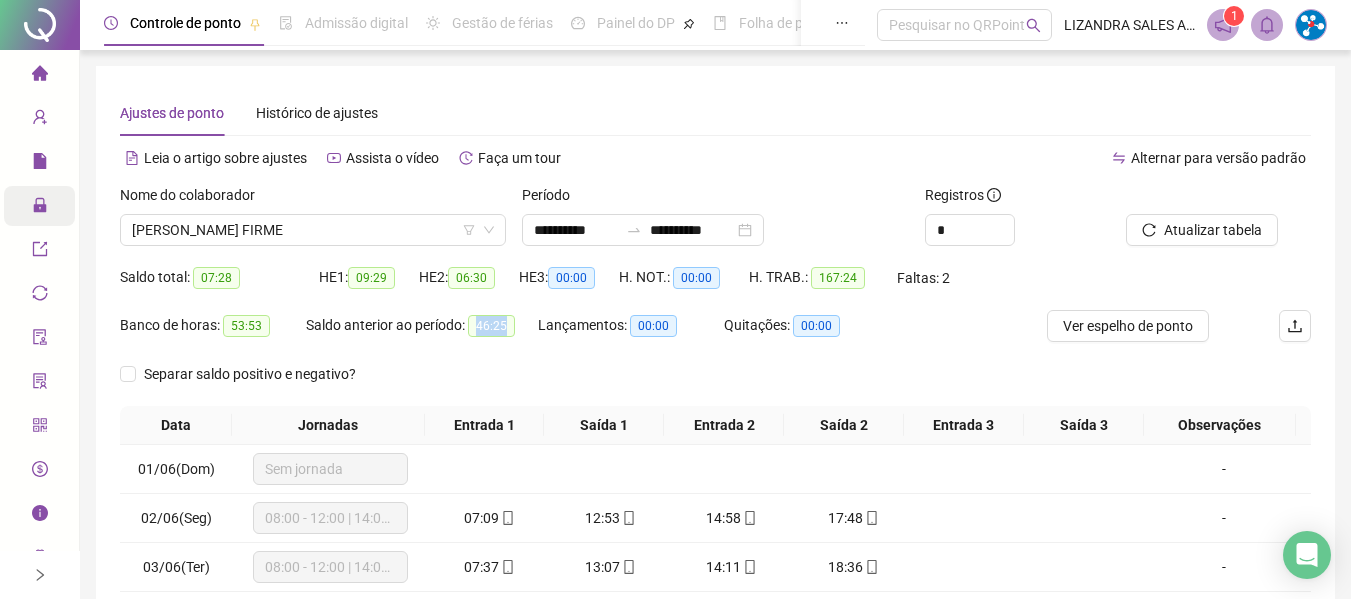 drag, startPoint x: 490, startPoint y: 325, endPoint x: 511, endPoint y: 325, distance: 21 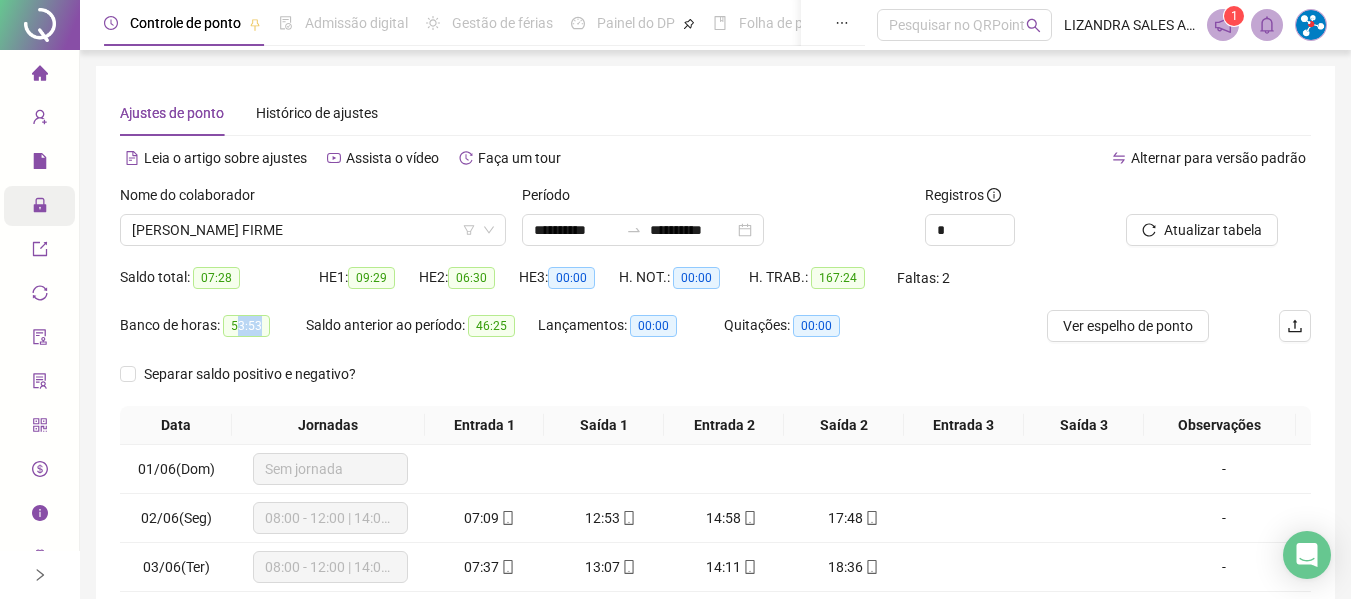 drag, startPoint x: 236, startPoint y: 331, endPoint x: 261, endPoint y: 331, distance: 25 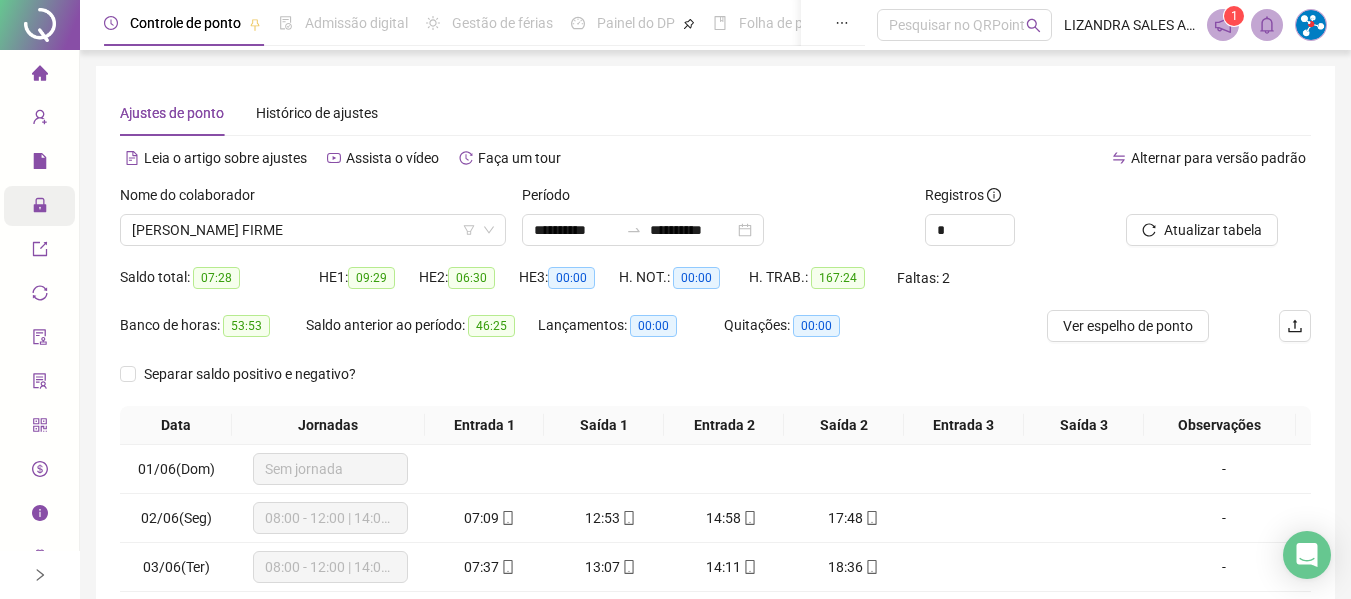 drag, startPoint x: 269, startPoint y: 331, endPoint x: 249, endPoint y: 323, distance: 21.540659 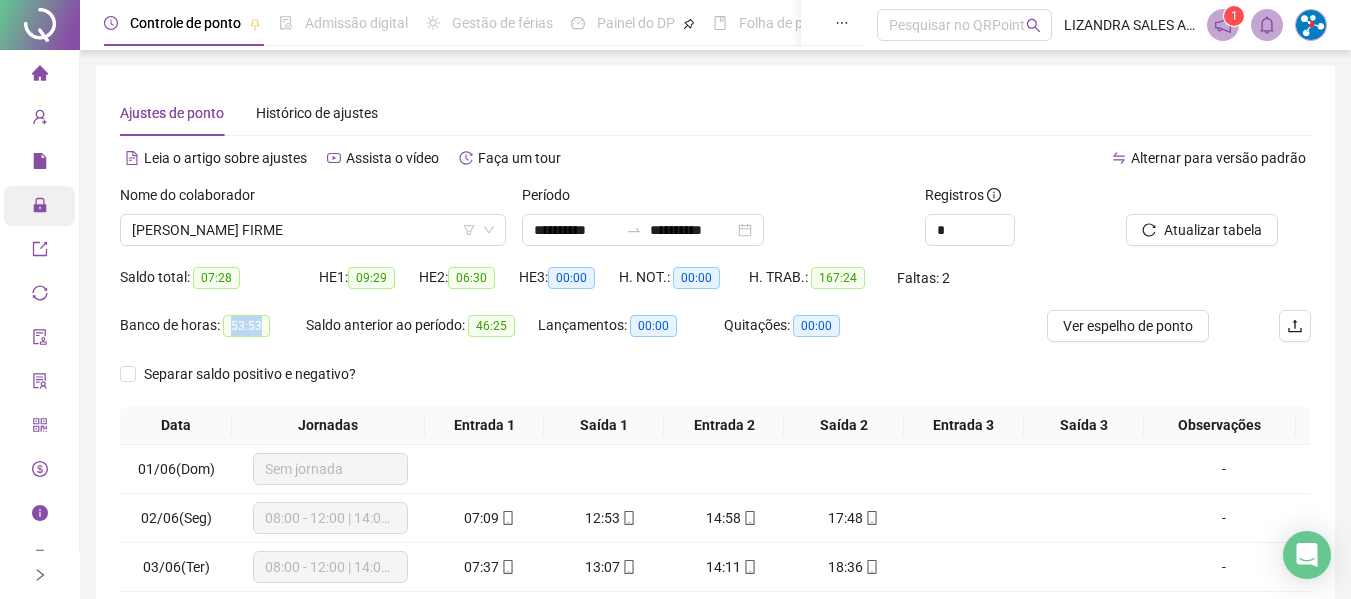 drag, startPoint x: 229, startPoint y: 323, endPoint x: 270, endPoint y: 325, distance: 41.04875 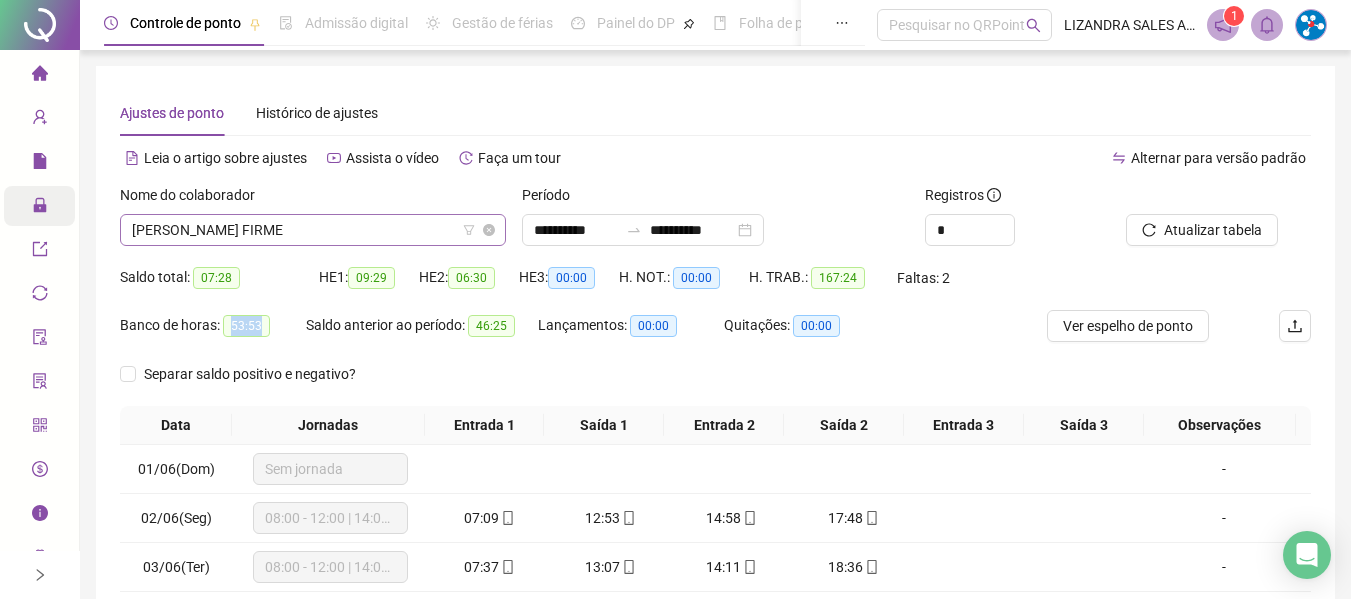 click on "[PERSON_NAME] FIRME" at bounding box center (313, 230) 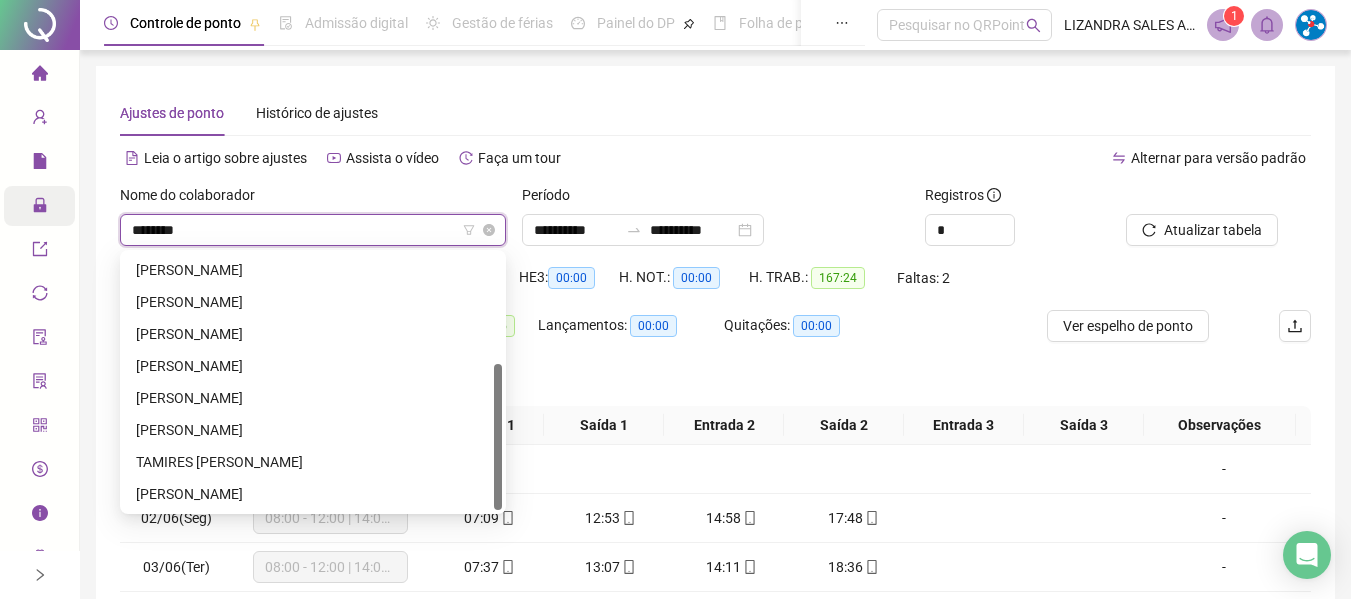 scroll, scrollTop: 0, scrollLeft: 0, axis: both 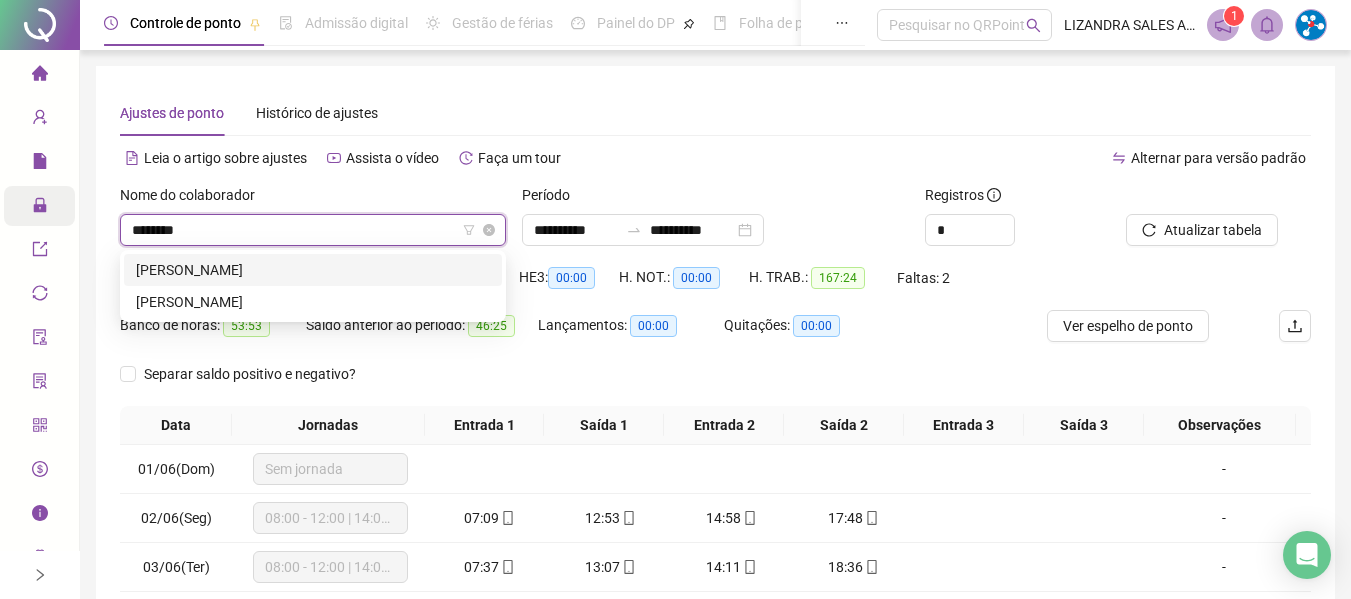 type on "*********" 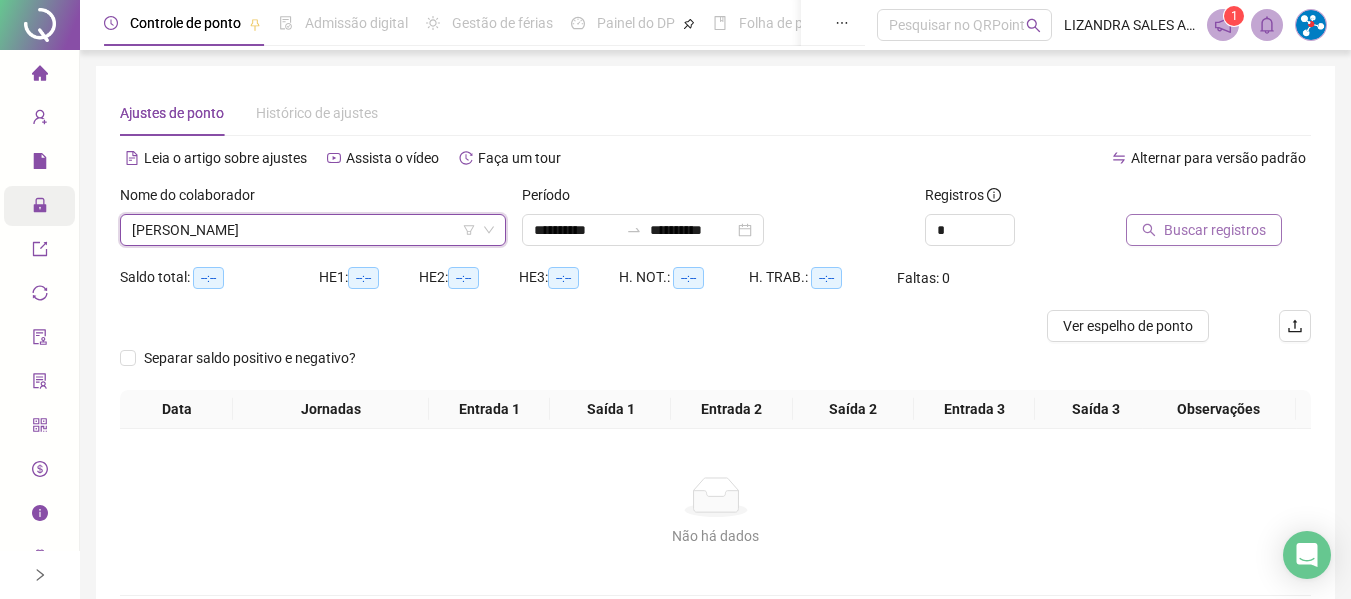click on "Buscar registros" at bounding box center (1215, 230) 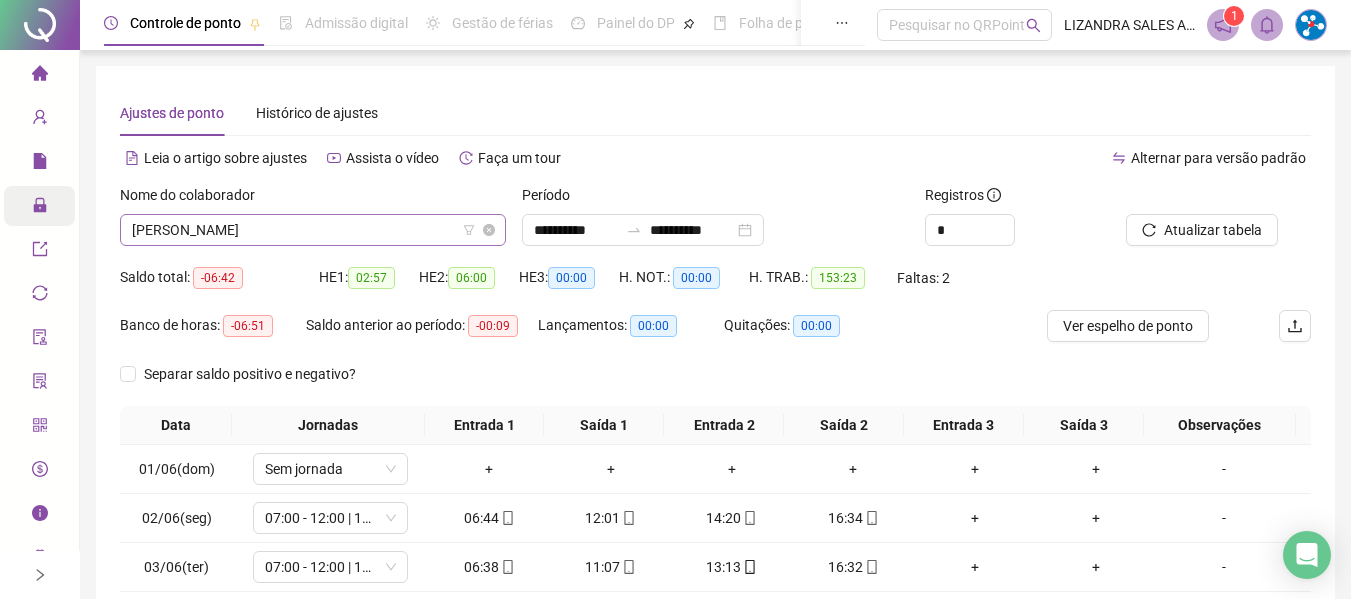 click on "[PERSON_NAME]" at bounding box center (313, 230) 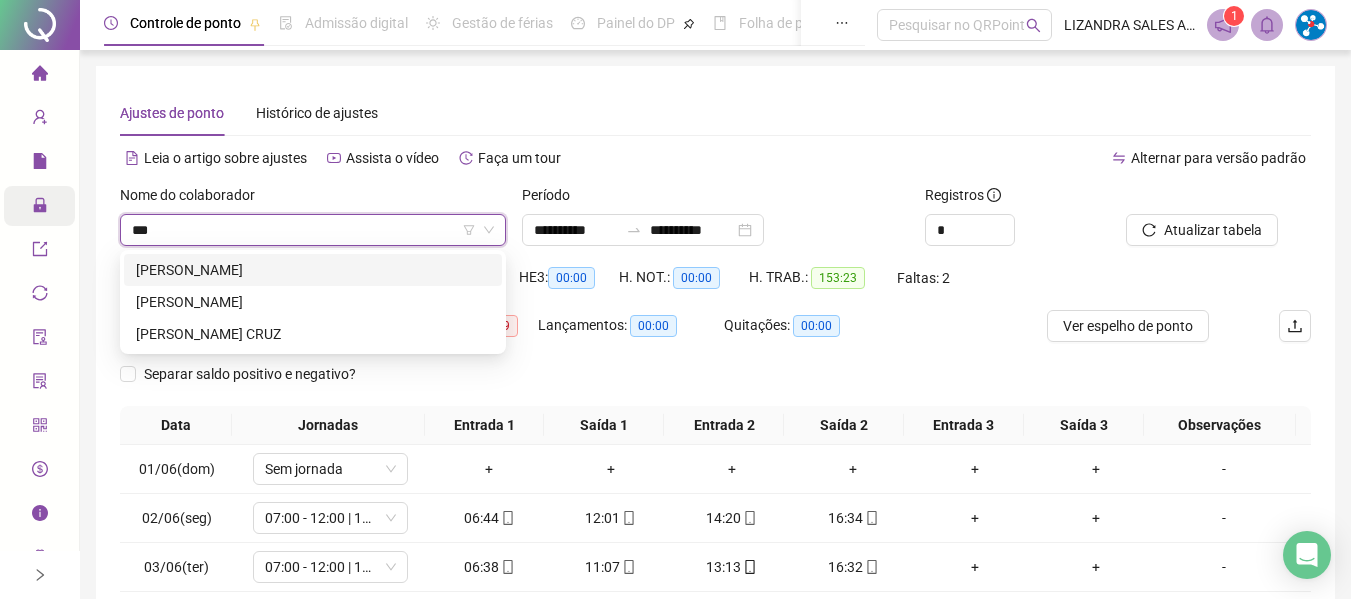 scroll, scrollTop: 0, scrollLeft: 0, axis: both 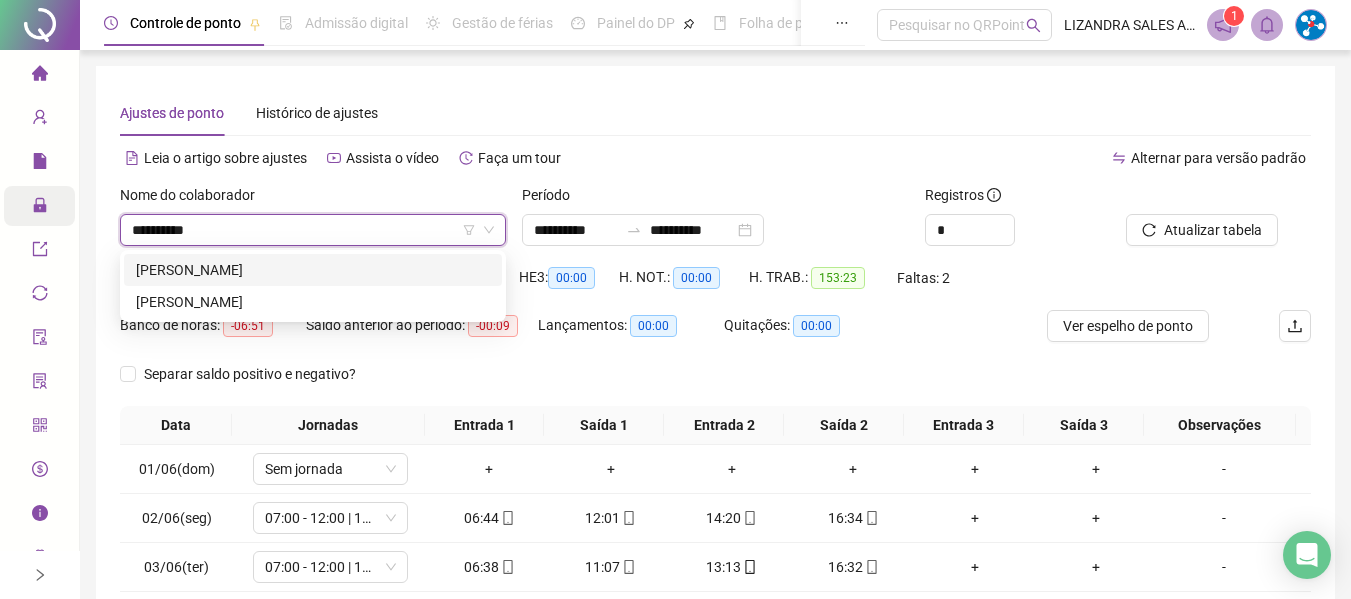 type on "**********" 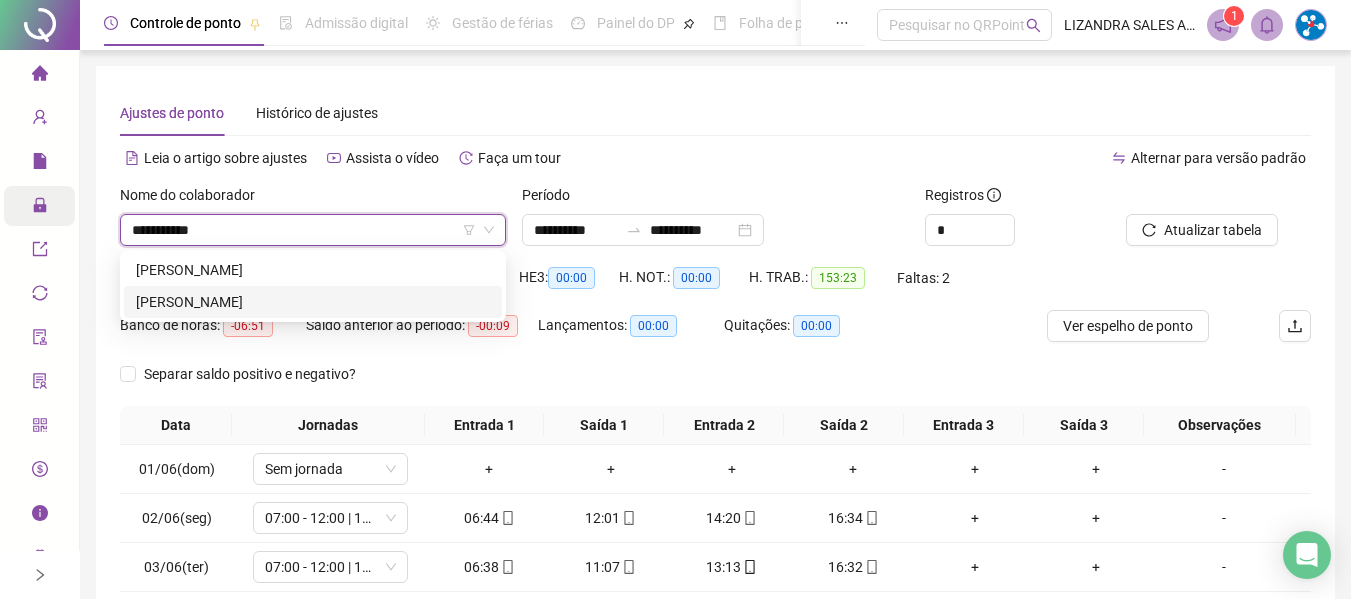 click on "[PERSON_NAME]" at bounding box center (313, 302) 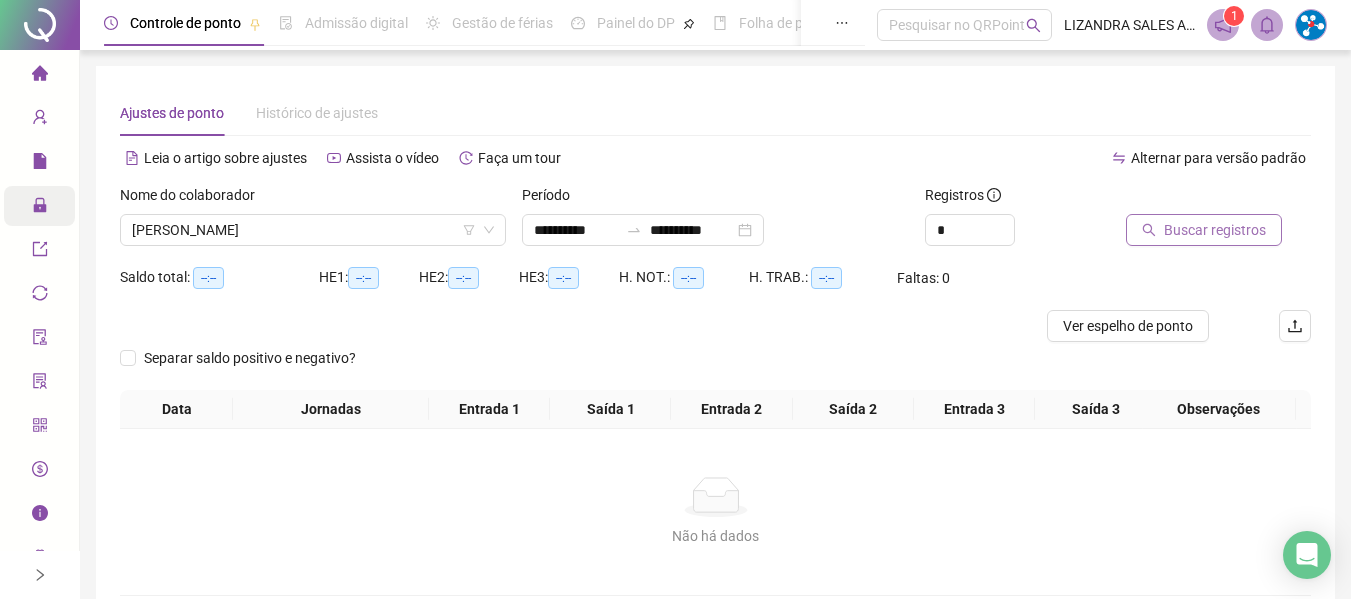 click on "Buscar registros" at bounding box center (1215, 230) 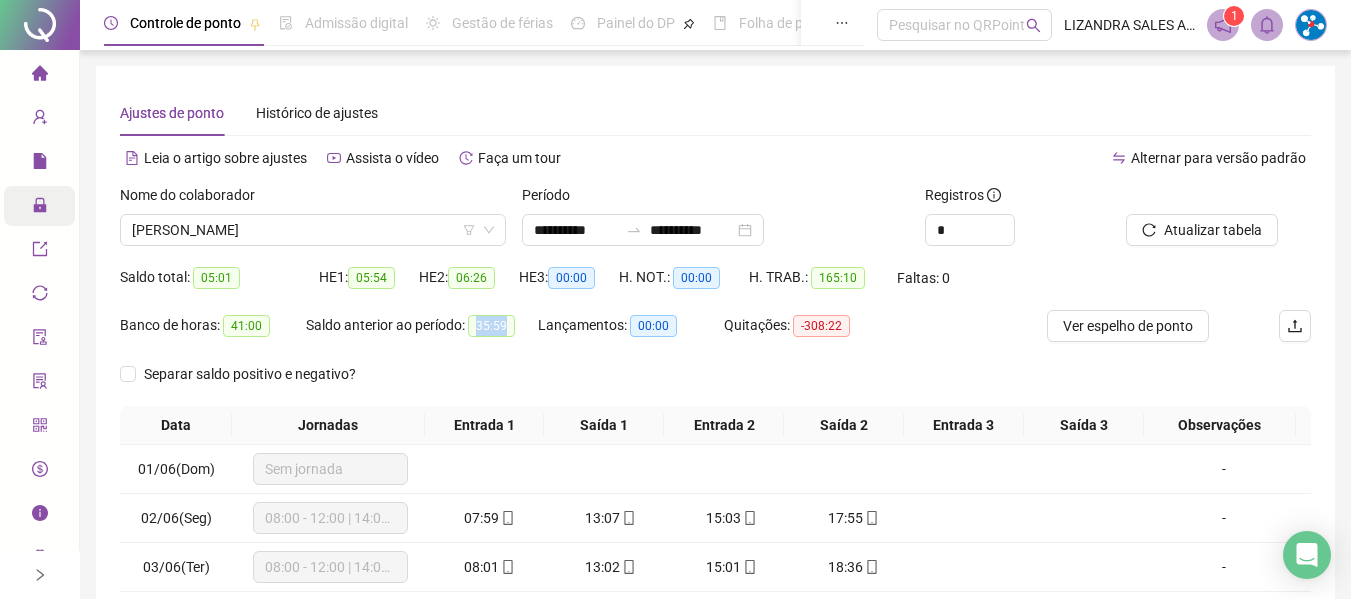 drag, startPoint x: 473, startPoint y: 323, endPoint x: 508, endPoint y: 326, distance: 35.128338 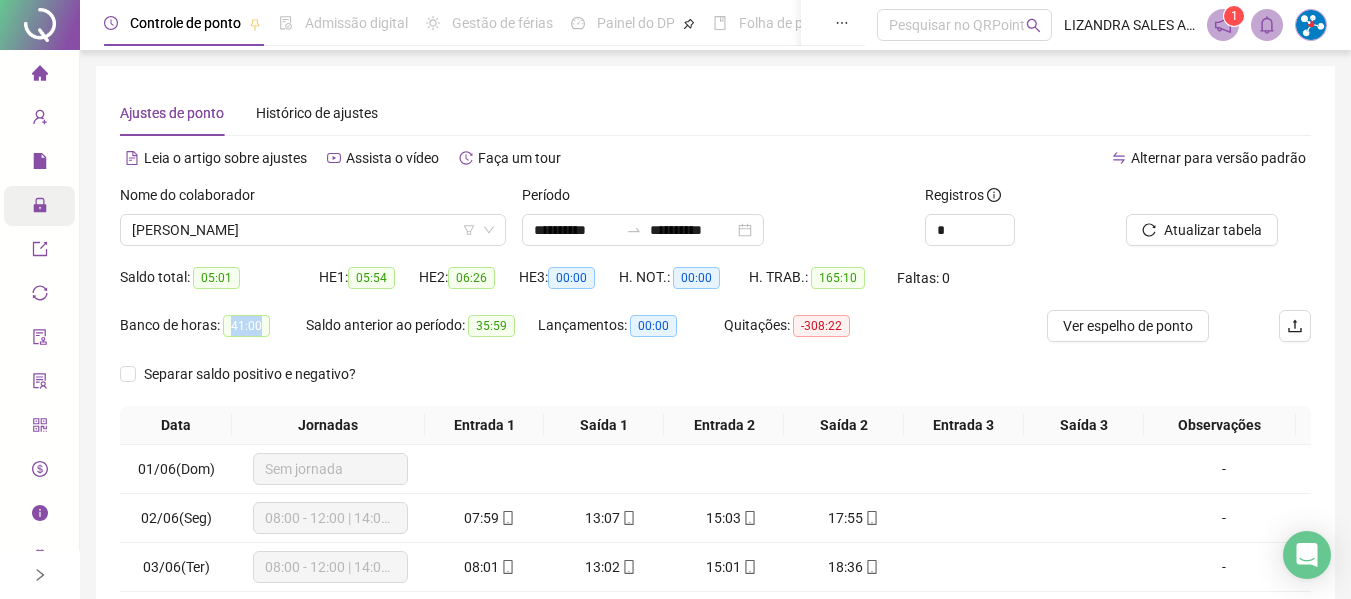 drag, startPoint x: 226, startPoint y: 328, endPoint x: 268, endPoint y: 326, distance: 42.047592 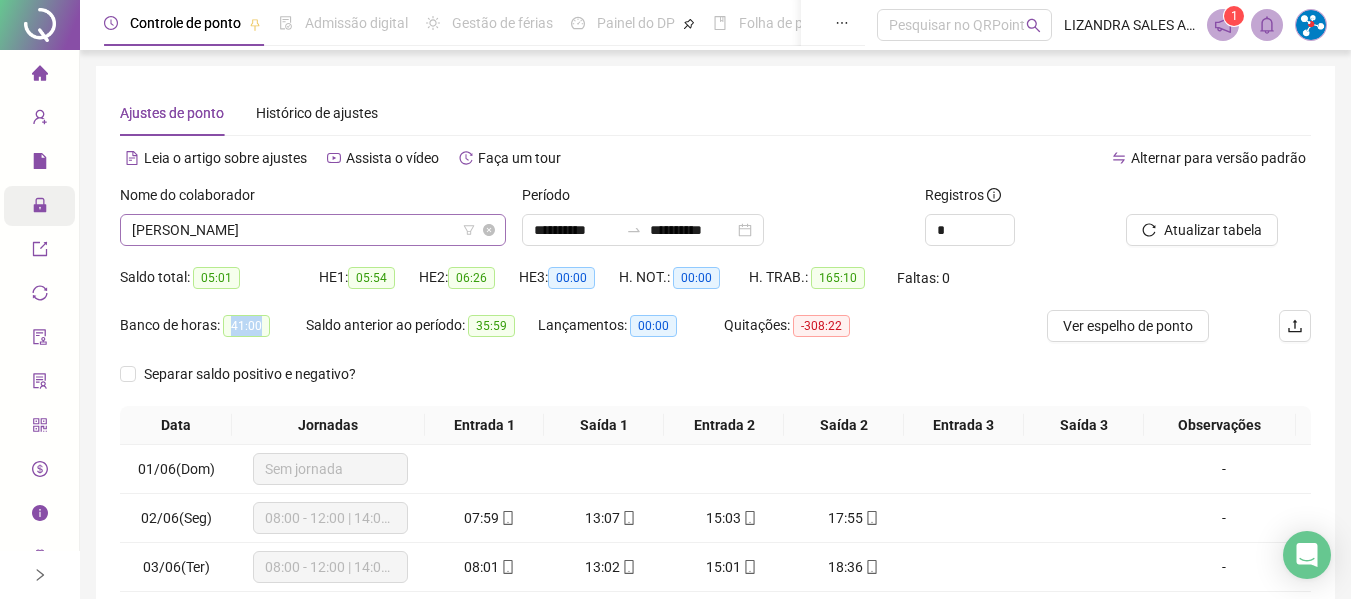 click on "[PERSON_NAME]" at bounding box center (313, 230) 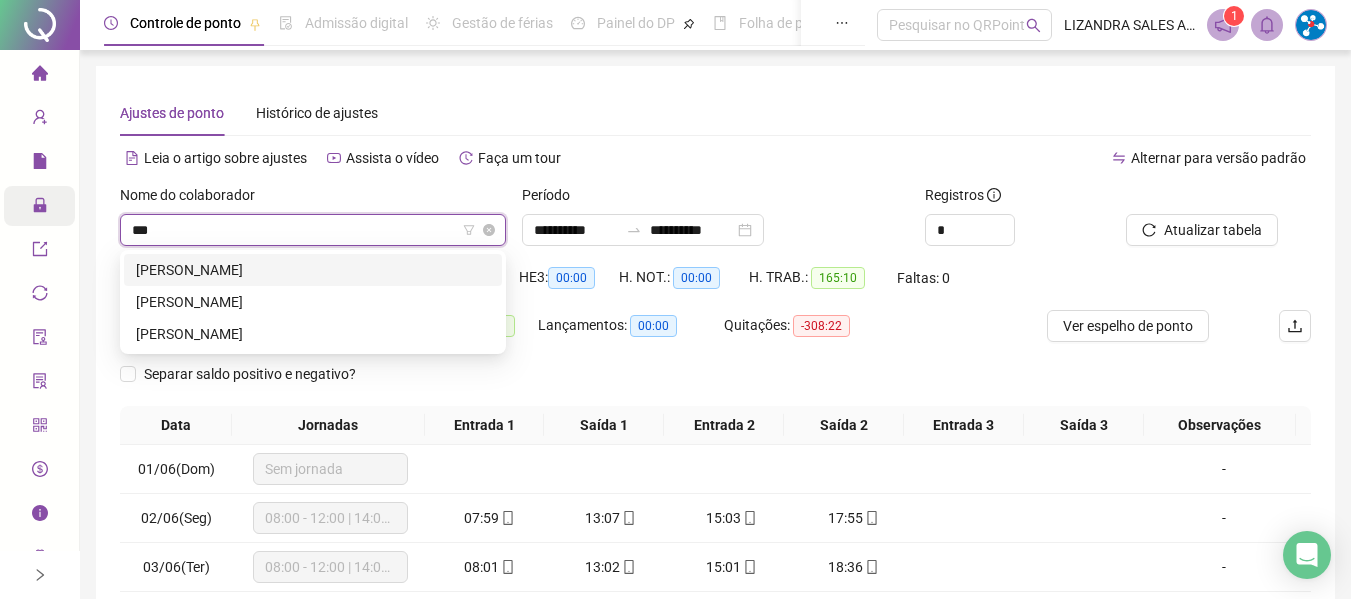 scroll, scrollTop: 0, scrollLeft: 0, axis: both 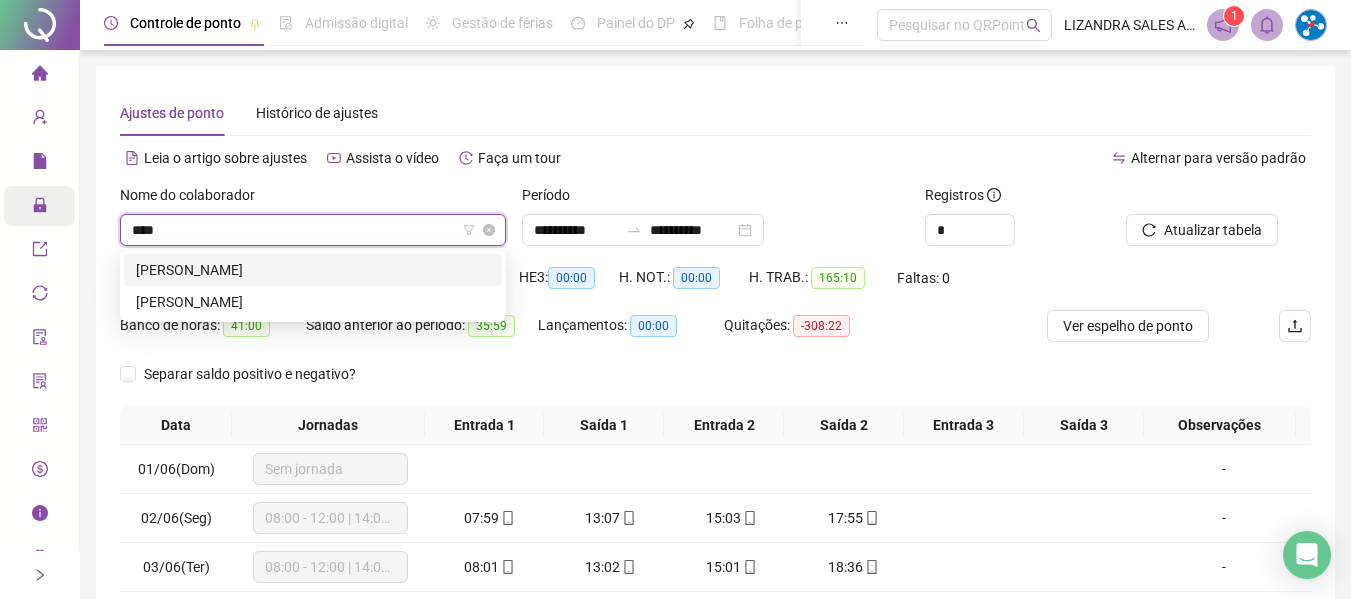 type on "*****" 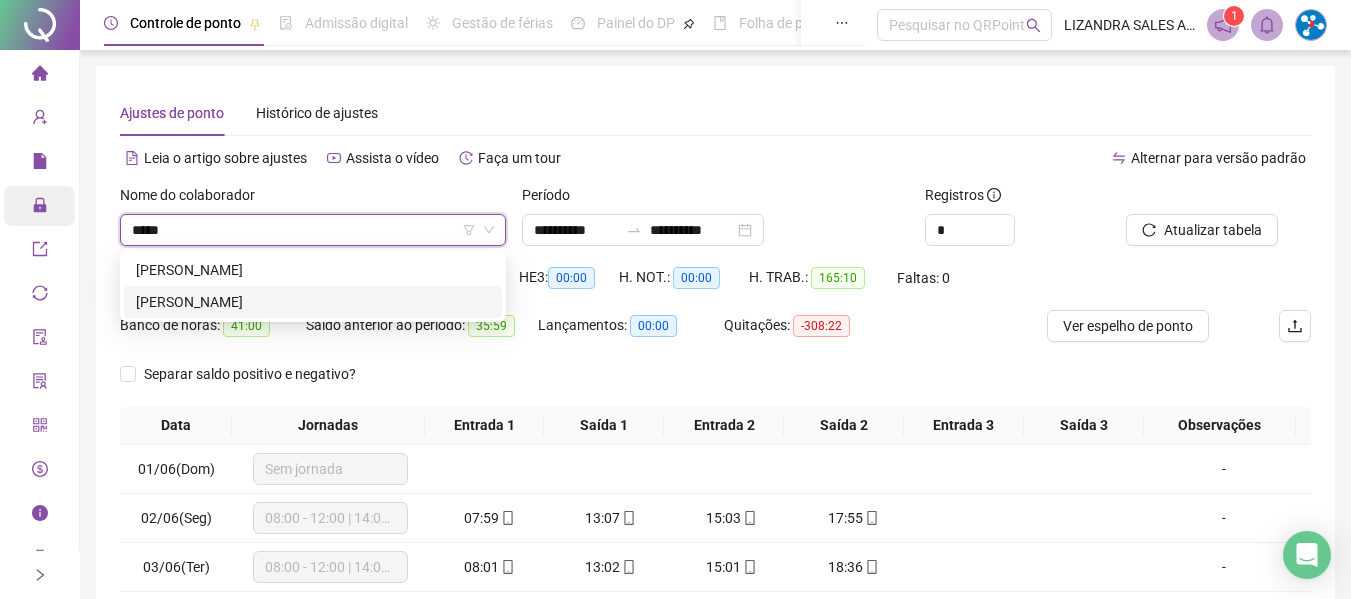 click on "[PERSON_NAME]" at bounding box center [313, 302] 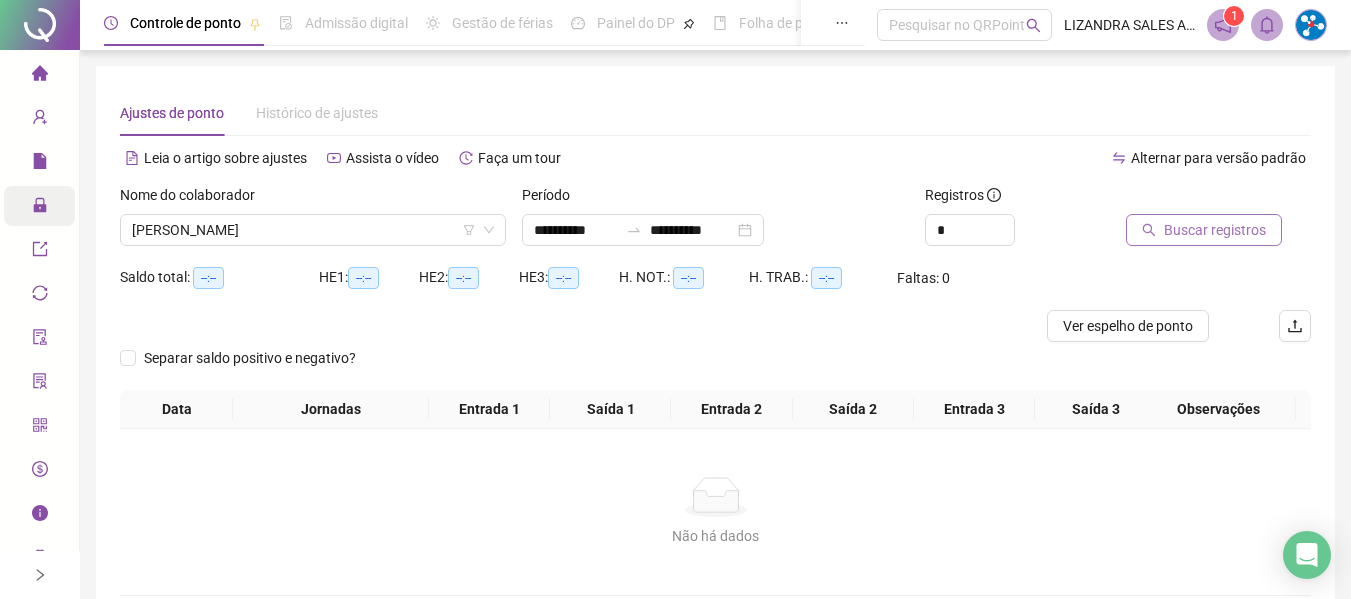 click on "Buscar registros" at bounding box center [1215, 230] 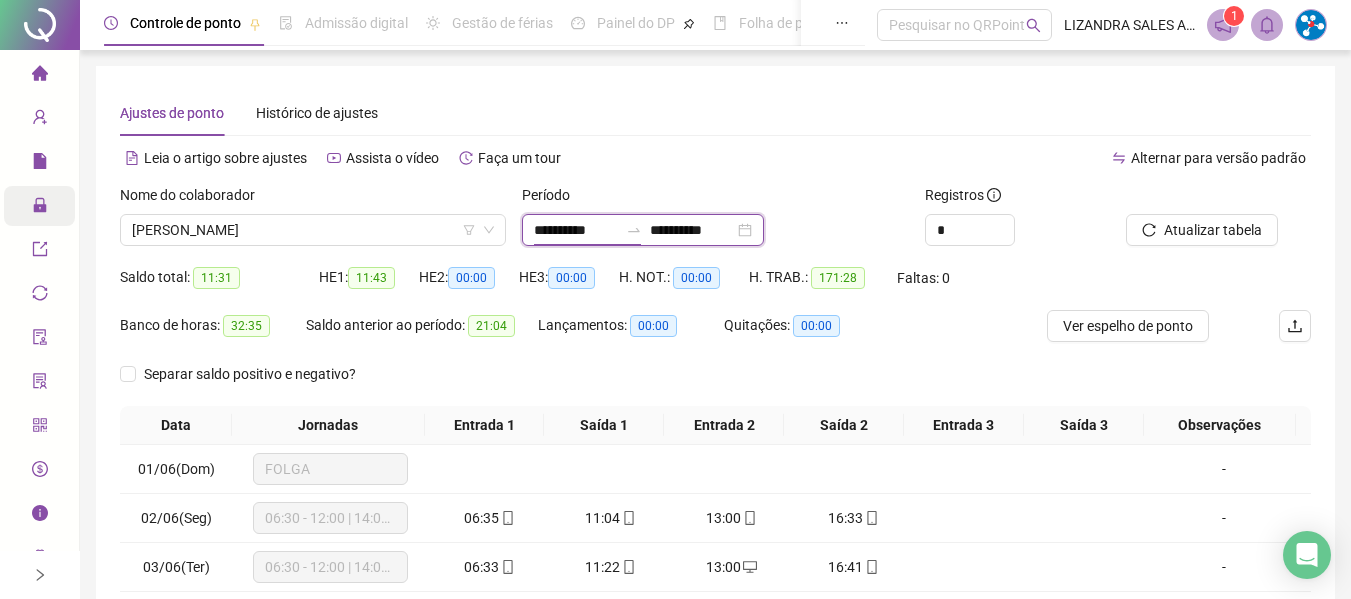 click on "**********" at bounding box center (576, 230) 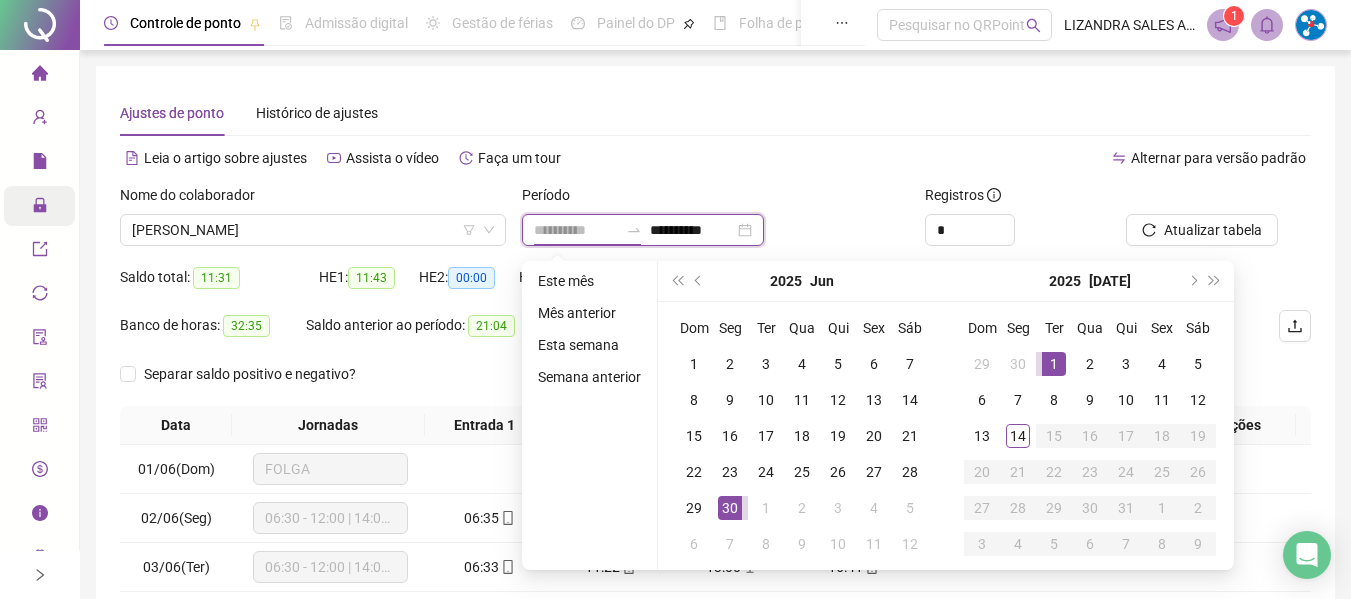 type on "**********" 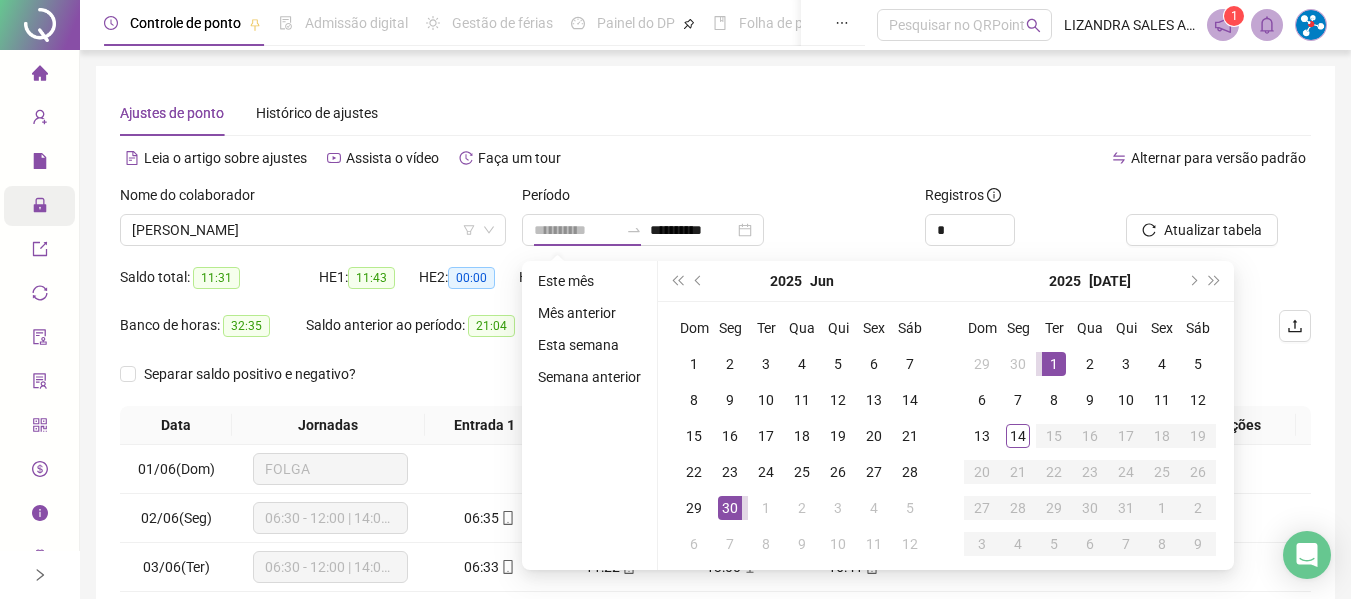 click on "1" at bounding box center [1054, 364] 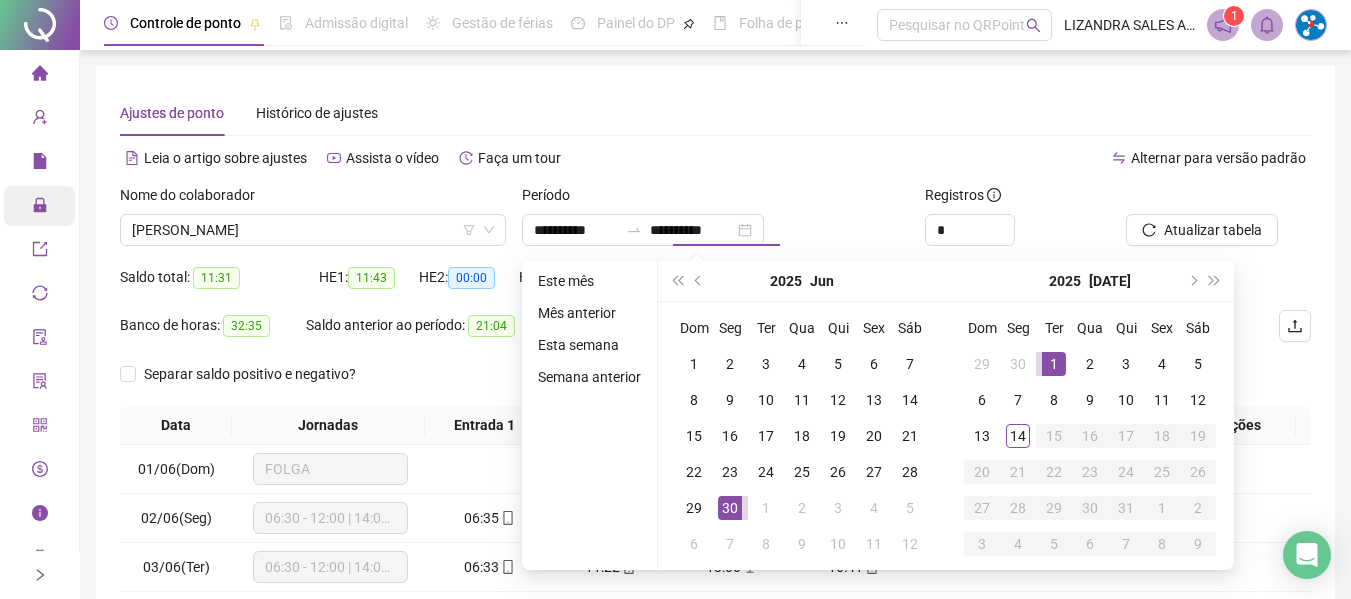 click on "Dom Seg Ter Qua Qui Sex Sáb 29 30 1 2 3 4 5 6 7 8 9 10 11 12 13 14 15 16 17 18 19 20 21 22 23 24 25 26 27 28 29 30 31 1 2 3 4 5 6 7 8 9" at bounding box center [1090, 436] 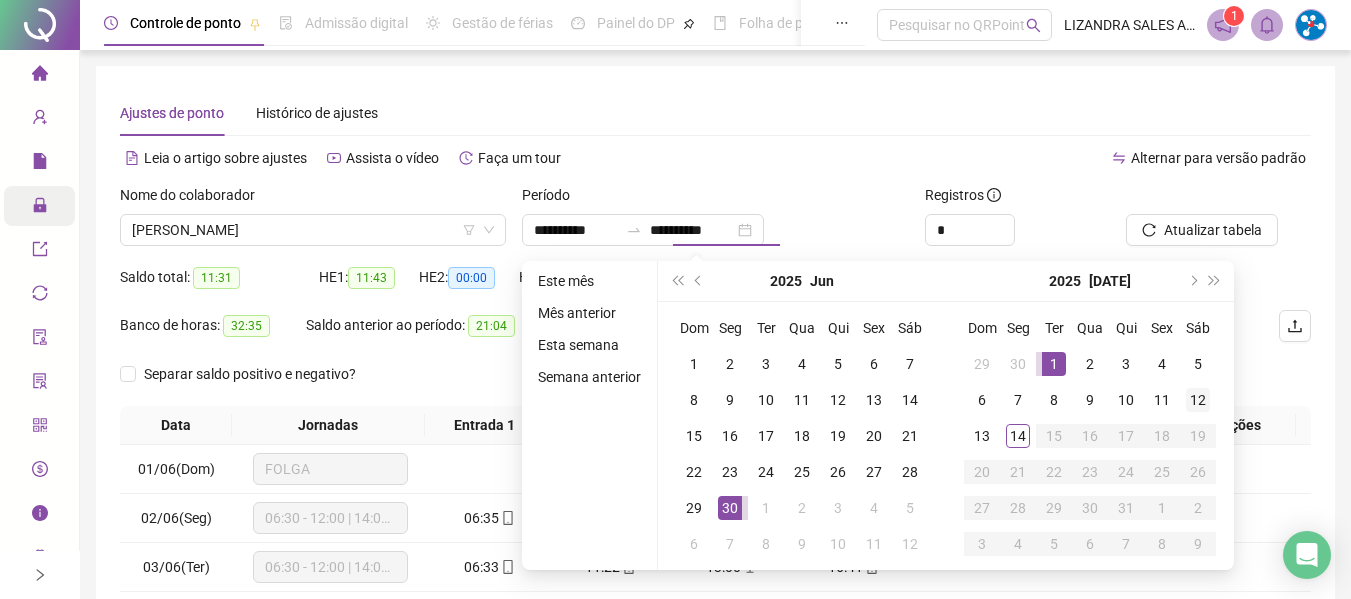 type on "**********" 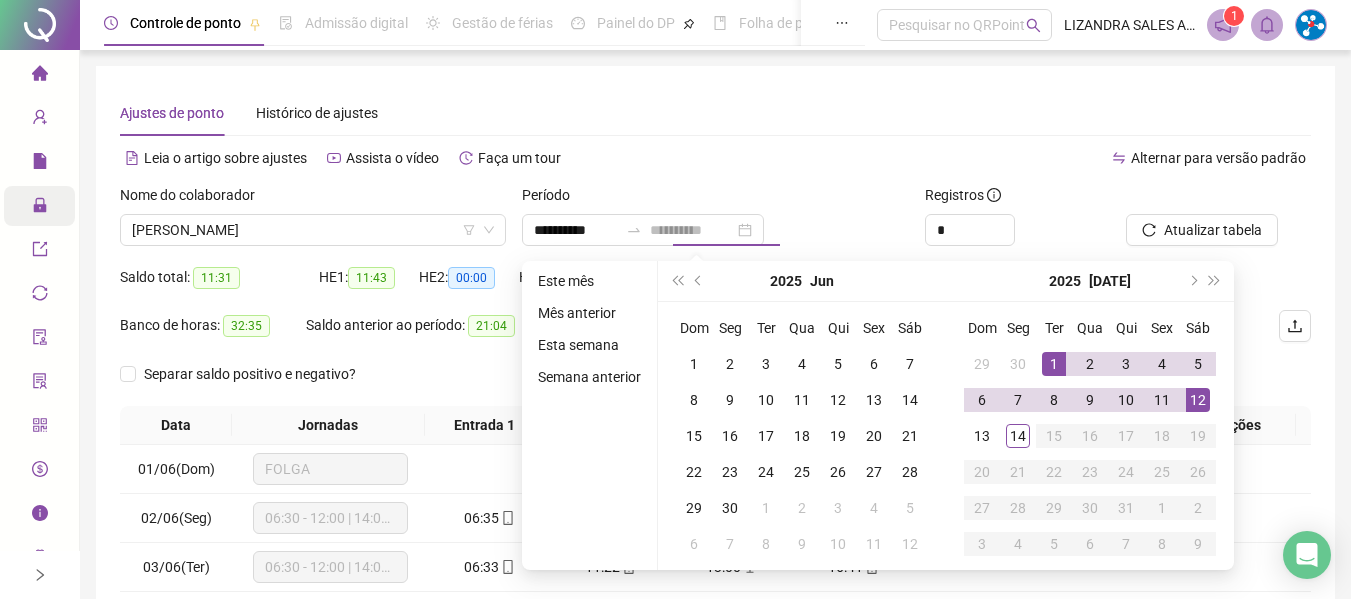 click on "12" at bounding box center [1198, 400] 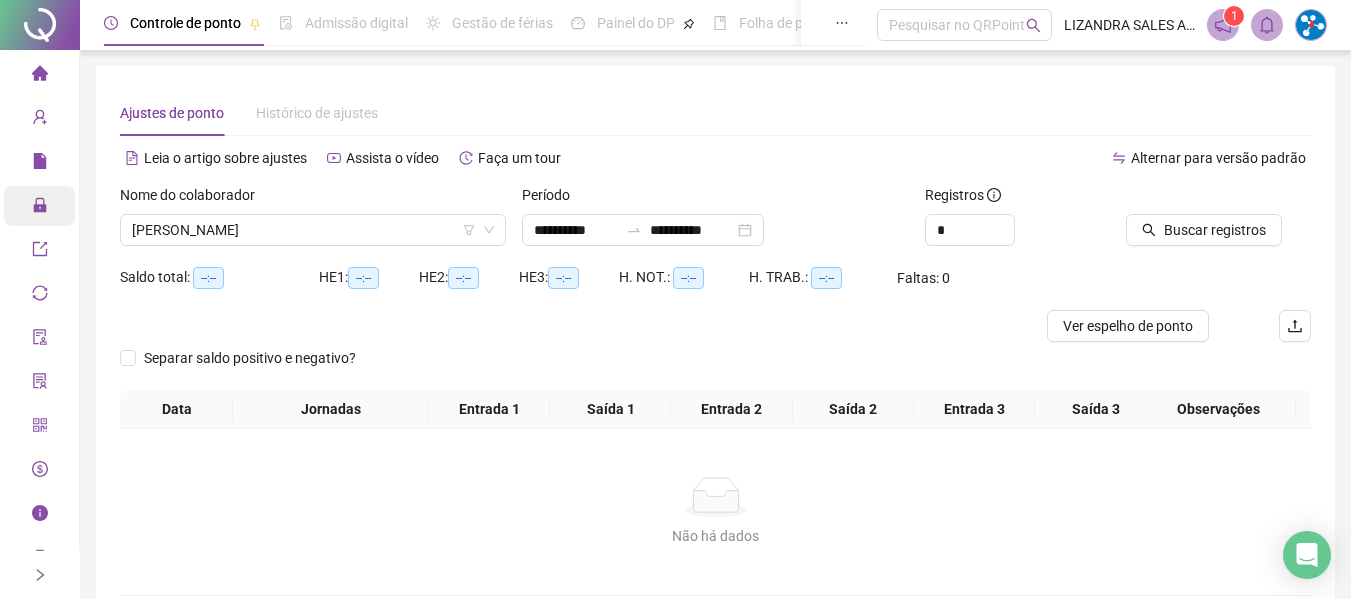 click at bounding box center (1193, 199) 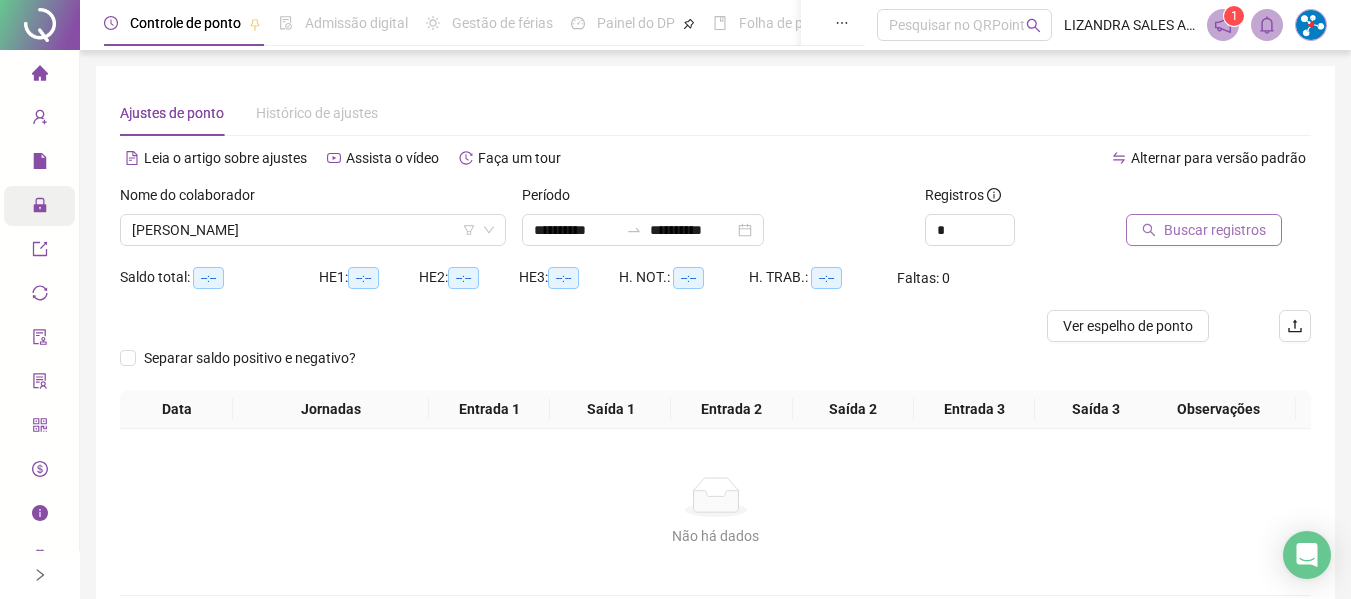 click on "Buscar registros" at bounding box center [1204, 230] 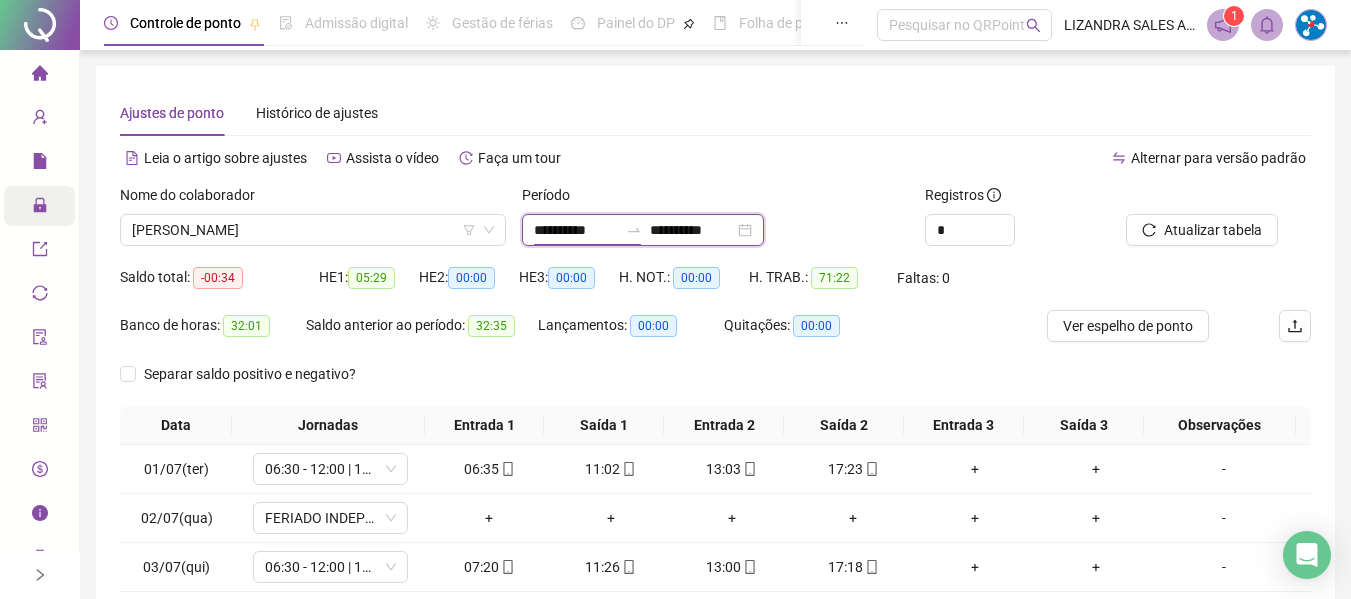 click on "**********" at bounding box center (576, 230) 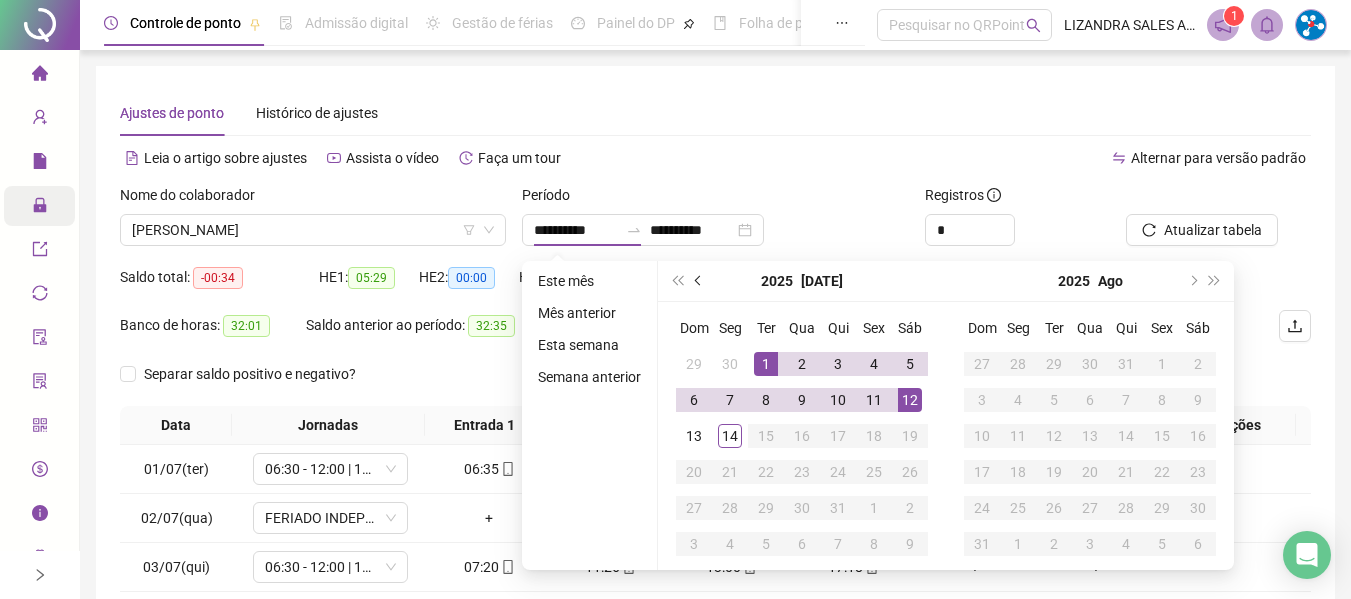click at bounding box center [700, 281] 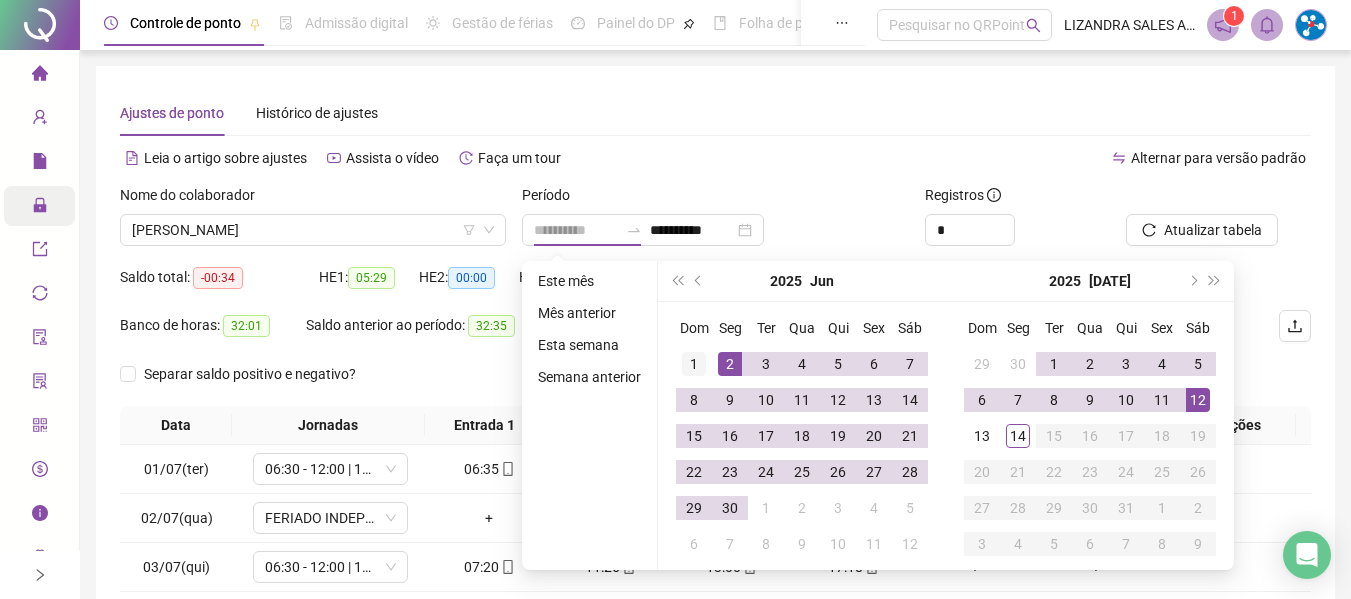 type on "**********" 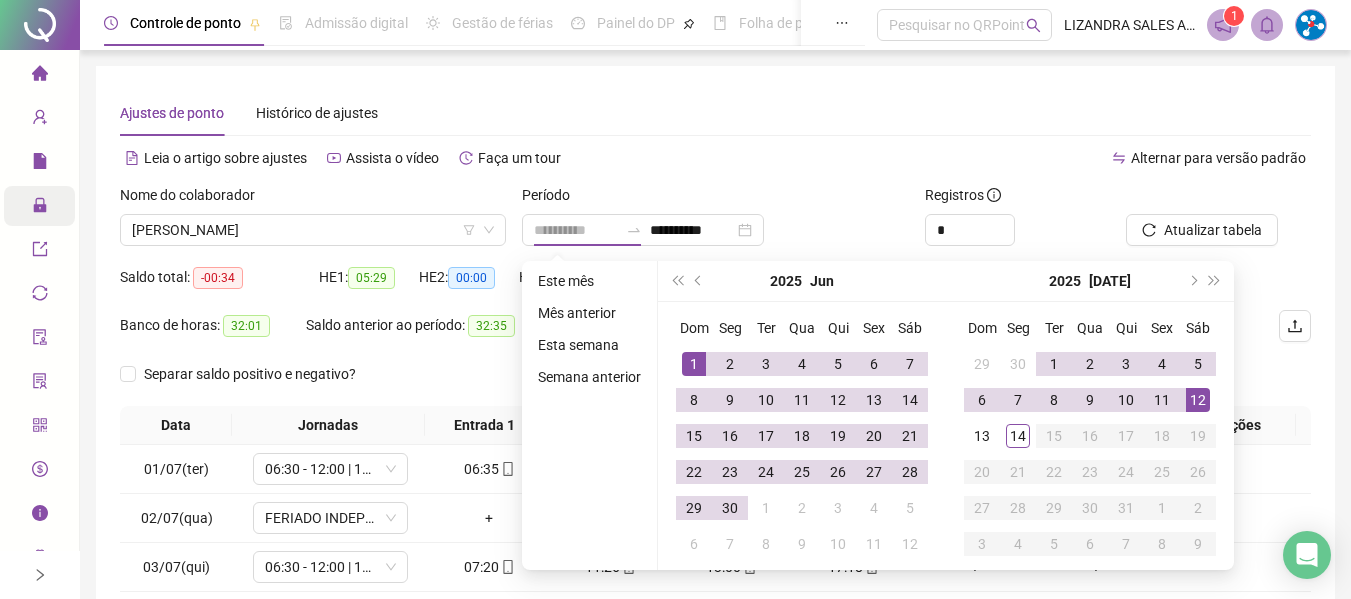 click on "1" at bounding box center (694, 364) 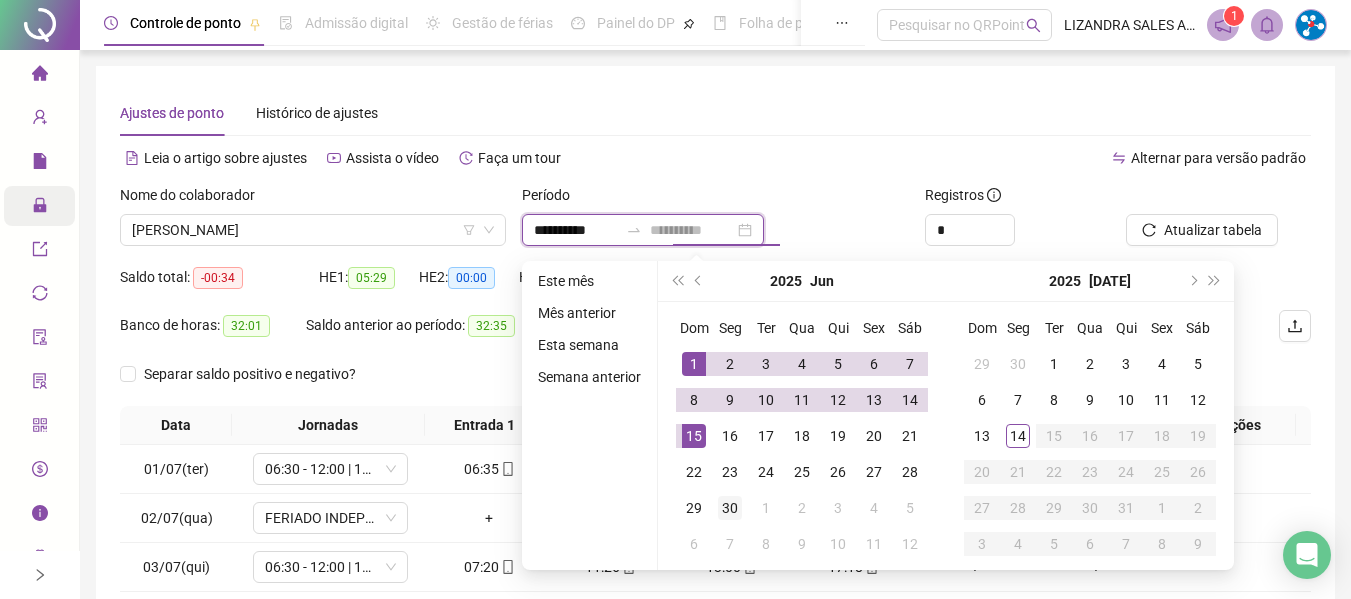 type on "**********" 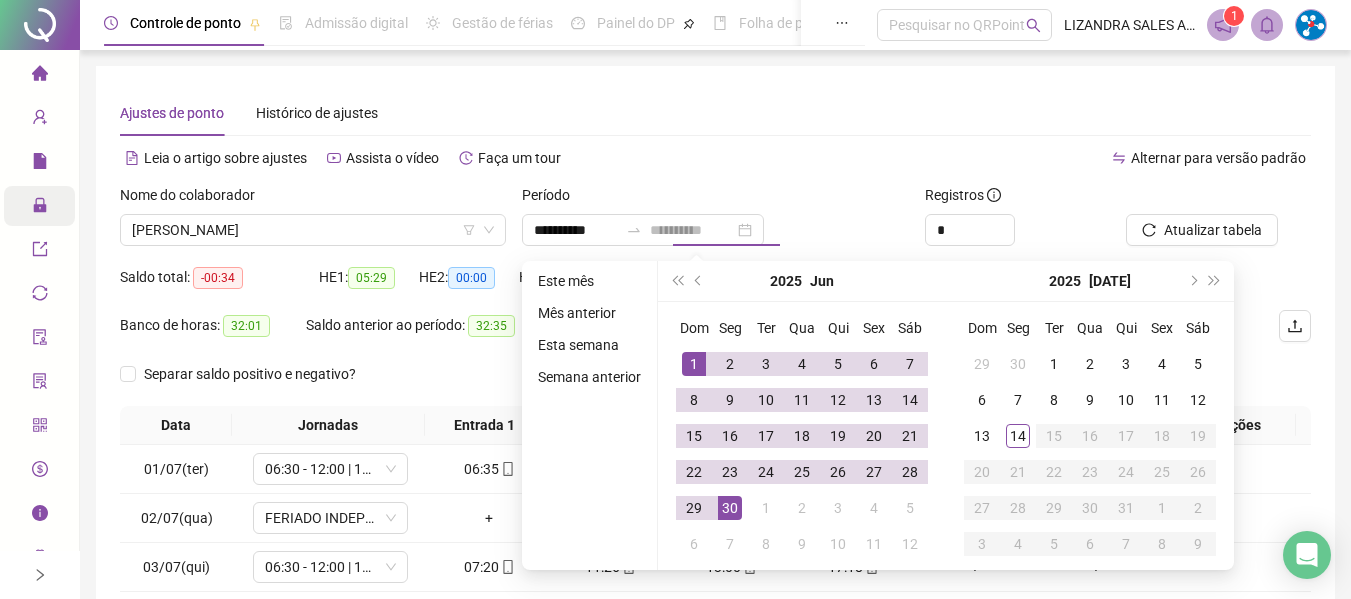 click on "30" at bounding box center [730, 508] 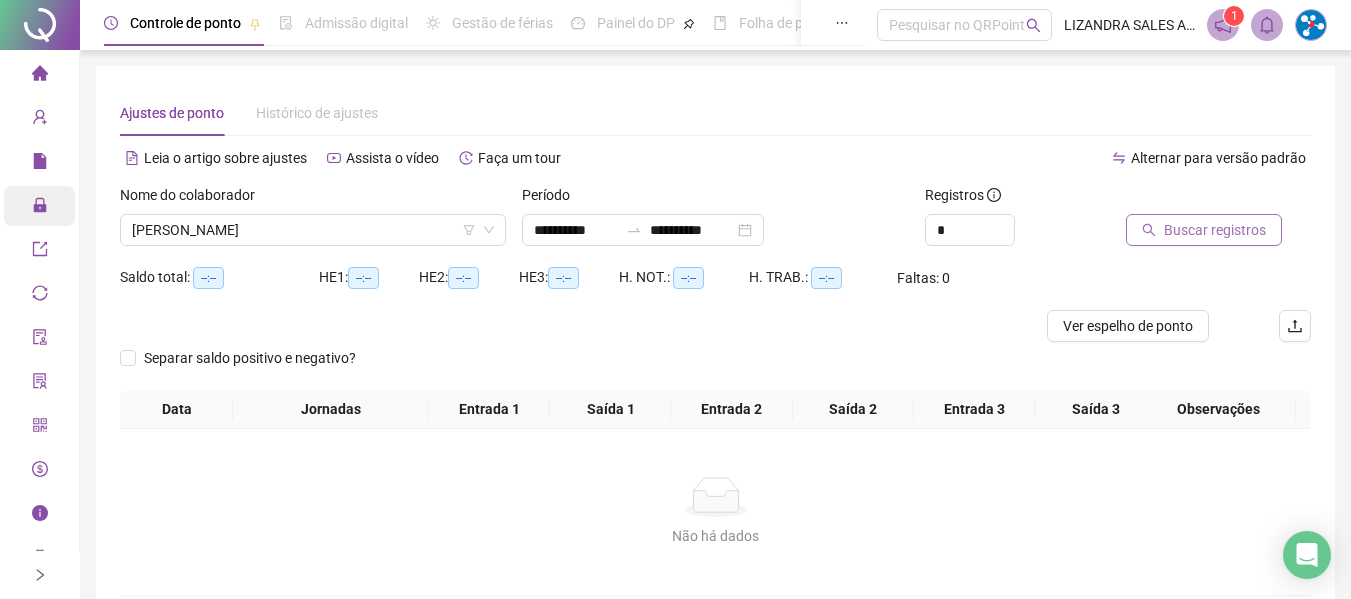 click on "Buscar registros" at bounding box center [1215, 230] 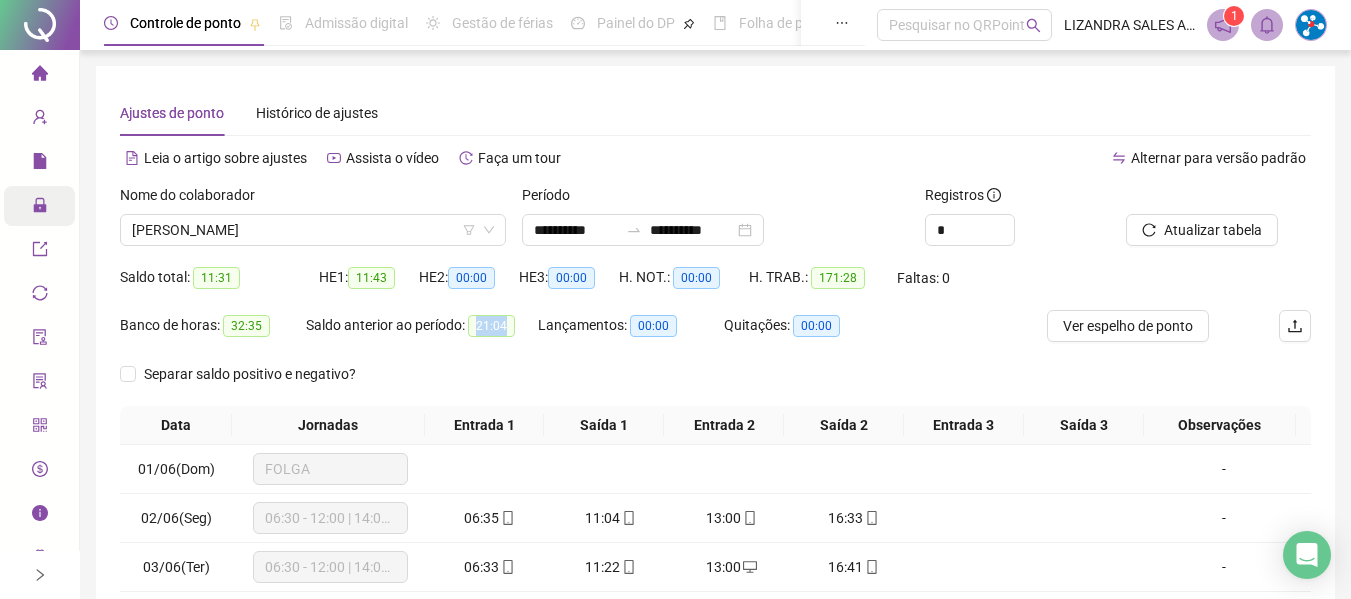 drag, startPoint x: 477, startPoint y: 328, endPoint x: 525, endPoint y: 328, distance: 48 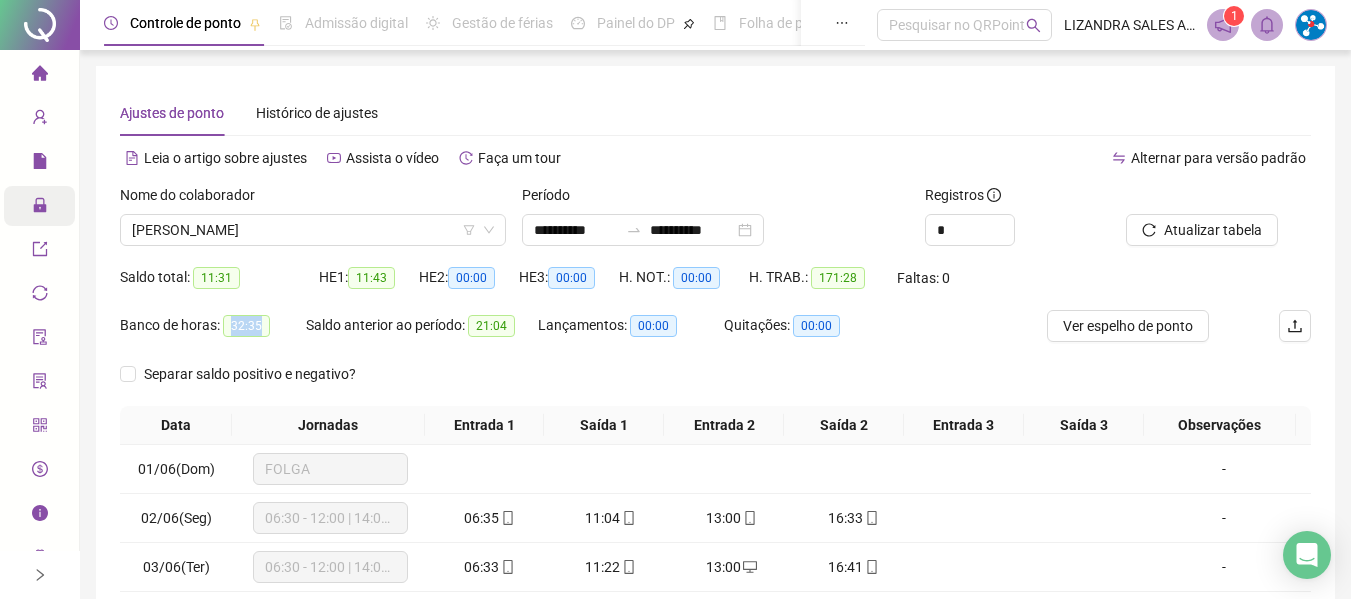 drag, startPoint x: 231, startPoint y: 324, endPoint x: 289, endPoint y: 324, distance: 58 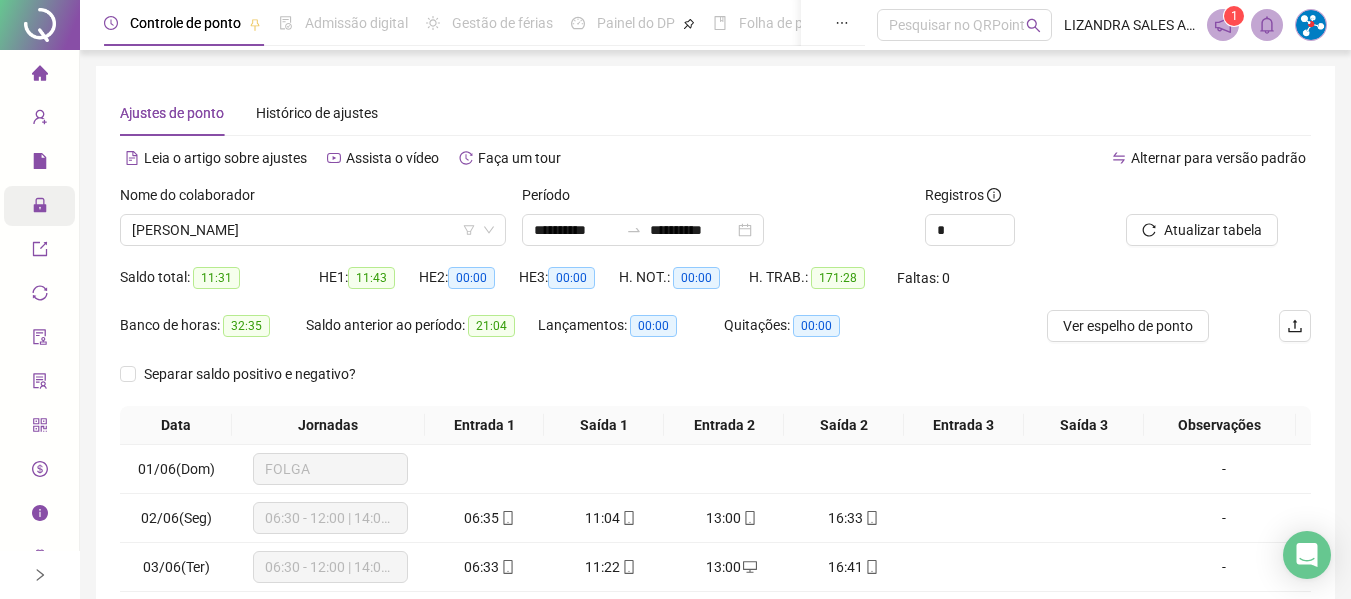 click on "Nome do colaborador" at bounding box center [313, 199] 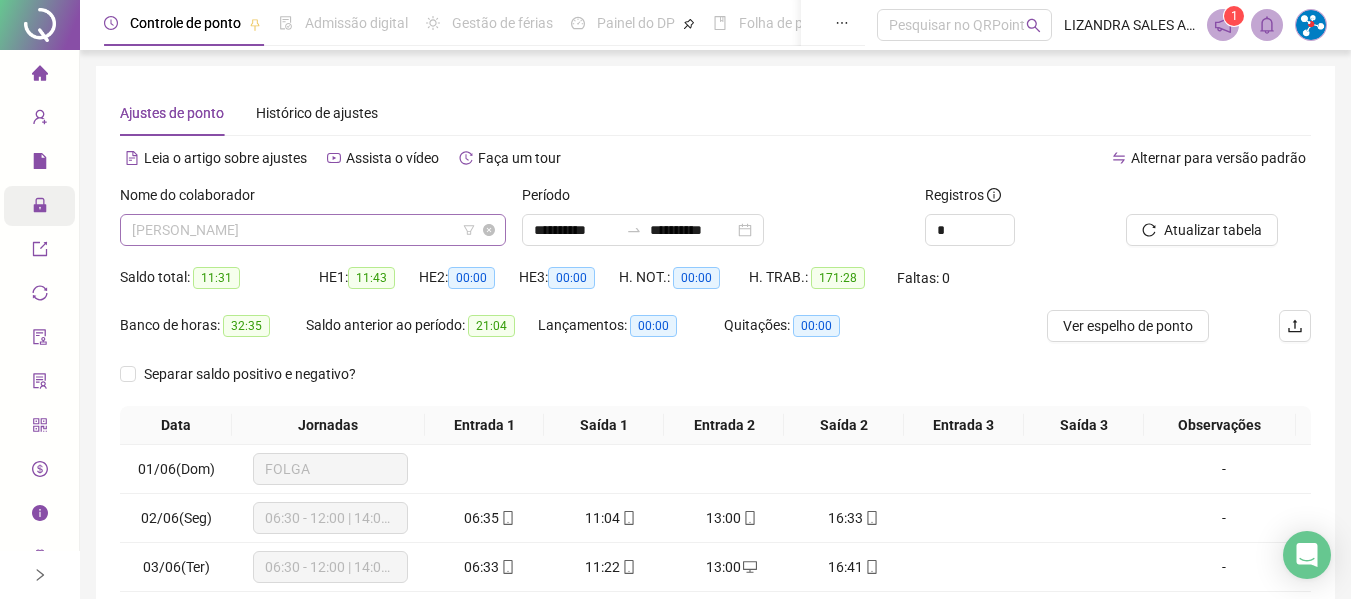 click on "[PERSON_NAME]" at bounding box center [313, 230] 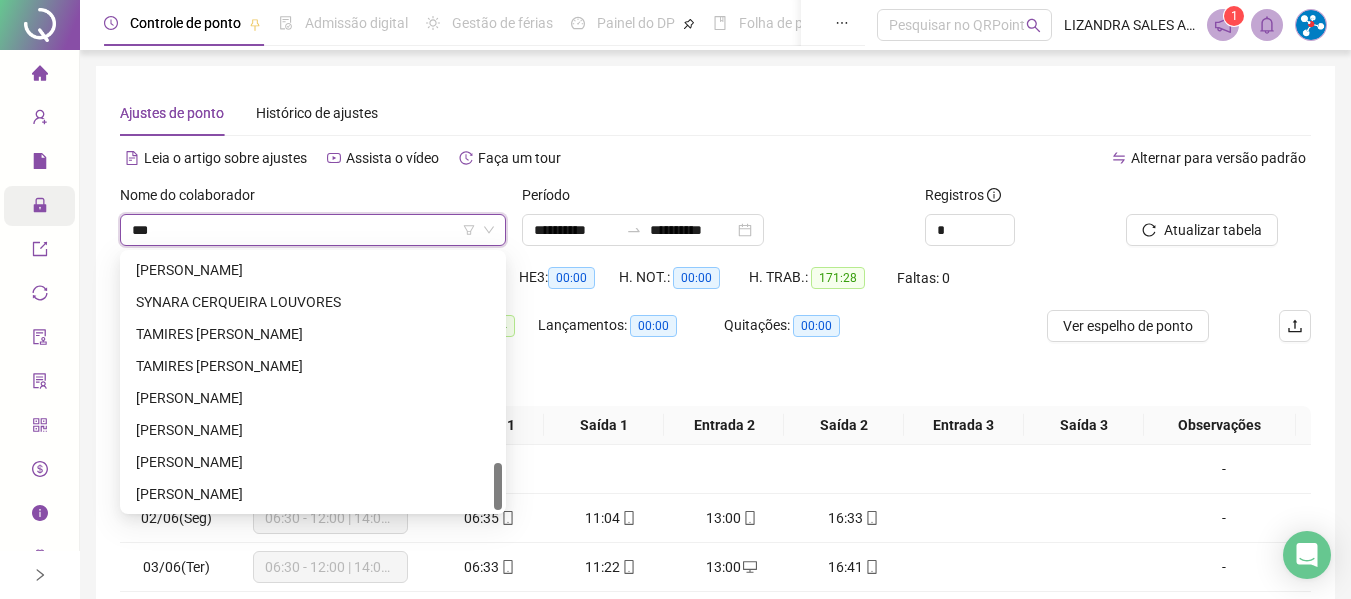 scroll, scrollTop: 0, scrollLeft: 0, axis: both 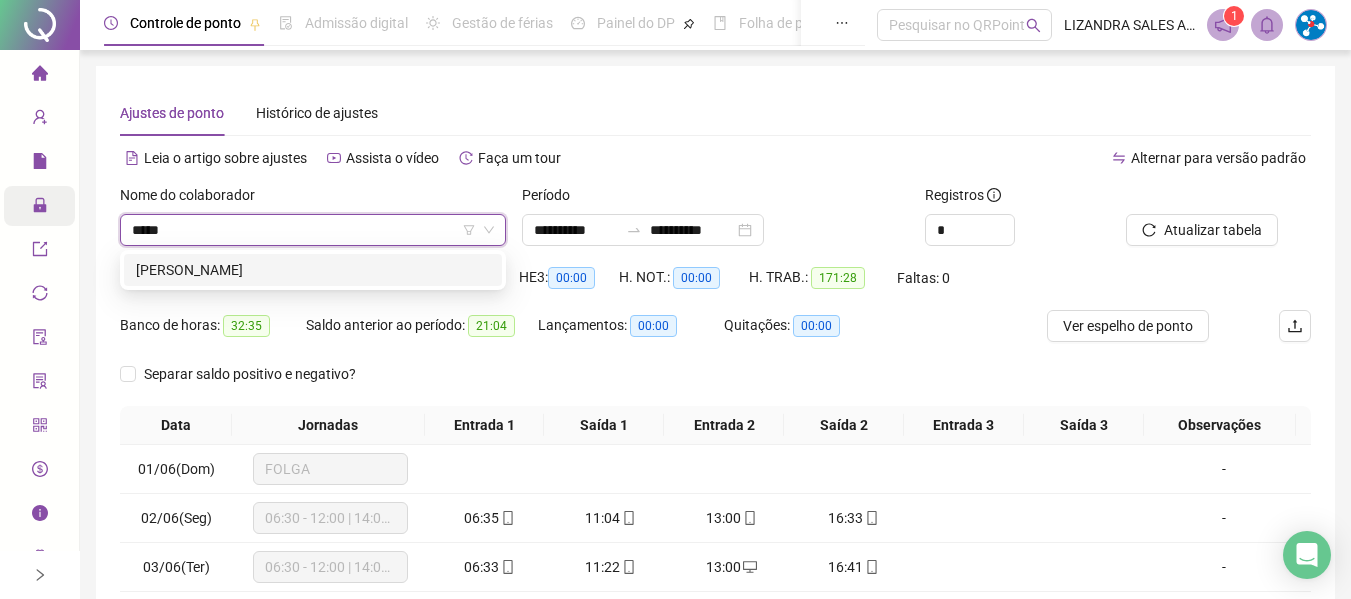 type on "******" 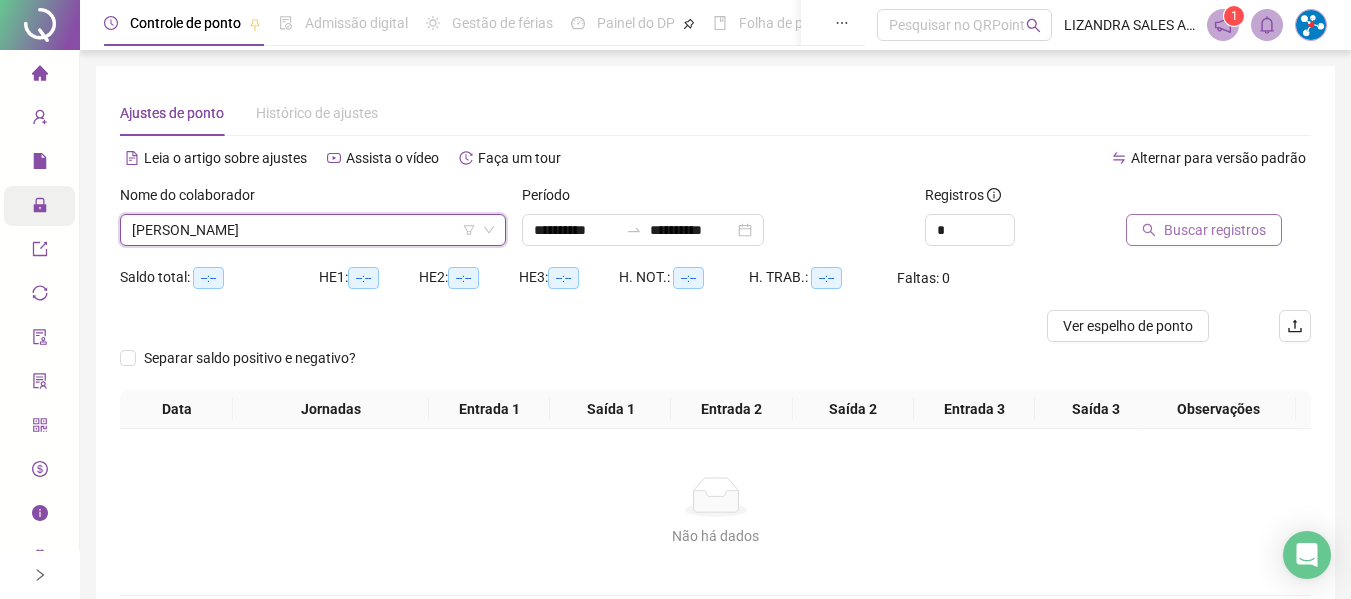 click on "Buscar registros" at bounding box center (1204, 230) 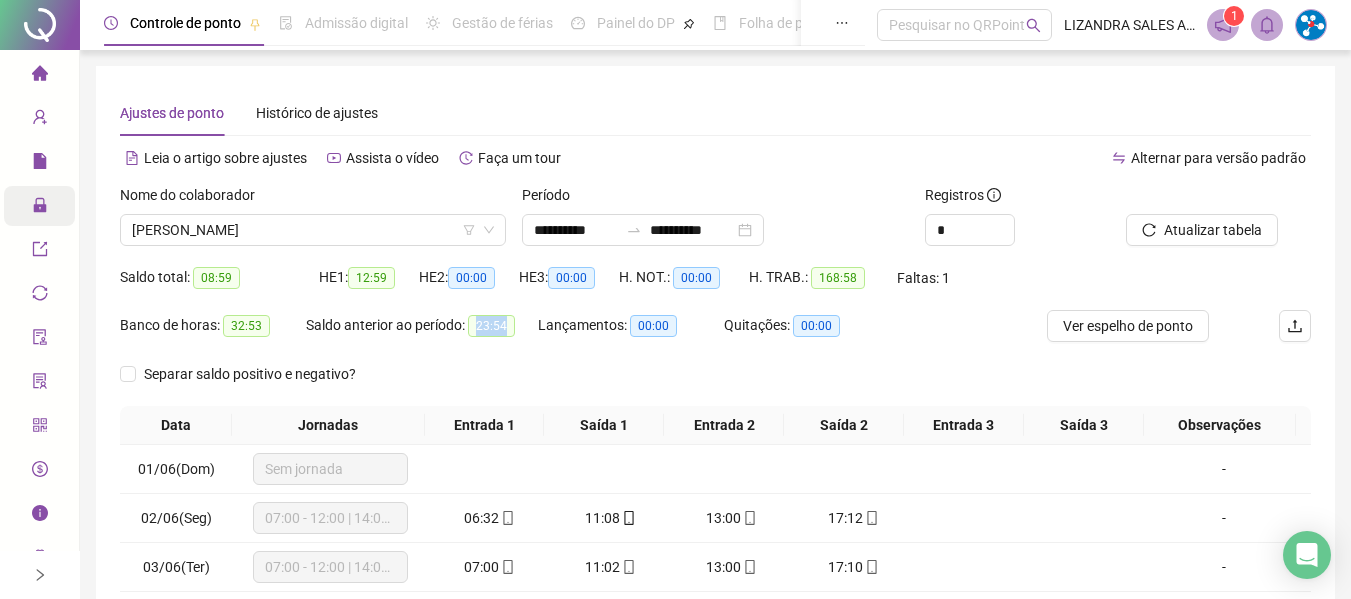 drag, startPoint x: 477, startPoint y: 329, endPoint x: 517, endPoint y: 323, distance: 40.4475 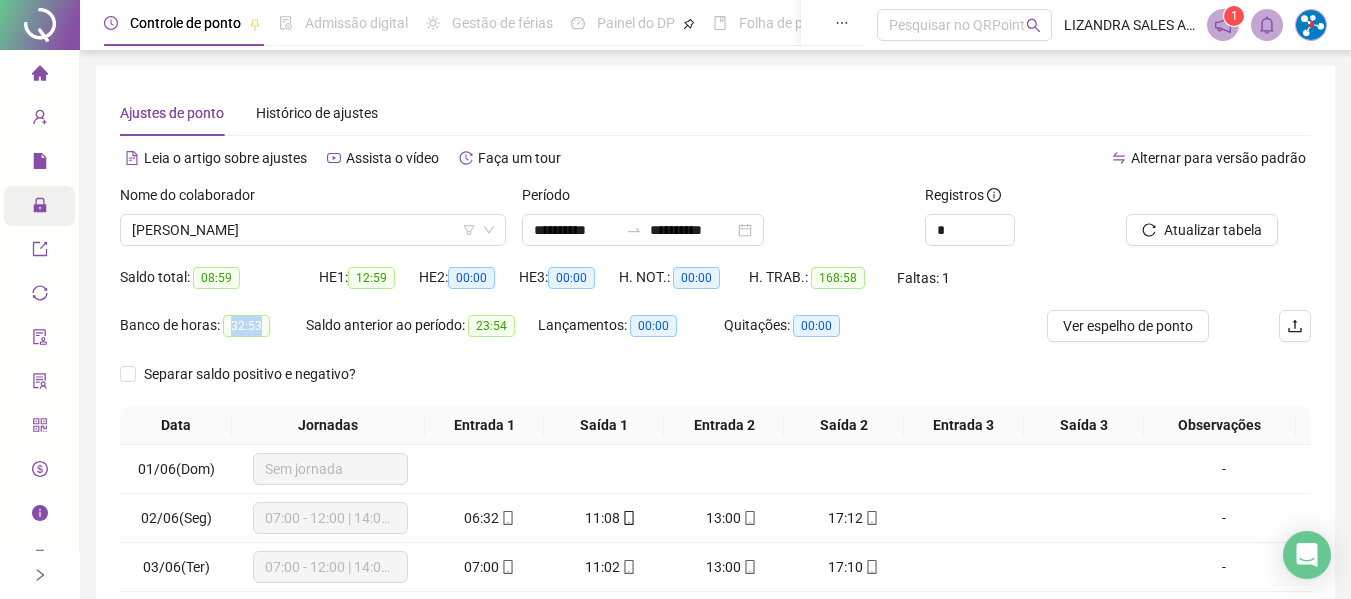 drag, startPoint x: 228, startPoint y: 327, endPoint x: 283, endPoint y: 327, distance: 55 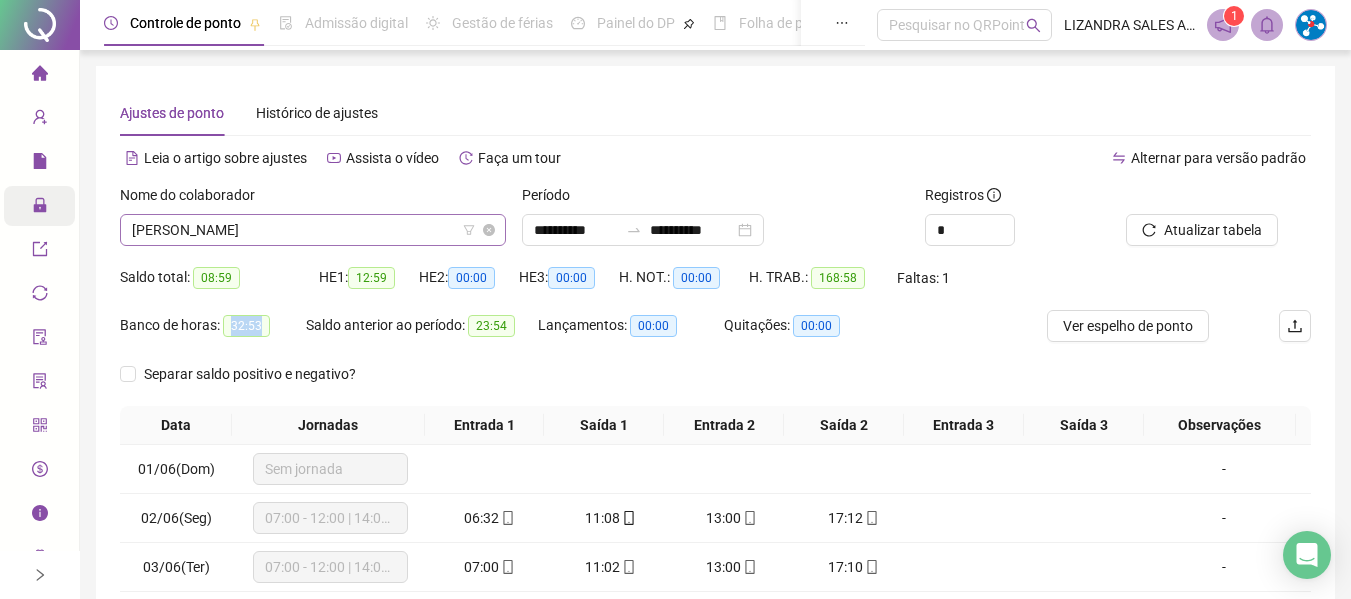 click on "[PERSON_NAME]" at bounding box center (313, 230) 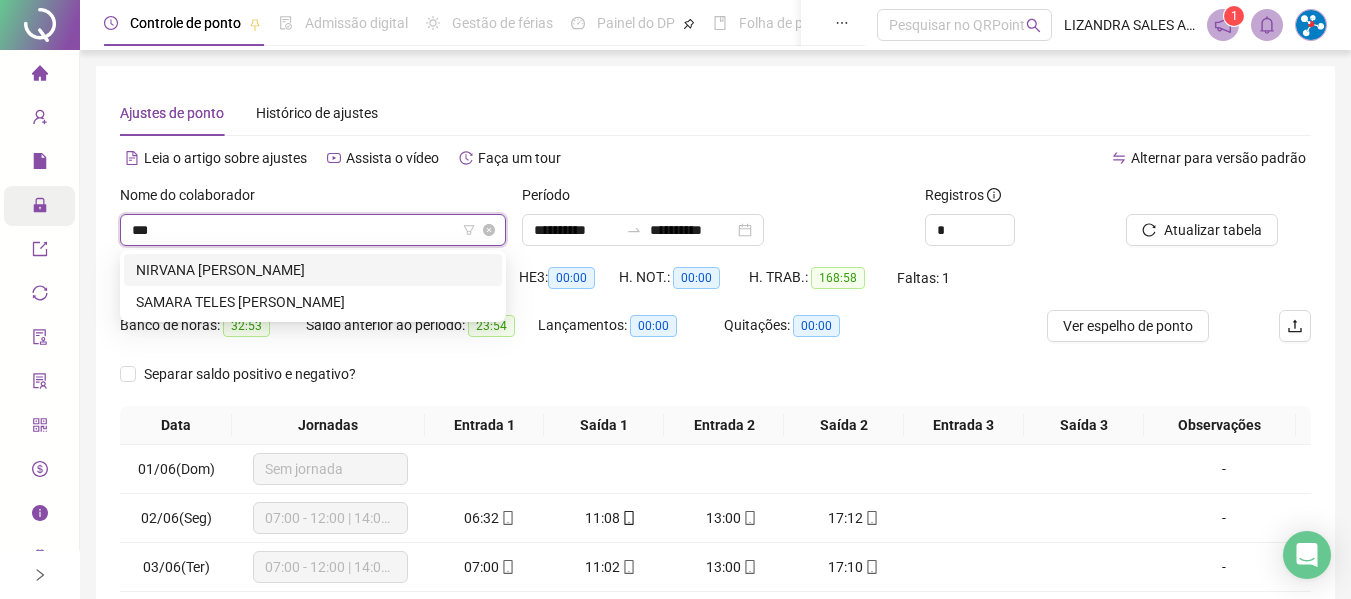 scroll, scrollTop: 0, scrollLeft: 0, axis: both 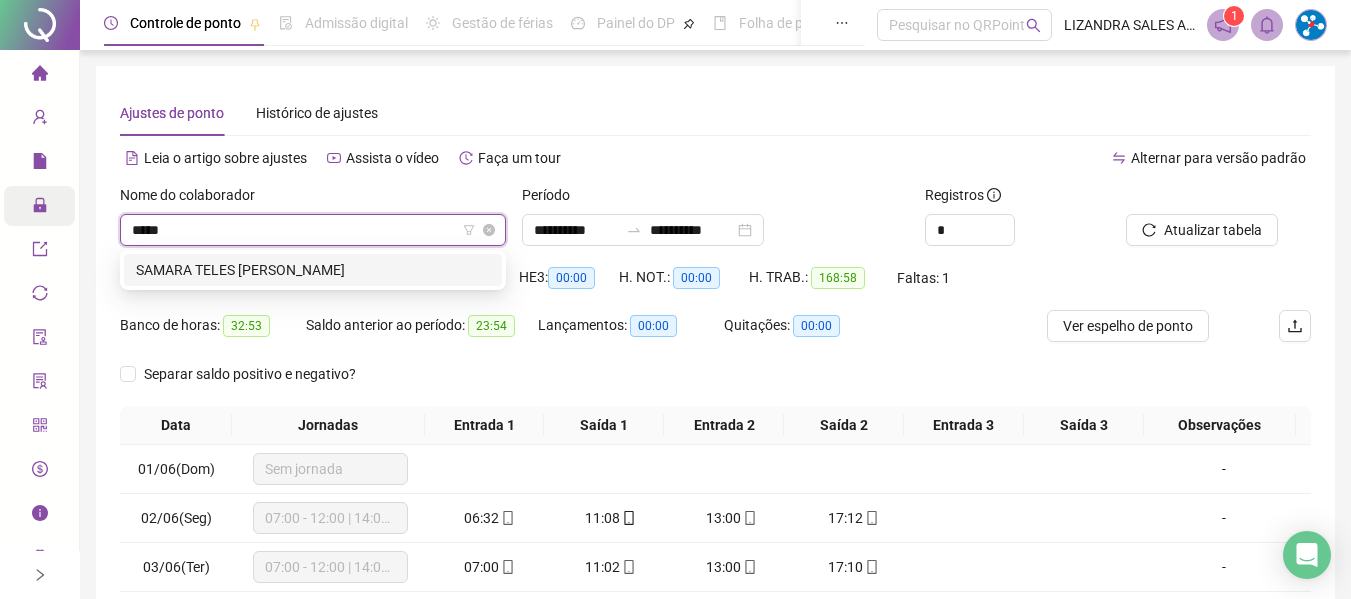type on "******" 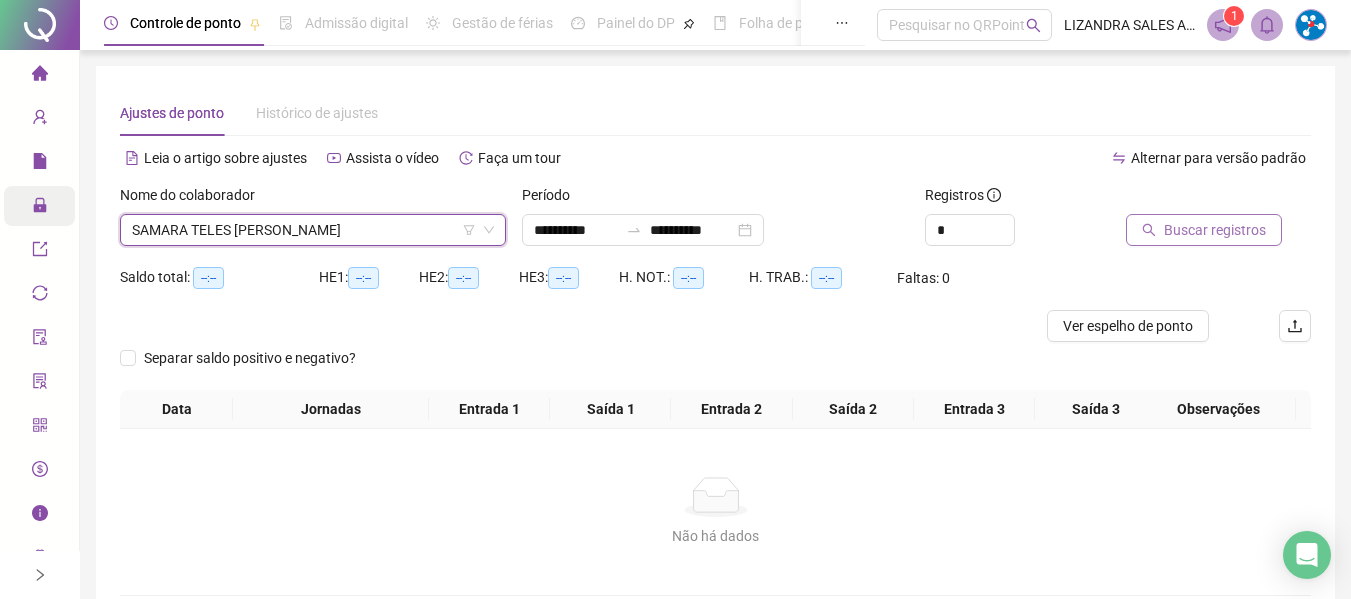 click on "Buscar registros" at bounding box center [1215, 230] 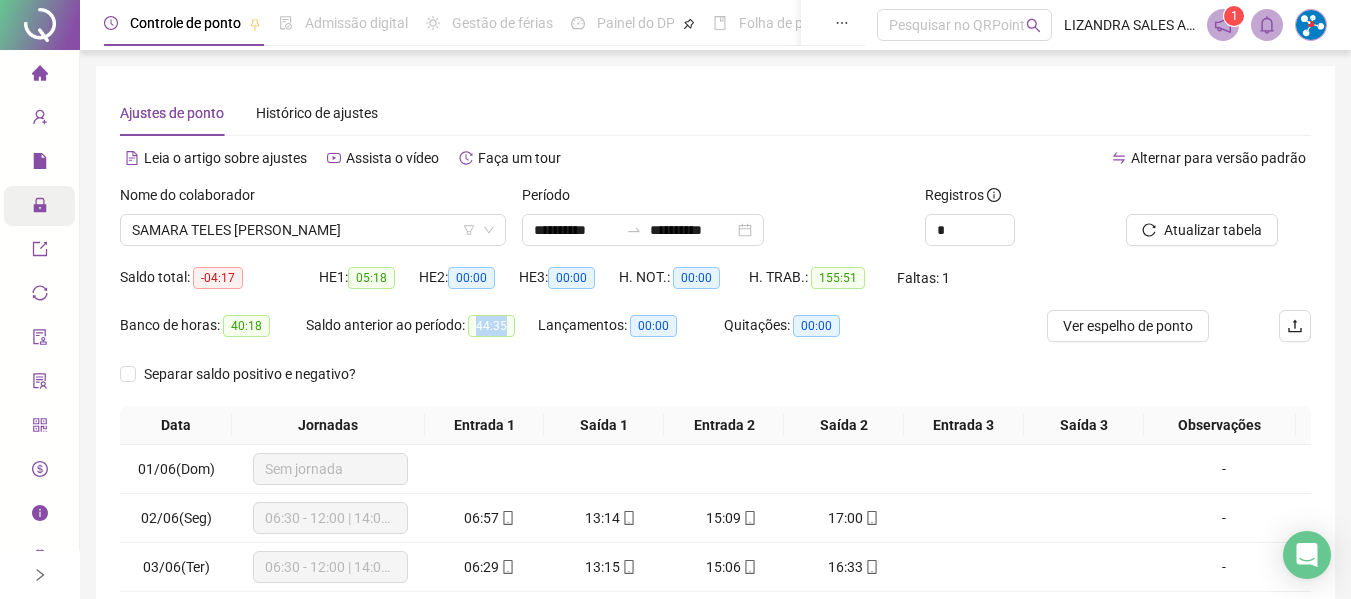 drag, startPoint x: 479, startPoint y: 326, endPoint x: 521, endPoint y: 328, distance: 42.047592 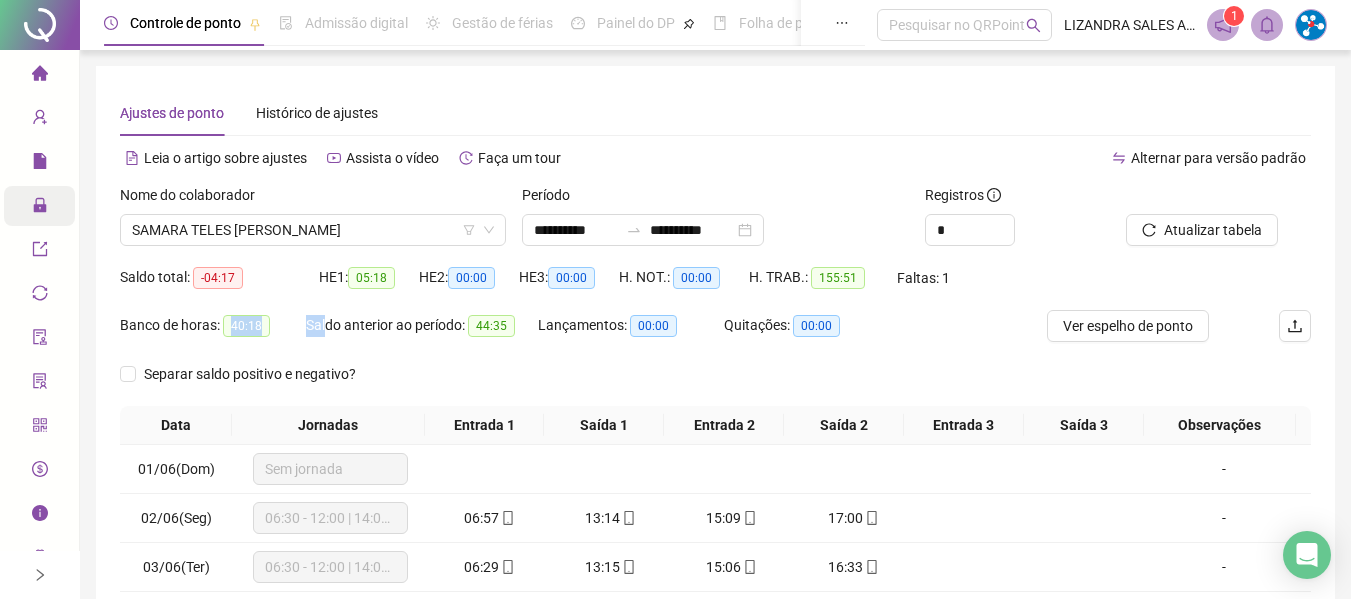 drag, startPoint x: 231, startPoint y: 324, endPoint x: 328, endPoint y: 337, distance: 97.867256 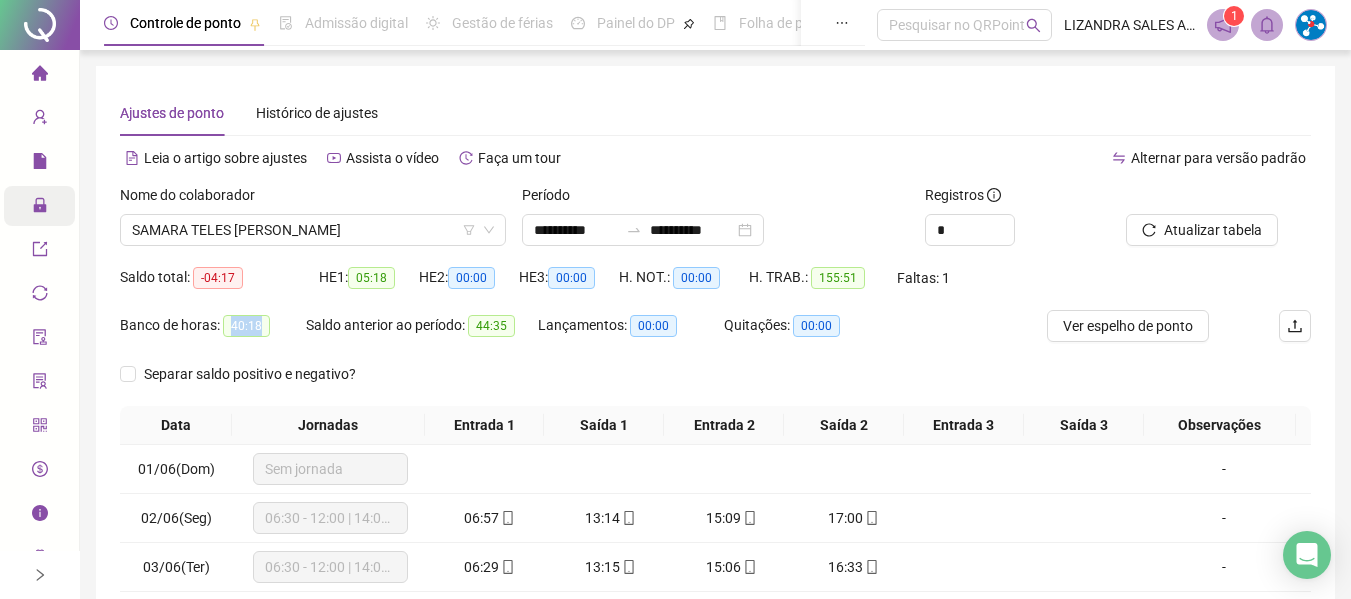 drag, startPoint x: 231, startPoint y: 323, endPoint x: 263, endPoint y: 328, distance: 32.38827 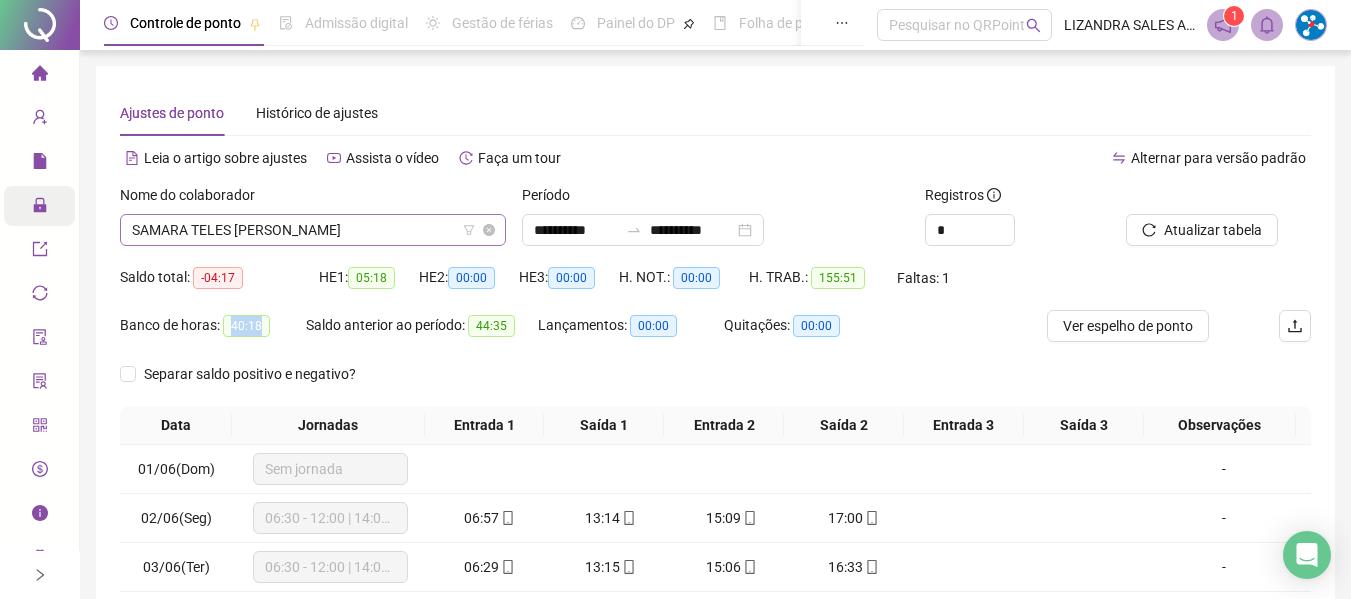 click on "SAMARA TELES [PERSON_NAME]" at bounding box center [313, 230] 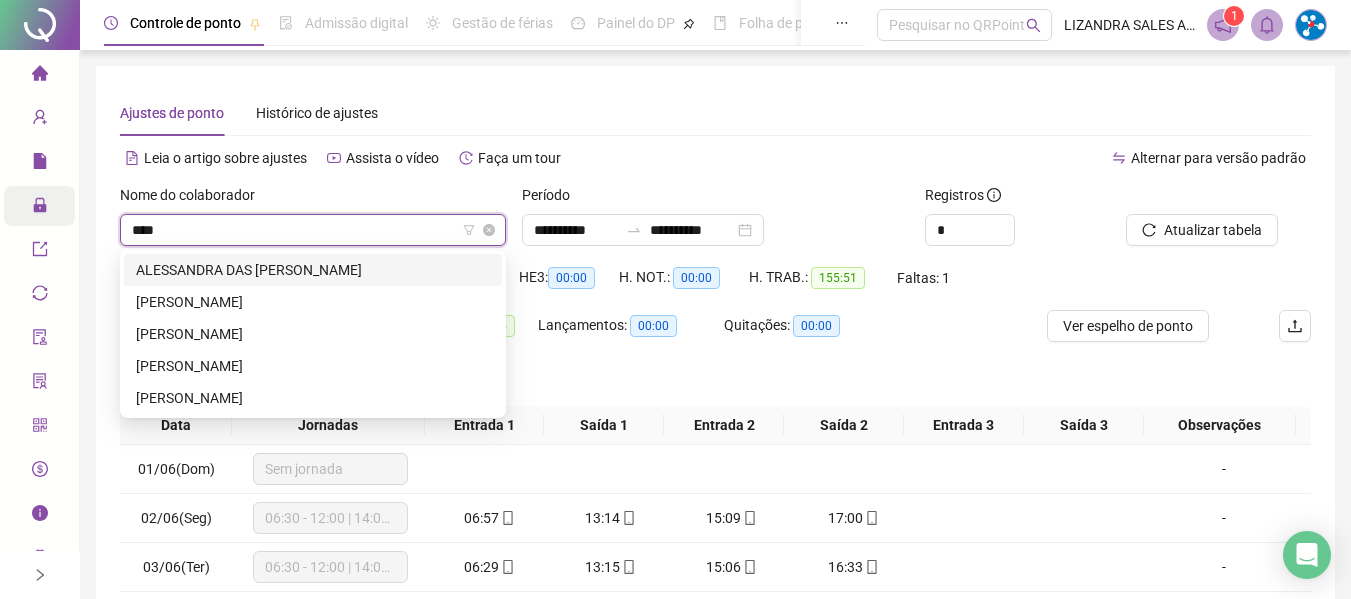 scroll, scrollTop: 0, scrollLeft: 0, axis: both 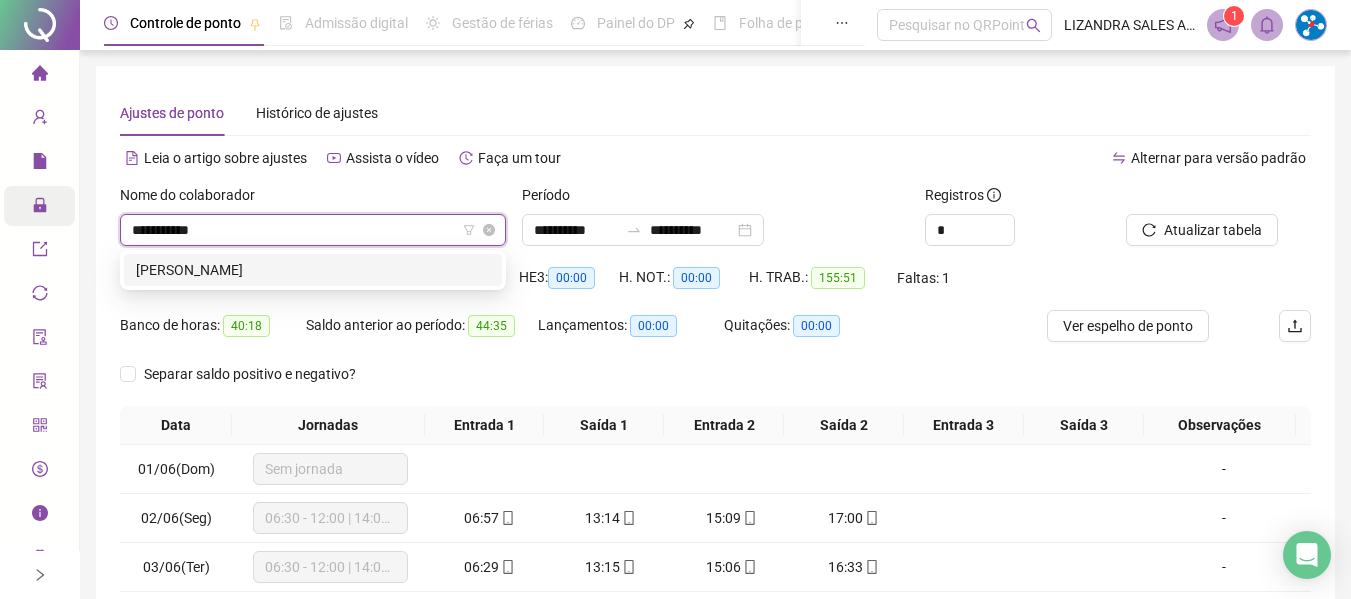 type on "**********" 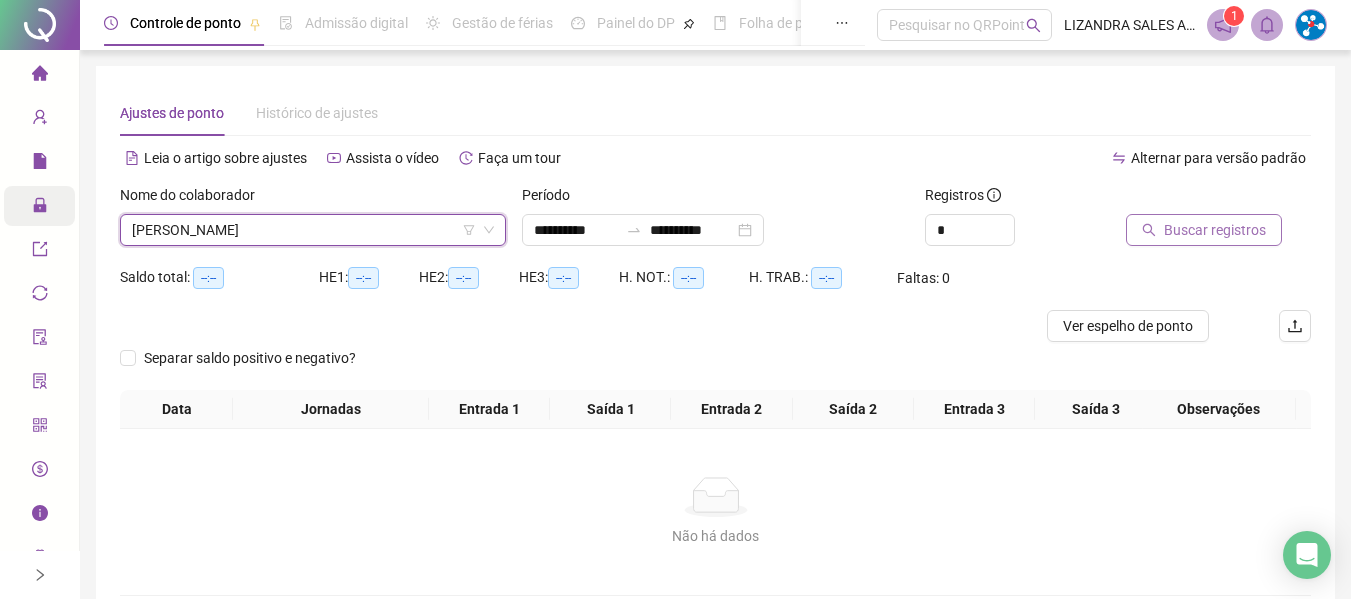click on "Buscar registros" at bounding box center [1215, 230] 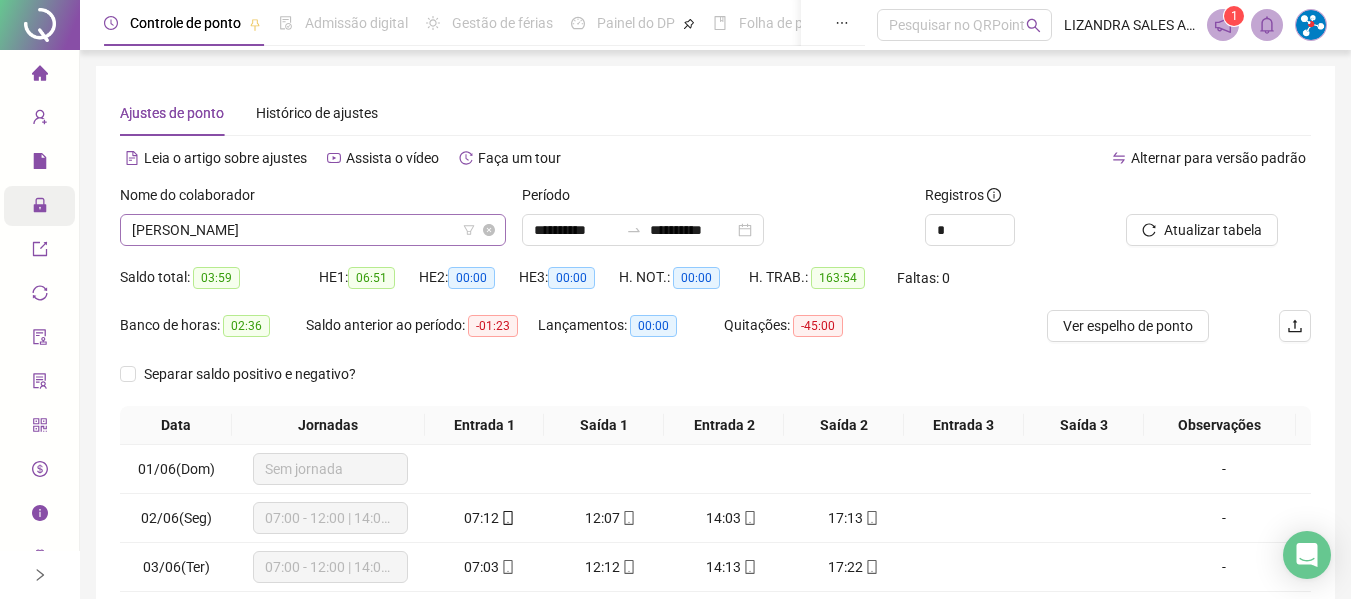 click on "[PERSON_NAME]" at bounding box center (313, 230) 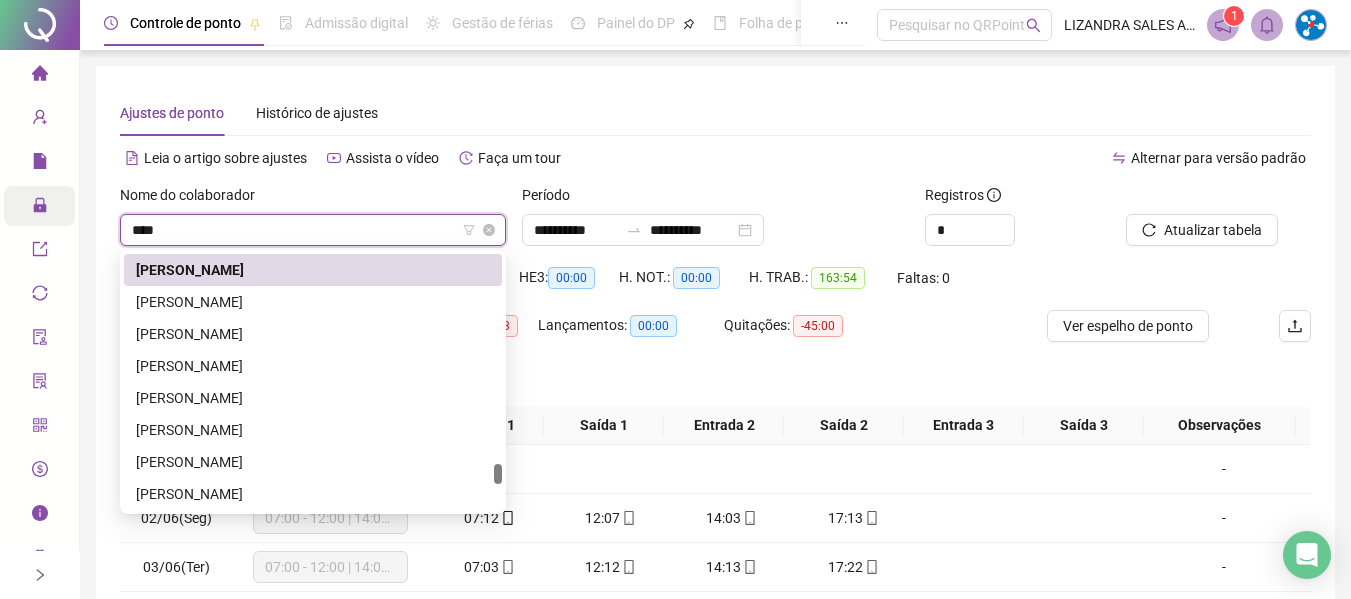 scroll, scrollTop: 0, scrollLeft: 0, axis: both 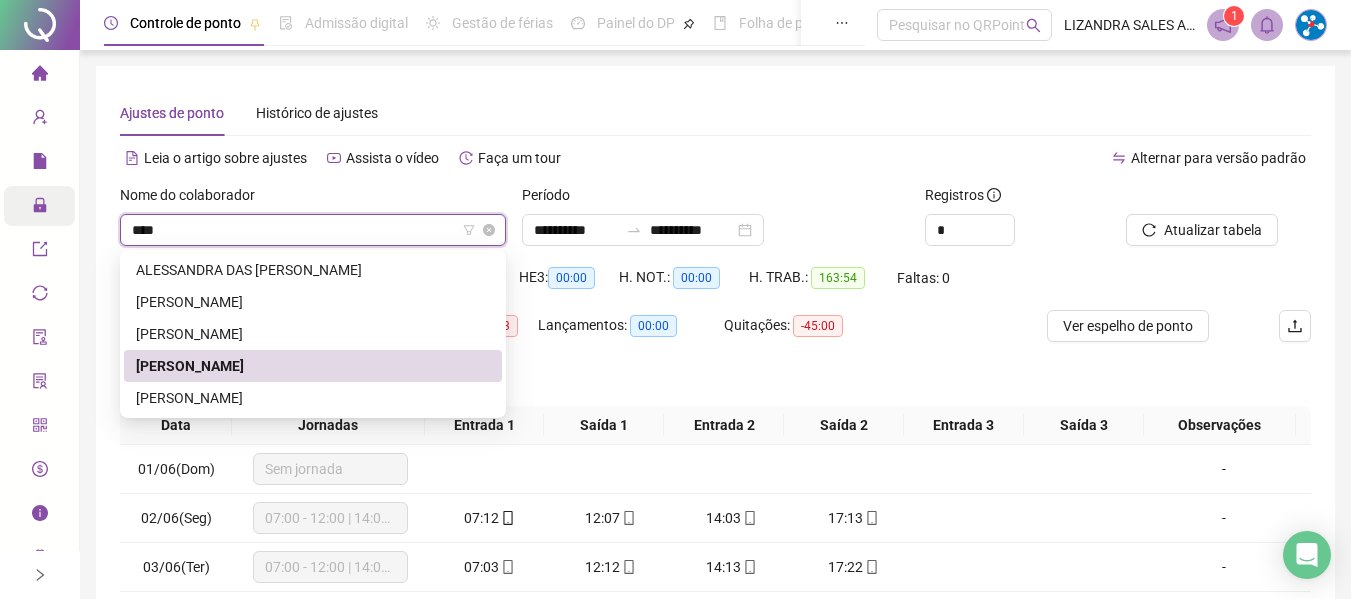 type on "*****" 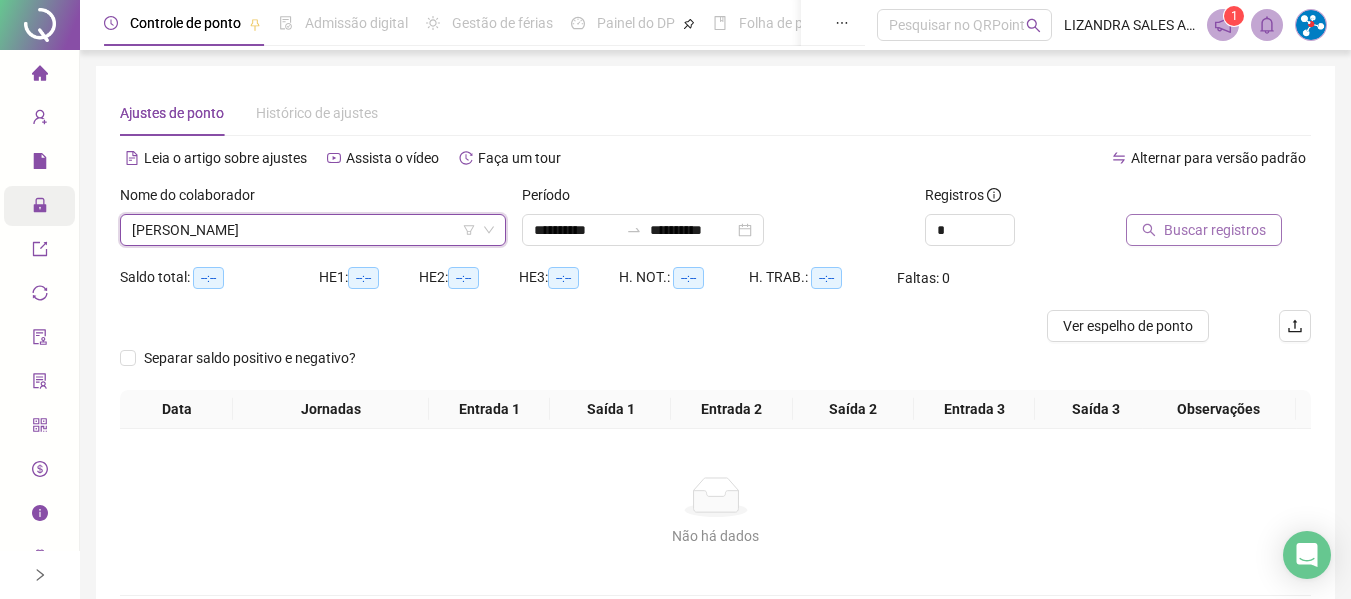 click on "Buscar registros" at bounding box center [1215, 230] 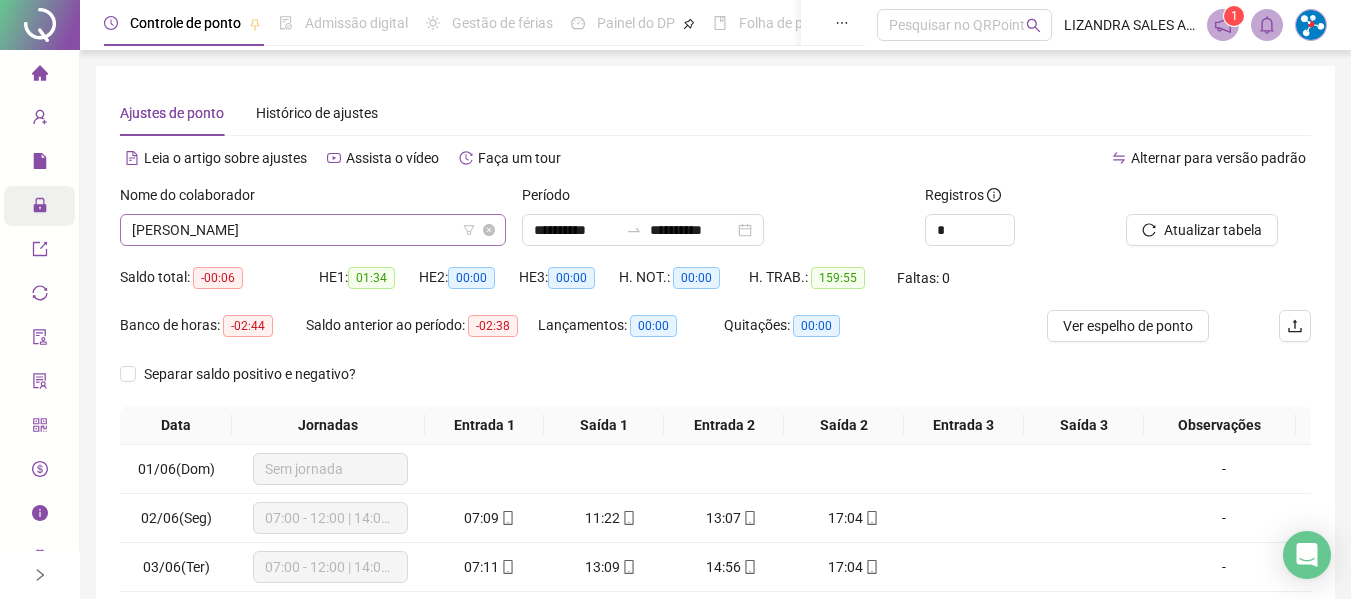 click on "[PERSON_NAME]" at bounding box center [313, 230] 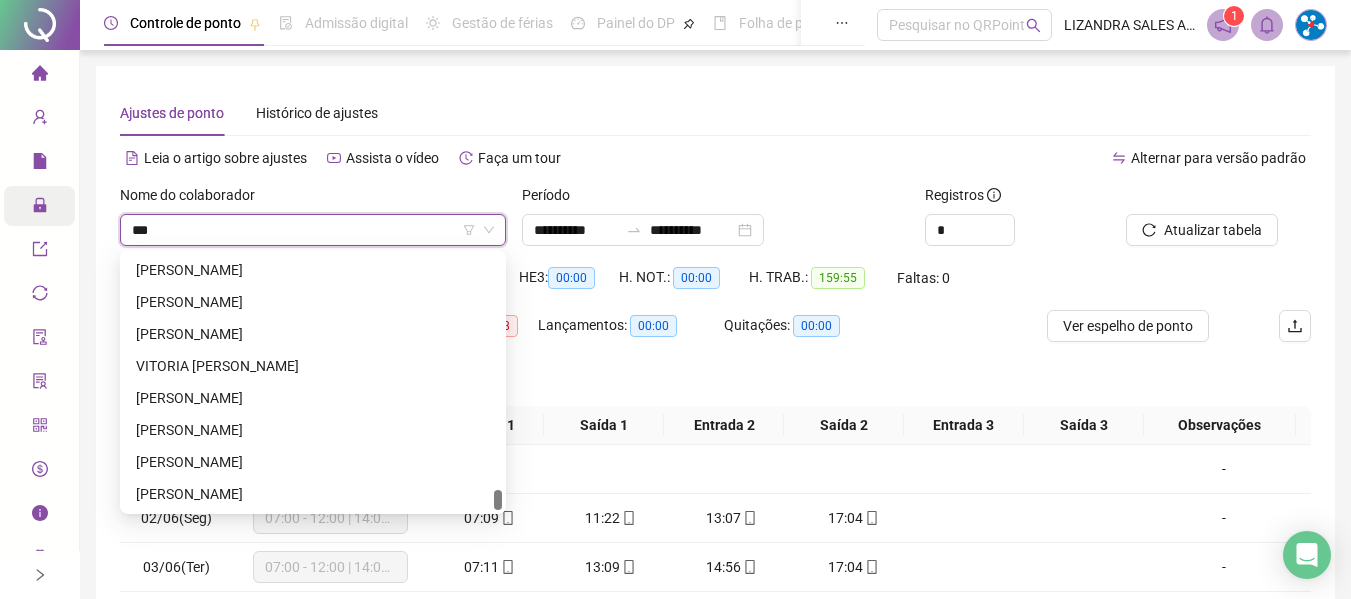 scroll, scrollTop: 0, scrollLeft: 0, axis: both 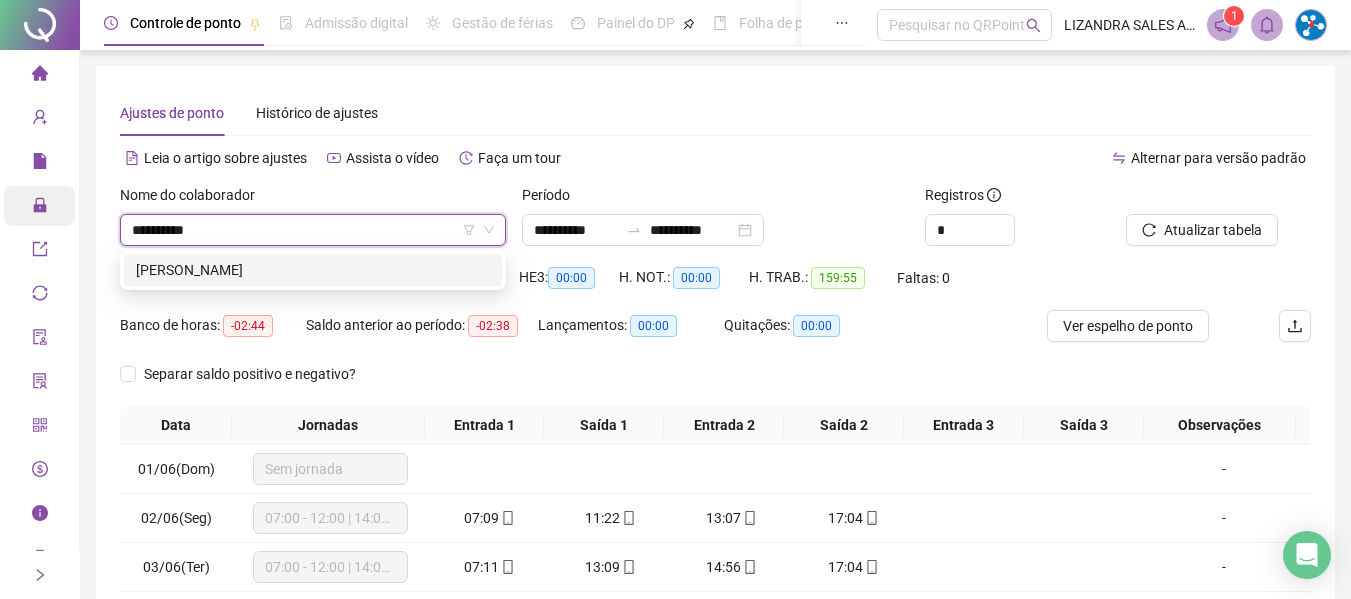 type on "**********" 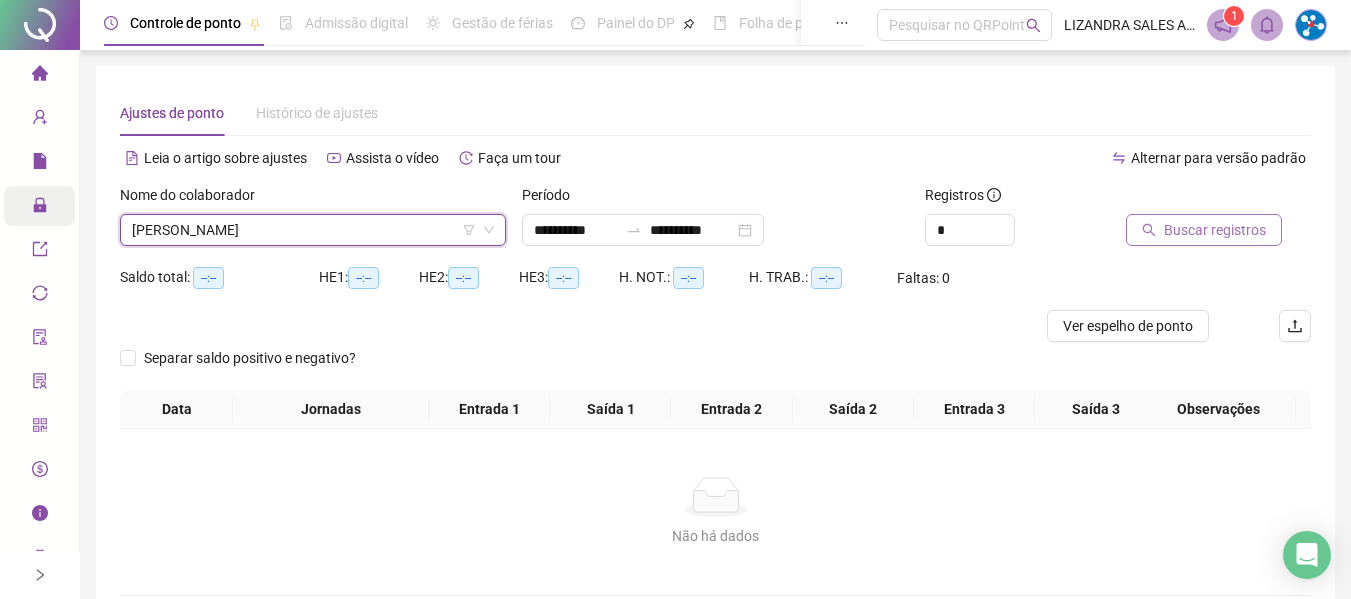 click 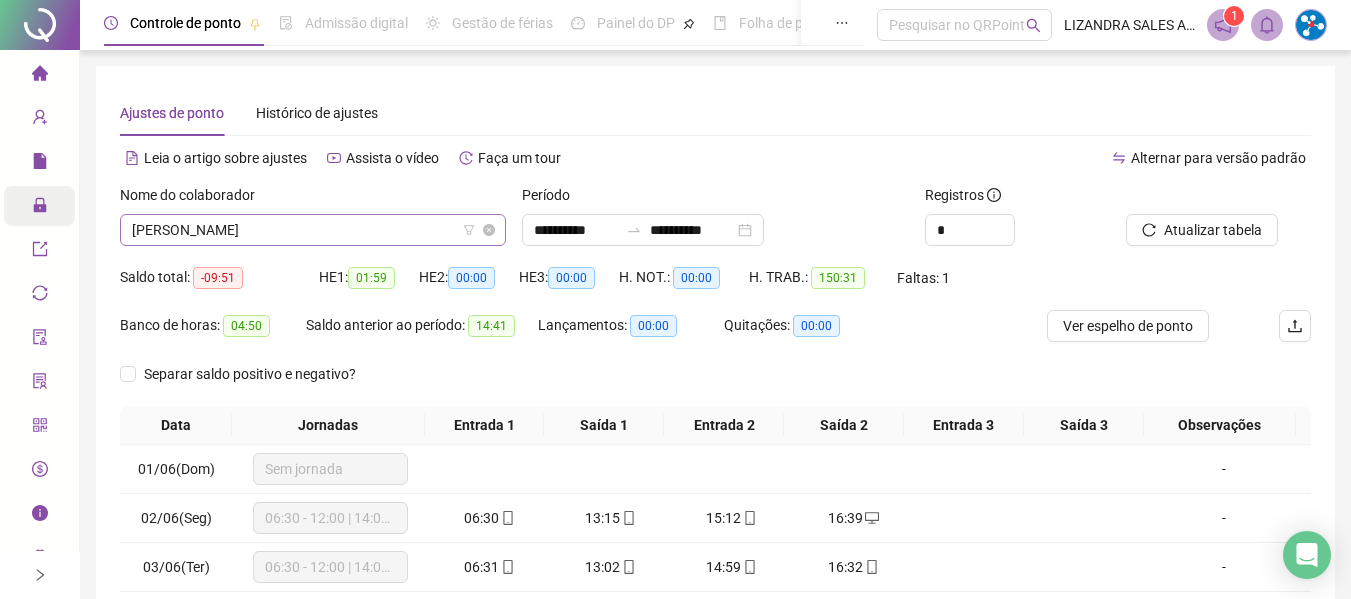 click on "Nome do colaborador [PERSON_NAME]" at bounding box center (313, 215) 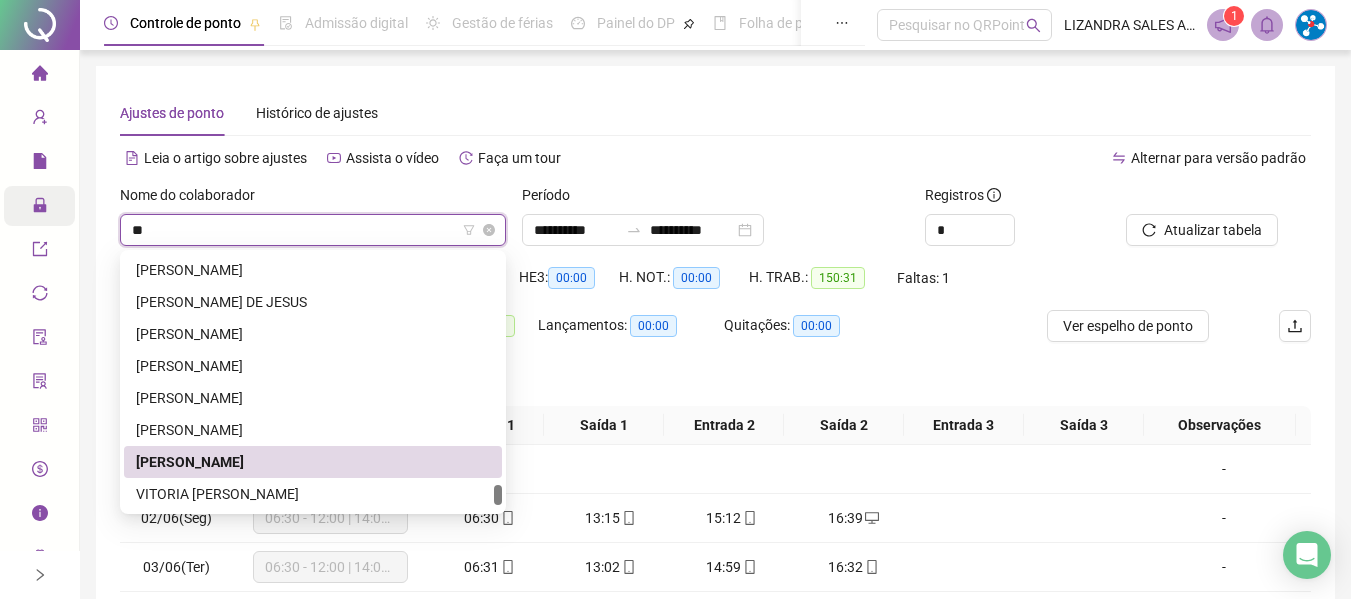 scroll, scrollTop: 128, scrollLeft: 0, axis: vertical 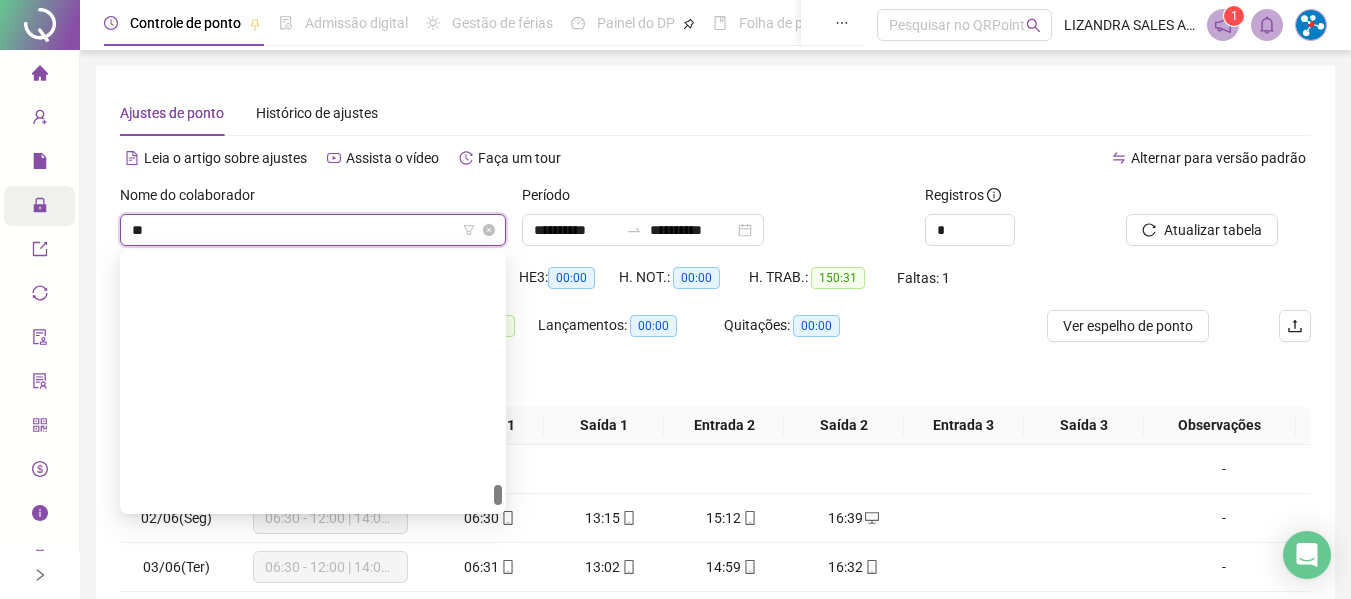 type on "***" 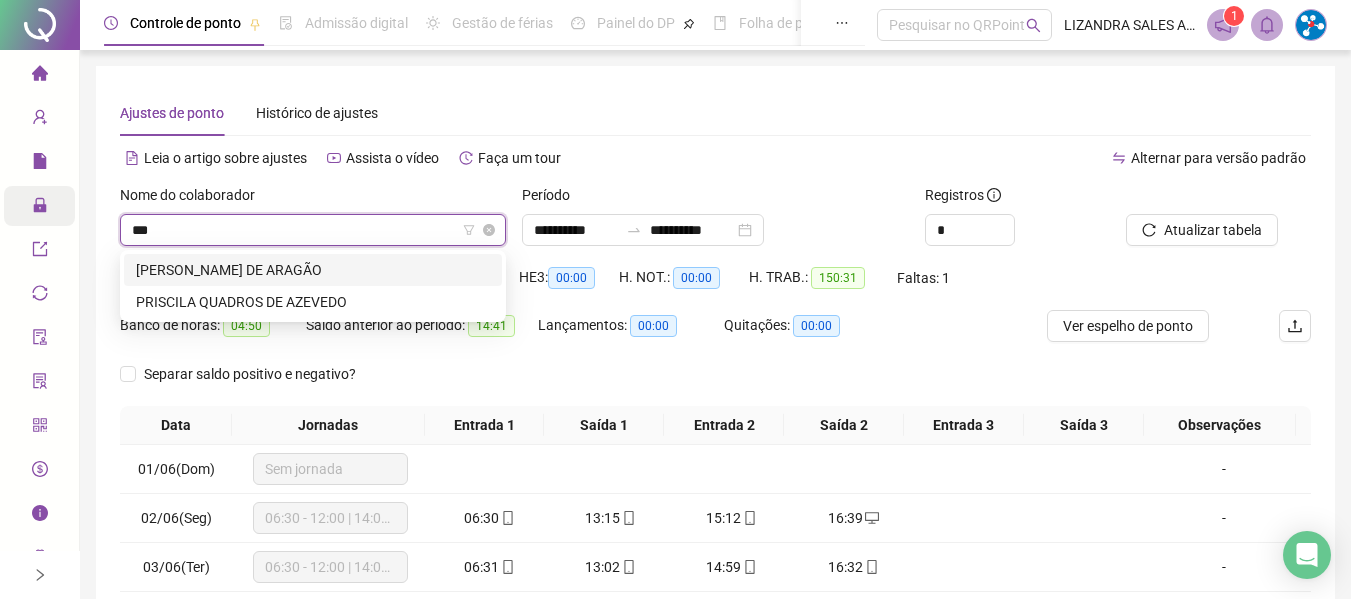 scroll, scrollTop: 0, scrollLeft: 0, axis: both 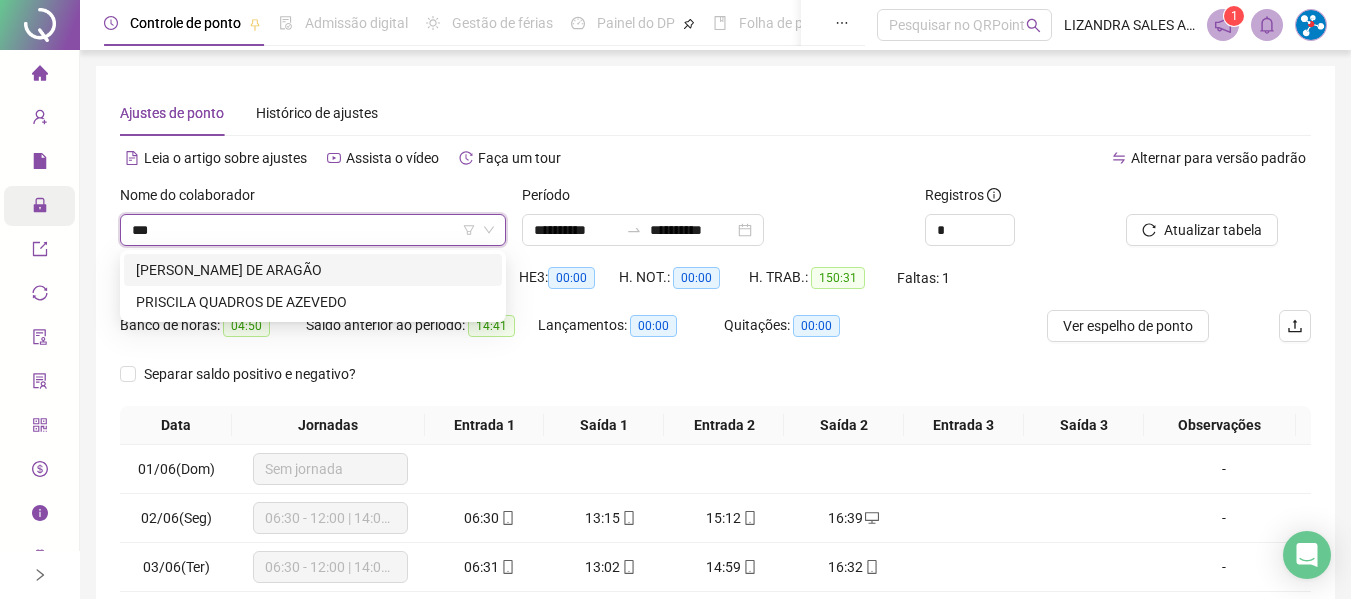 click on "[PERSON_NAME] DE ARAGÃO" at bounding box center (313, 270) 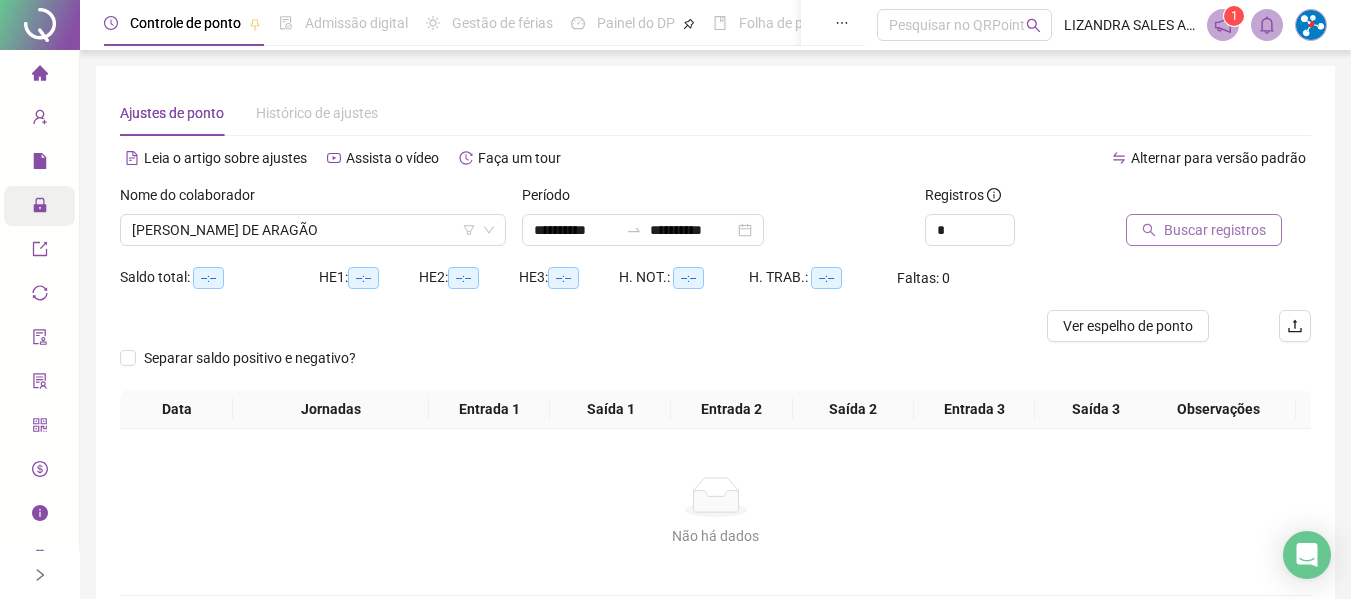 click on "Buscar registros" at bounding box center (1215, 230) 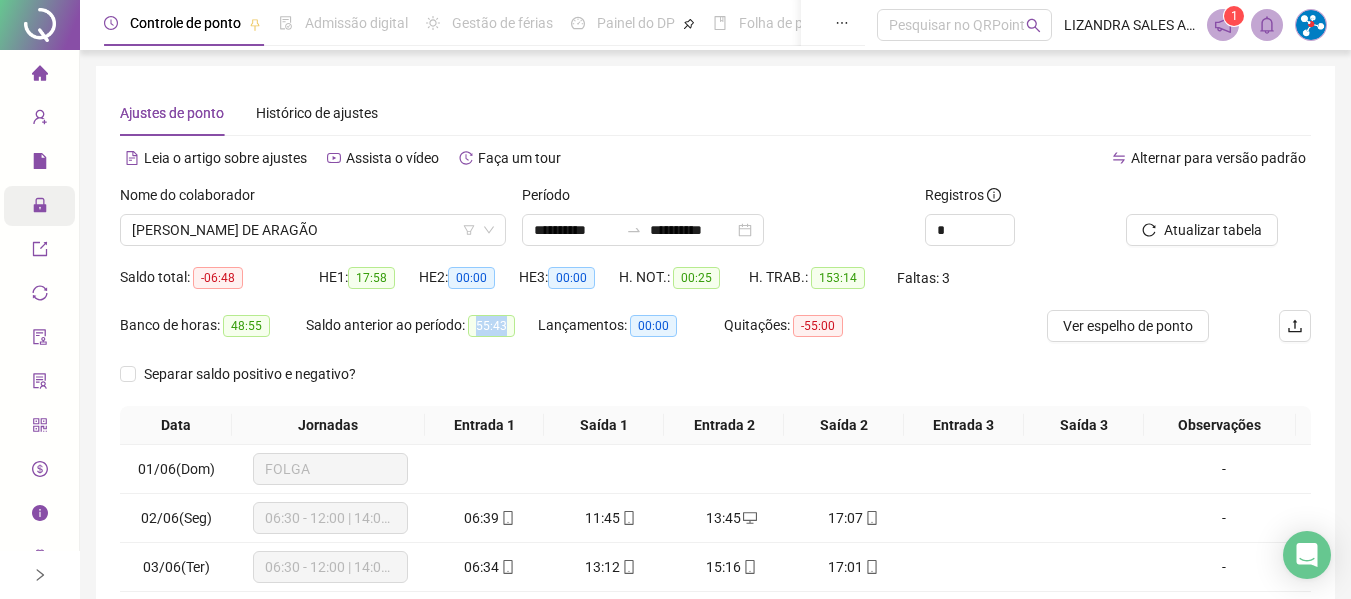 drag, startPoint x: 476, startPoint y: 323, endPoint x: 516, endPoint y: 323, distance: 40 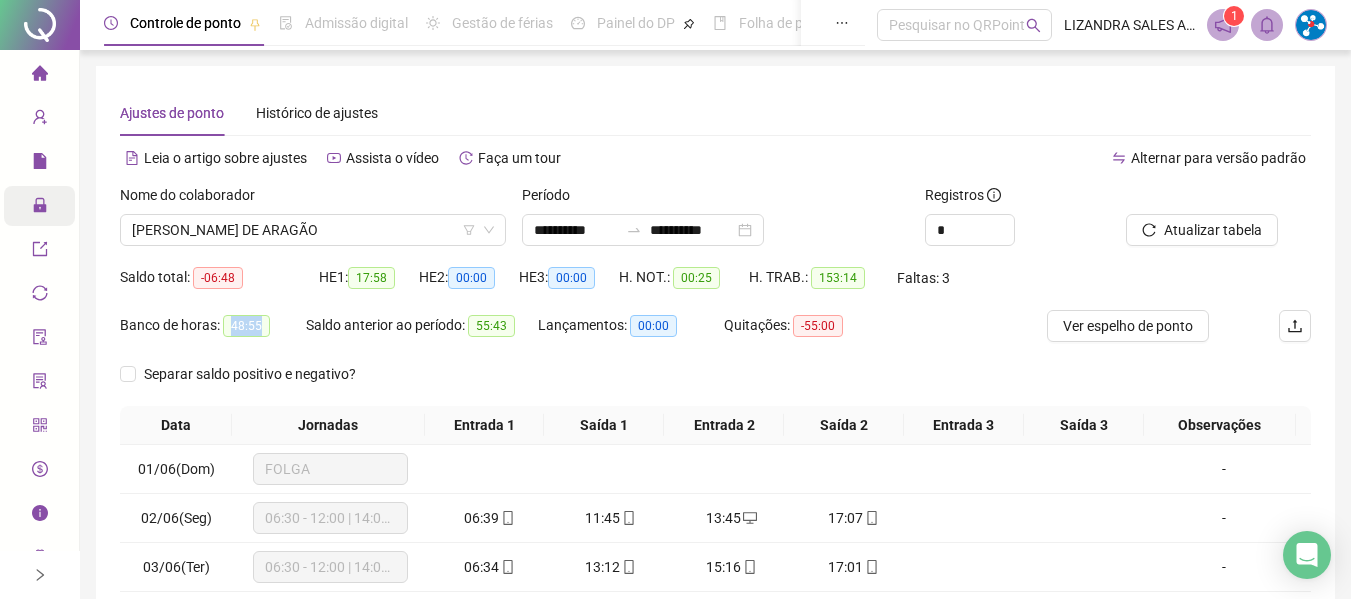 drag, startPoint x: 230, startPoint y: 321, endPoint x: 260, endPoint y: 323, distance: 30.066593 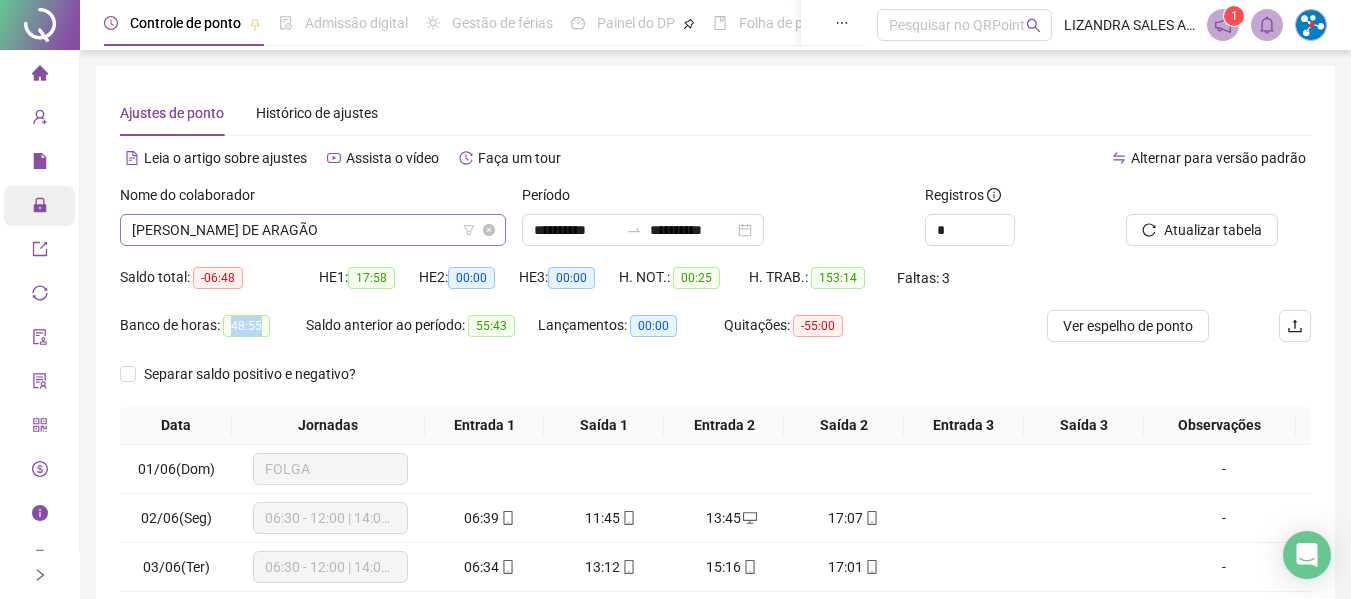 click on "[PERSON_NAME] DE ARAGÃO" at bounding box center [313, 230] 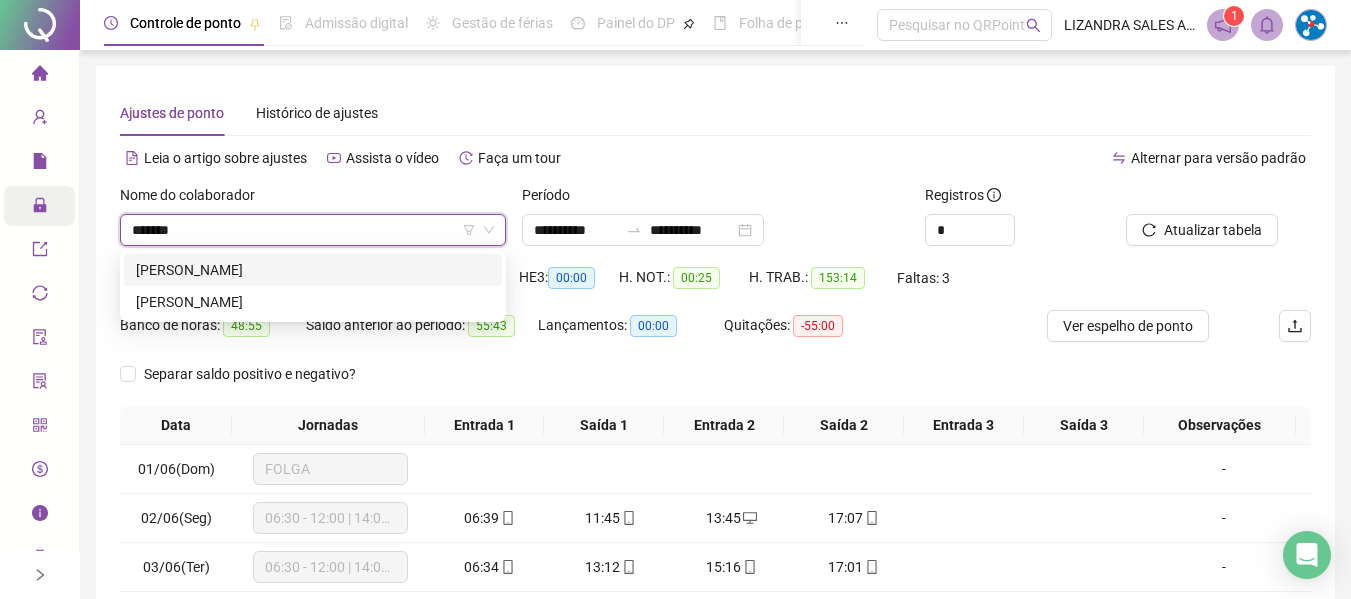 type on "********" 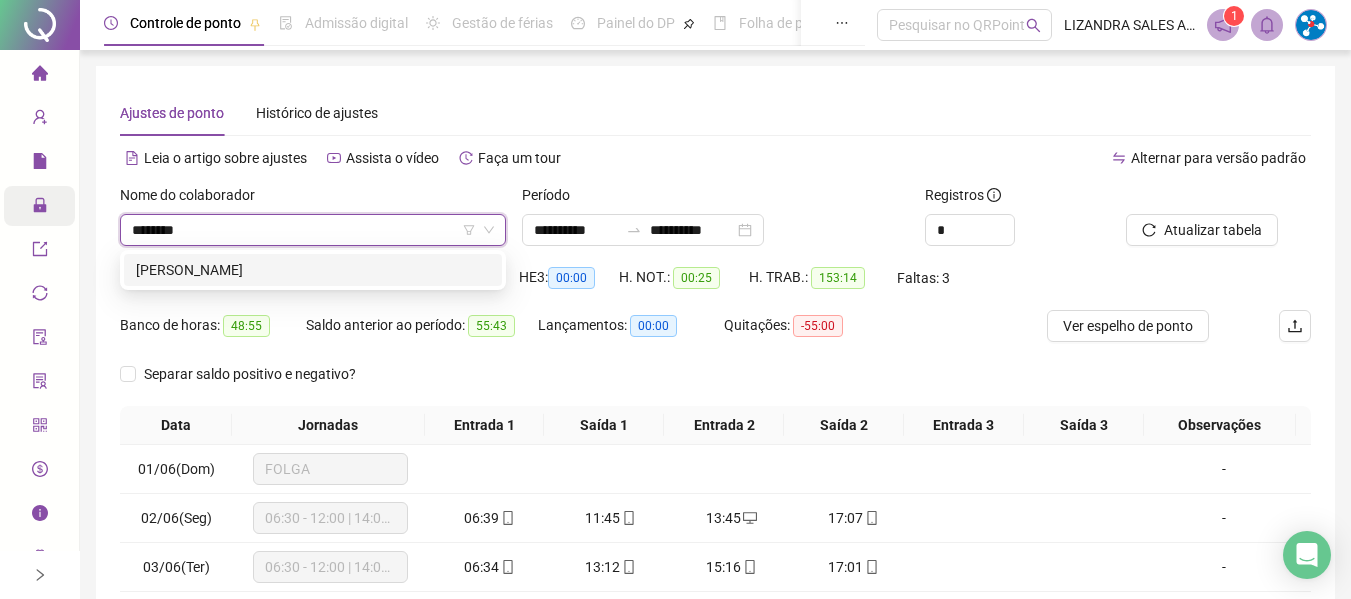 click on "[PERSON_NAME]" at bounding box center [313, 270] 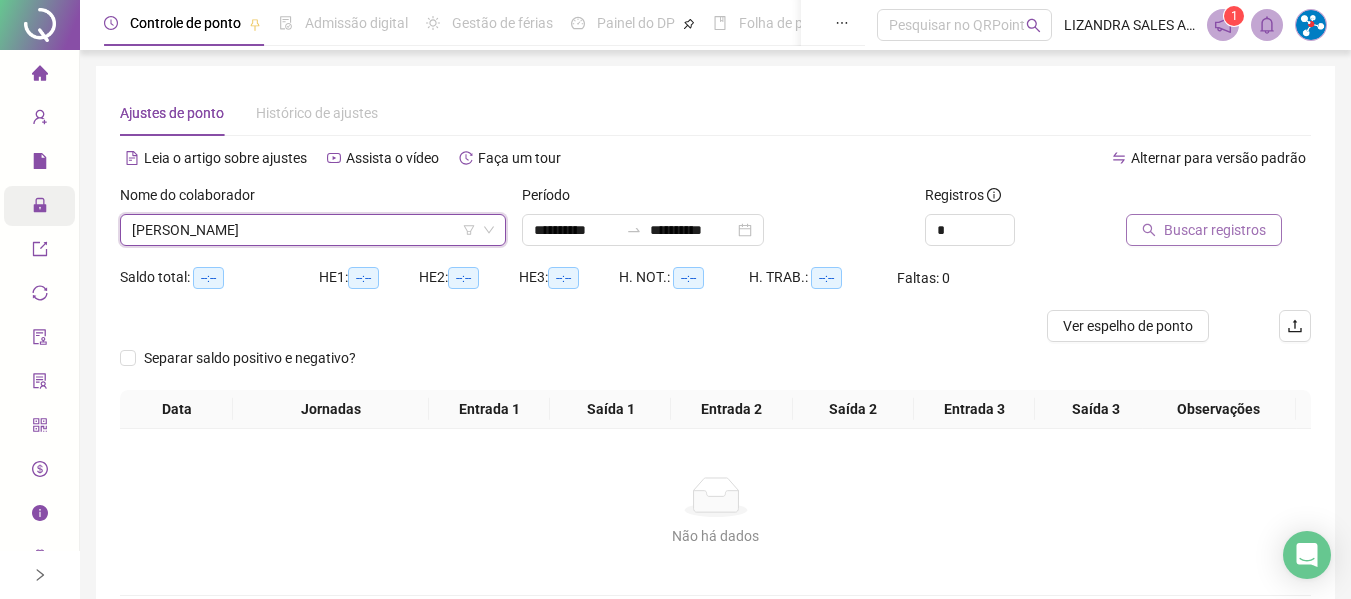 click on "Buscar registros" at bounding box center [1204, 230] 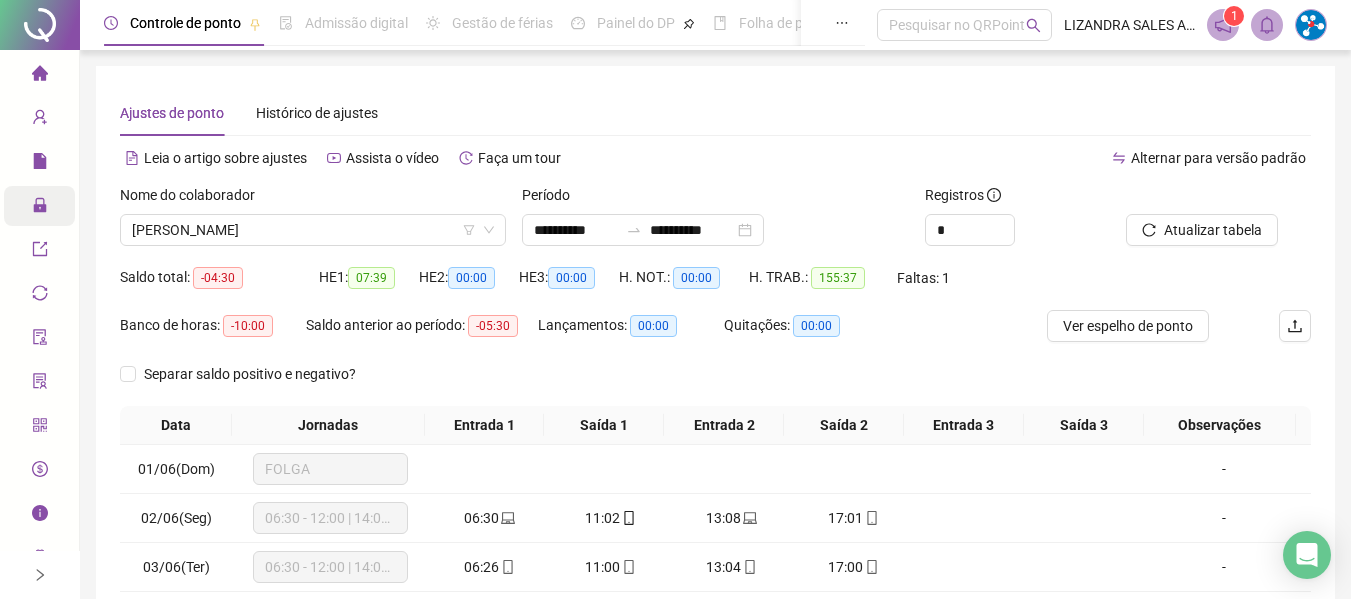 click on "Nome do colaborador" at bounding box center [313, 199] 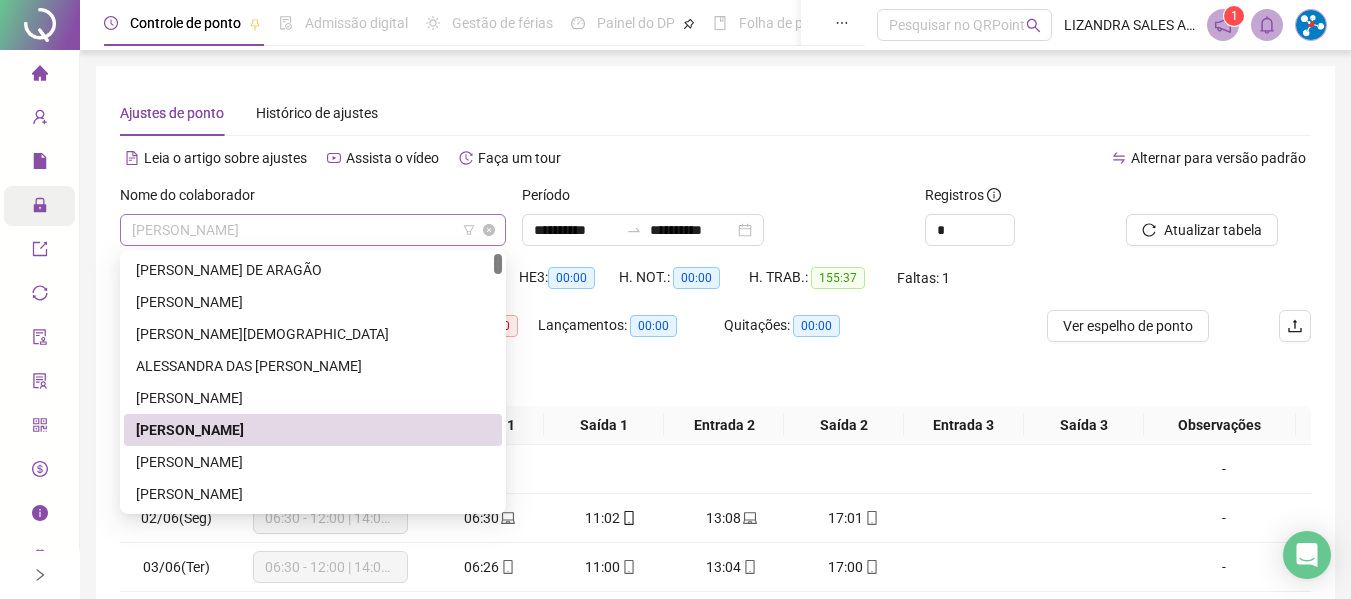 click on "[PERSON_NAME]" at bounding box center (313, 230) 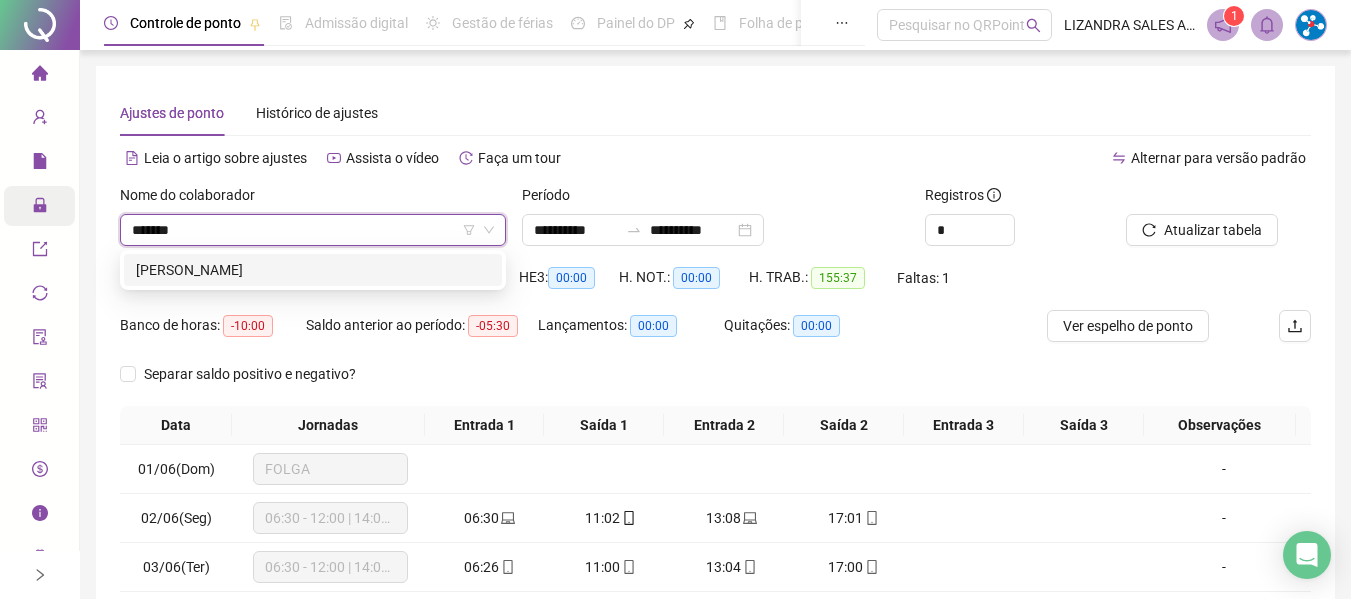 type on "*******" 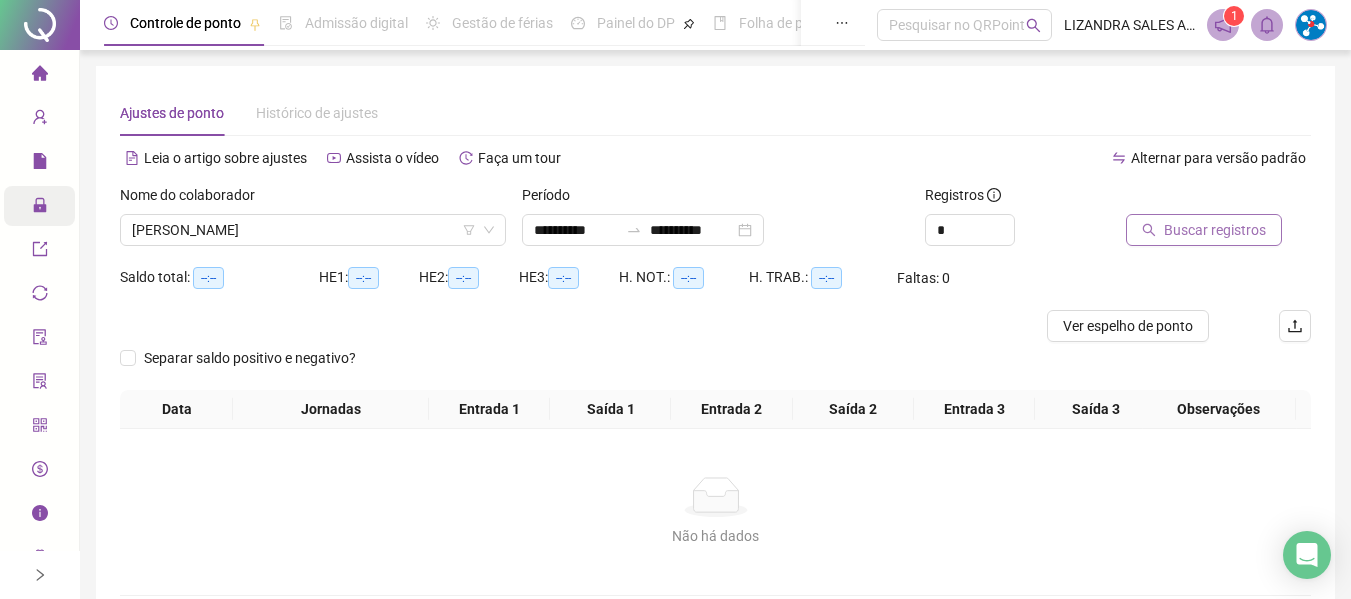 click on "Buscar registros" at bounding box center [1215, 230] 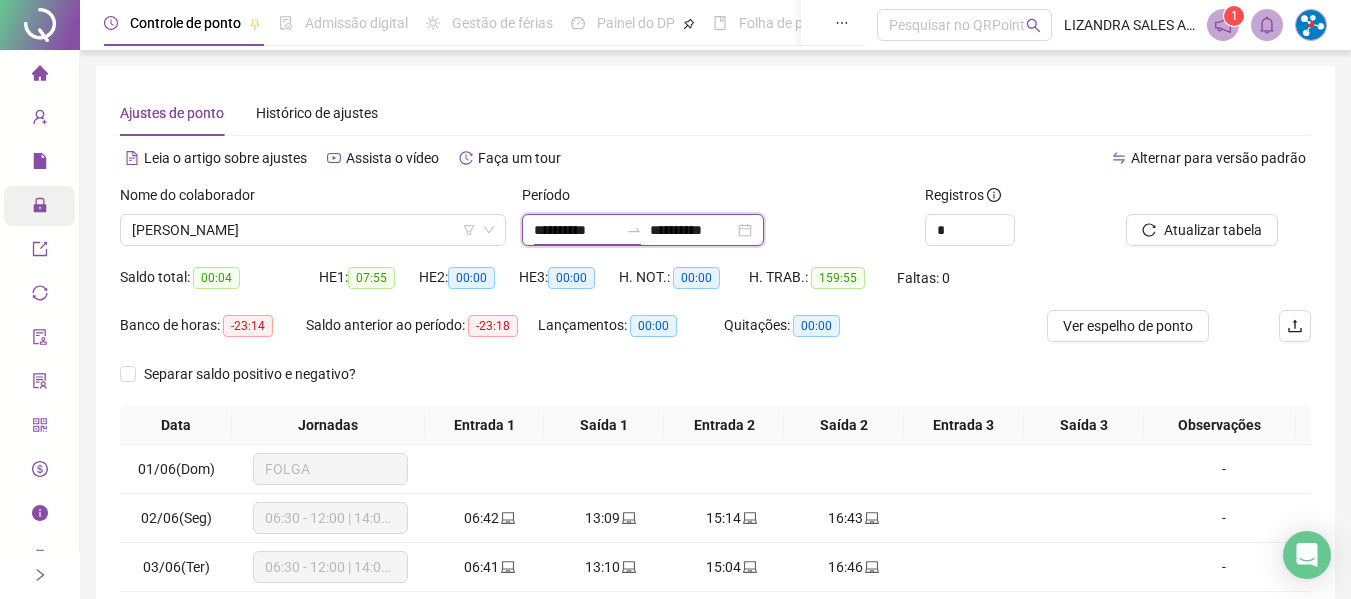 click on "**********" at bounding box center (576, 230) 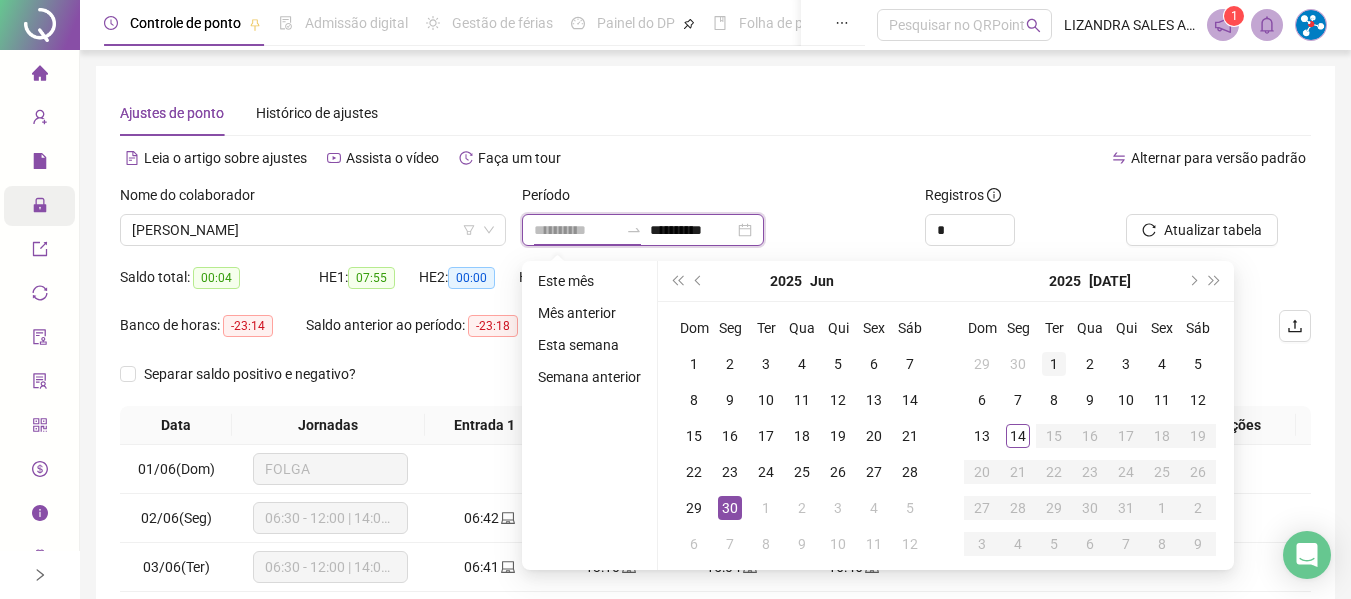 type on "**********" 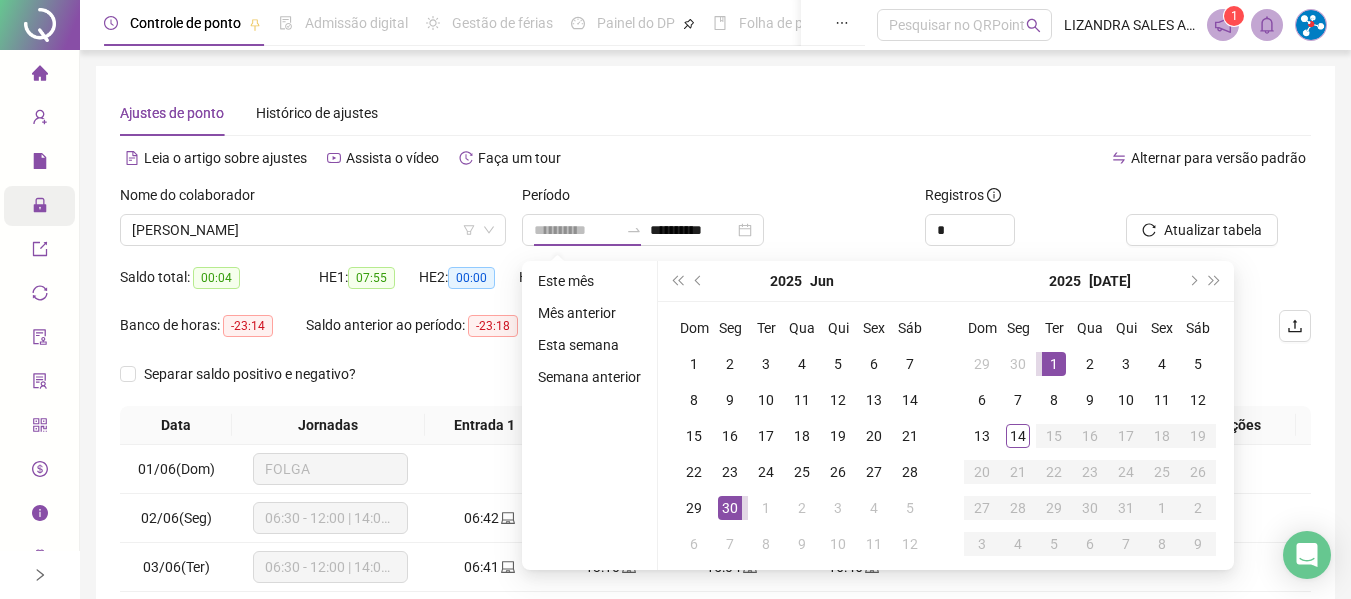 click on "1" at bounding box center (1054, 364) 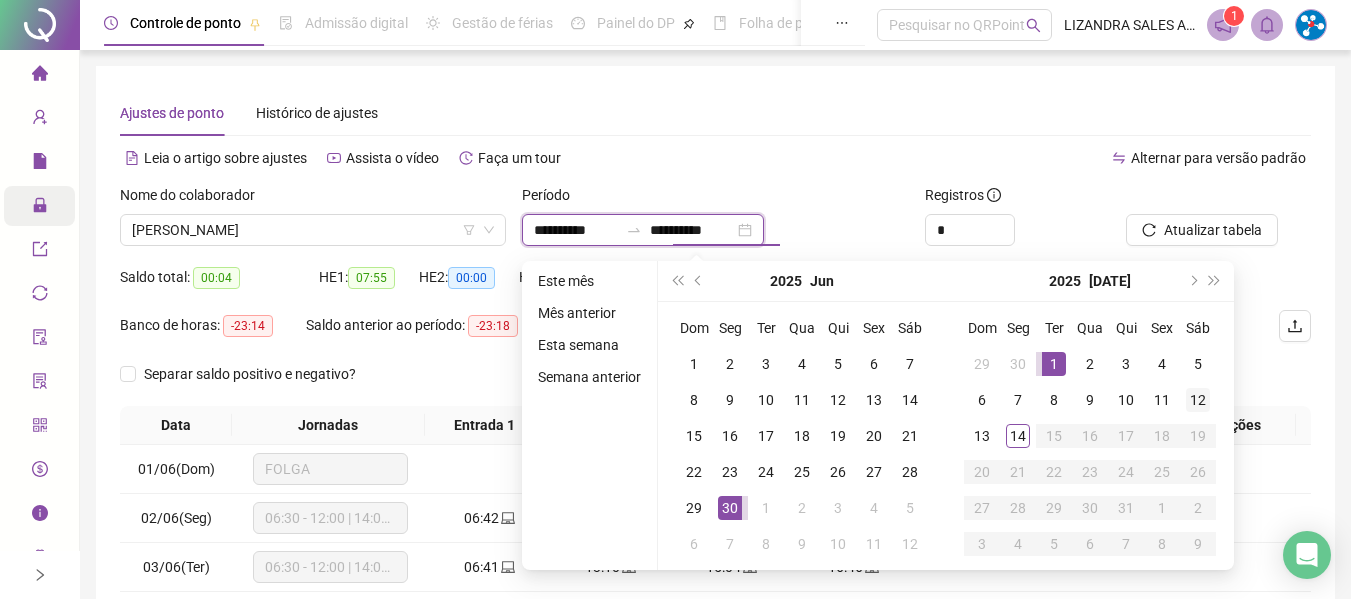 type on "**********" 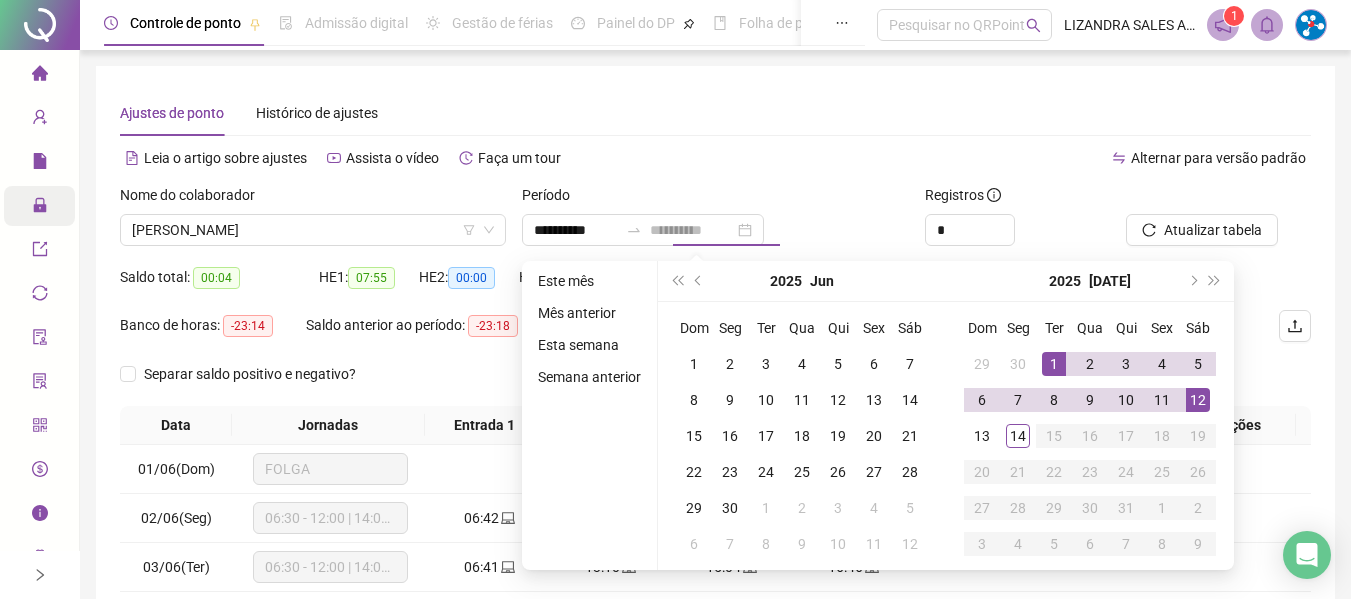 click on "12" at bounding box center [1198, 400] 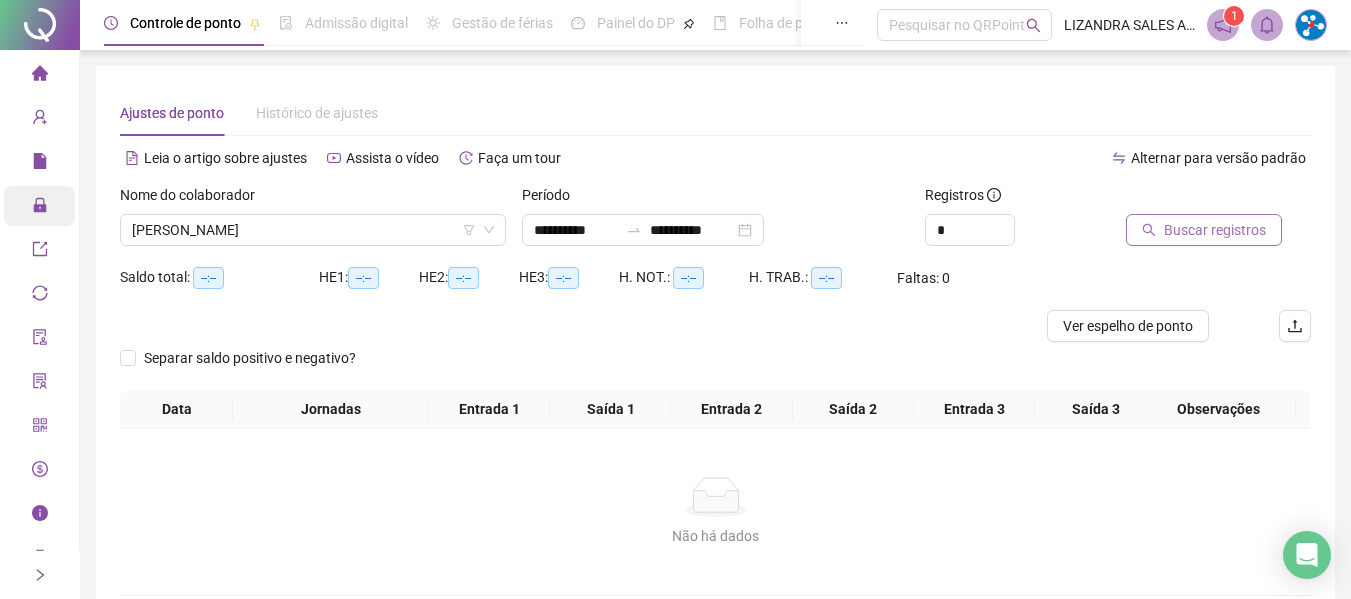 click on "Buscar registros" at bounding box center (1215, 230) 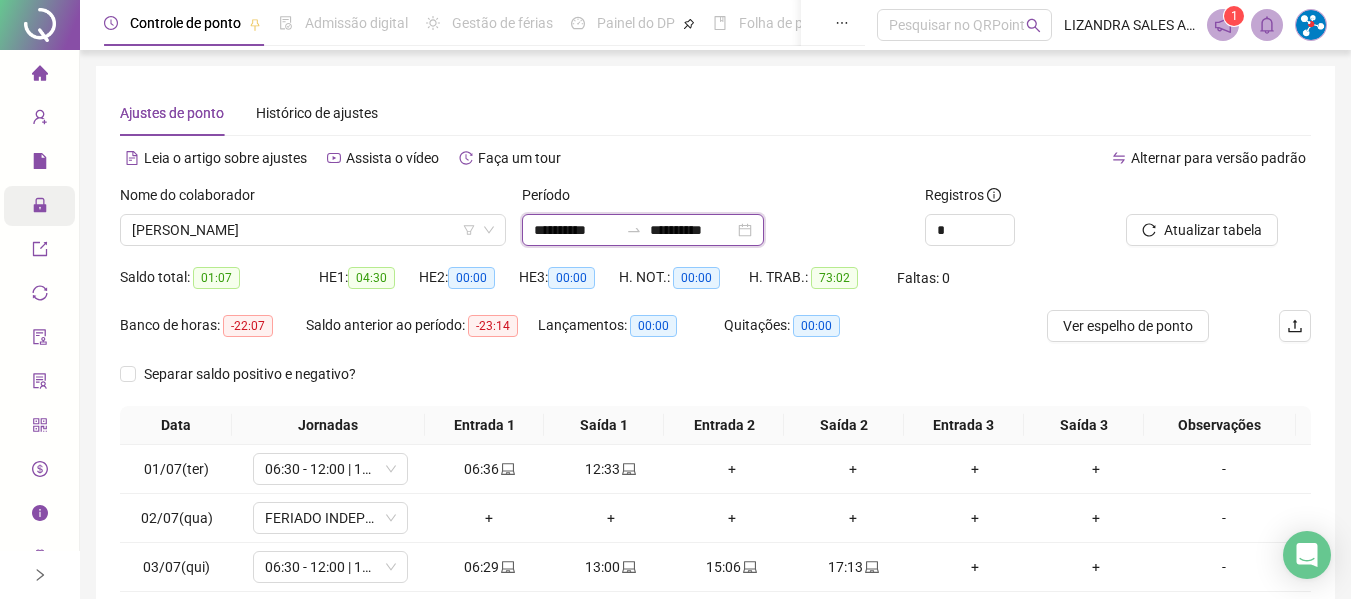click on "**********" at bounding box center (576, 230) 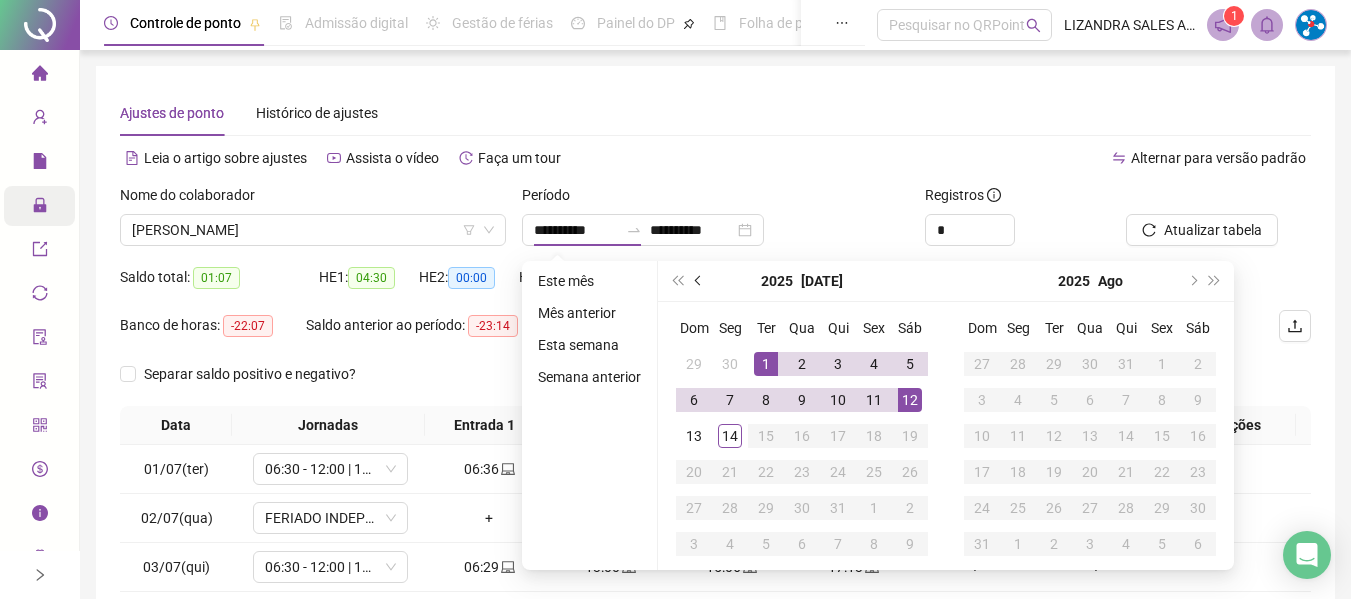 click at bounding box center [699, 281] 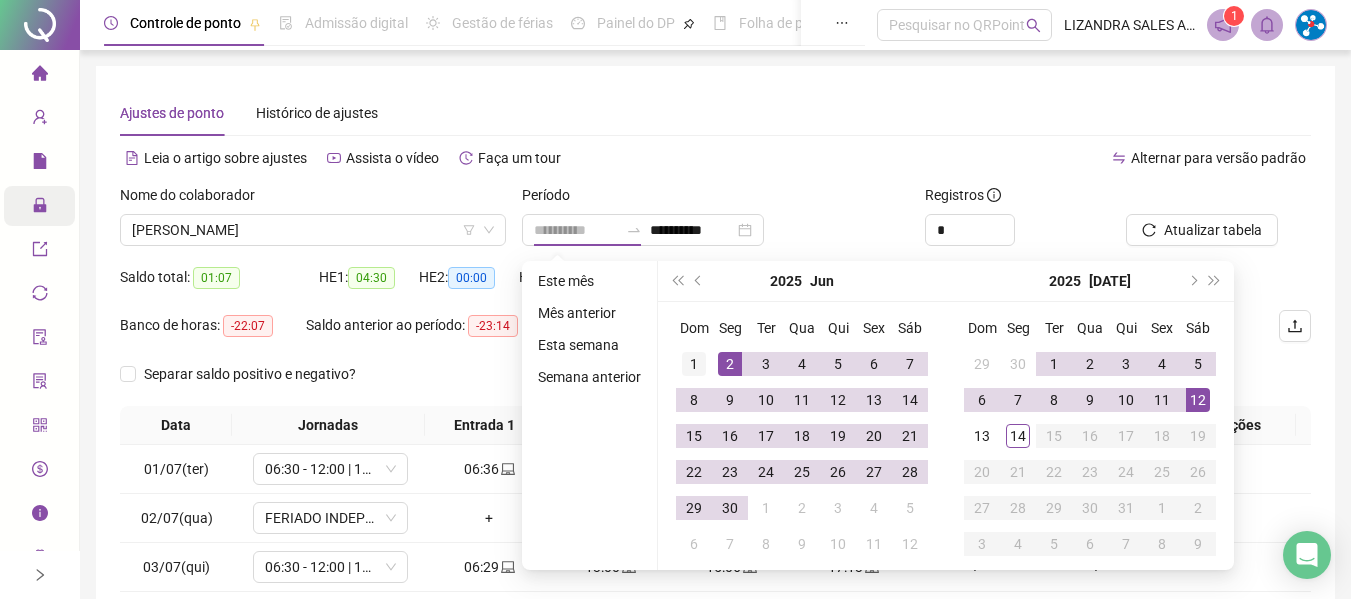 type on "**********" 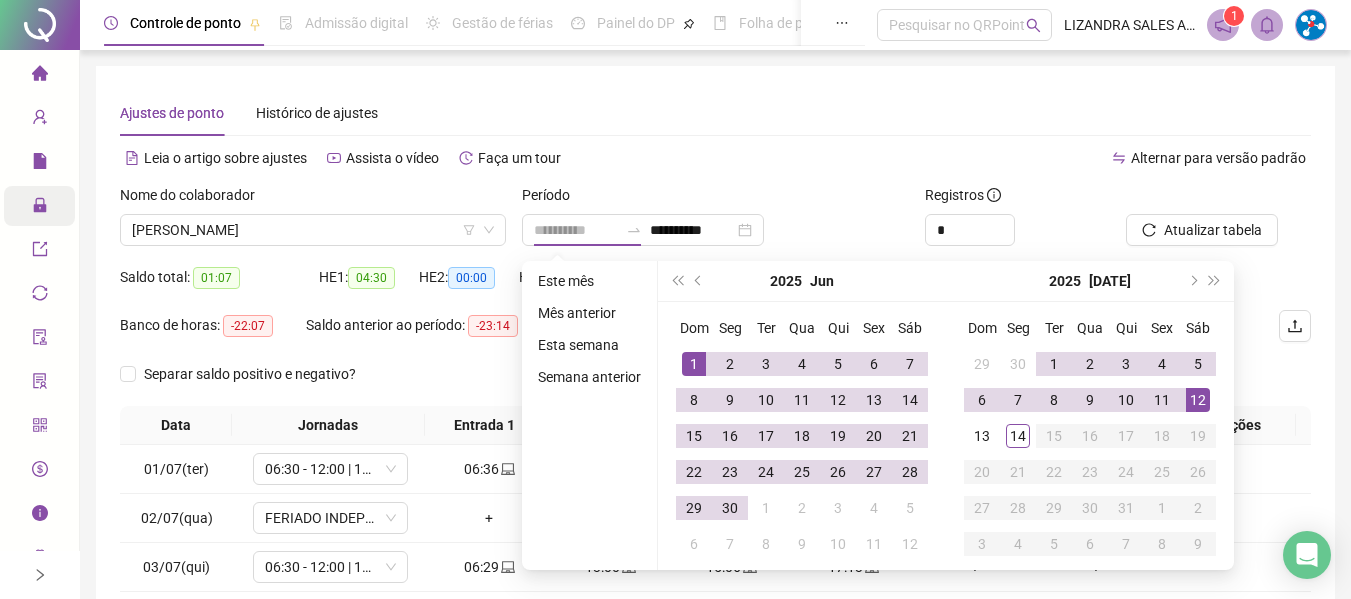 click on "1" at bounding box center (694, 364) 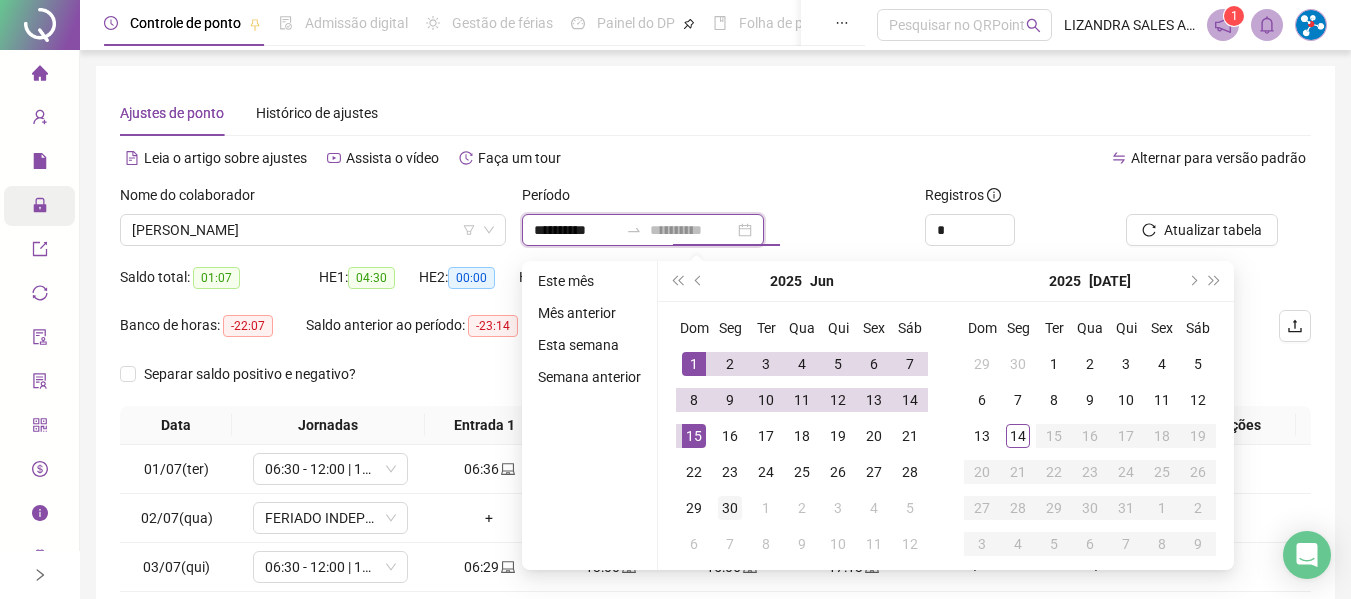 type on "**********" 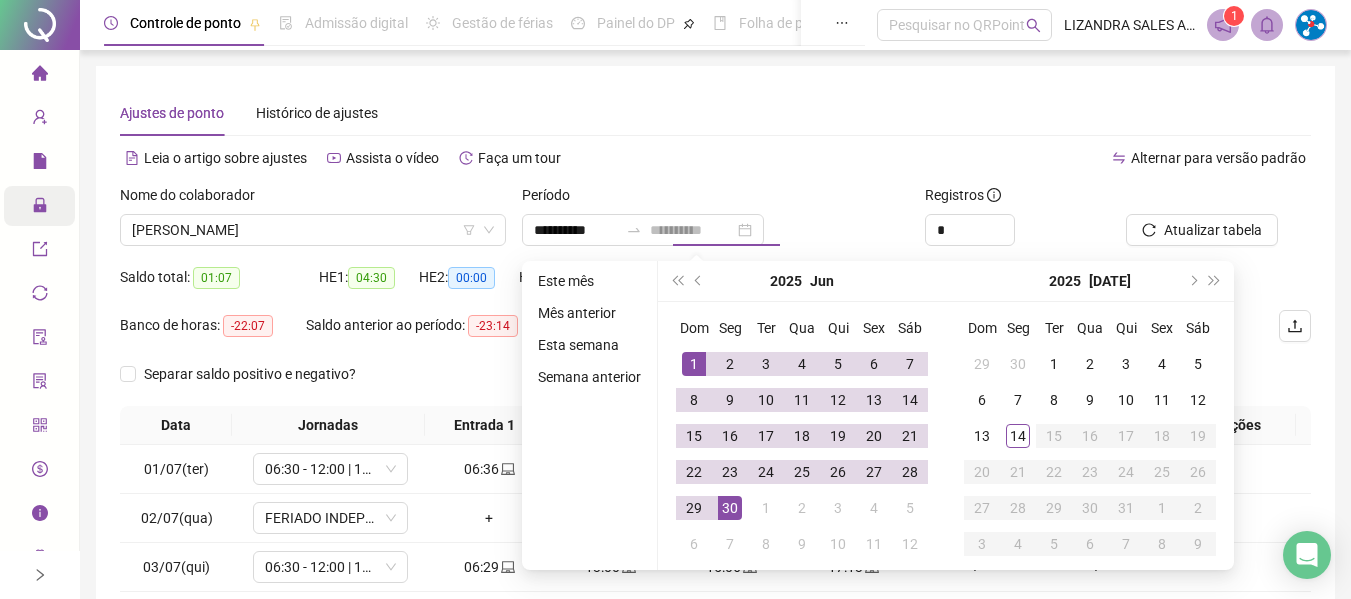 click on "30" at bounding box center (730, 508) 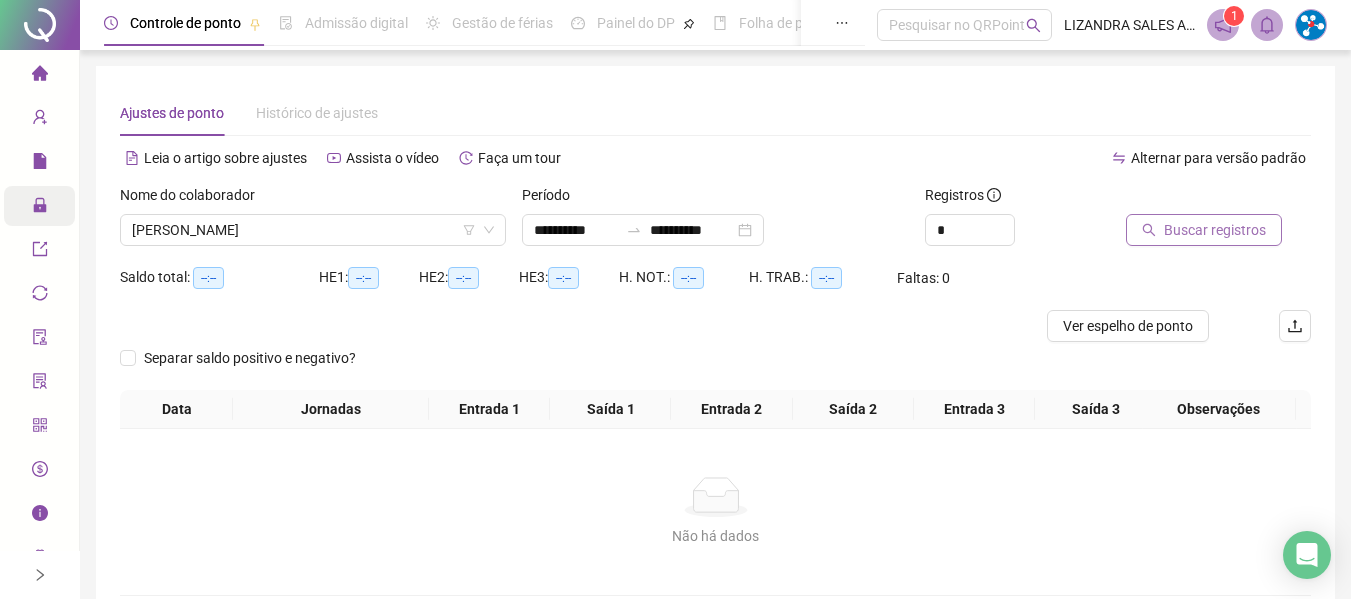 click on "Buscar registros" at bounding box center (1204, 230) 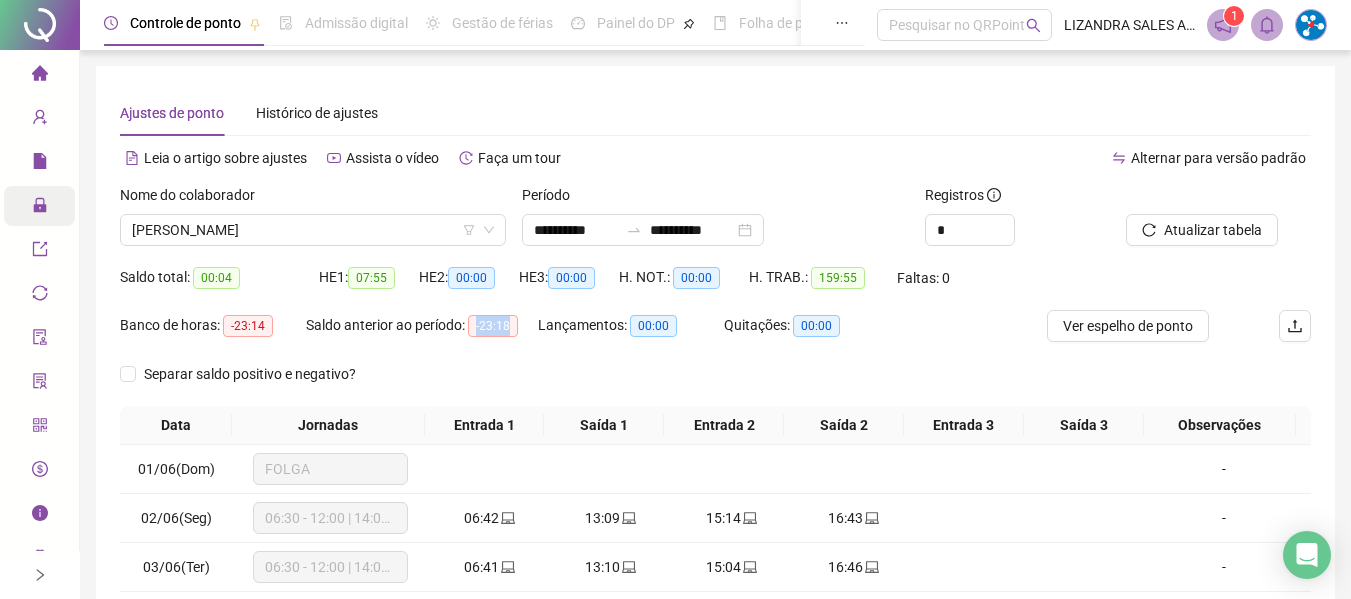 drag, startPoint x: 479, startPoint y: 329, endPoint x: 522, endPoint y: 330, distance: 43.011627 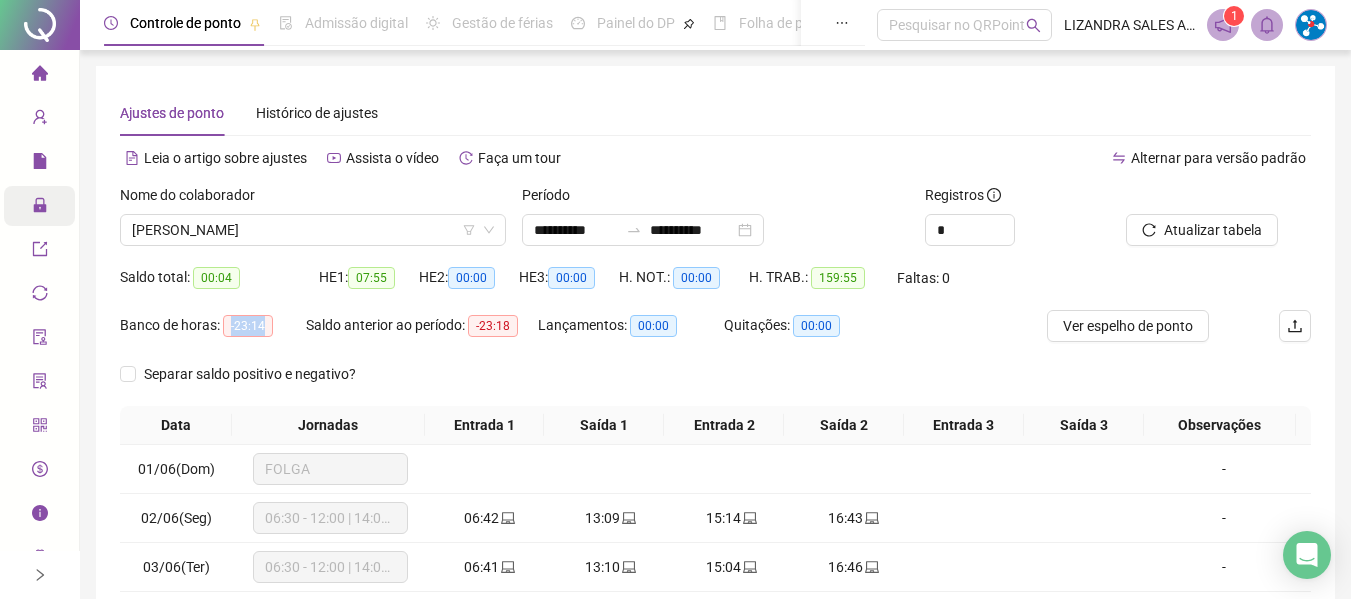 drag, startPoint x: 231, startPoint y: 323, endPoint x: 279, endPoint y: 323, distance: 48 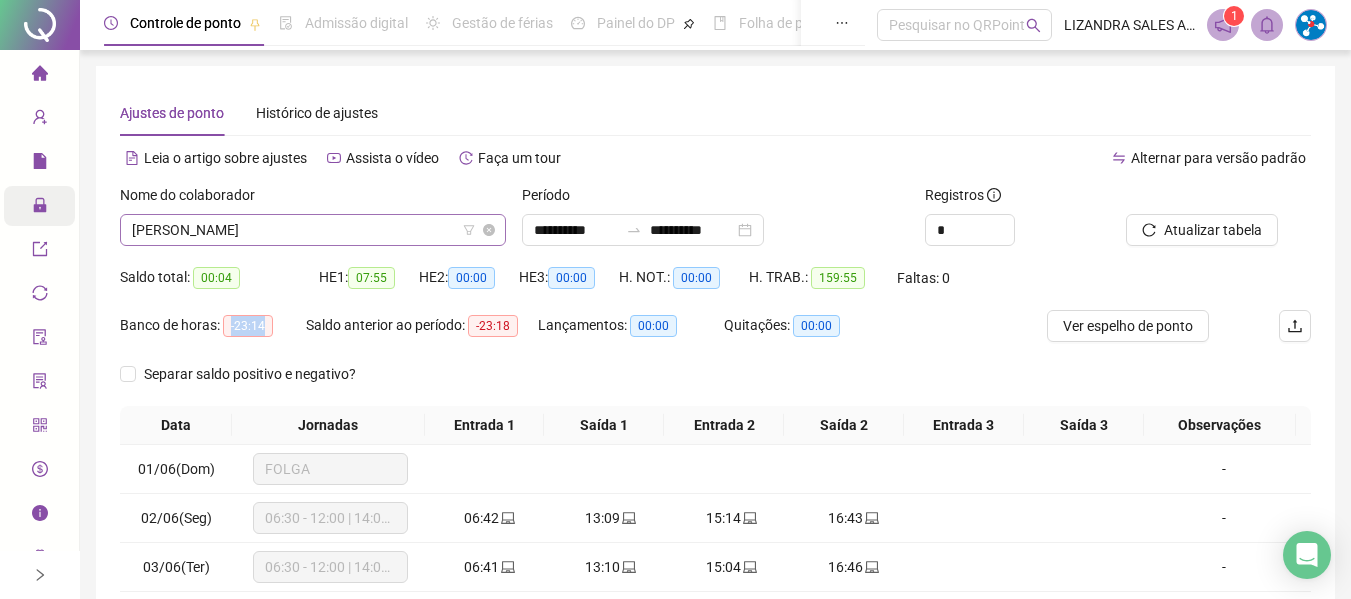click on "[PERSON_NAME]" at bounding box center (313, 230) 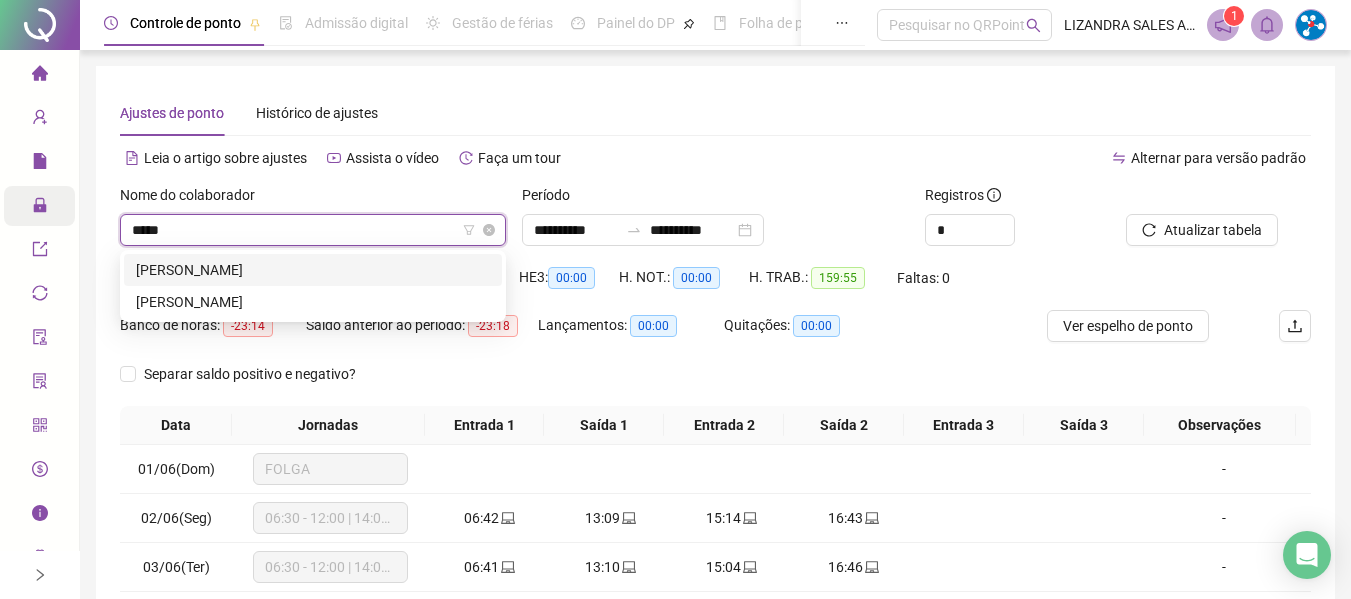 type on "******" 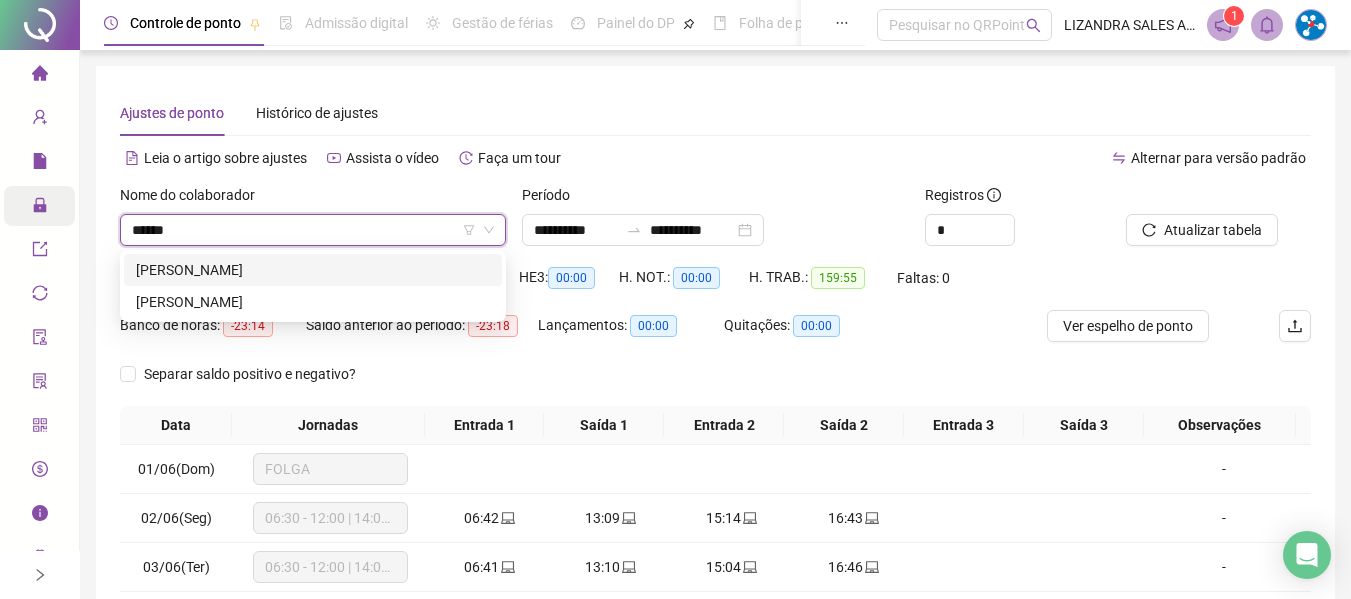 click on "[PERSON_NAME]" at bounding box center (313, 270) 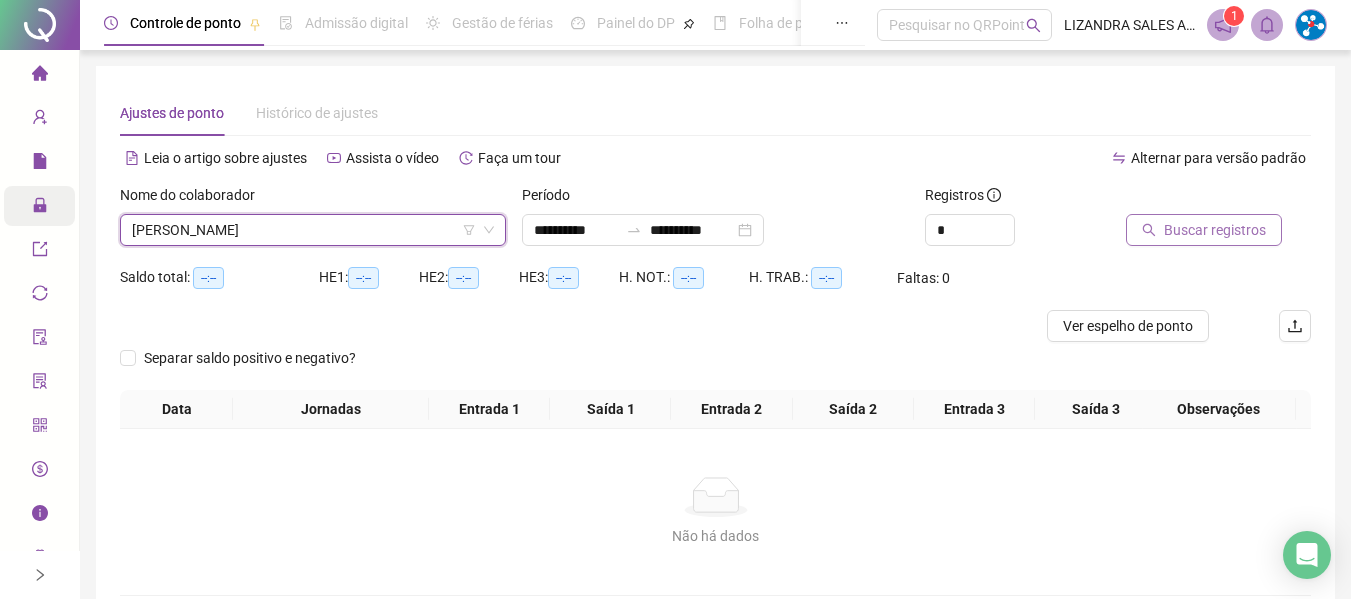 click on "Buscar registros" at bounding box center (1215, 230) 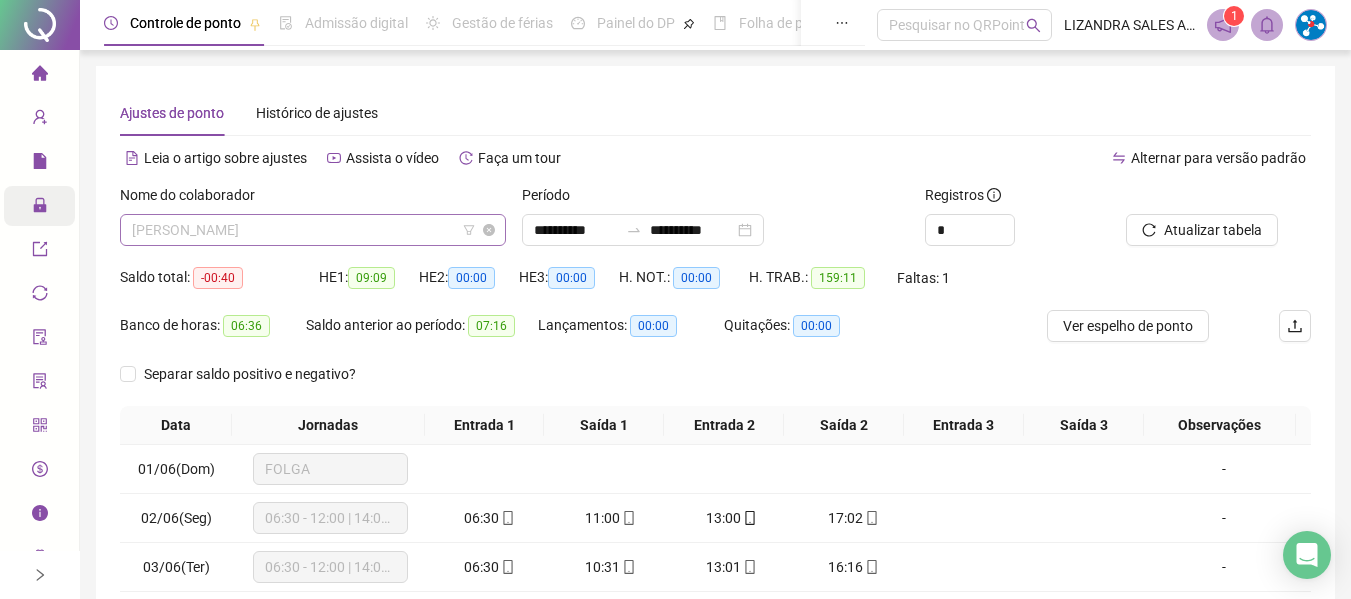 click on "[PERSON_NAME]" at bounding box center (313, 230) 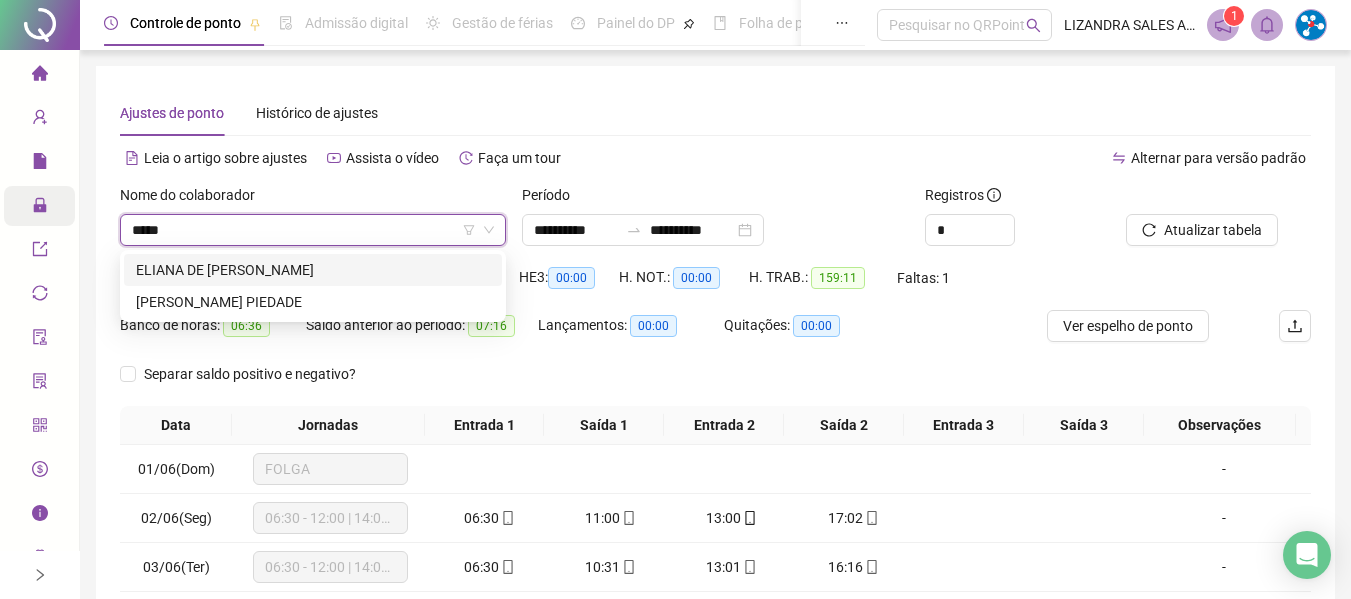 type on "******" 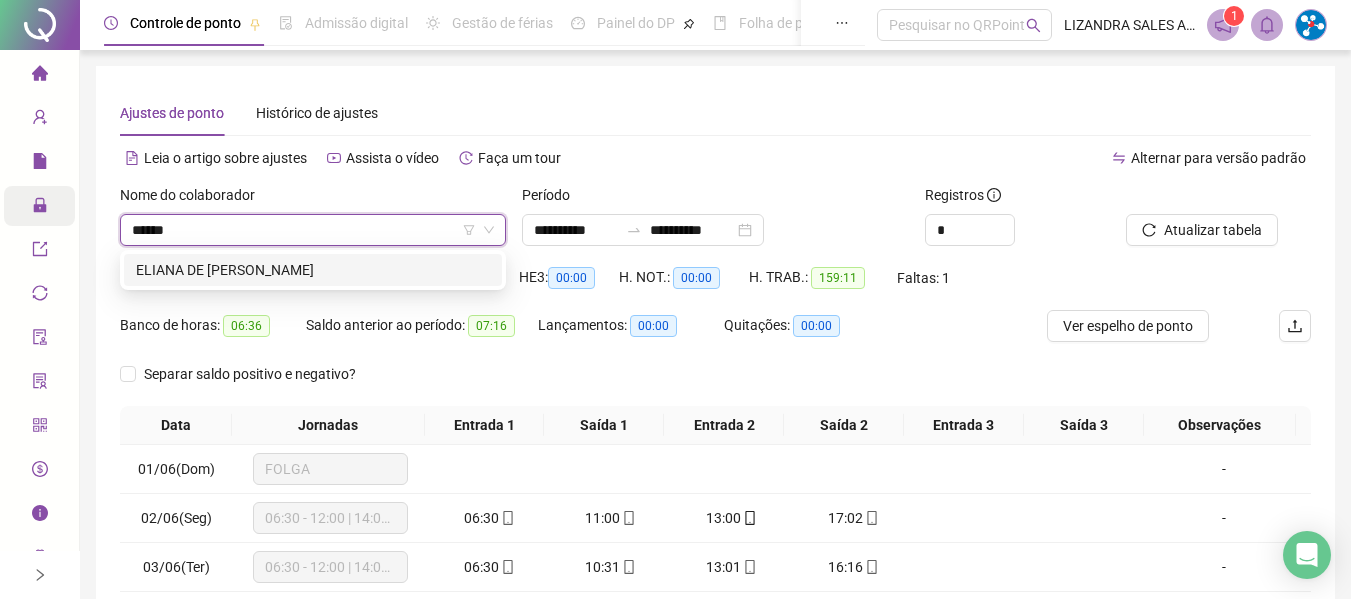 click on "ELIANA DE [PERSON_NAME]" at bounding box center [313, 270] 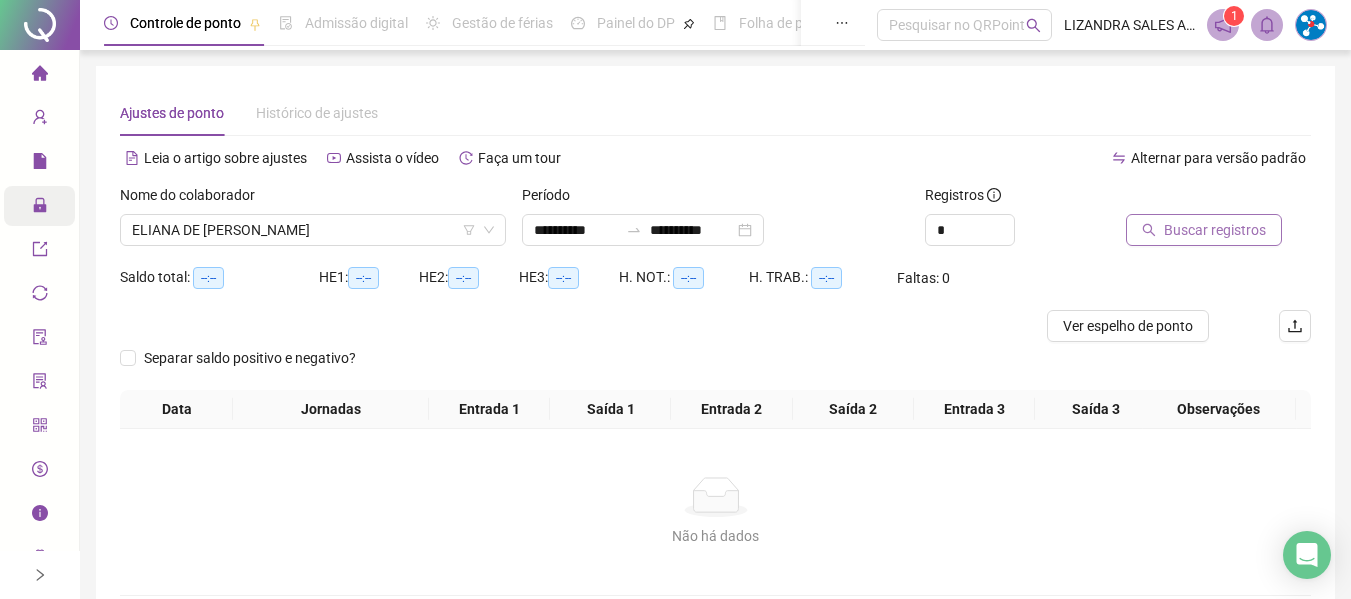 click on "Buscar registros" at bounding box center [1215, 230] 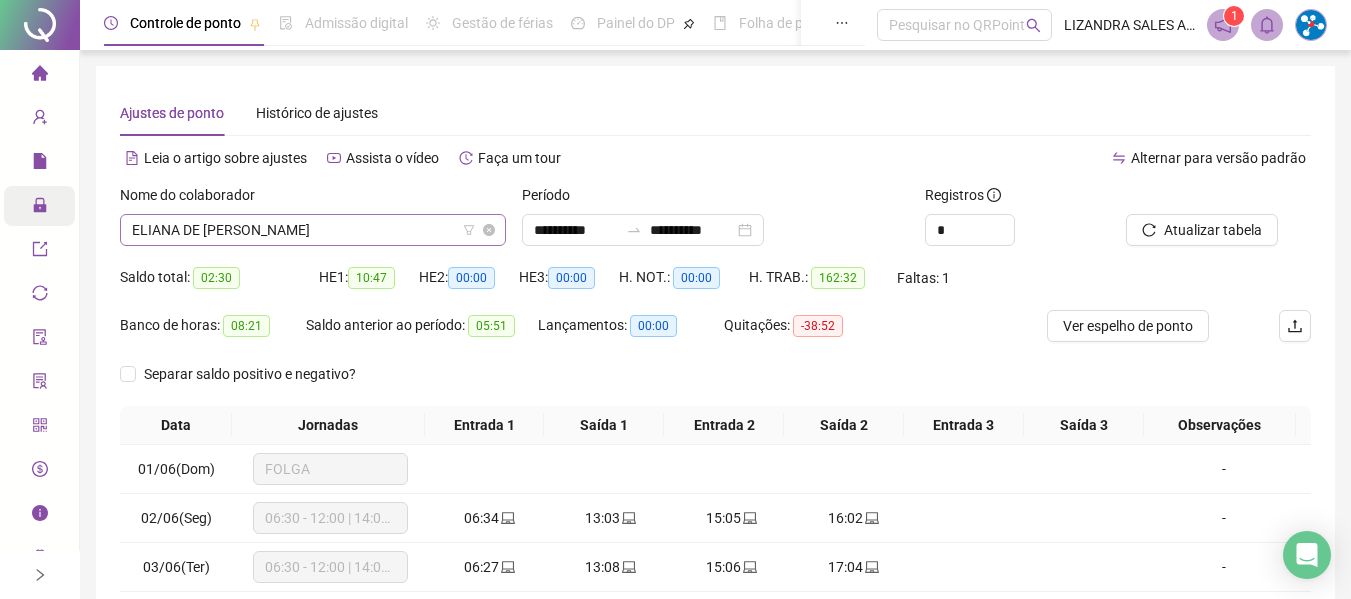 click on "ELIANA DE [PERSON_NAME]" at bounding box center (313, 230) 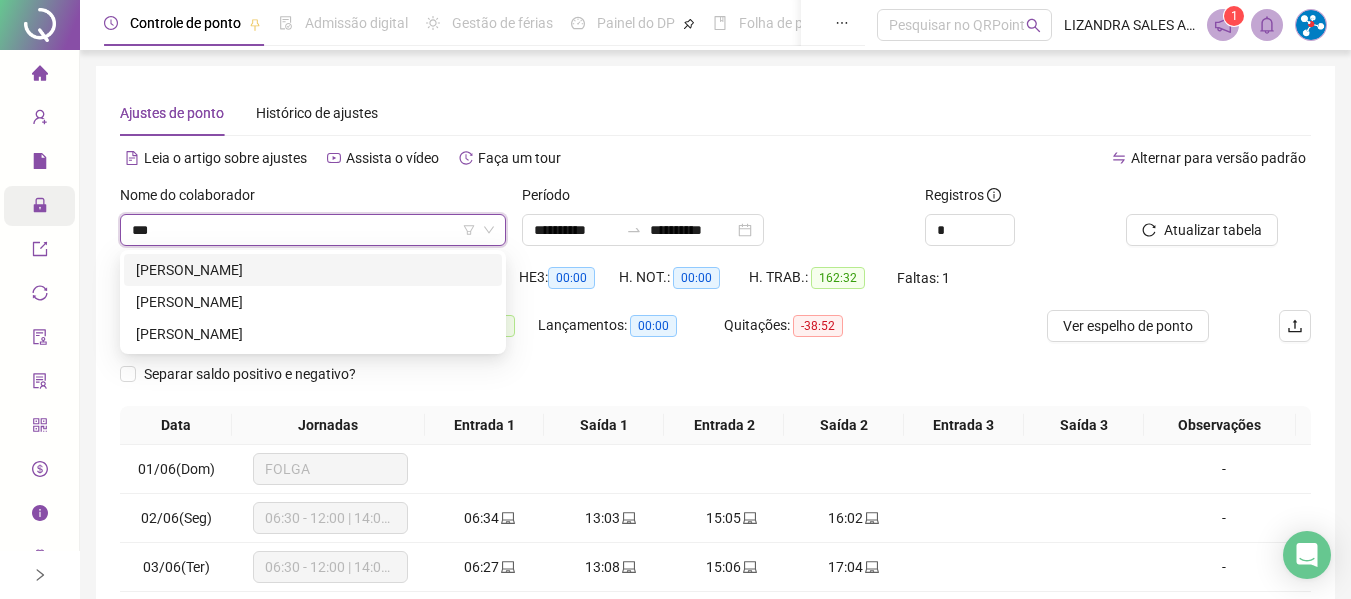 scroll, scrollTop: 0, scrollLeft: 0, axis: both 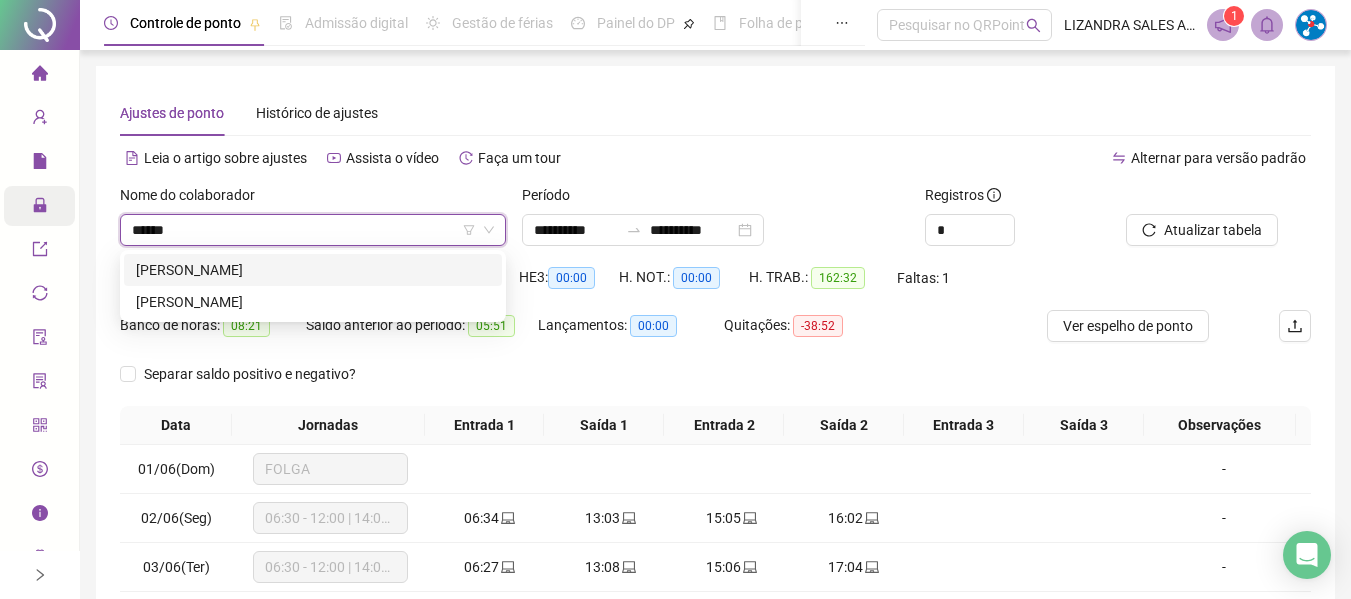 type on "*******" 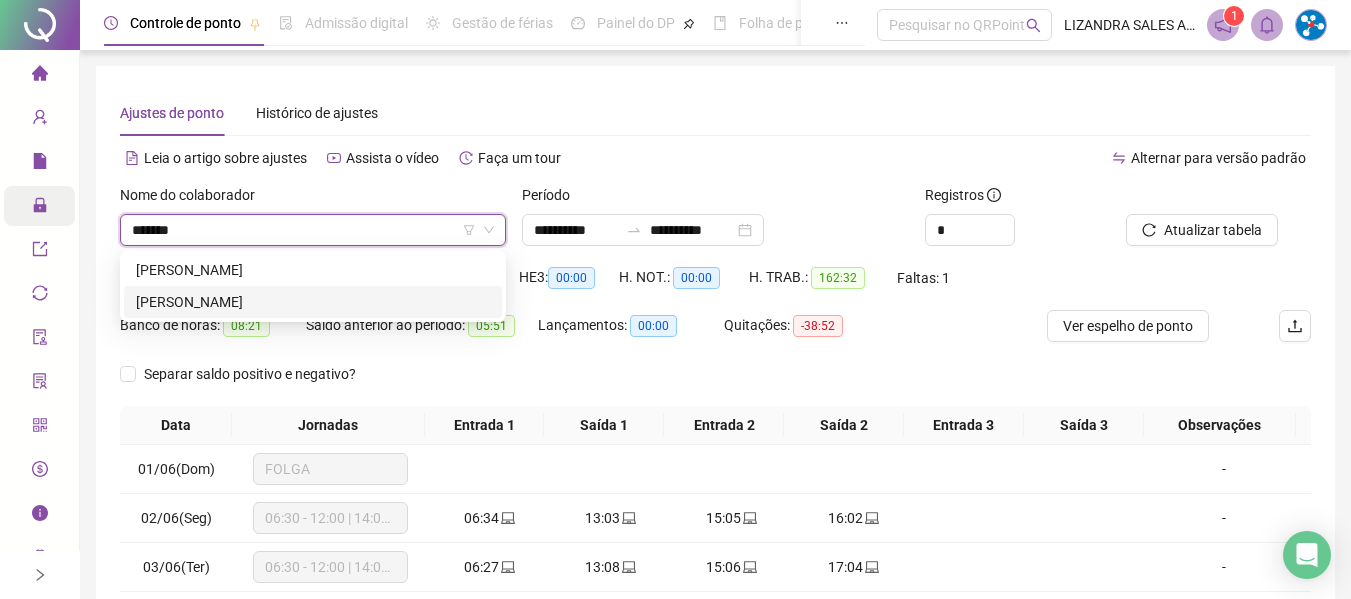 click on "[PERSON_NAME]" at bounding box center [313, 302] 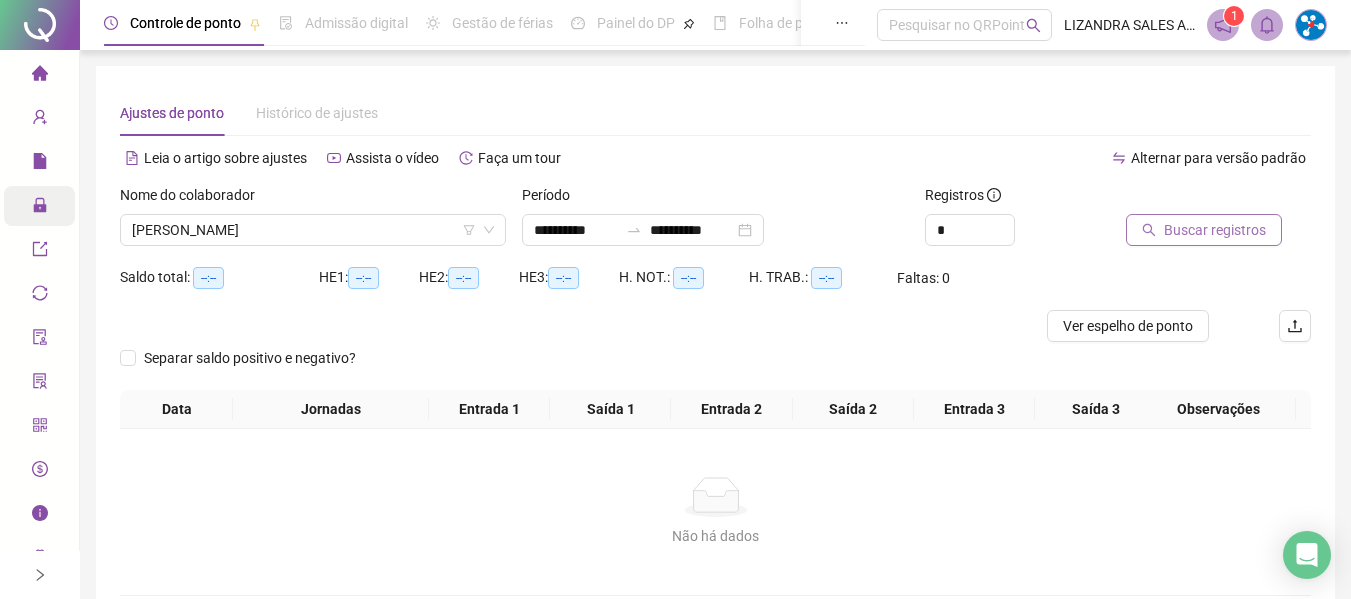 click on "Buscar registros" at bounding box center [1215, 230] 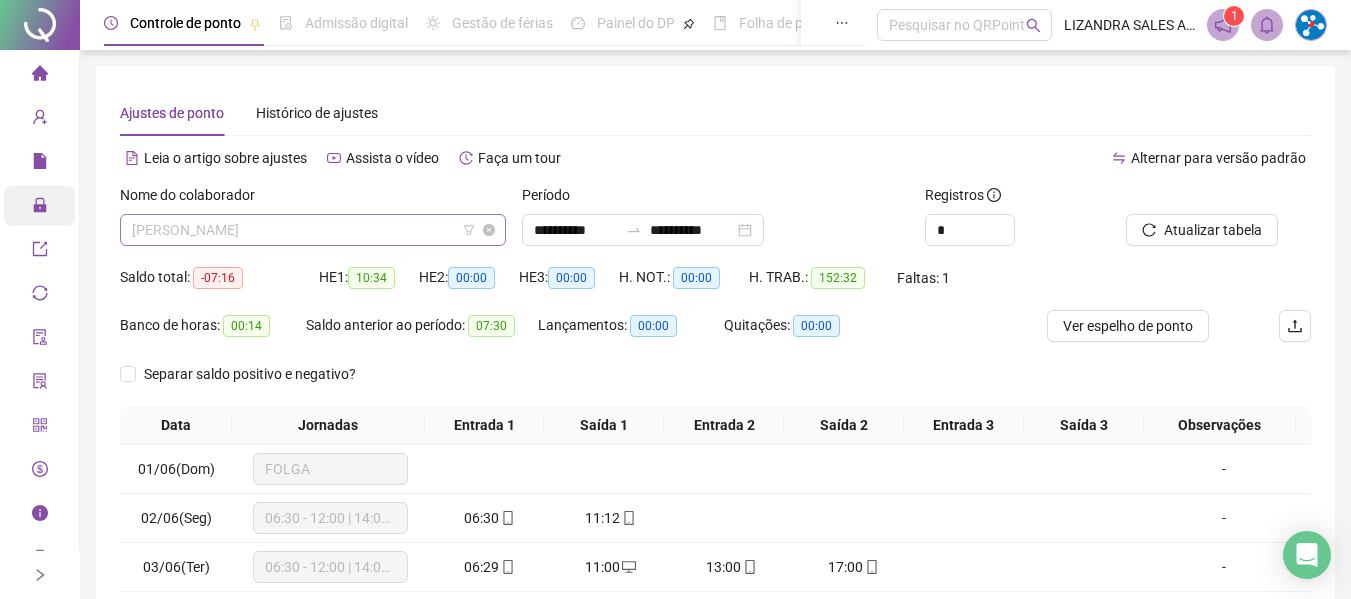 click on "[PERSON_NAME]" at bounding box center [313, 230] 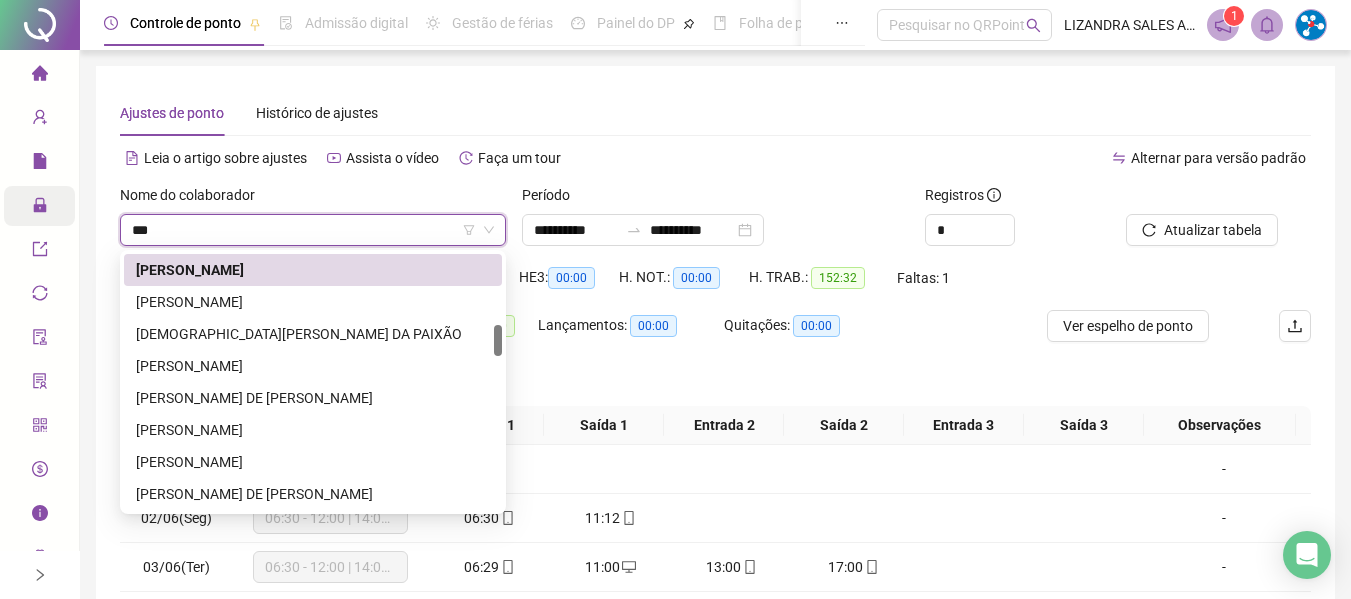 scroll, scrollTop: 0, scrollLeft: 0, axis: both 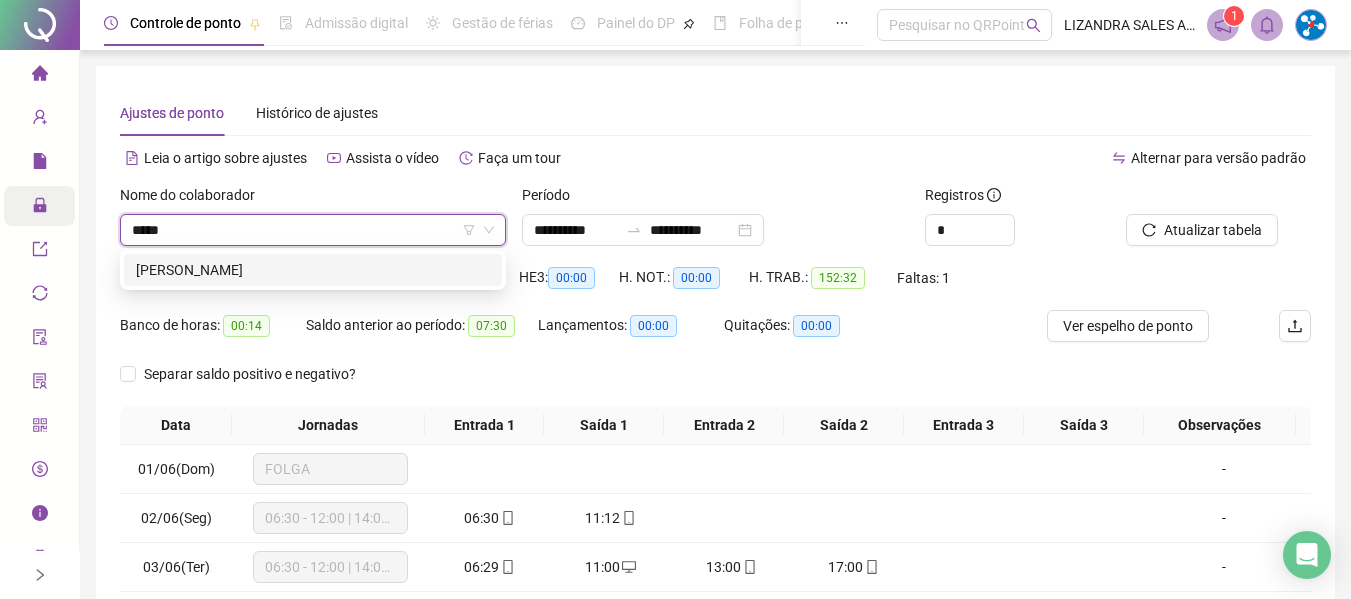 type on "******" 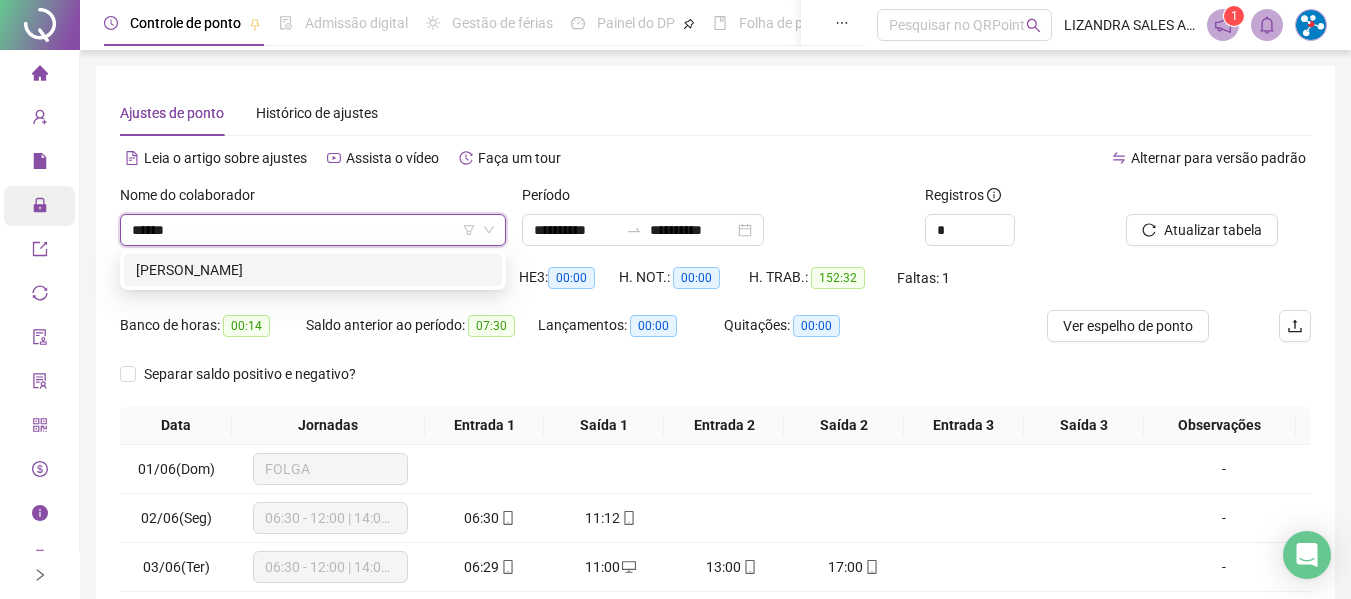 click on "[PERSON_NAME]" at bounding box center [313, 270] 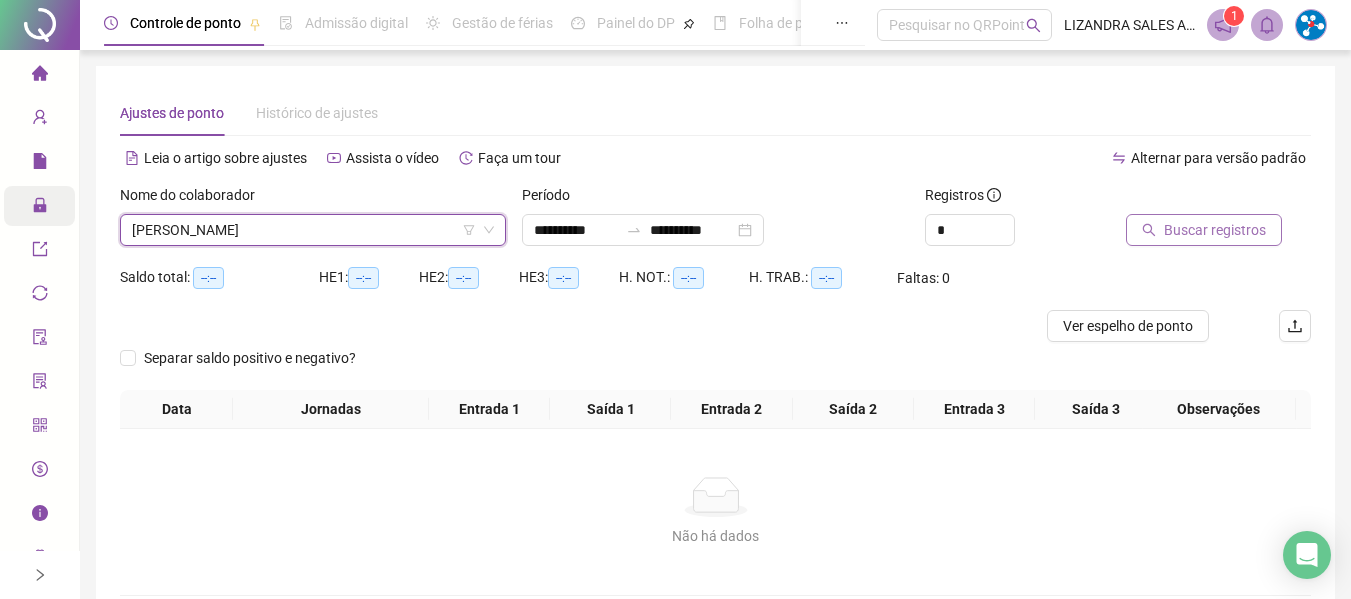 click on "Buscar registros" at bounding box center (1215, 230) 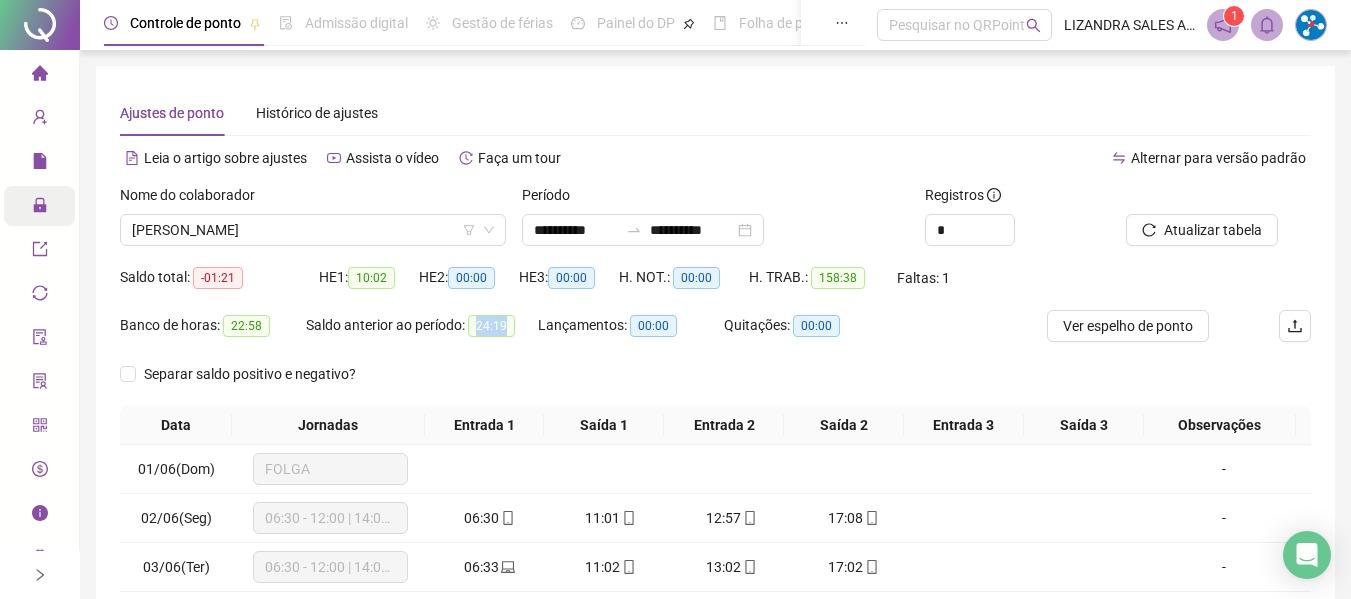 drag, startPoint x: 478, startPoint y: 324, endPoint x: 506, endPoint y: 325, distance: 28.01785 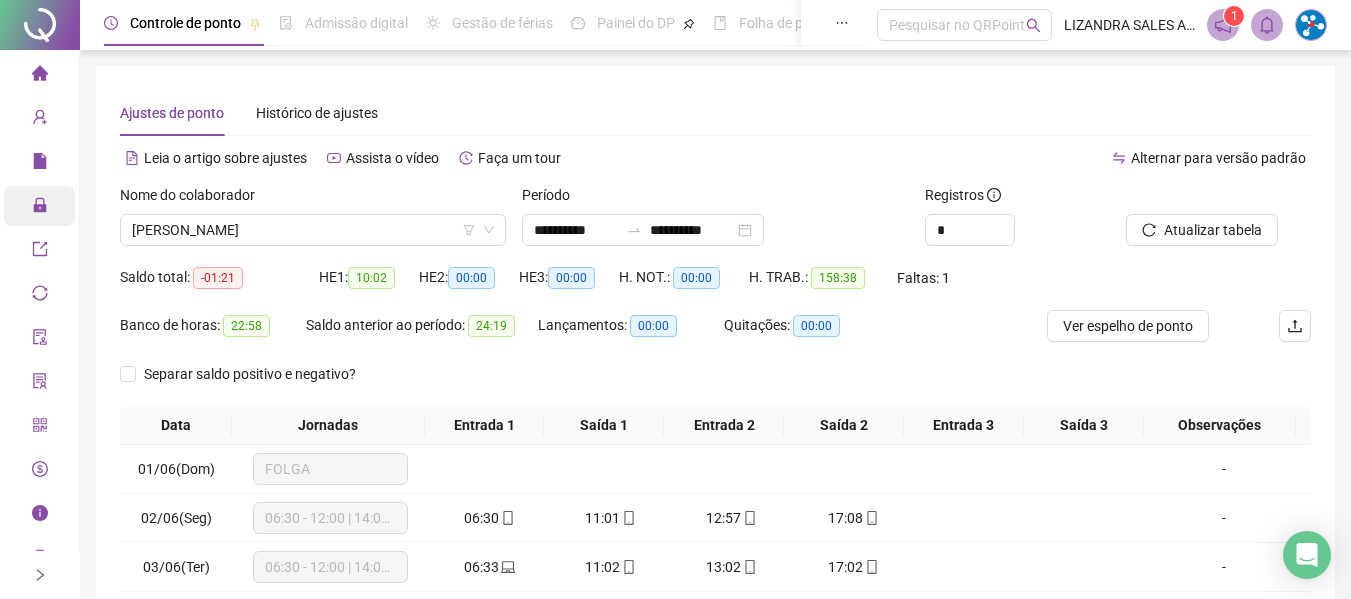 click on "**********" at bounding box center [715, 223] 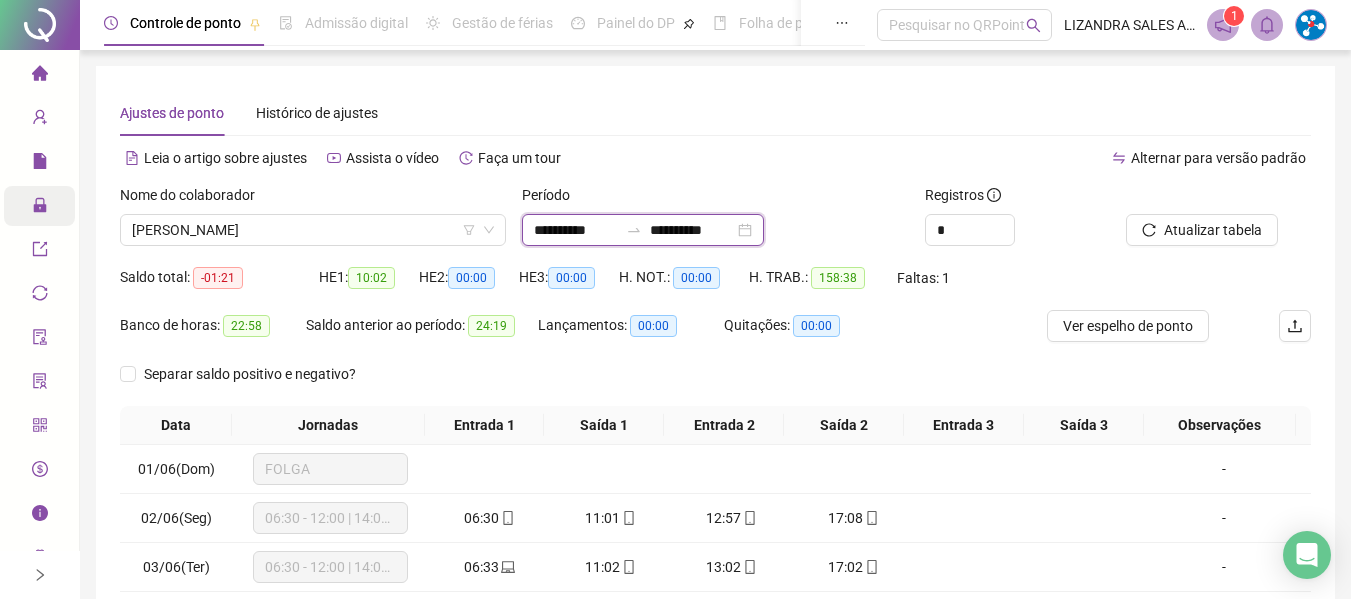 click on "**********" at bounding box center (576, 230) 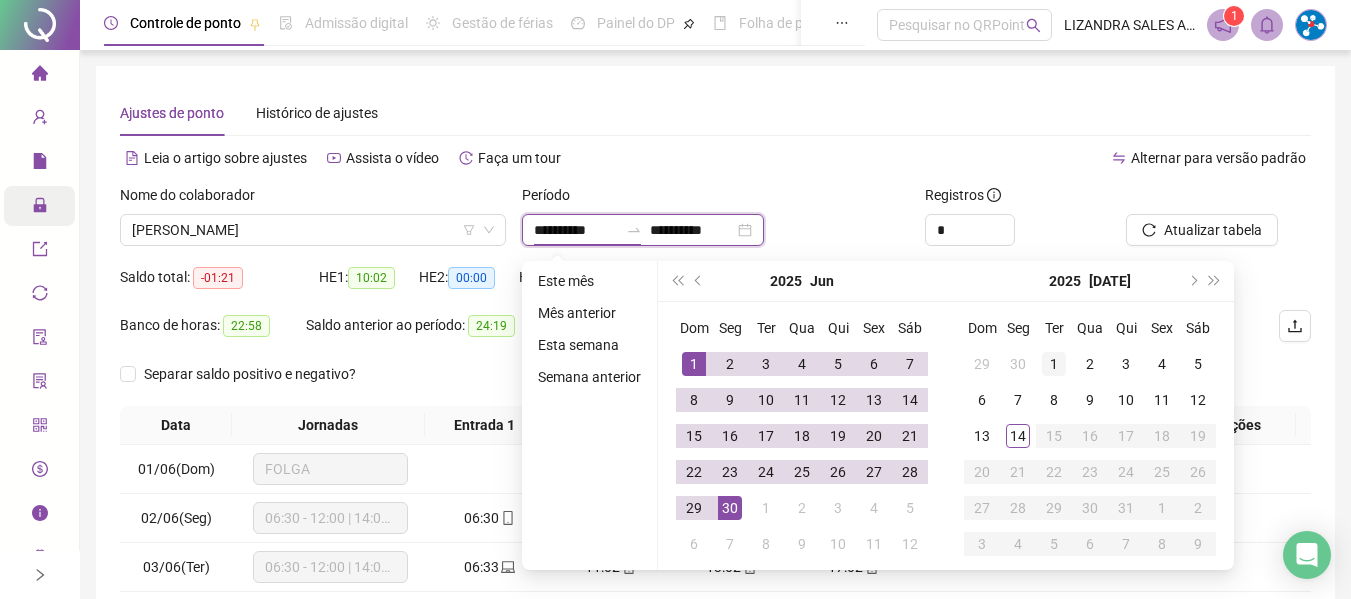 type on "**********" 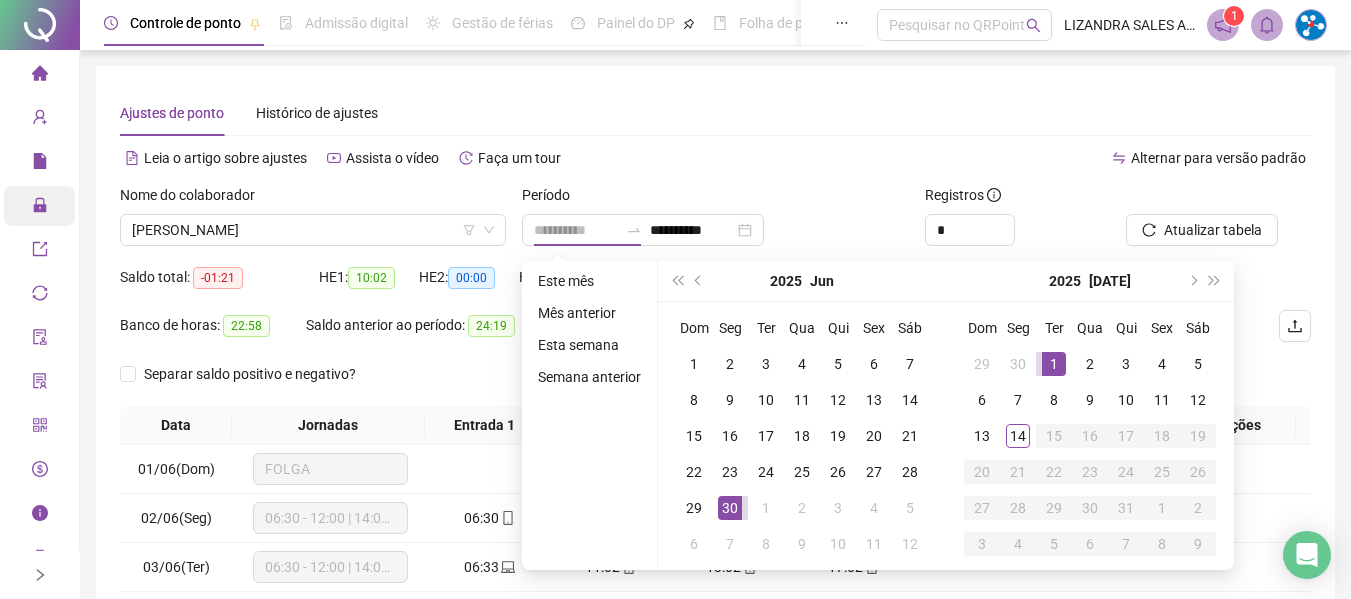 click on "1" at bounding box center (1054, 364) 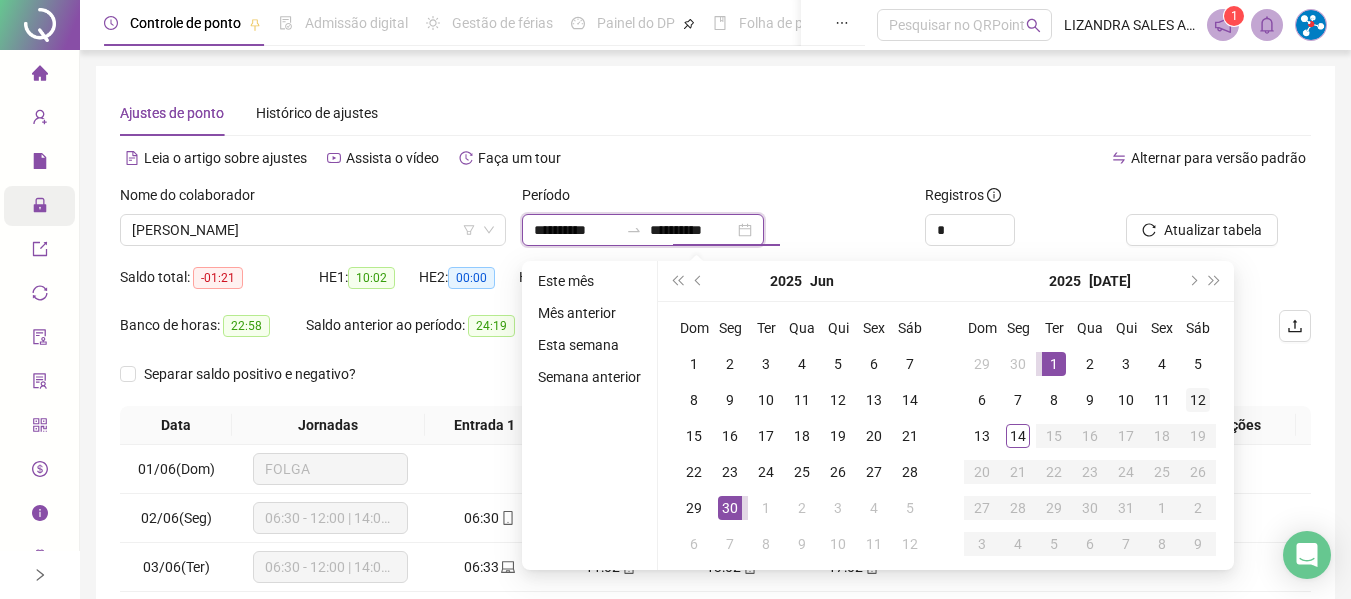 type on "**********" 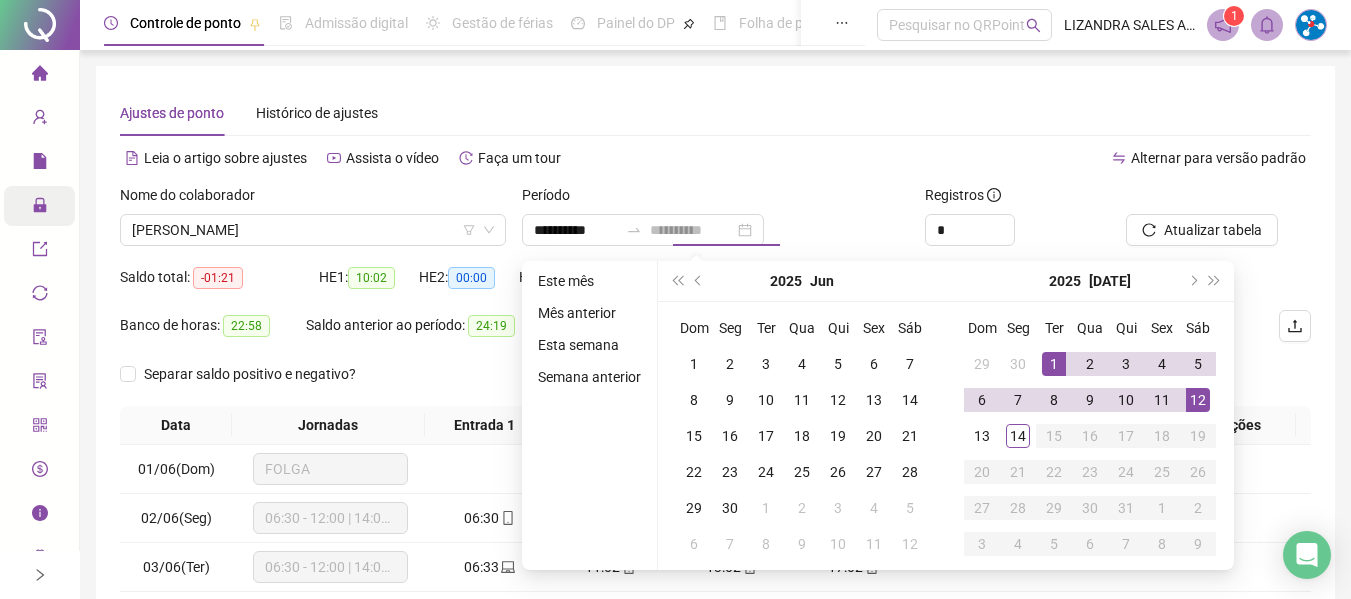 click on "12" at bounding box center [1198, 400] 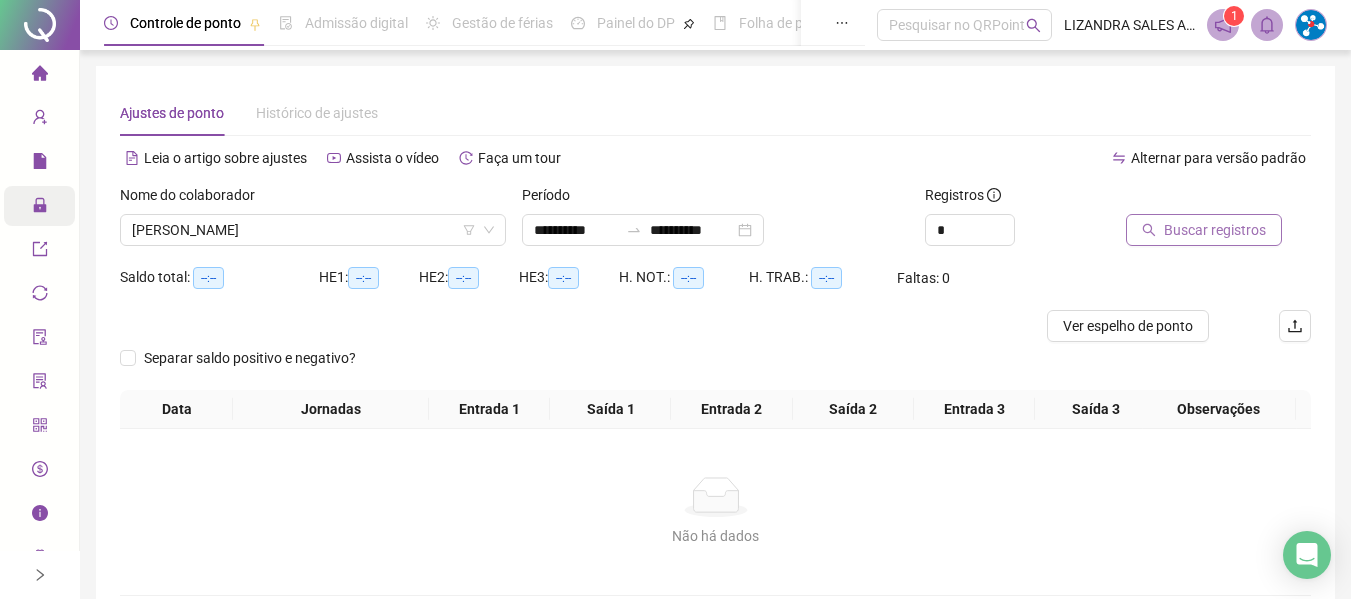 click on "Buscar registros" at bounding box center [1215, 230] 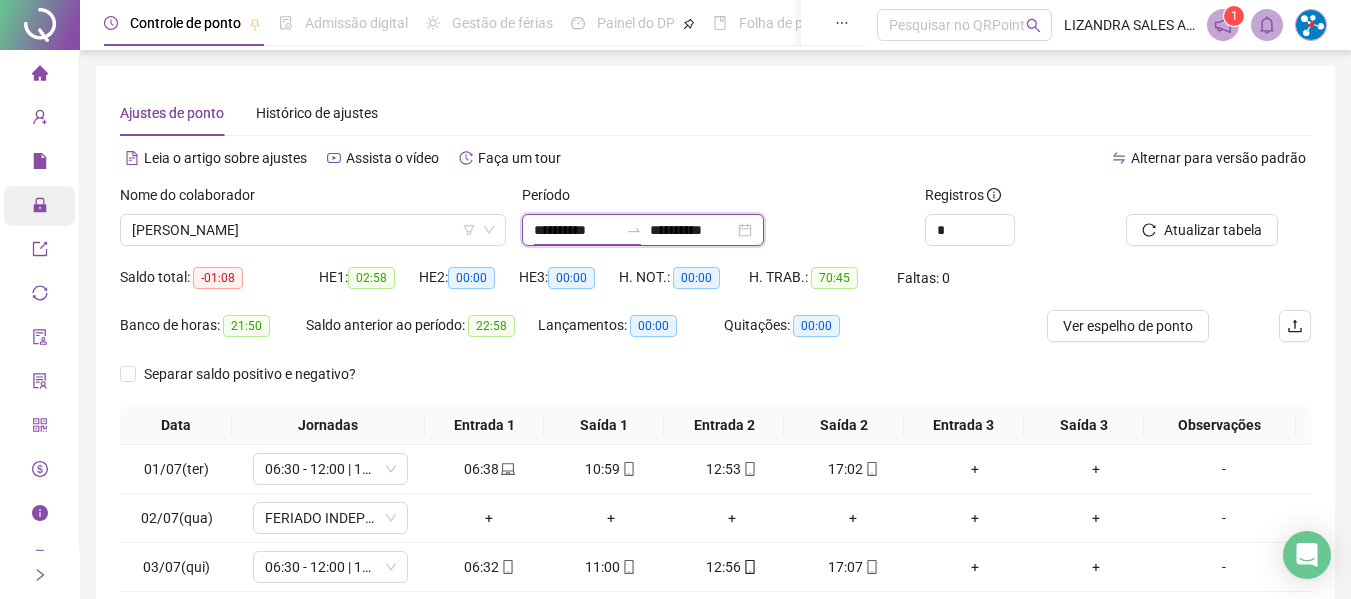 click on "**********" at bounding box center (576, 230) 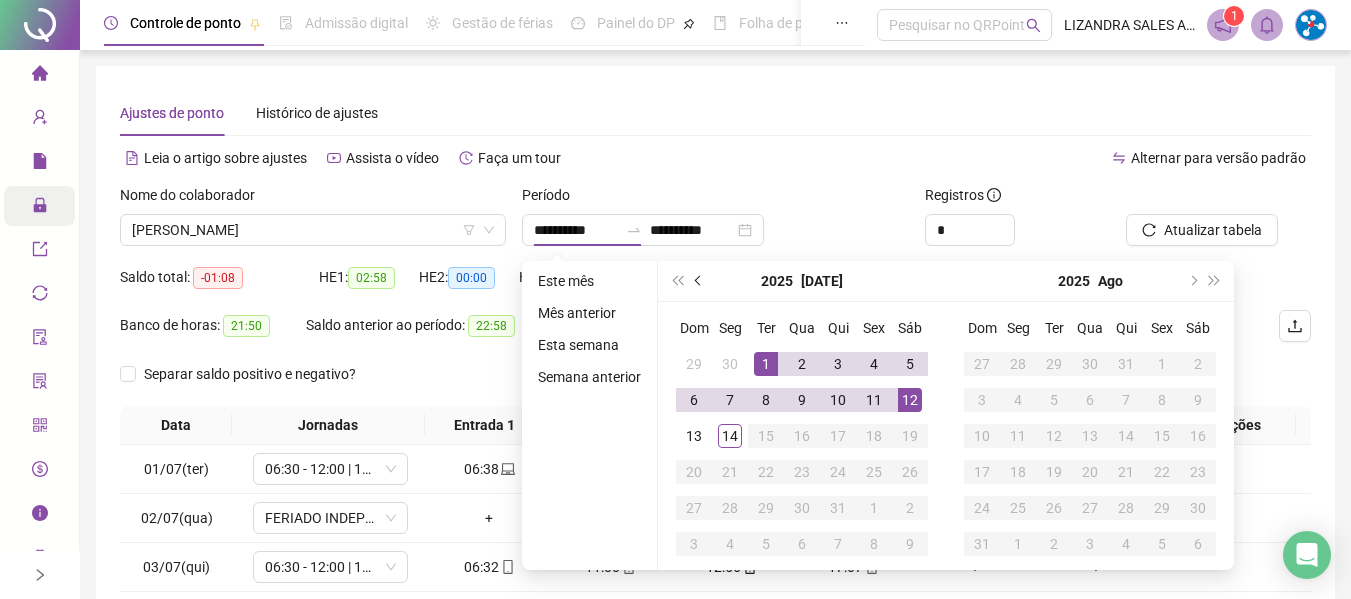 click at bounding box center [699, 281] 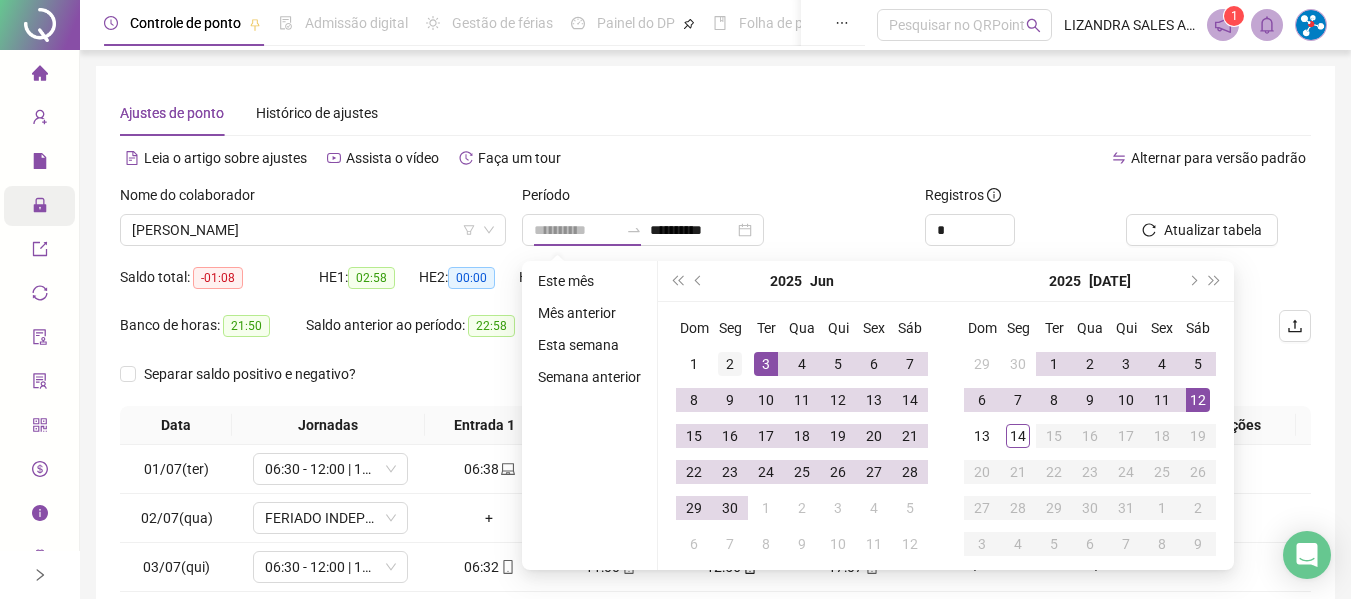 type on "**********" 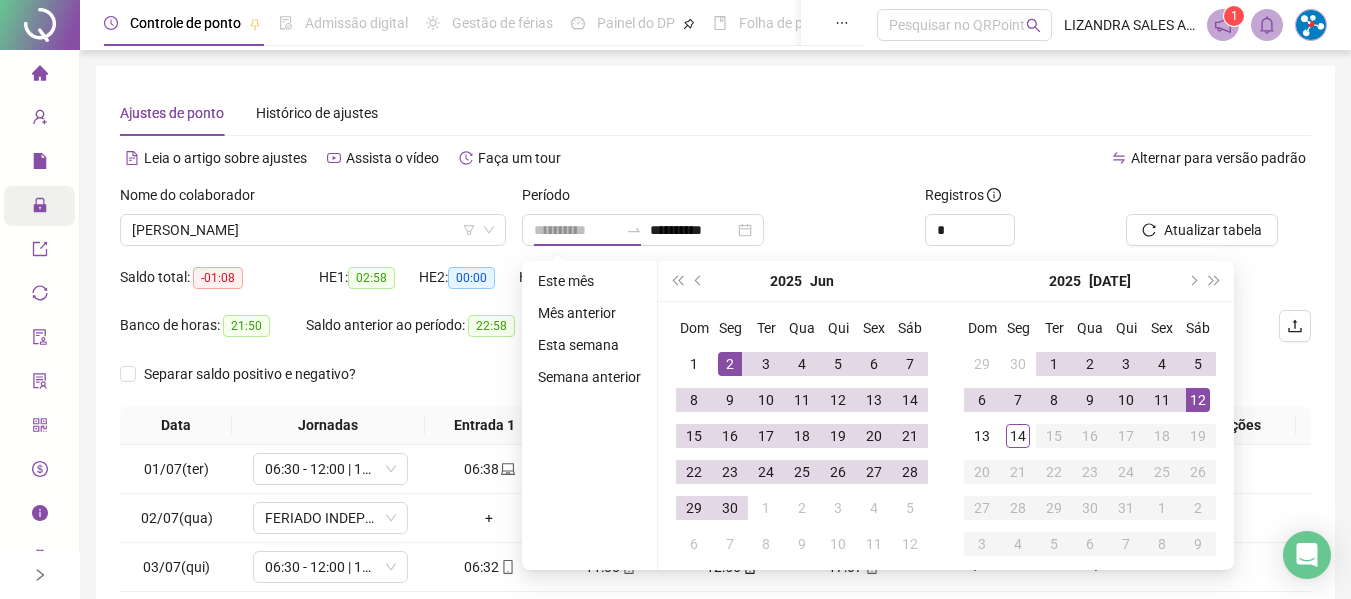 click on "2" at bounding box center (730, 364) 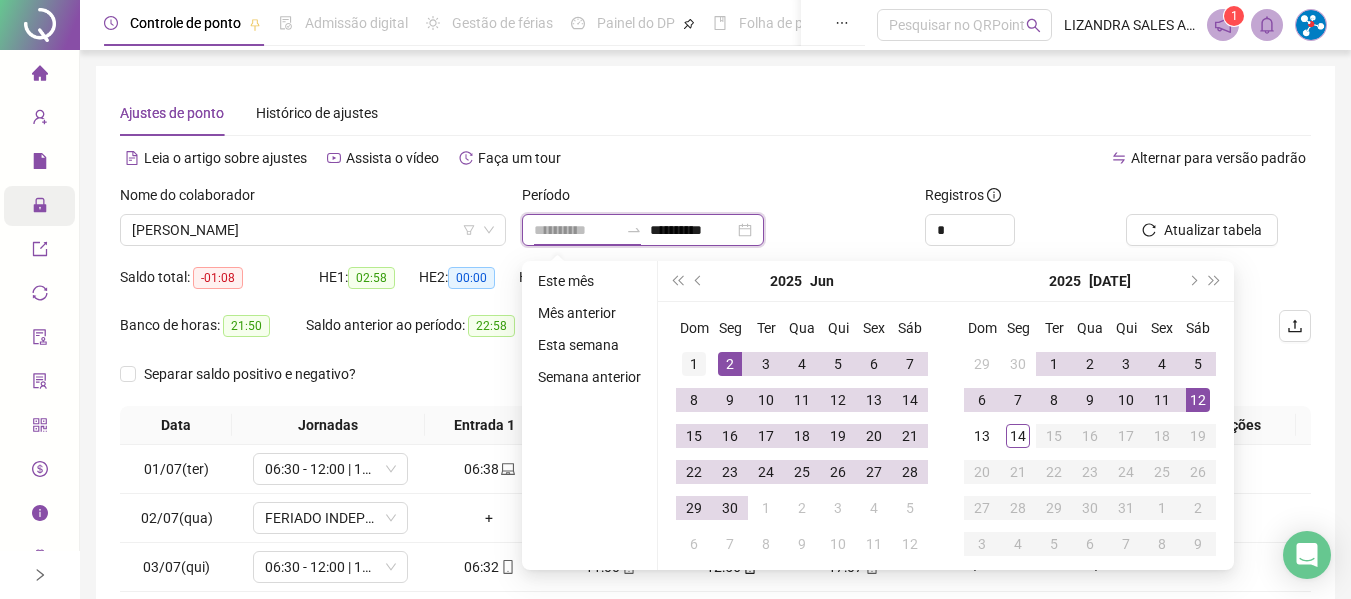 type on "**********" 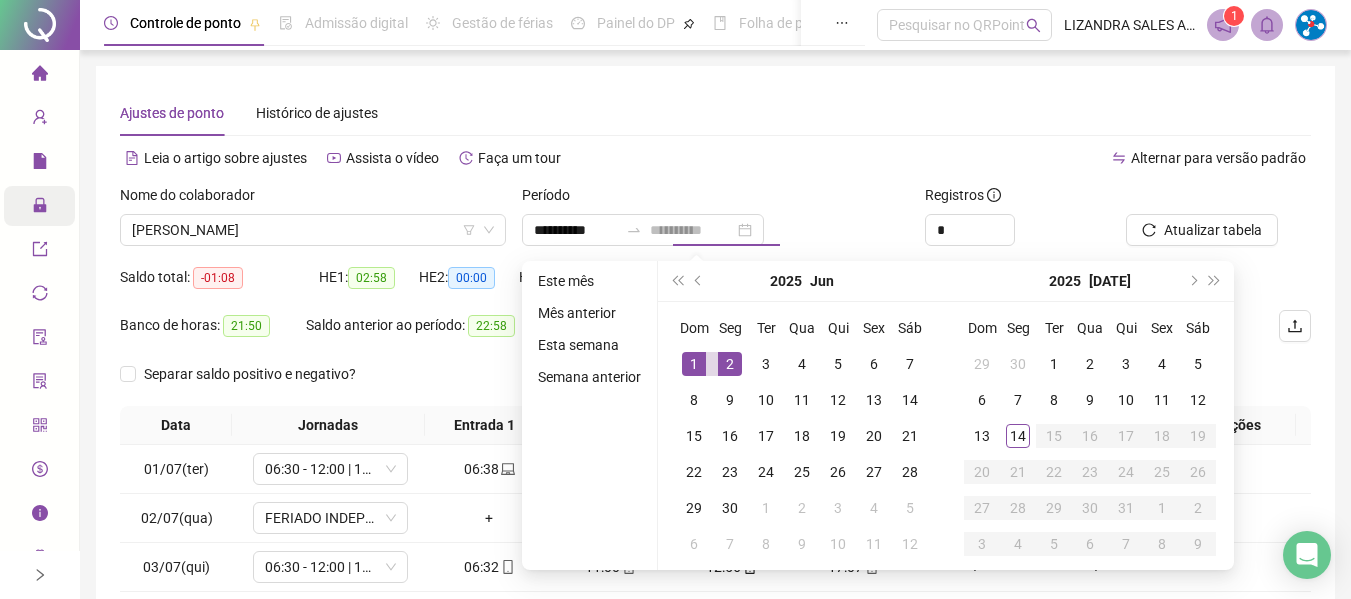 click on "1" at bounding box center (694, 364) 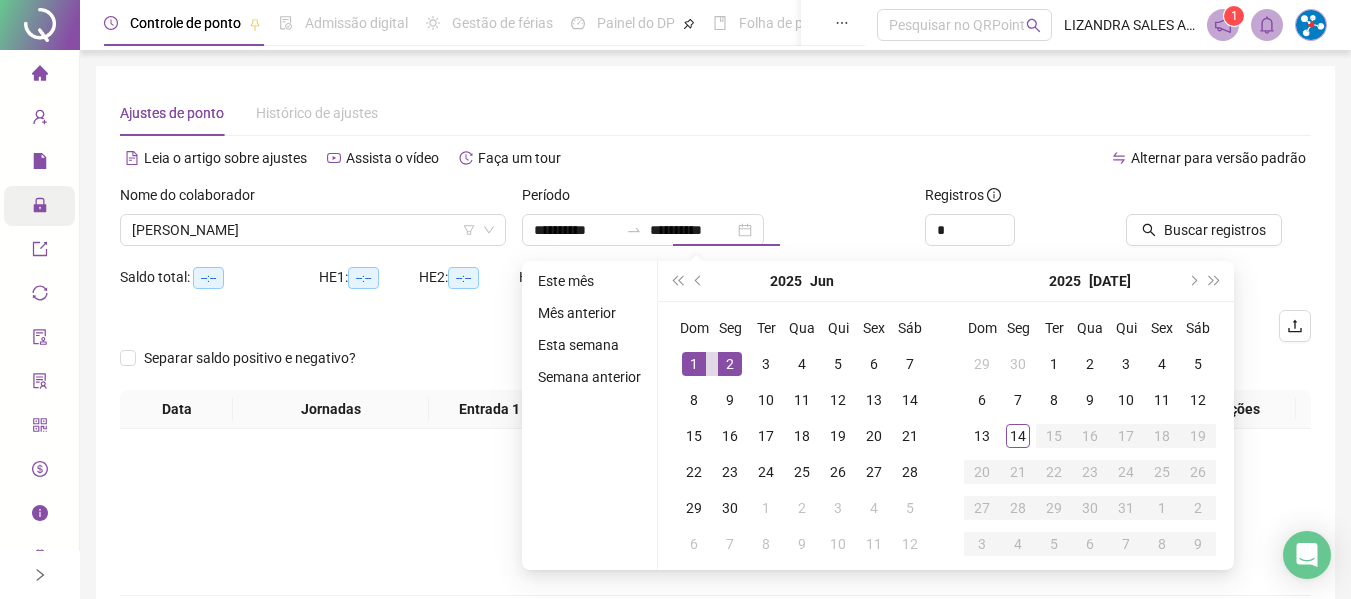 type on "**********" 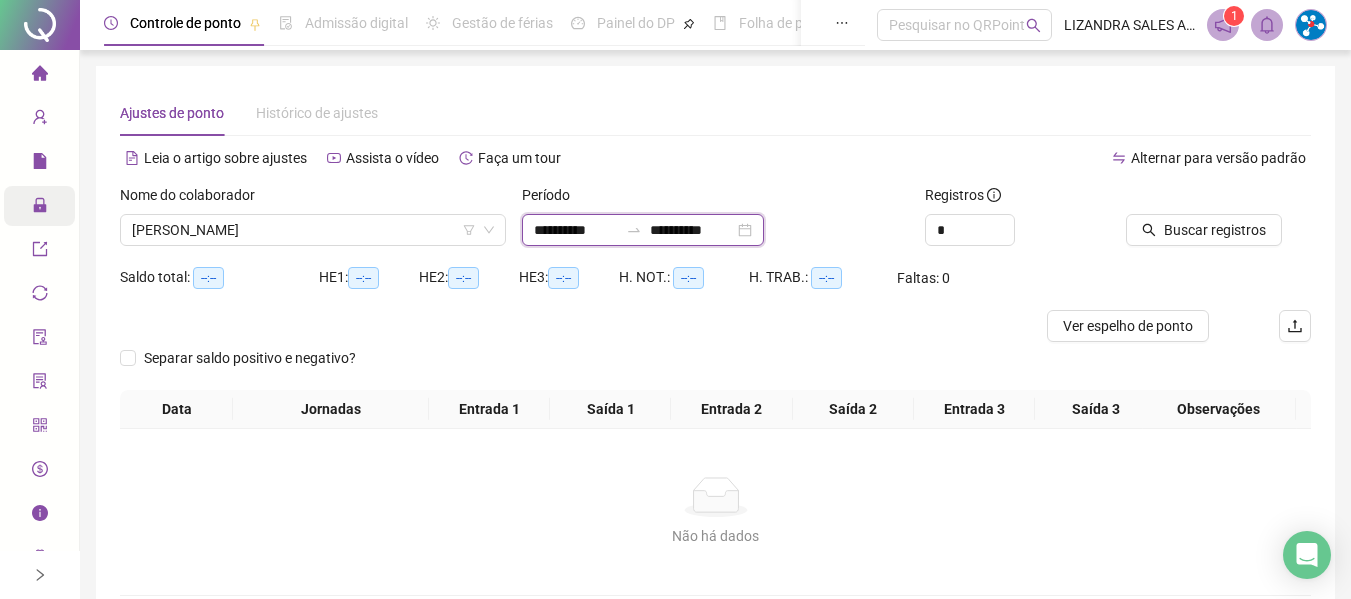 click on "**********" at bounding box center [576, 230] 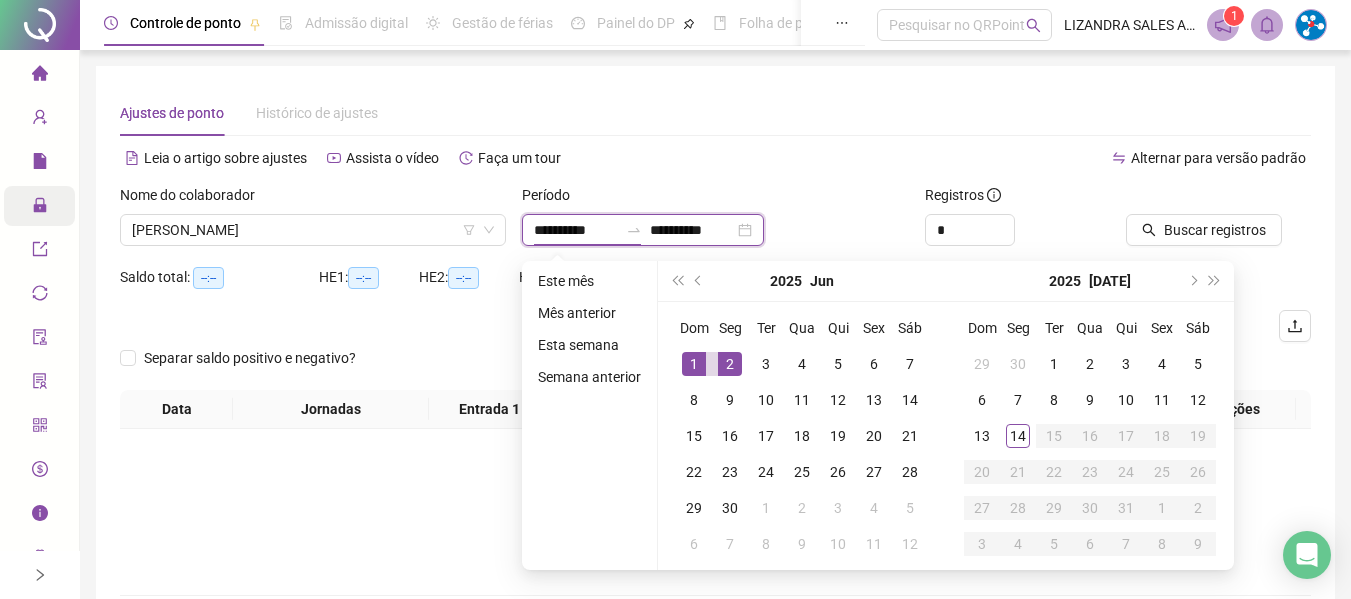 type on "**********" 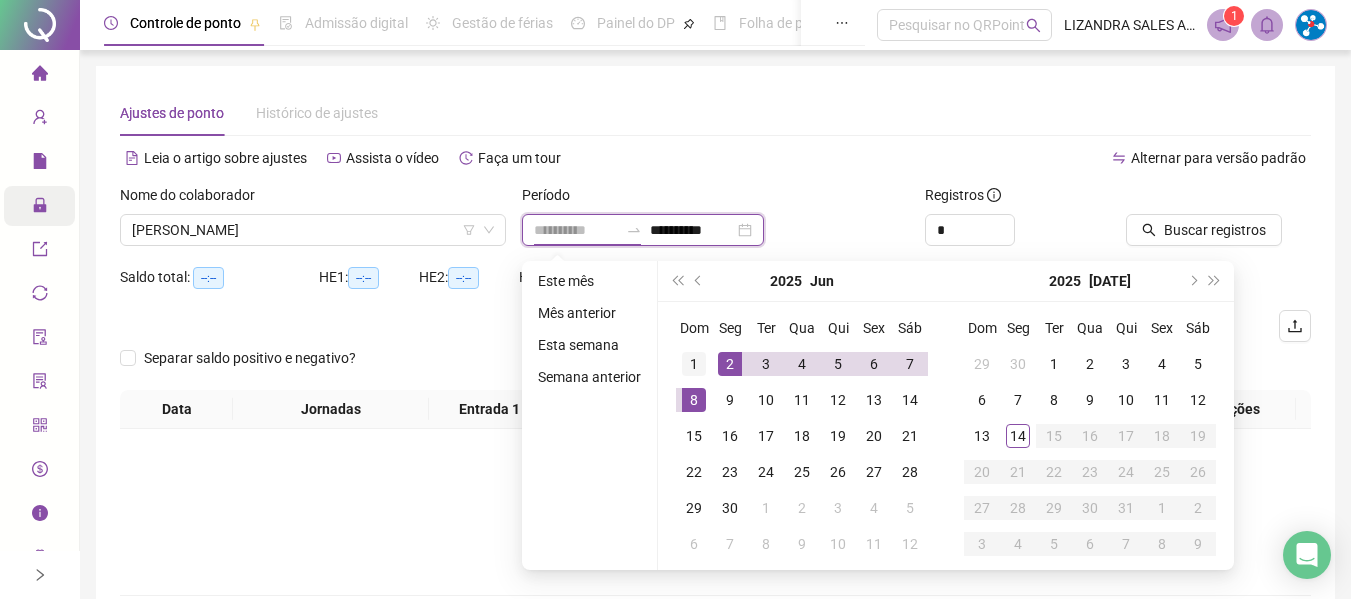 type on "**********" 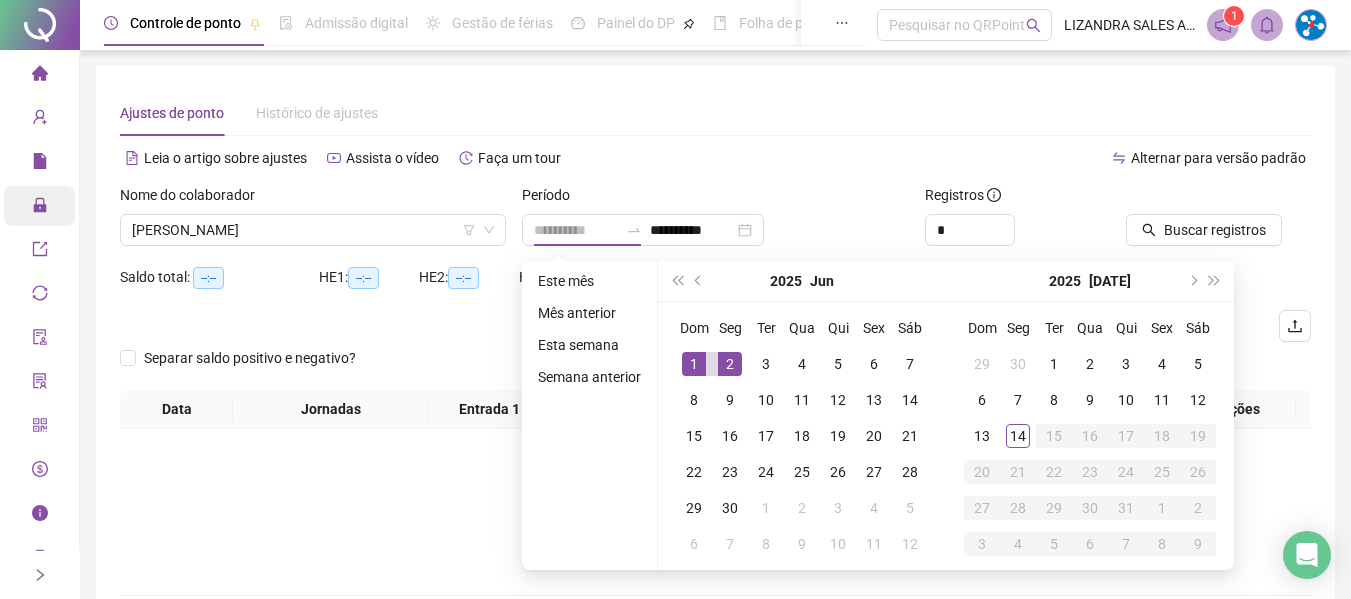 click on "1" at bounding box center (694, 364) 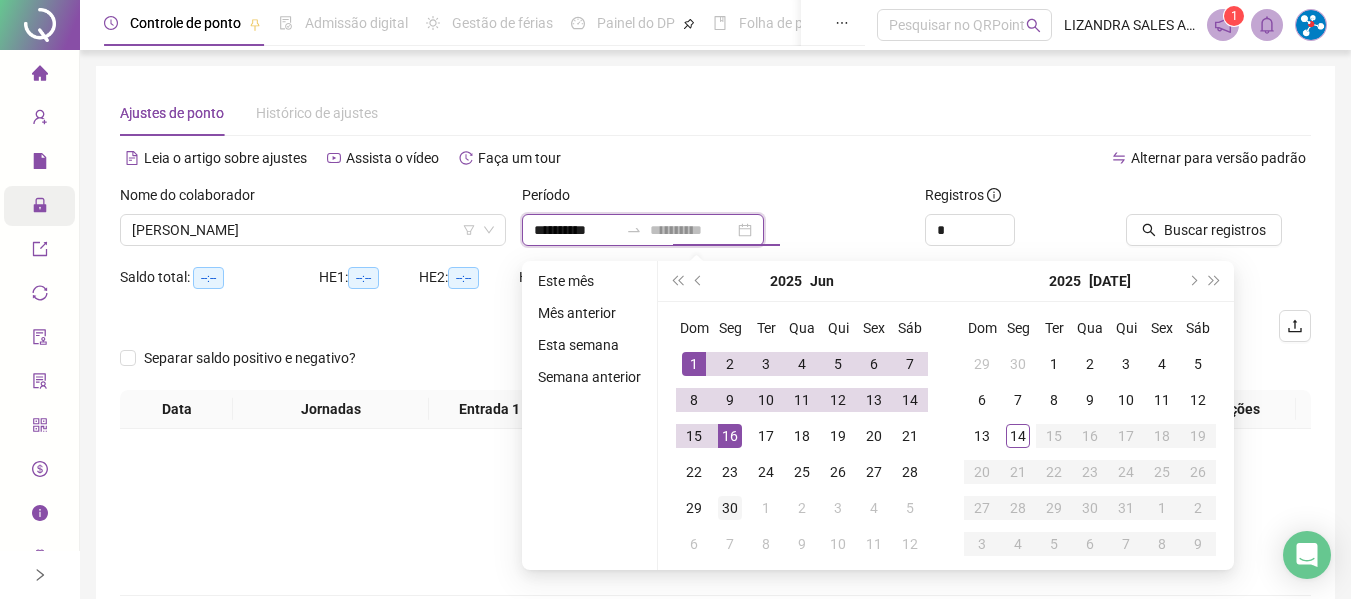 type on "**********" 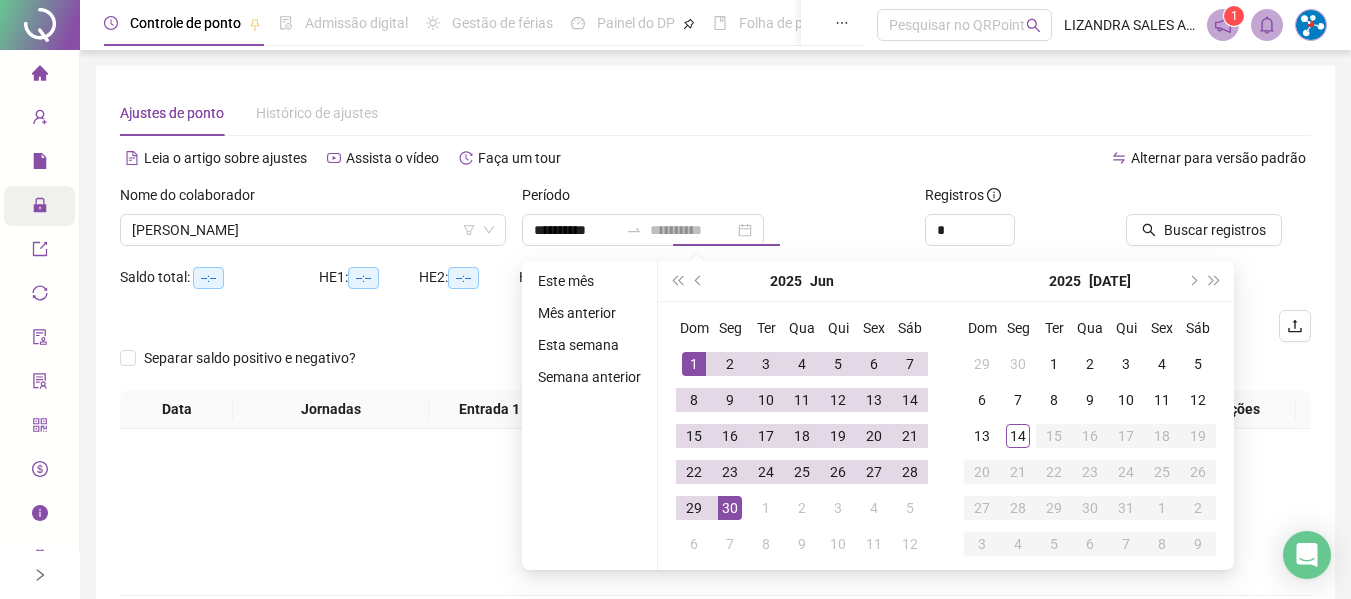 click on "30" at bounding box center [730, 508] 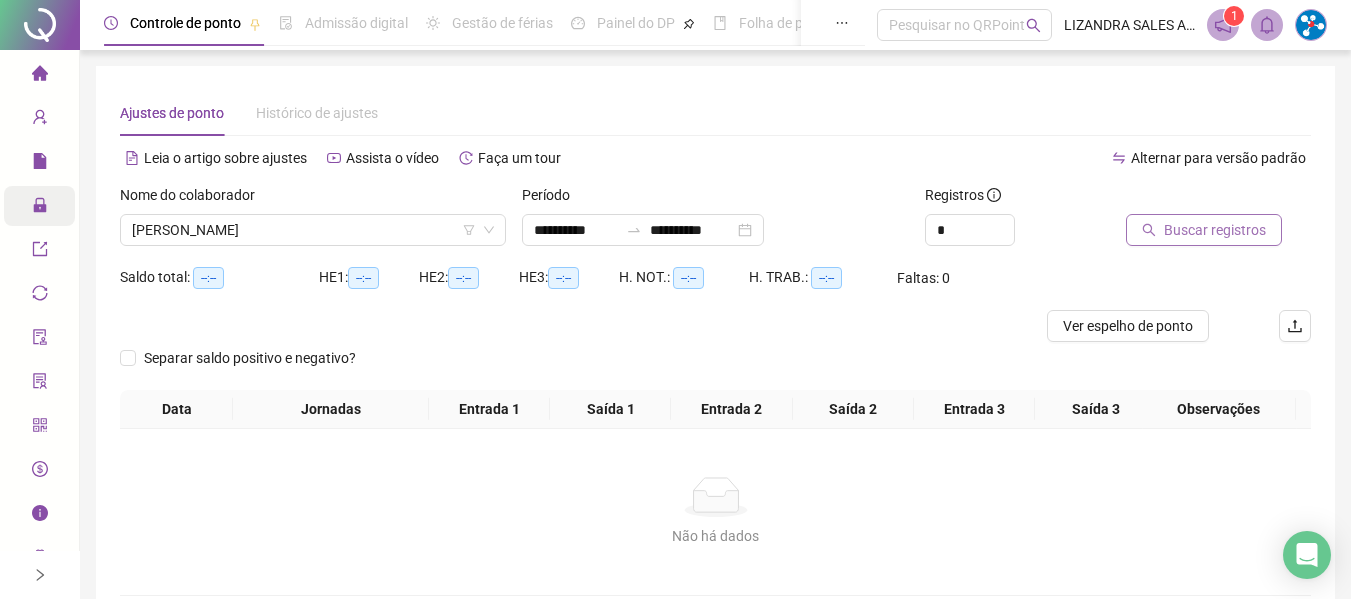 click on "Buscar registros" at bounding box center (1215, 230) 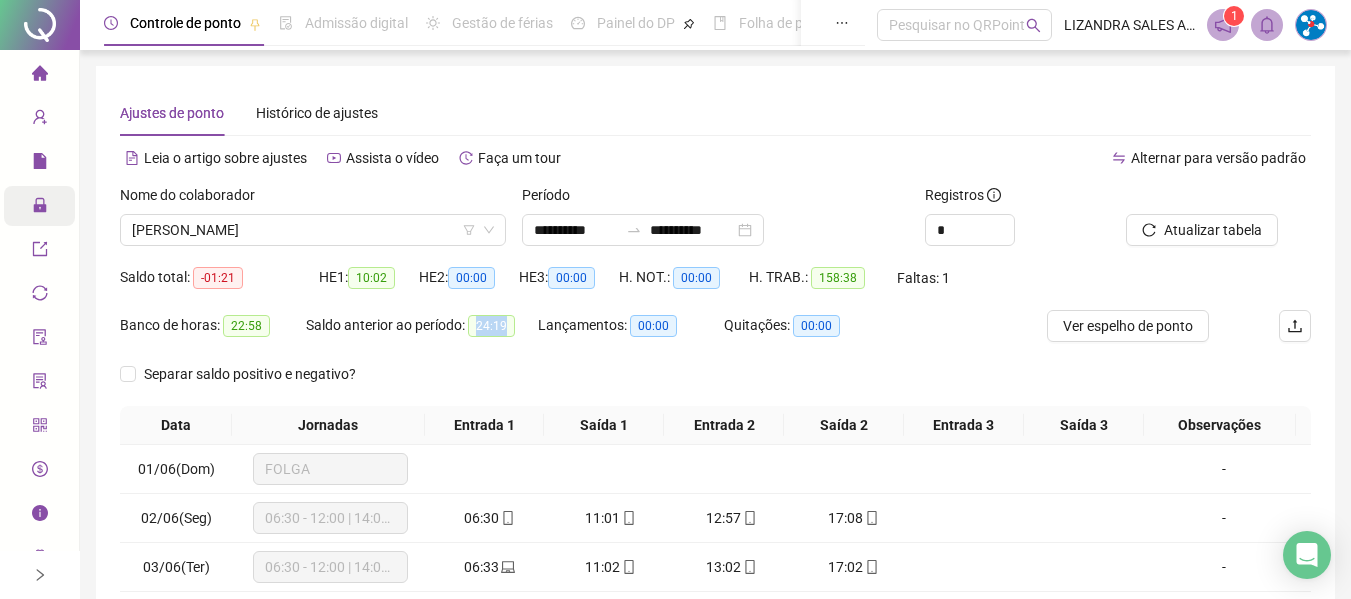 drag, startPoint x: 479, startPoint y: 322, endPoint x: 528, endPoint y: 323, distance: 49.010204 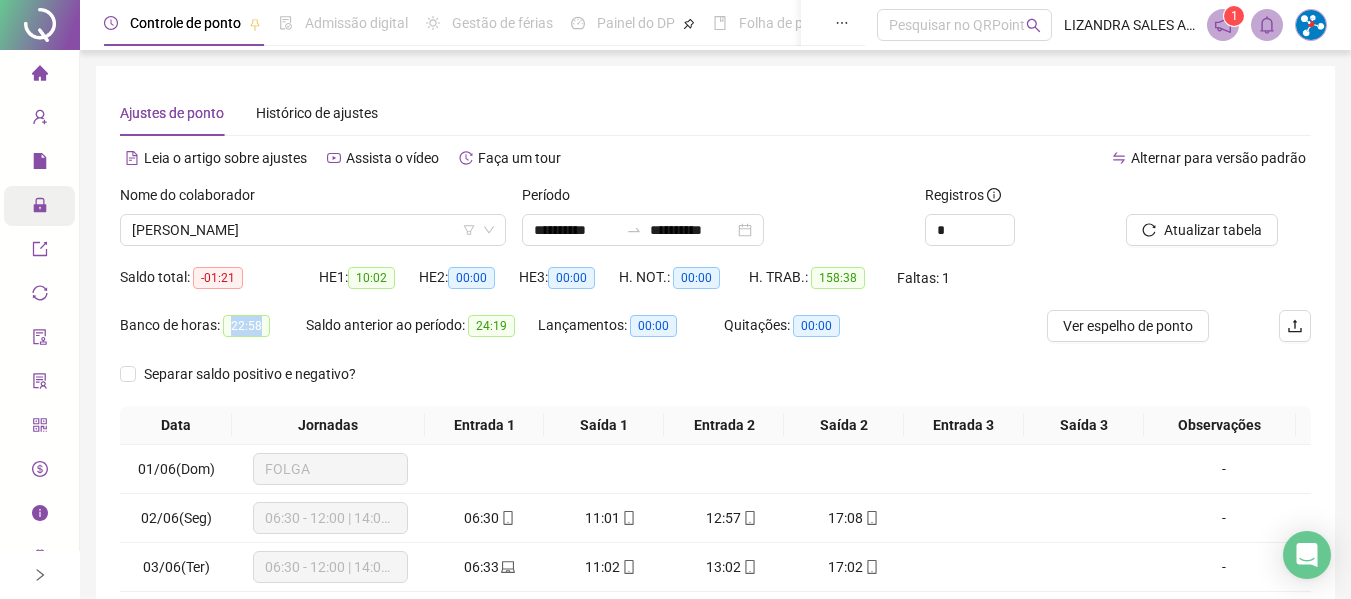 drag, startPoint x: 231, startPoint y: 331, endPoint x: 288, endPoint y: 342, distance: 58.0517 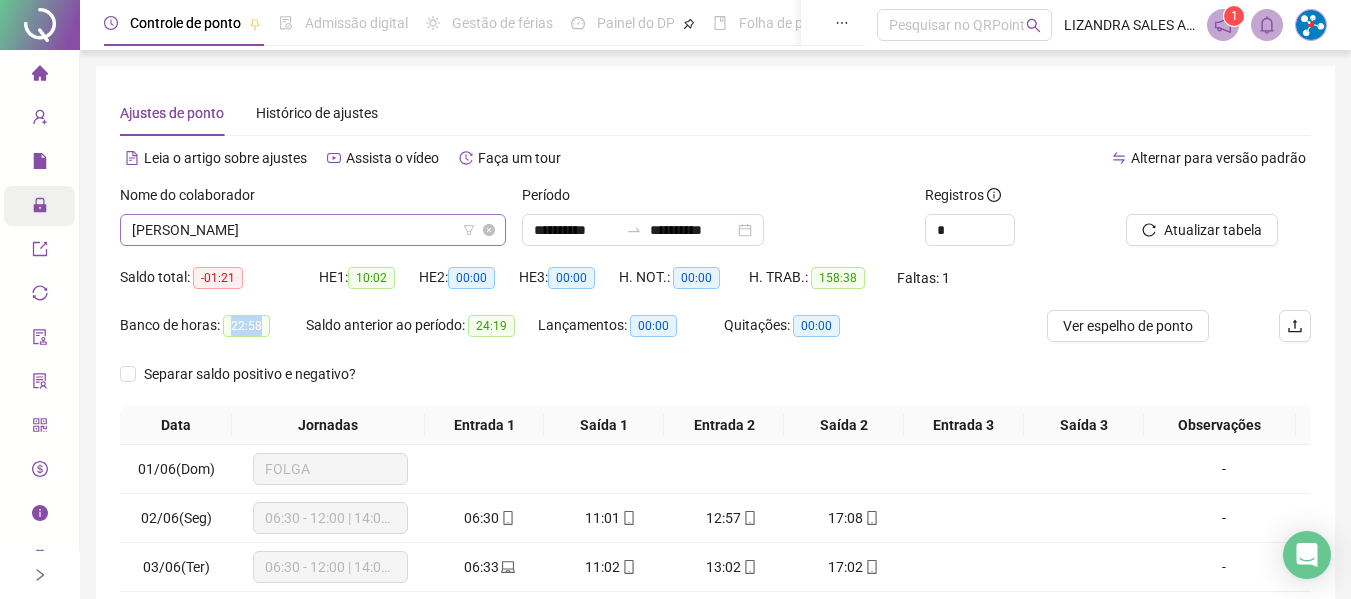 click on "[PERSON_NAME]" at bounding box center (313, 230) 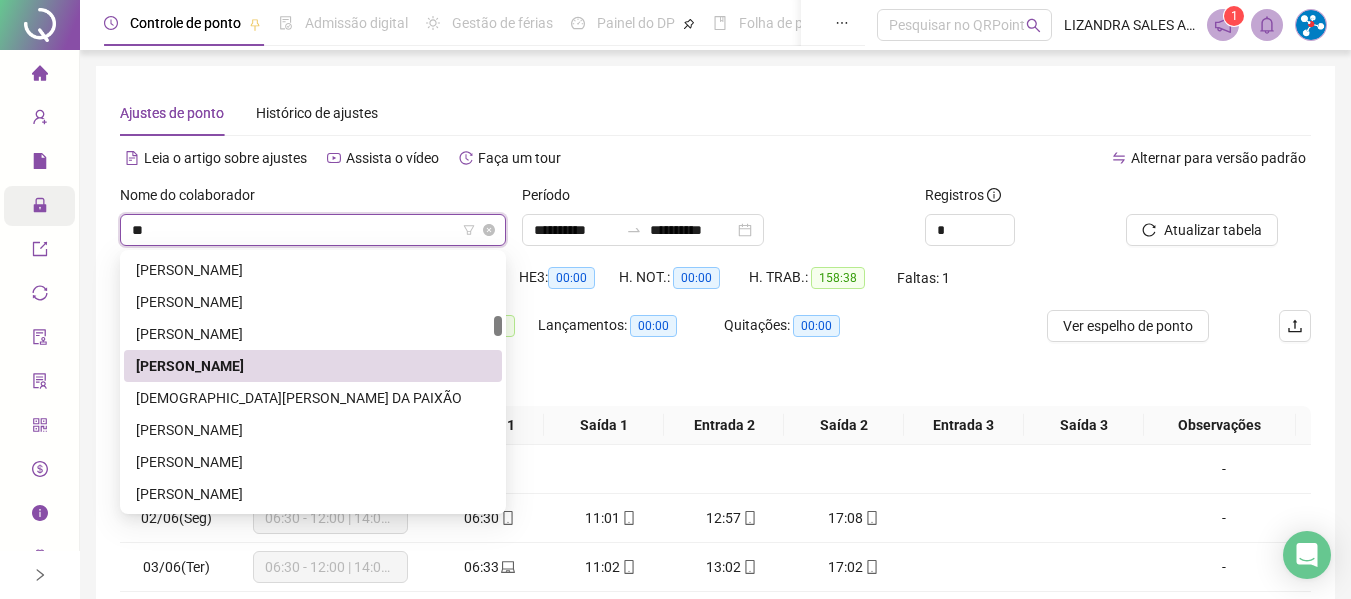 scroll, scrollTop: 0, scrollLeft: 0, axis: both 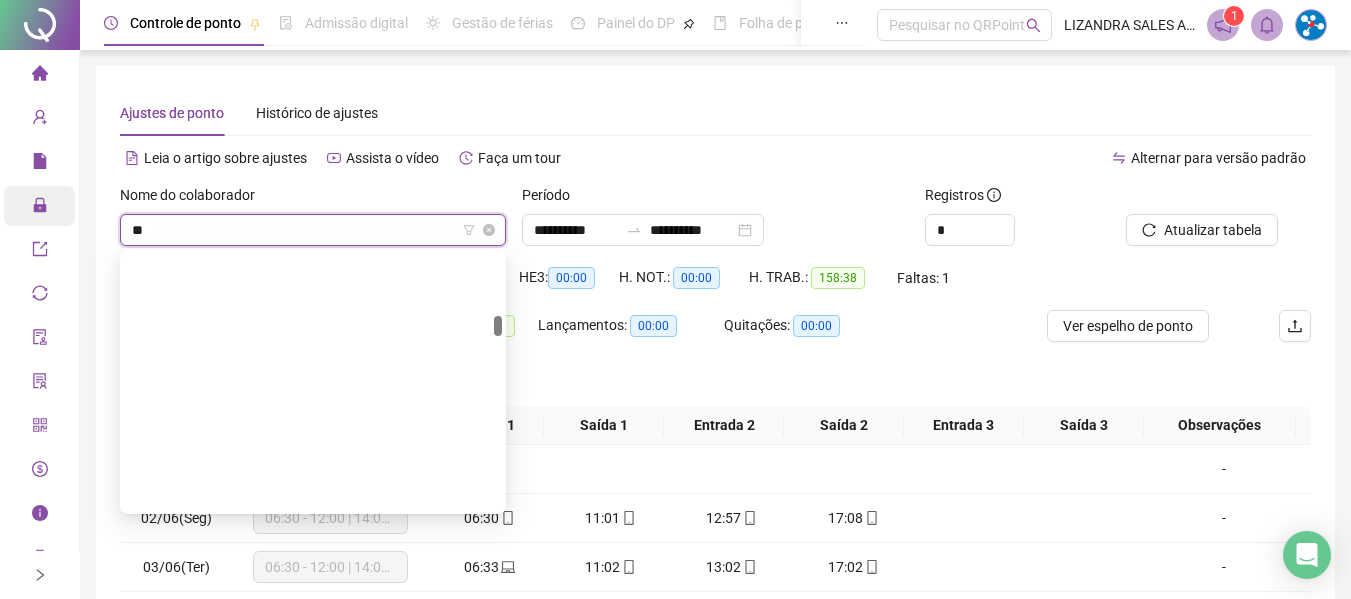 type on "***" 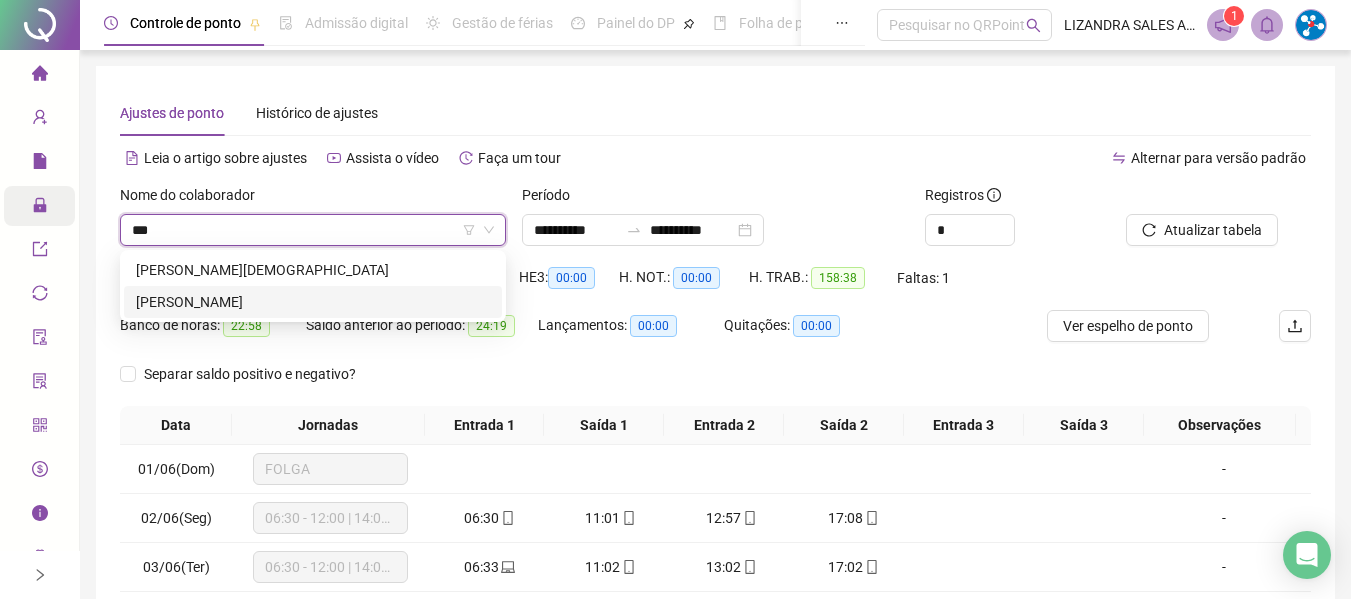 click on "[PERSON_NAME]" at bounding box center [313, 302] 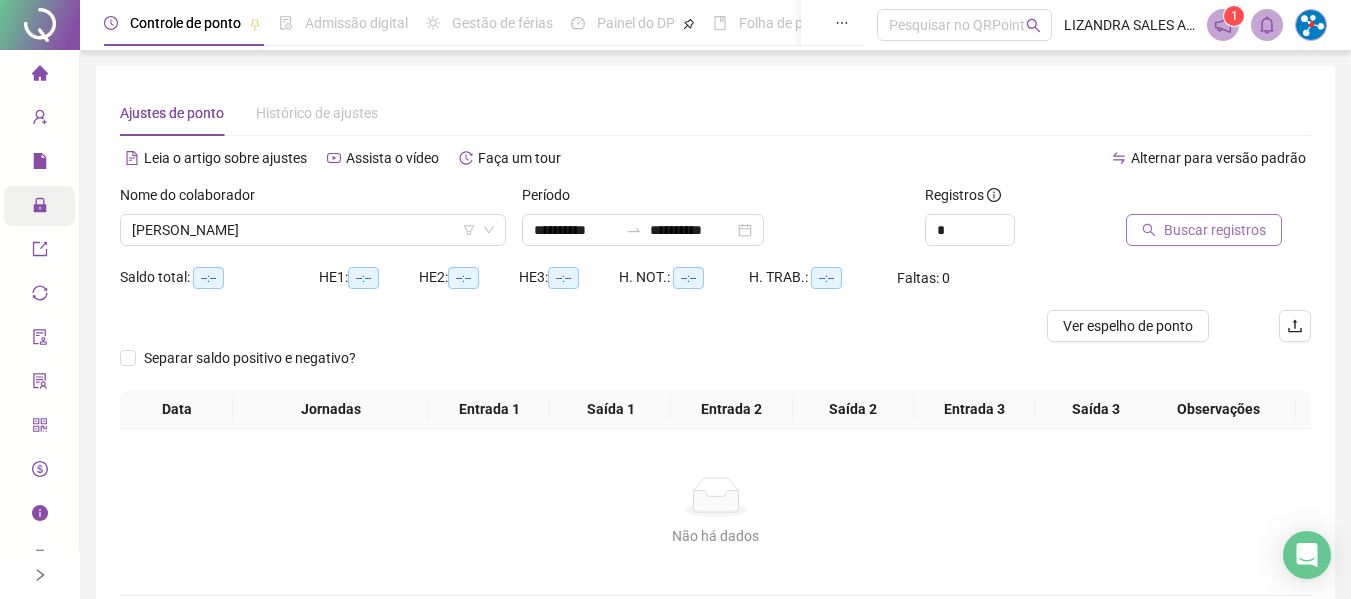 click on "Buscar registros" at bounding box center (1215, 230) 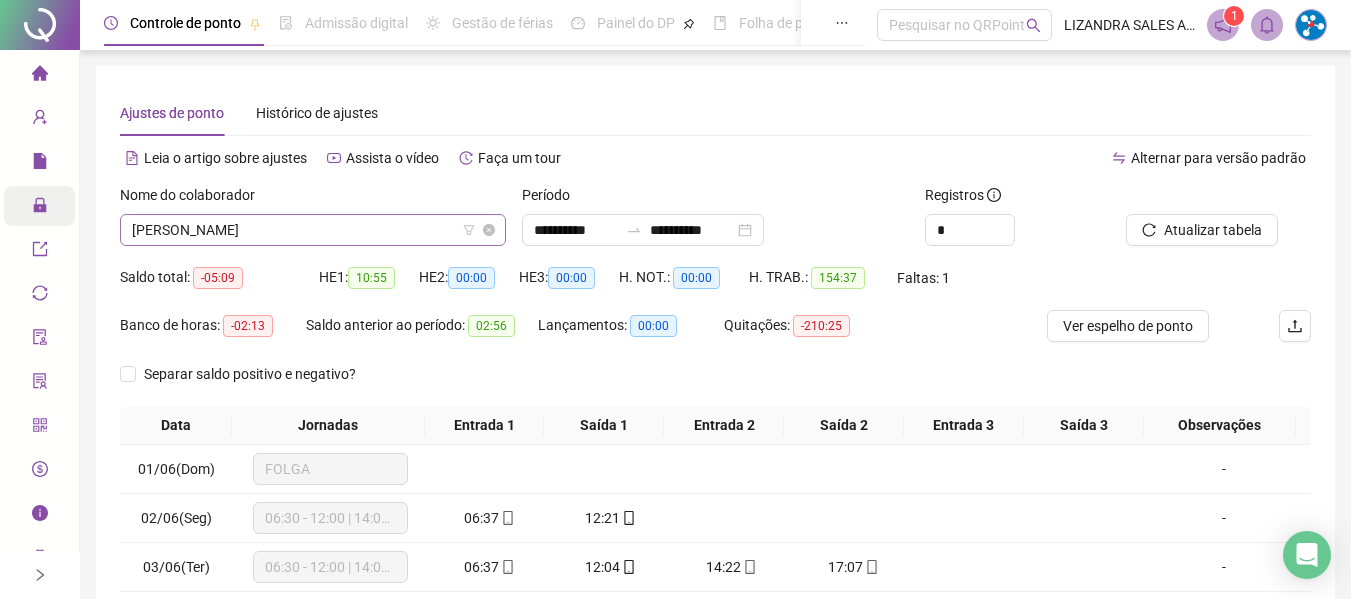 click on "[PERSON_NAME]" at bounding box center [313, 230] 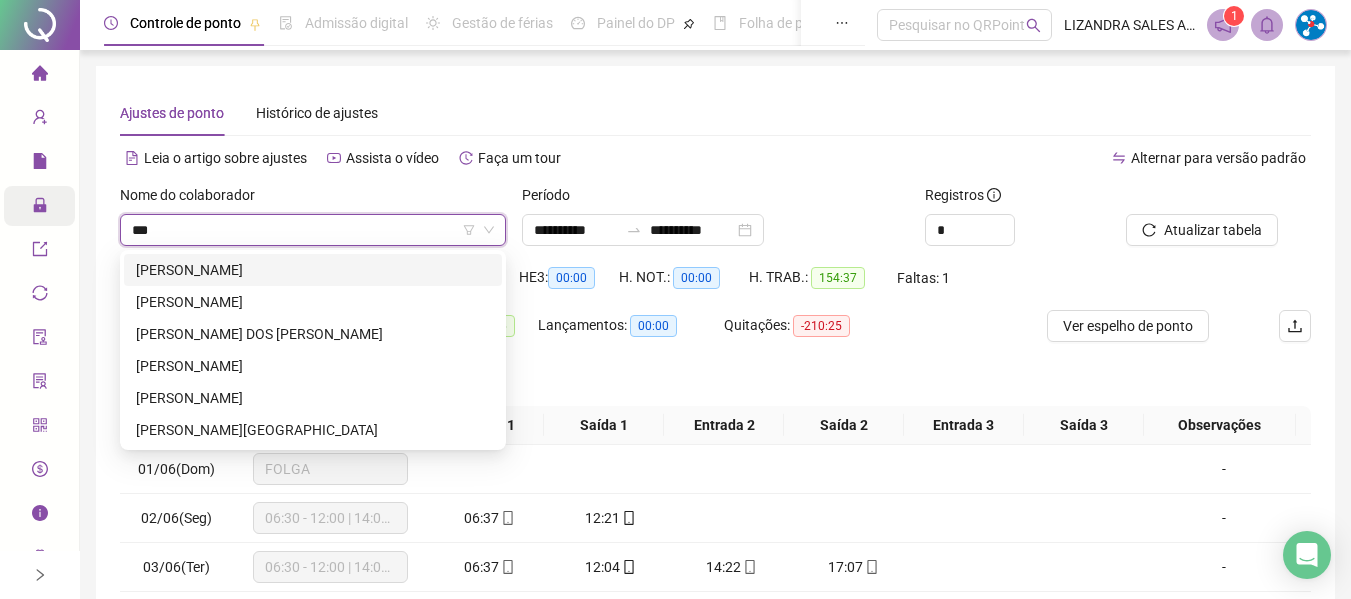 scroll, scrollTop: 0, scrollLeft: 0, axis: both 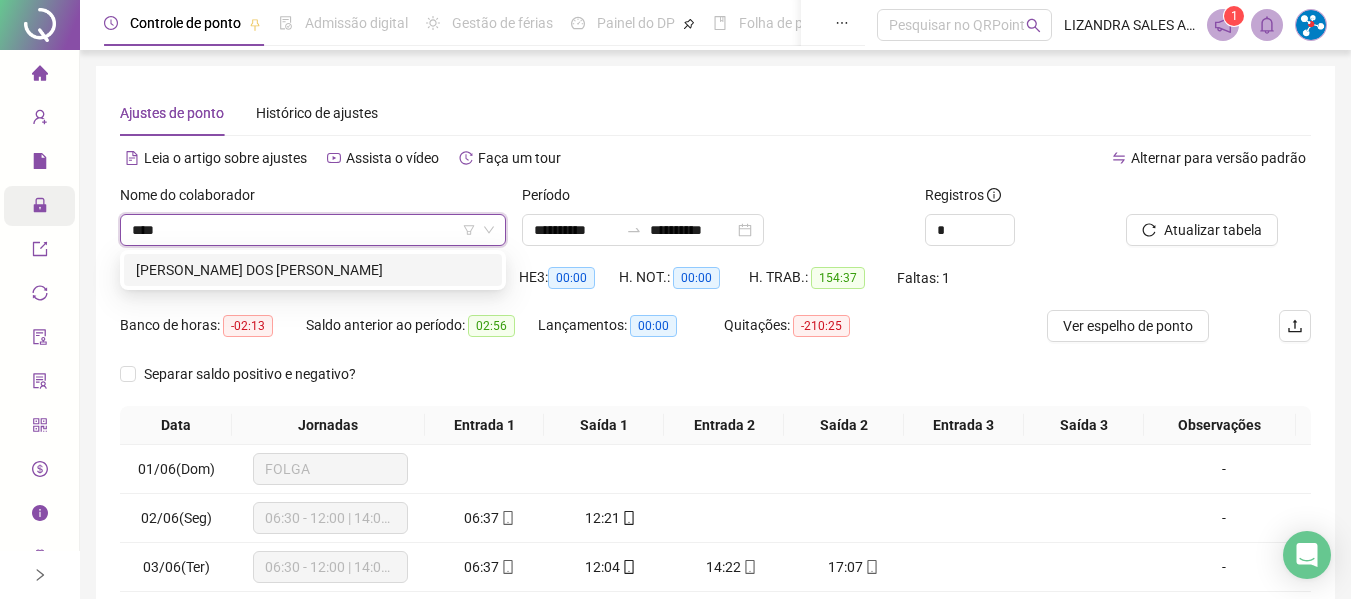 click on "[PERSON_NAME] DOS [PERSON_NAME]" at bounding box center [313, 270] 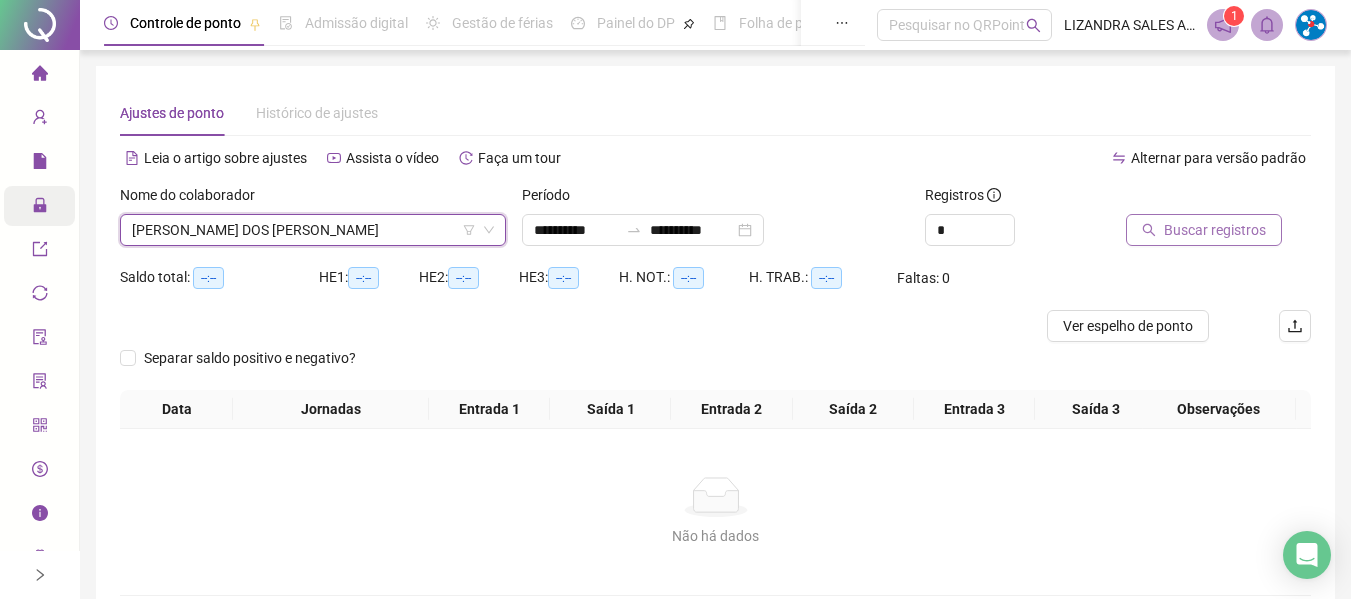 click on "Buscar registros" at bounding box center (1204, 230) 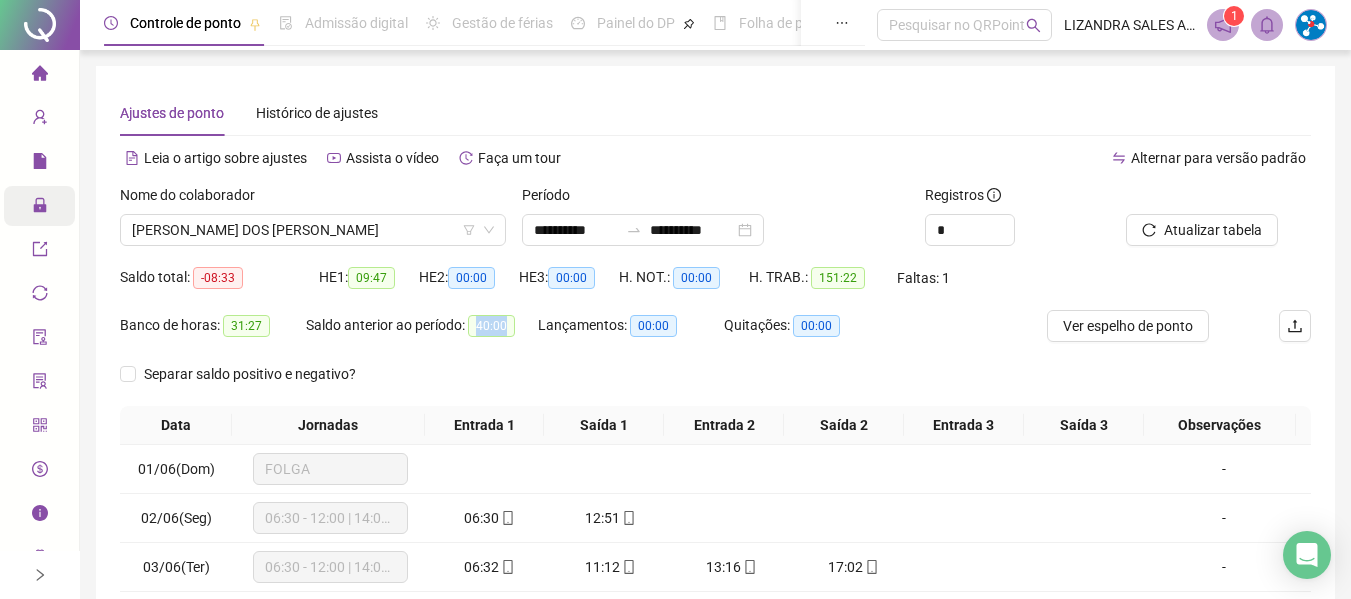 drag, startPoint x: 482, startPoint y: 327, endPoint x: 515, endPoint y: 327, distance: 33 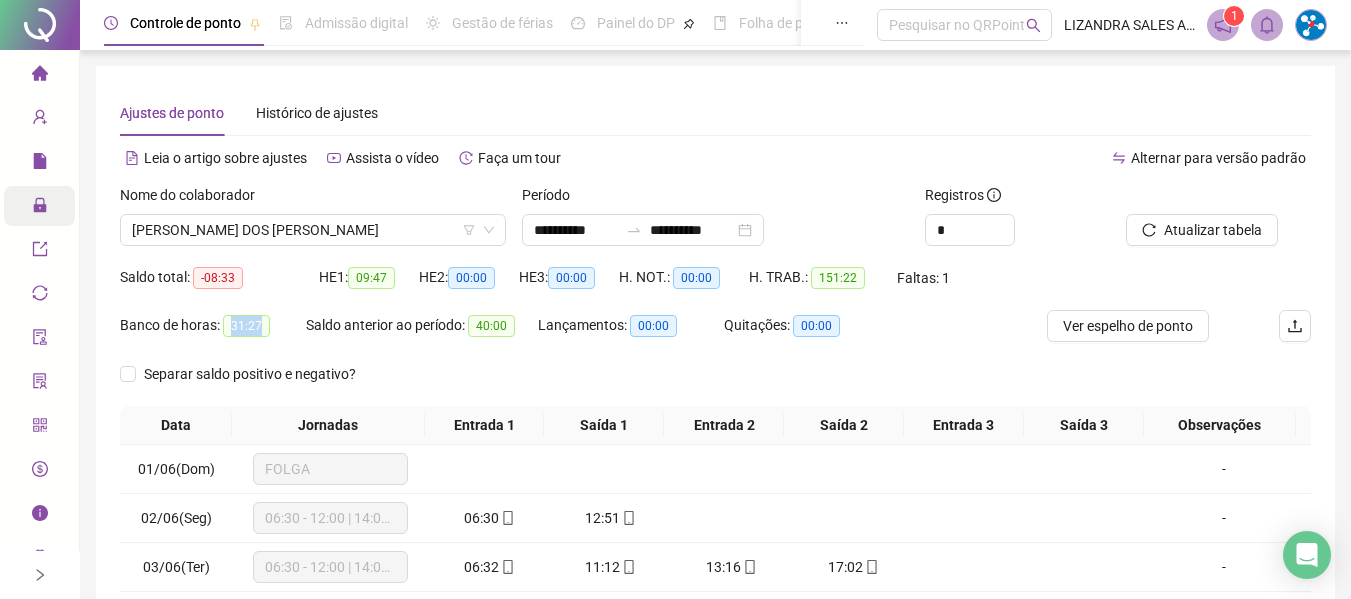 drag, startPoint x: 225, startPoint y: 322, endPoint x: 280, endPoint y: 327, distance: 55.226807 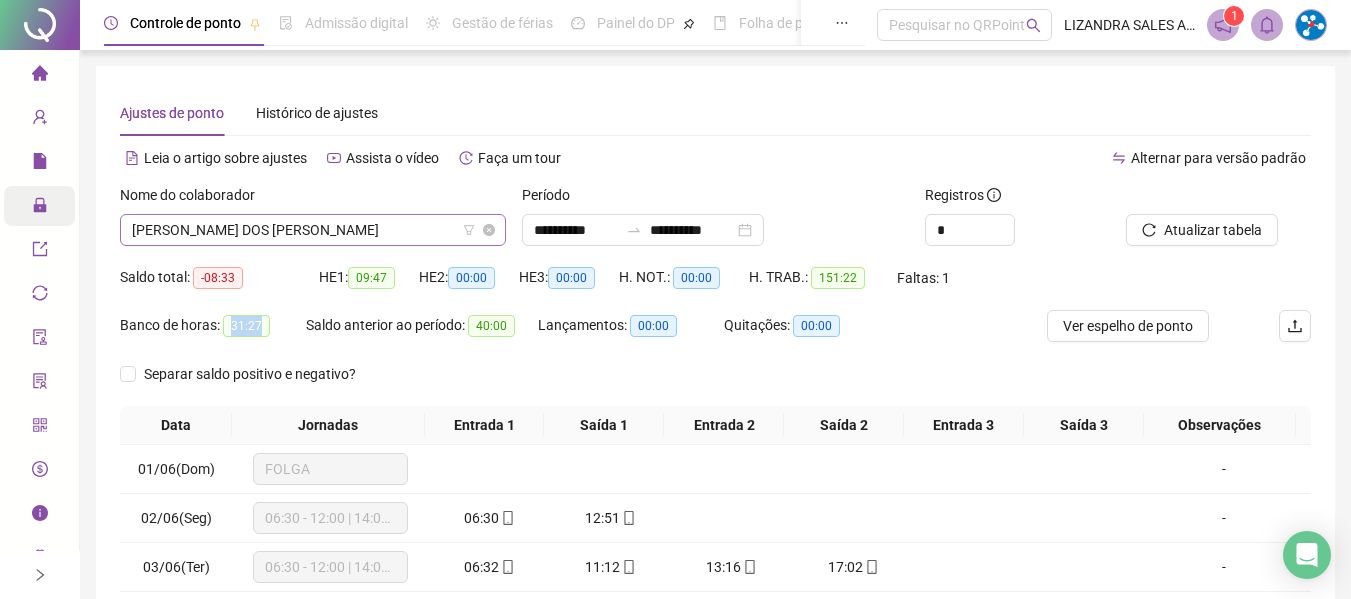 click on "[PERSON_NAME] DOS [PERSON_NAME]" at bounding box center (313, 230) 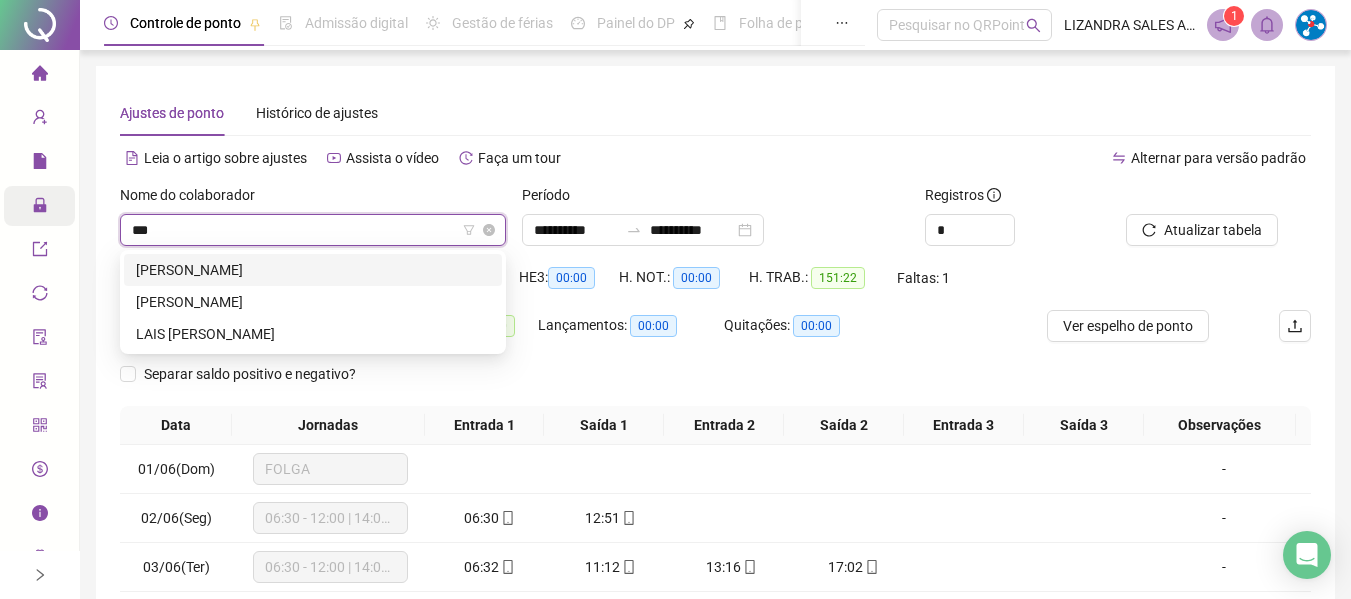 scroll, scrollTop: 0, scrollLeft: 0, axis: both 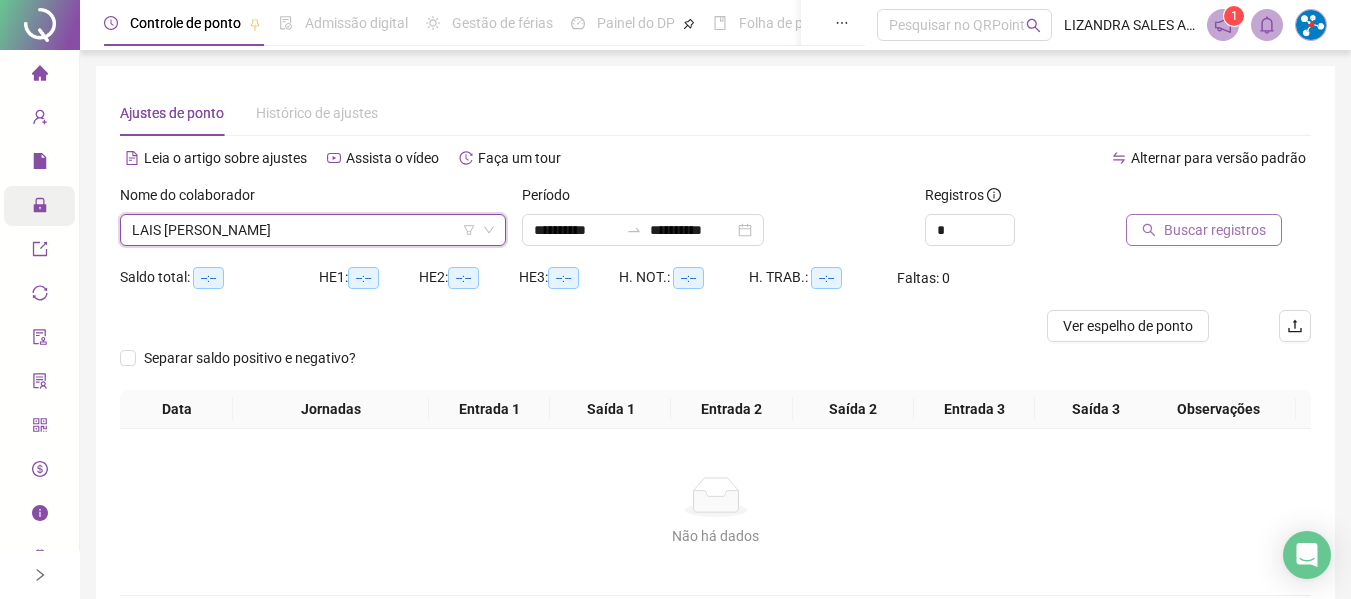 click on "Buscar registros" at bounding box center (1204, 230) 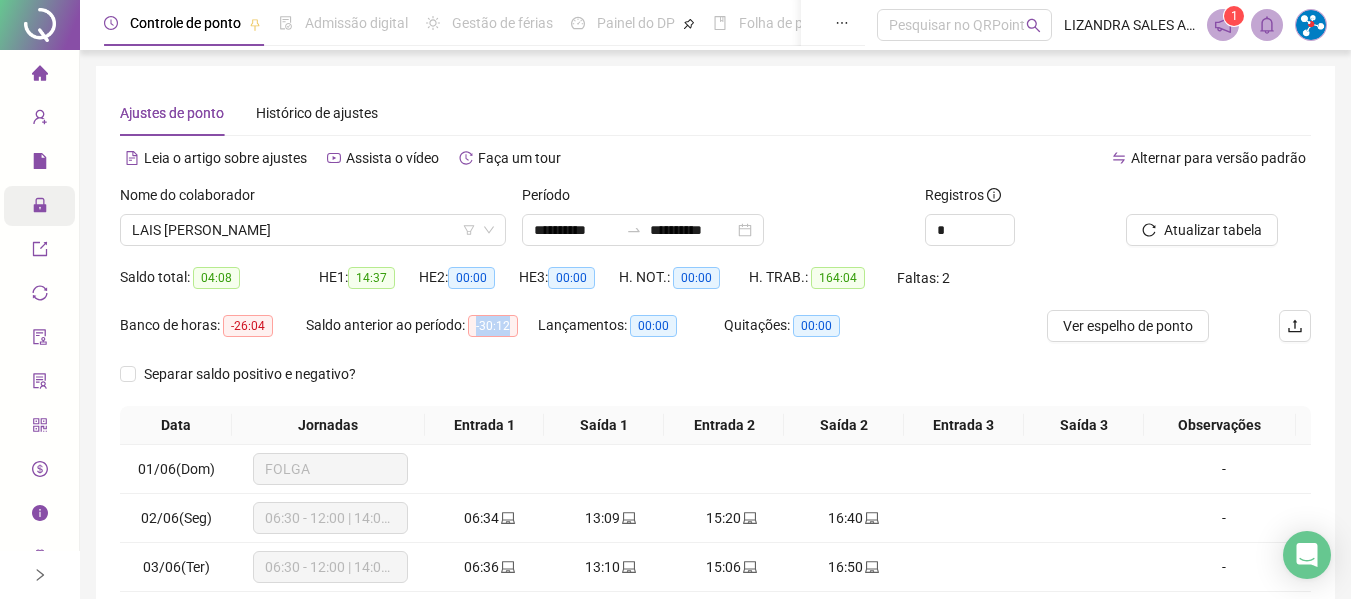 drag, startPoint x: 479, startPoint y: 328, endPoint x: 516, endPoint y: 329, distance: 37.01351 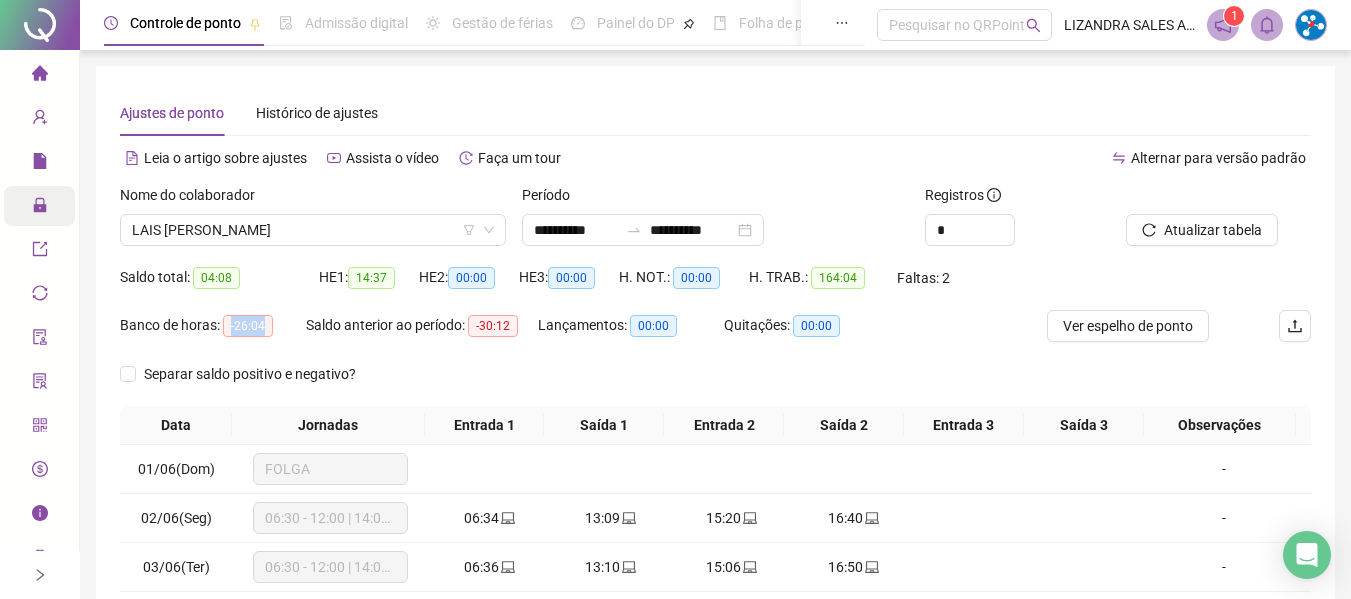 drag, startPoint x: 230, startPoint y: 324, endPoint x: 294, endPoint y: 328, distance: 64.12488 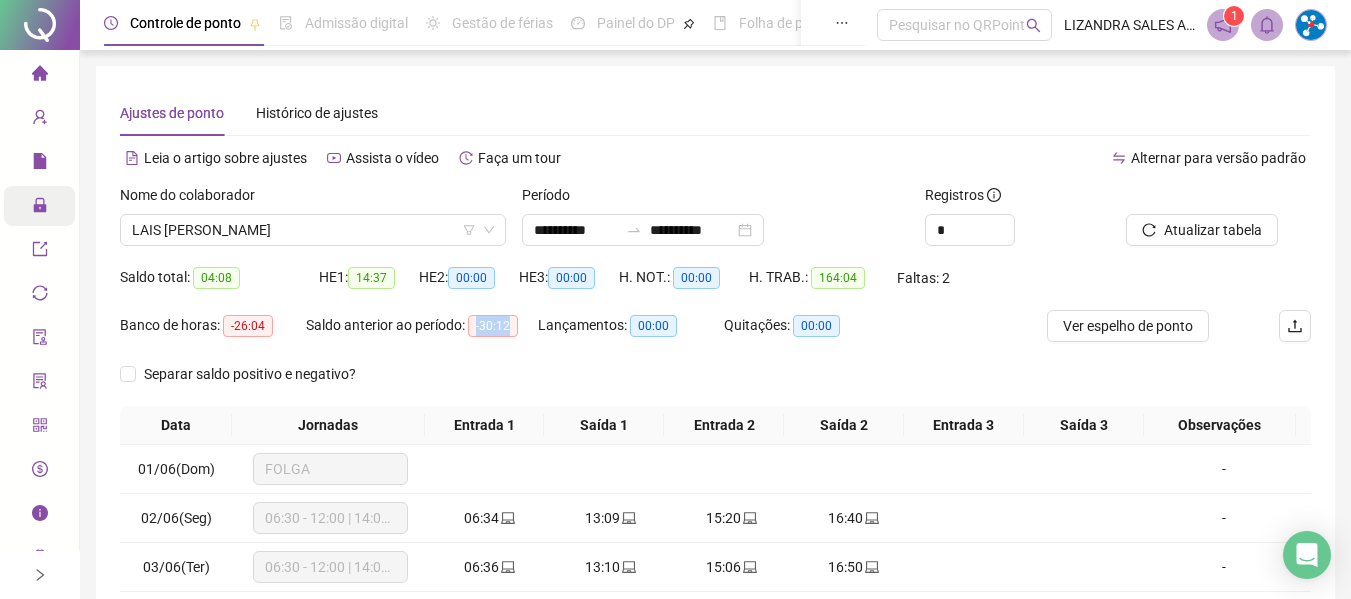 drag, startPoint x: 480, startPoint y: 320, endPoint x: 527, endPoint y: 331, distance: 48.270073 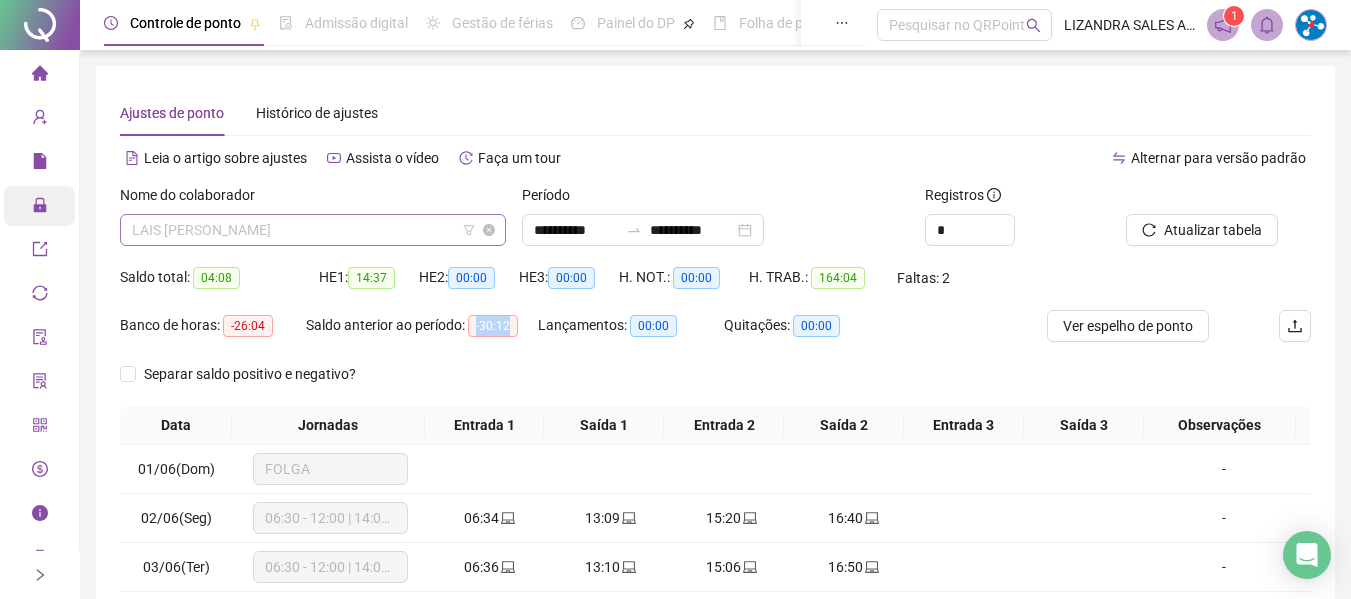 click on "LAIS [PERSON_NAME]" at bounding box center (313, 230) 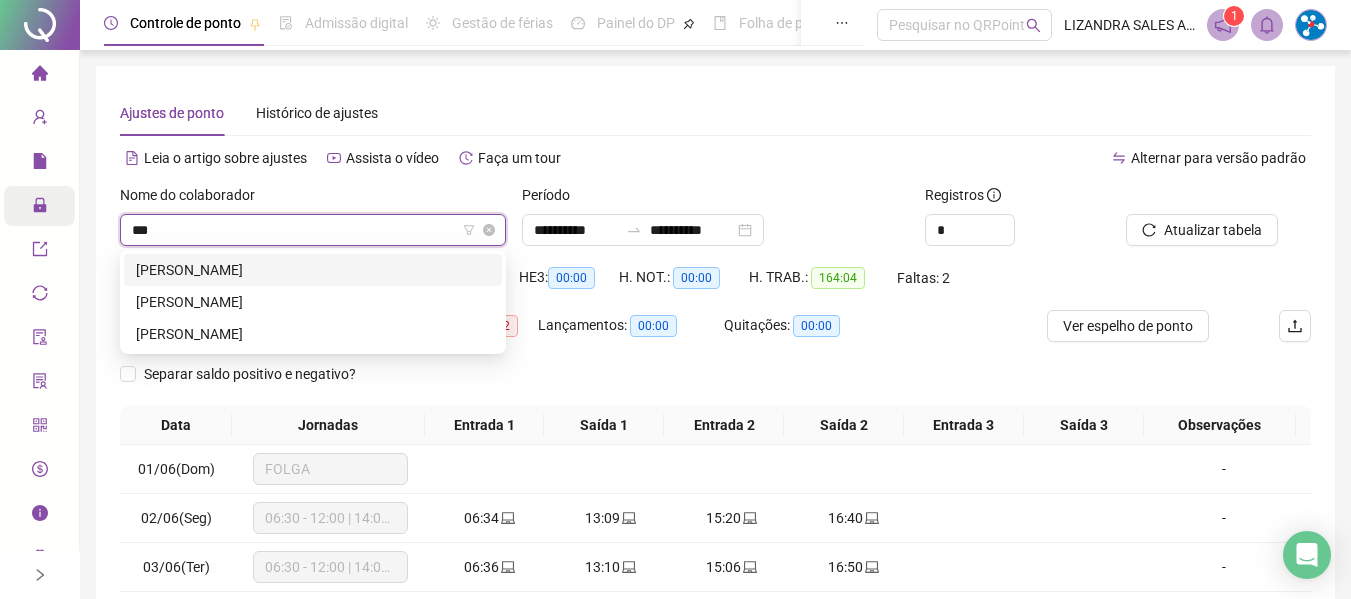 scroll, scrollTop: 0, scrollLeft: 0, axis: both 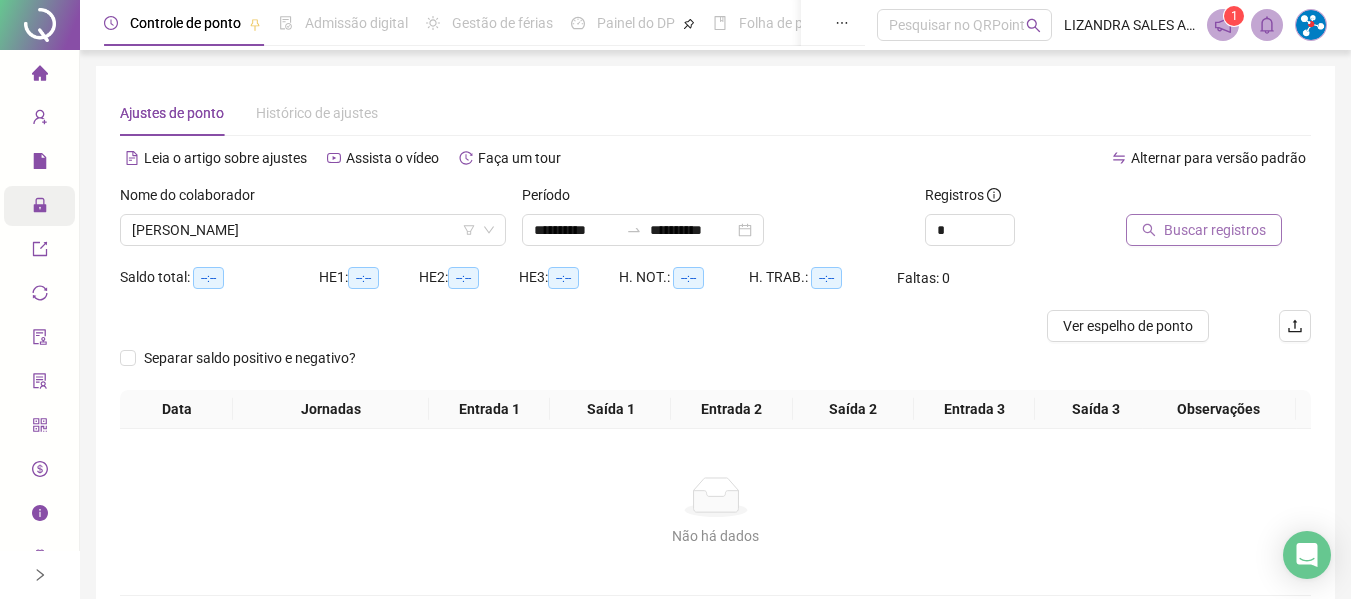 click on "Buscar registros" at bounding box center [1215, 230] 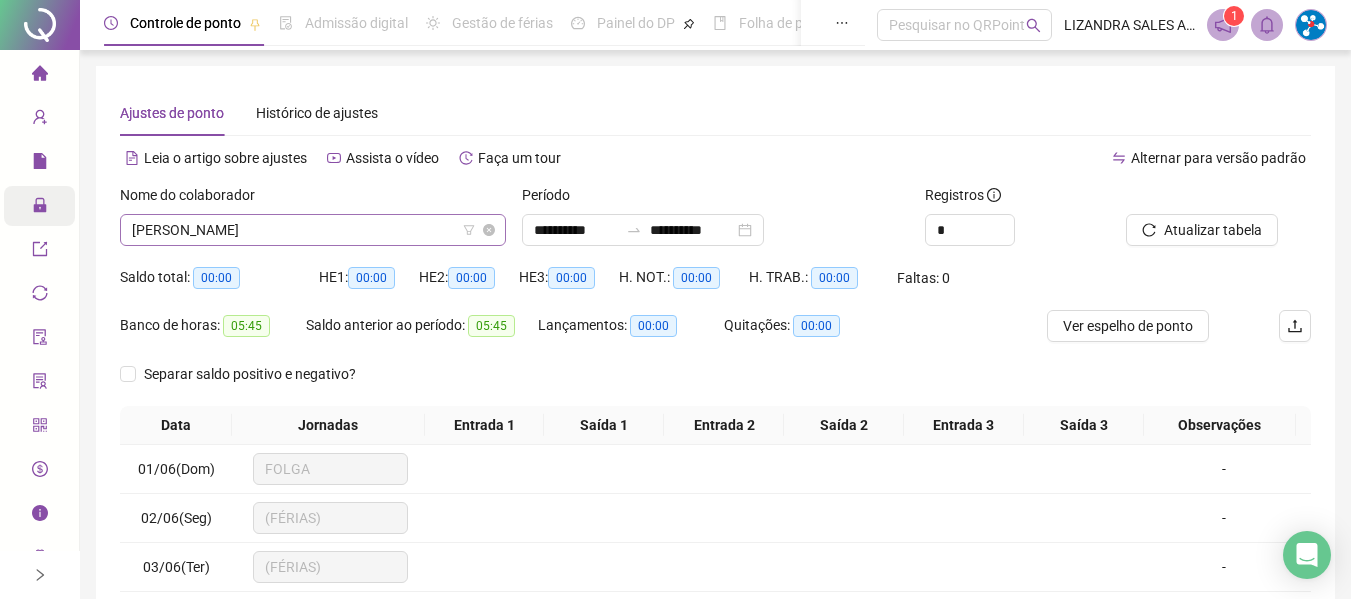 click on "[PERSON_NAME]" at bounding box center [313, 230] 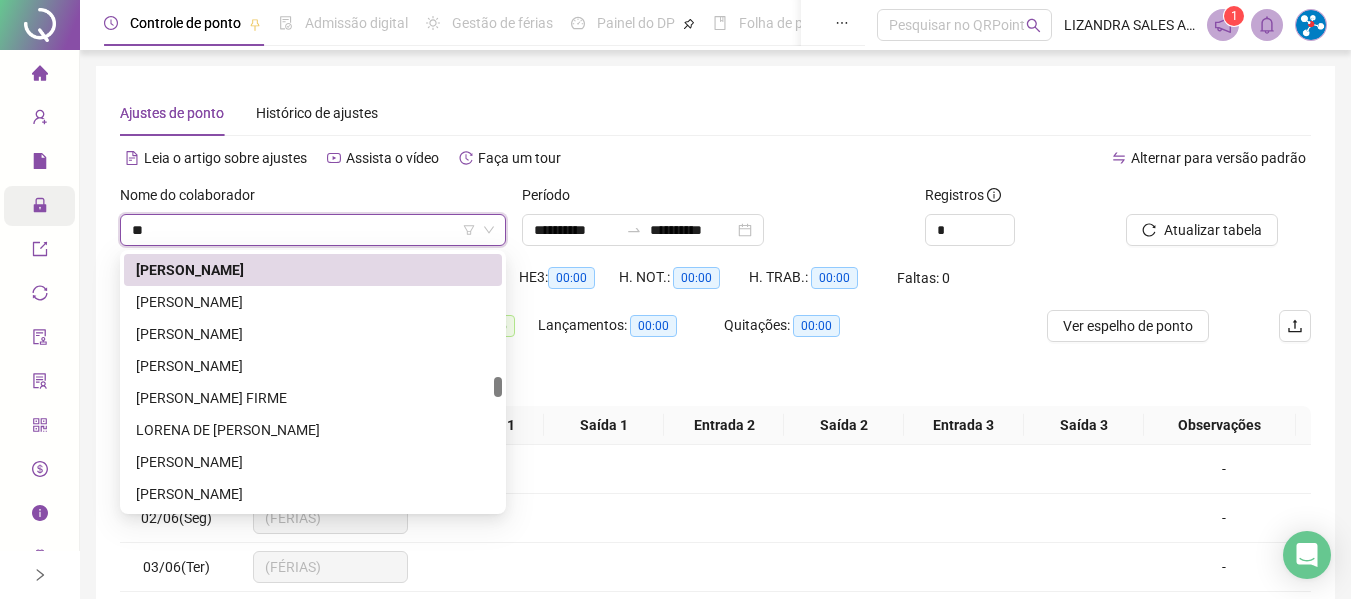 scroll, scrollTop: 0, scrollLeft: 0, axis: both 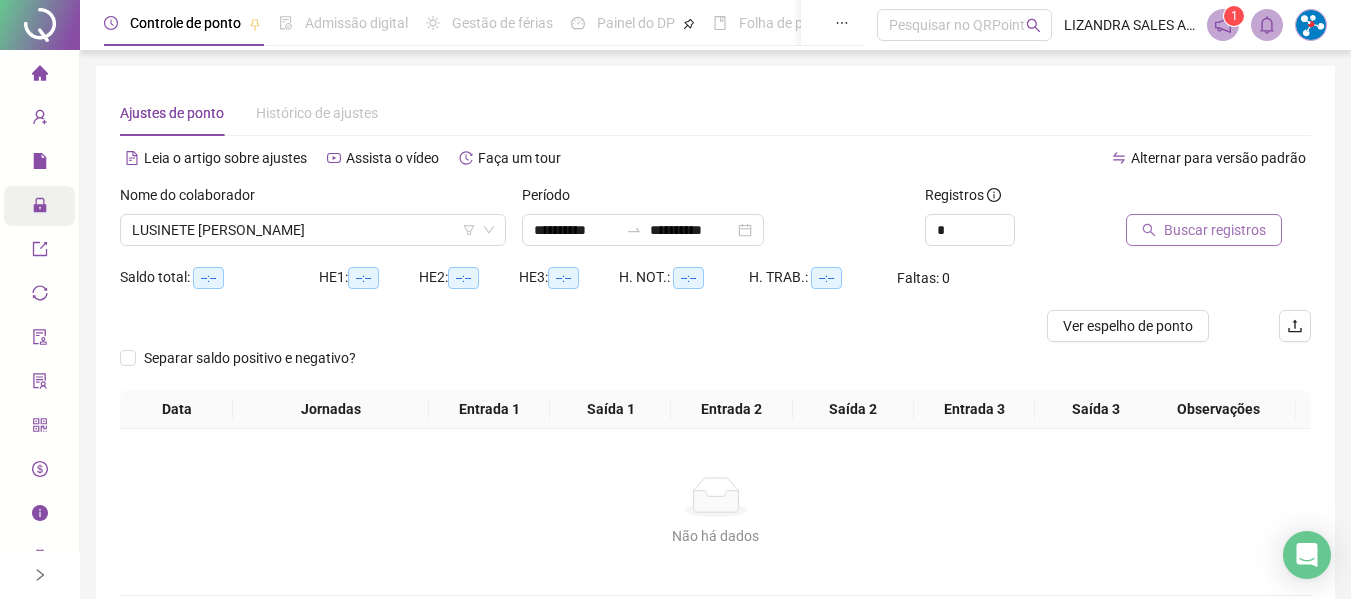 click on "Buscar registros" at bounding box center [1215, 230] 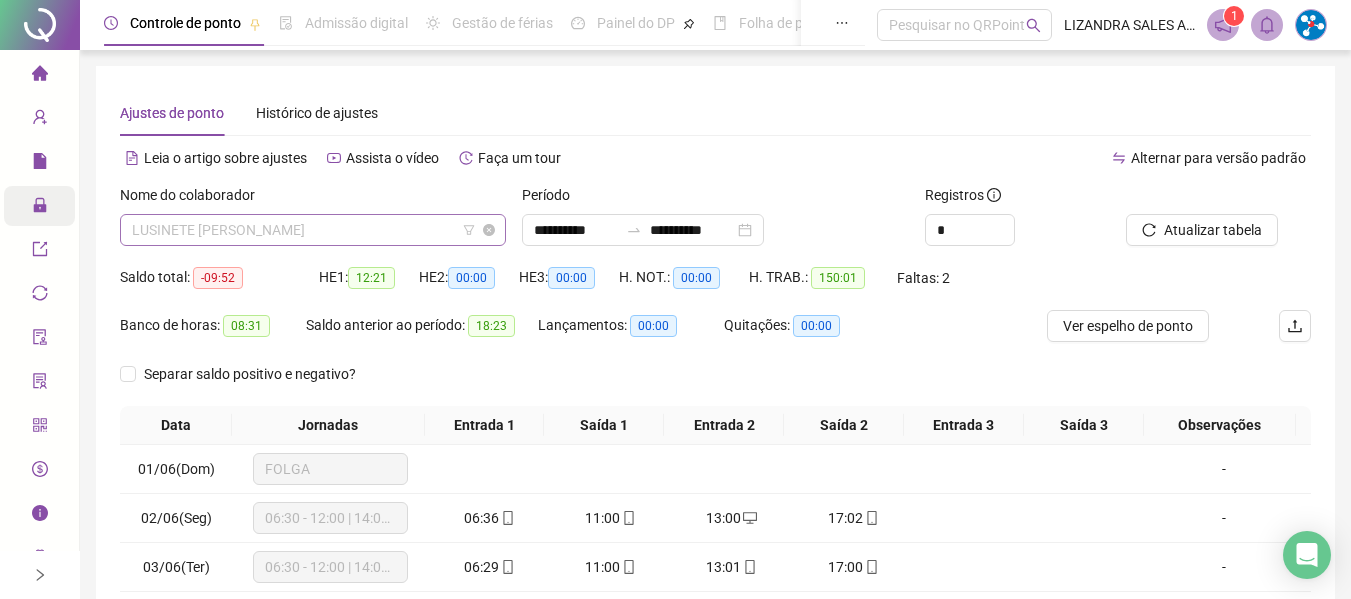 click on "LUSINETE [PERSON_NAME]" at bounding box center [313, 230] 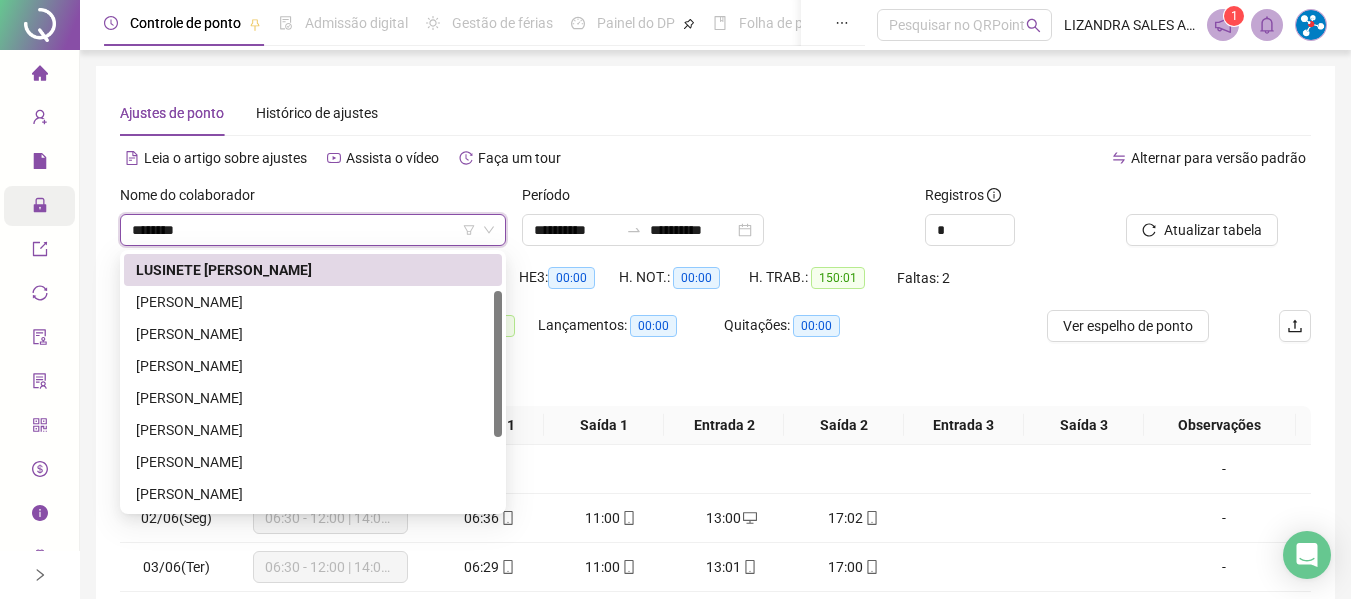 scroll, scrollTop: 0, scrollLeft: 0, axis: both 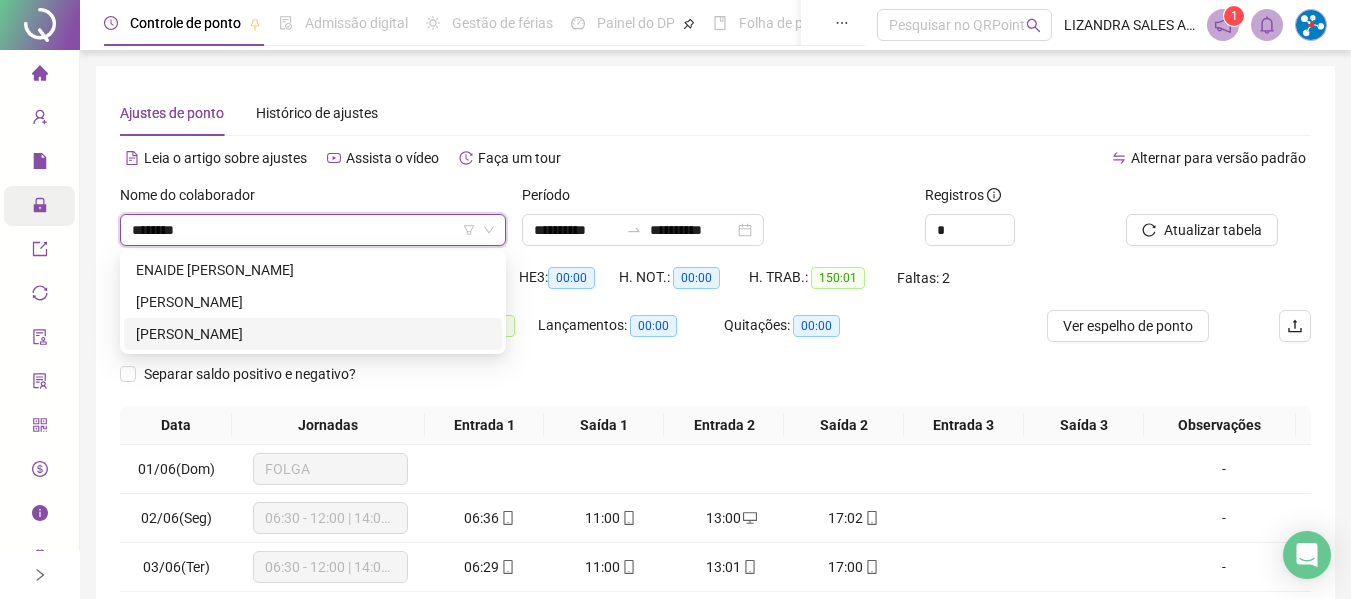 click on "[PERSON_NAME]" at bounding box center (313, 334) 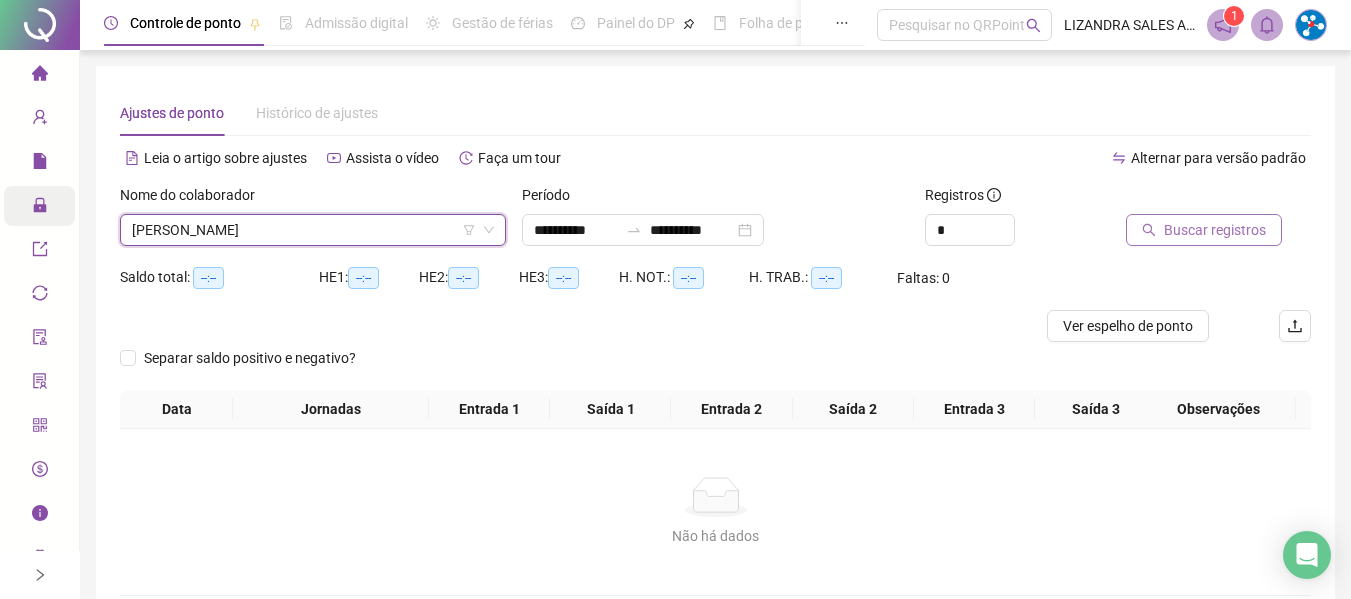 click on "Buscar registros" at bounding box center (1204, 230) 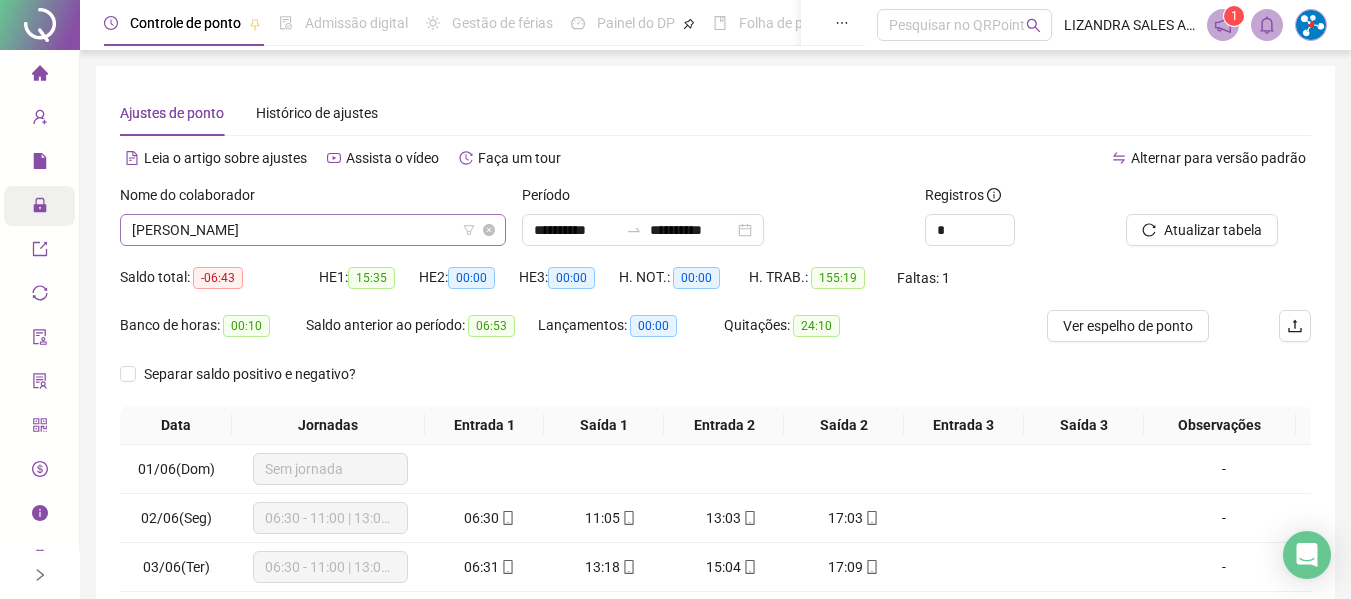 click on "[PERSON_NAME]" at bounding box center [313, 230] 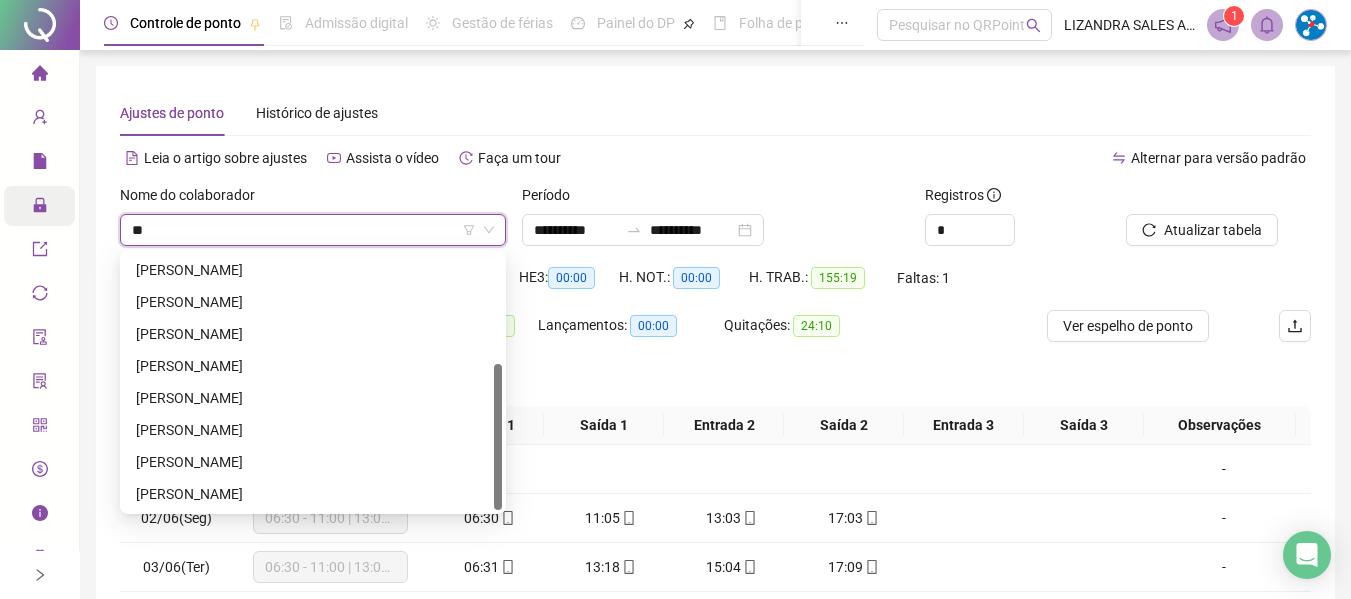 scroll, scrollTop: 0, scrollLeft: 0, axis: both 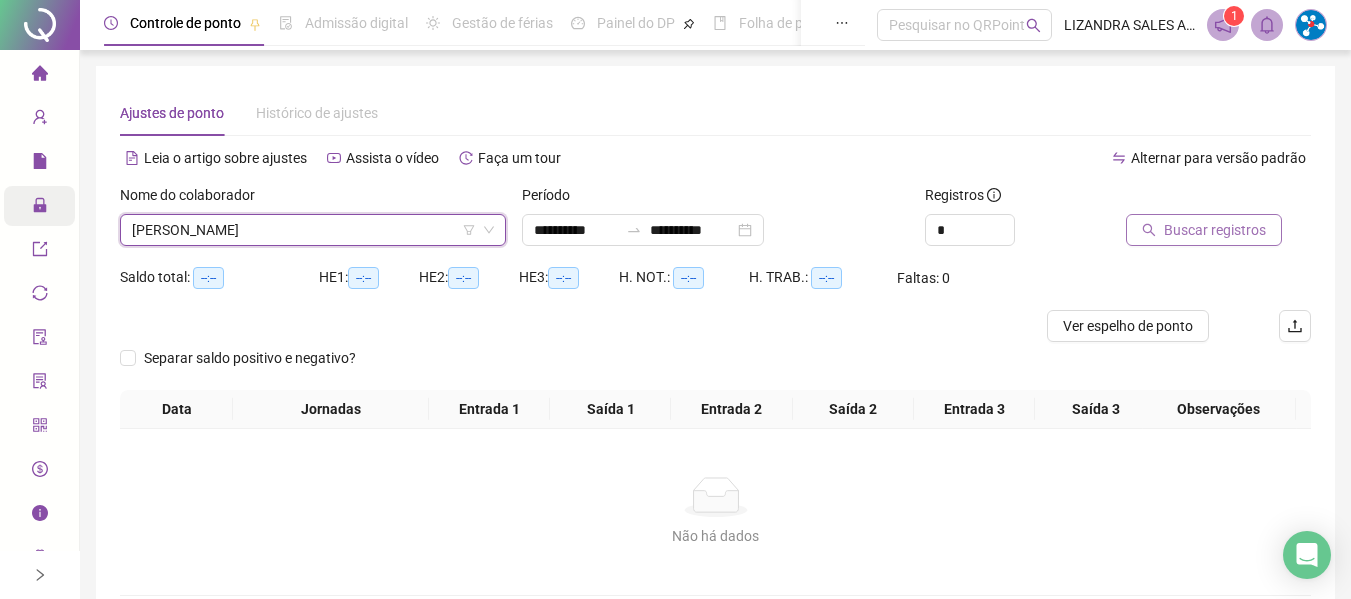 click on "Buscar registros" at bounding box center [1204, 230] 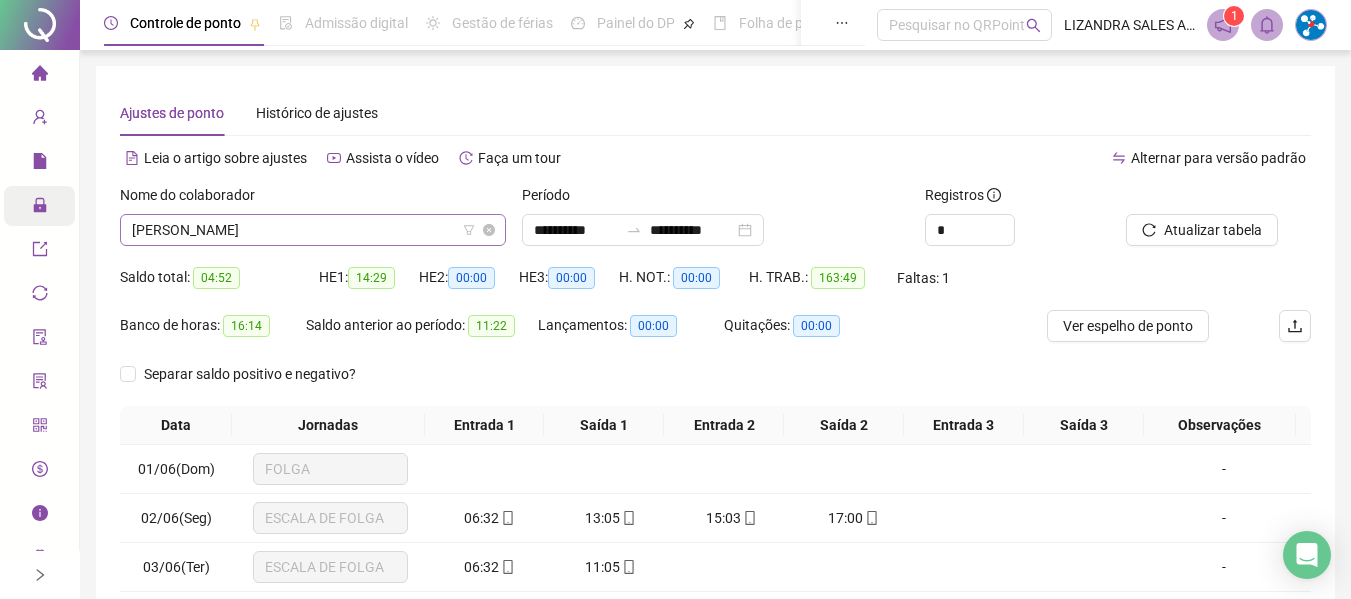 click on "[PERSON_NAME]" at bounding box center [313, 230] 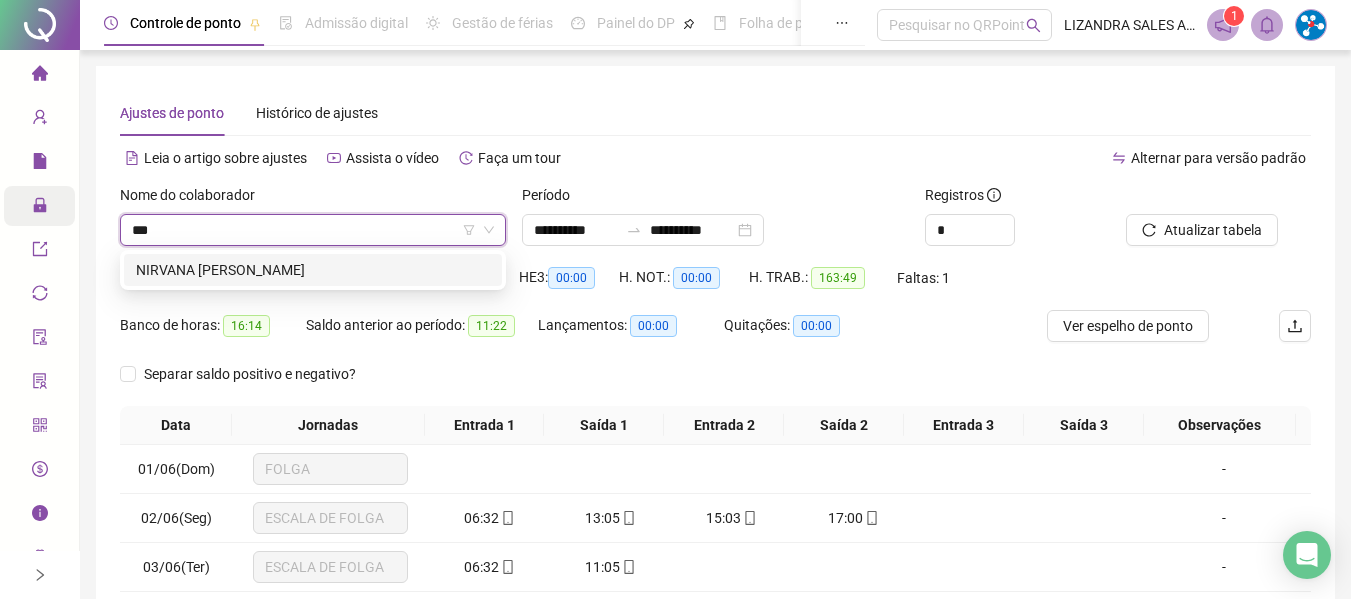 scroll, scrollTop: 0, scrollLeft: 0, axis: both 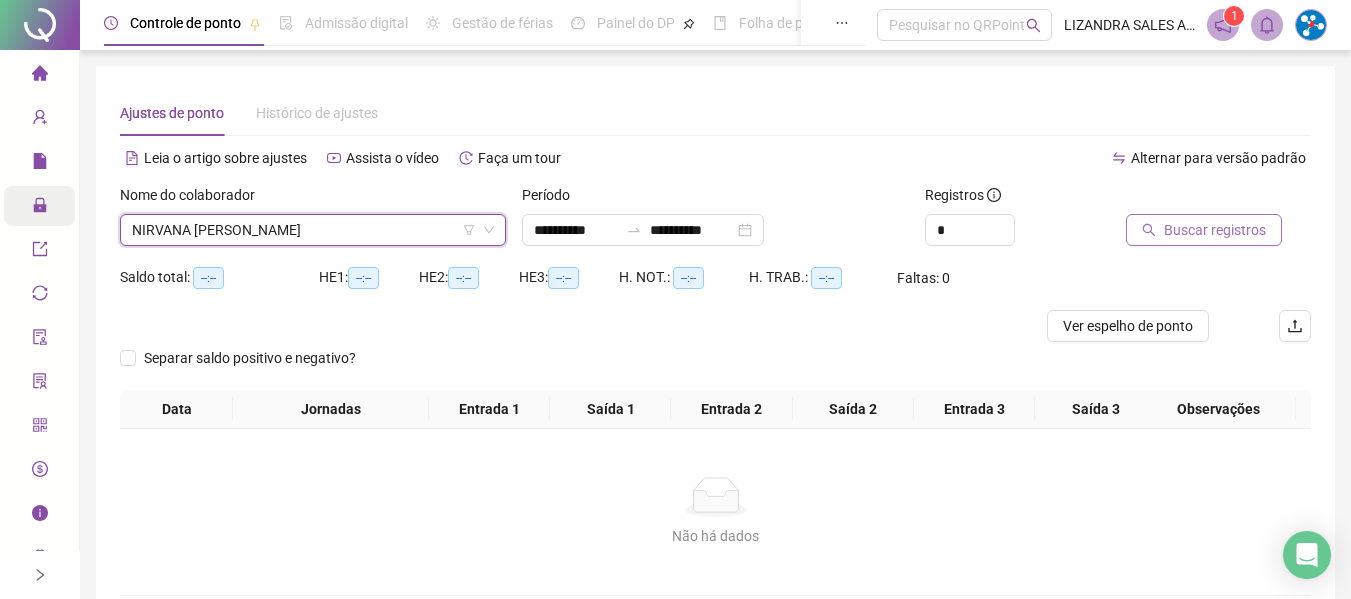 click on "Buscar registros" at bounding box center [1204, 230] 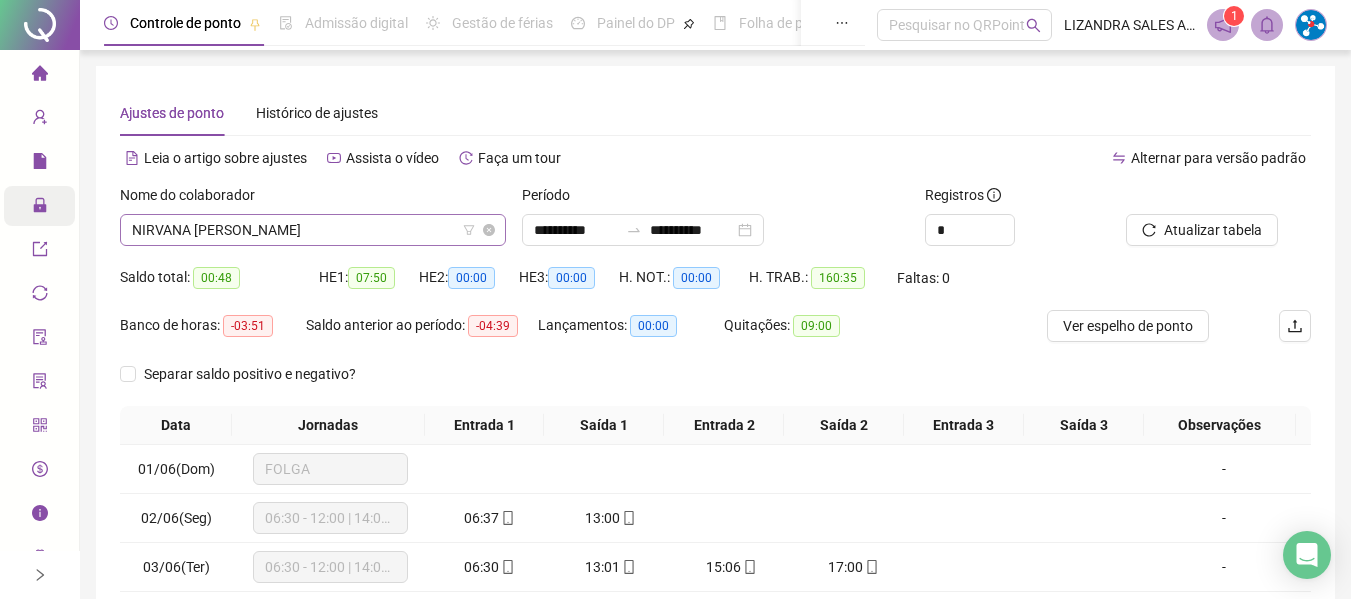 click on "NIRVANA [PERSON_NAME]" at bounding box center [313, 230] 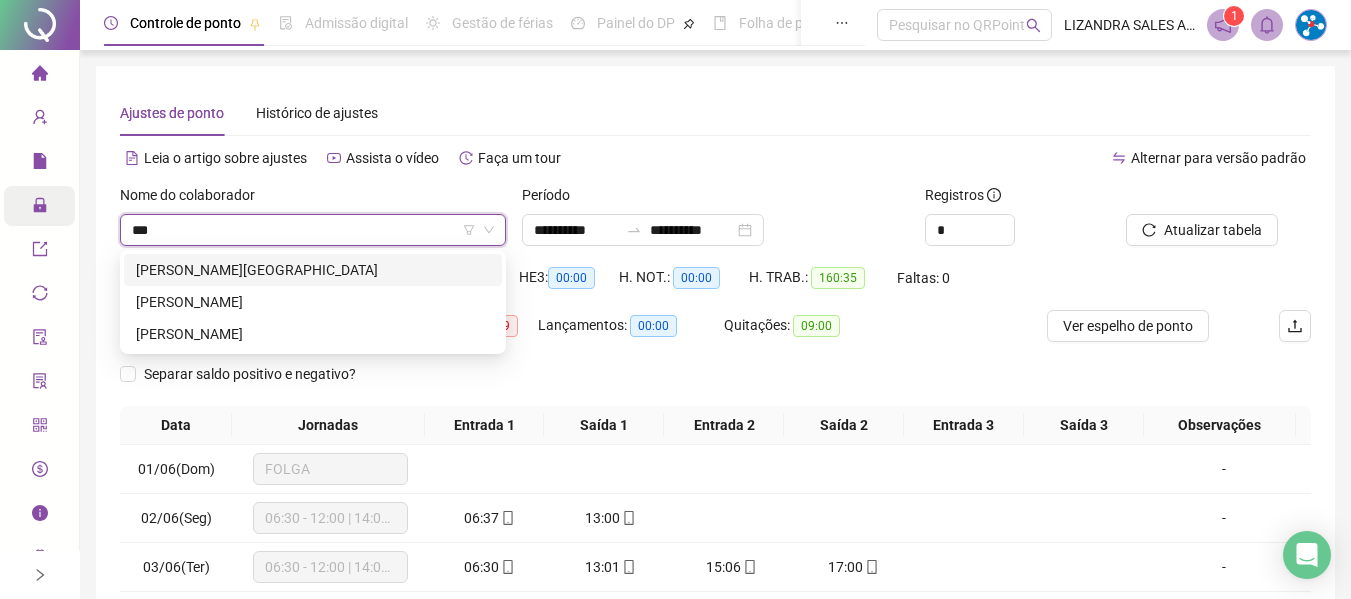 scroll, scrollTop: 0, scrollLeft: 0, axis: both 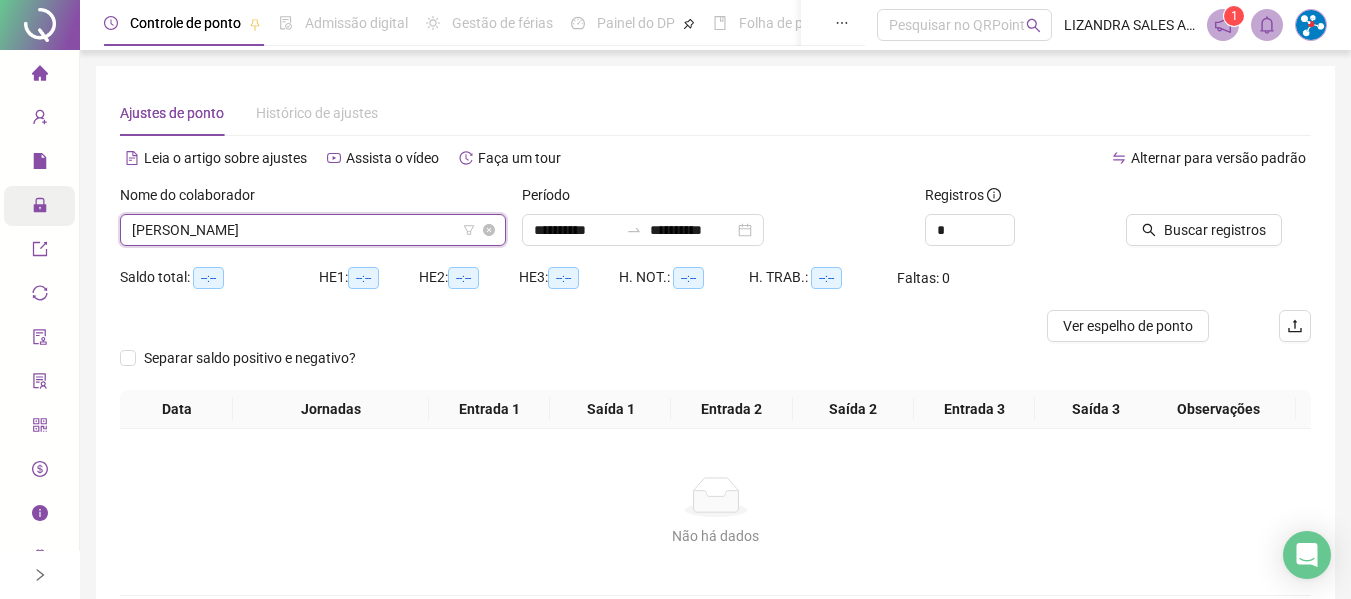 click on "[PERSON_NAME]" at bounding box center (313, 230) 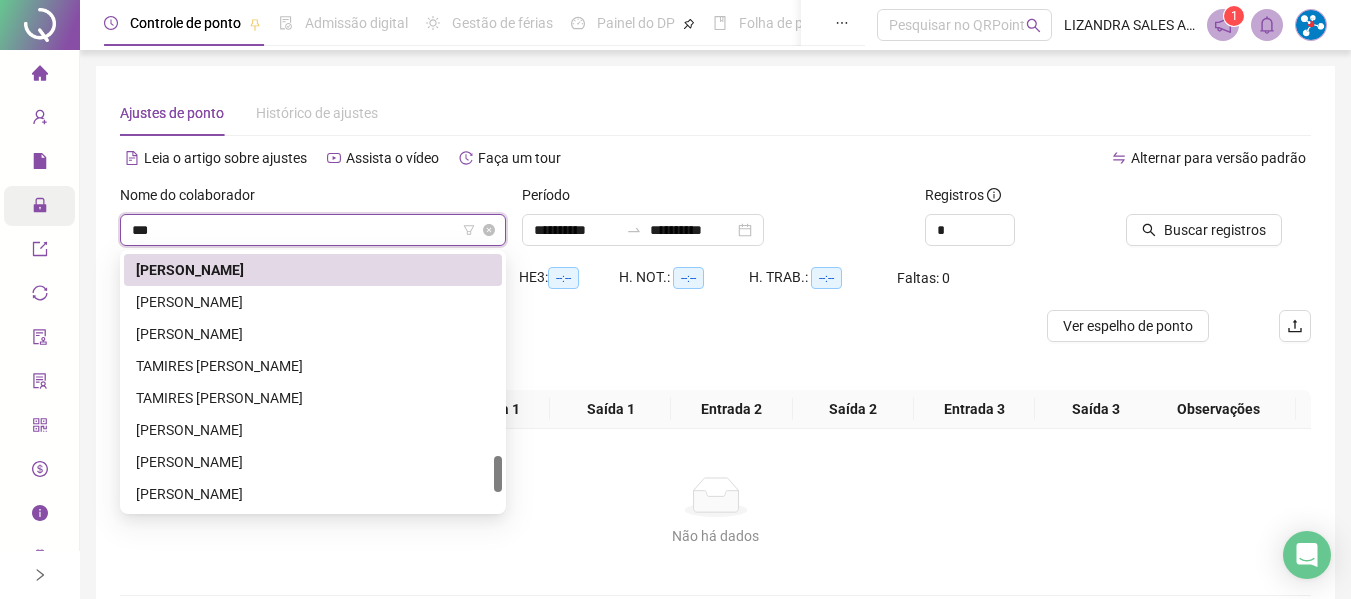 scroll, scrollTop: 0, scrollLeft: 0, axis: both 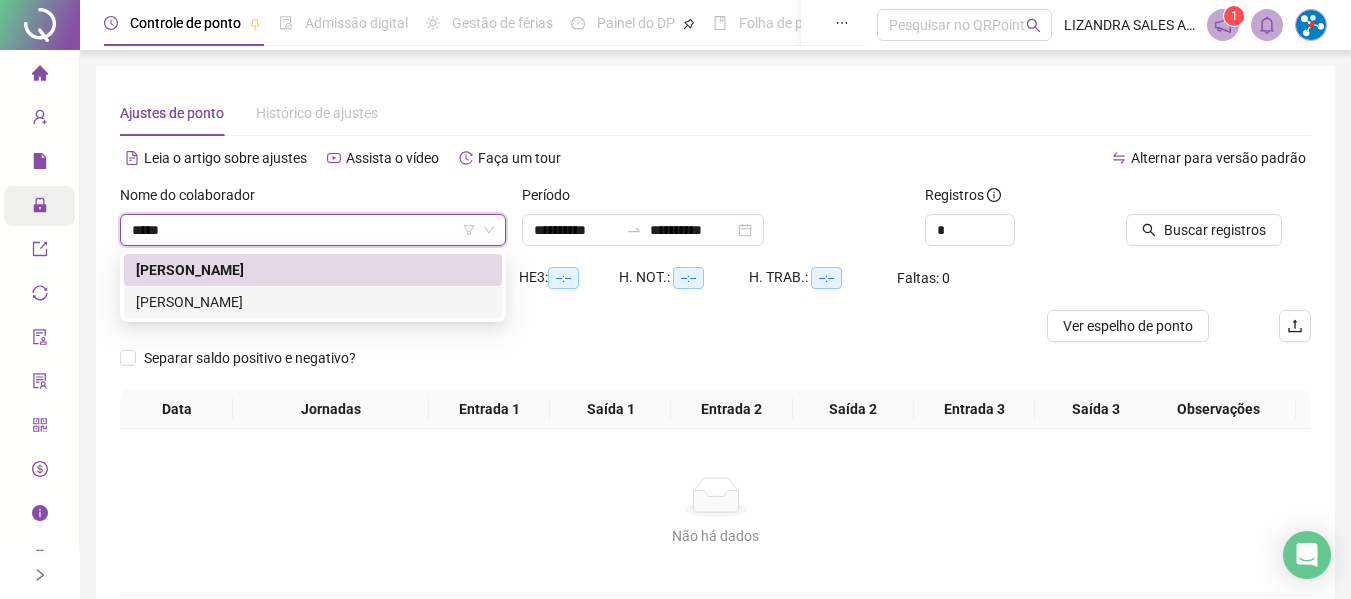 click on "[PERSON_NAME]" at bounding box center [313, 302] 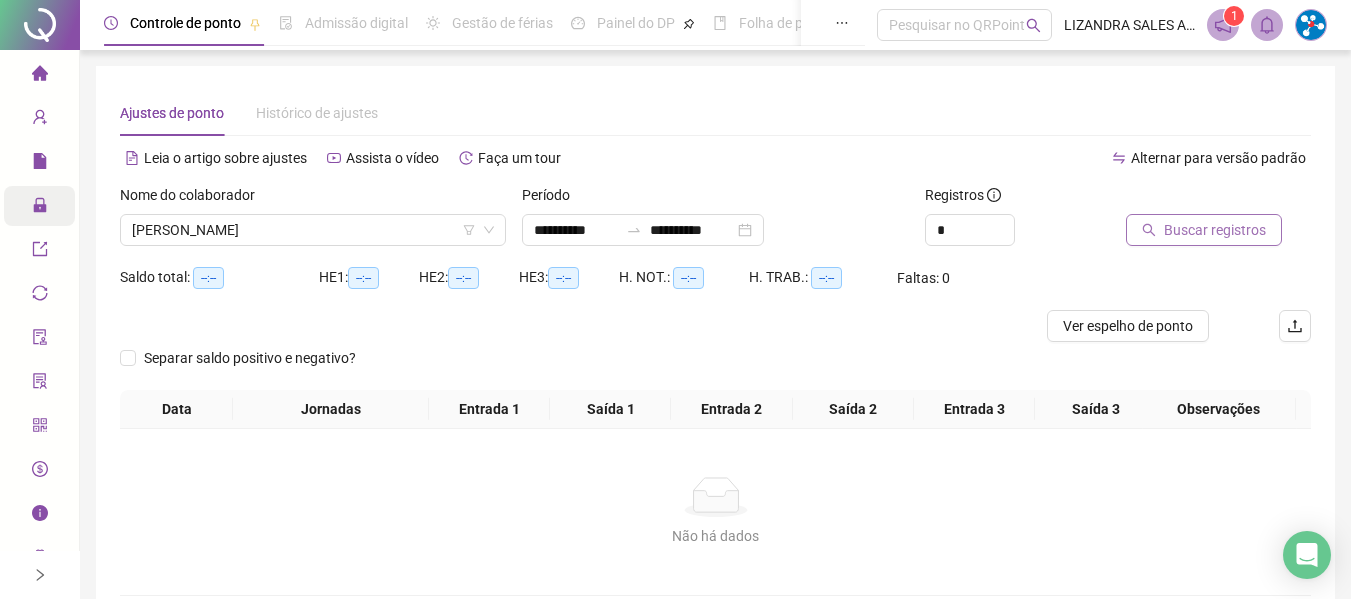 click on "Buscar registros" at bounding box center [1204, 230] 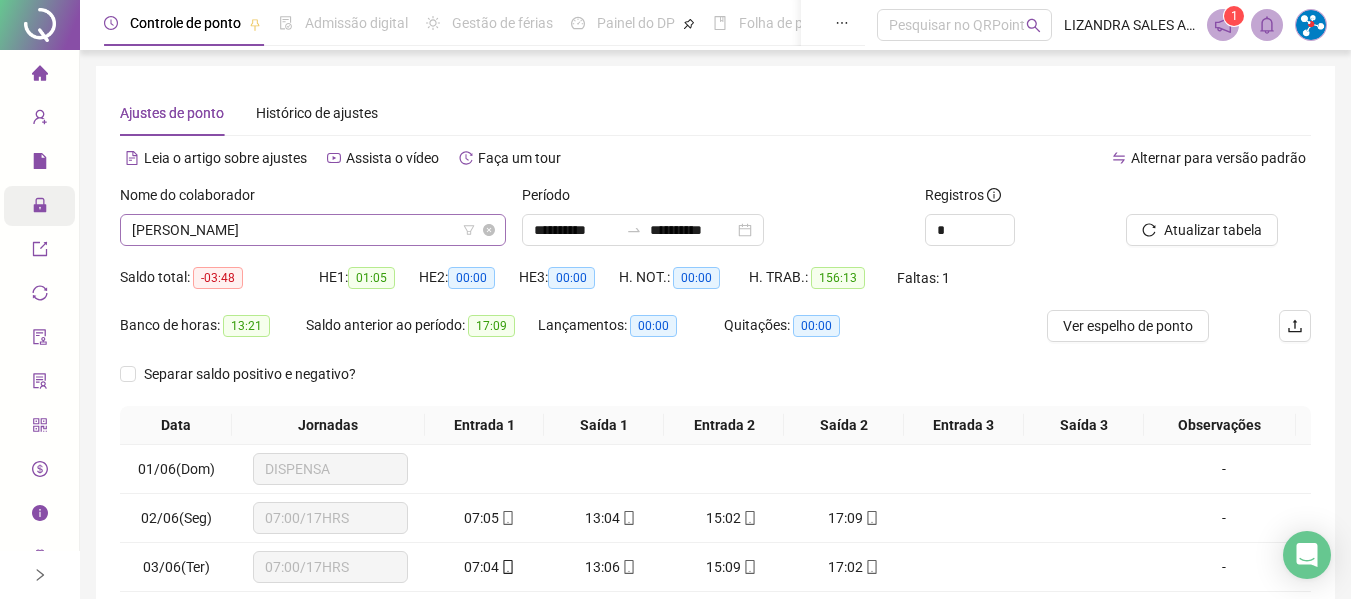 click on "[PERSON_NAME]" at bounding box center [313, 230] 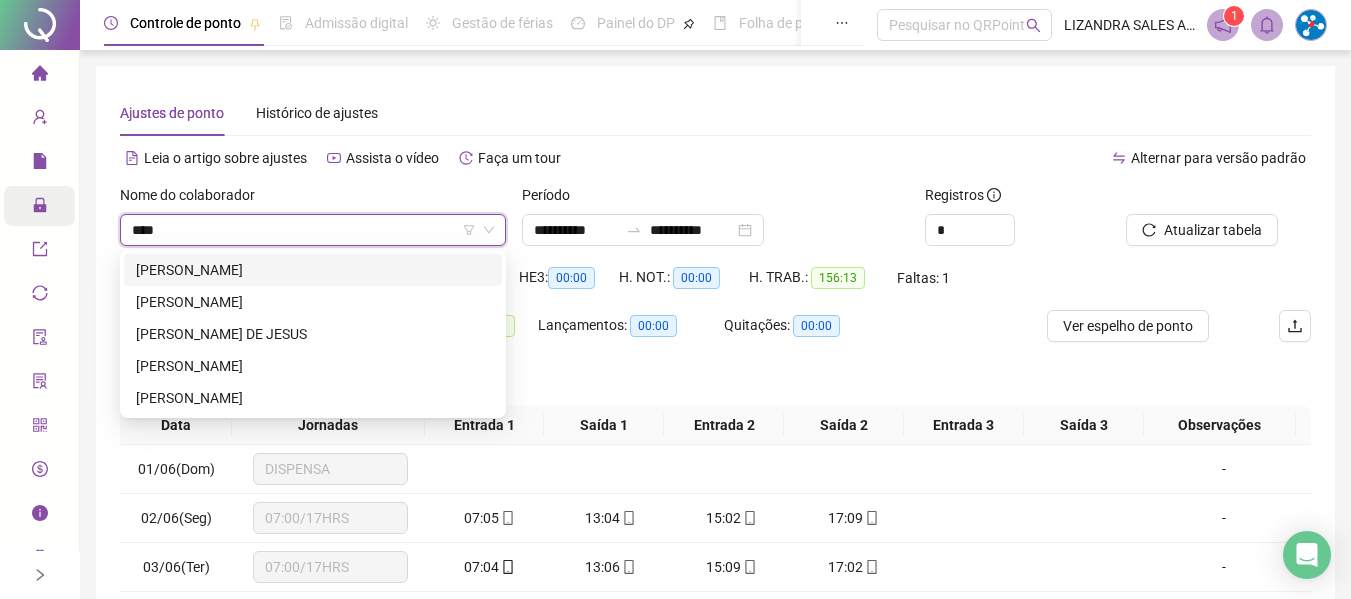 scroll, scrollTop: 0, scrollLeft: 0, axis: both 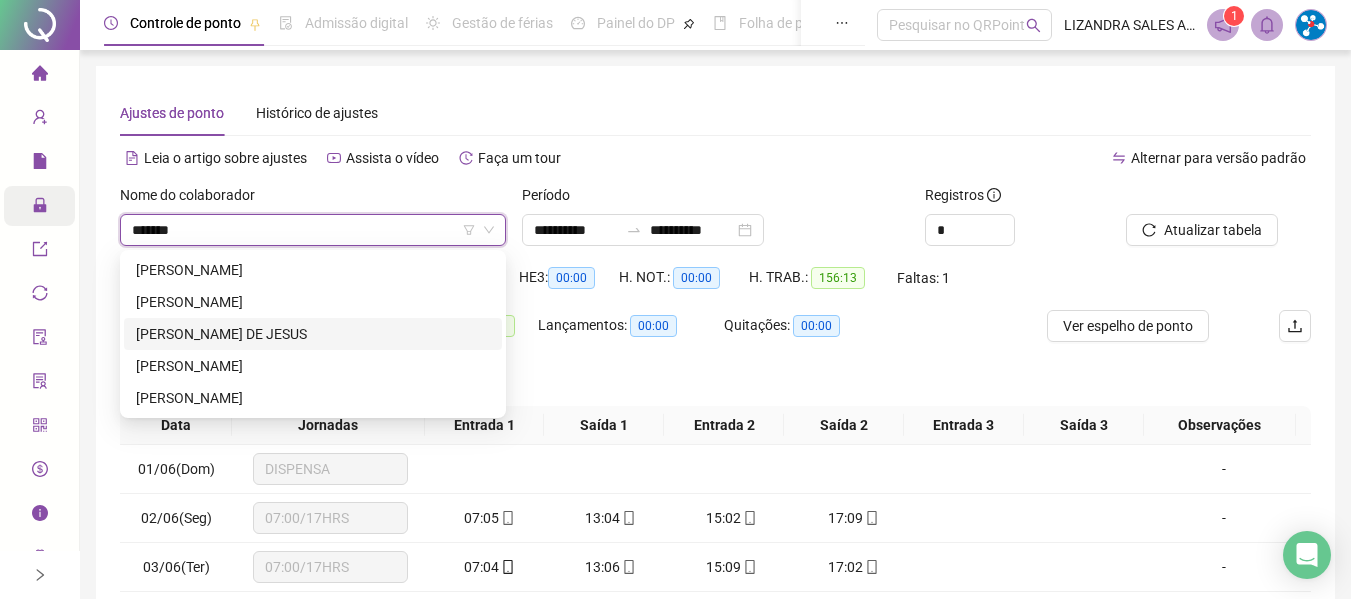click on "[PERSON_NAME] DE JESUS" at bounding box center (313, 334) 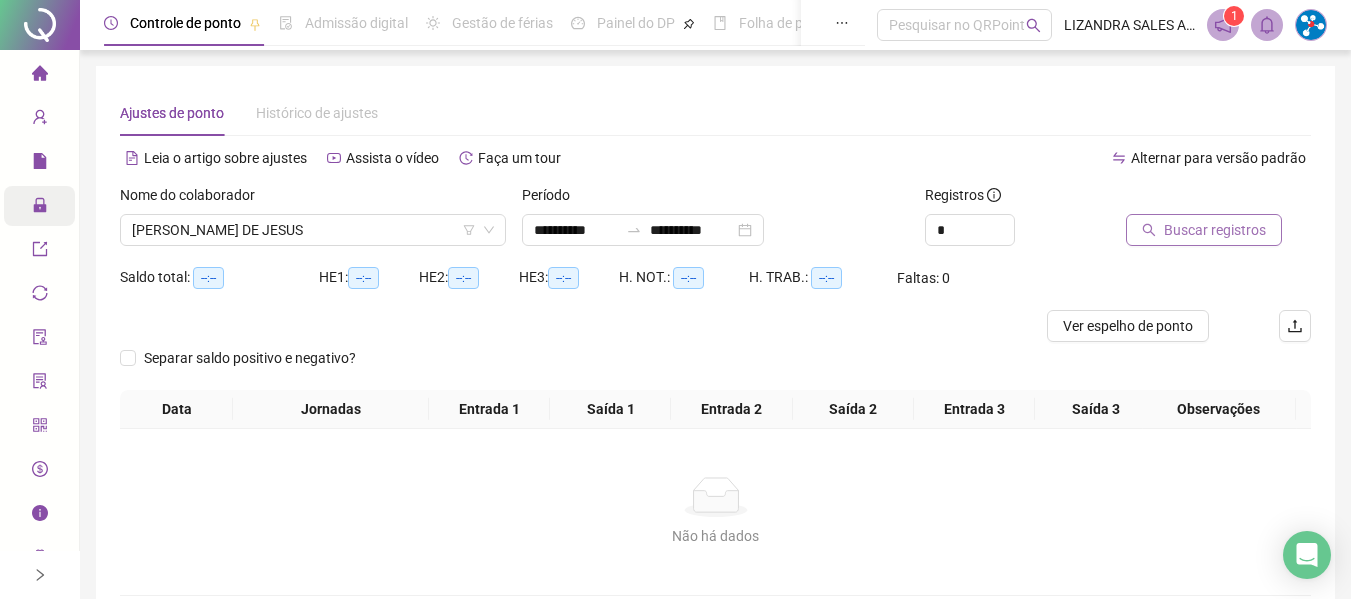 click on "Buscar registros" at bounding box center [1204, 230] 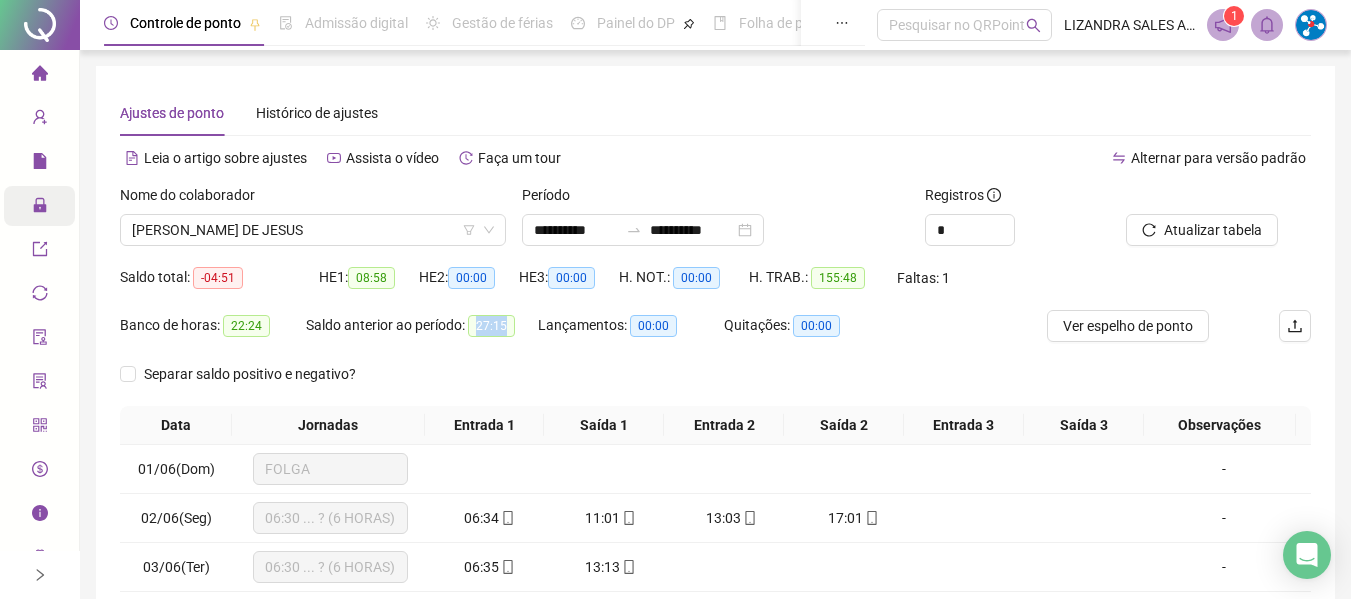 drag, startPoint x: 480, startPoint y: 323, endPoint x: 512, endPoint y: 329, distance: 32.55764 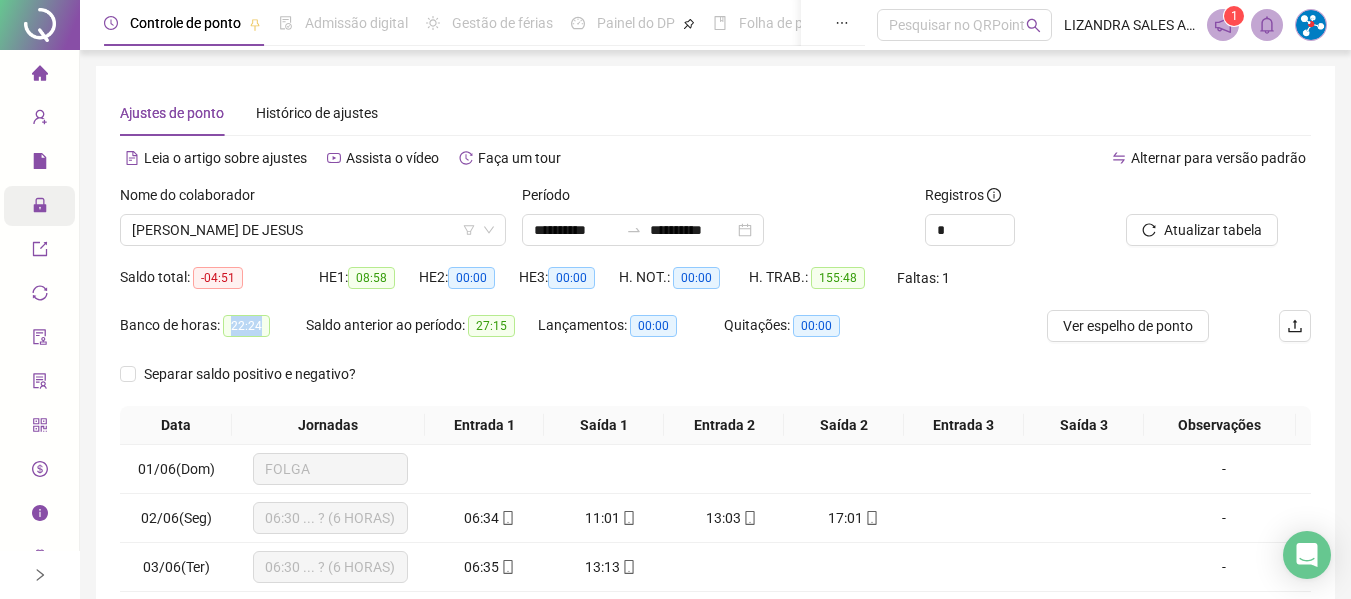 drag, startPoint x: 229, startPoint y: 322, endPoint x: 263, endPoint y: 330, distance: 34.928497 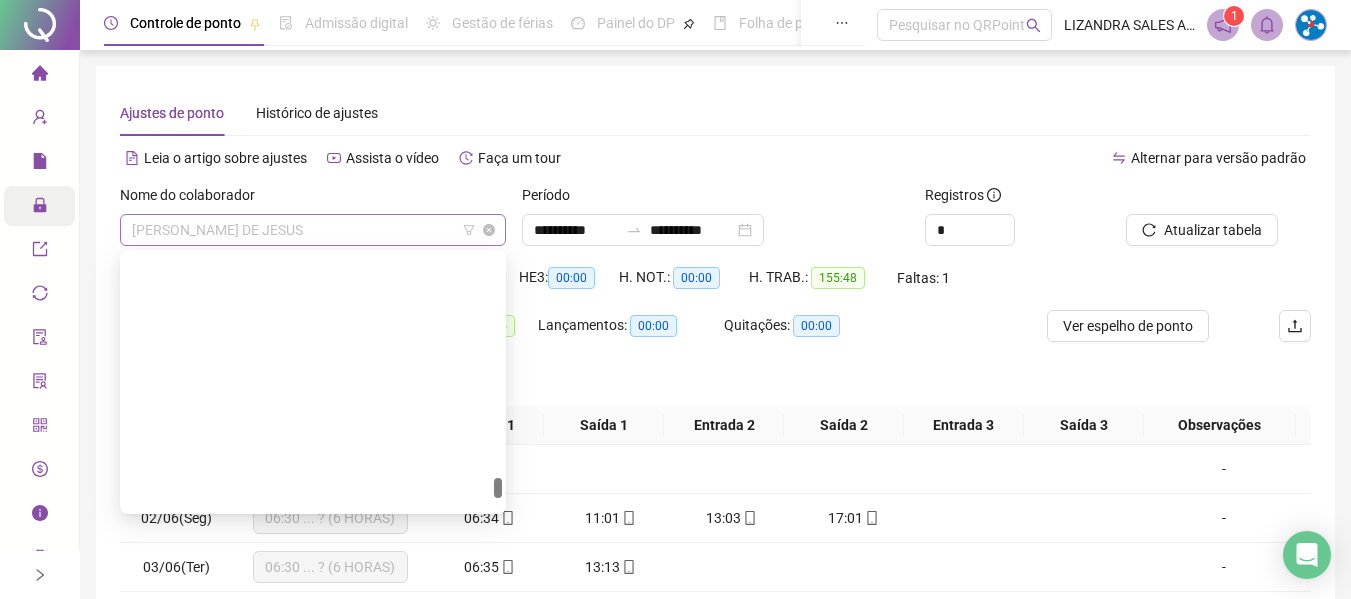 click on "[PERSON_NAME] DE JESUS" at bounding box center (313, 230) 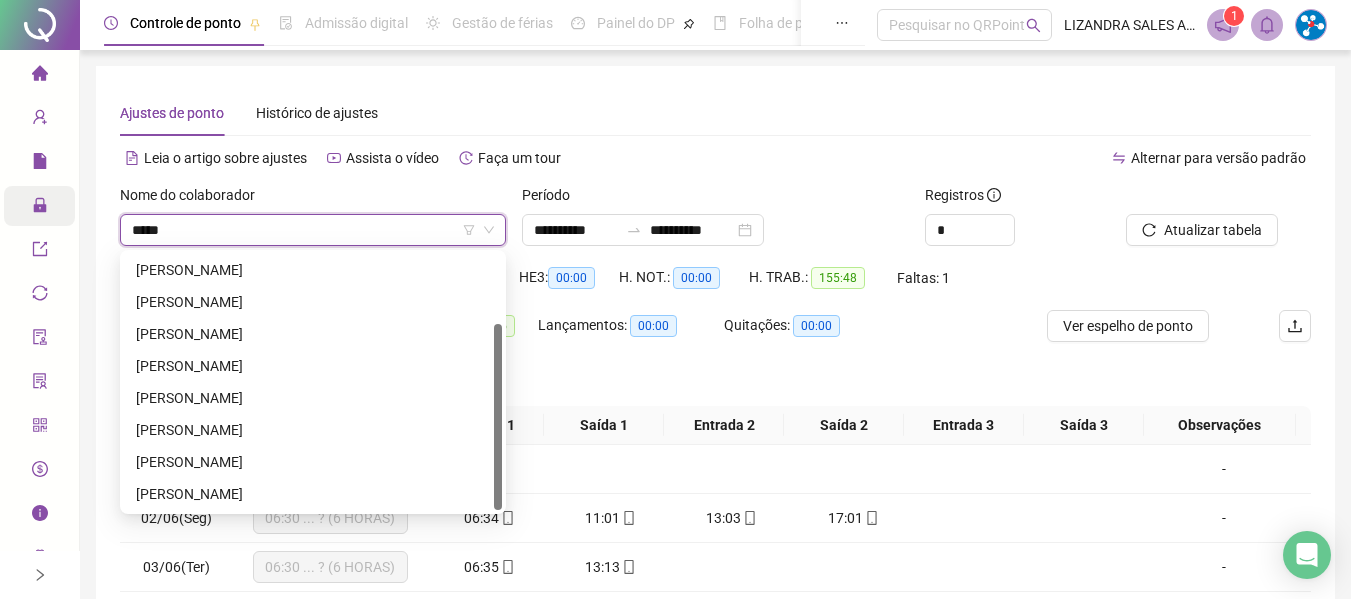 scroll, scrollTop: 0, scrollLeft: 0, axis: both 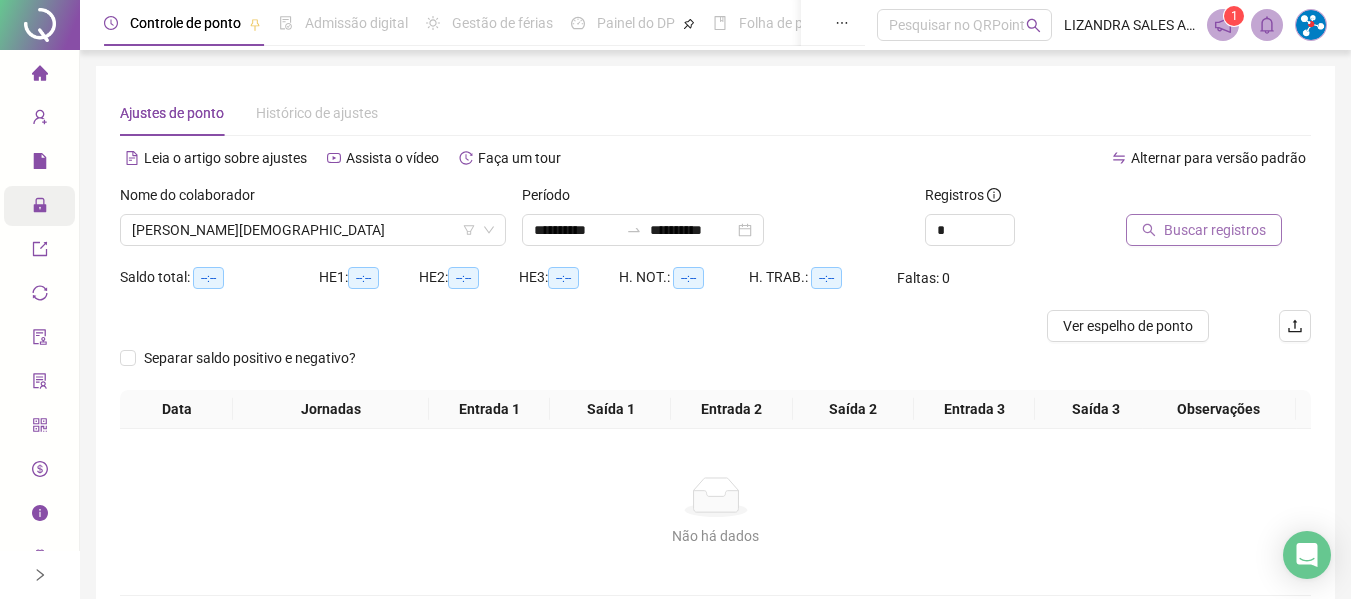 click on "Buscar registros" at bounding box center [1204, 230] 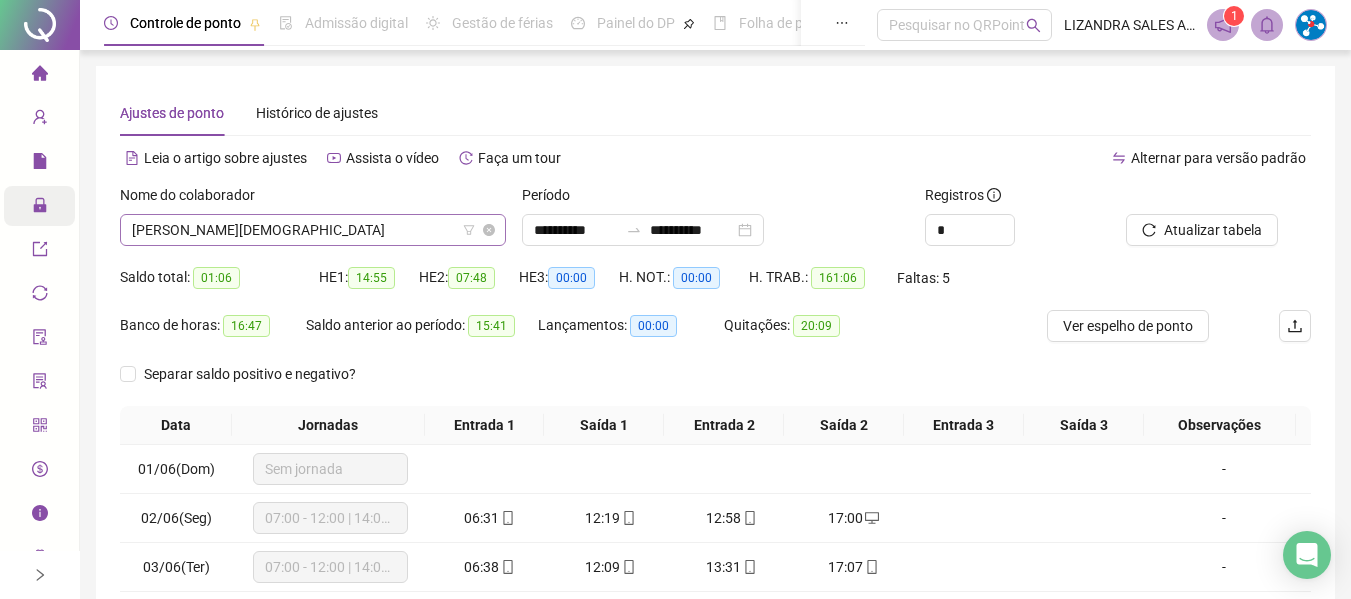 click on "[PERSON_NAME][DEMOGRAPHIC_DATA]" at bounding box center (313, 230) 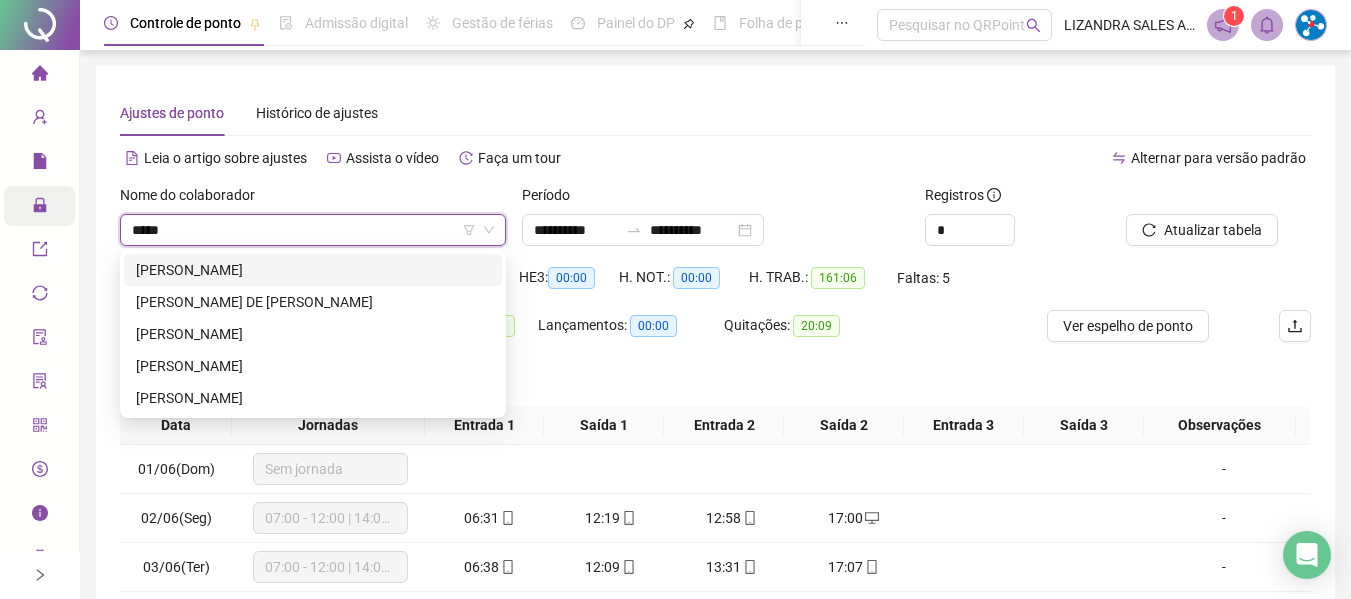 scroll, scrollTop: 0, scrollLeft: 0, axis: both 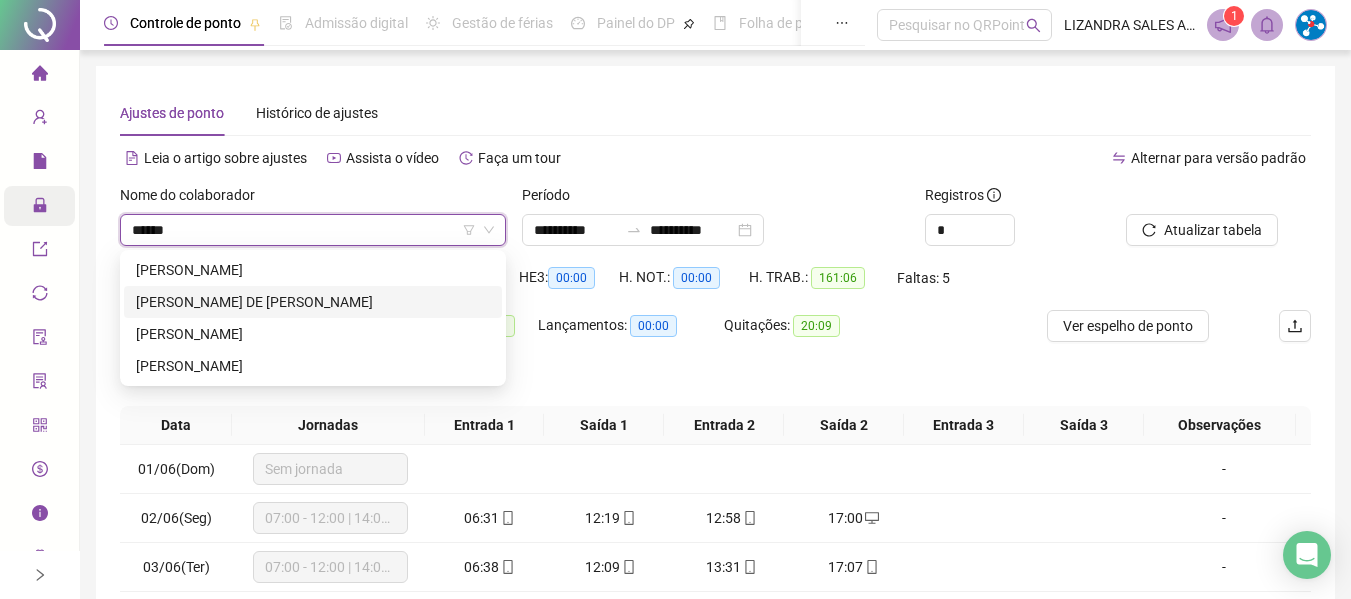 click on "[PERSON_NAME] DE [PERSON_NAME]" at bounding box center [313, 302] 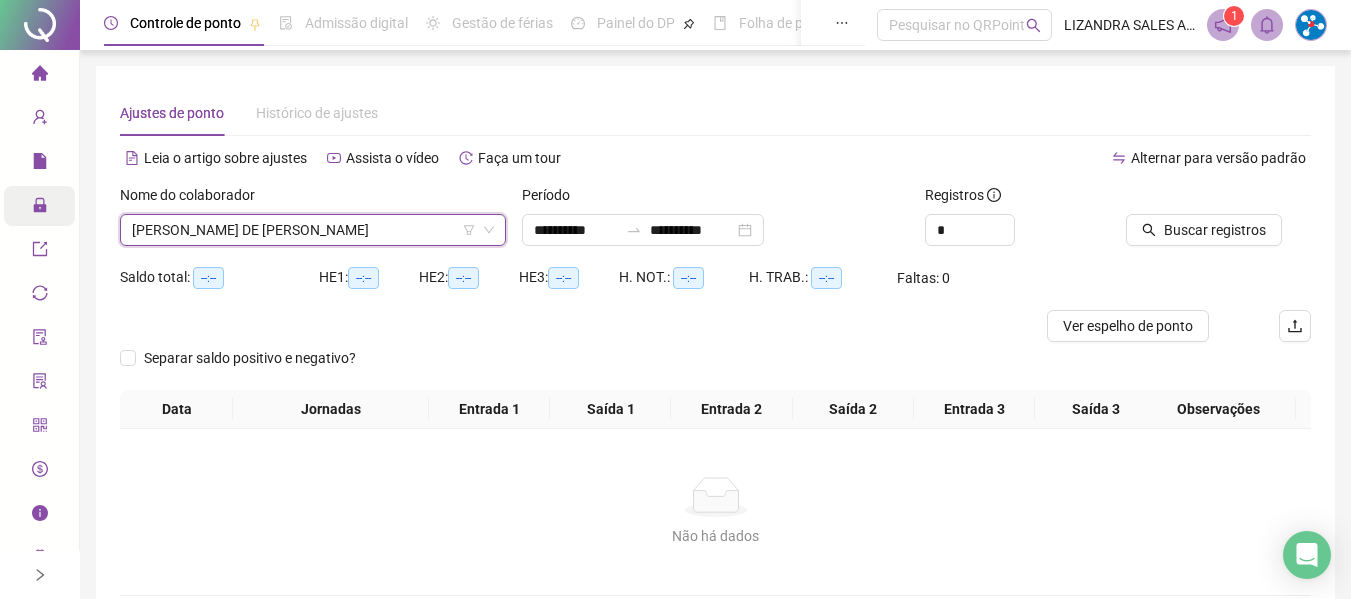 click on "Buscar registros" at bounding box center [1218, 223] 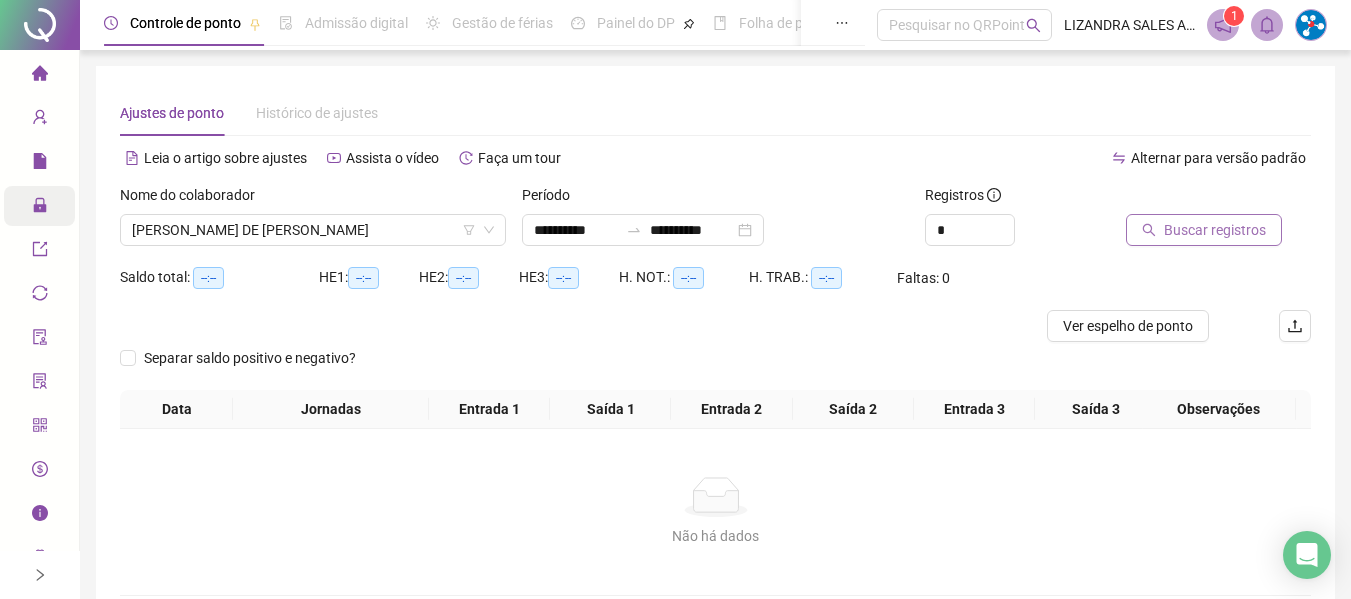 click on "Buscar registros" at bounding box center [1204, 230] 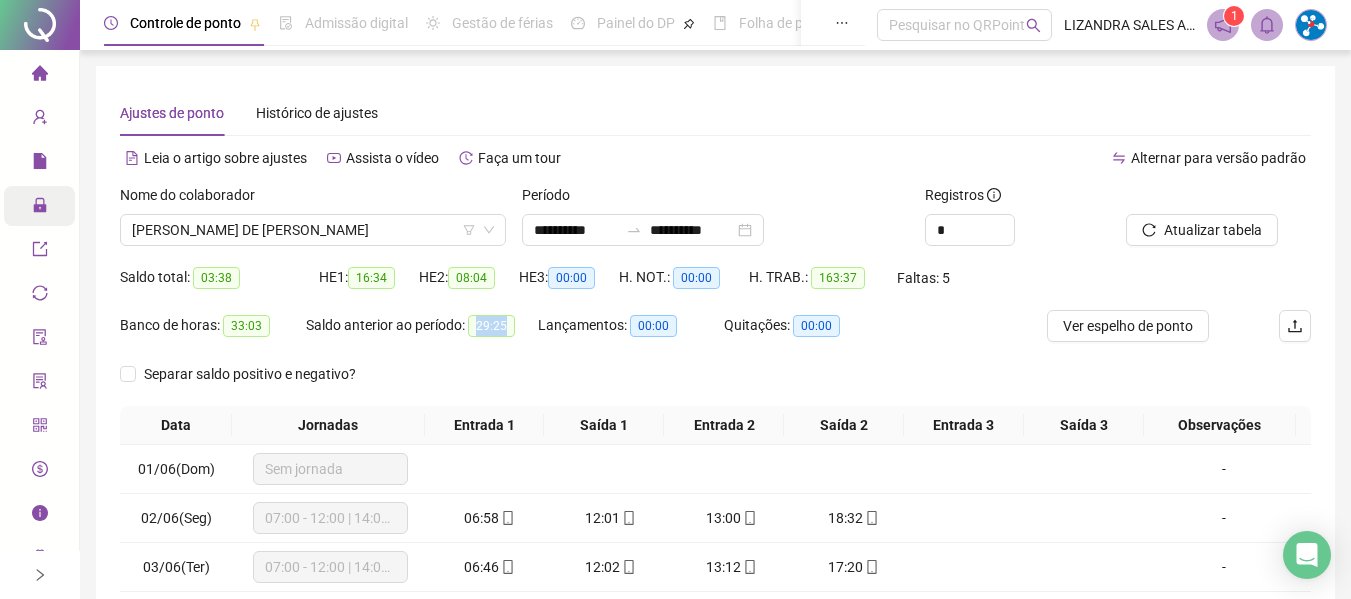 drag, startPoint x: 479, startPoint y: 321, endPoint x: 512, endPoint y: 326, distance: 33.37664 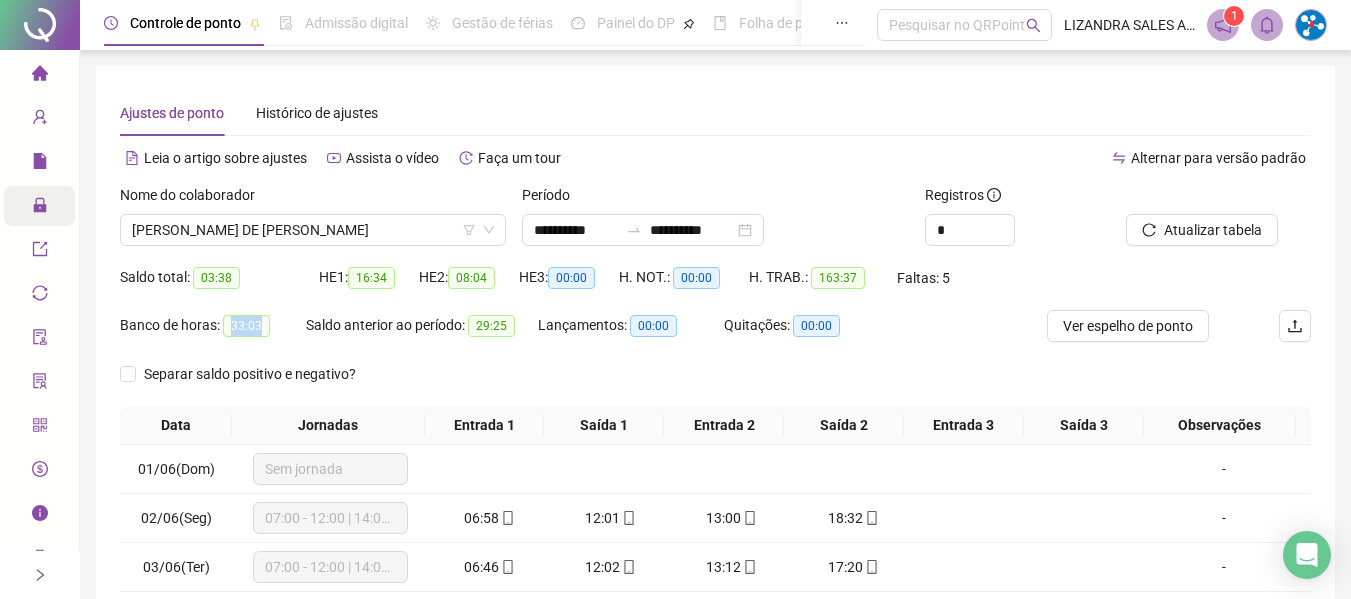 drag, startPoint x: 229, startPoint y: 325, endPoint x: 266, endPoint y: 325, distance: 37 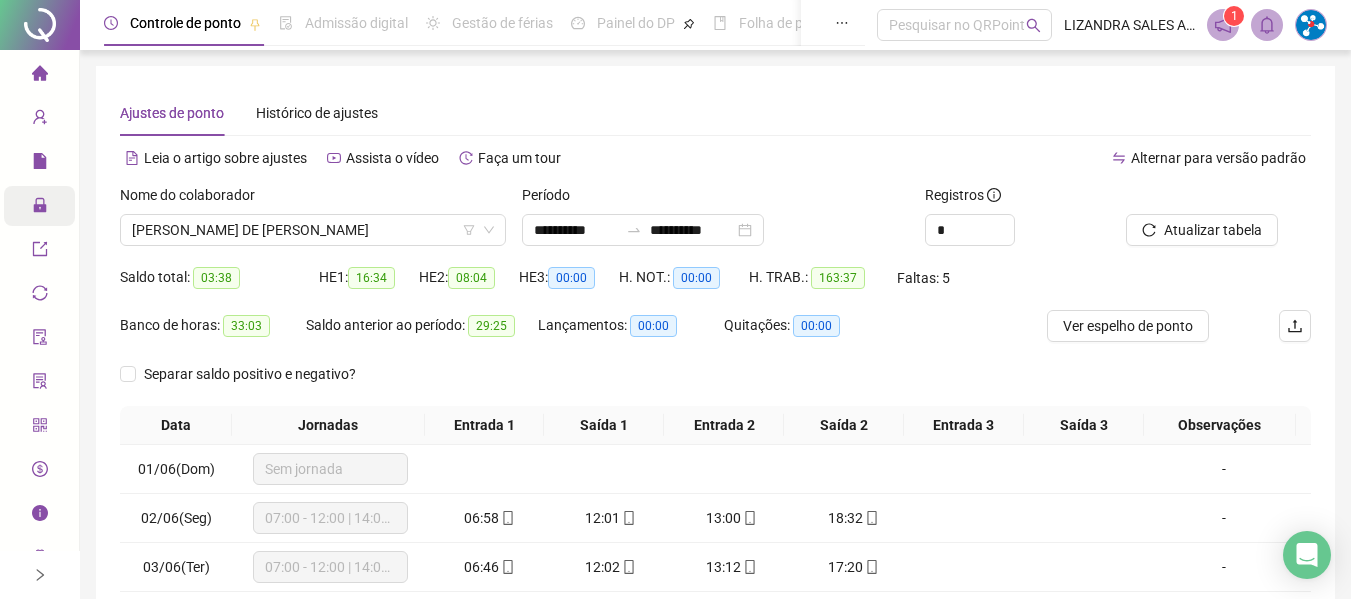 click on "Nome do colaborador" at bounding box center [313, 199] 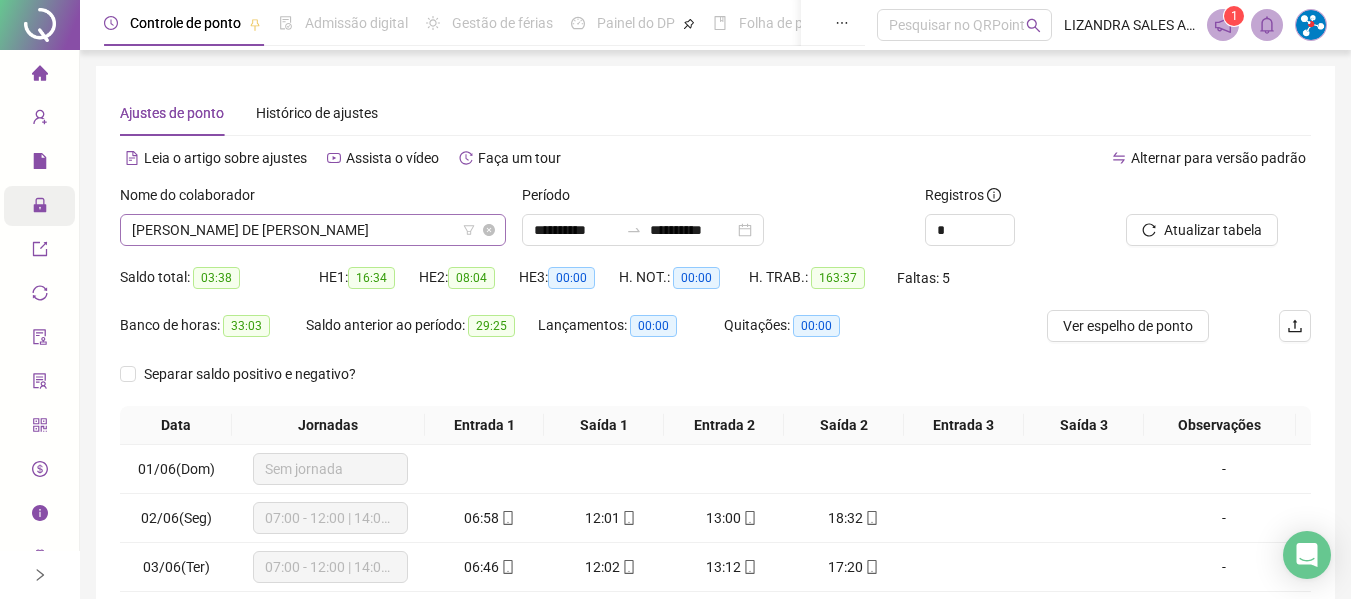 click on "[PERSON_NAME] DE [PERSON_NAME]" at bounding box center (313, 230) 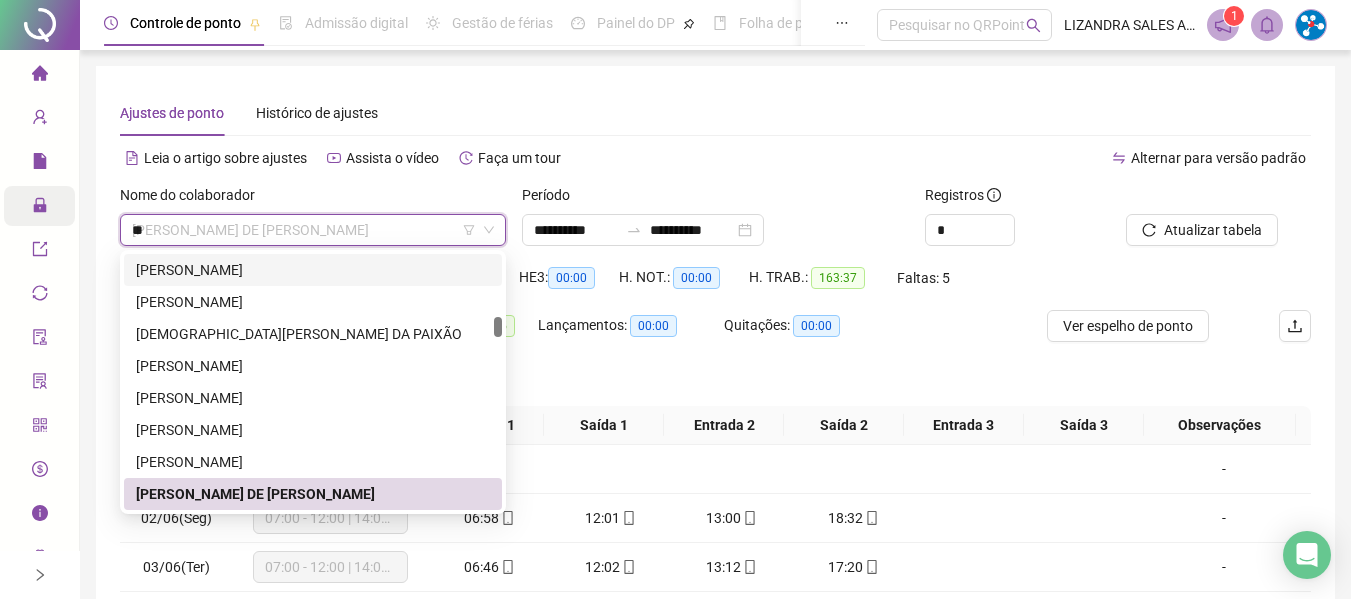 scroll, scrollTop: 0, scrollLeft: 0, axis: both 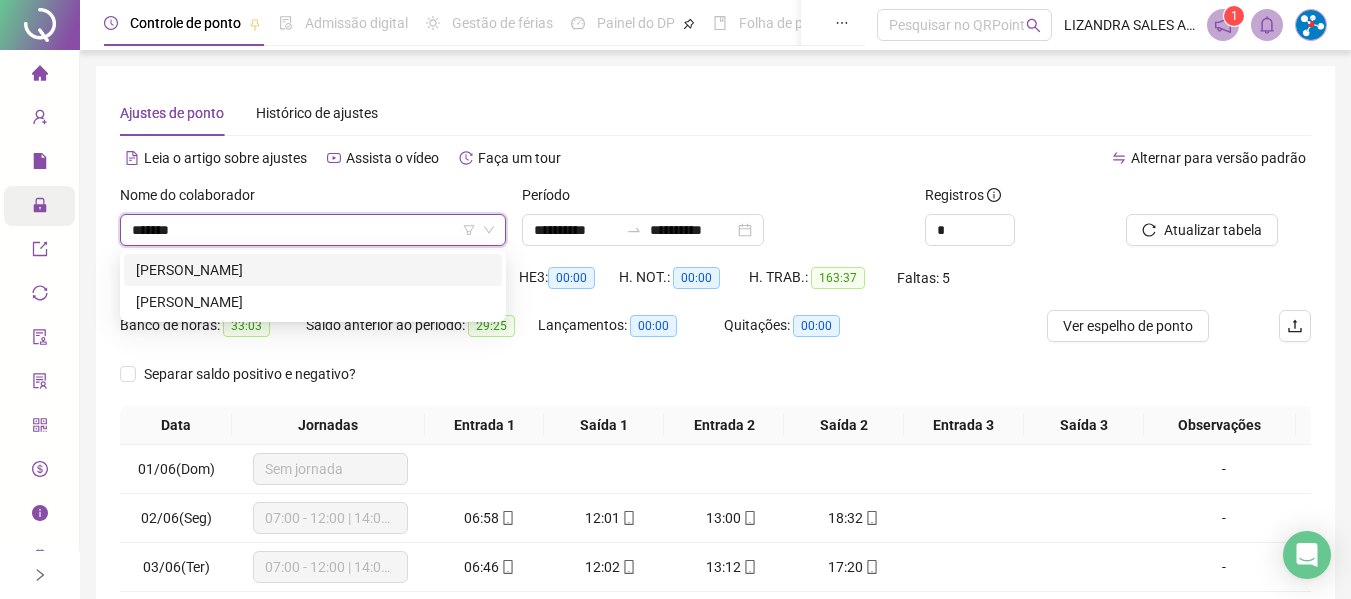 click on "[PERSON_NAME]" at bounding box center (313, 270) 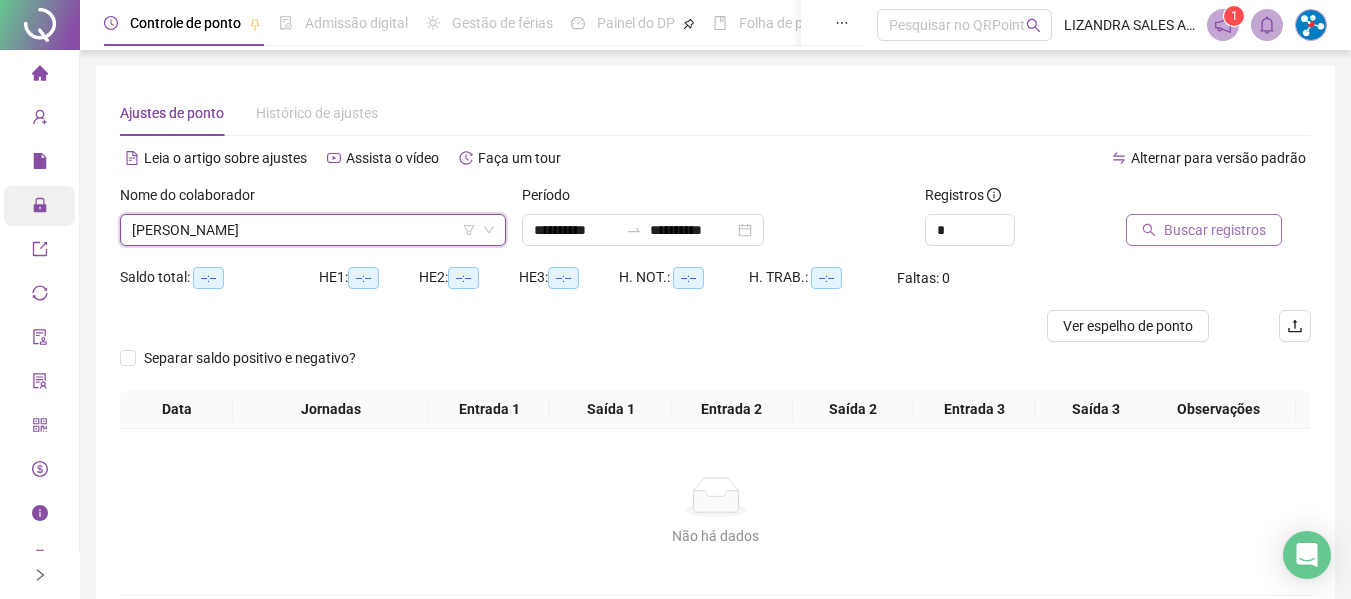 click on "Buscar registros" at bounding box center [1215, 230] 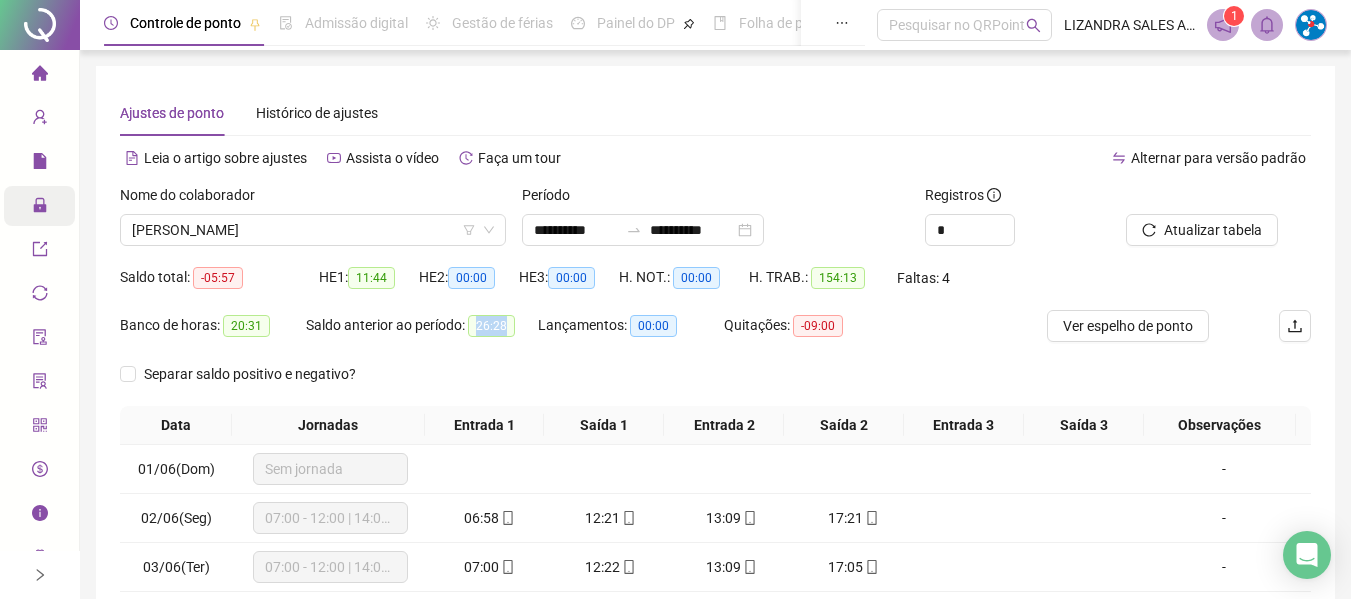drag, startPoint x: 480, startPoint y: 324, endPoint x: 530, endPoint y: 324, distance: 50 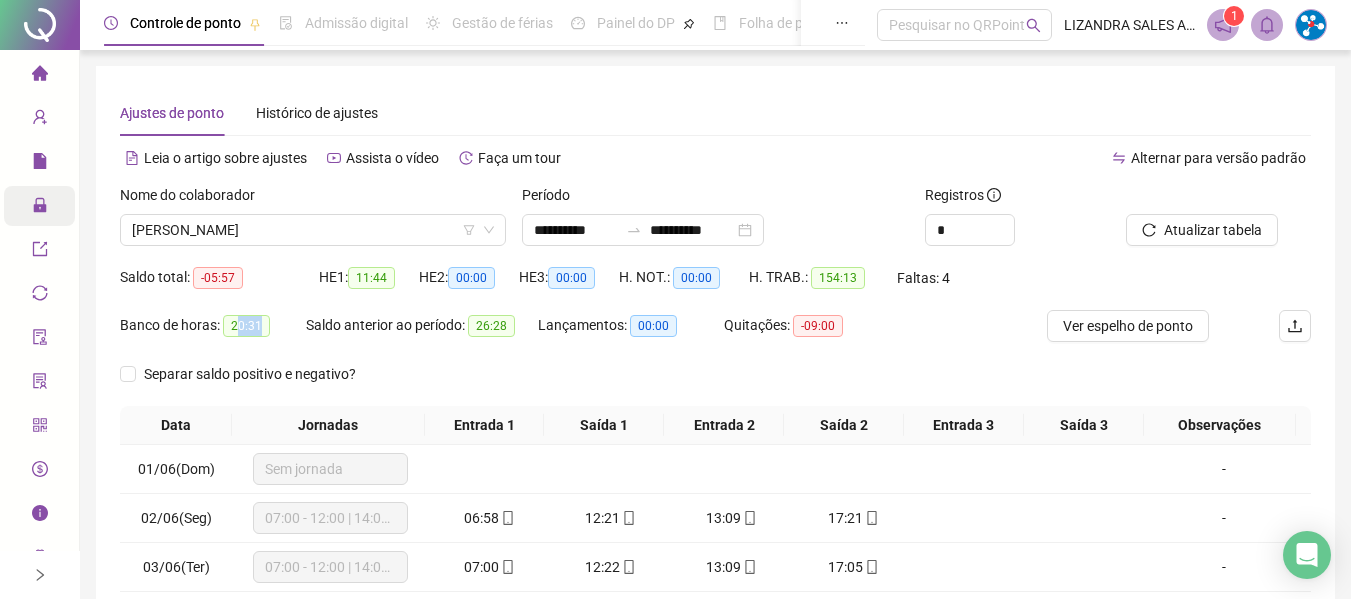 drag, startPoint x: 234, startPoint y: 325, endPoint x: 260, endPoint y: 323, distance: 26.076809 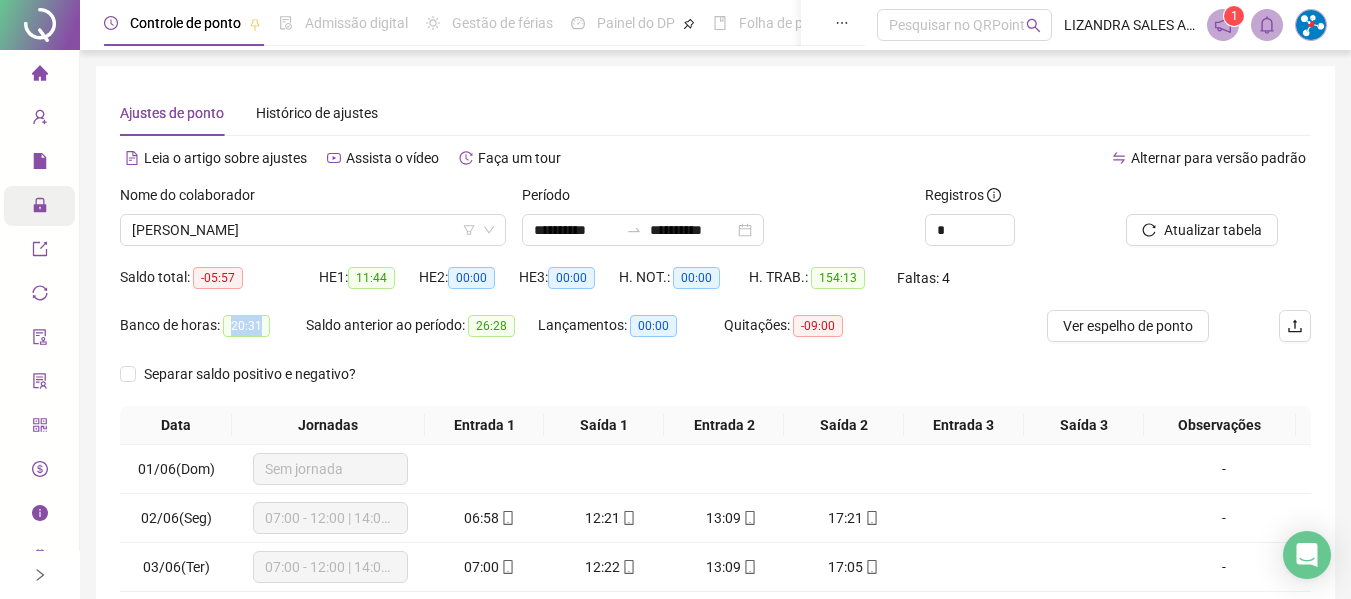 drag, startPoint x: 224, startPoint y: 323, endPoint x: 271, endPoint y: 323, distance: 47 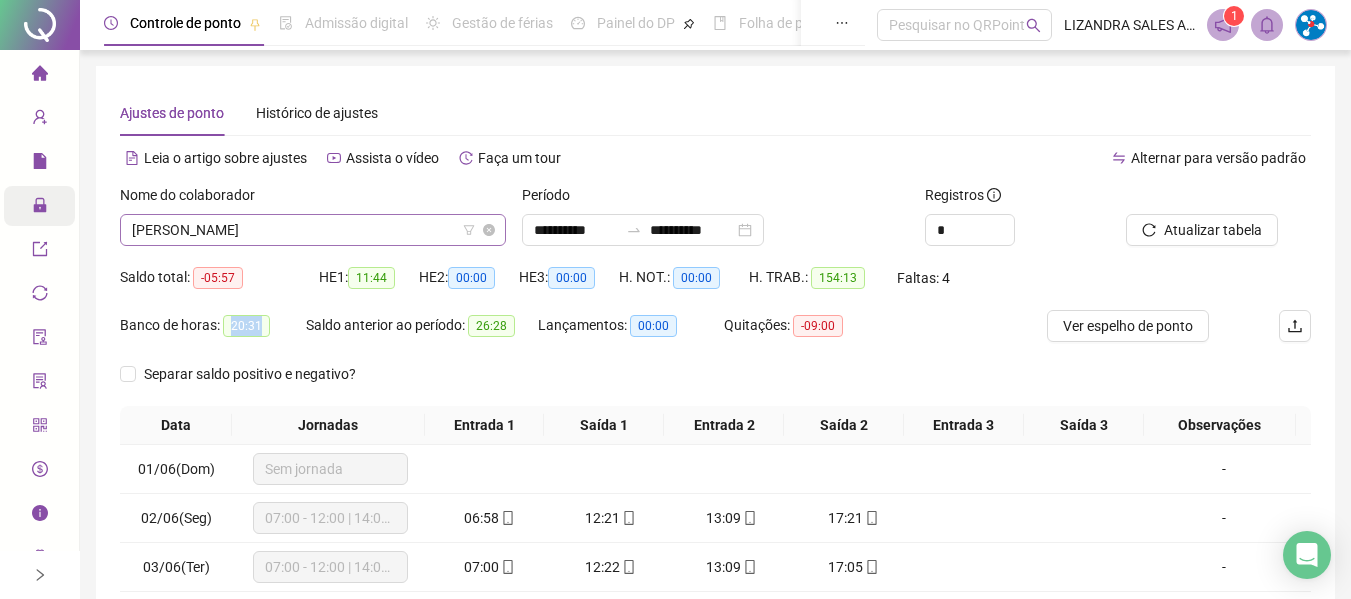 click on "[PERSON_NAME]" at bounding box center [313, 230] 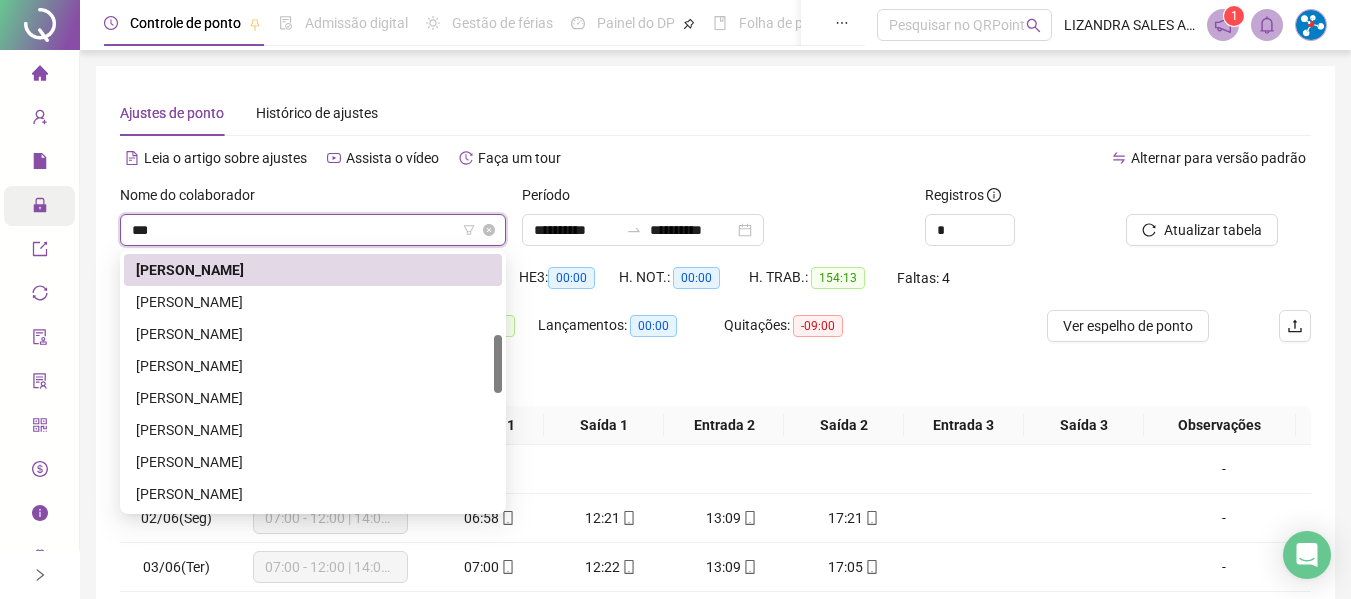 scroll, scrollTop: 0, scrollLeft: 0, axis: both 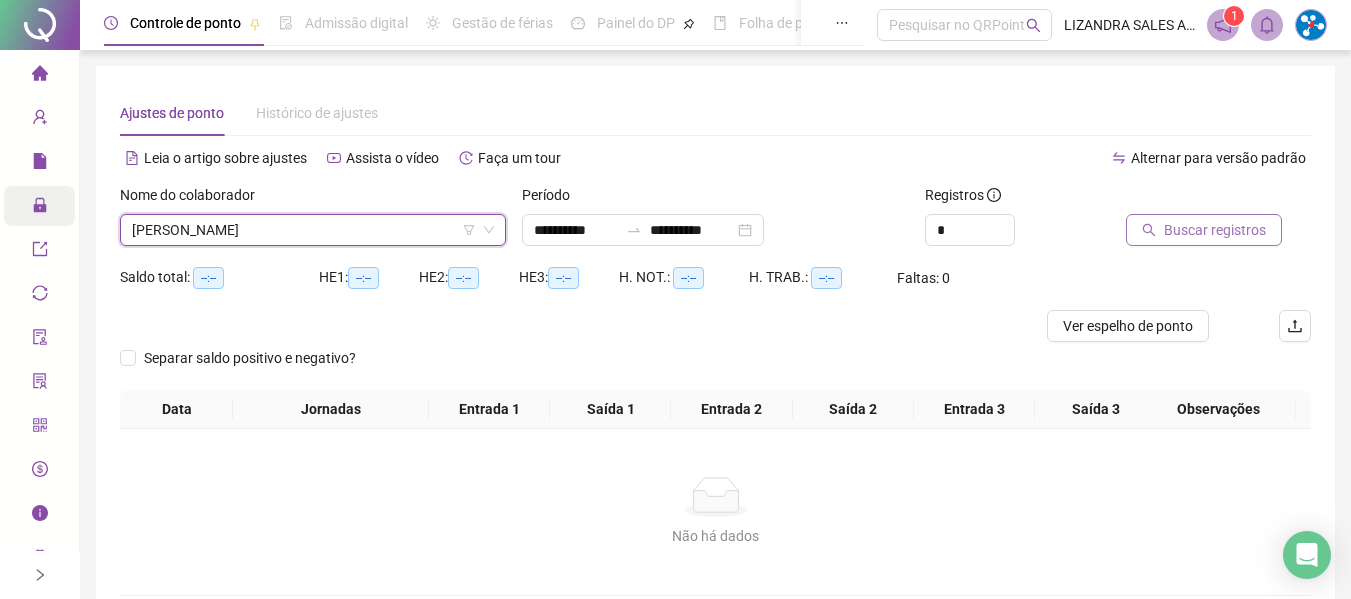 click on "Buscar registros" at bounding box center (1215, 230) 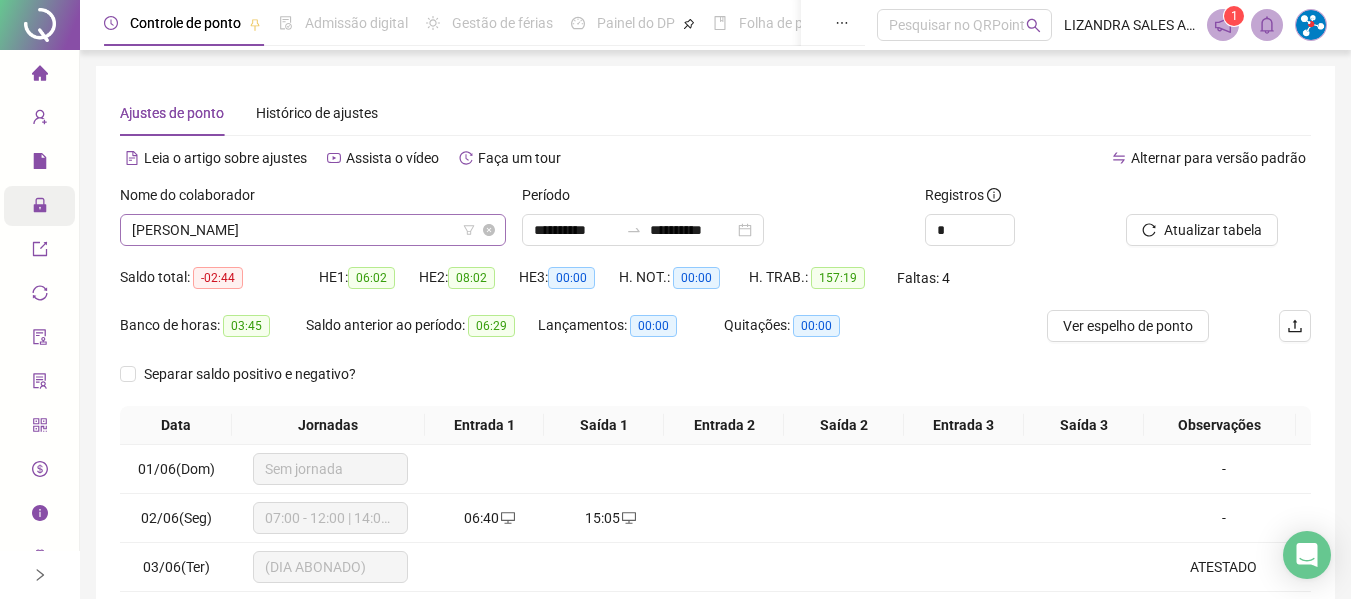 click on "[PERSON_NAME]" at bounding box center [313, 230] 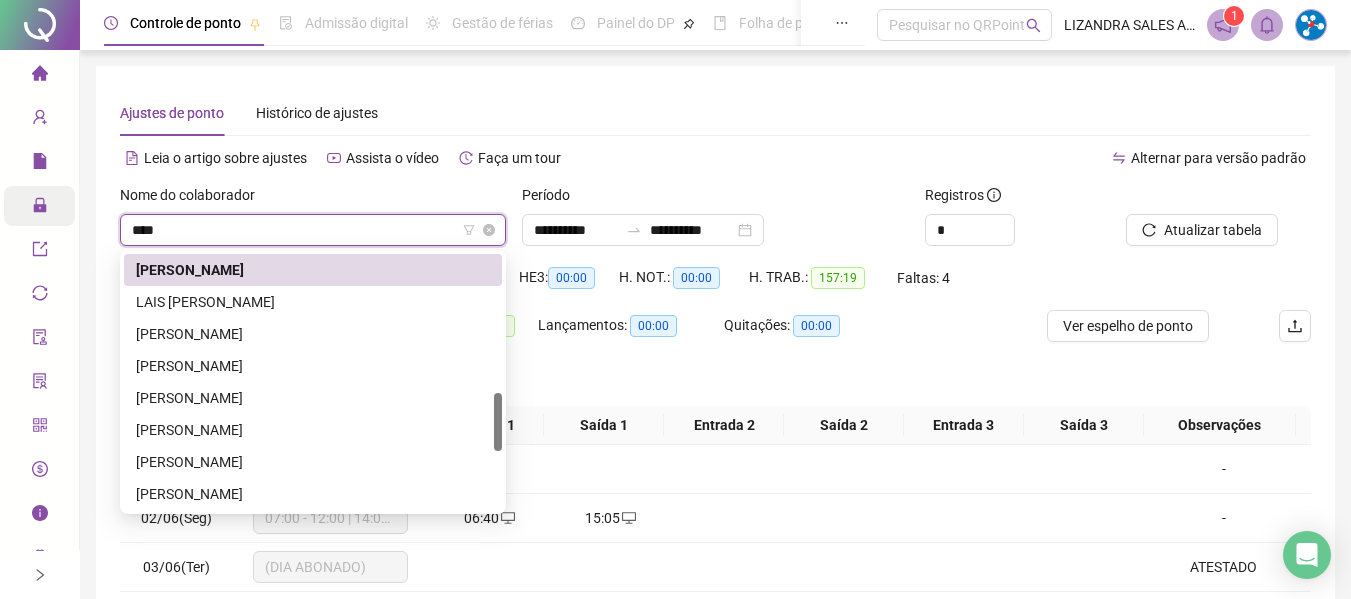 scroll, scrollTop: 0, scrollLeft: 0, axis: both 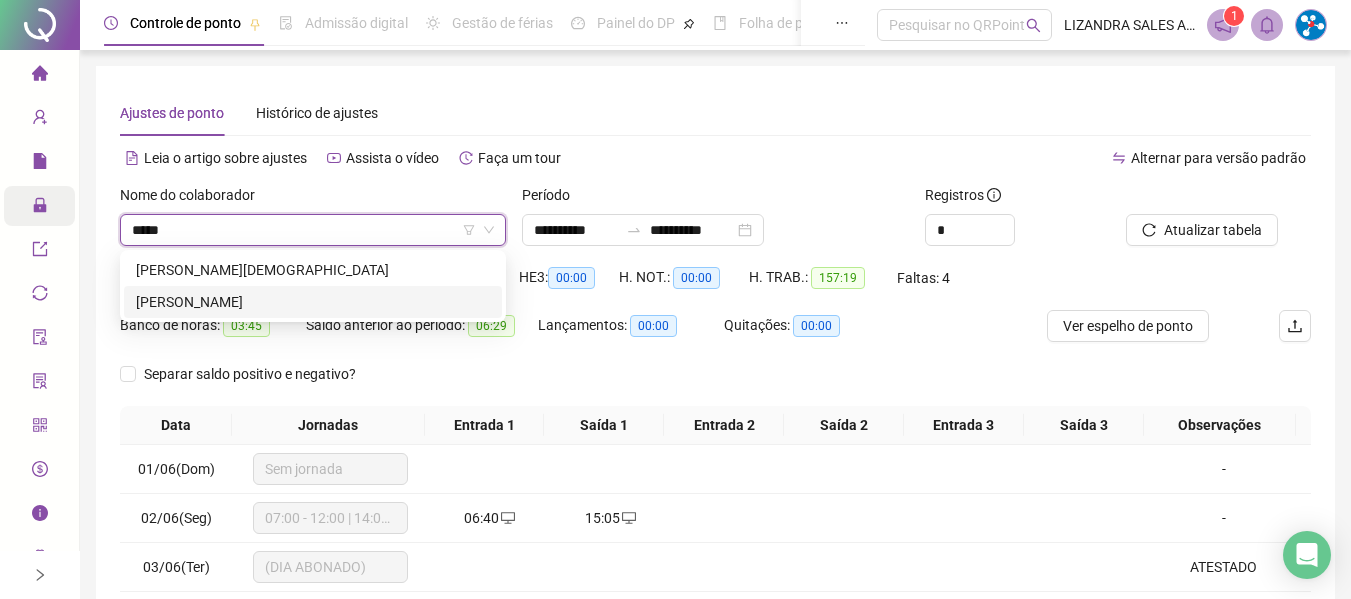 click on "[PERSON_NAME]" at bounding box center [313, 302] 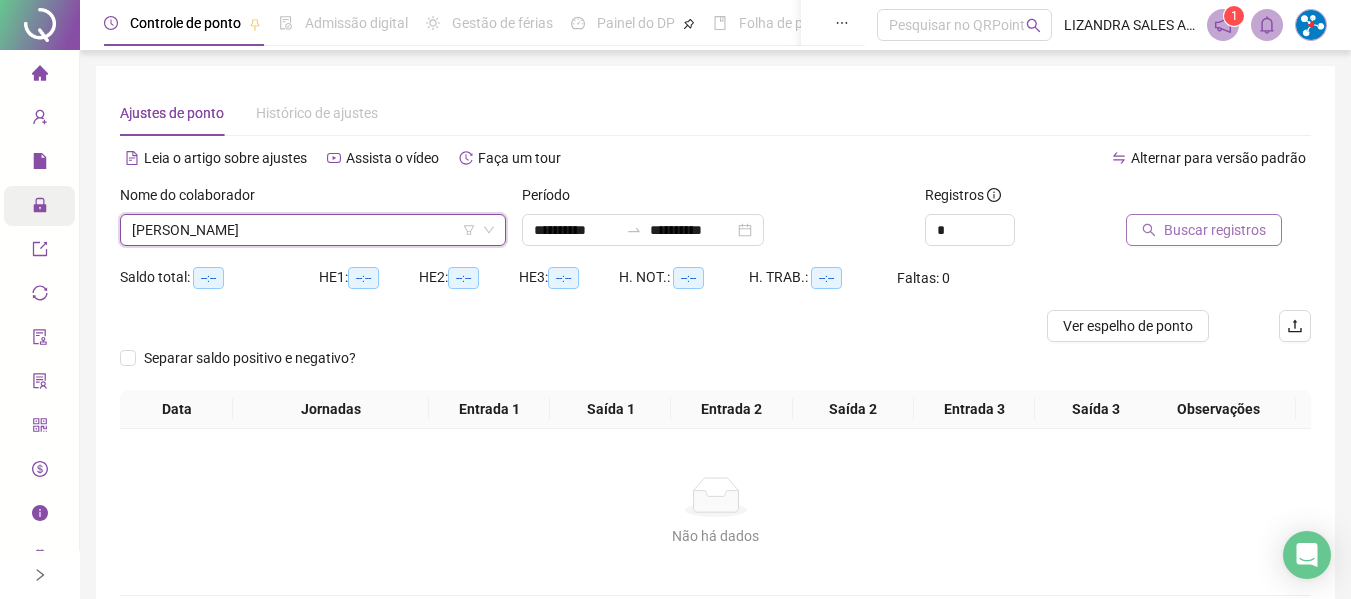 click on "Buscar registros" at bounding box center [1215, 230] 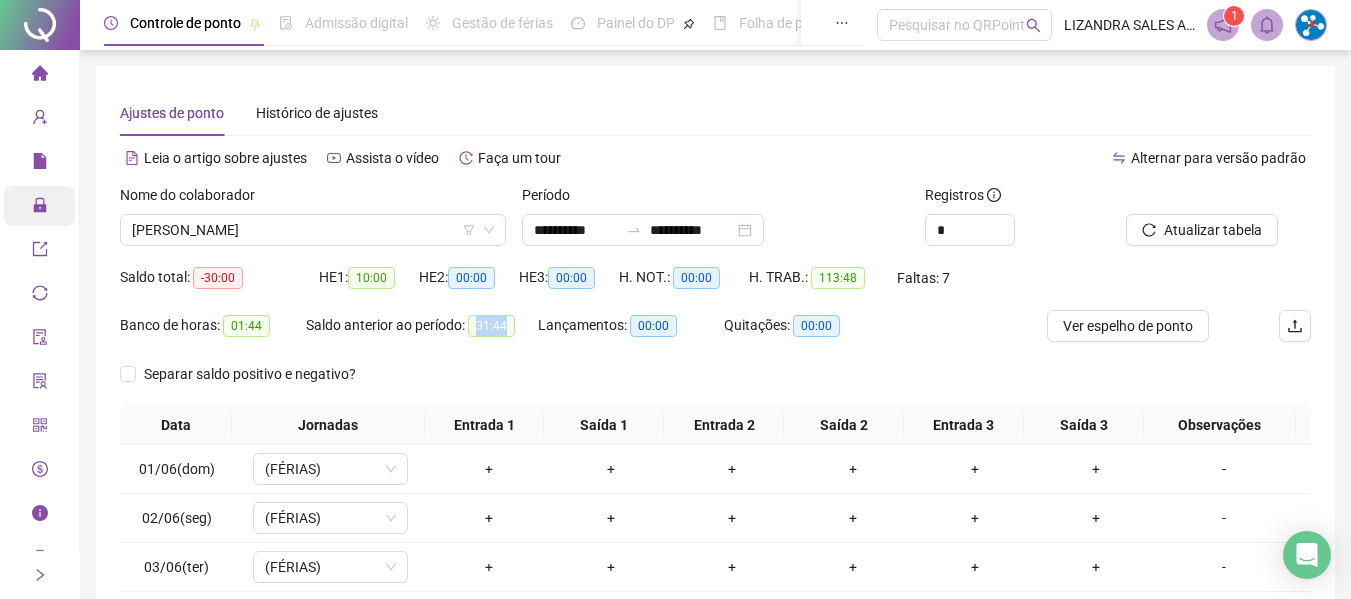 drag, startPoint x: 480, startPoint y: 323, endPoint x: 509, endPoint y: 325, distance: 29.068884 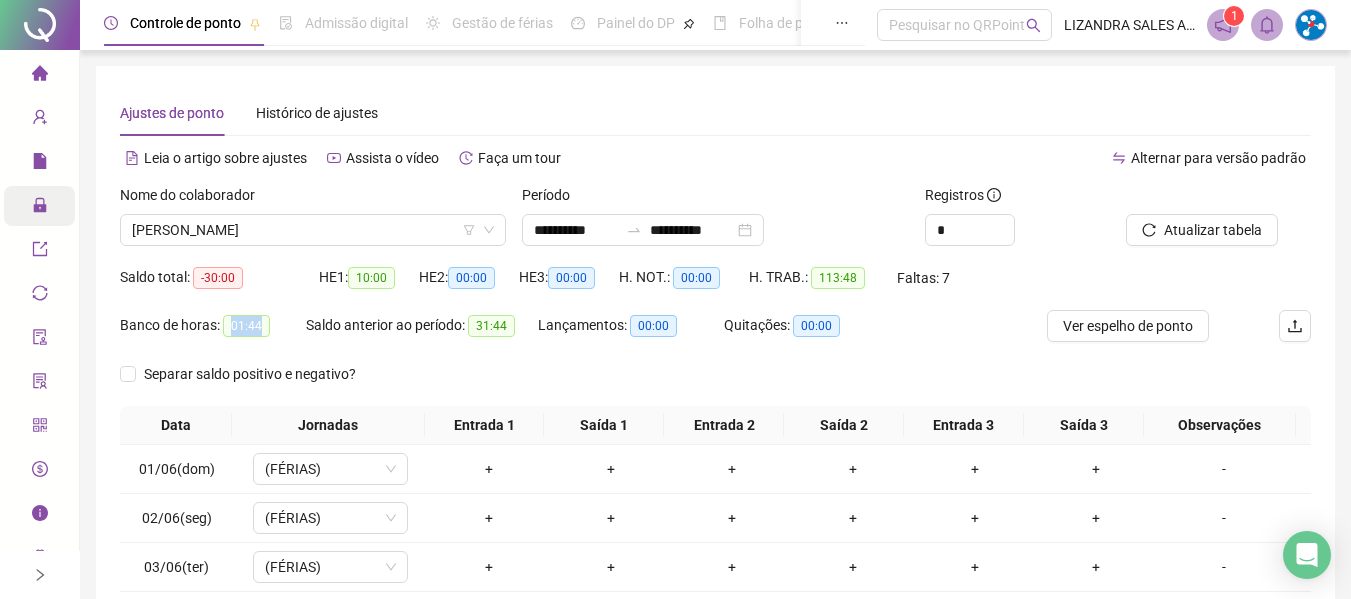drag, startPoint x: 236, startPoint y: 321, endPoint x: 264, endPoint y: 327, distance: 28.635643 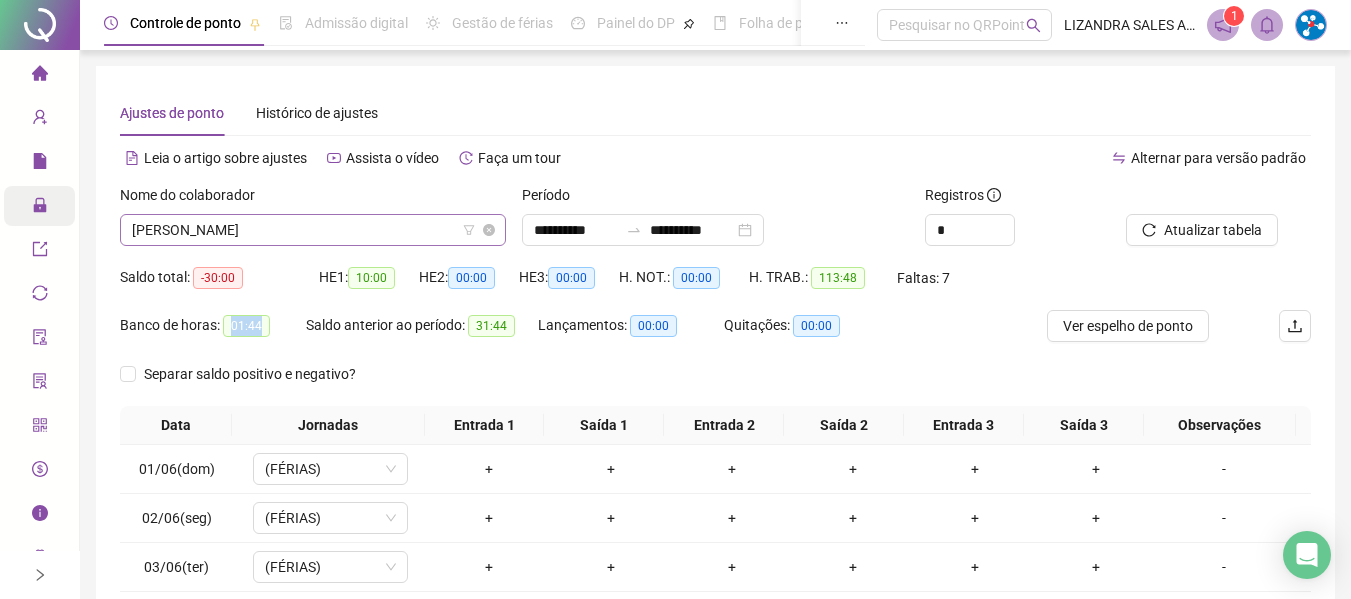 click on "[PERSON_NAME]" at bounding box center (313, 230) 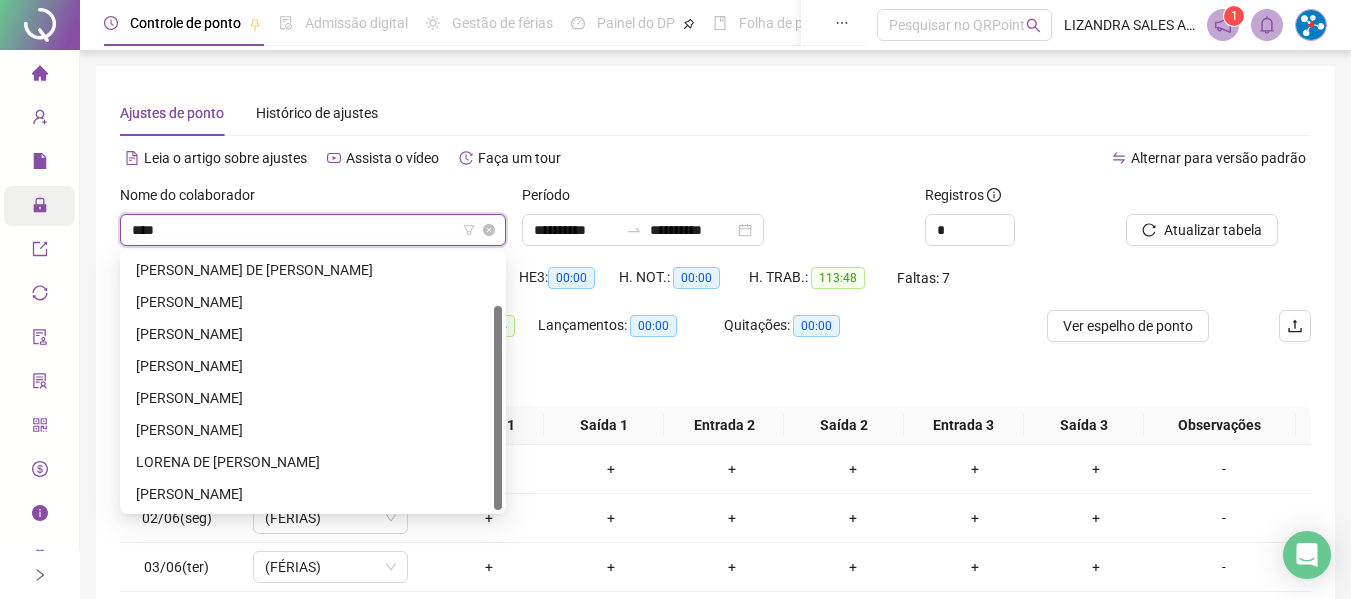 scroll, scrollTop: 0, scrollLeft: 0, axis: both 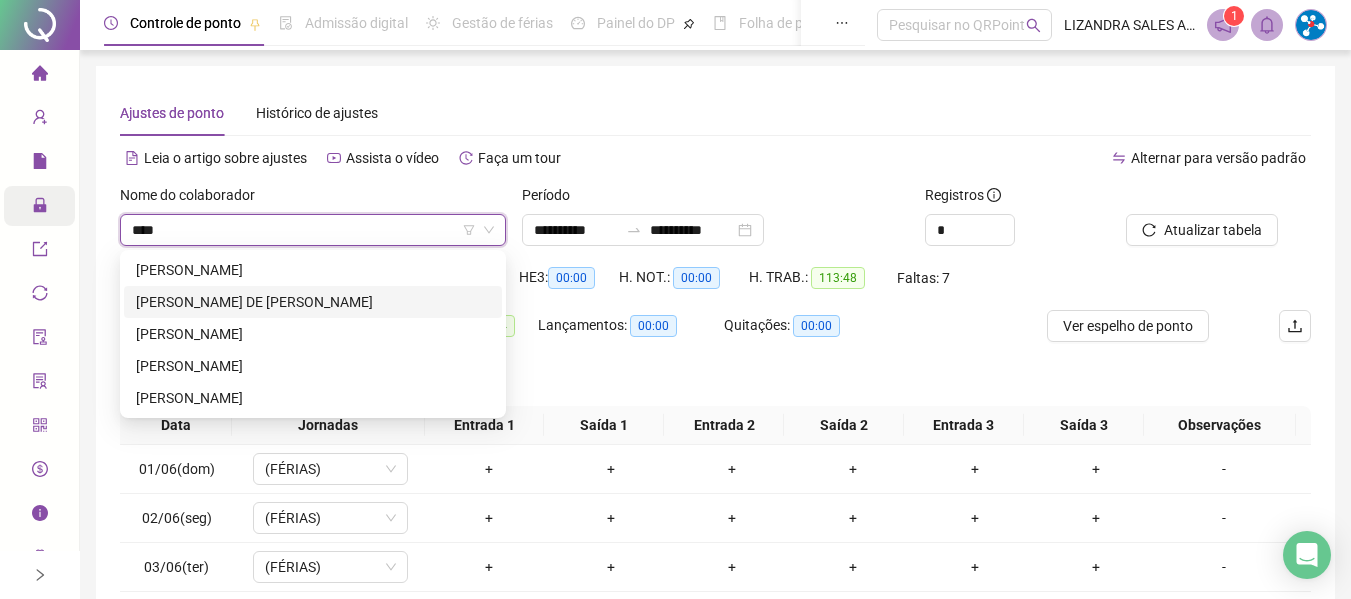 click on "[PERSON_NAME] DE [PERSON_NAME]" at bounding box center (313, 302) 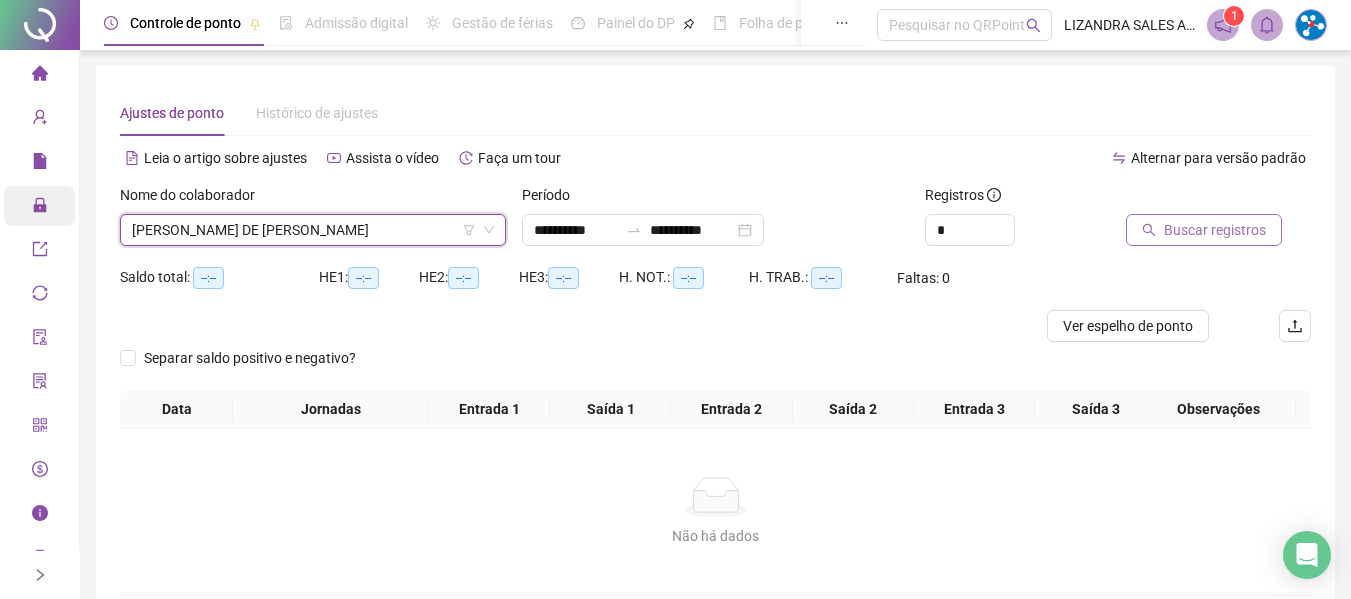 click on "Buscar registros" at bounding box center (1204, 230) 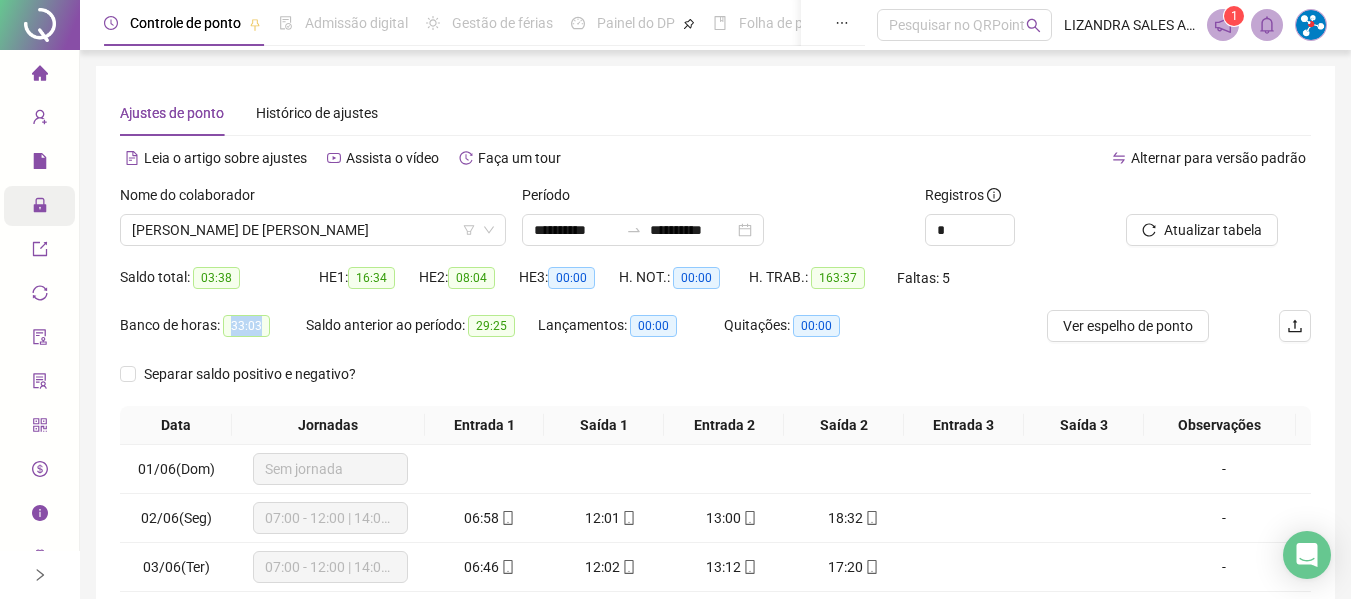 drag, startPoint x: 227, startPoint y: 326, endPoint x: 261, endPoint y: 325, distance: 34.0147 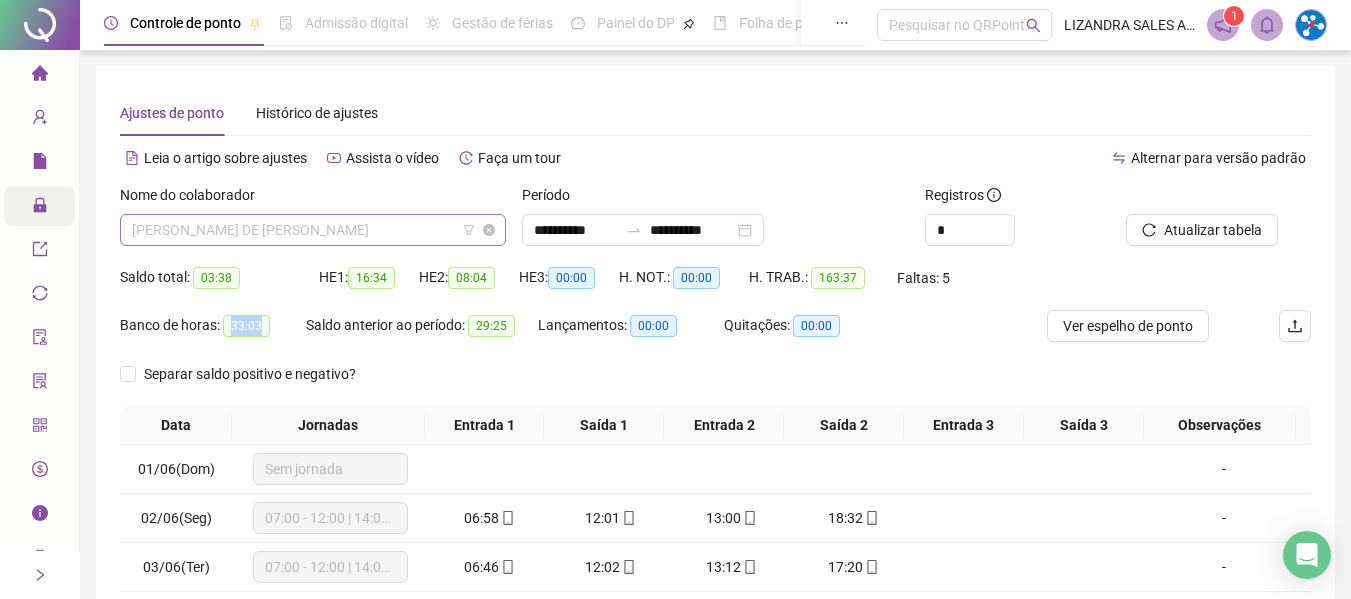 click on "[PERSON_NAME] DE [PERSON_NAME]" at bounding box center (313, 230) 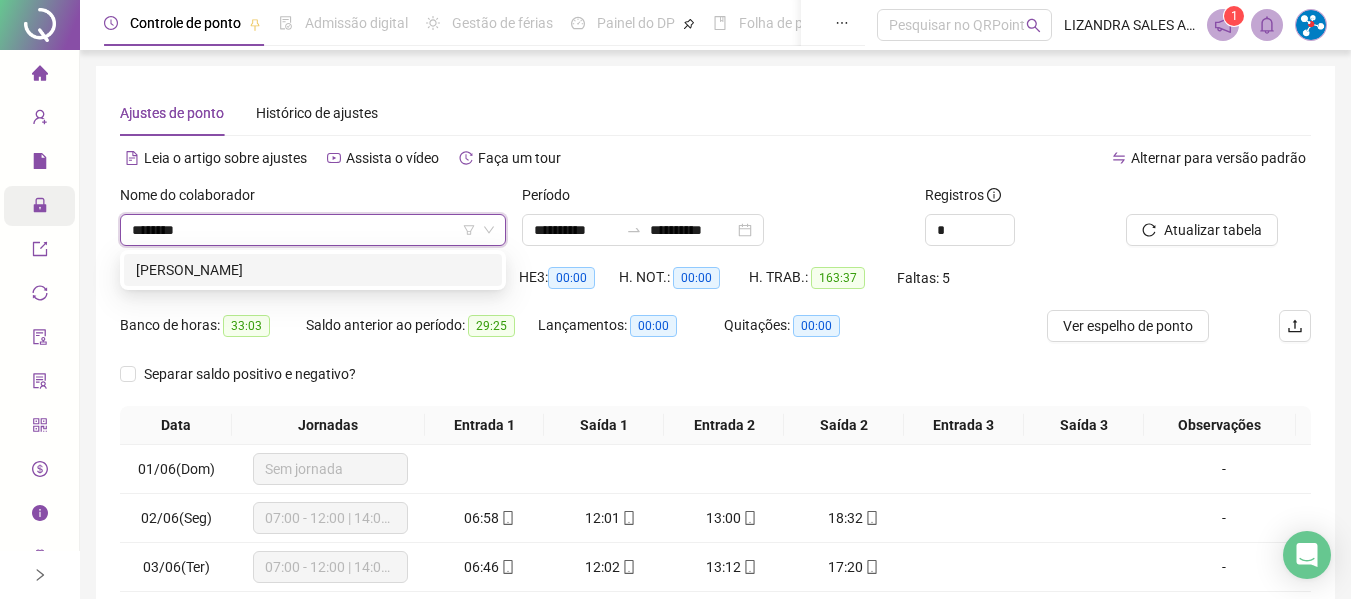 scroll, scrollTop: 0, scrollLeft: 0, axis: both 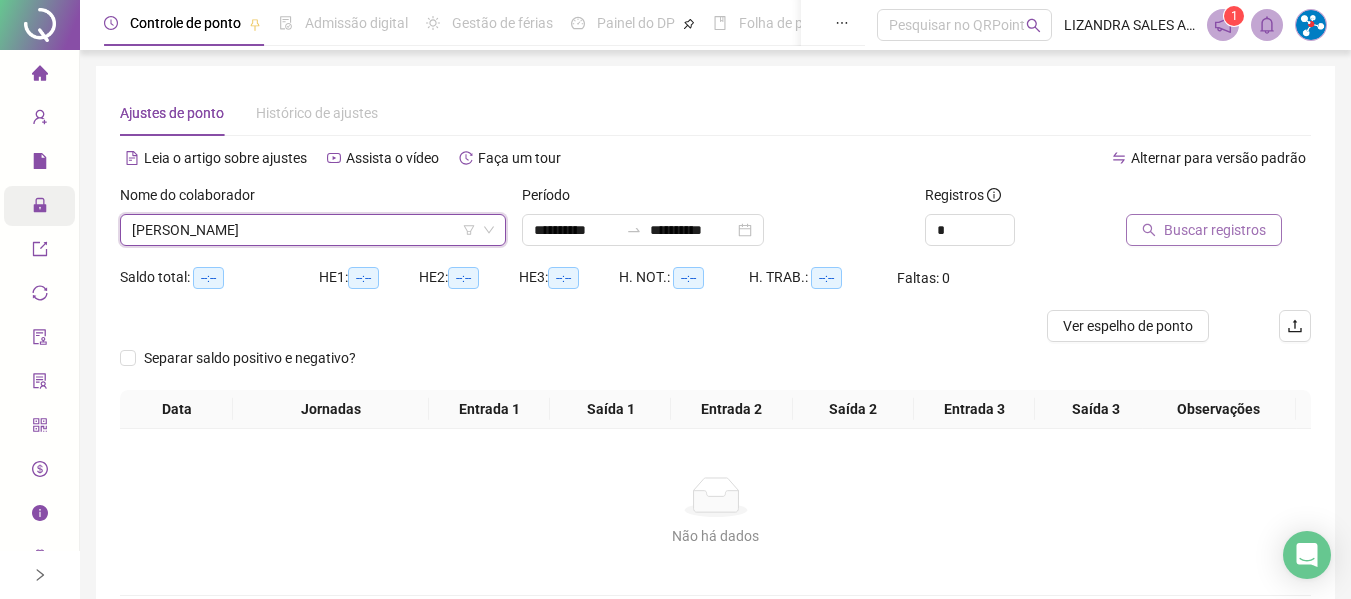 click on "Buscar registros" at bounding box center (1204, 230) 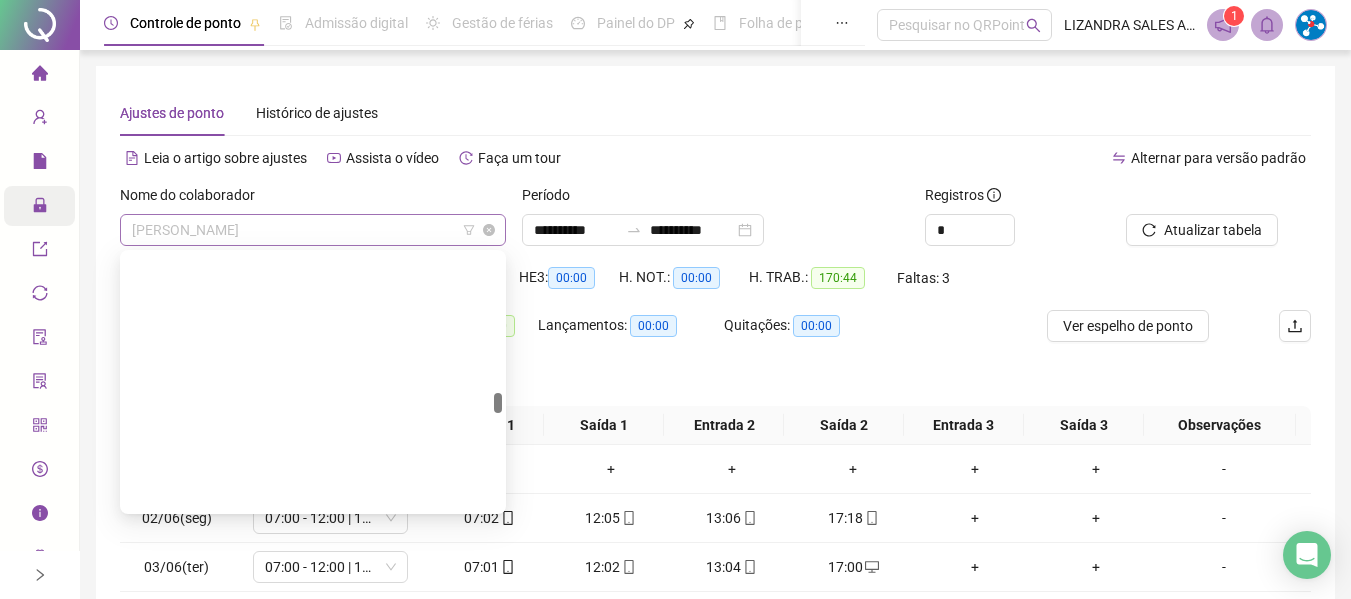 click on "[PERSON_NAME]" at bounding box center (313, 230) 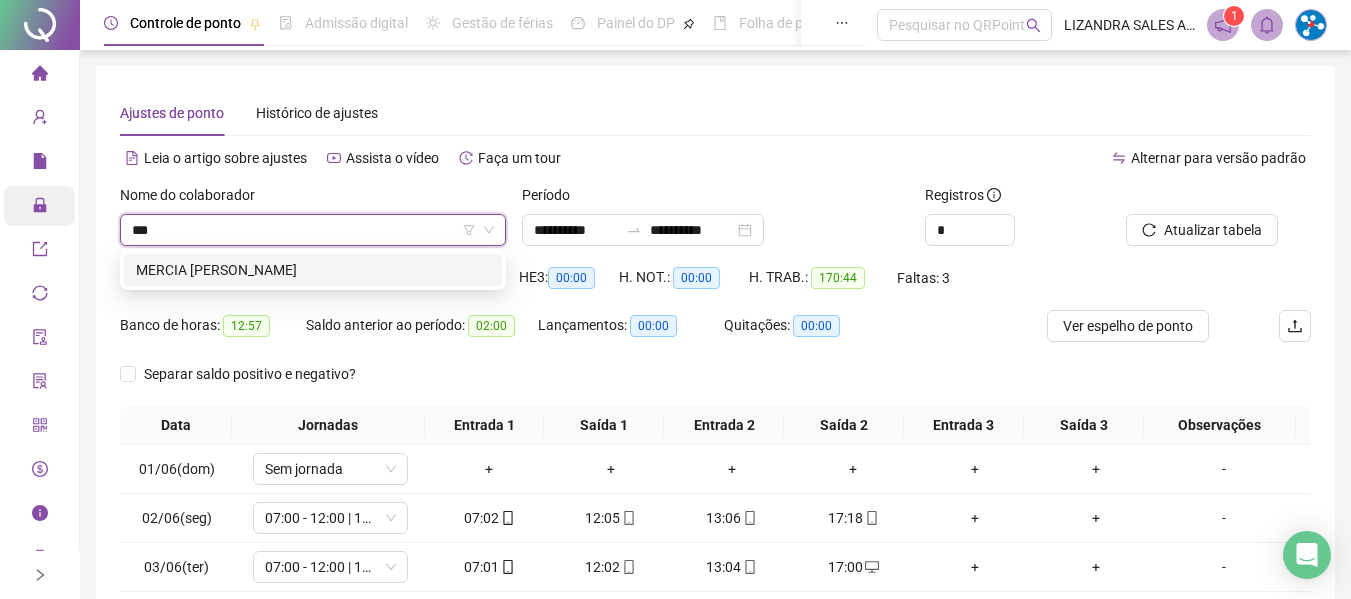 scroll, scrollTop: 0, scrollLeft: 0, axis: both 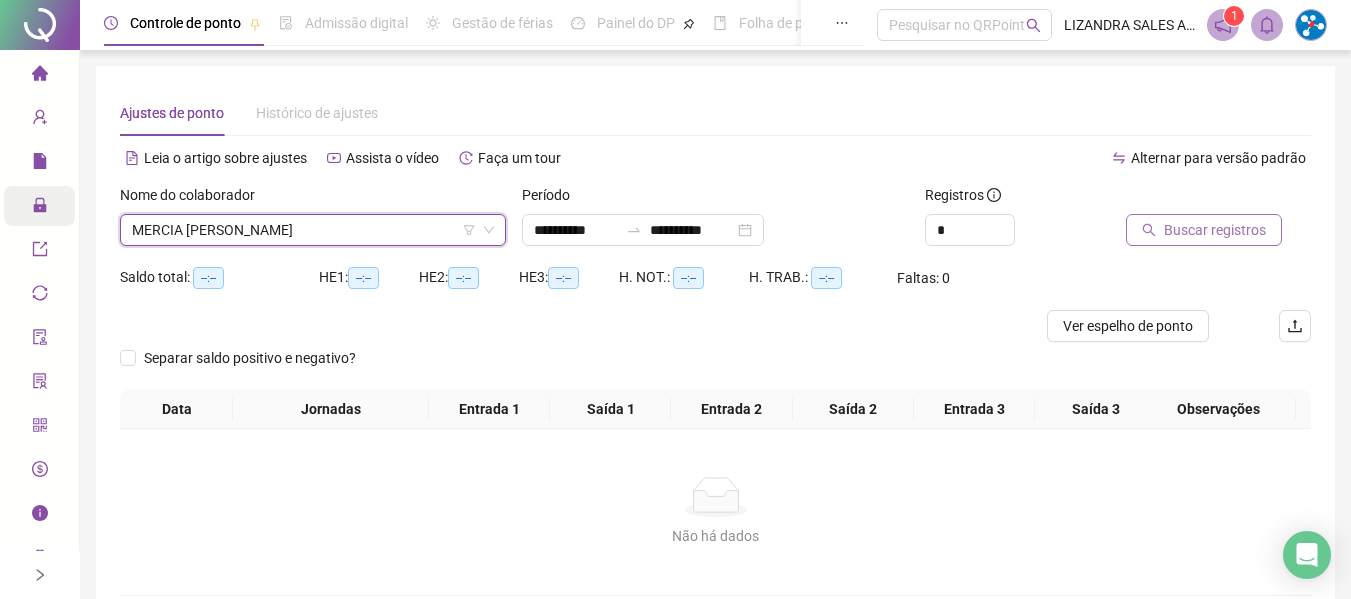 click on "Buscar registros" at bounding box center [1215, 230] 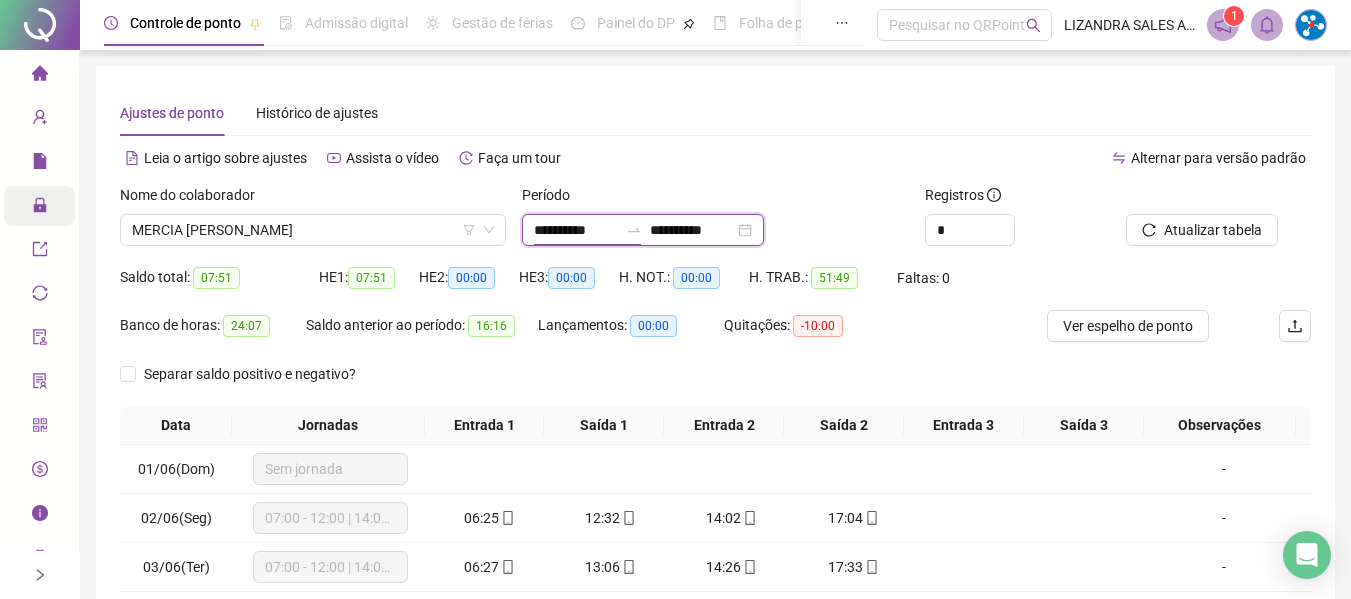 click on "**********" at bounding box center (576, 230) 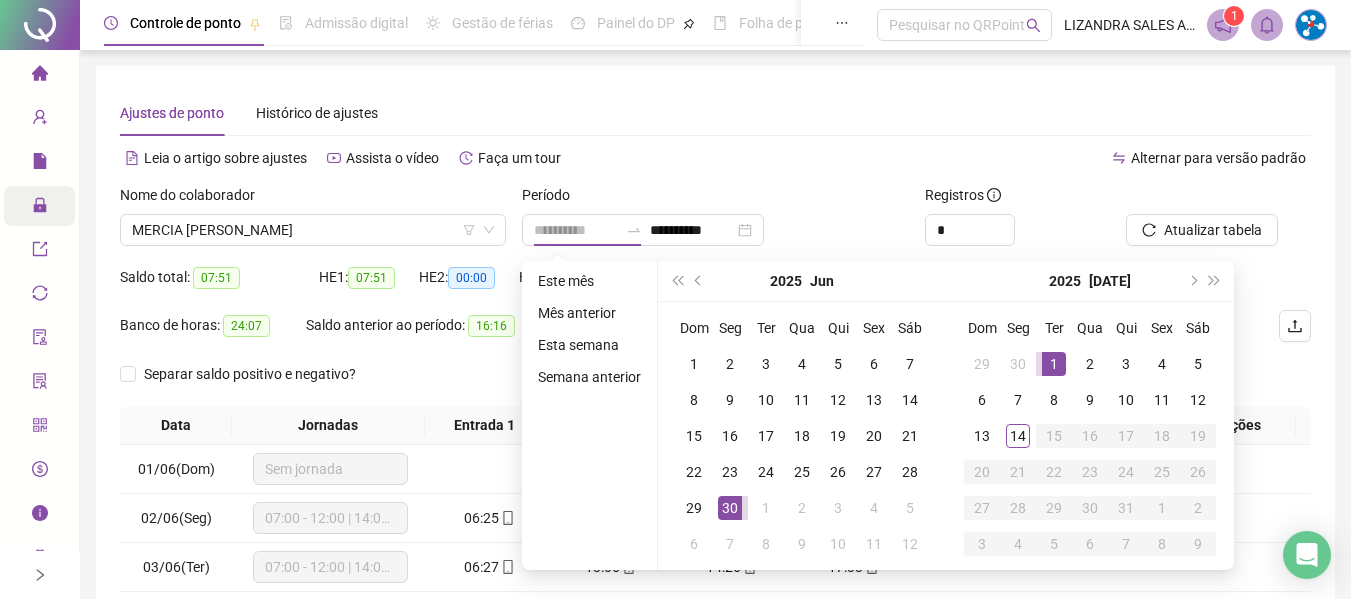 click on "1" at bounding box center [1054, 364] 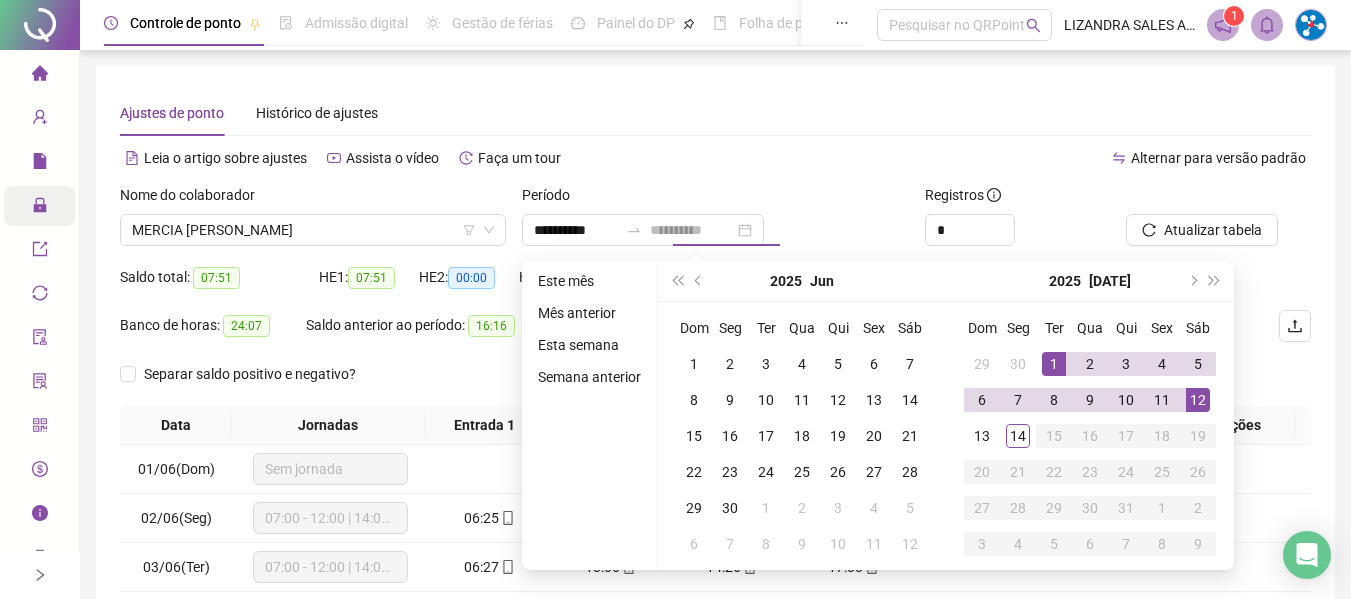 click on "12" at bounding box center [1198, 400] 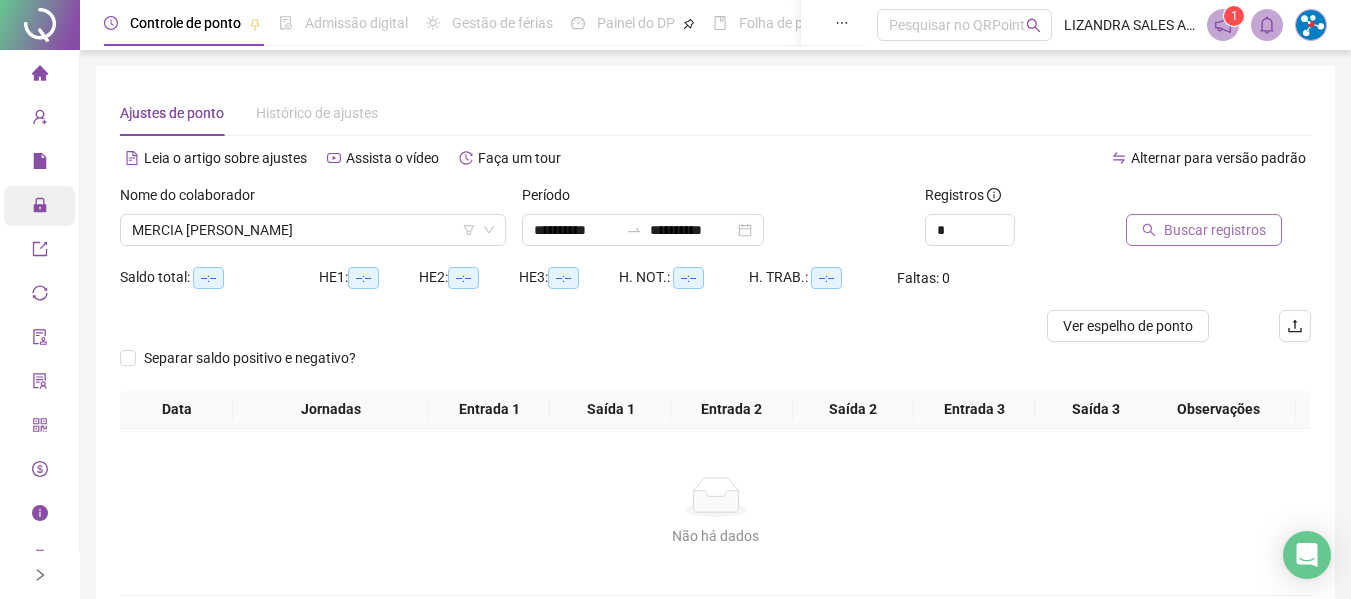 click on "Buscar registros" at bounding box center (1215, 230) 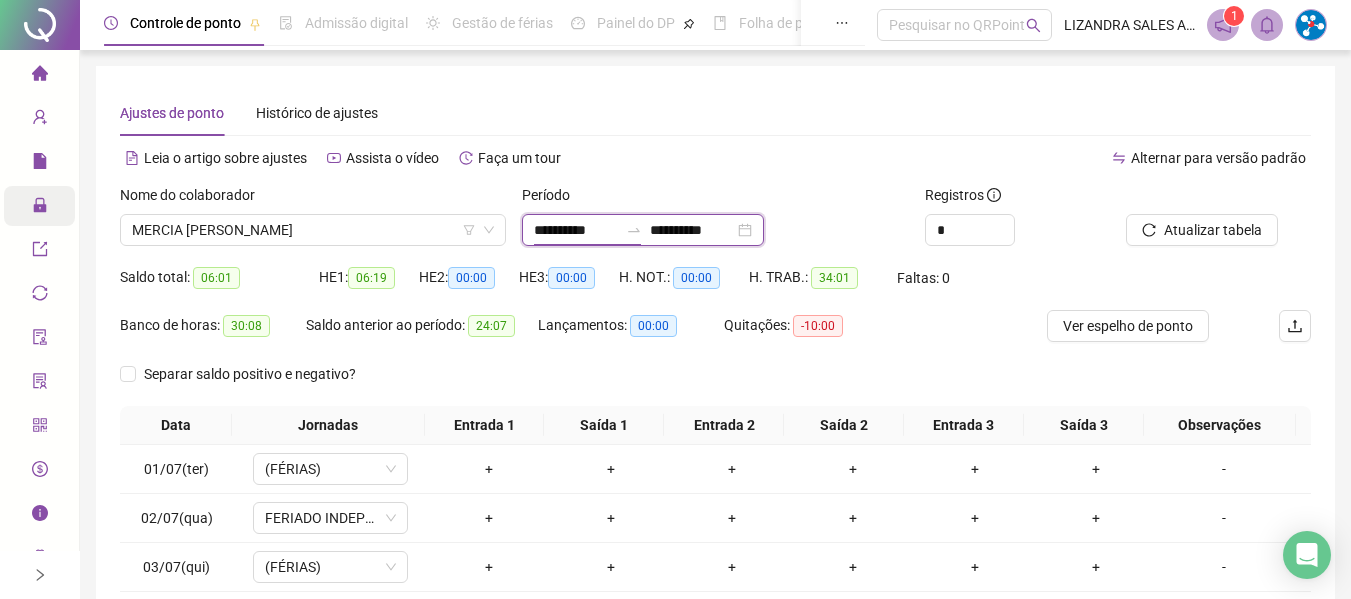 click on "**********" at bounding box center (576, 230) 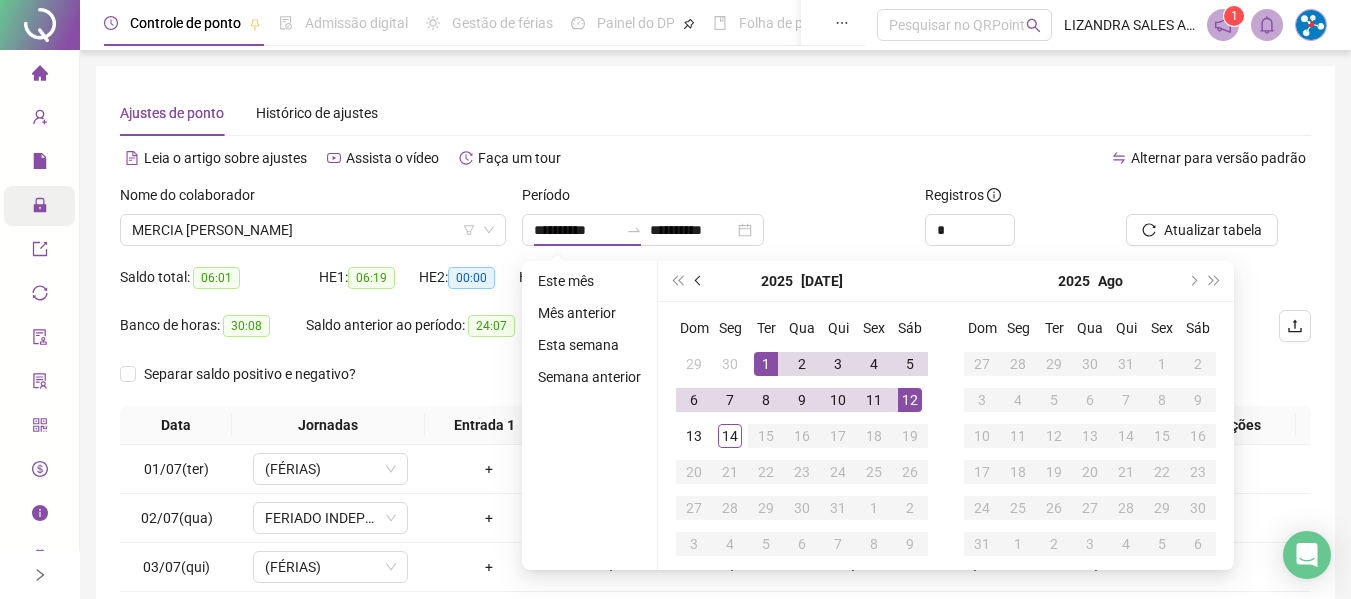 click at bounding box center (699, 281) 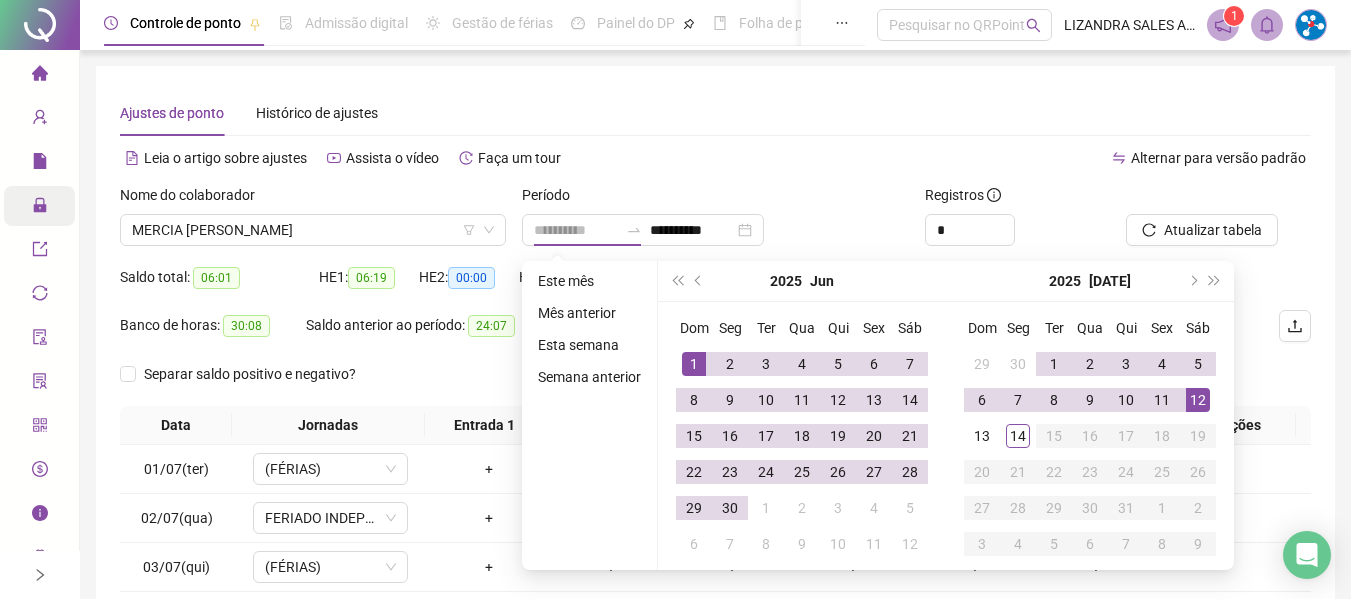 click on "1" at bounding box center [694, 364] 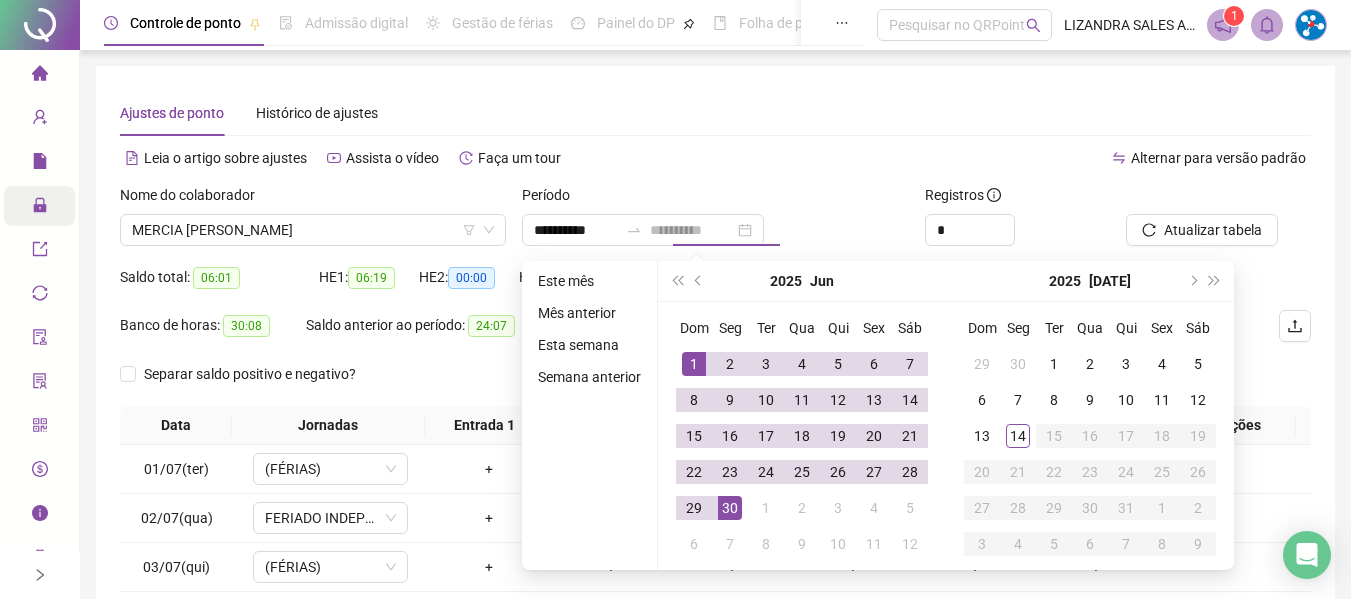 click on "30" at bounding box center [730, 508] 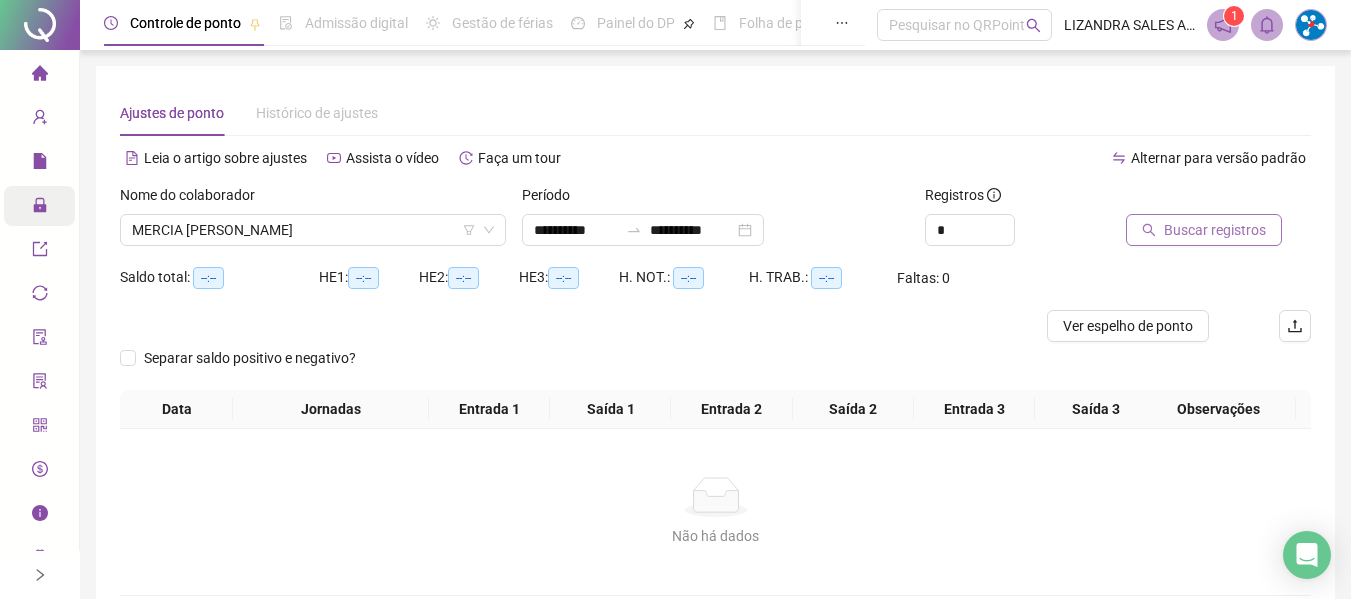 click on "Buscar registros" at bounding box center [1204, 230] 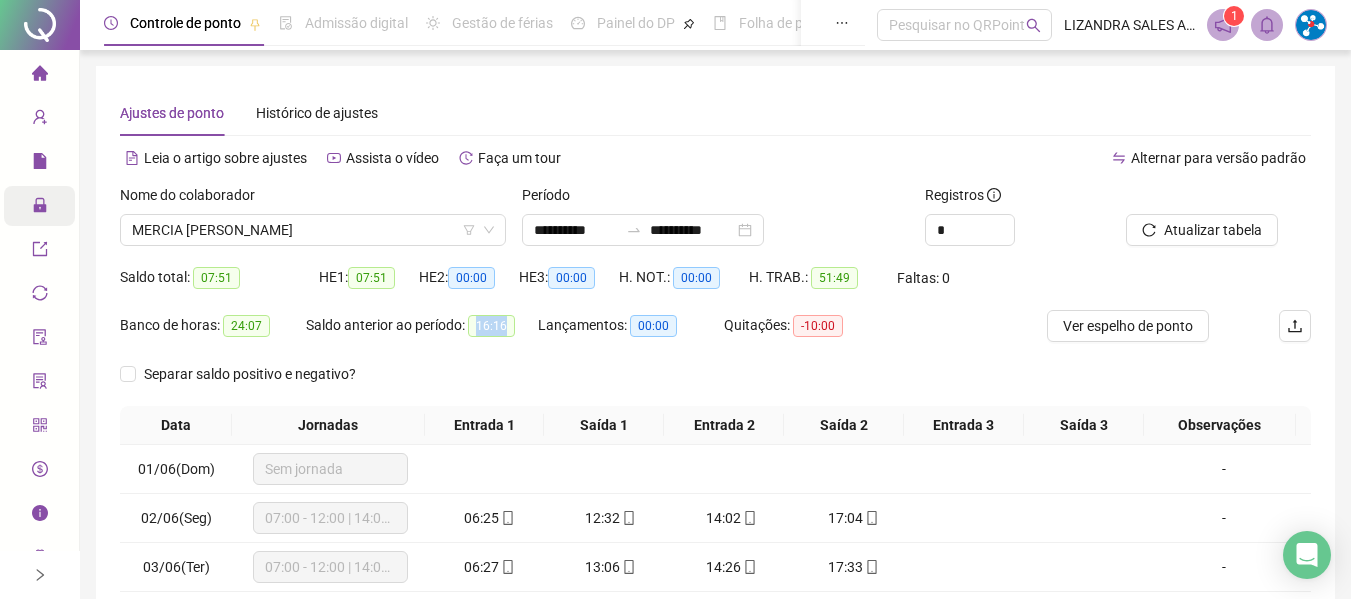 drag, startPoint x: 483, startPoint y: 323, endPoint x: 516, endPoint y: 335, distance: 35.1141 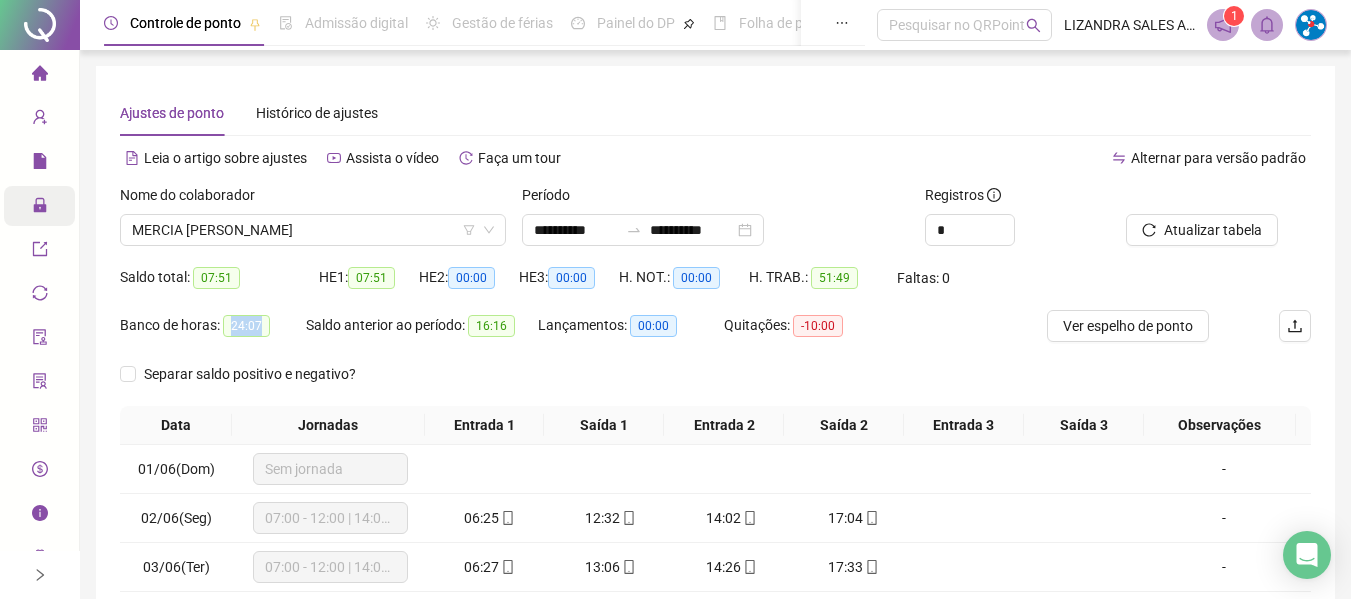 drag, startPoint x: 223, startPoint y: 327, endPoint x: 268, endPoint y: 325, distance: 45.044422 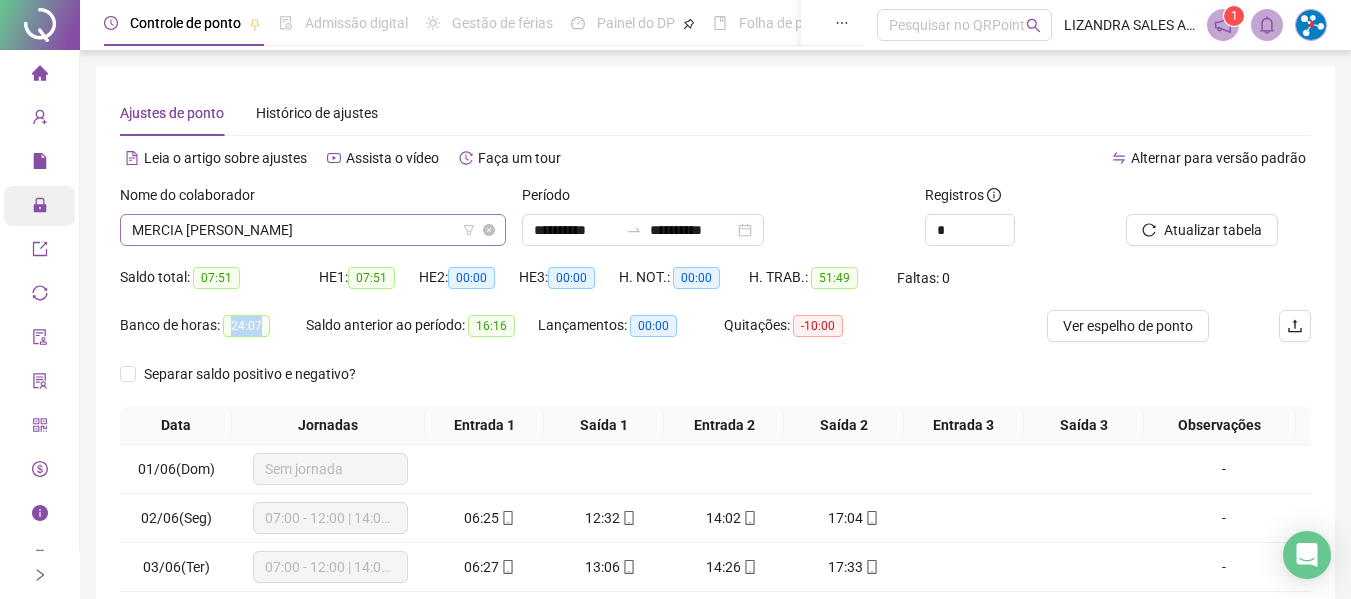 click on "MERCIA [PERSON_NAME]" at bounding box center [313, 230] 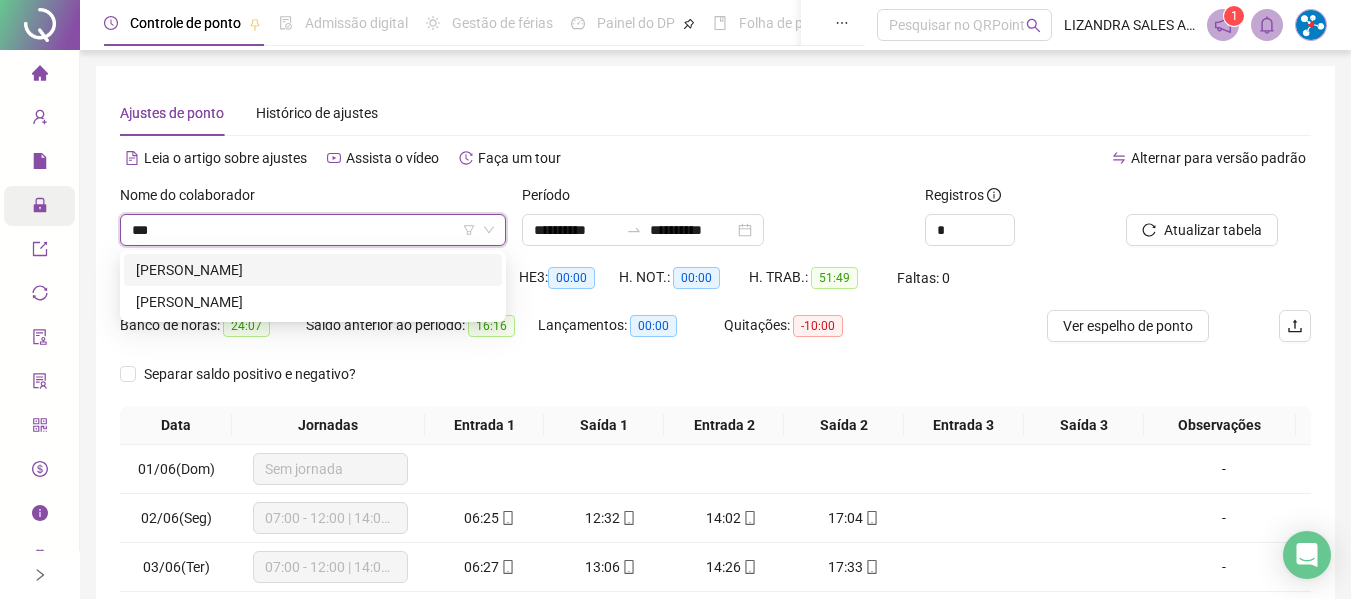 scroll, scrollTop: 0, scrollLeft: 0, axis: both 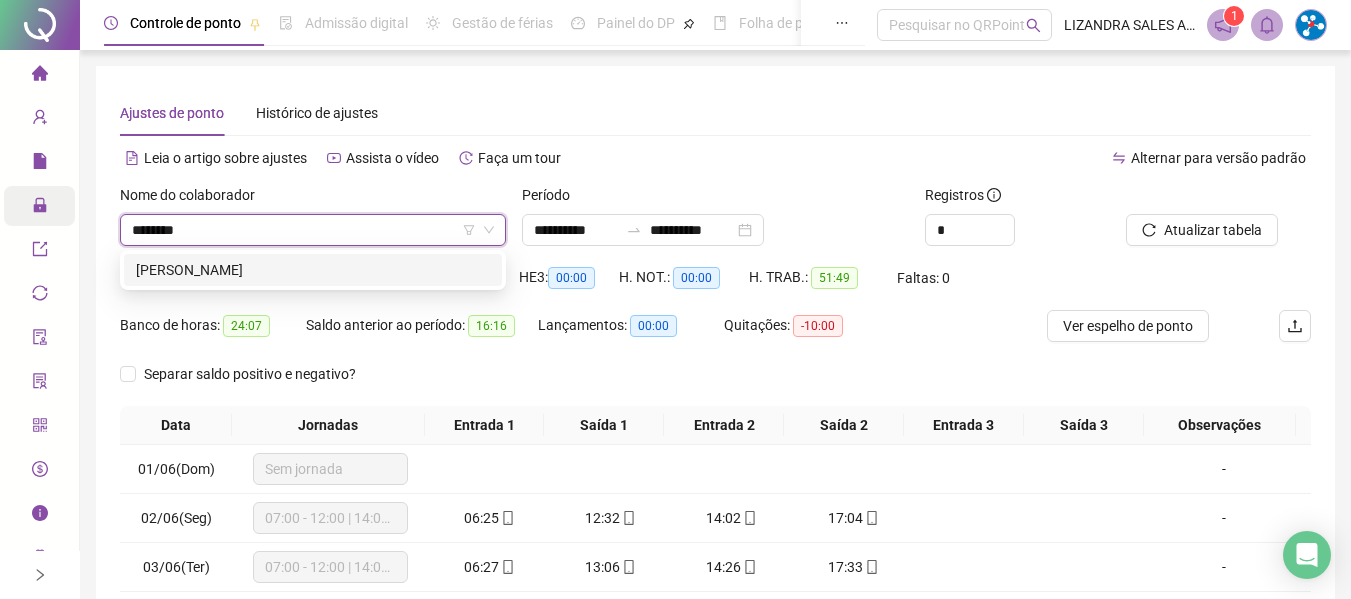 click on "[PERSON_NAME]" at bounding box center (313, 270) 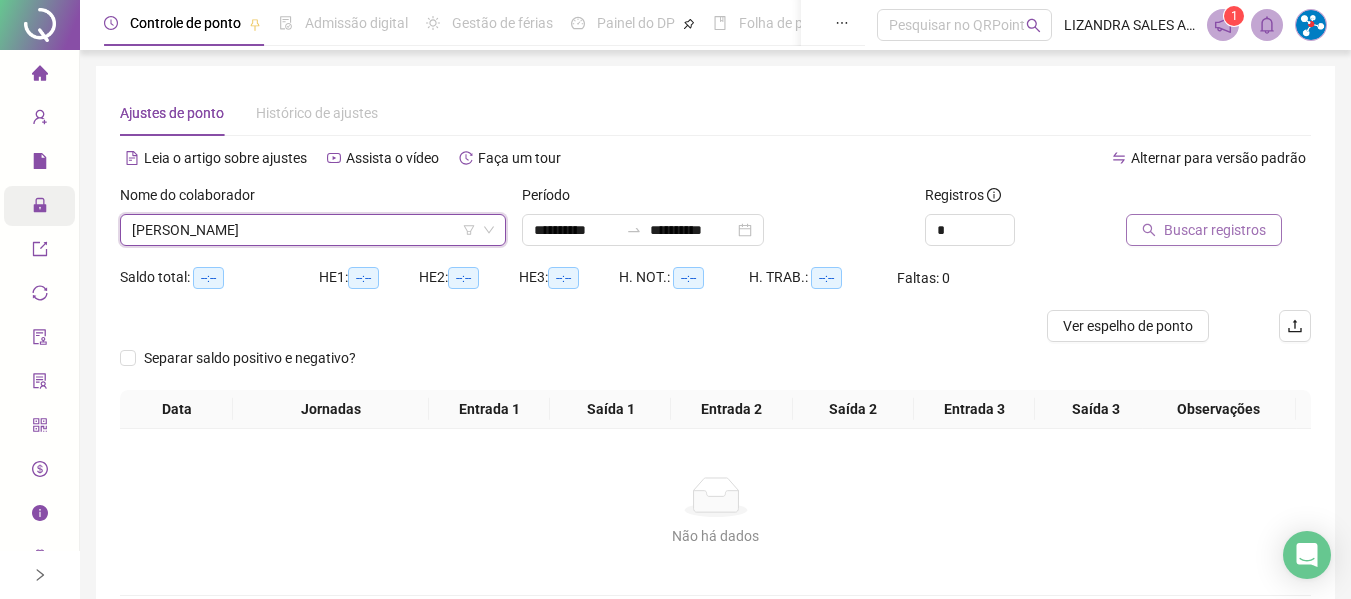click on "Buscar registros" at bounding box center [1215, 230] 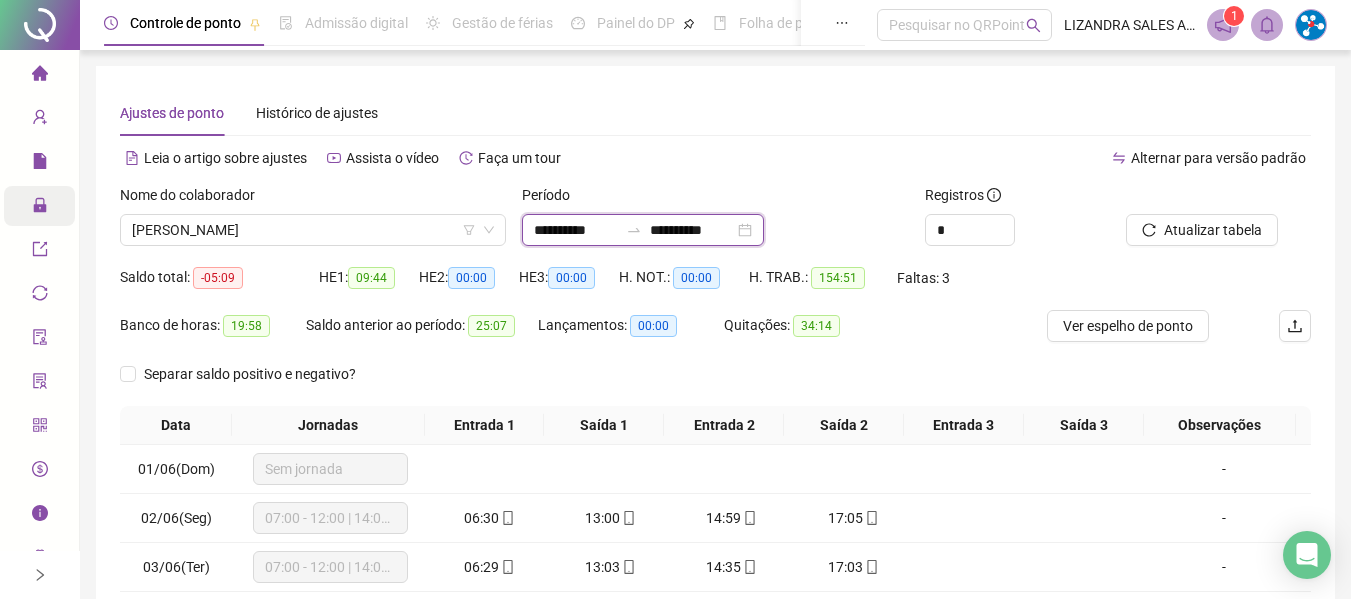 click on "**********" at bounding box center [576, 230] 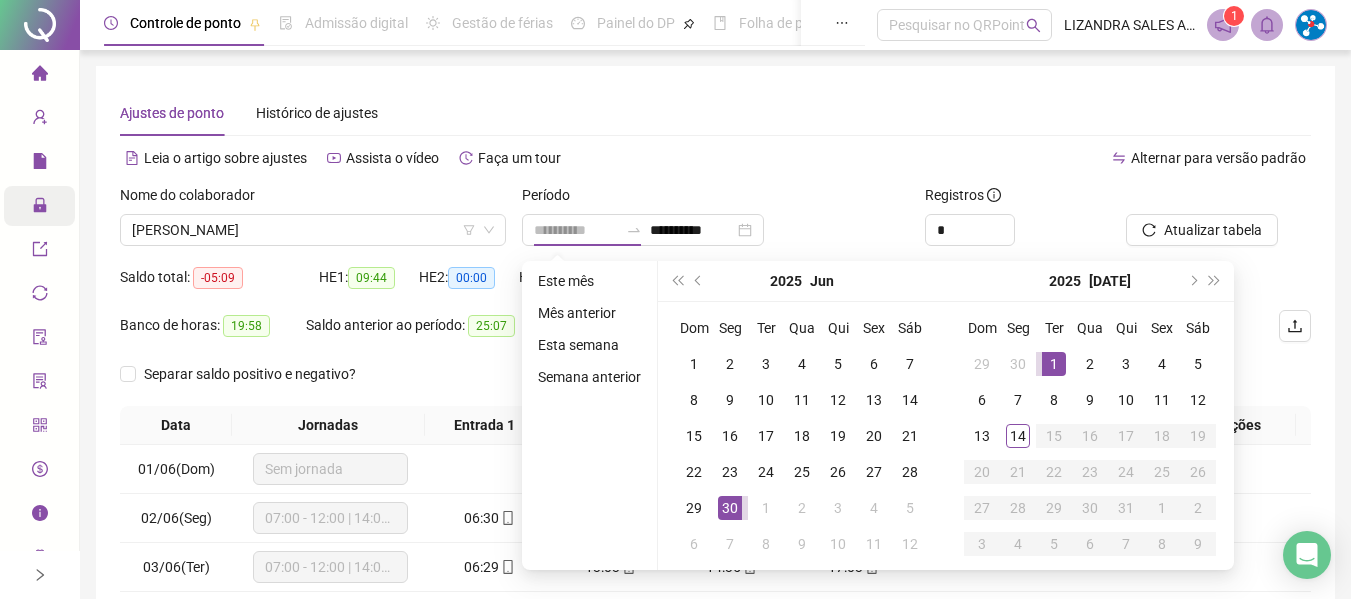 click on "1" at bounding box center [1054, 364] 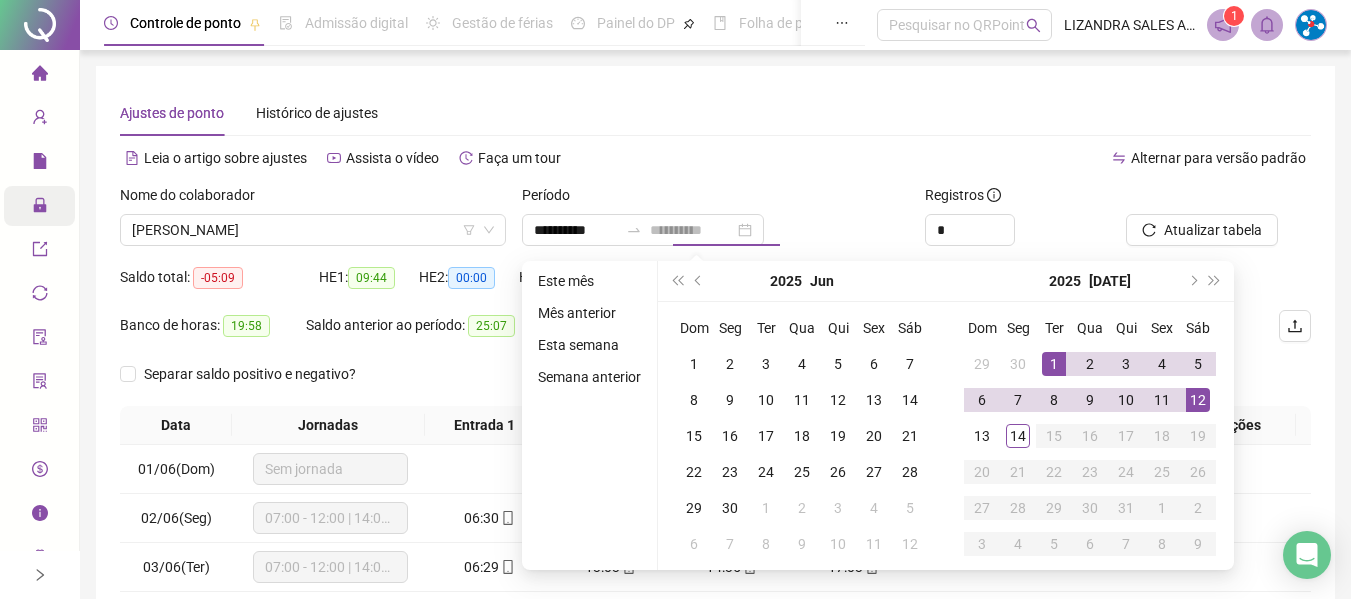click on "12" at bounding box center (1198, 400) 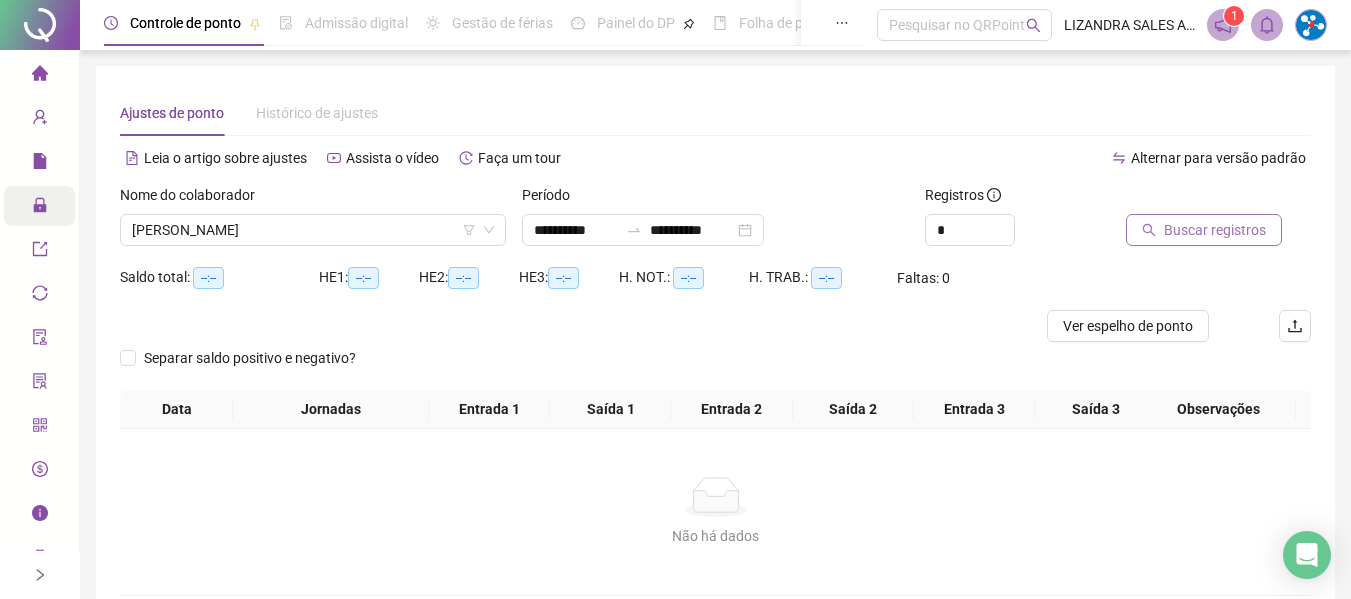 click on "Buscar registros" at bounding box center [1204, 230] 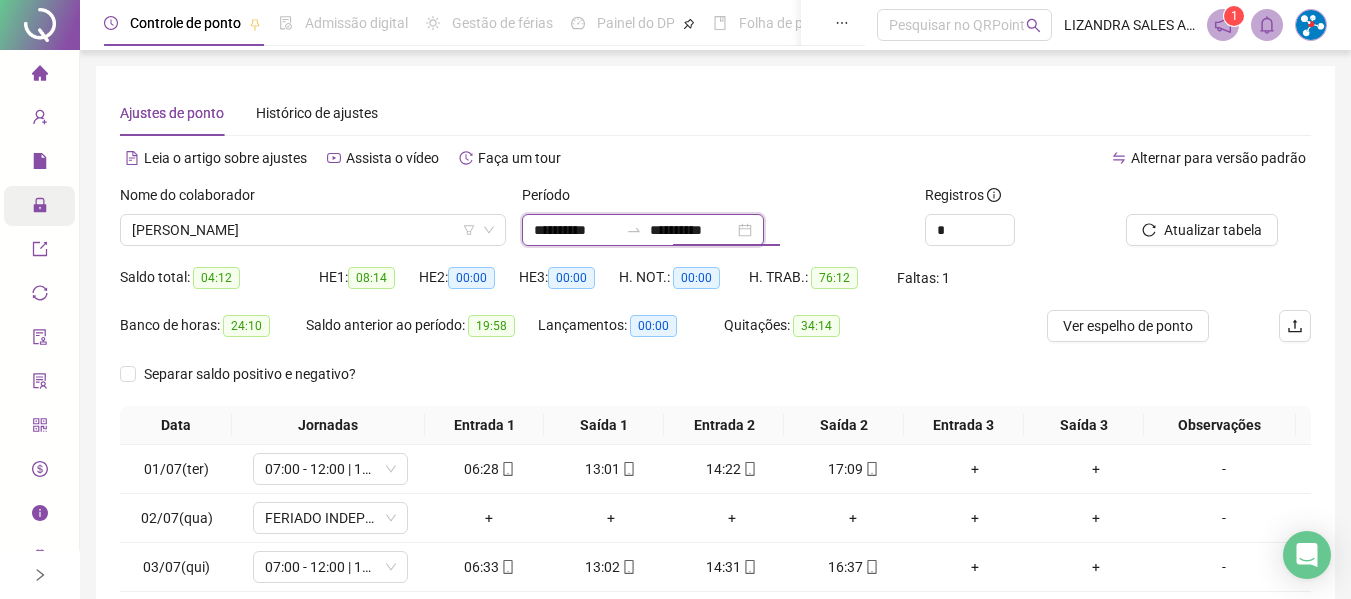 click on "**********" at bounding box center (576, 230) 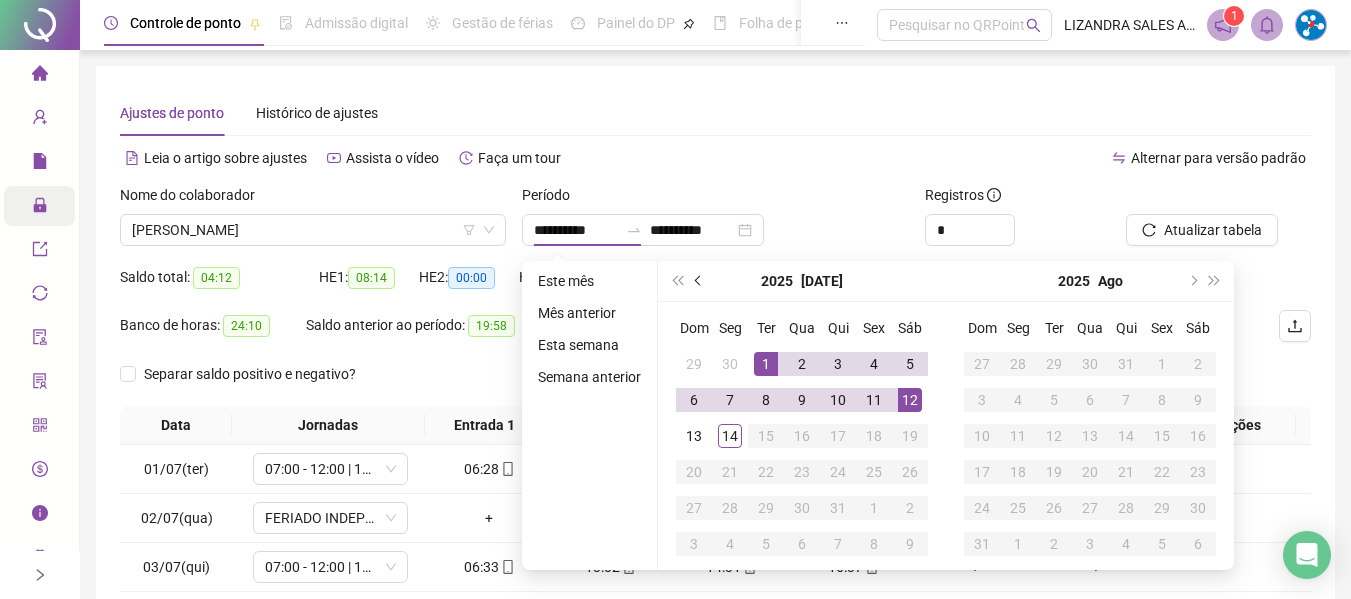 click at bounding box center [700, 281] 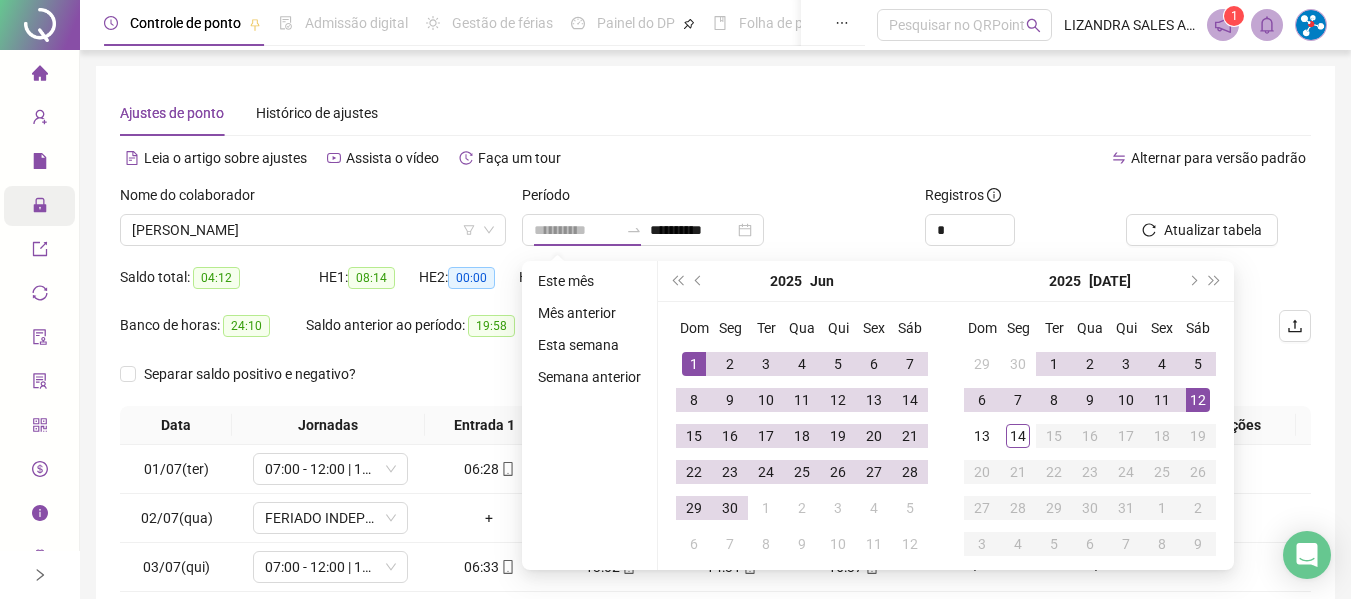 click on "1" at bounding box center (694, 364) 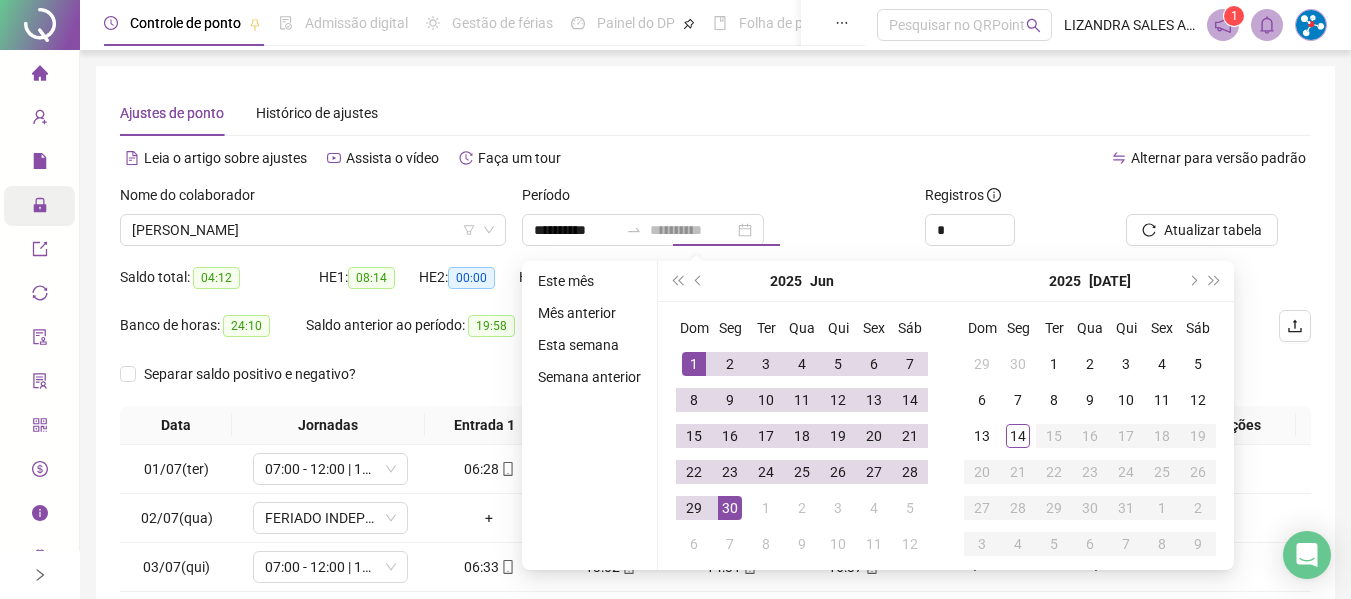 click on "30" at bounding box center [730, 508] 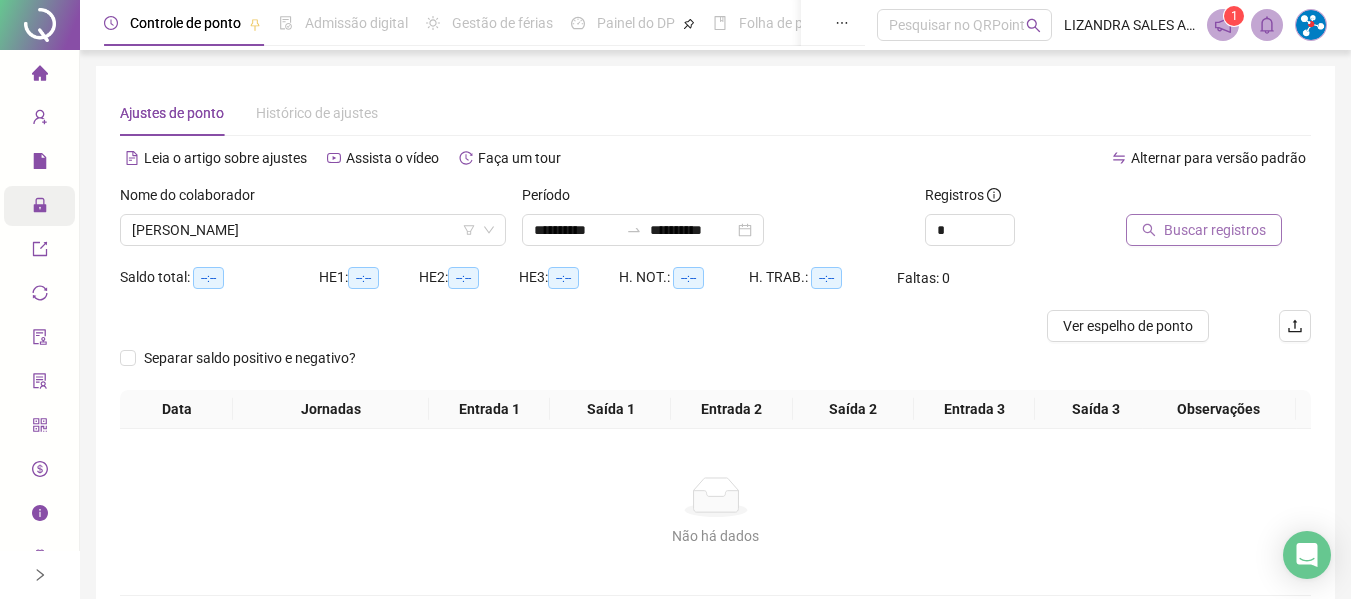 click on "Buscar registros" at bounding box center [1204, 230] 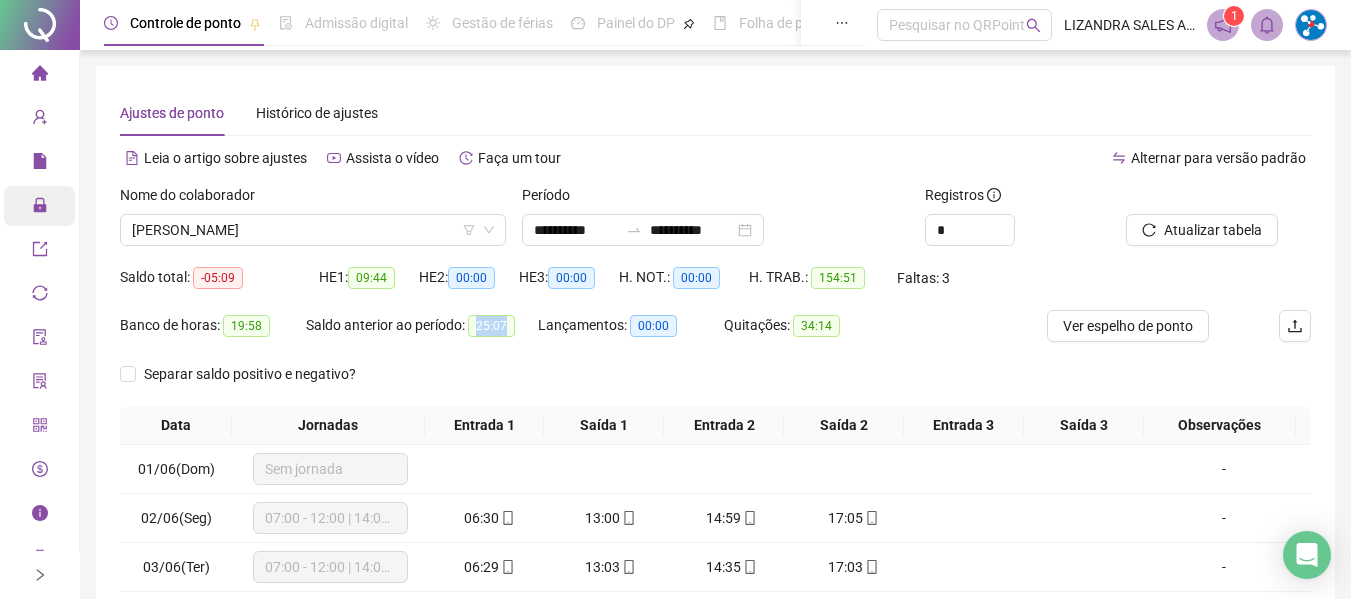 drag, startPoint x: 479, startPoint y: 324, endPoint x: 523, endPoint y: 325, distance: 44.011364 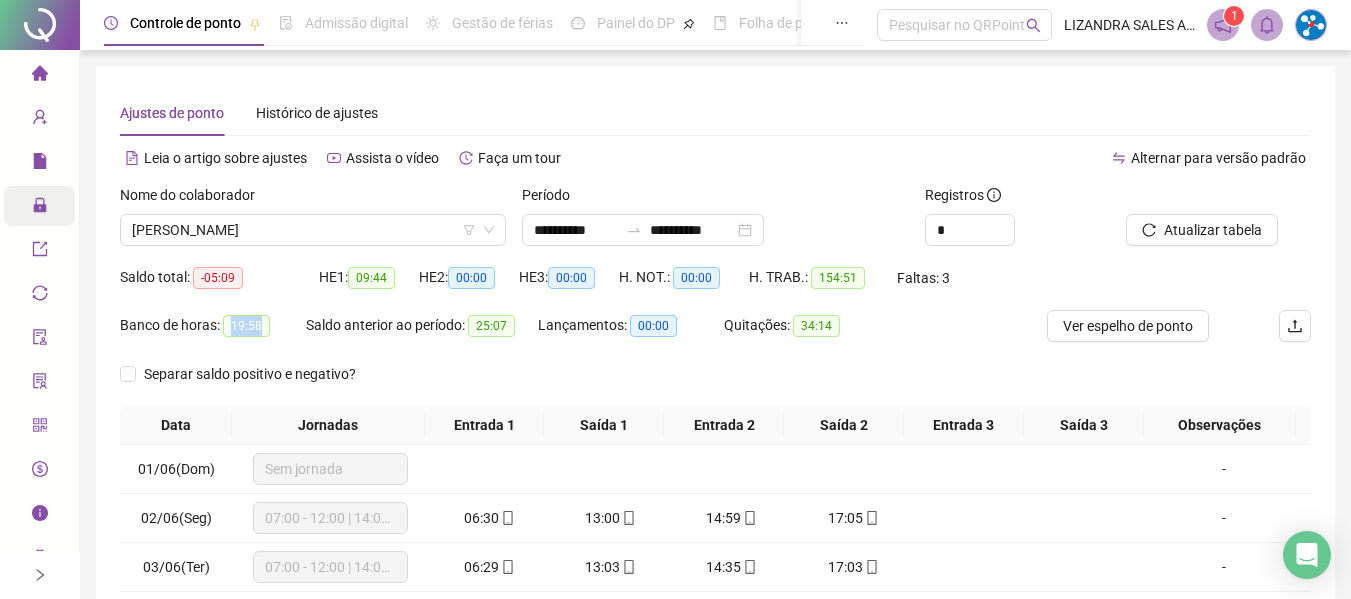 drag, startPoint x: 227, startPoint y: 318, endPoint x: 281, endPoint y: 320, distance: 54.037025 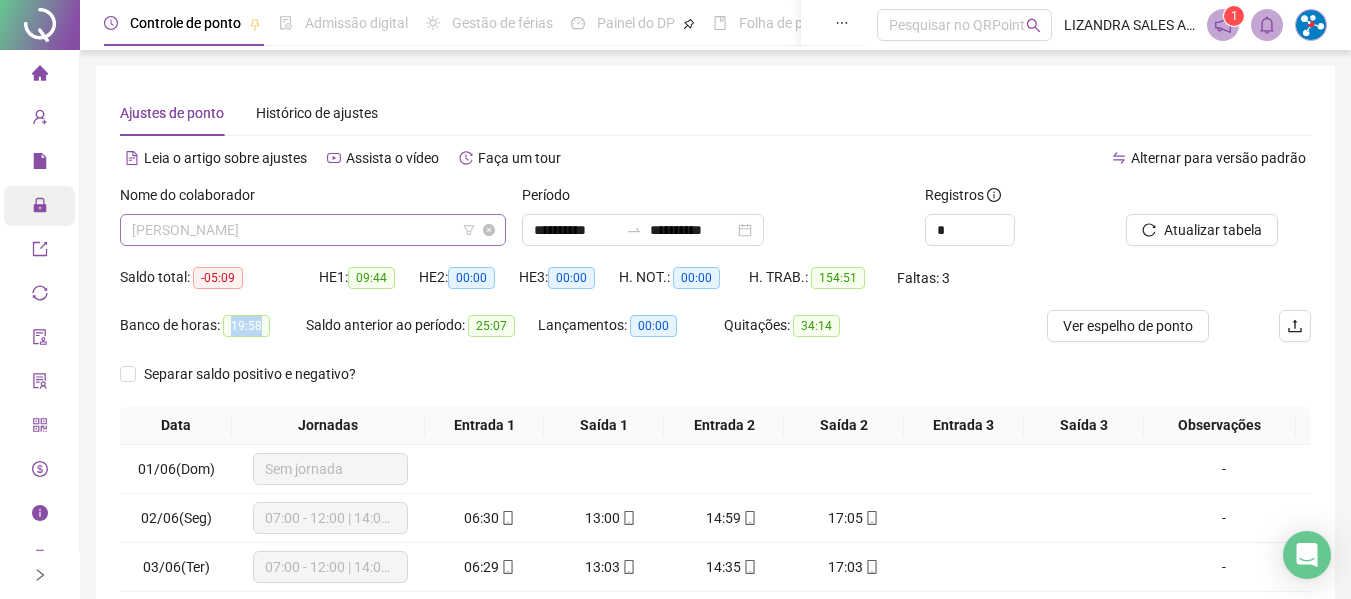 click on "[PERSON_NAME]" at bounding box center [313, 230] 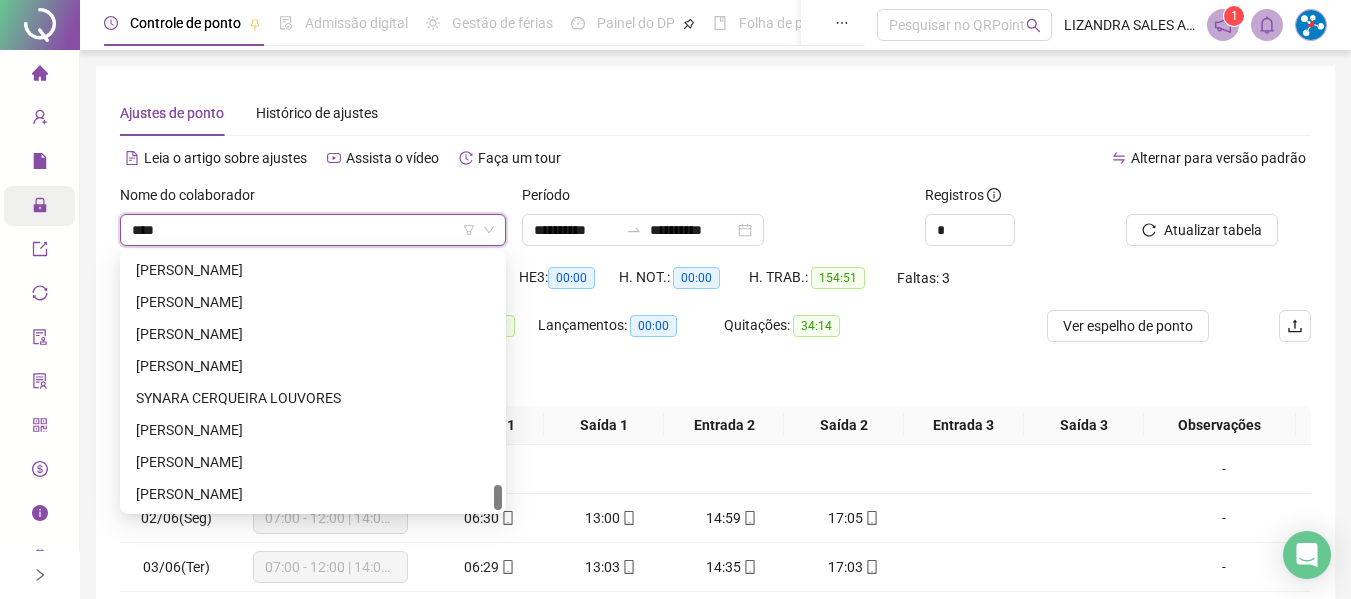 scroll, scrollTop: 0, scrollLeft: 0, axis: both 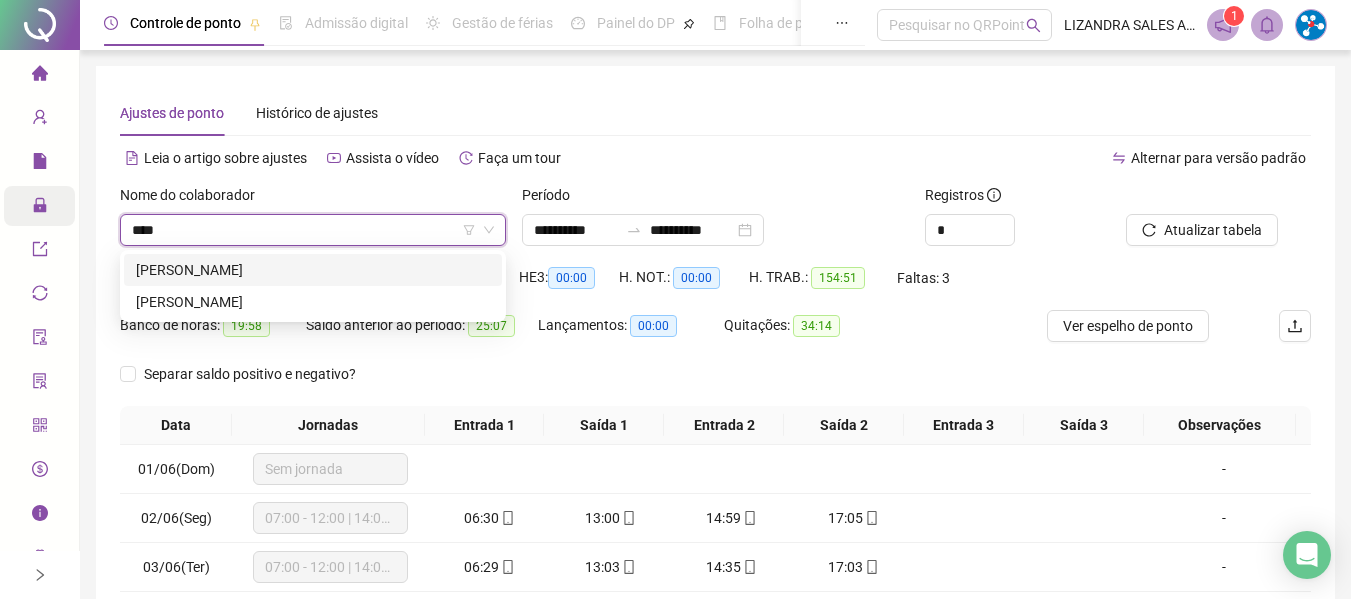 click on "[PERSON_NAME]" at bounding box center (313, 270) 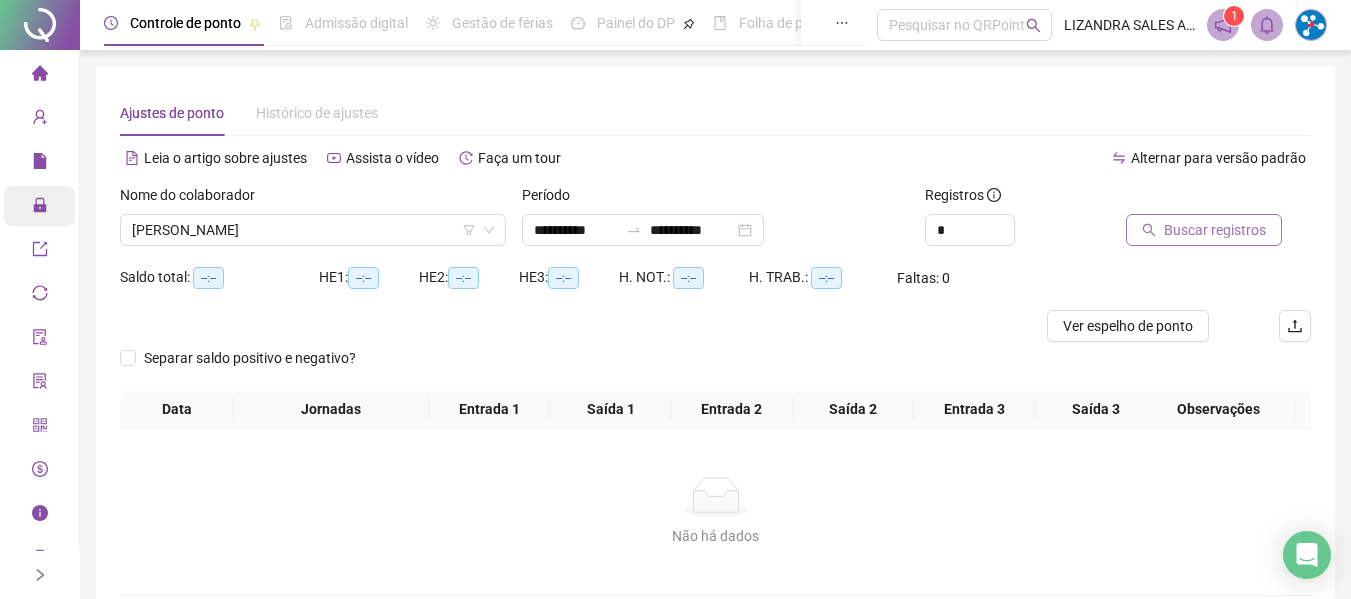 click on "Buscar registros" at bounding box center (1215, 230) 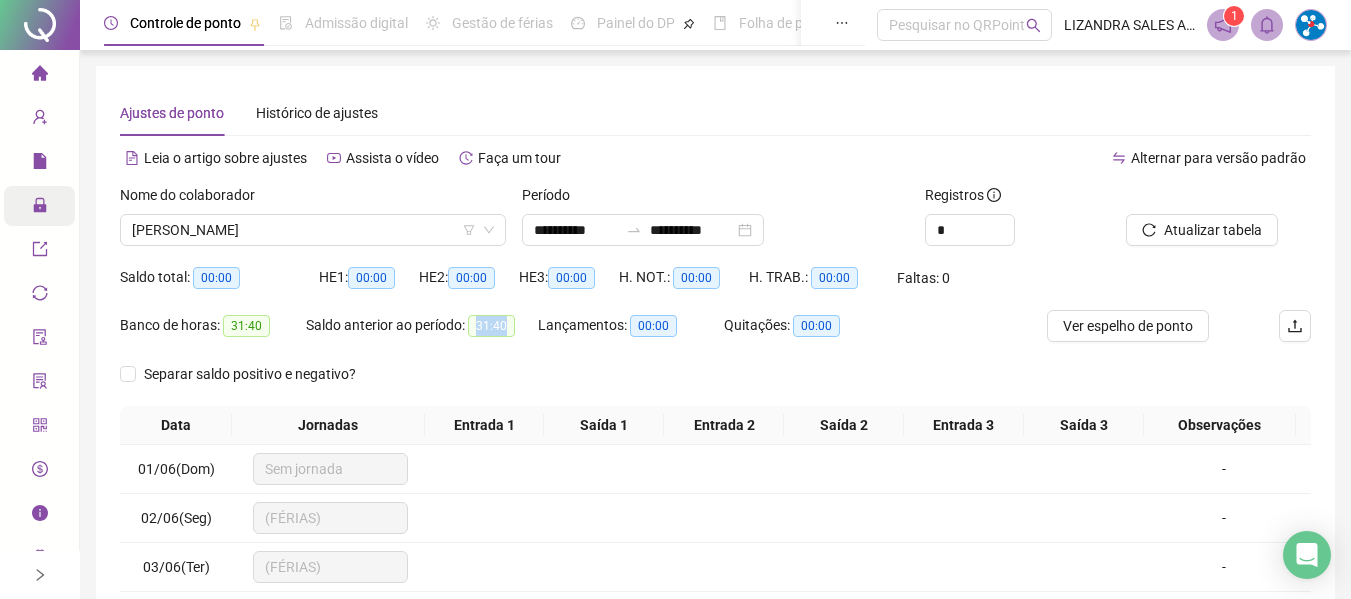 drag, startPoint x: 483, startPoint y: 324, endPoint x: 516, endPoint y: 324, distance: 33 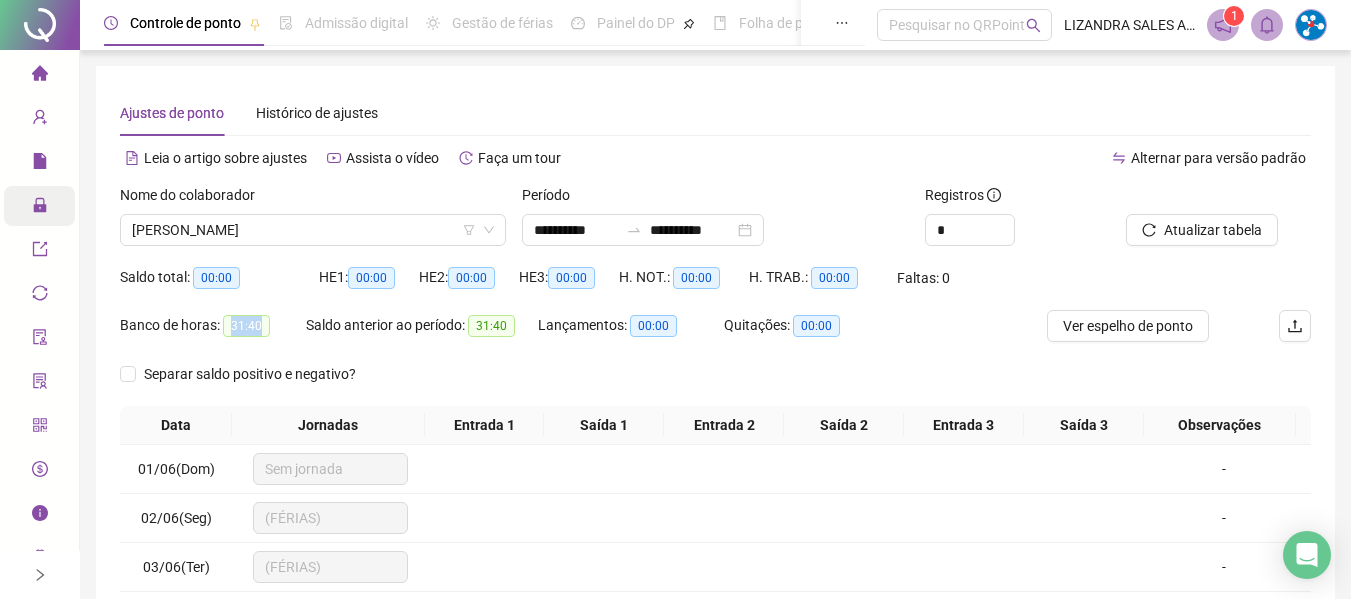 drag, startPoint x: 238, startPoint y: 323, endPoint x: 272, endPoint y: 327, distance: 34.234486 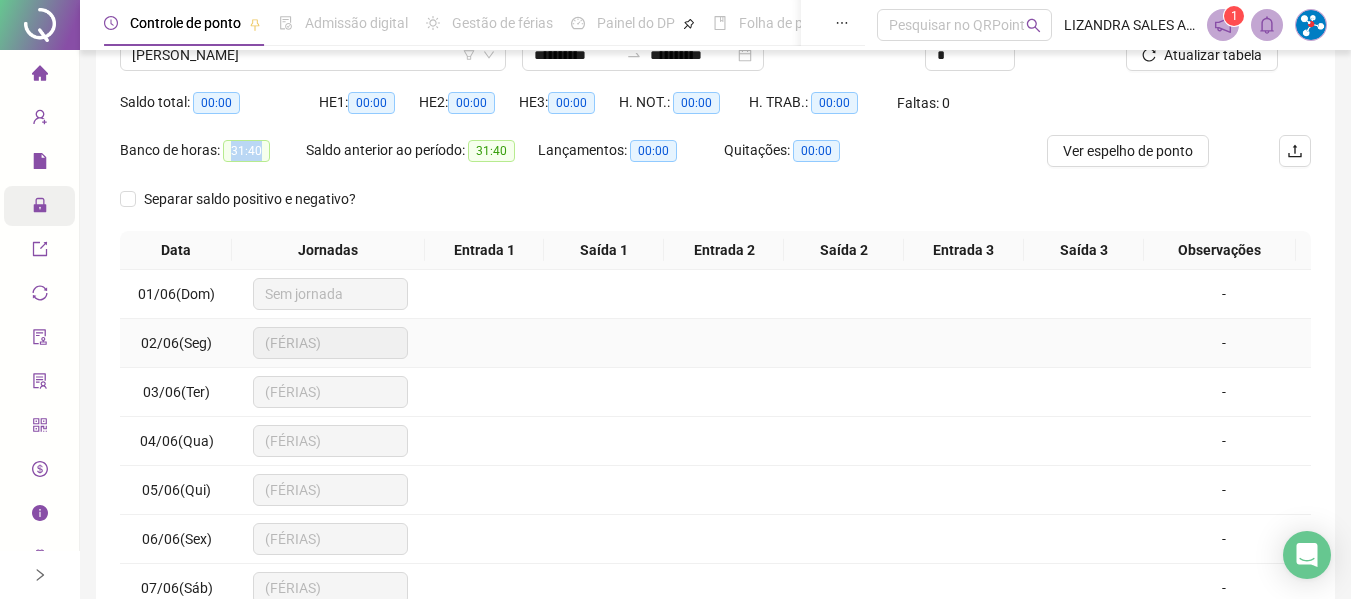 scroll, scrollTop: 355, scrollLeft: 0, axis: vertical 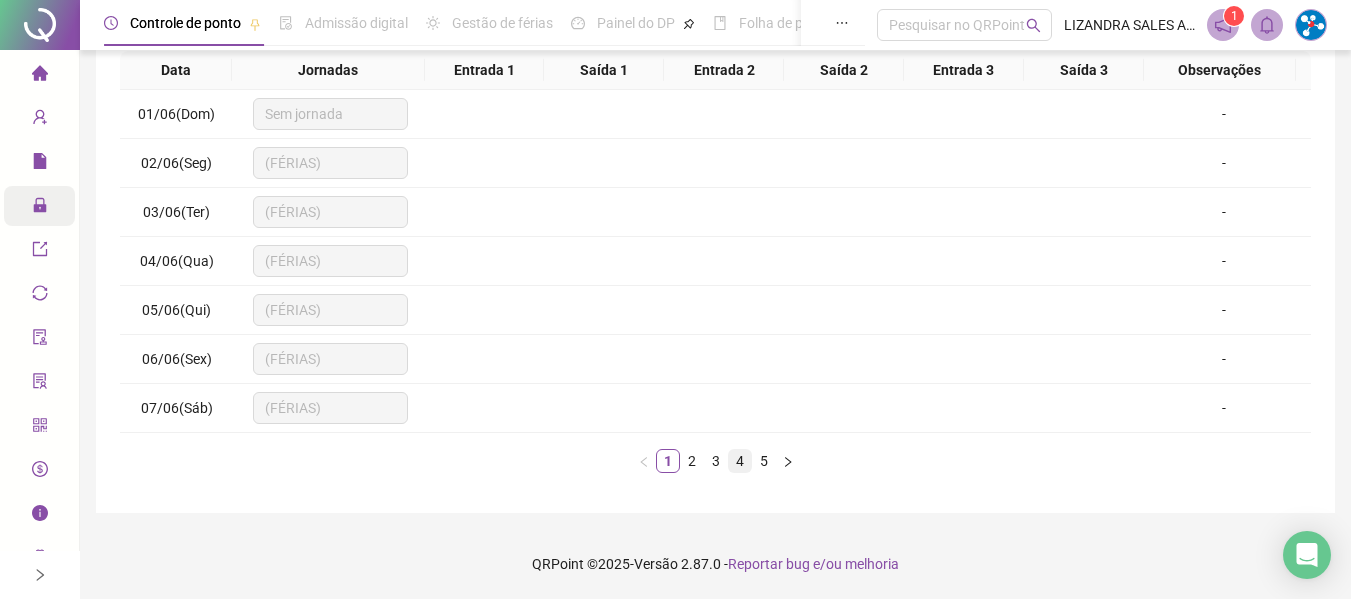 click on "4" at bounding box center (740, 461) 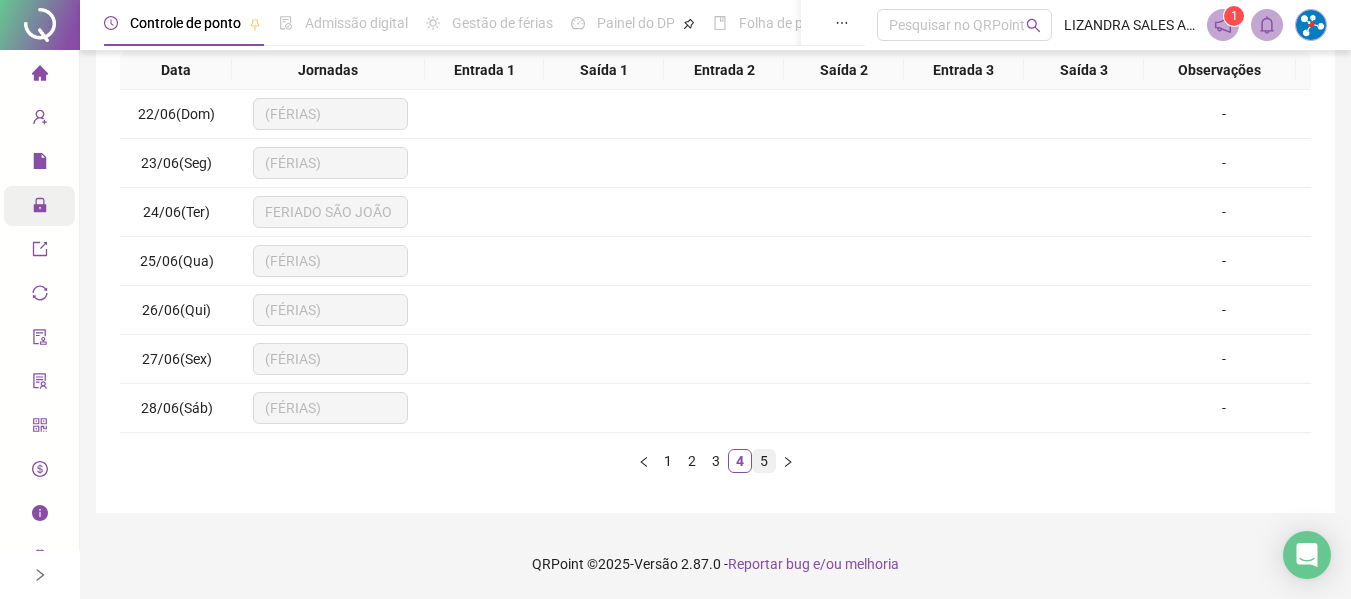 click on "5" at bounding box center [764, 461] 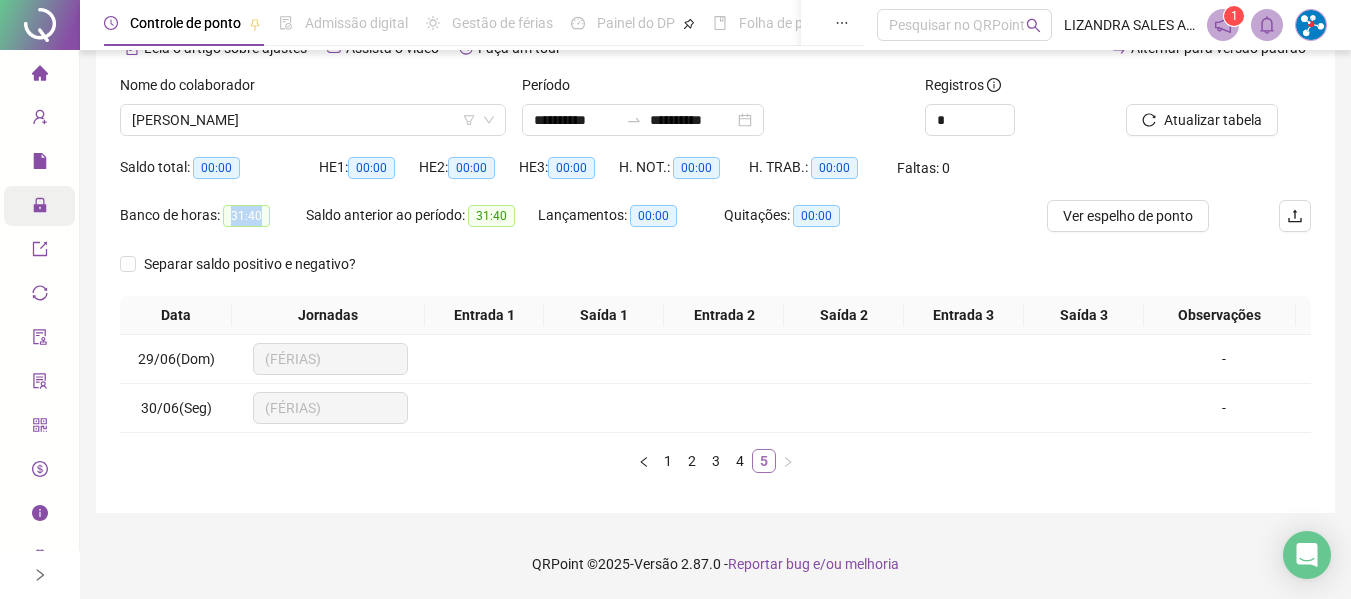 scroll, scrollTop: 110, scrollLeft: 0, axis: vertical 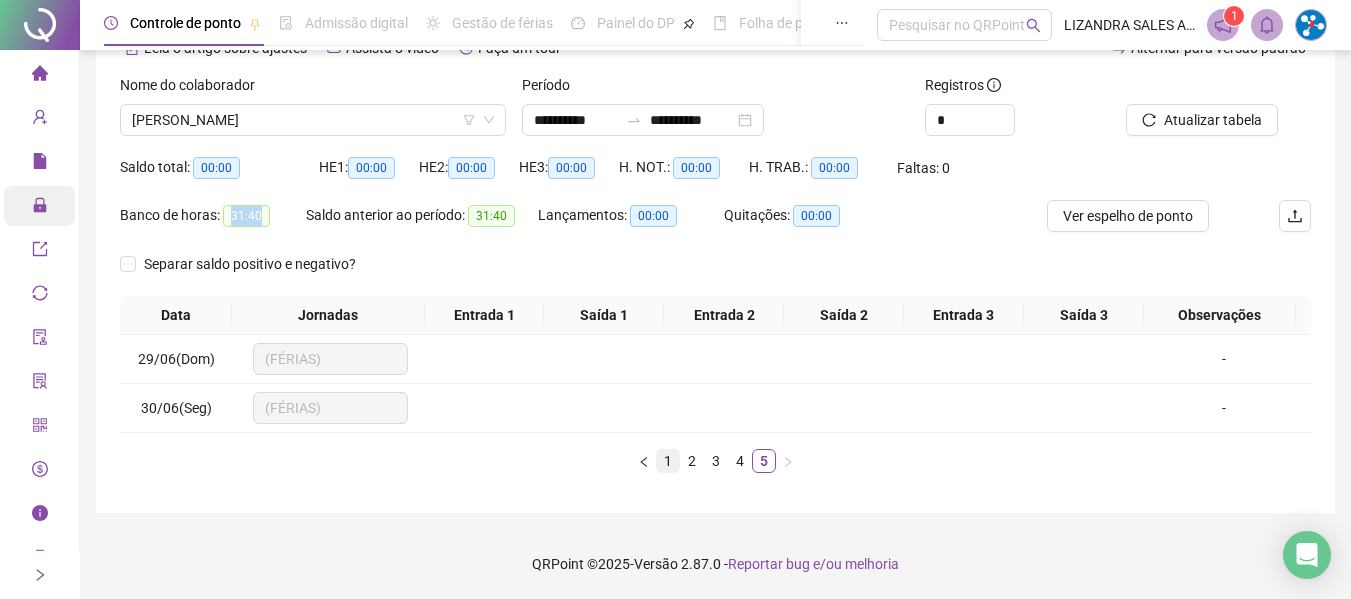 click on "1" at bounding box center [668, 461] 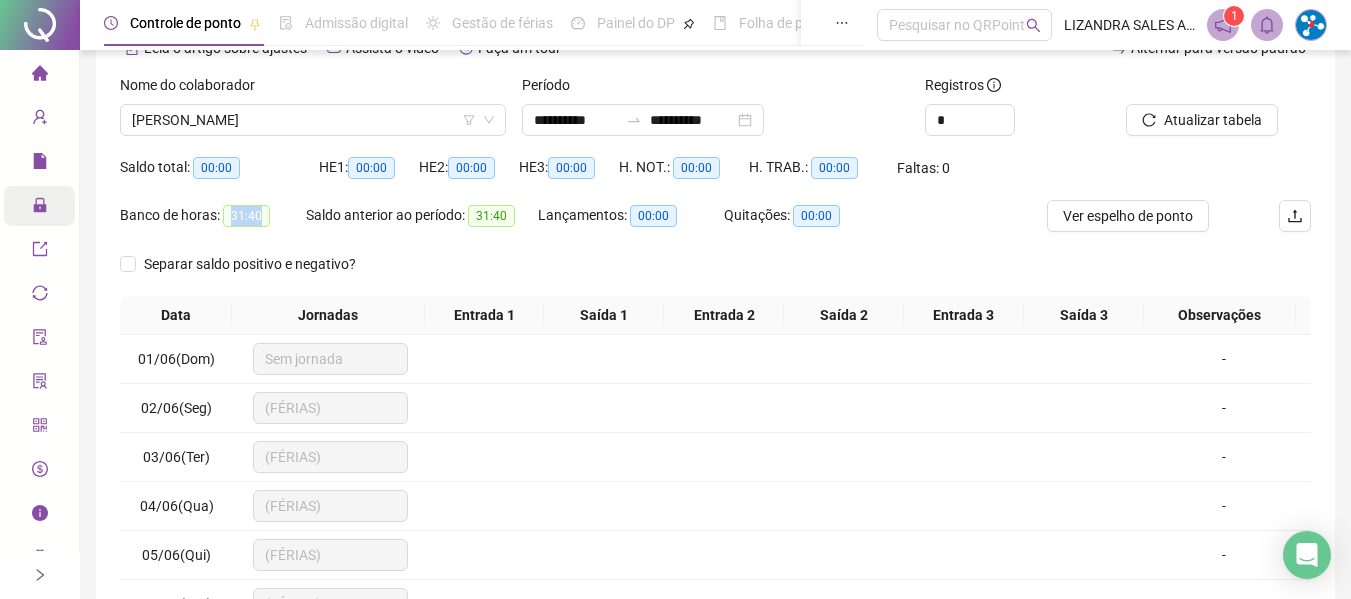 scroll, scrollTop: 0, scrollLeft: 0, axis: both 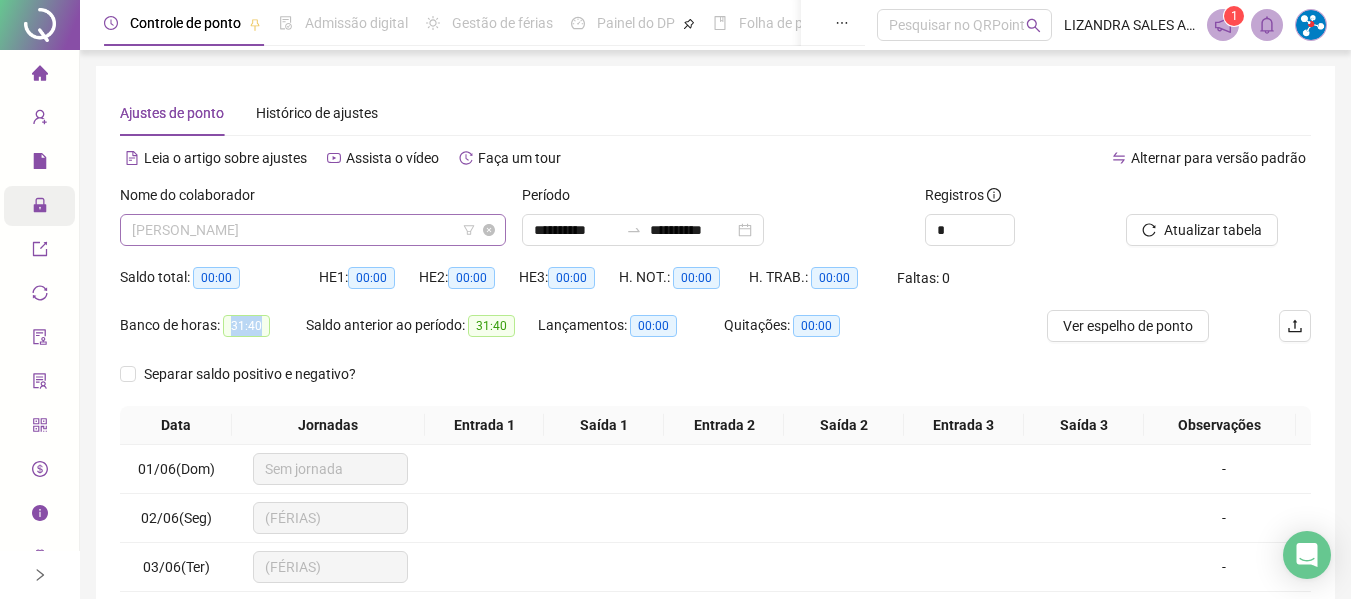 click on "[PERSON_NAME]" at bounding box center [313, 230] 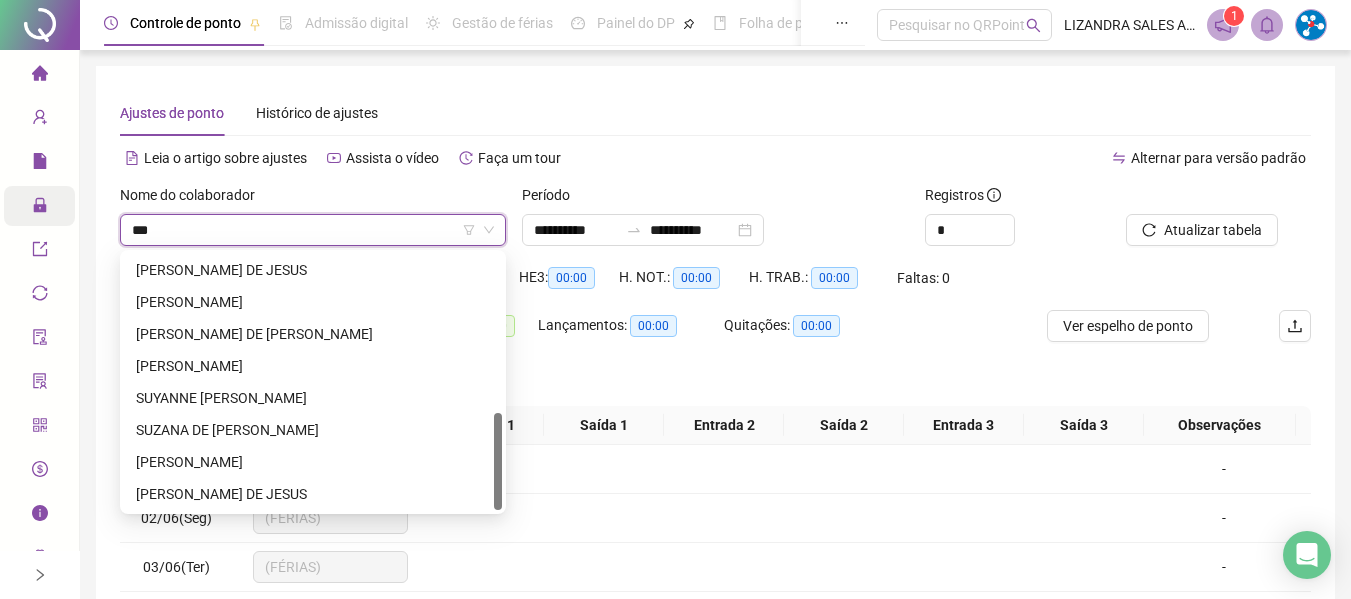 scroll, scrollTop: 0, scrollLeft: 0, axis: both 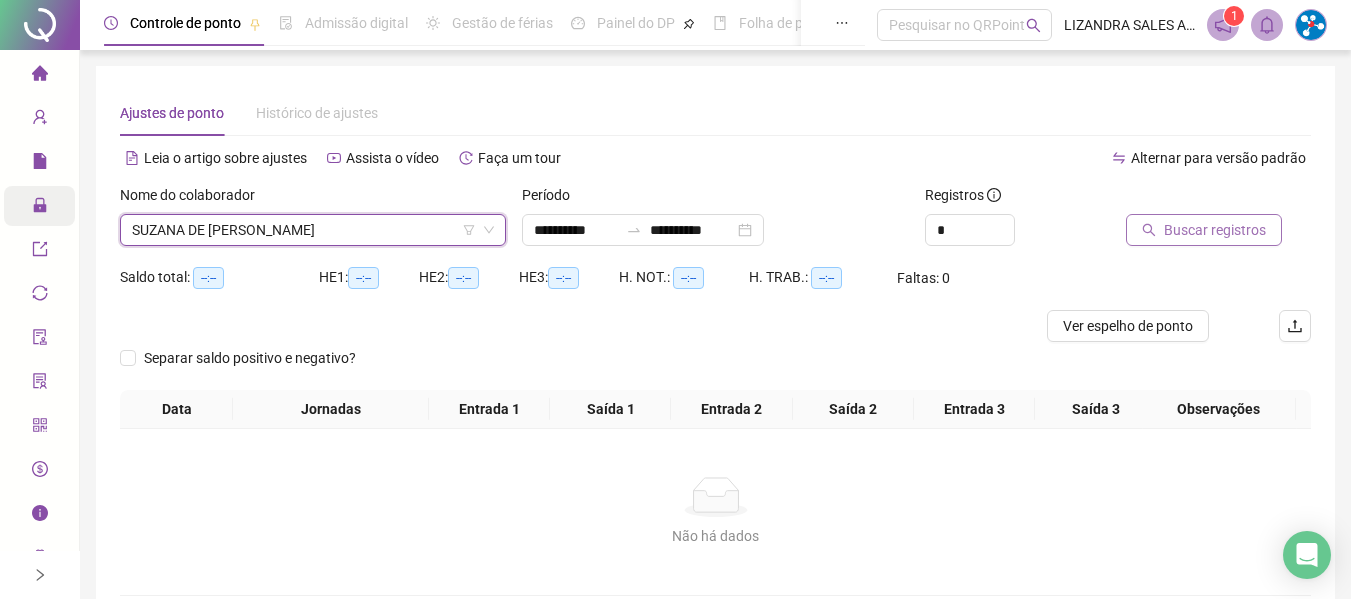 click on "Buscar registros" at bounding box center [1204, 230] 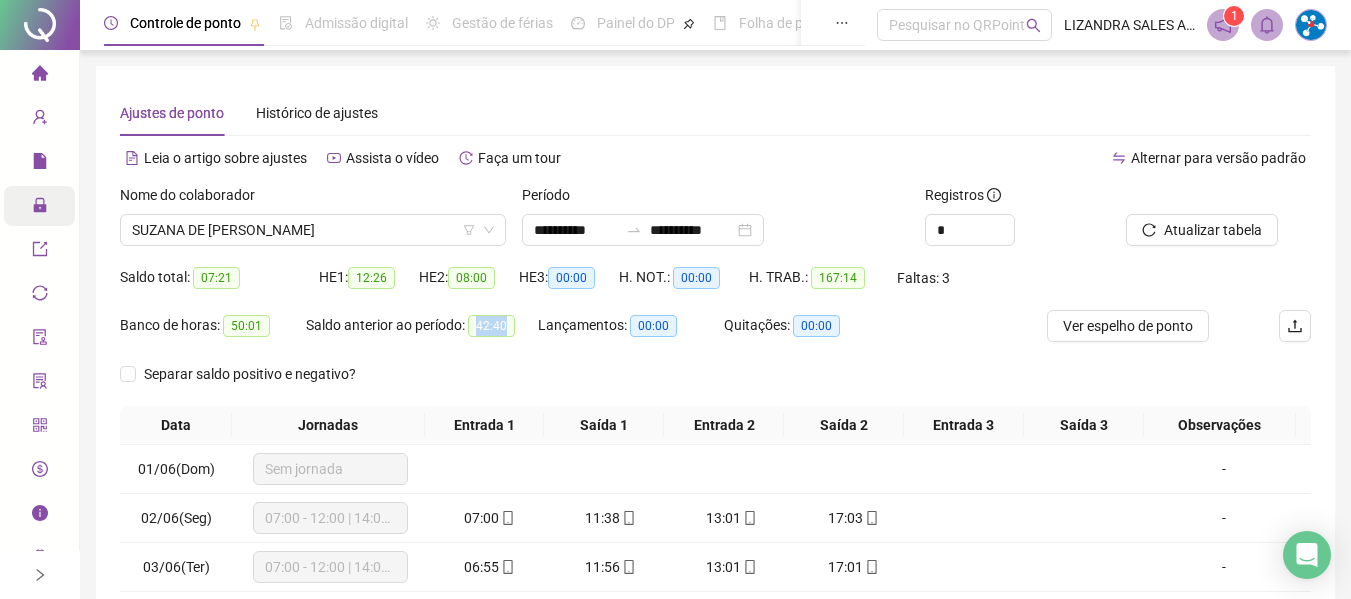 drag, startPoint x: 479, startPoint y: 329, endPoint x: 515, endPoint y: 327, distance: 36.05551 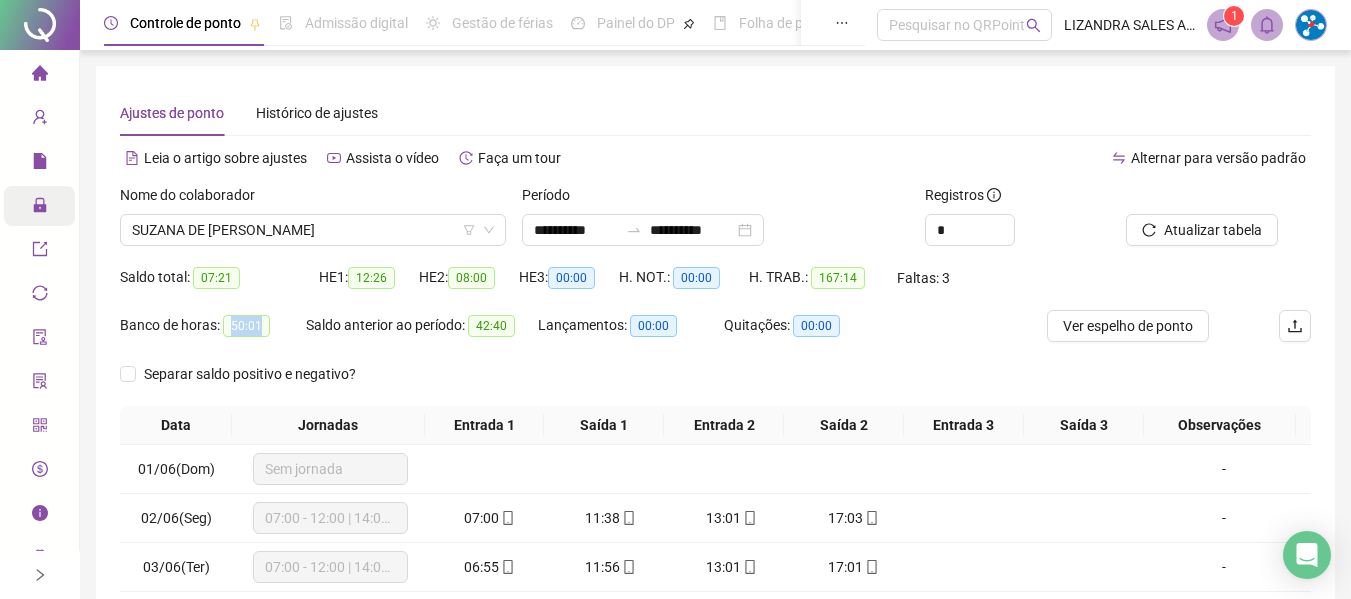 drag, startPoint x: 231, startPoint y: 319, endPoint x: 271, endPoint y: 327, distance: 40.792156 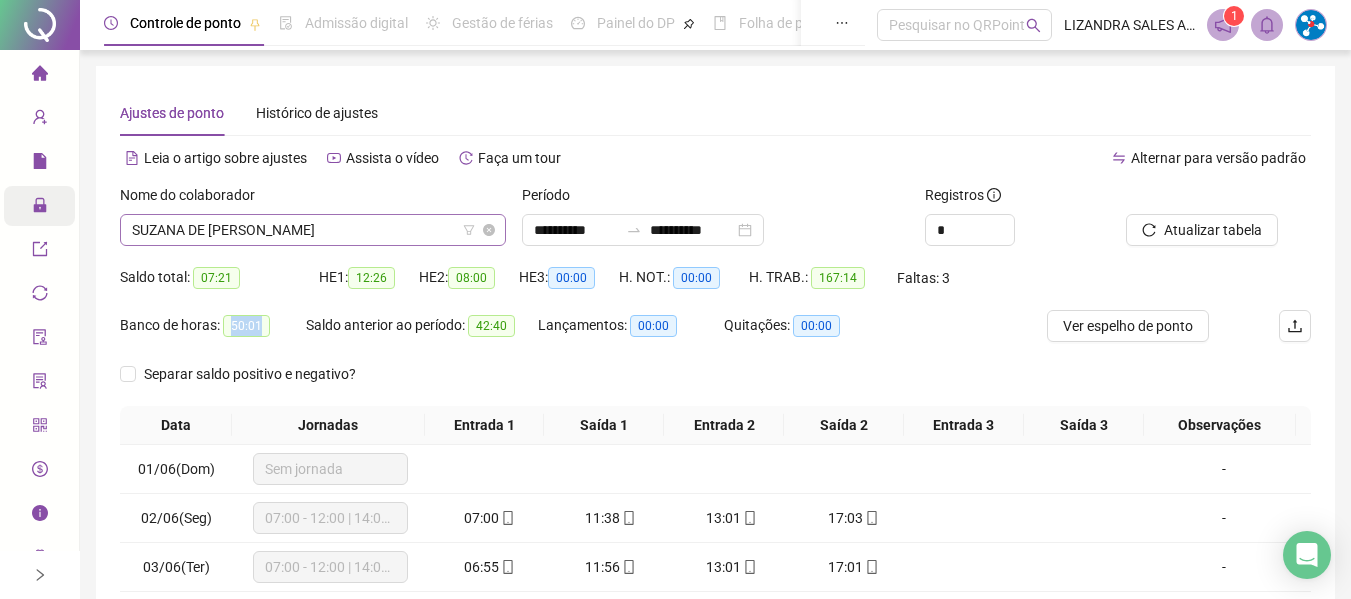 click on "SUZANA DE [PERSON_NAME]" at bounding box center (313, 230) 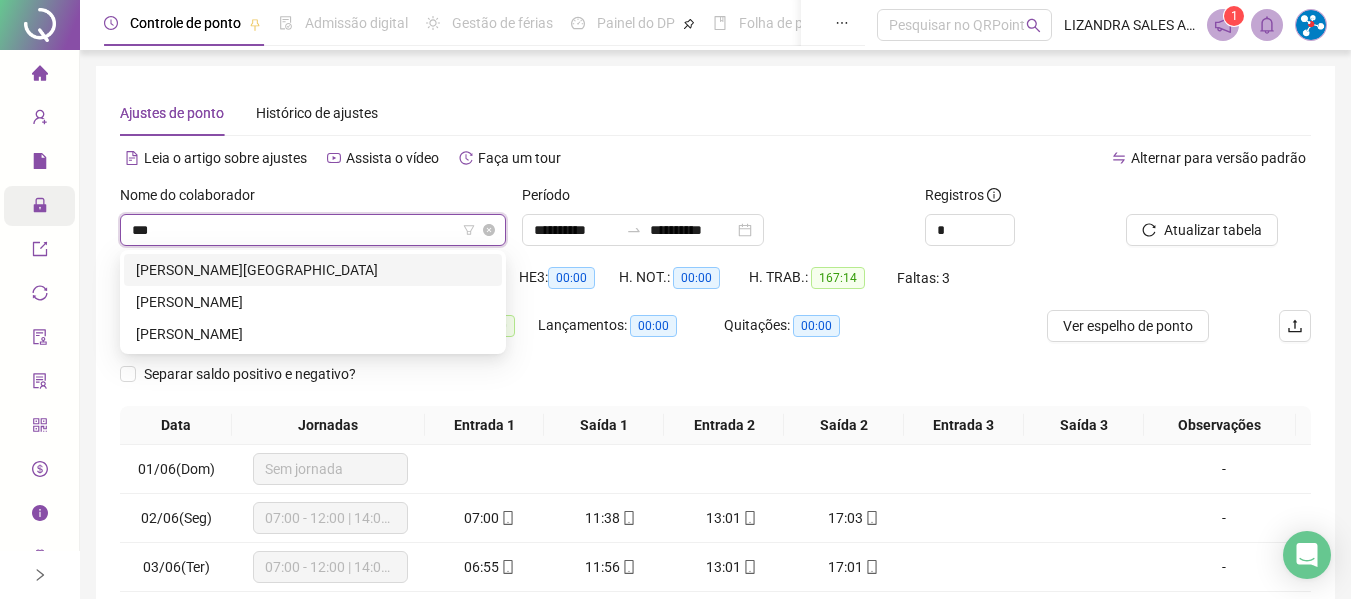 scroll, scrollTop: 0, scrollLeft: 0, axis: both 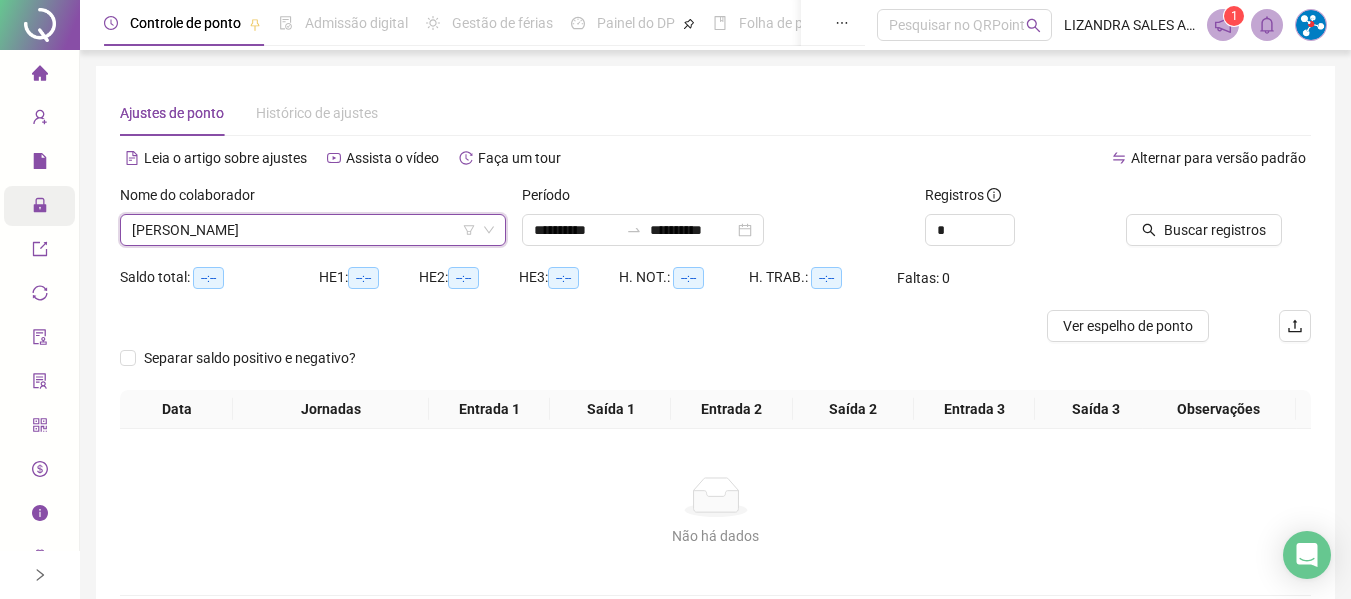 click on "Buscar registros" at bounding box center (1218, 223) 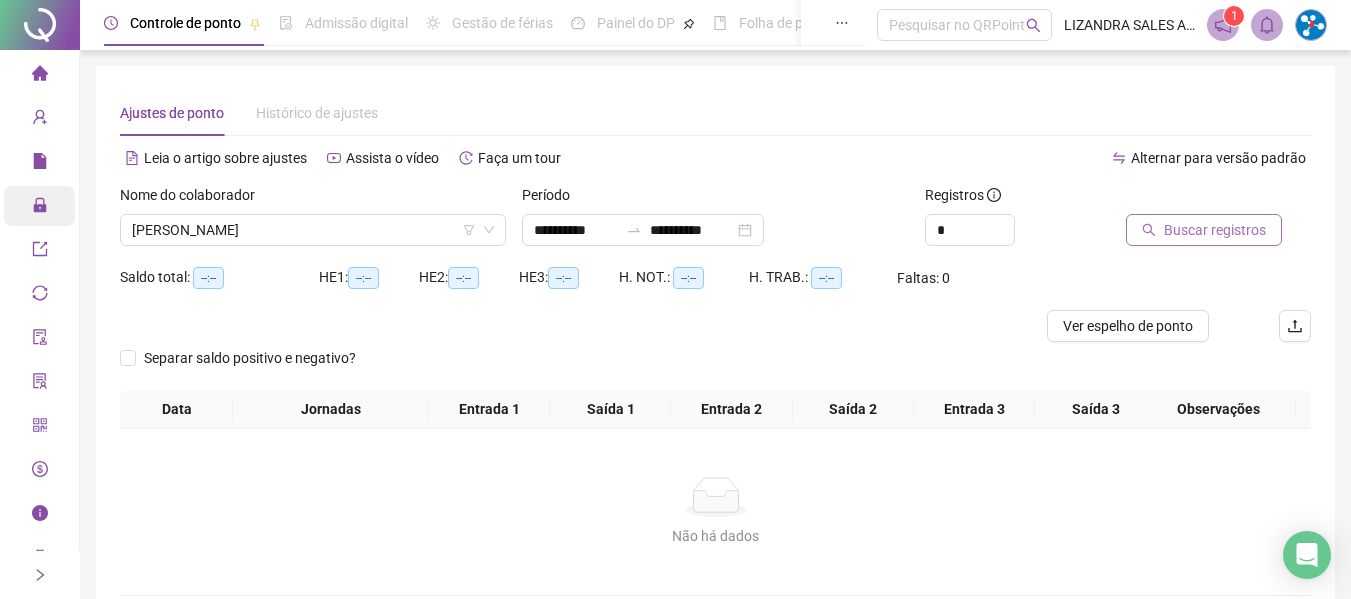 click on "Buscar registros" at bounding box center (1204, 230) 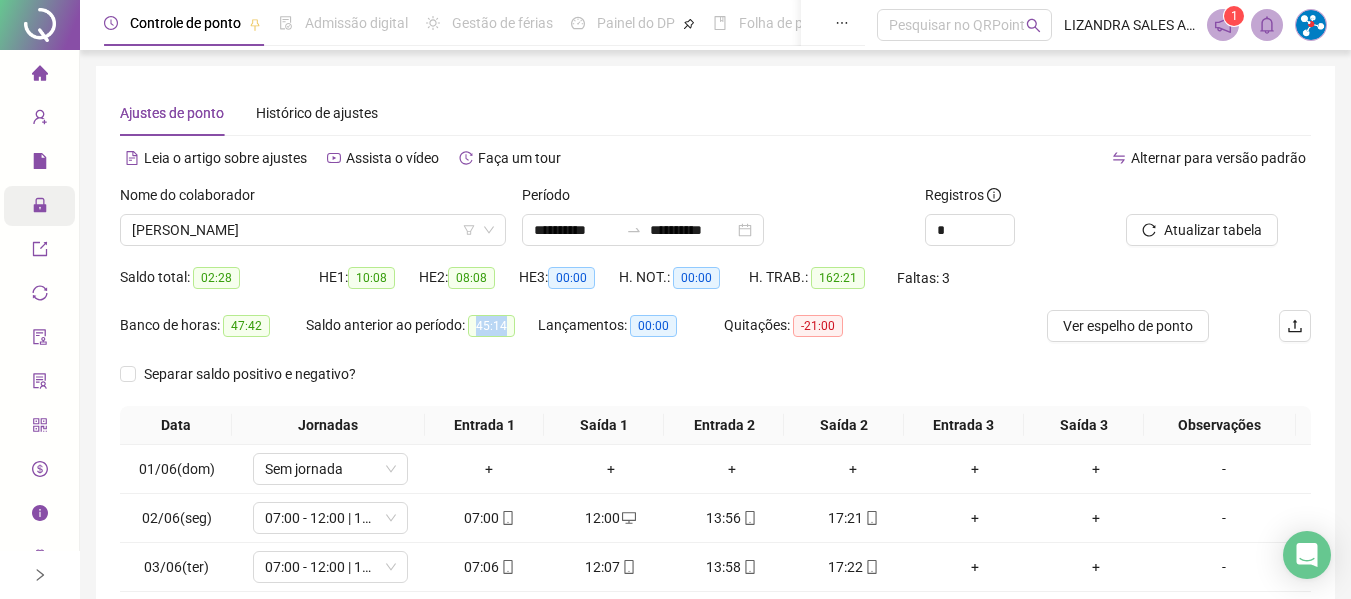 drag, startPoint x: 481, startPoint y: 321, endPoint x: 527, endPoint y: 321, distance: 46 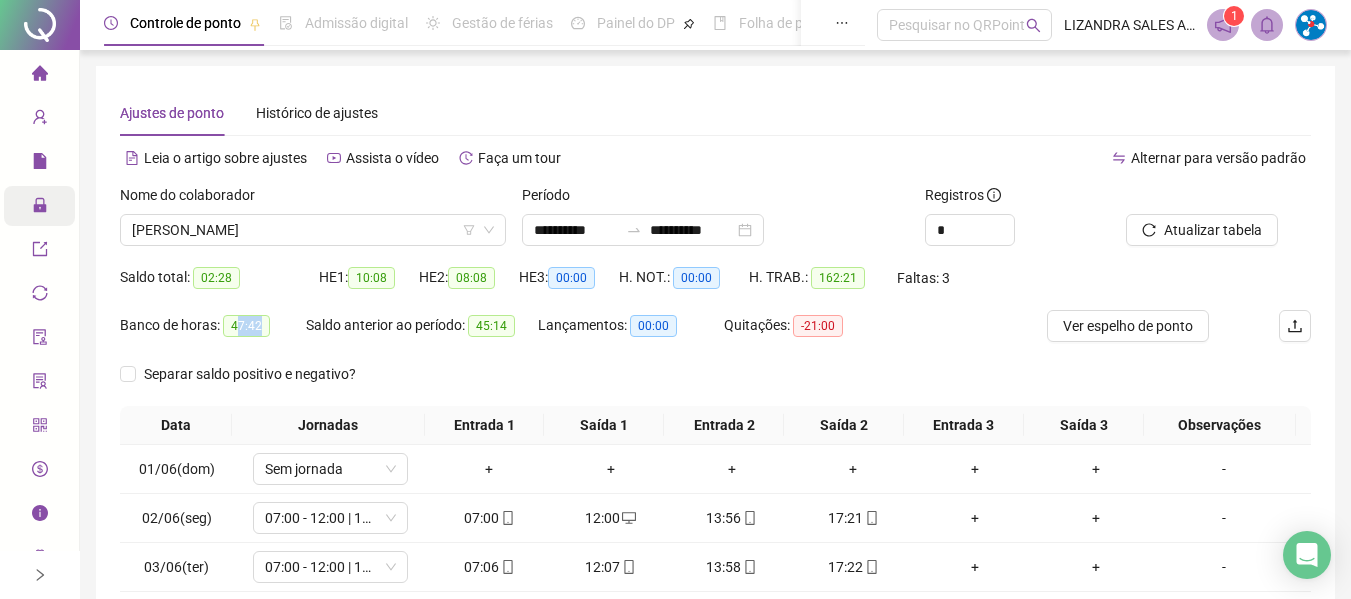 drag, startPoint x: 235, startPoint y: 325, endPoint x: 264, endPoint y: 325, distance: 29 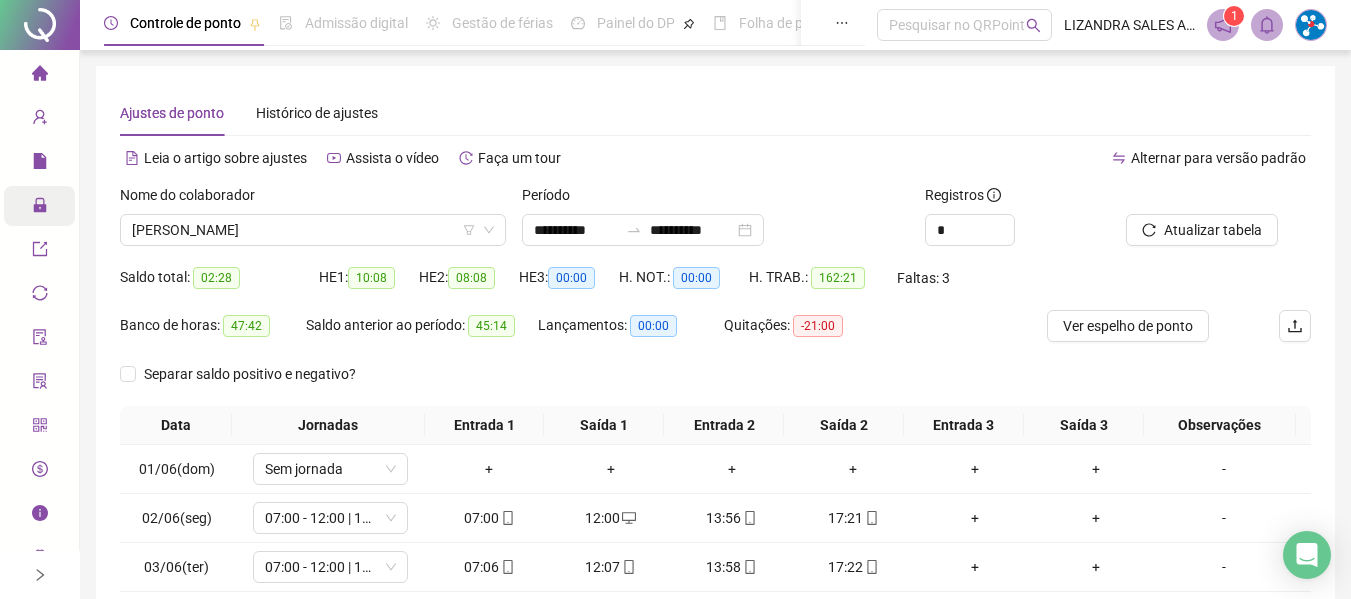 click on "Banco de horas:   47:42" at bounding box center (213, 326) 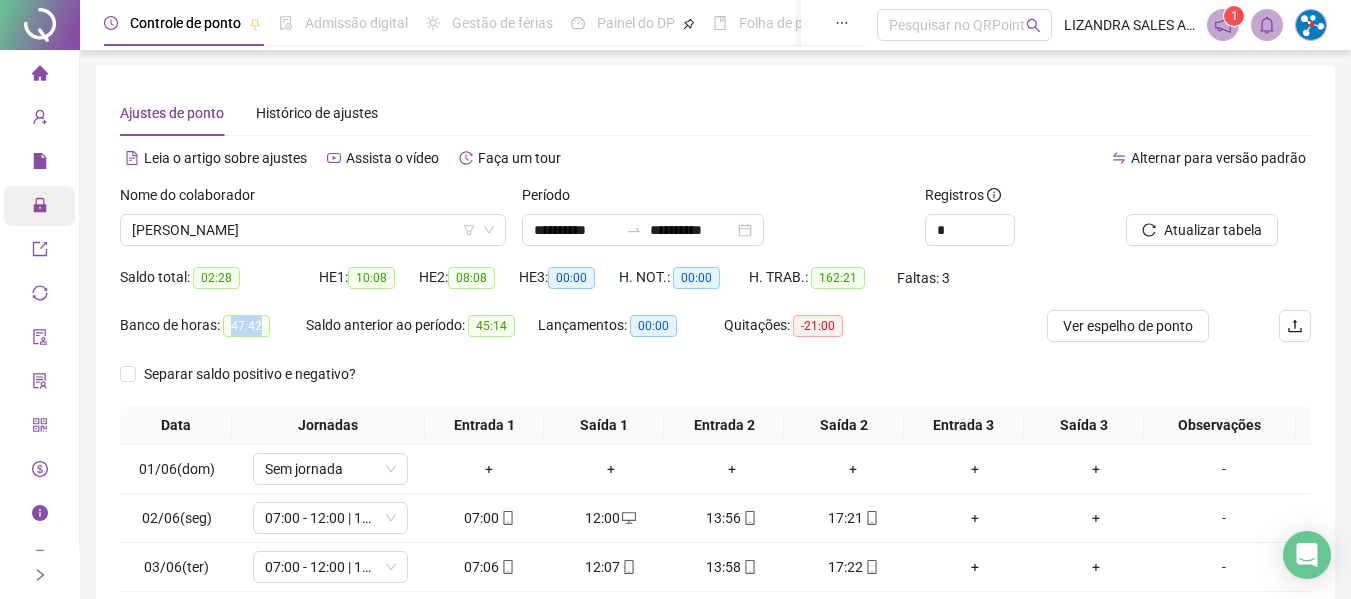 drag, startPoint x: 229, startPoint y: 324, endPoint x: 263, endPoint y: 324, distance: 34 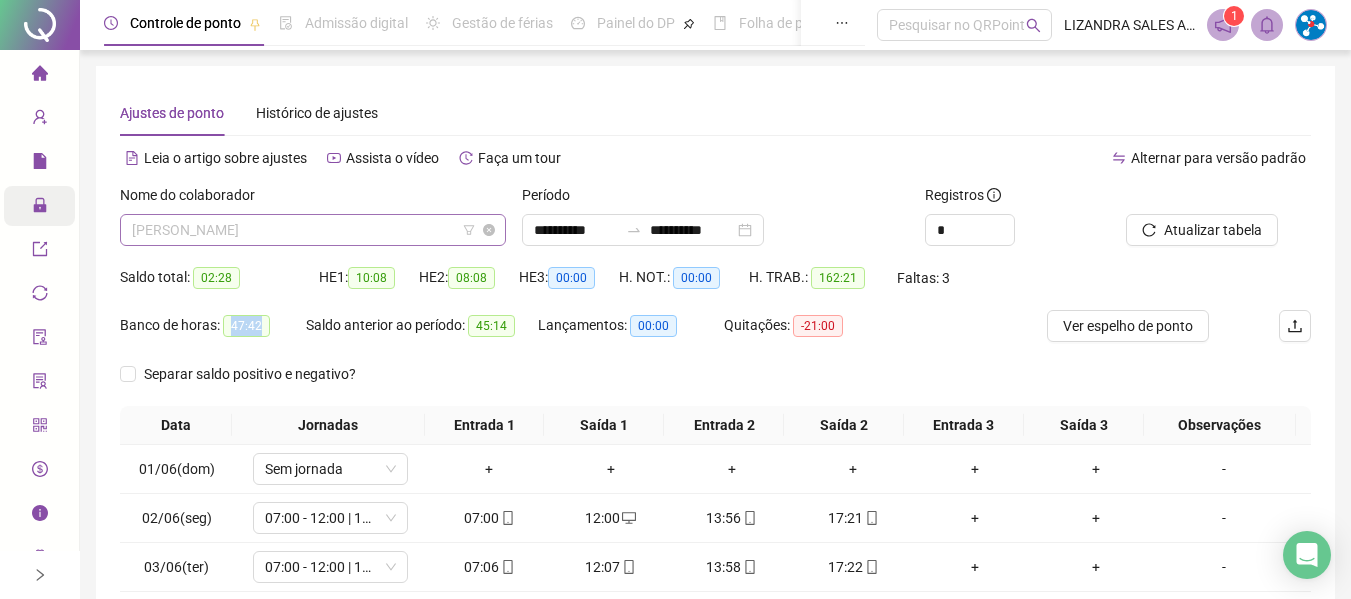 click on "[PERSON_NAME]" at bounding box center [313, 230] 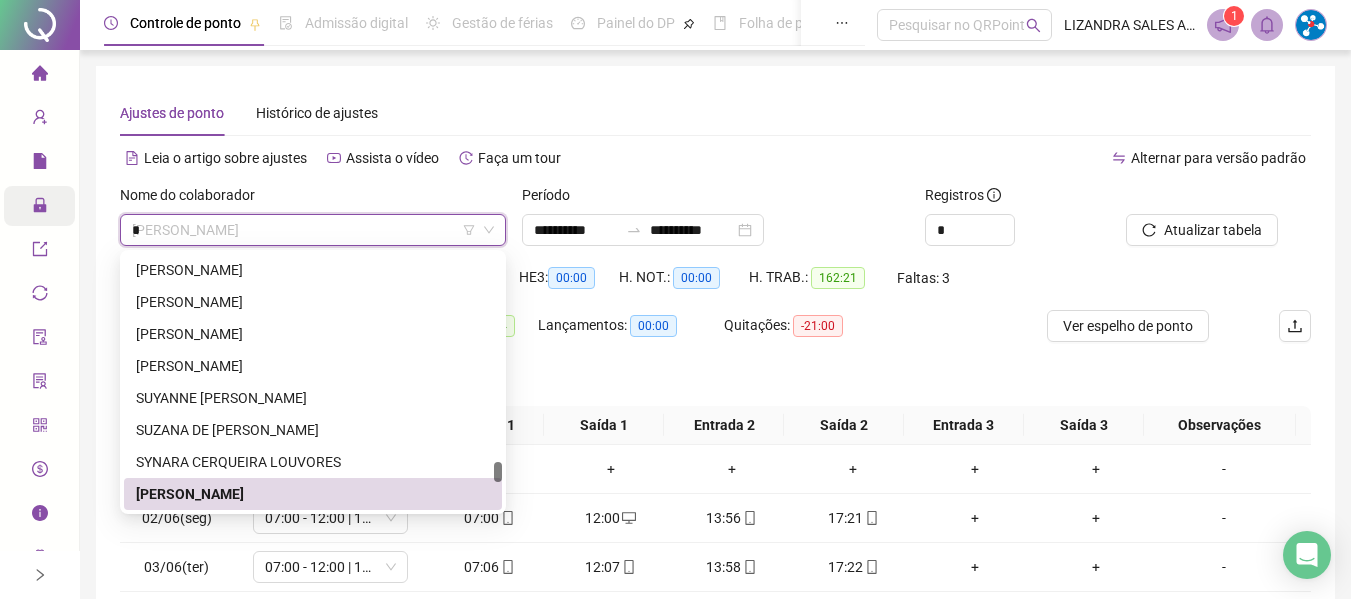 scroll, scrollTop: 0, scrollLeft: 0, axis: both 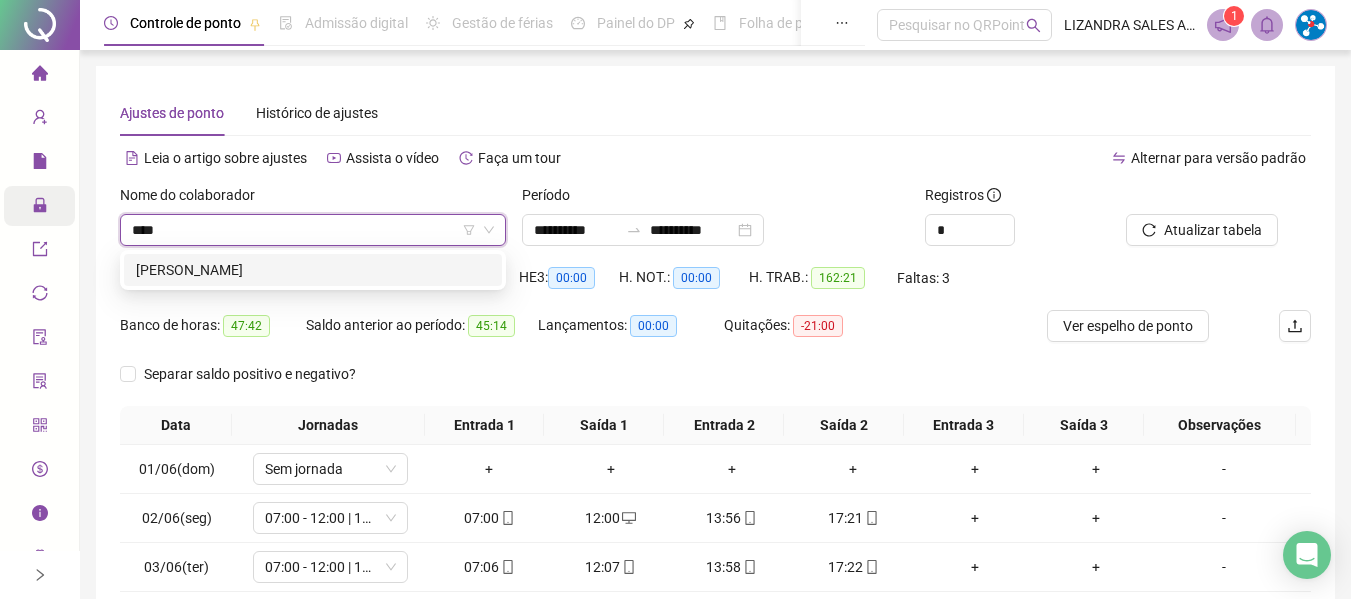 click on "[PERSON_NAME]" at bounding box center (313, 270) 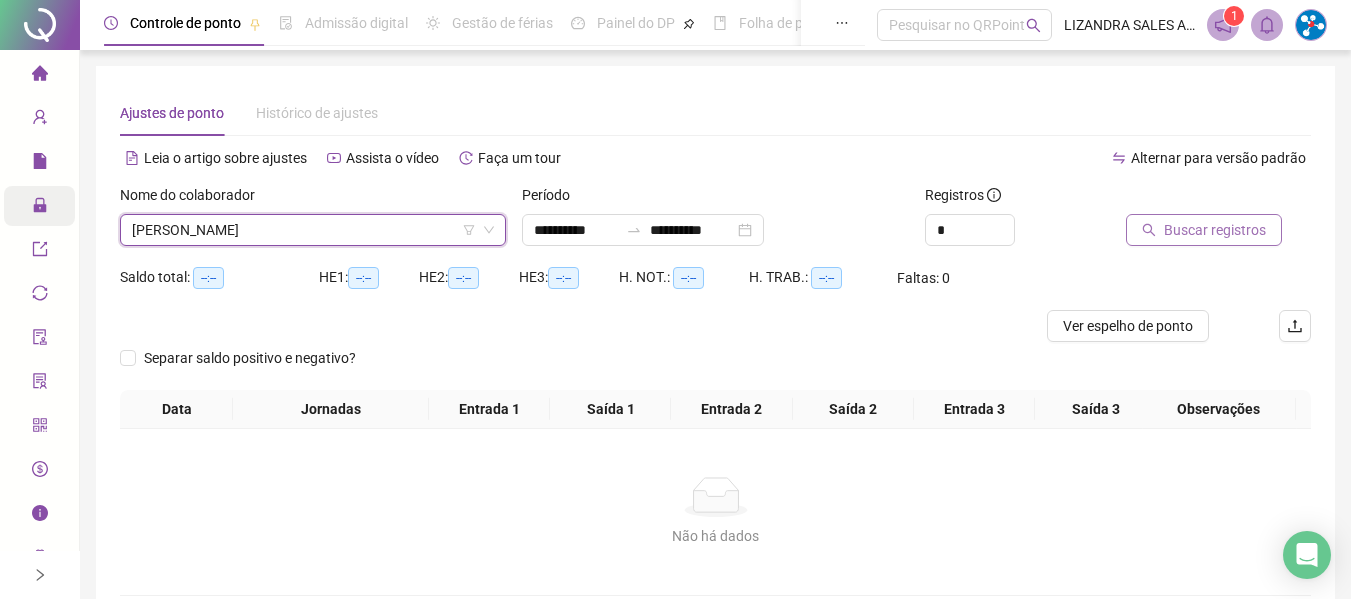 click on "Buscar registros" at bounding box center [1215, 230] 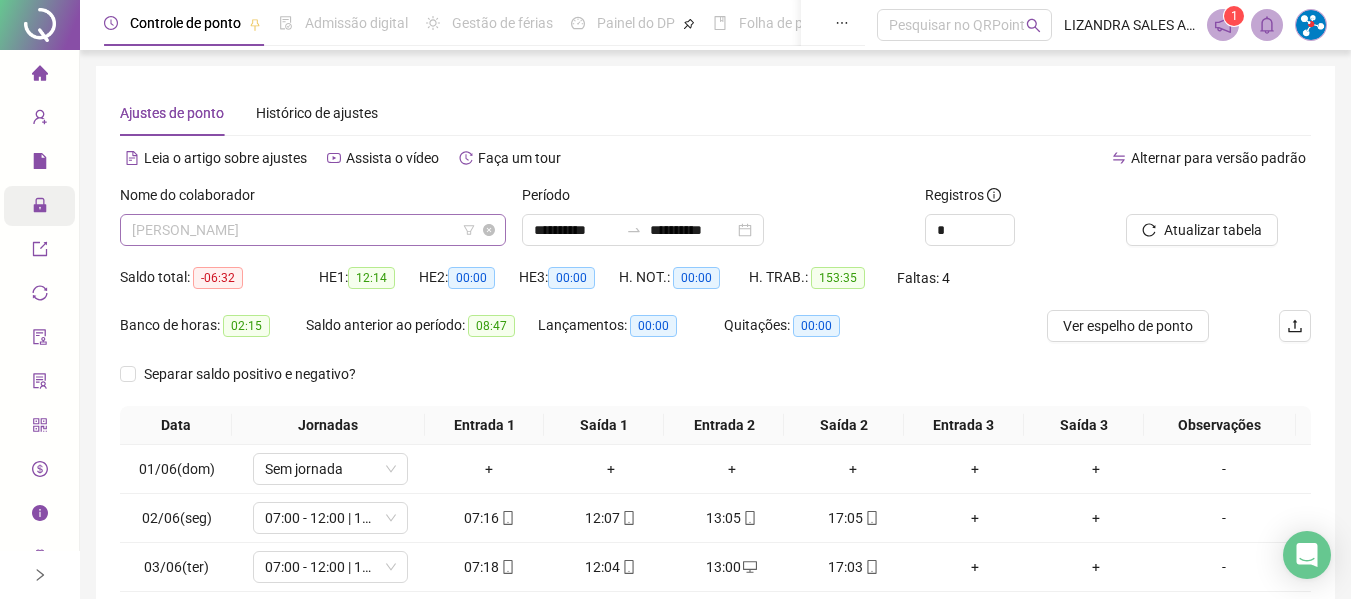 click on "[PERSON_NAME]" at bounding box center [313, 230] 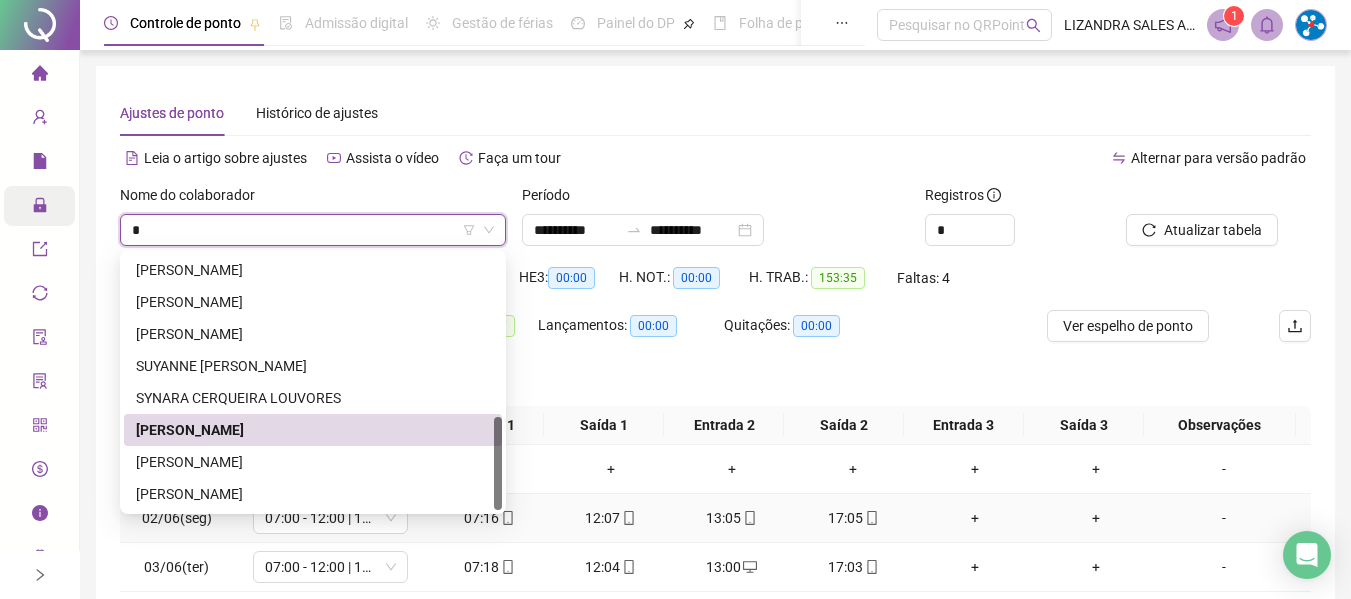 scroll, scrollTop: 0, scrollLeft: 0, axis: both 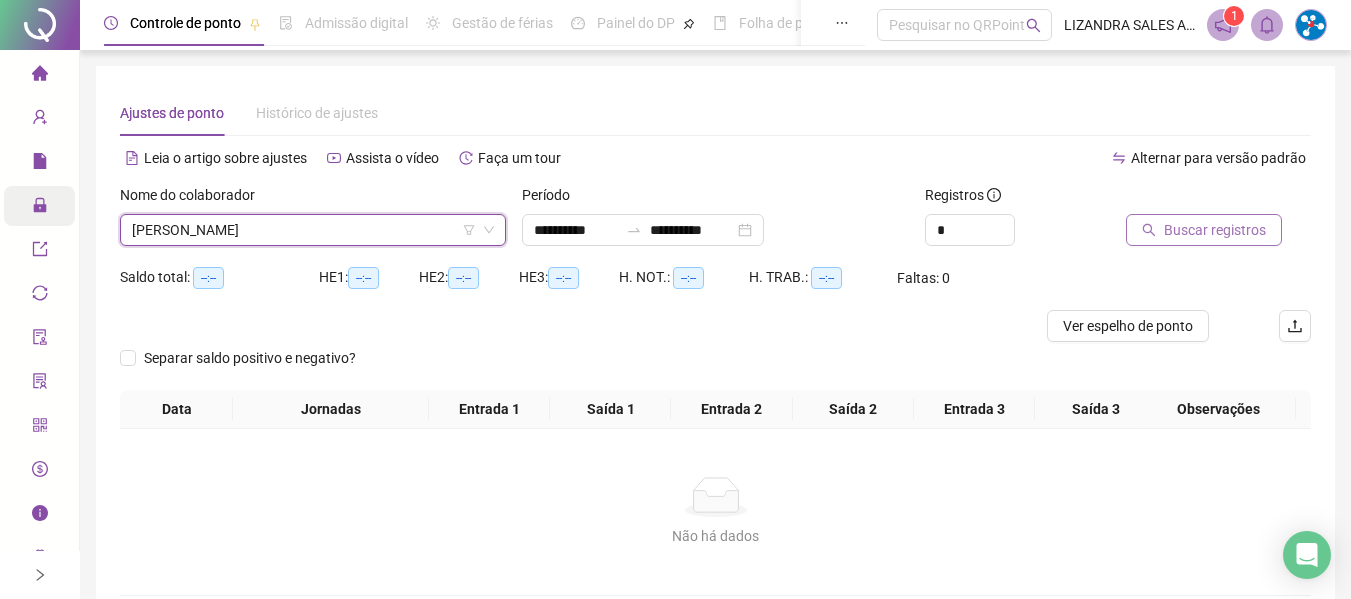 click on "Buscar registros" at bounding box center (1215, 230) 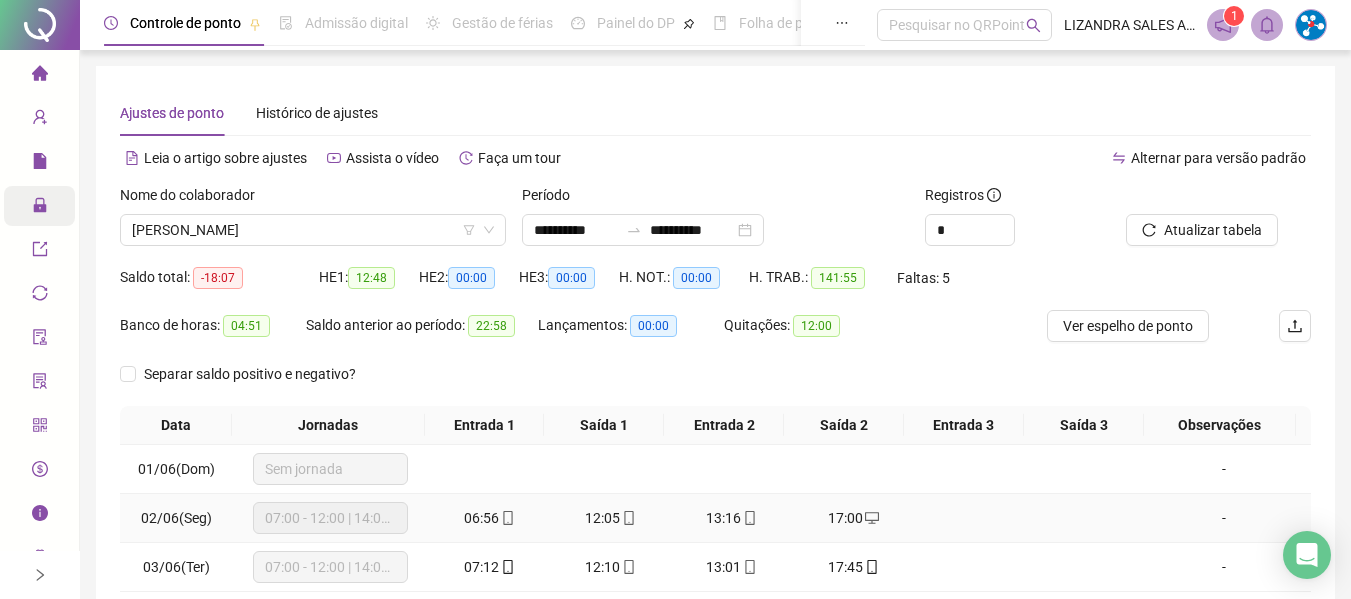 click on "Nome do colaborador" at bounding box center [313, 199] 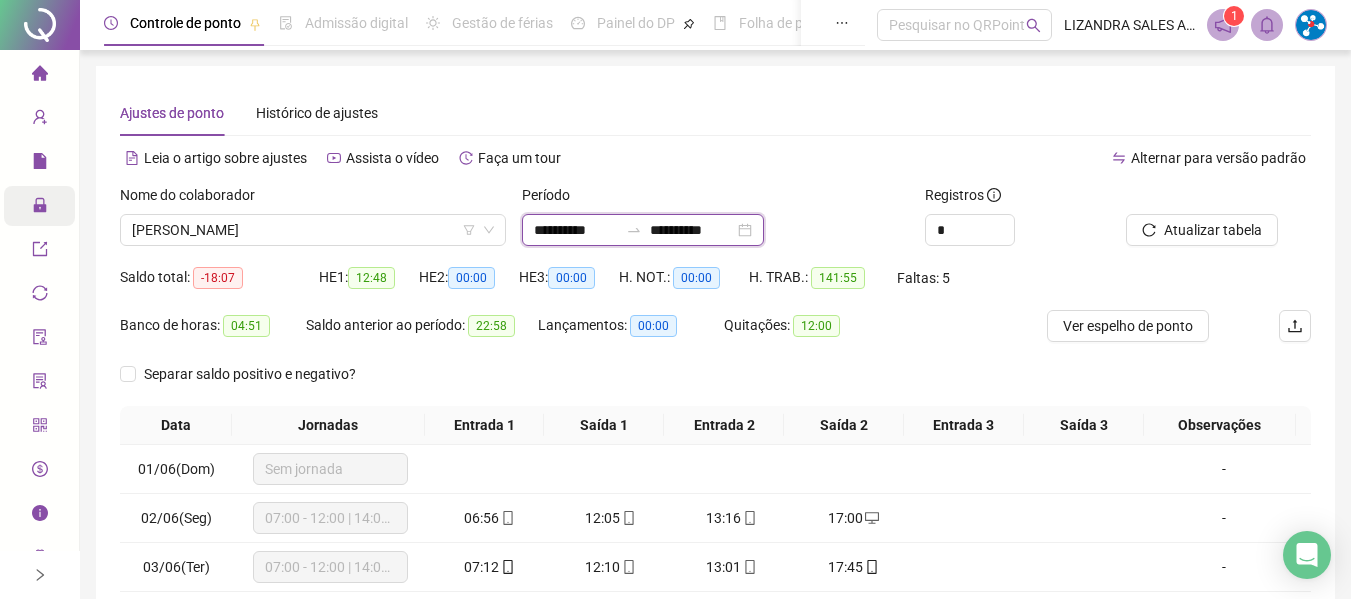 click on "**********" at bounding box center [576, 230] 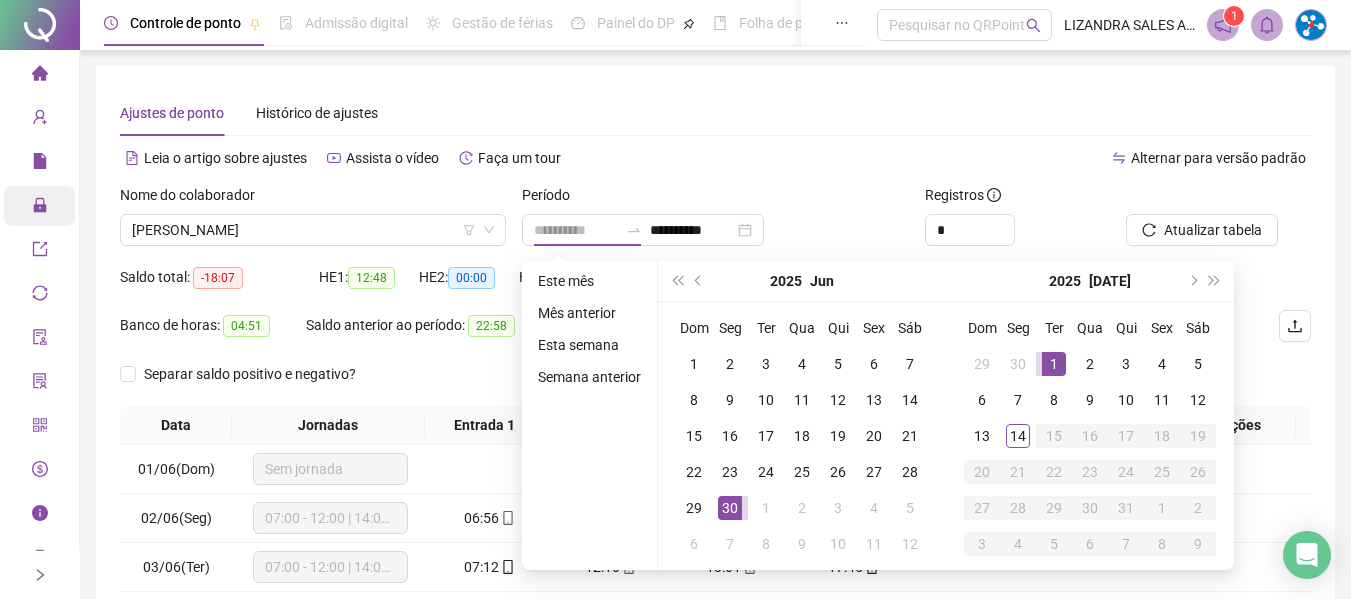 click on "1" at bounding box center [1054, 364] 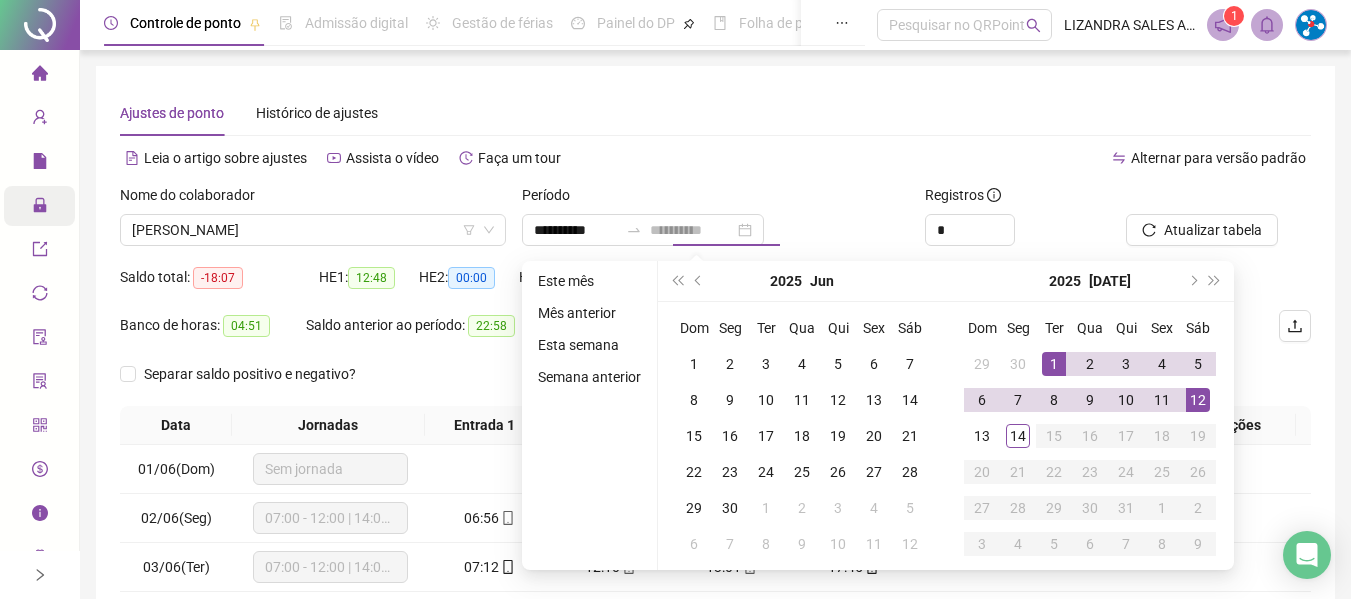 click on "12" at bounding box center [1198, 400] 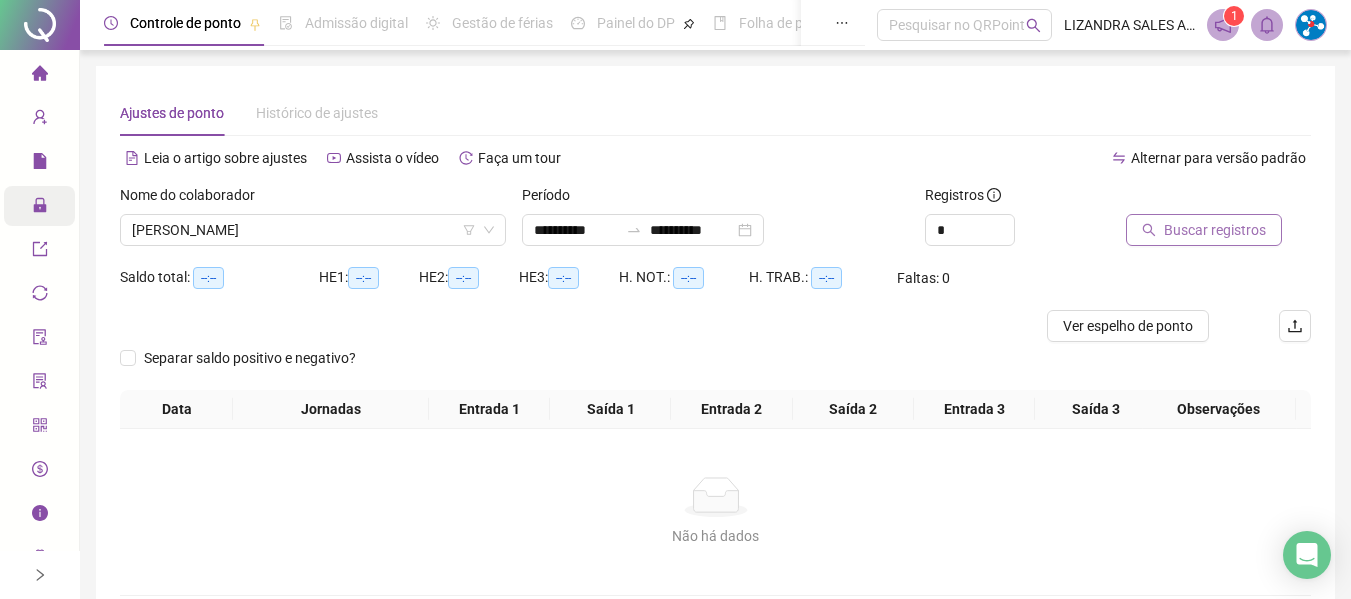 click on "Buscar registros" at bounding box center [1215, 230] 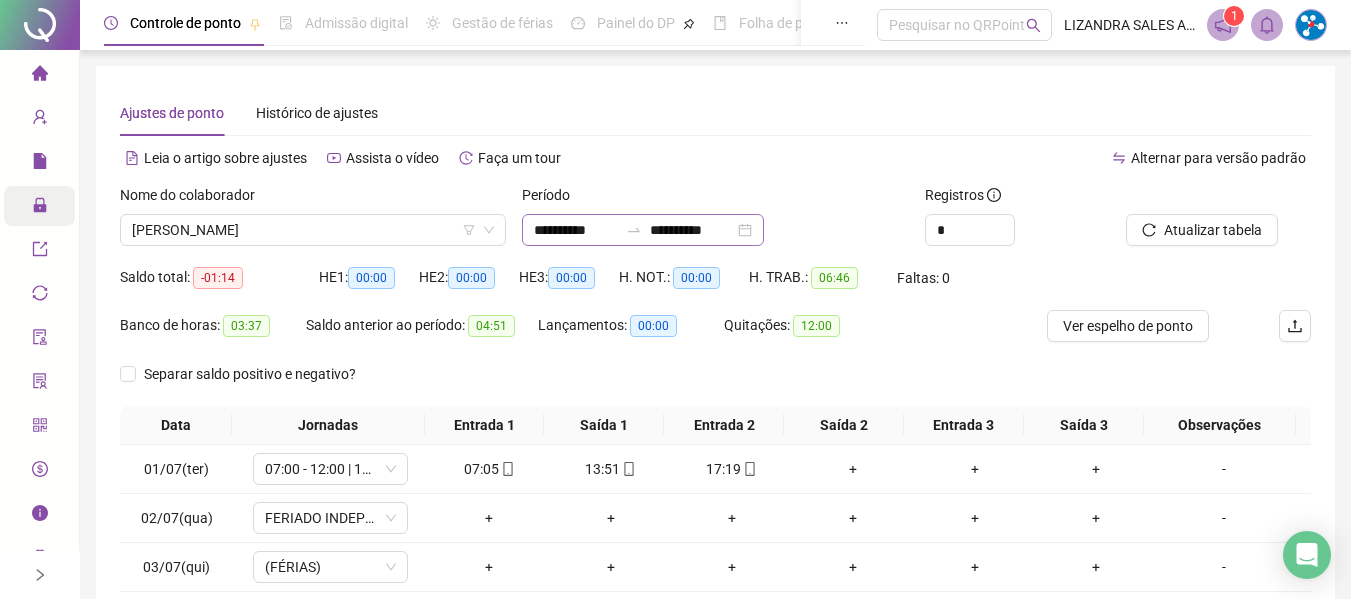 click at bounding box center [634, 230] 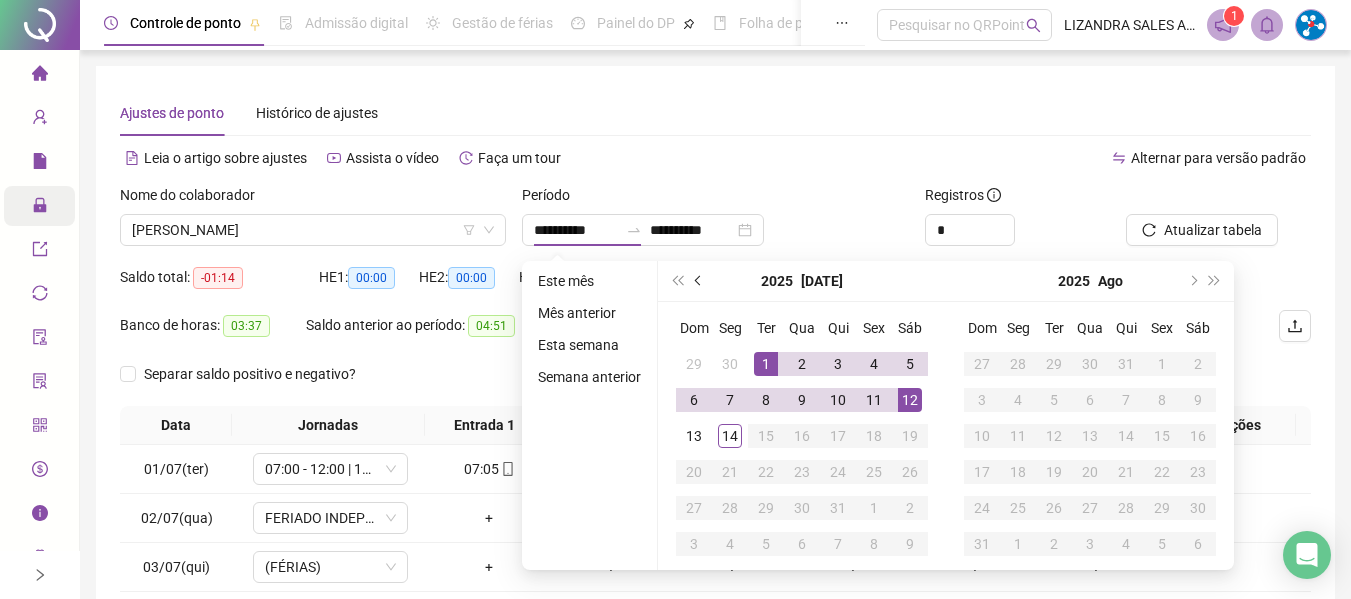 click at bounding box center (699, 281) 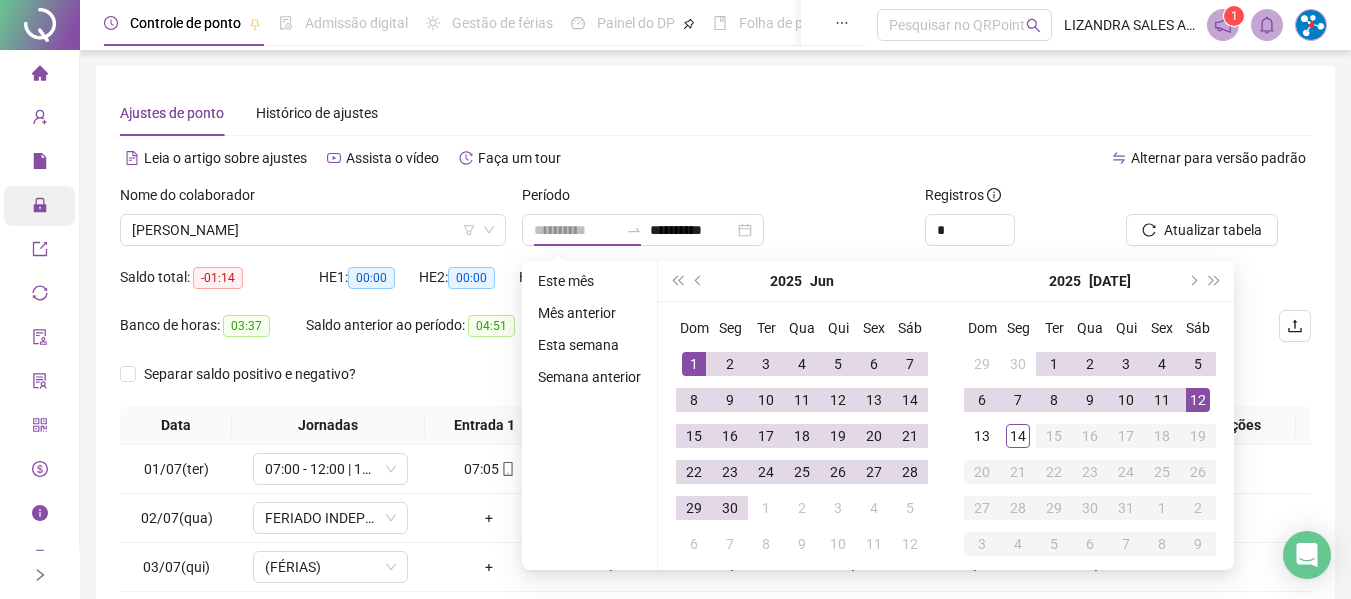 click on "1" at bounding box center [694, 364] 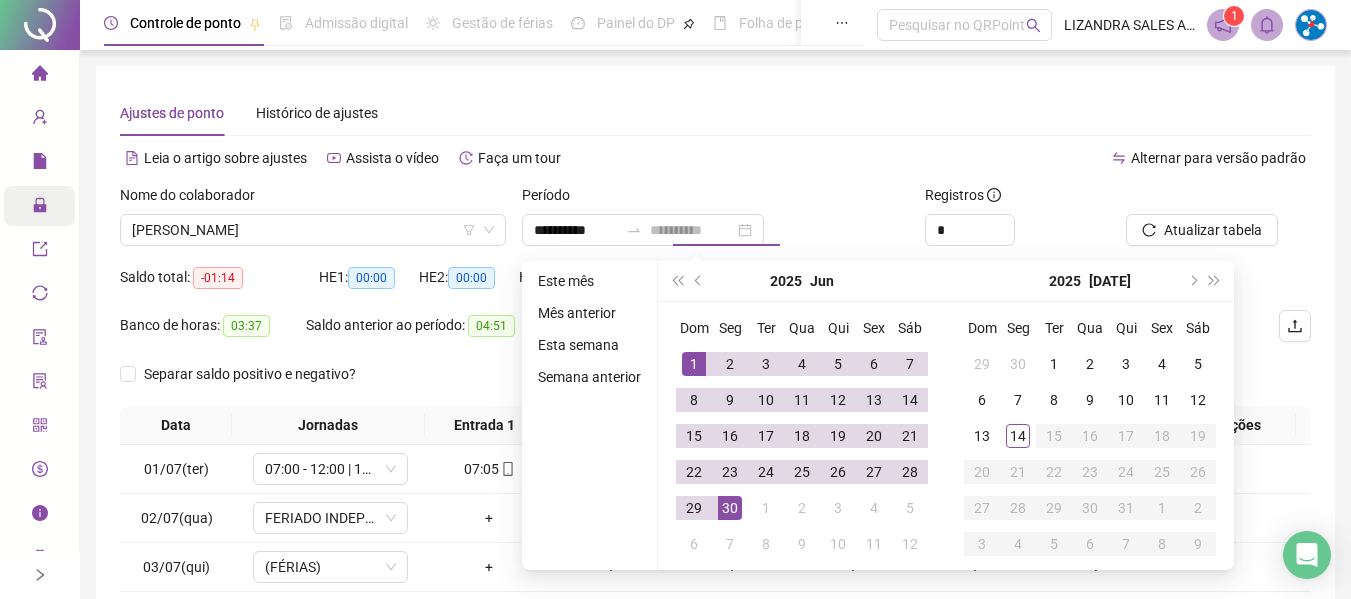 click on "30" at bounding box center (730, 508) 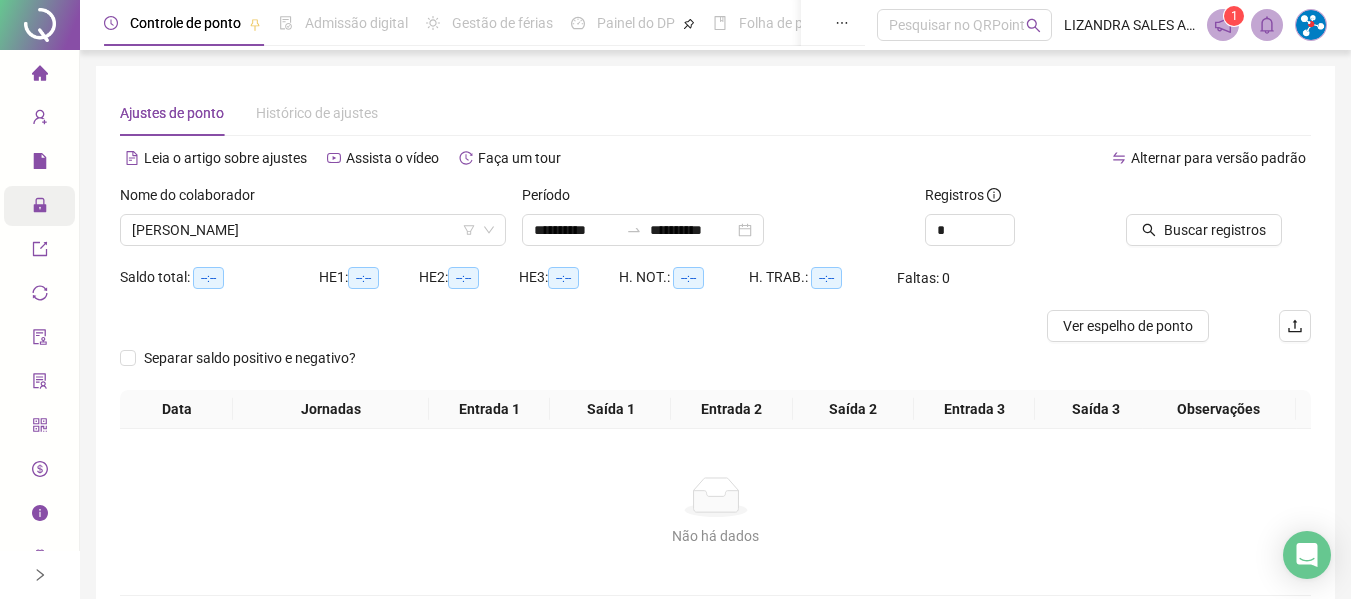 click on "Buscar registros" at bounding box center [1218, 223] 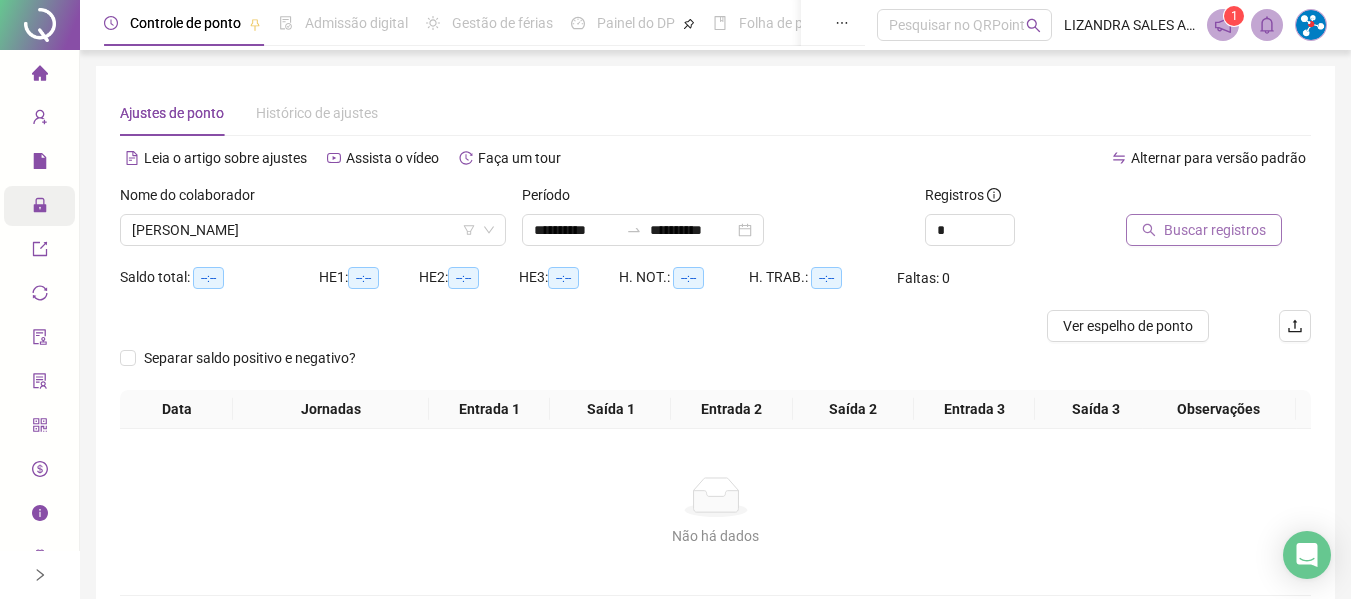 click on "Buscar registros" at bounding box center [1215, 230] 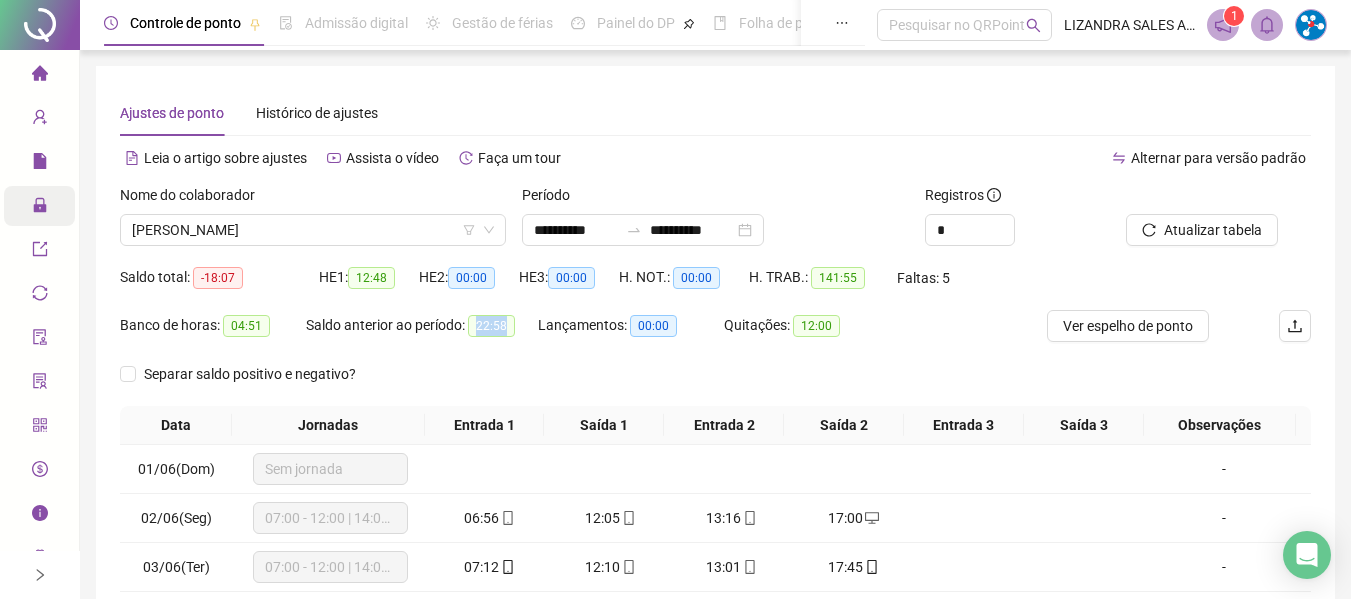 drag, startPoint x: 481, startPoint y: 323, endPoint x: 513, endPoint y: 322, distance: 32.01562 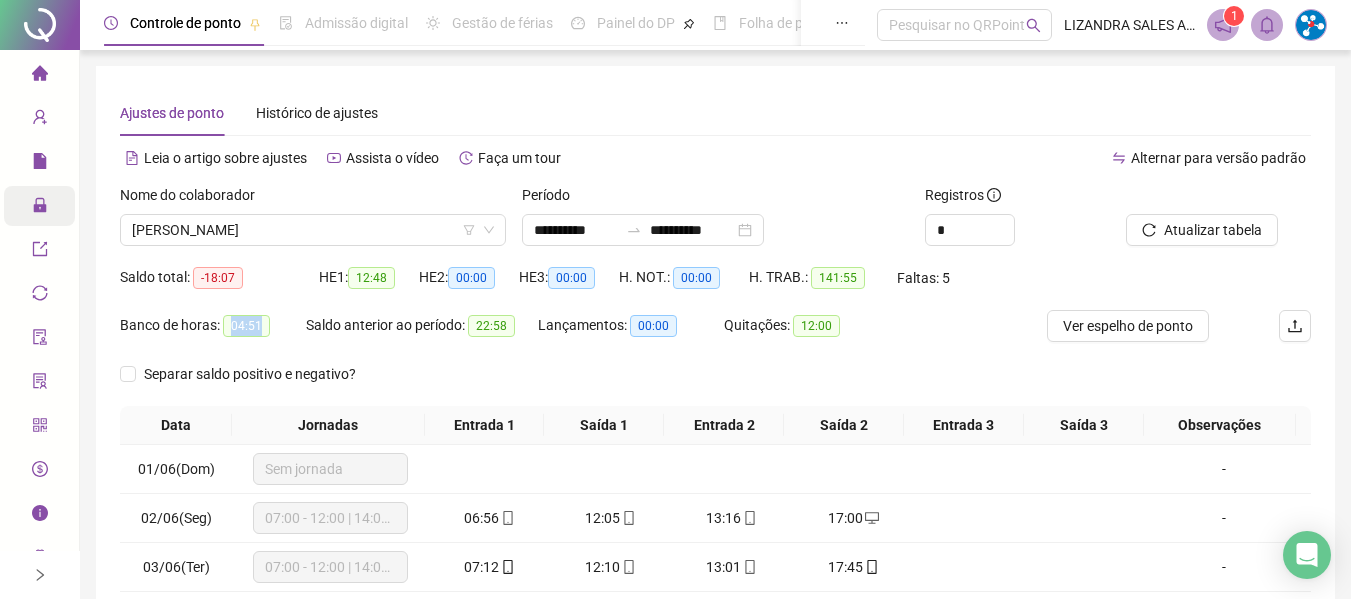 drag, startPoint x: 228, startPoint y: 329, endPoint x: 265, endPoint y: 329, distance: 37 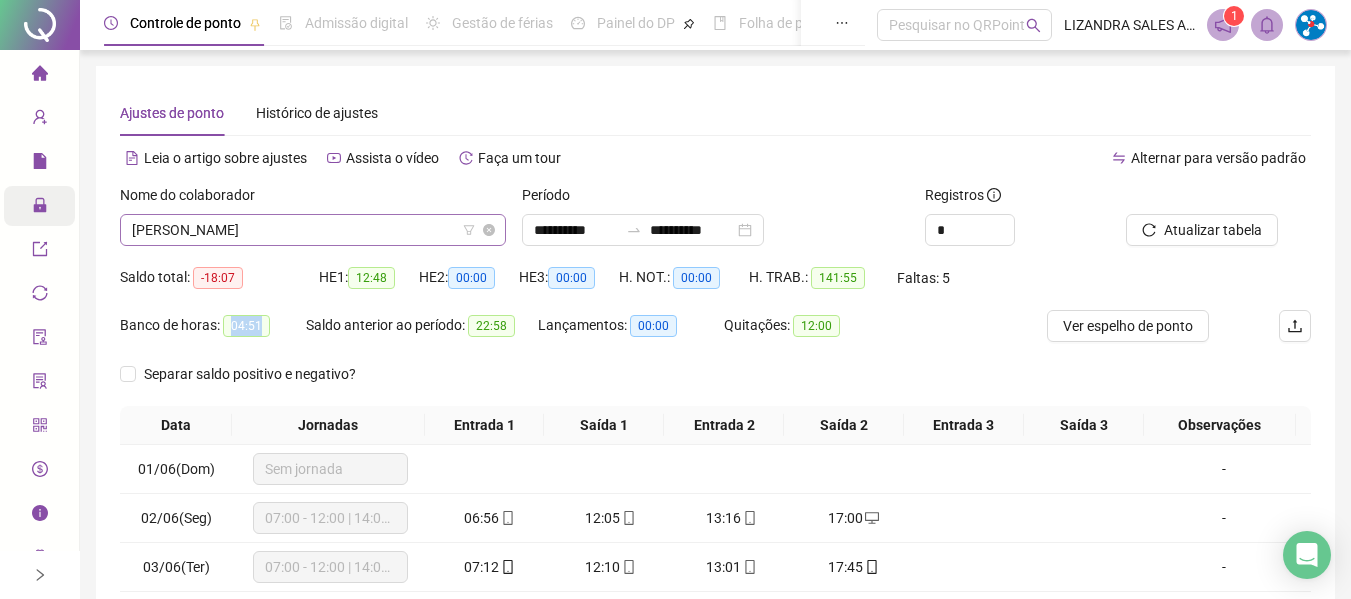 click on "[PERSON_NAME]" at bounding box center [313, 230] 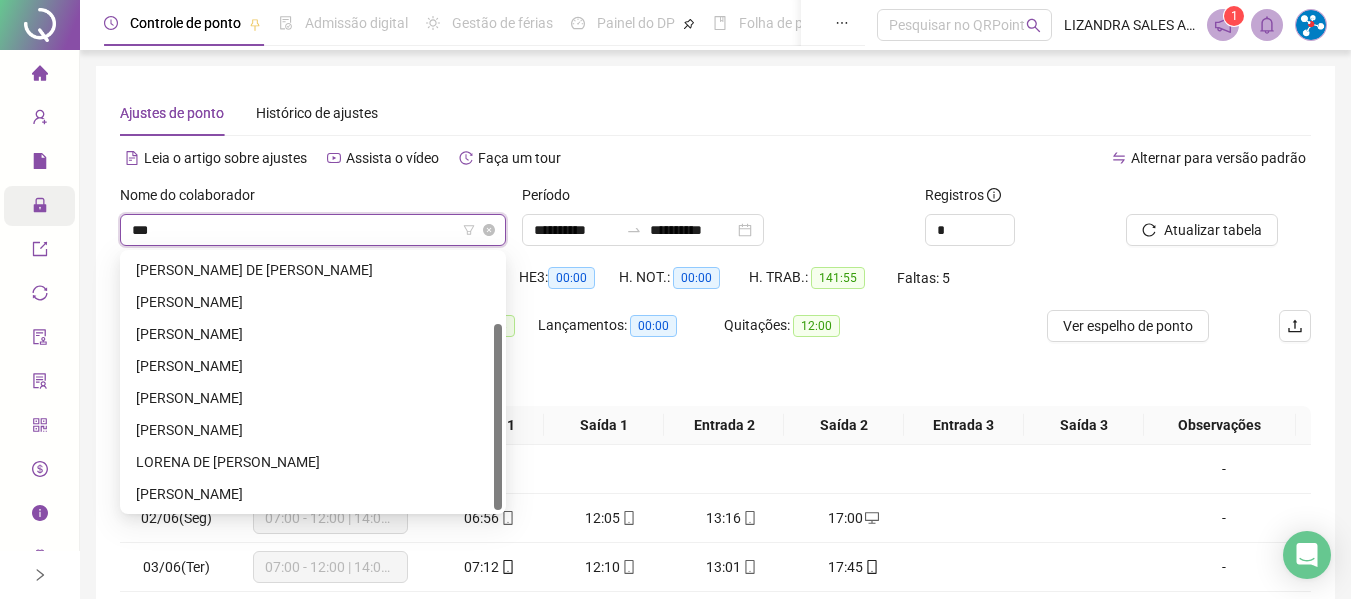 scroll, scrollTop: 0, scrollLeft: 0, axis: both 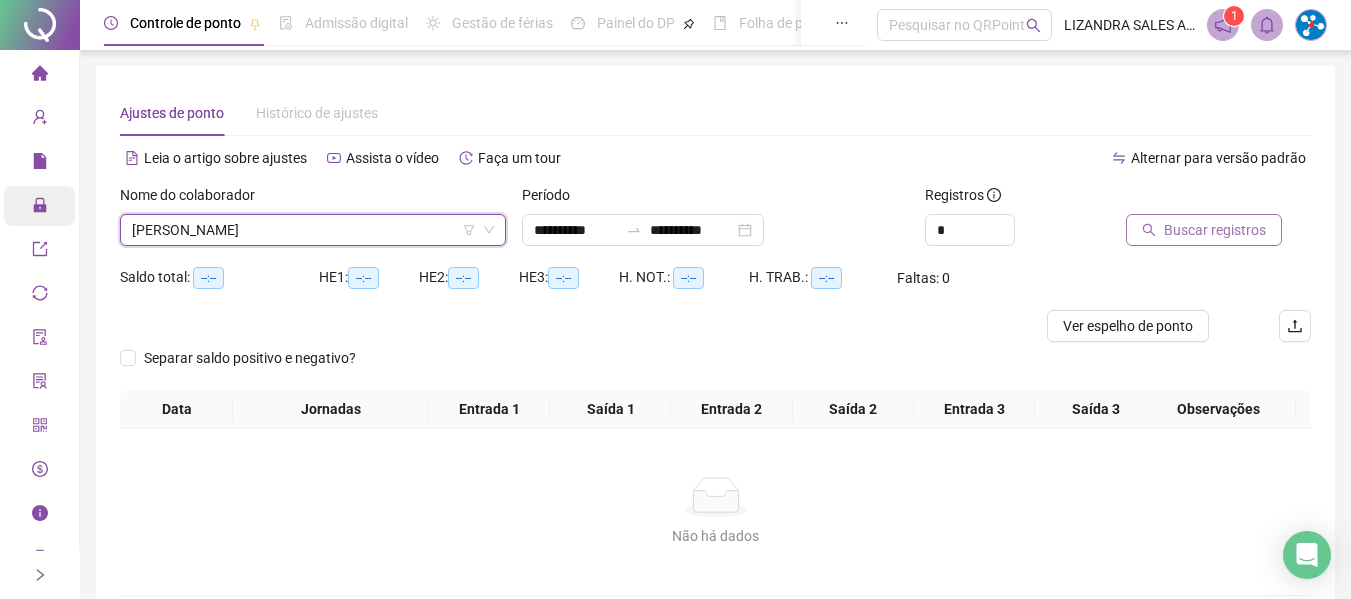 click on "Buscar registros" at bounding box center (1215, 230) 